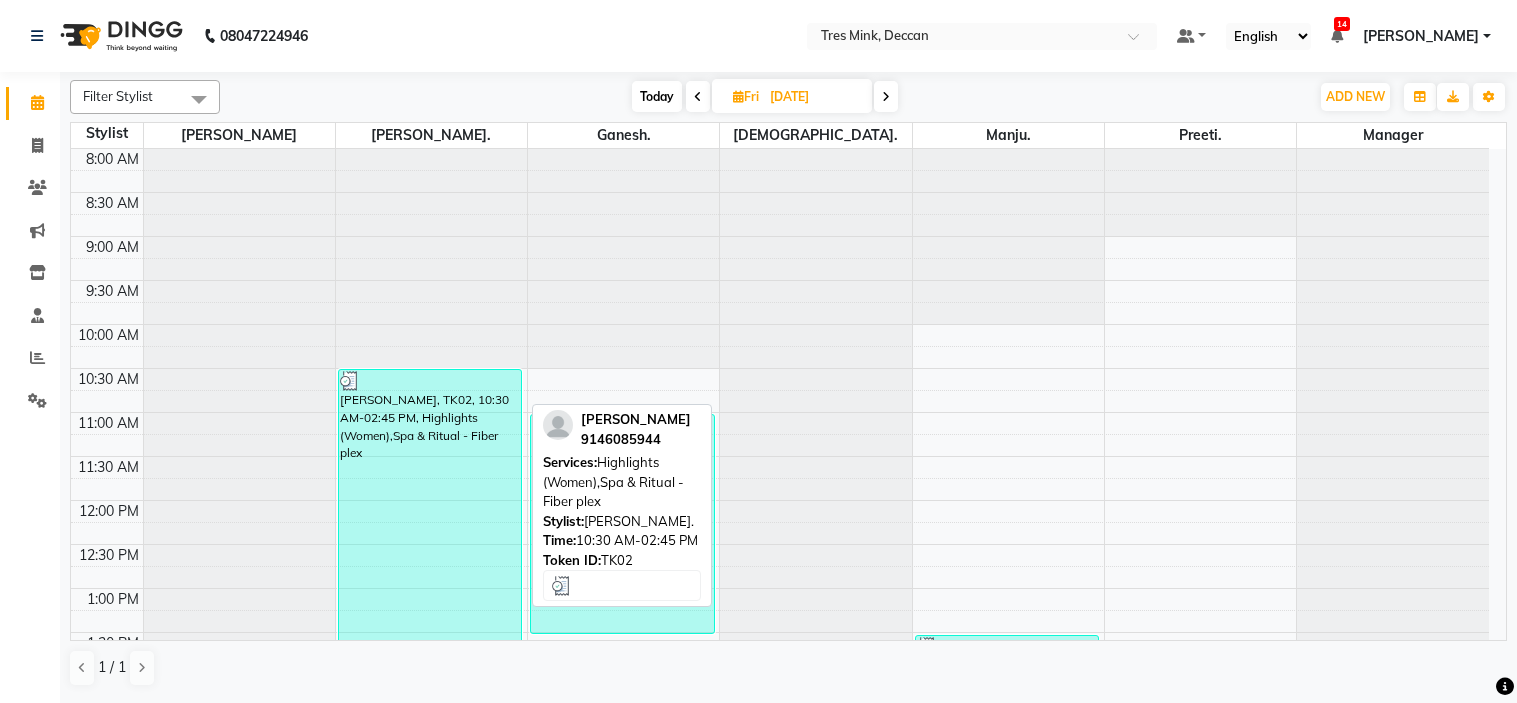 scroll, scrollTop: 0, scrollLeft: 0, axis: both 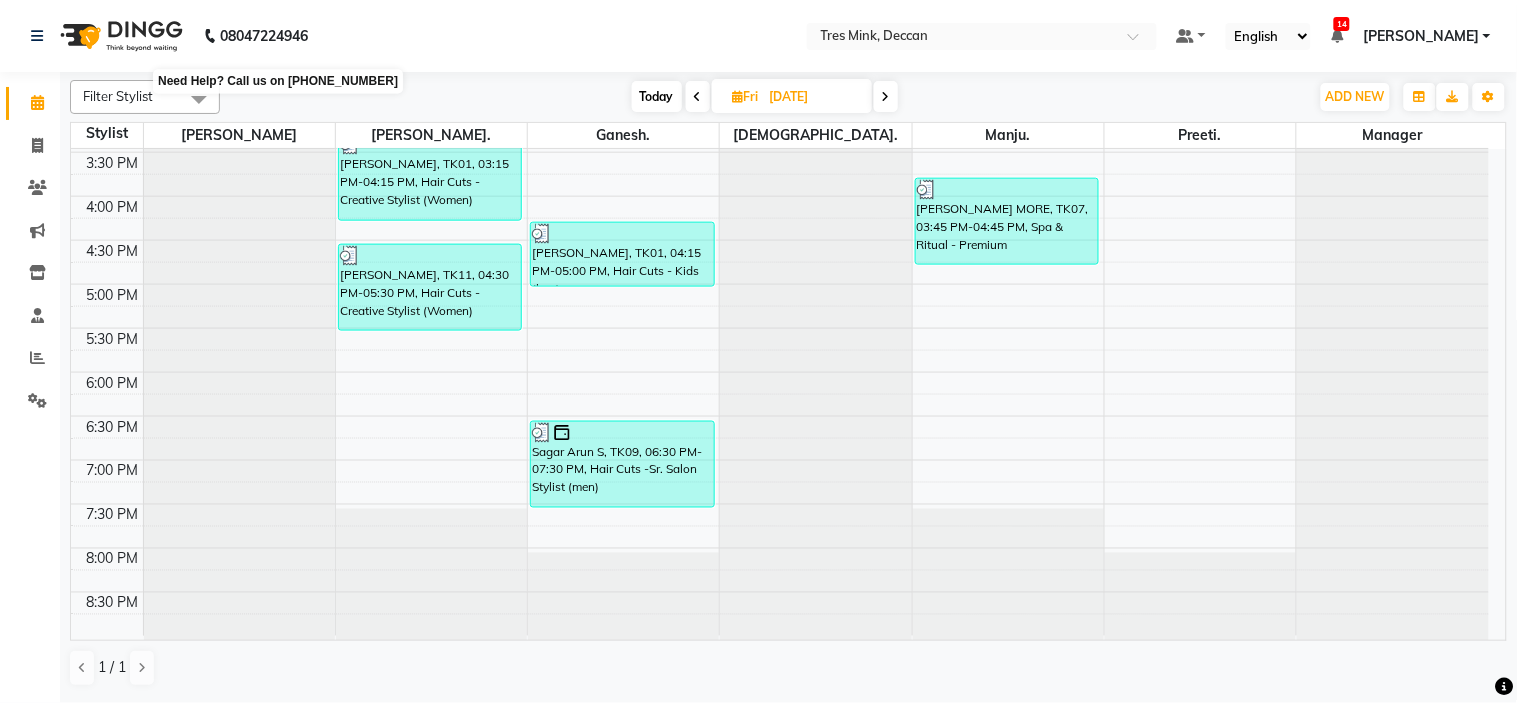 click 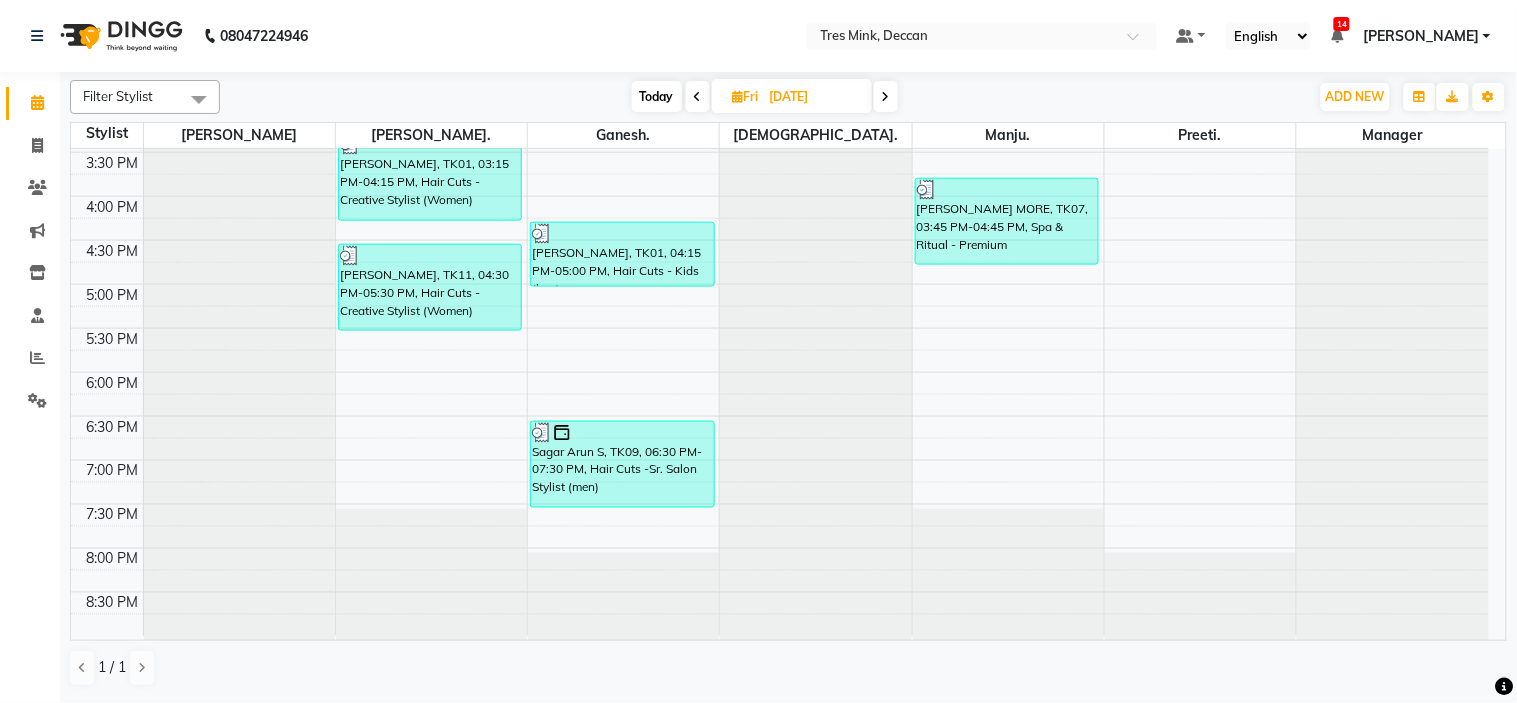 click on "Today" at bounding box center (657, 96) 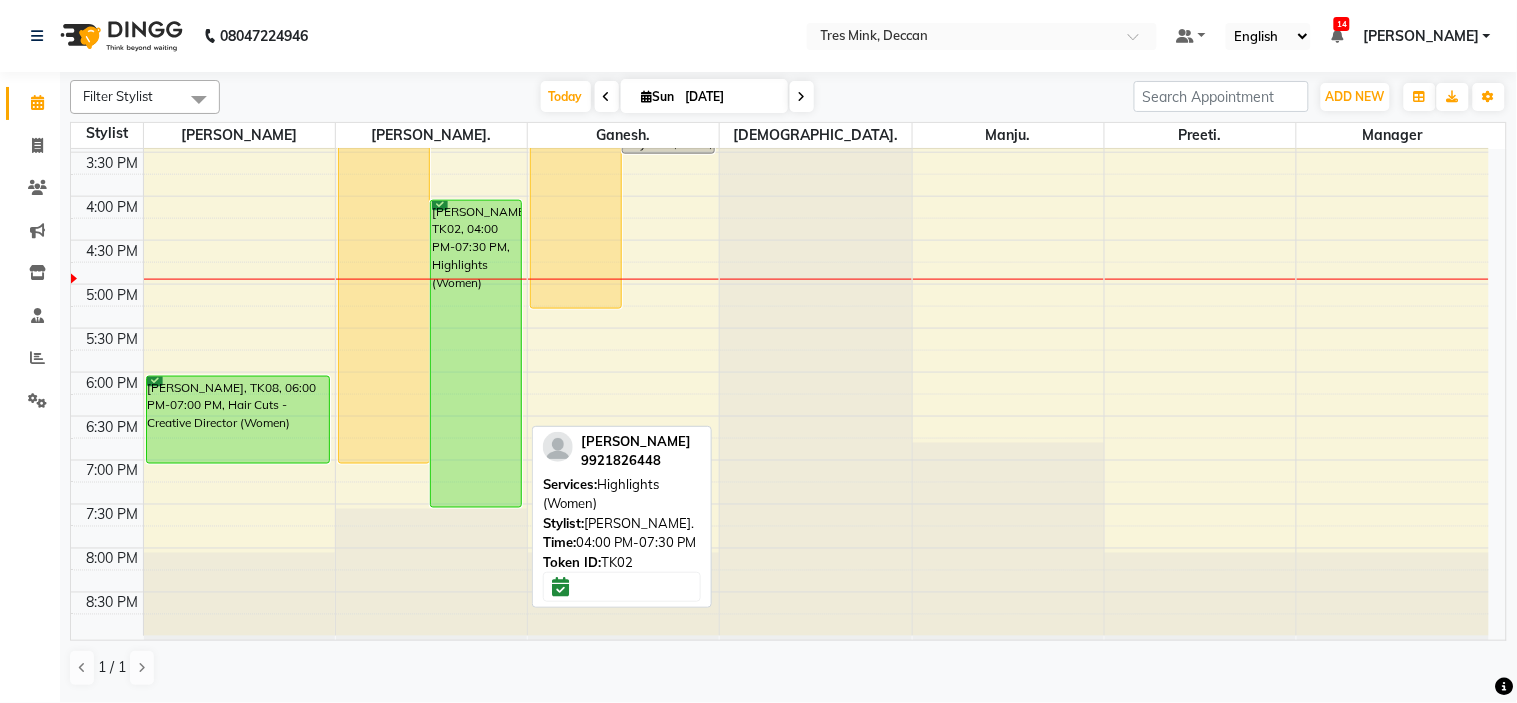 scroll, scrollTop: 545, scrollLeft: 0, axis: vertical 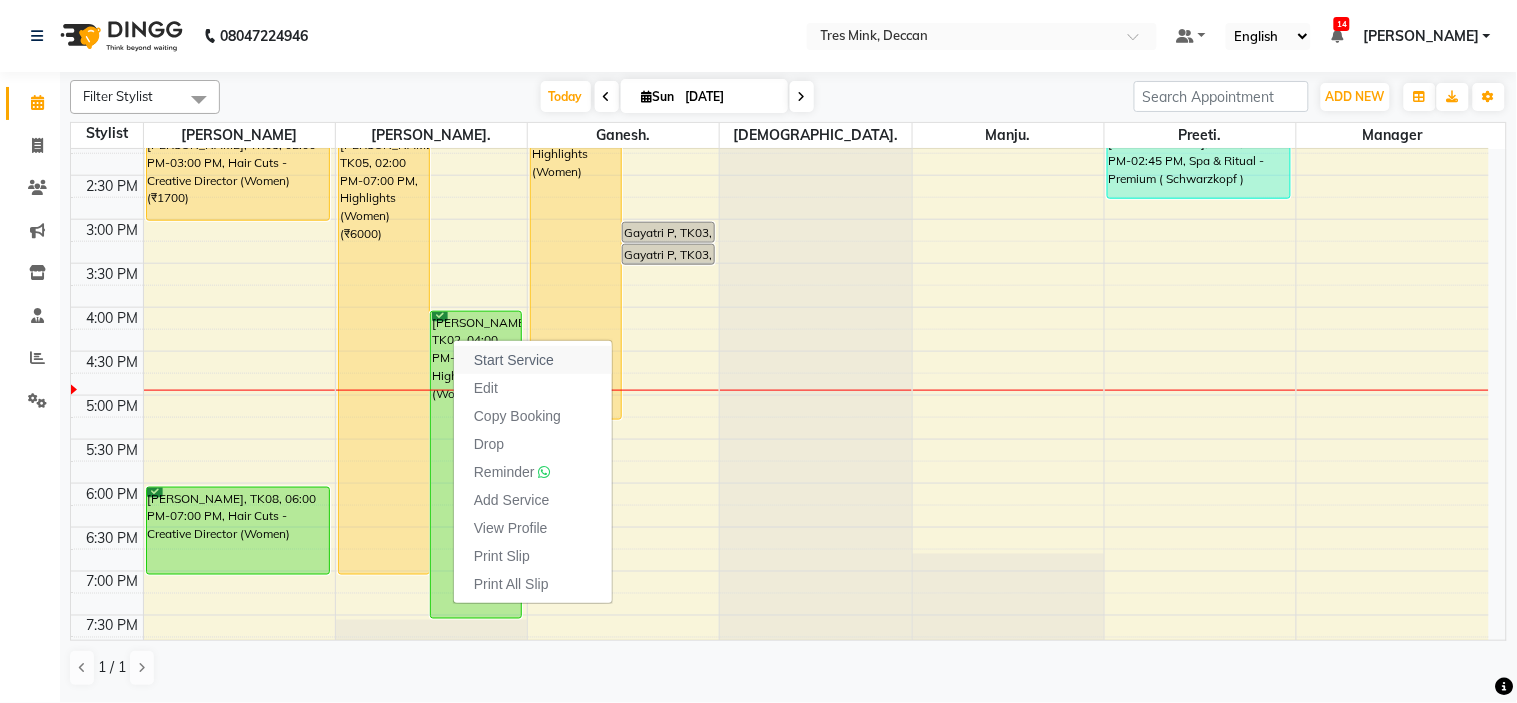click on "Start Service" at bounding box center (533, 360) 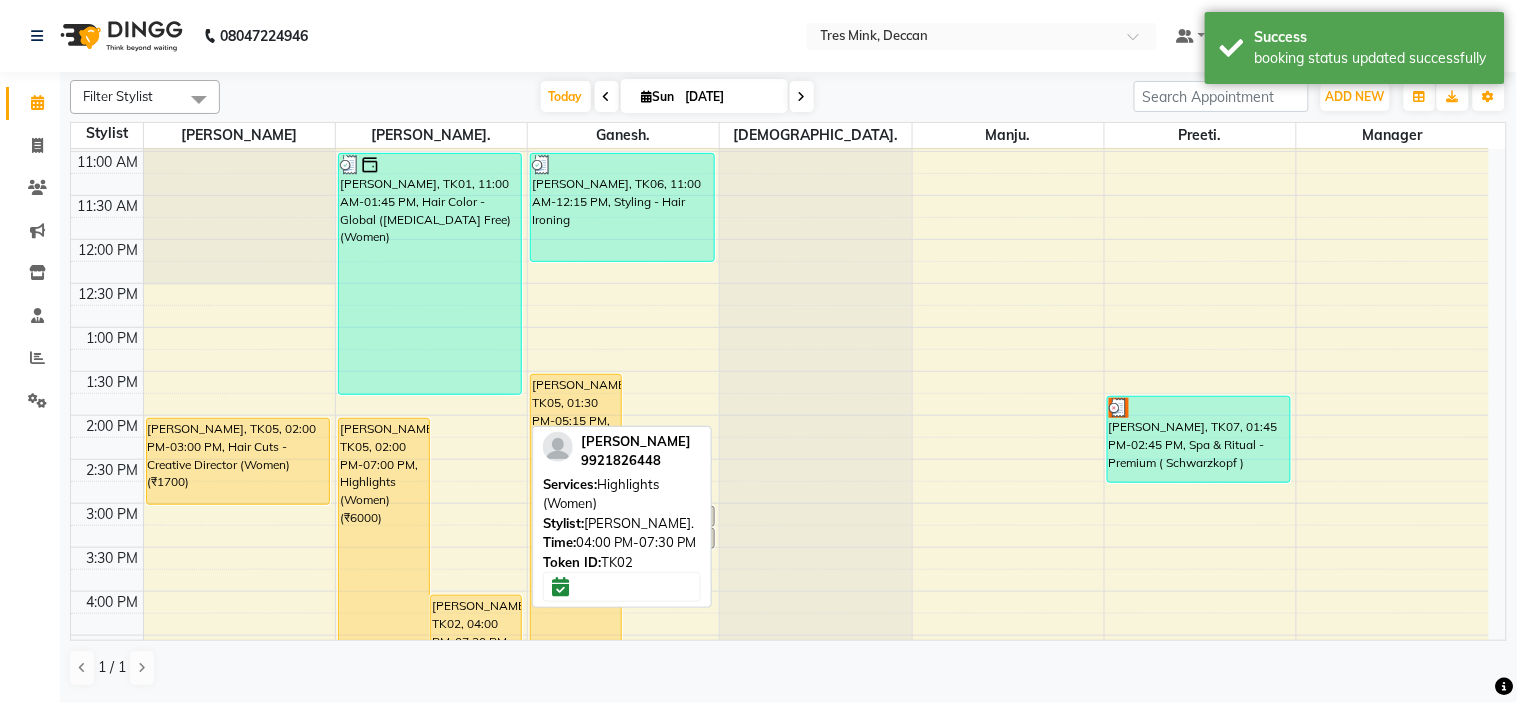 scroll, scrollTop: 212, scrollLeft: 0, axis: vertical 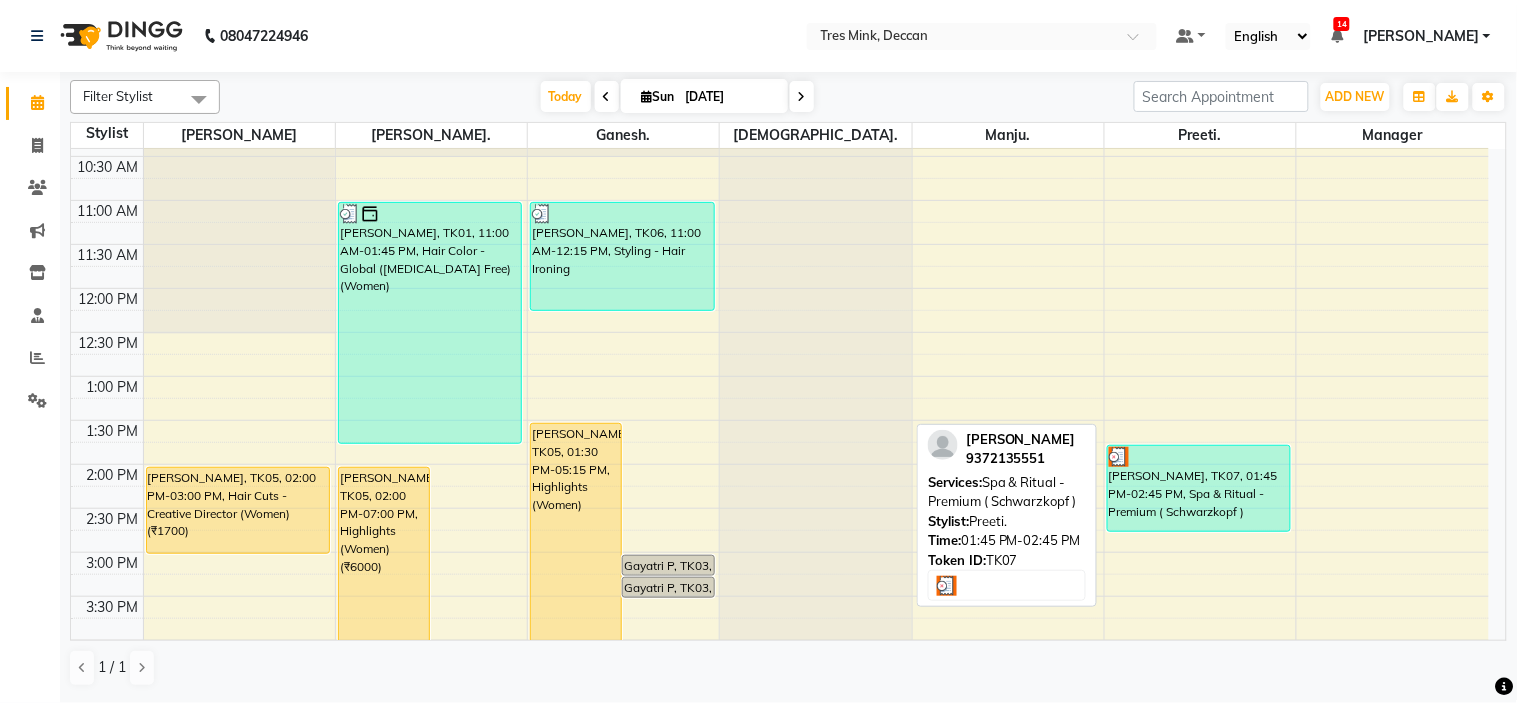 click on "Amruta, TK07, 01:45 PM-02:45 PM, Spa & Ritual - Premium ( Schwarzkopf )" at bounding box center (1199, 488) 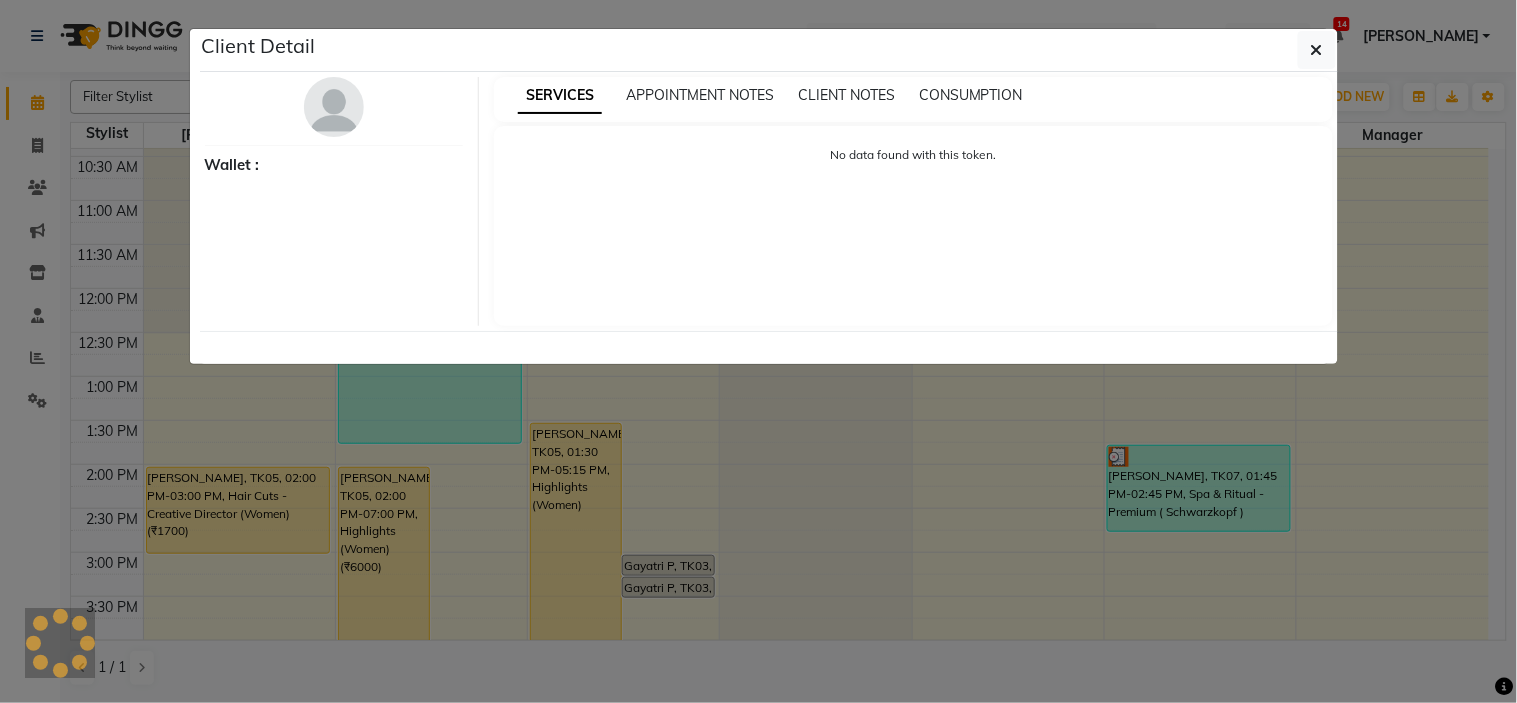 select on "3" 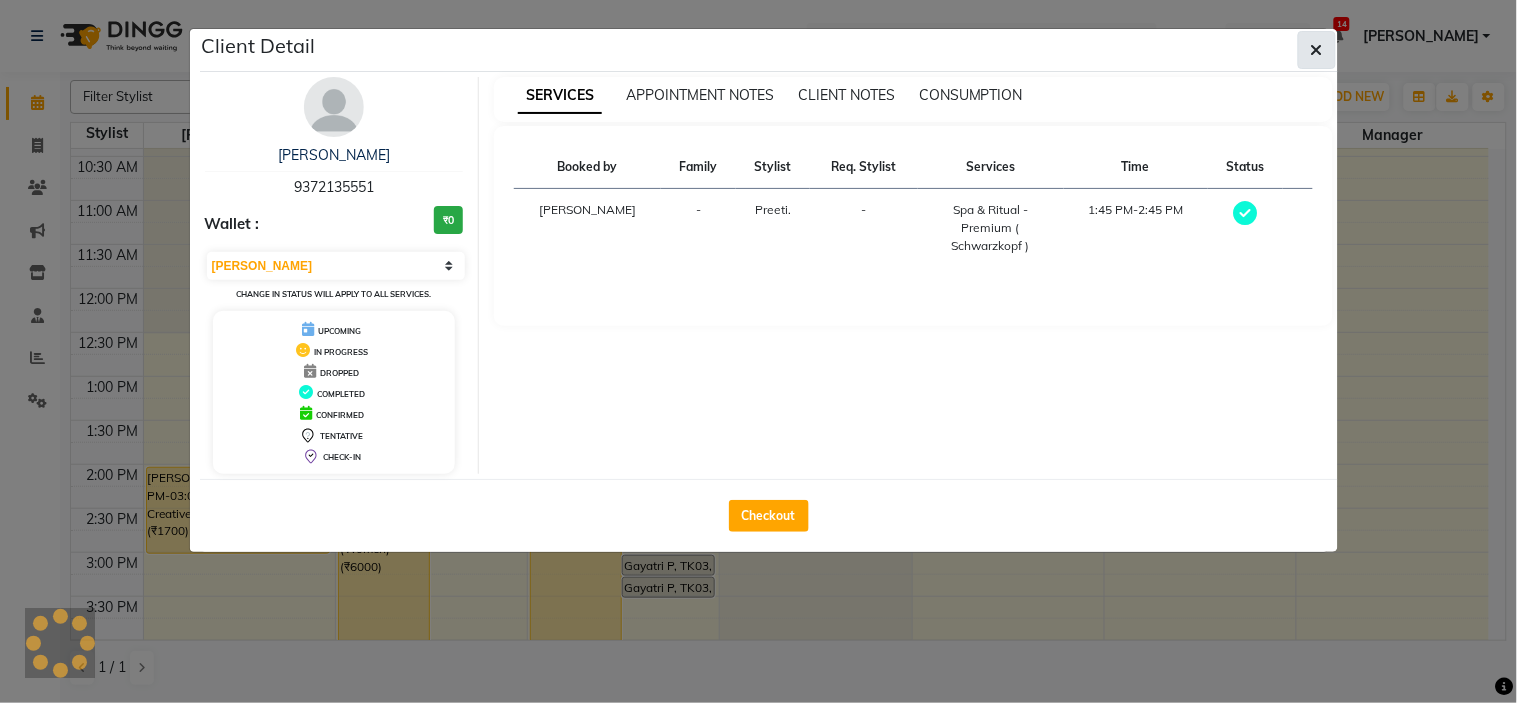 click 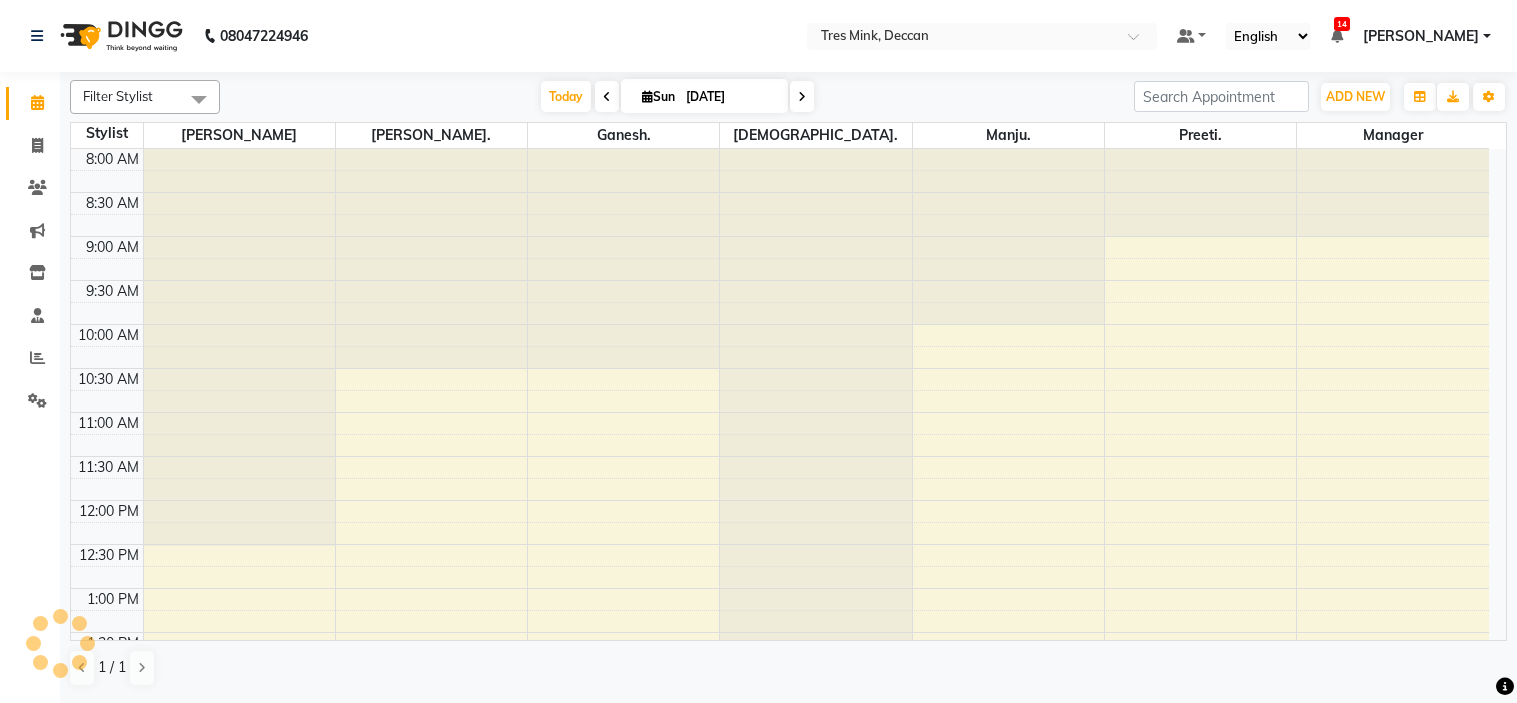 scroll, scrollTop: 0, scrollLeft: 0, axis: both 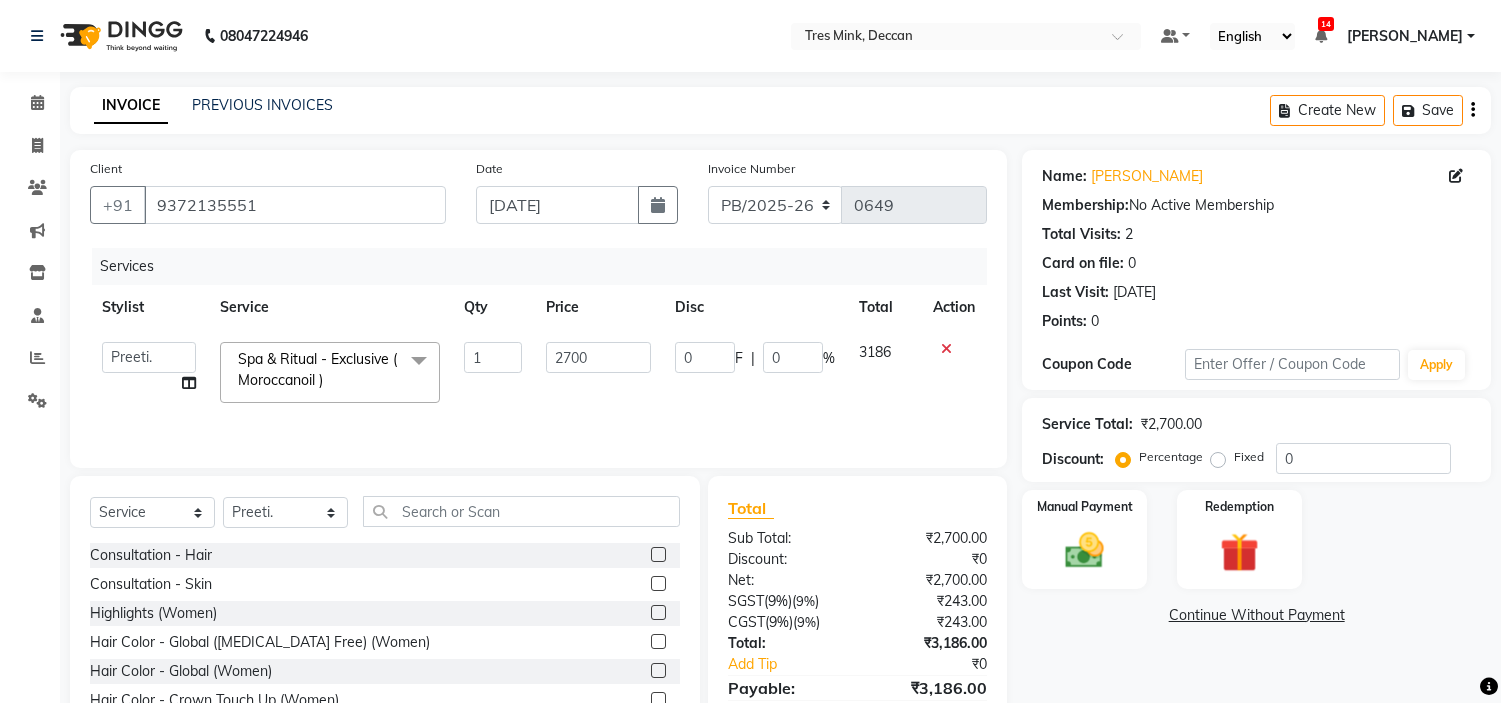 select on "59502" 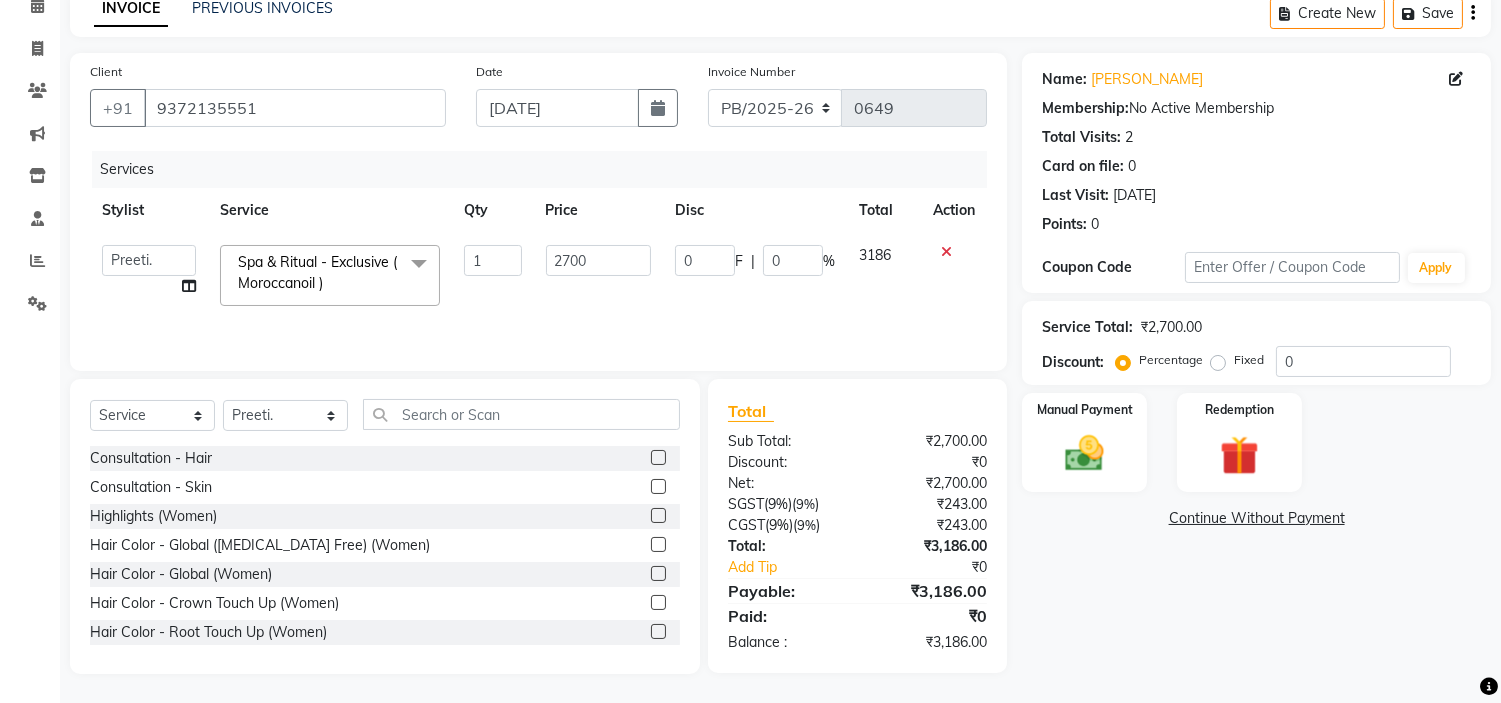 scroll, scrollTop: 0, scrollLeft: 0, axis: both 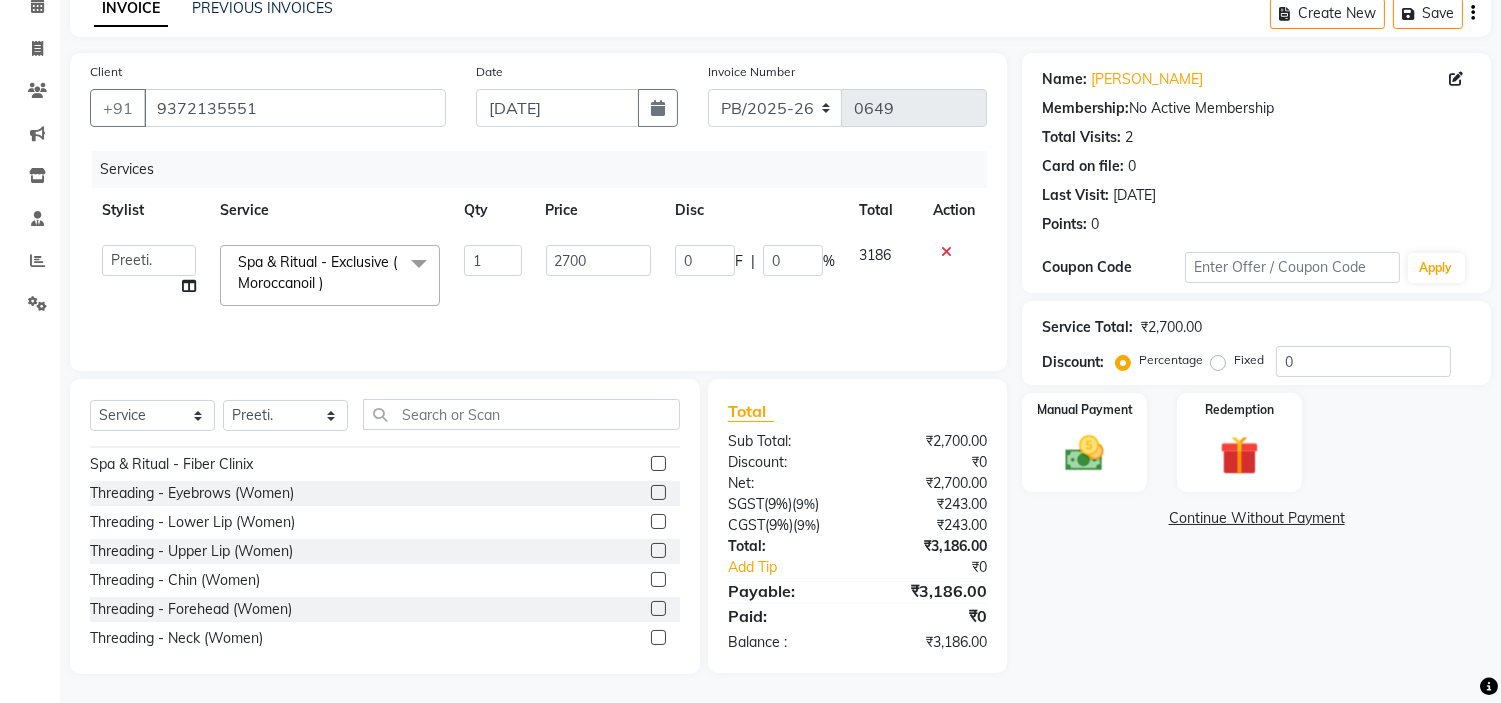 click 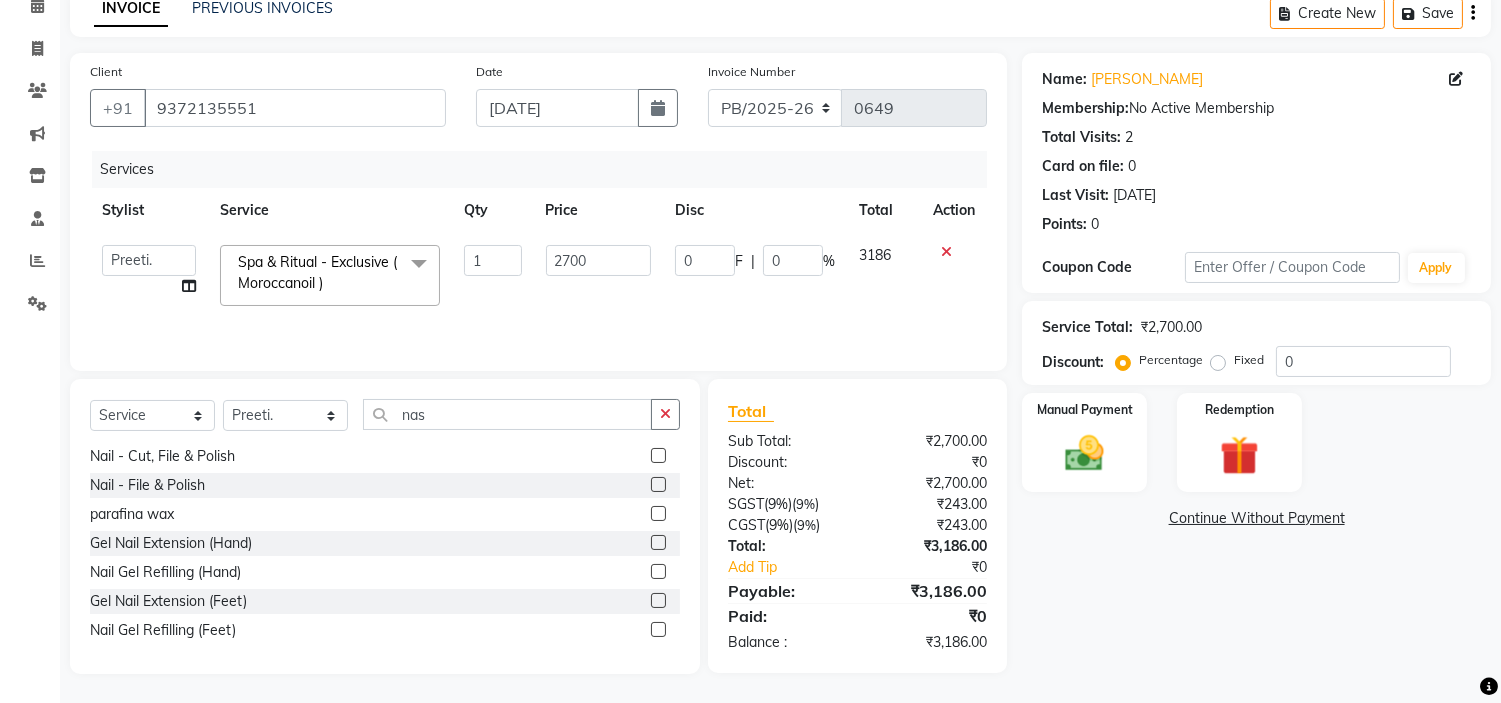 scroll, scrollTop: 0, scrollLeft: 0, axis: both 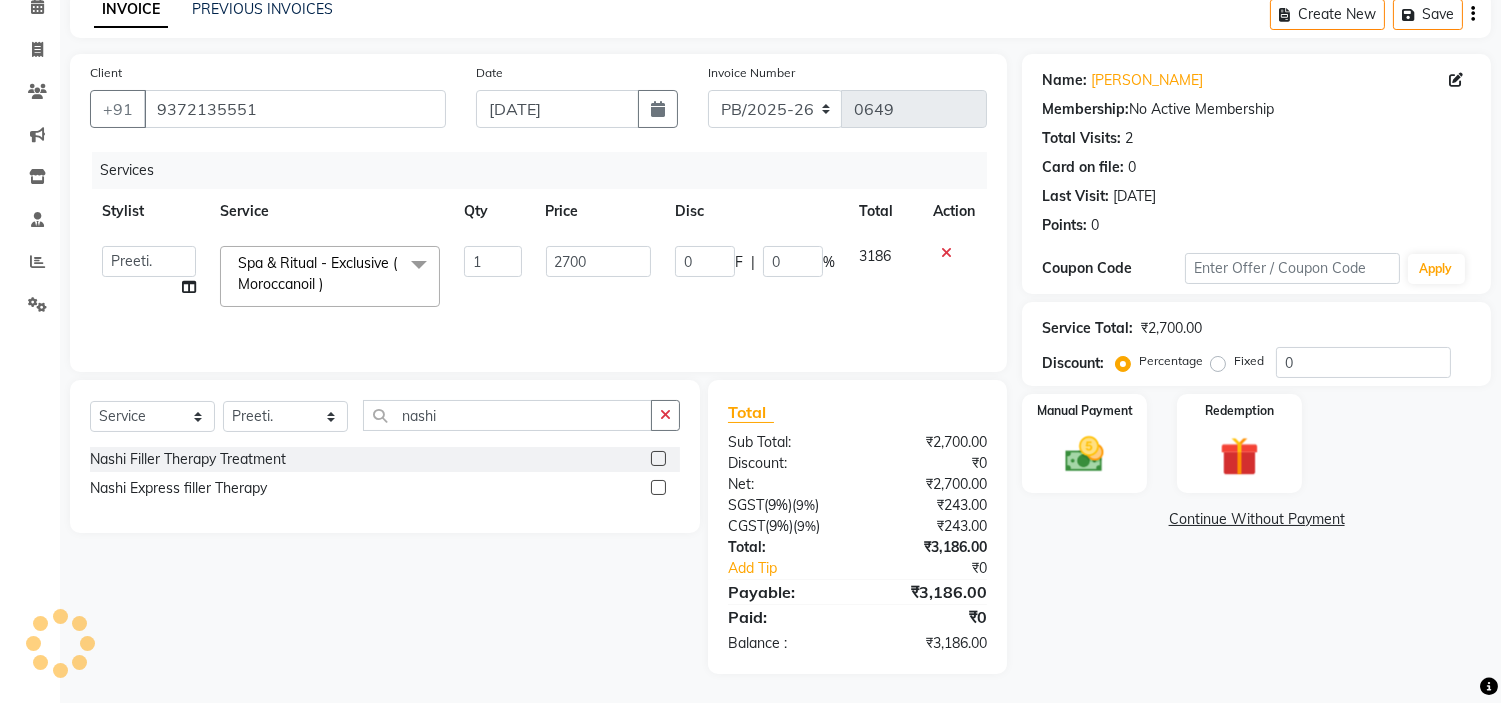type on "nashi" 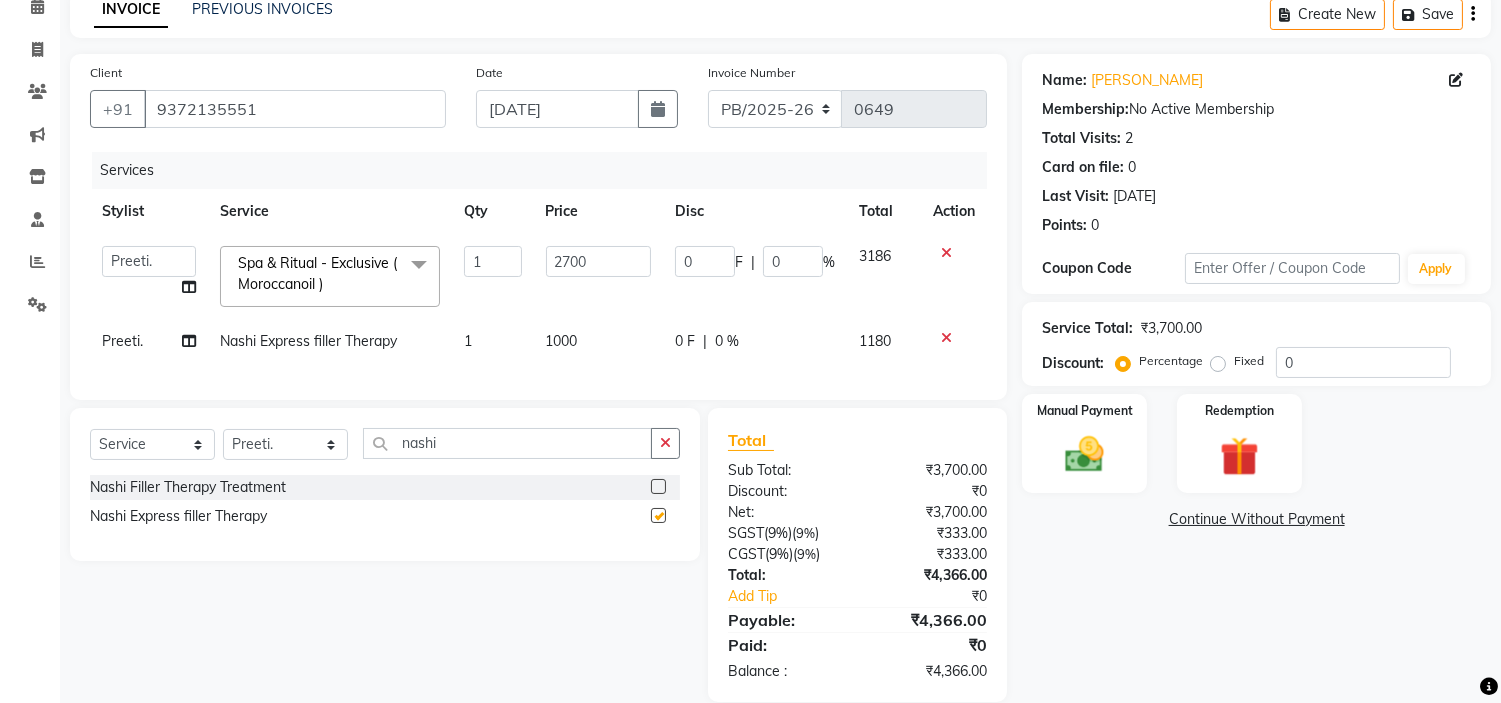 checkbox on "false" 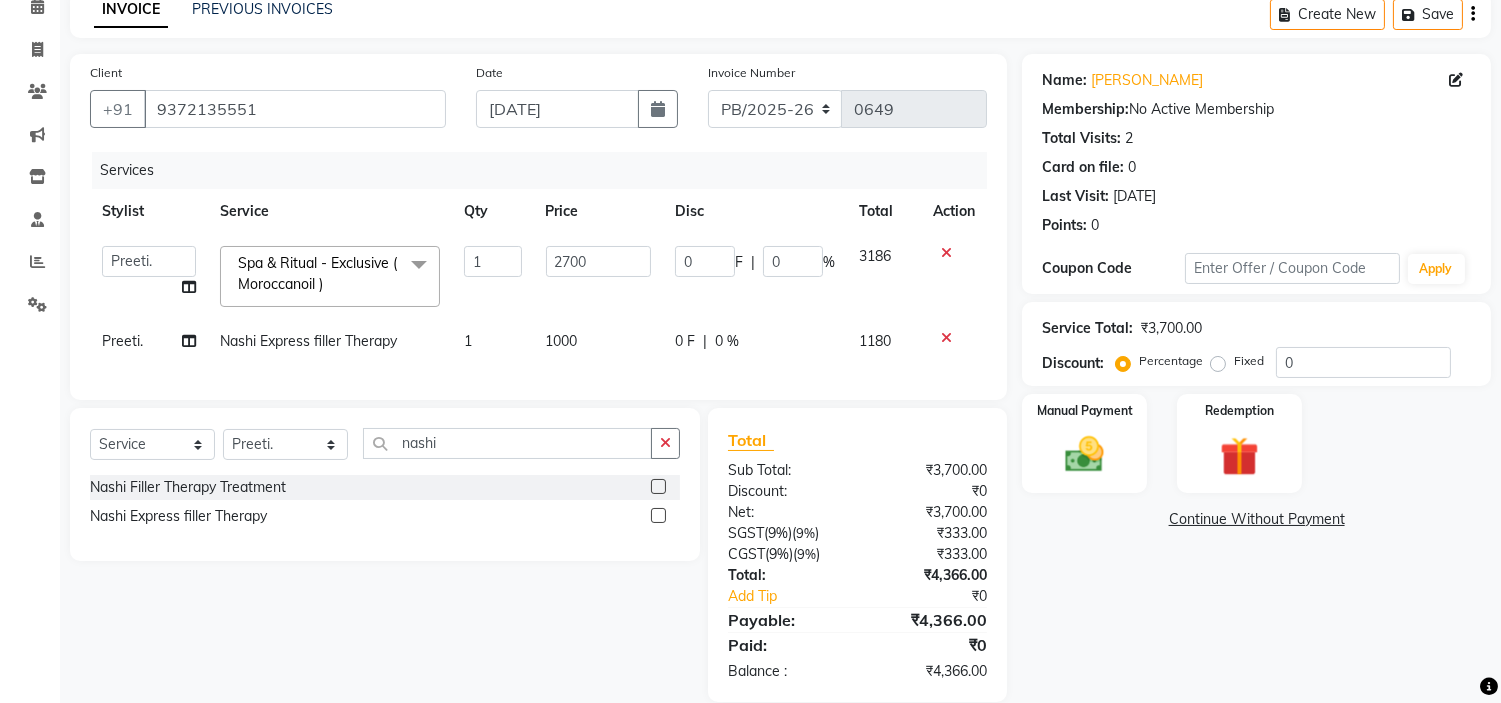click on "1000" 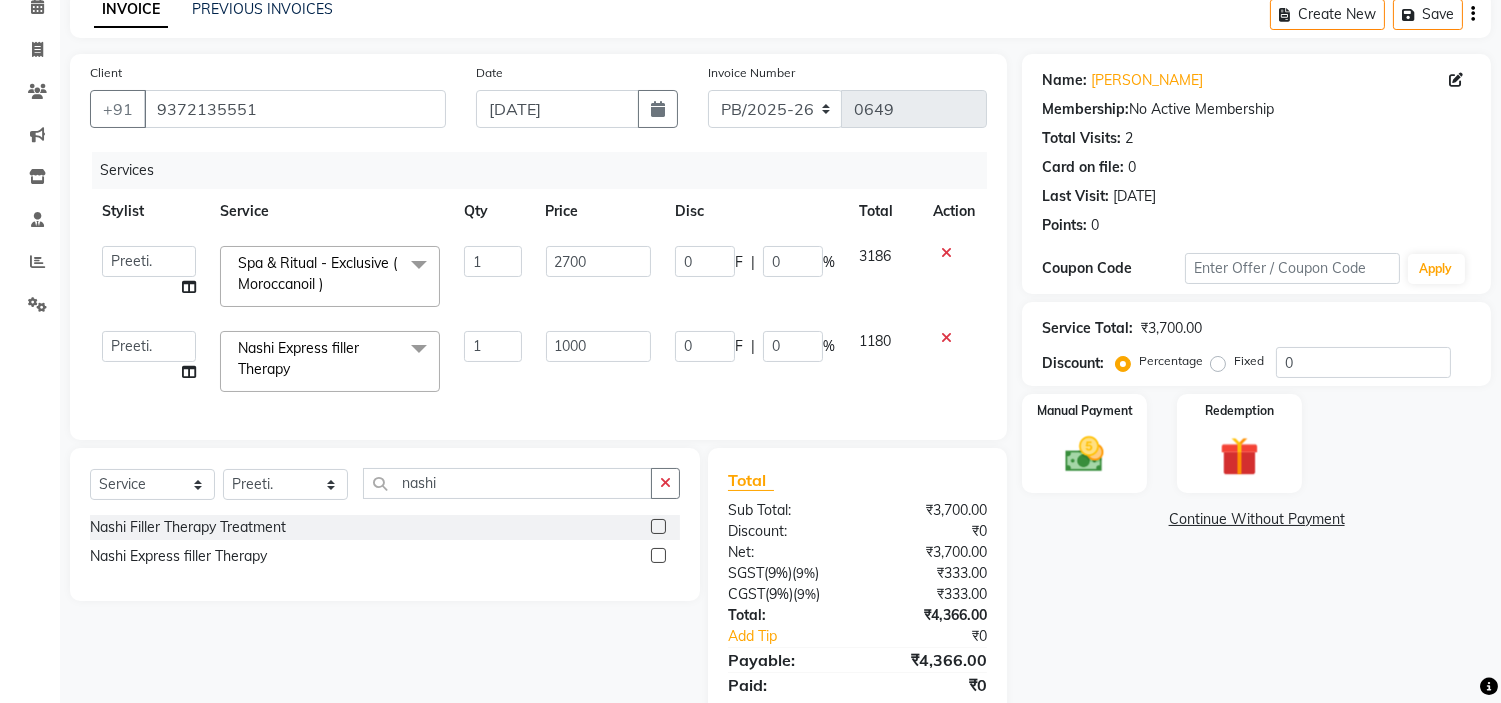 click on "1000" 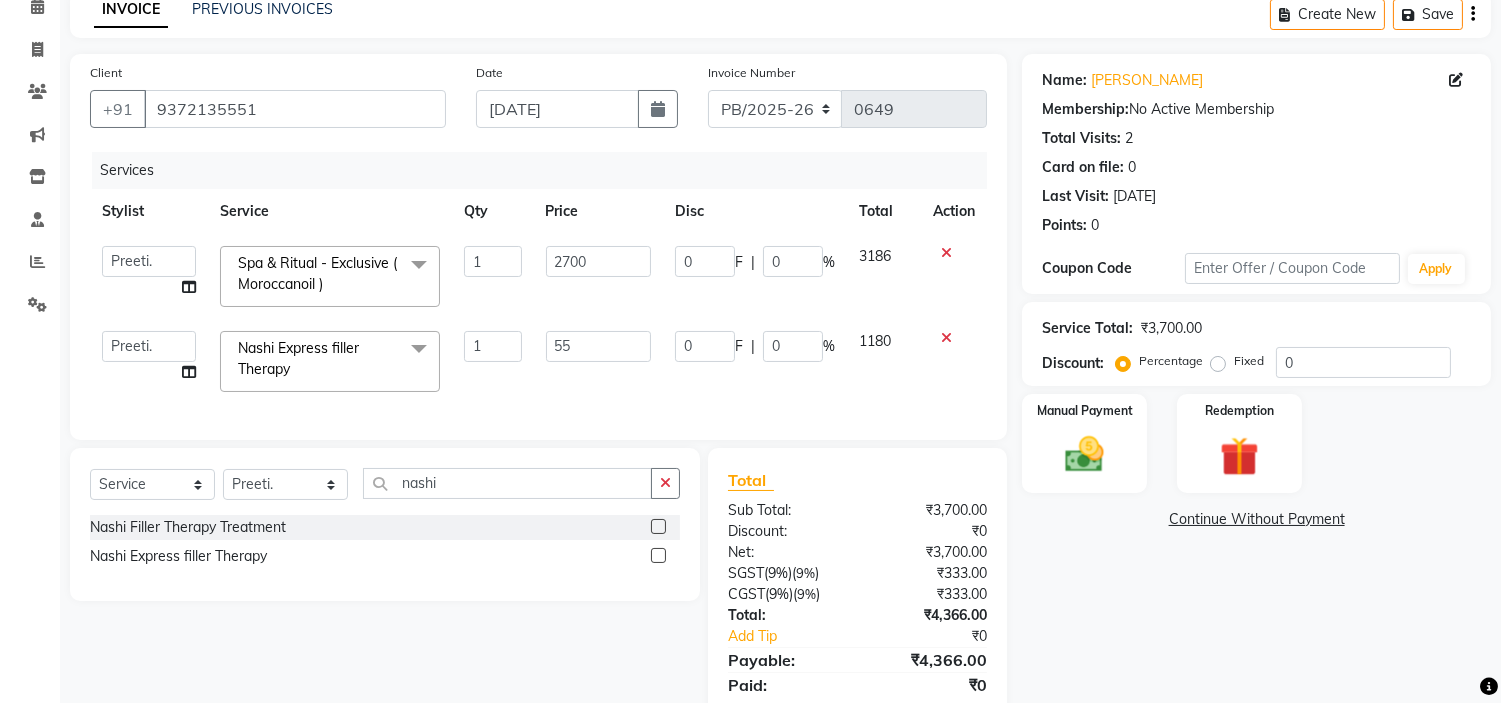 type on "550" 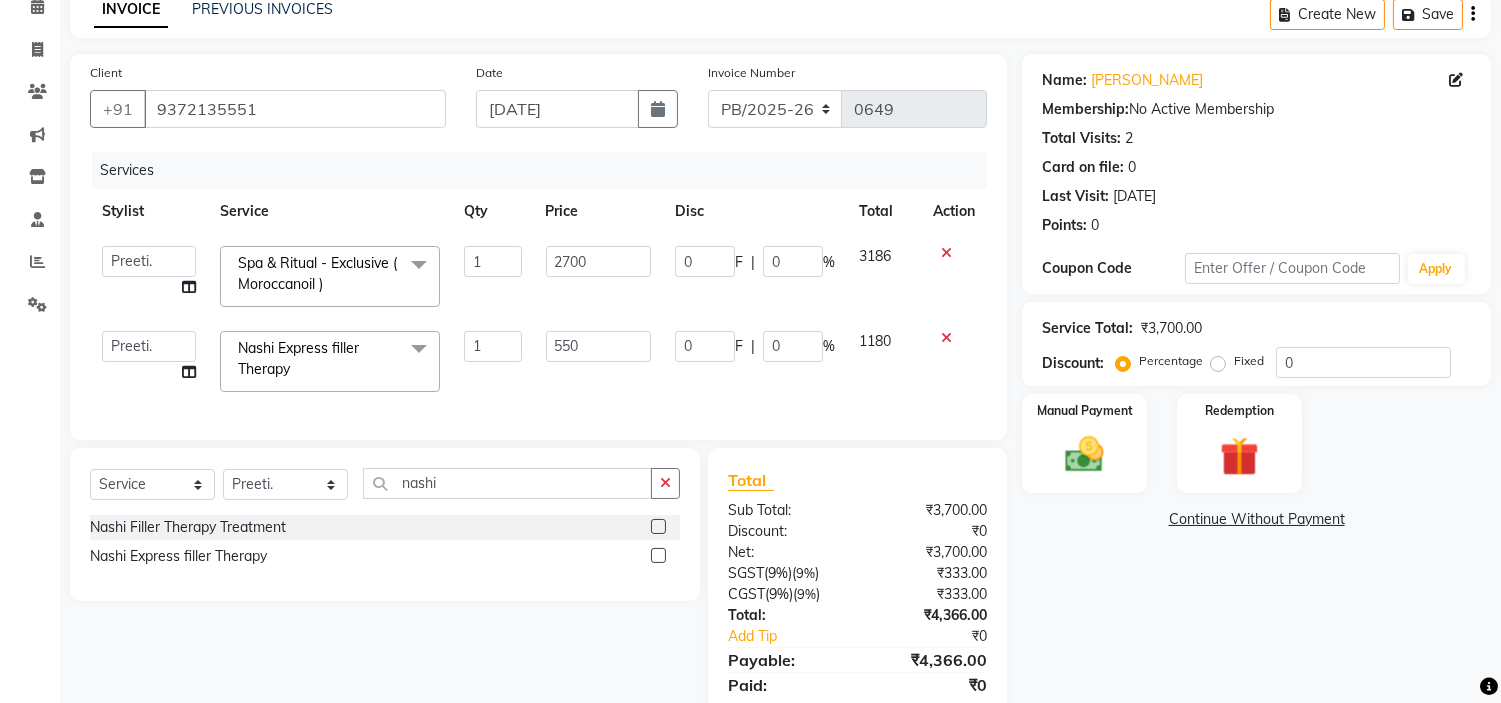 click on "Client +91 9372135551 Date 13-07-2025 Invoice Number PB/2025-26 V/2025 V/2025-26 0649 Services Stylist Service Qty Price Disc Total Action  Eva   Ganesh.   Gunjan.   Karan Arya   Krishna.   Manager   Manju.   Philomina.   Preeti.   Revati Karandikar   Shailesh Mistry   Siddhant.   Soham Ahire.  Spa & Ritual - Exclusive ( Moroccanoil )  x Consultation - Hair  Consultation - Skin Highlights (Women) Hair Color - Global (Ammonia Free) (Women) Hair Color - Global (Women) Hair Color - Crown Touch Up (Women) Hair Color - Root Touch Up (Women) Hair Color - Highlights (Men) Hair Color - Global (Ammonia Free) (Men) Hair Color - Global (Men) Hair Color -Toner Hair Color - Colour Correction Hair Color -  Lowlights Styling - shampo and conditioner Styling - Blow-dry without Shampoo Styling - Blow-dry with Shampoo Styling - Hair Ironing Styling - Hair Tongs Styling -Tong,Iron curls with shampoo Treatment - Keratin Treatment Treatment - Botox Treatment Nashi Filler Therapy Treatment Nashi Express filler Therapy 1 2700 0 F" 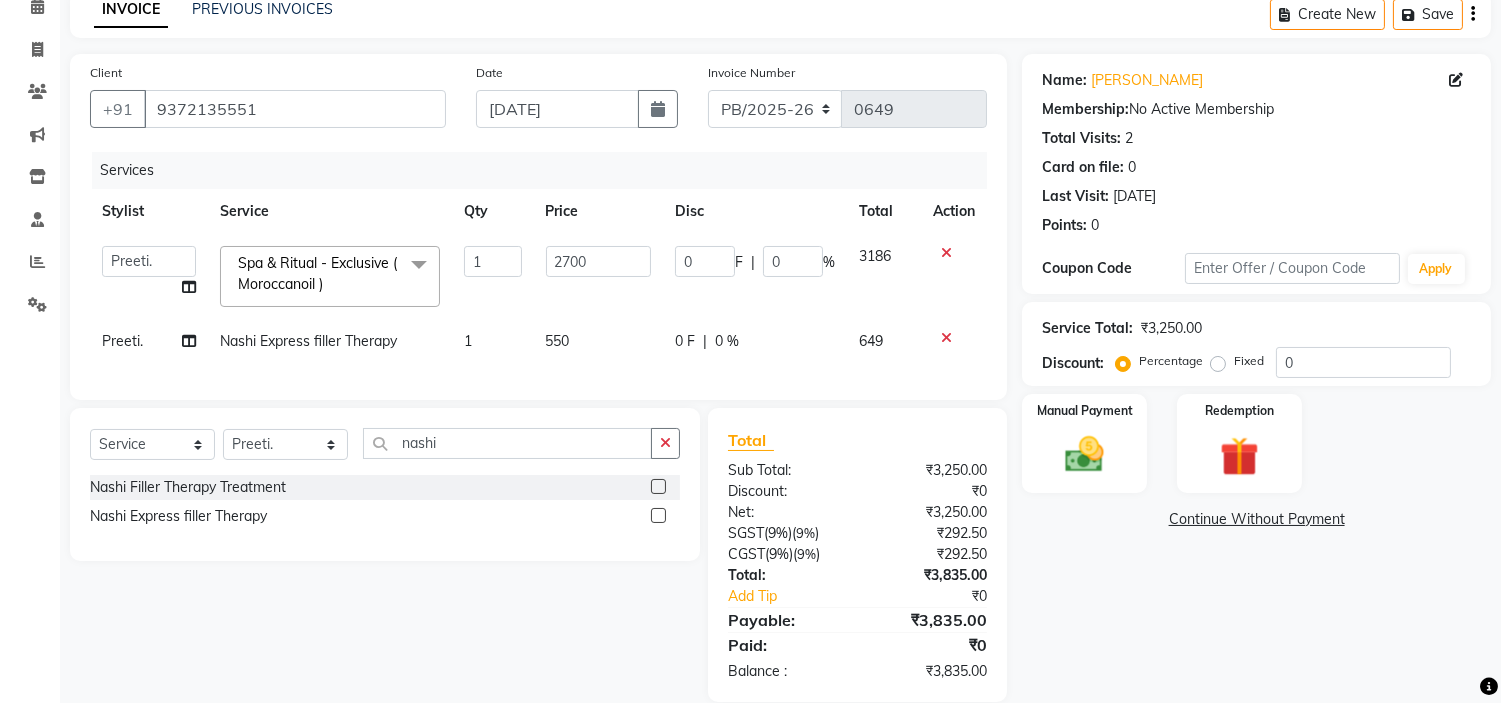 scroll, scrollTop: 141, scrollLeft: 0, axis: vertical 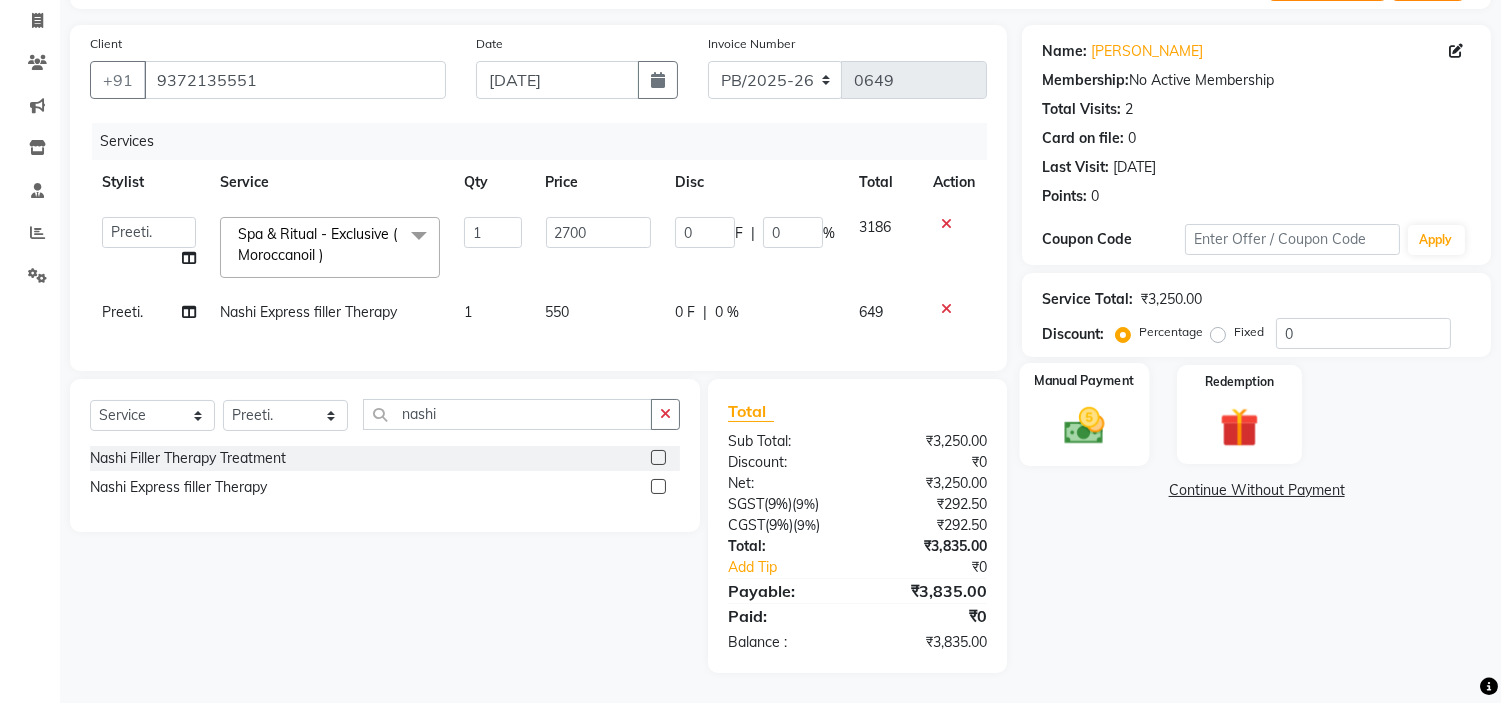 click 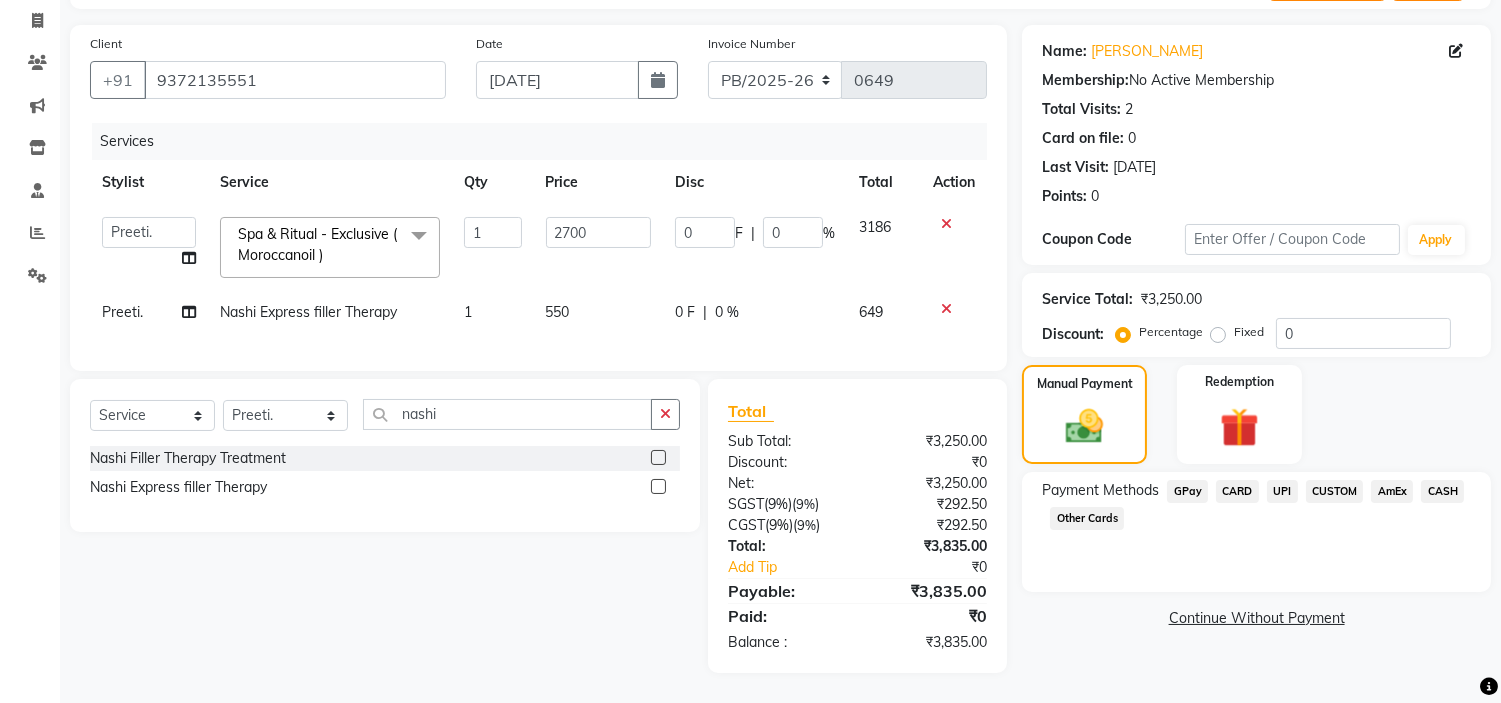 click on "CUSTOM" 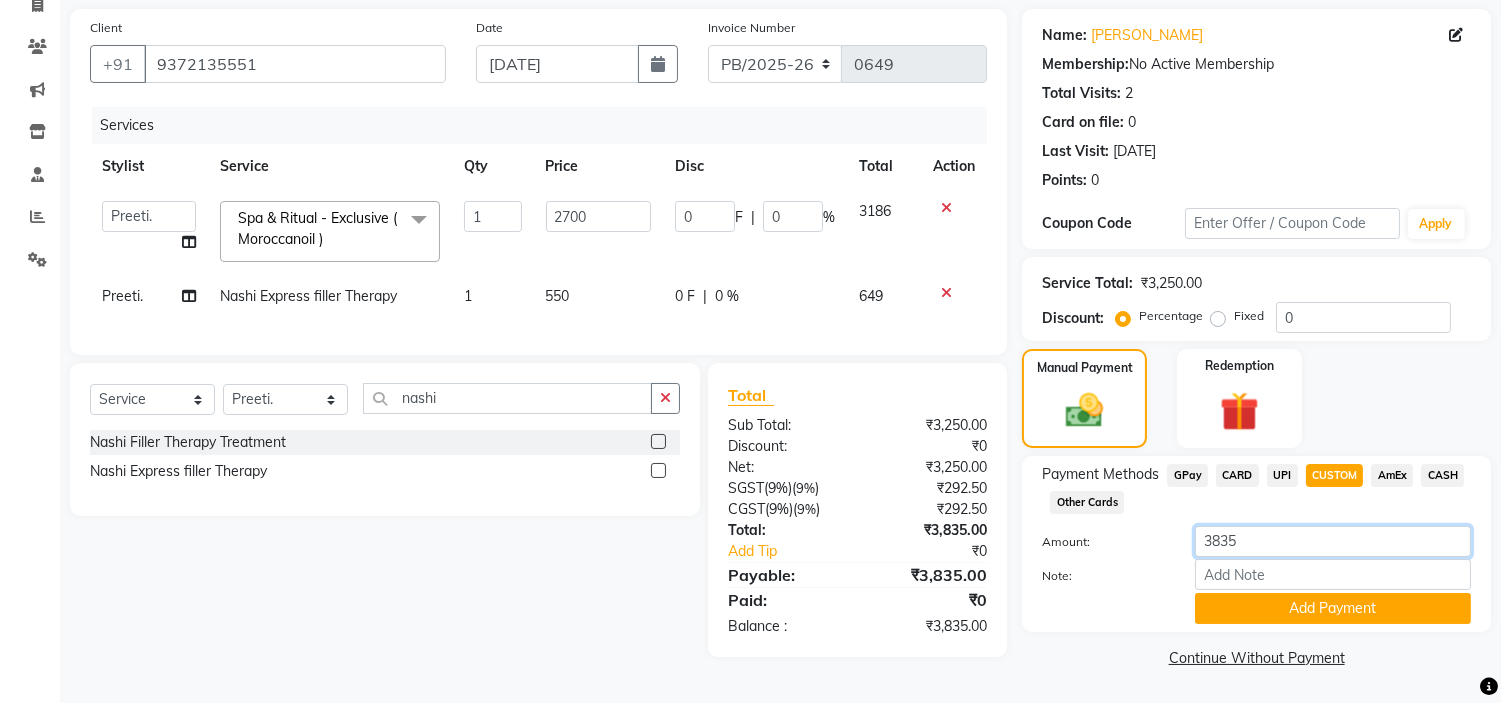 click on "3835" 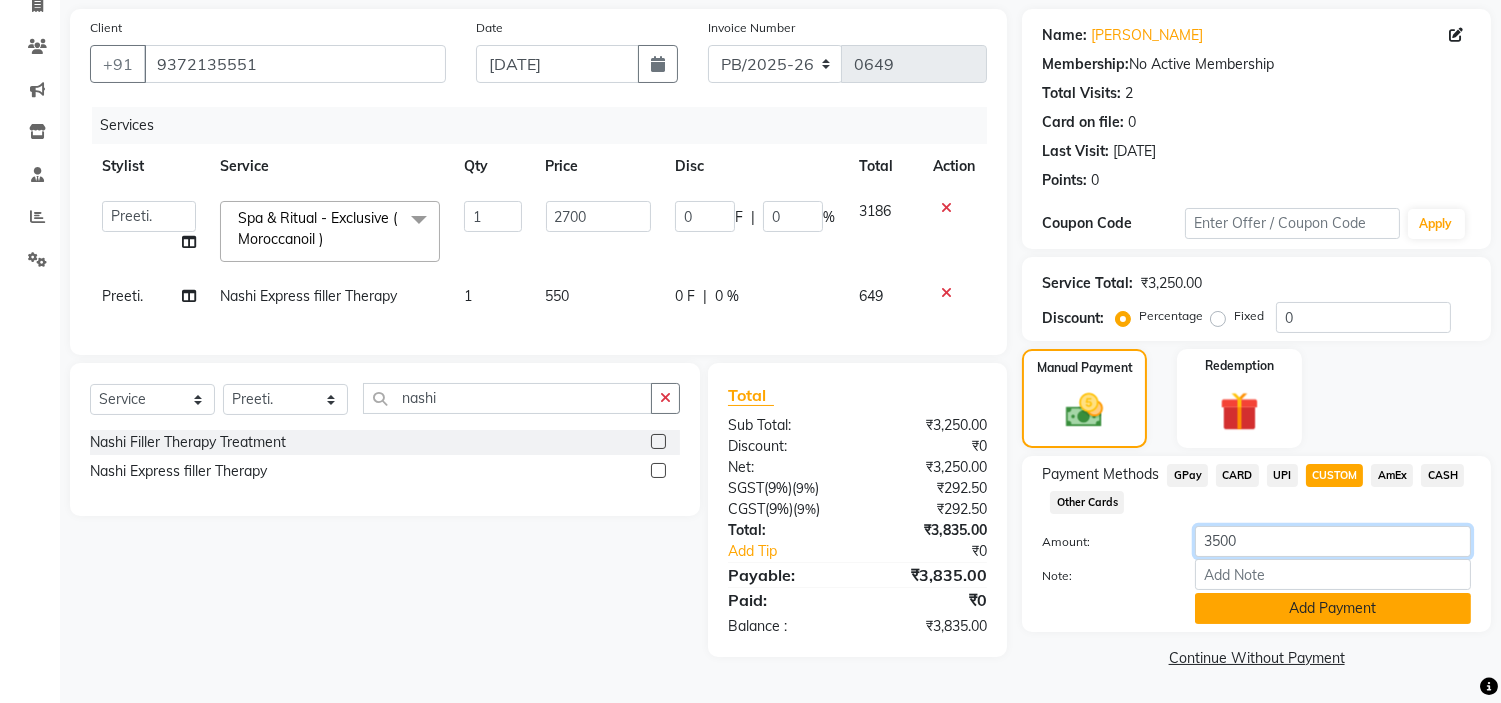 type on "3500" 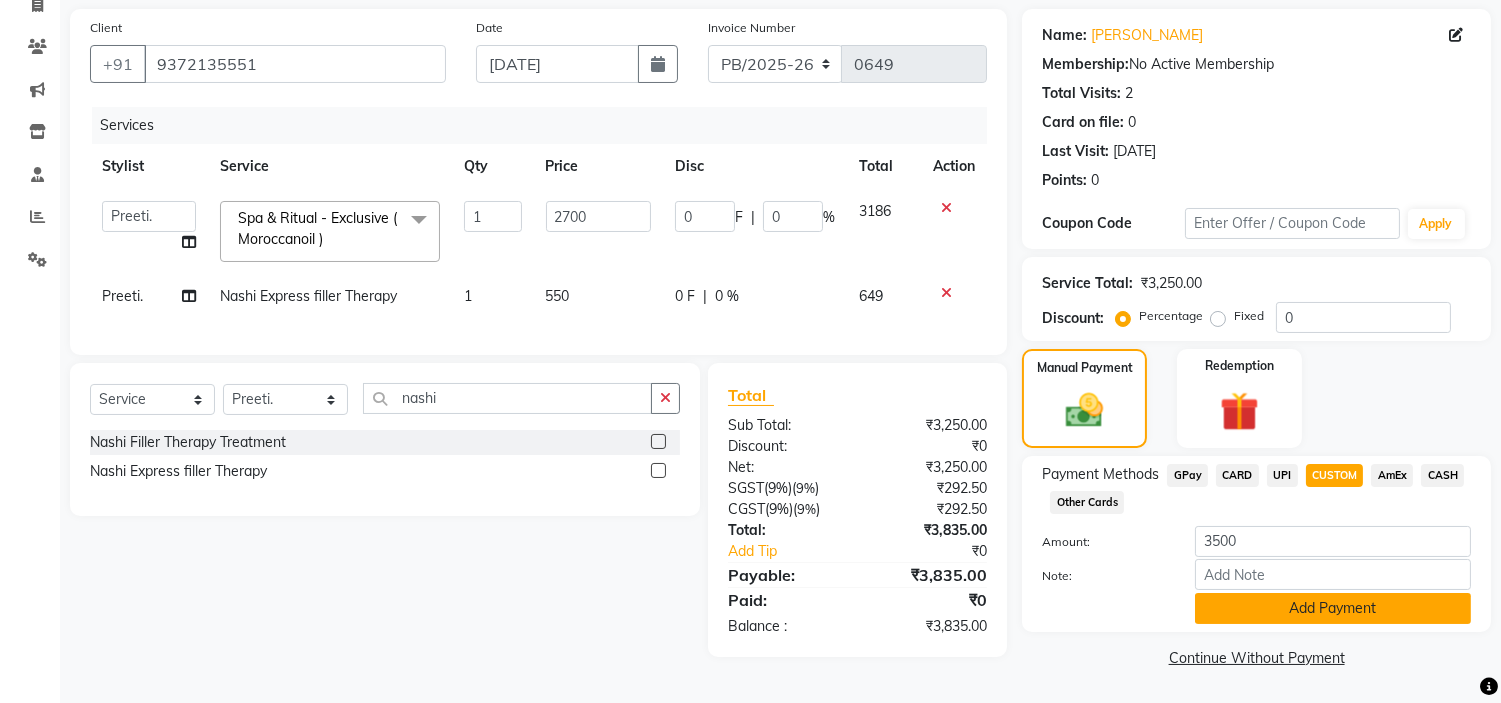 click on "Add Payment" 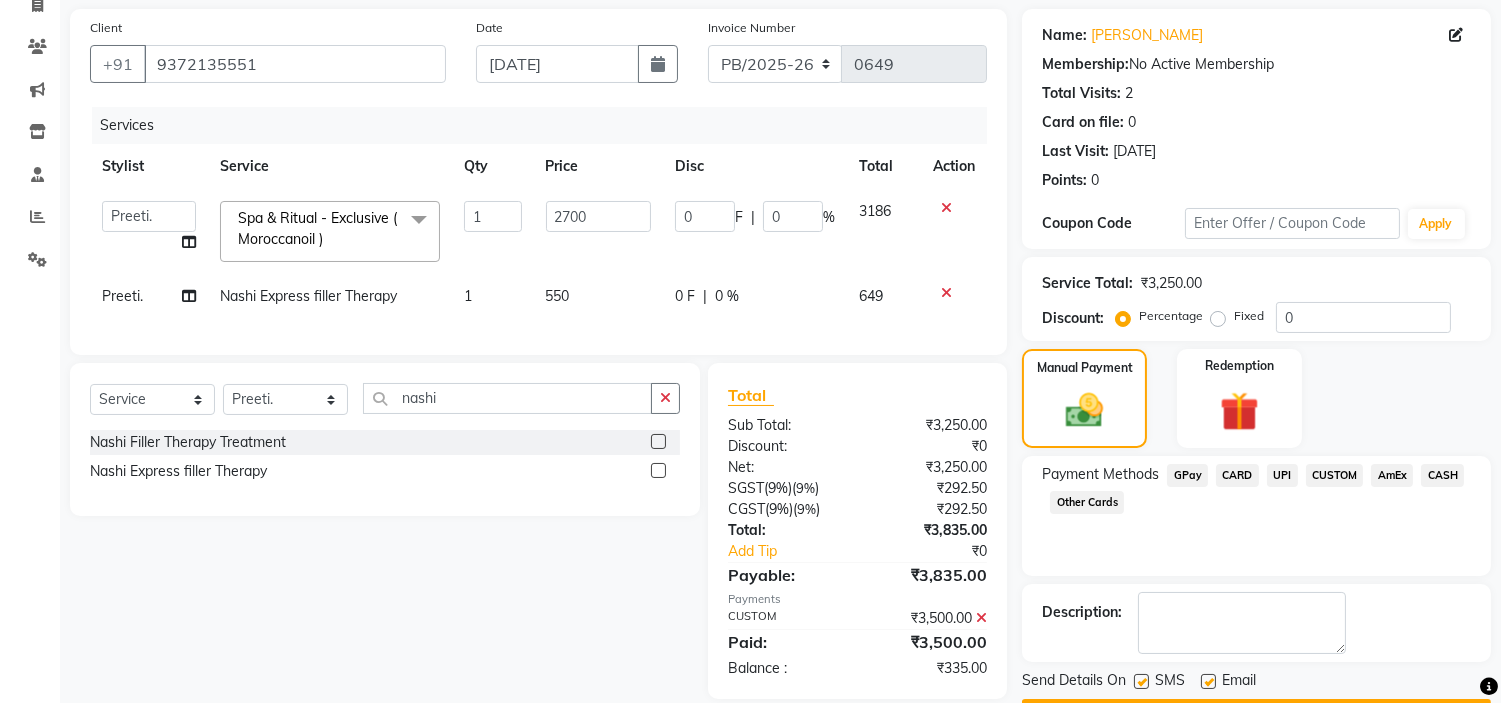 click on "UPI" 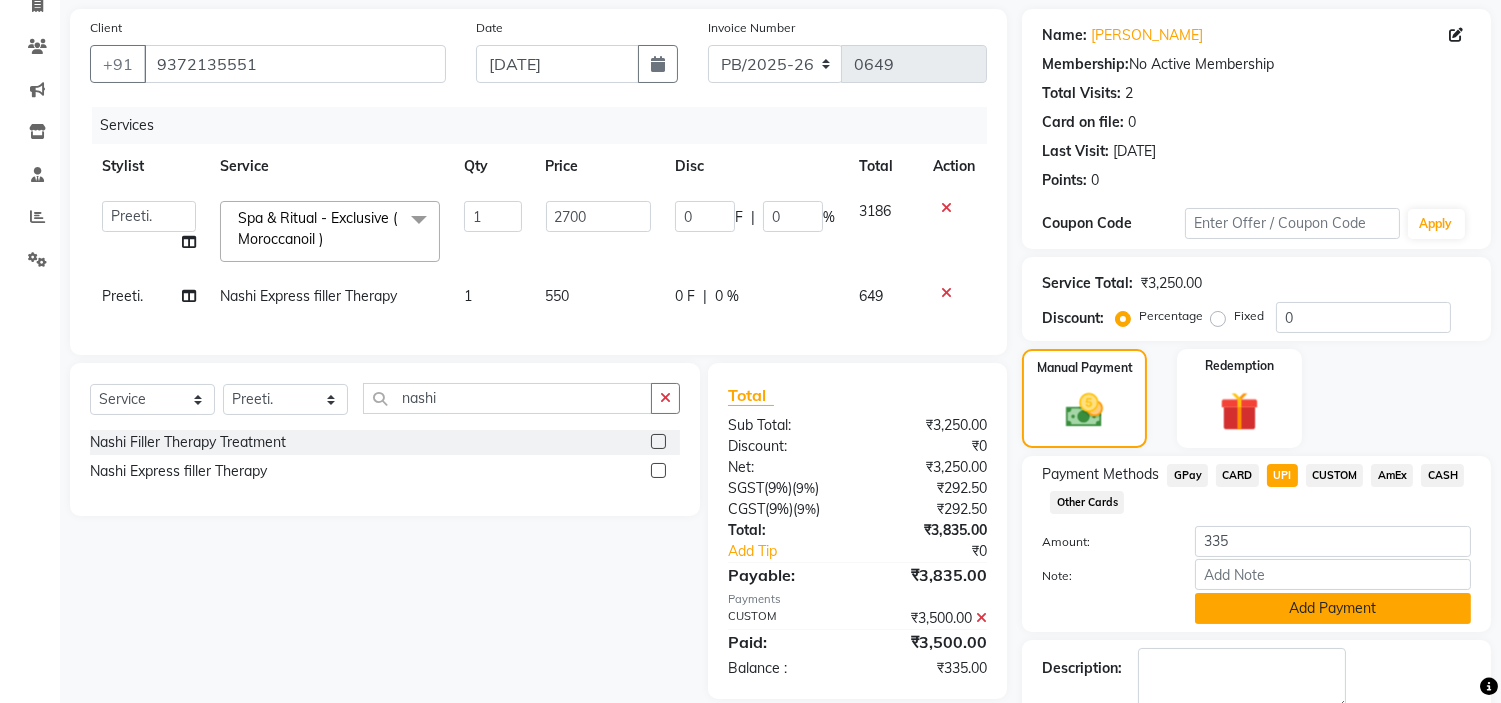click on "Add Payment" 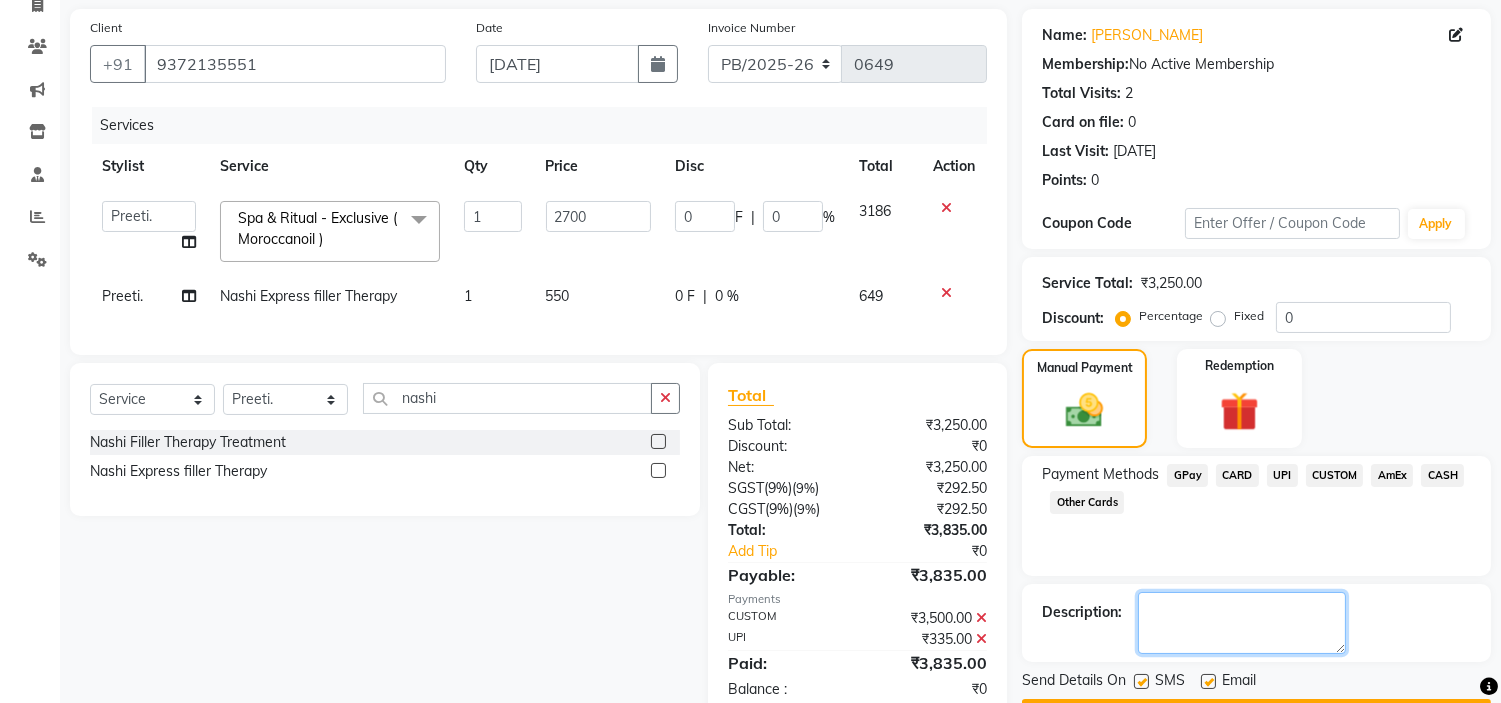 click 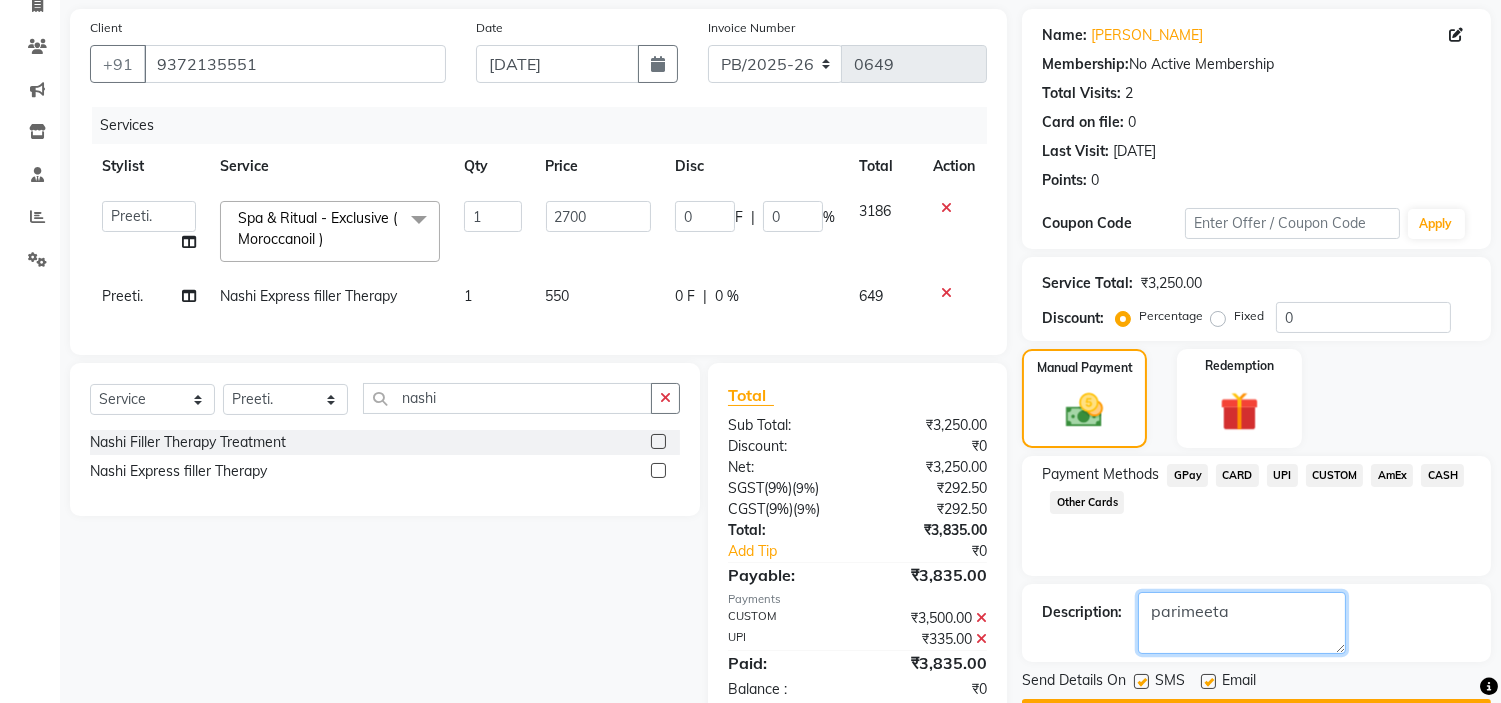 scroll, scrollTop: 204, scrollLeft: 0, axis: vertical 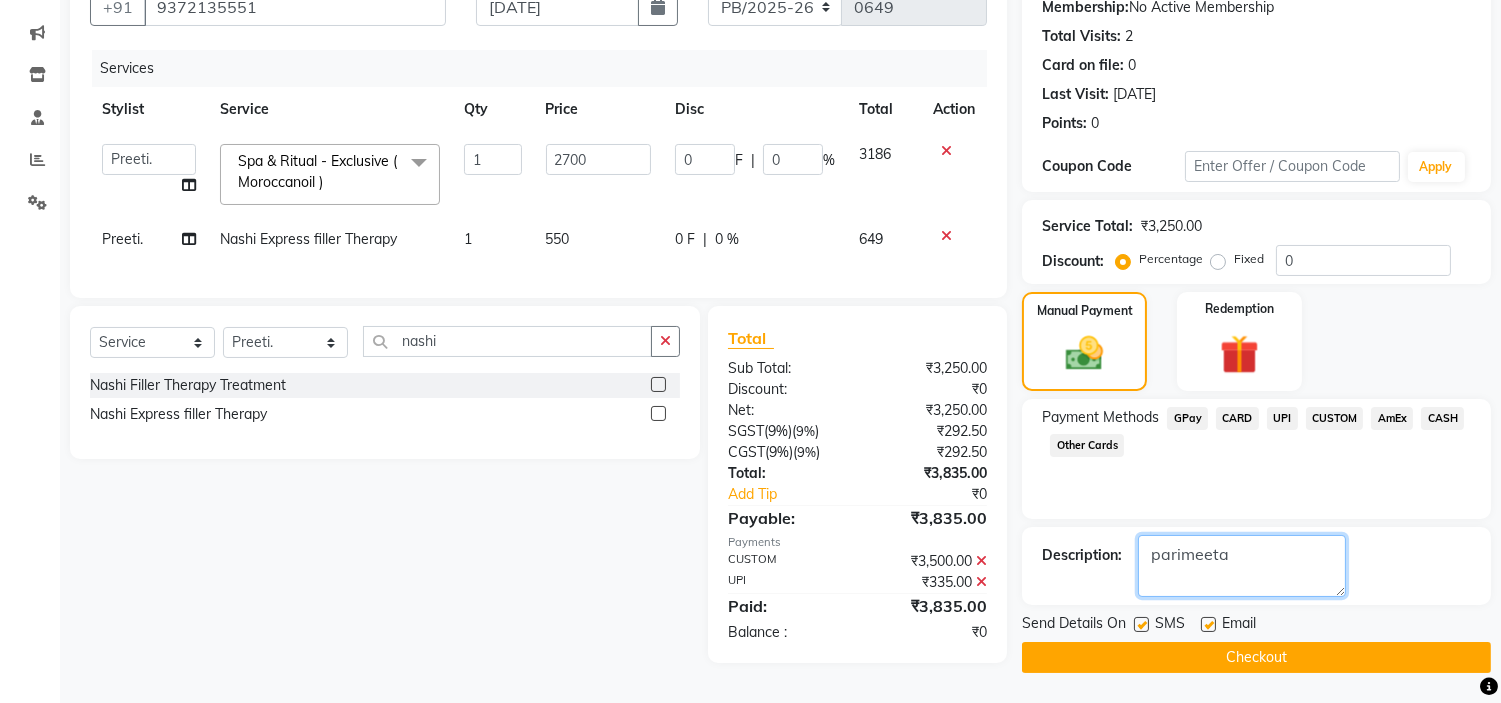 type on "parimeeta" 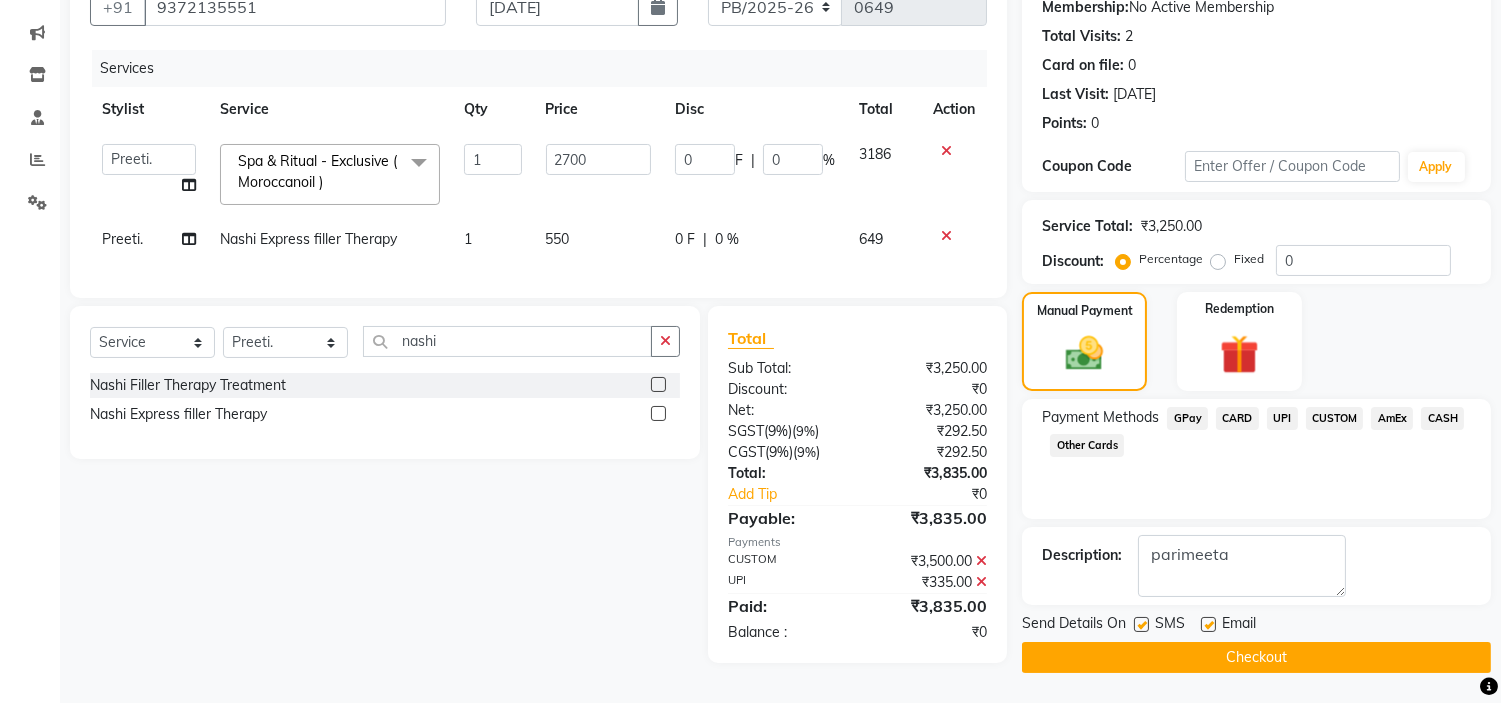 click on "Checkout" 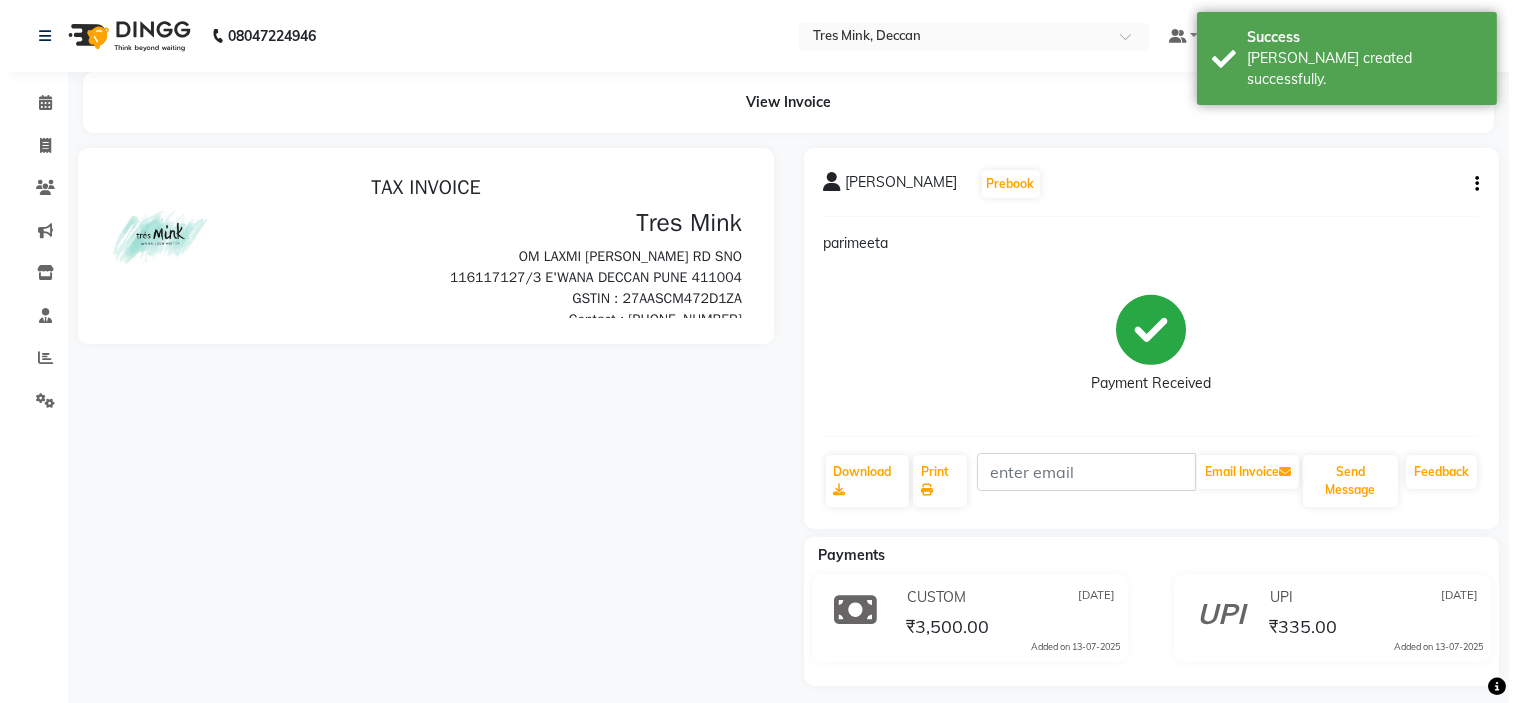 scroll, scrollTop: 0, scrollLeft: 0, axis: both 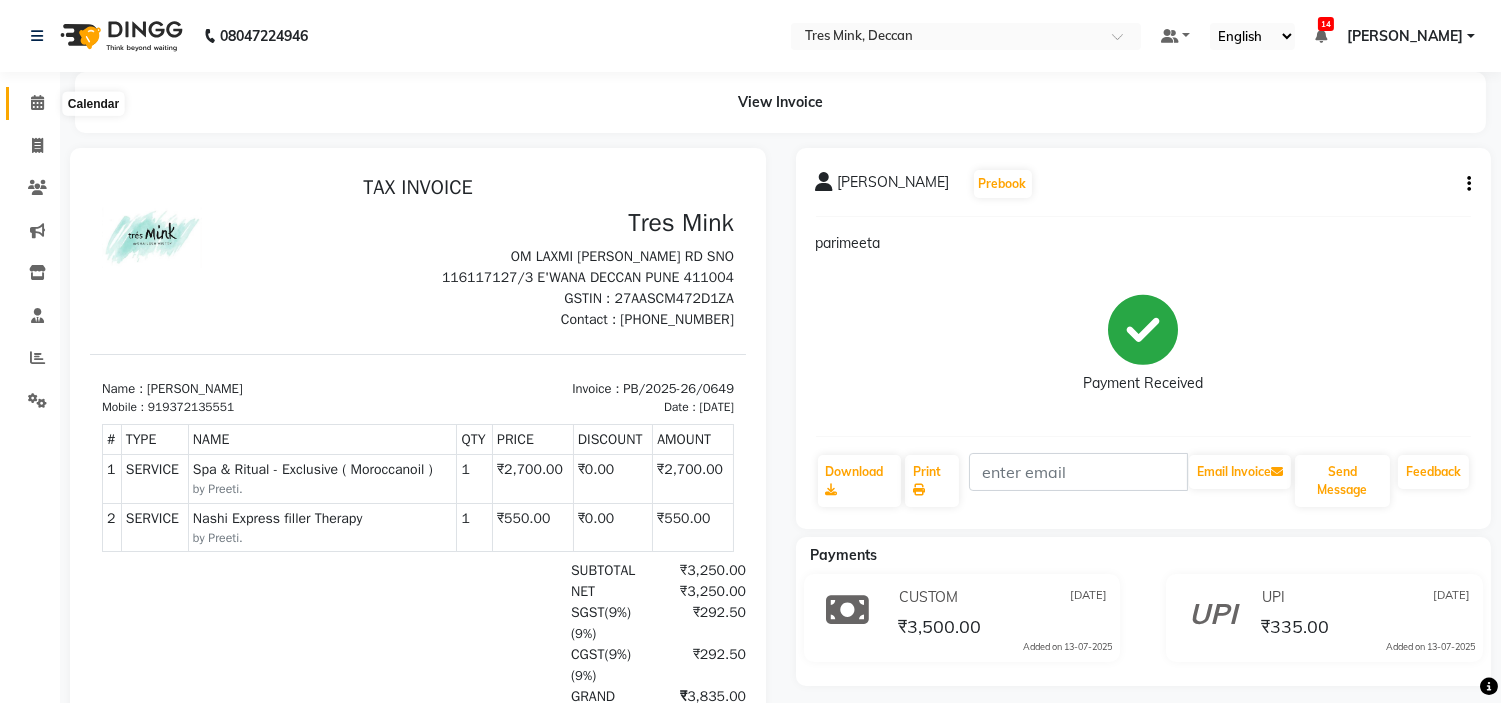 click 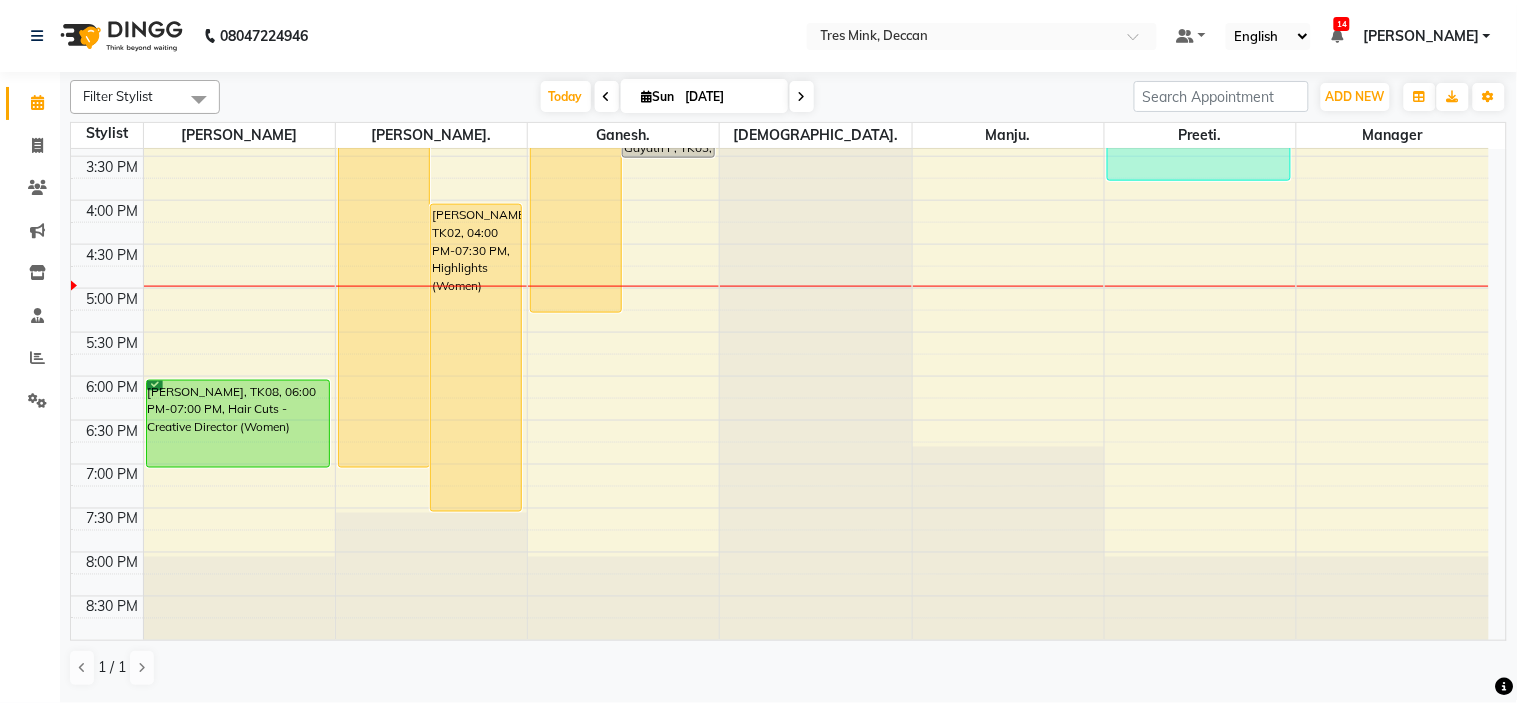 scroll, scrollTop: 656, scrollLeft: 0, axis: vertical 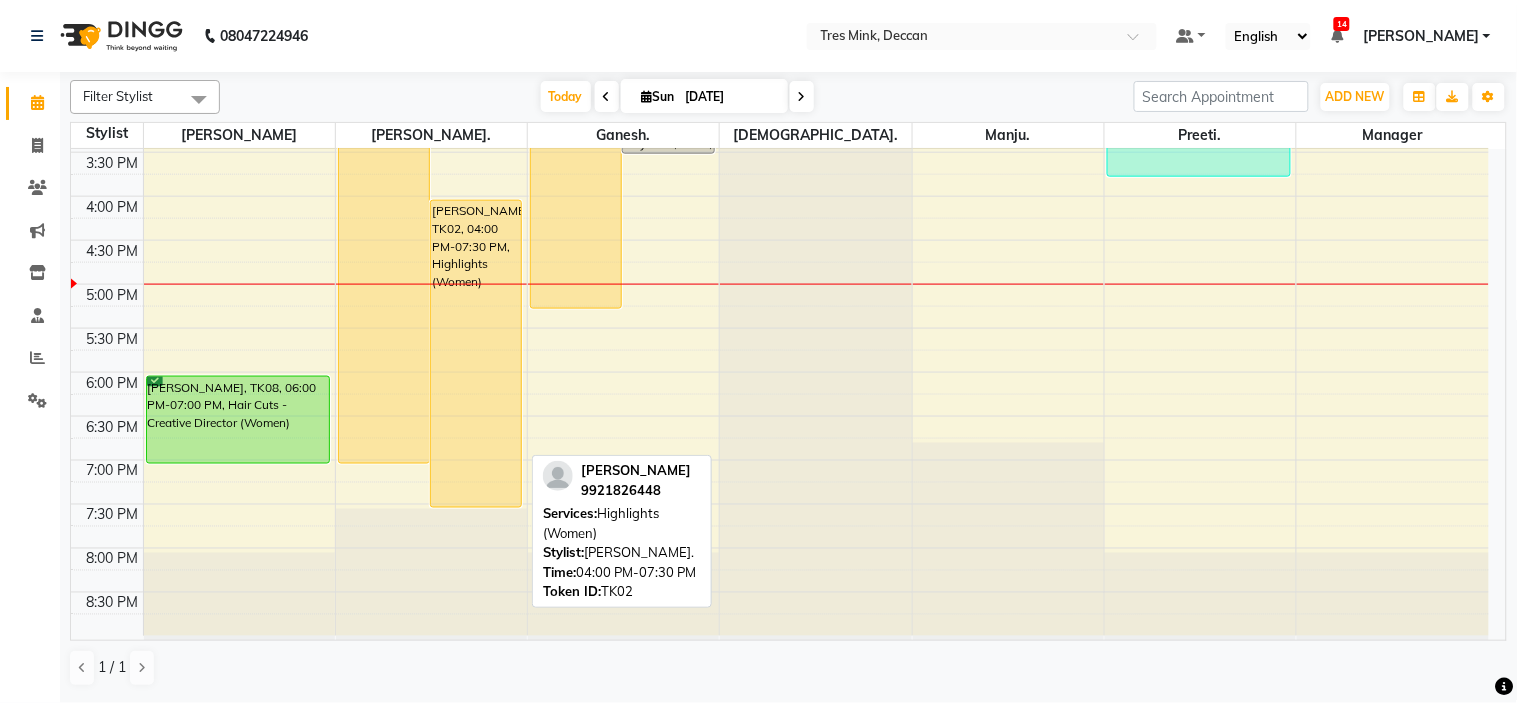 click on "abhishek murty, TK02, 04:00 PM-07:30 PM, Highlights (Women)" at bounding box center [476, 354] 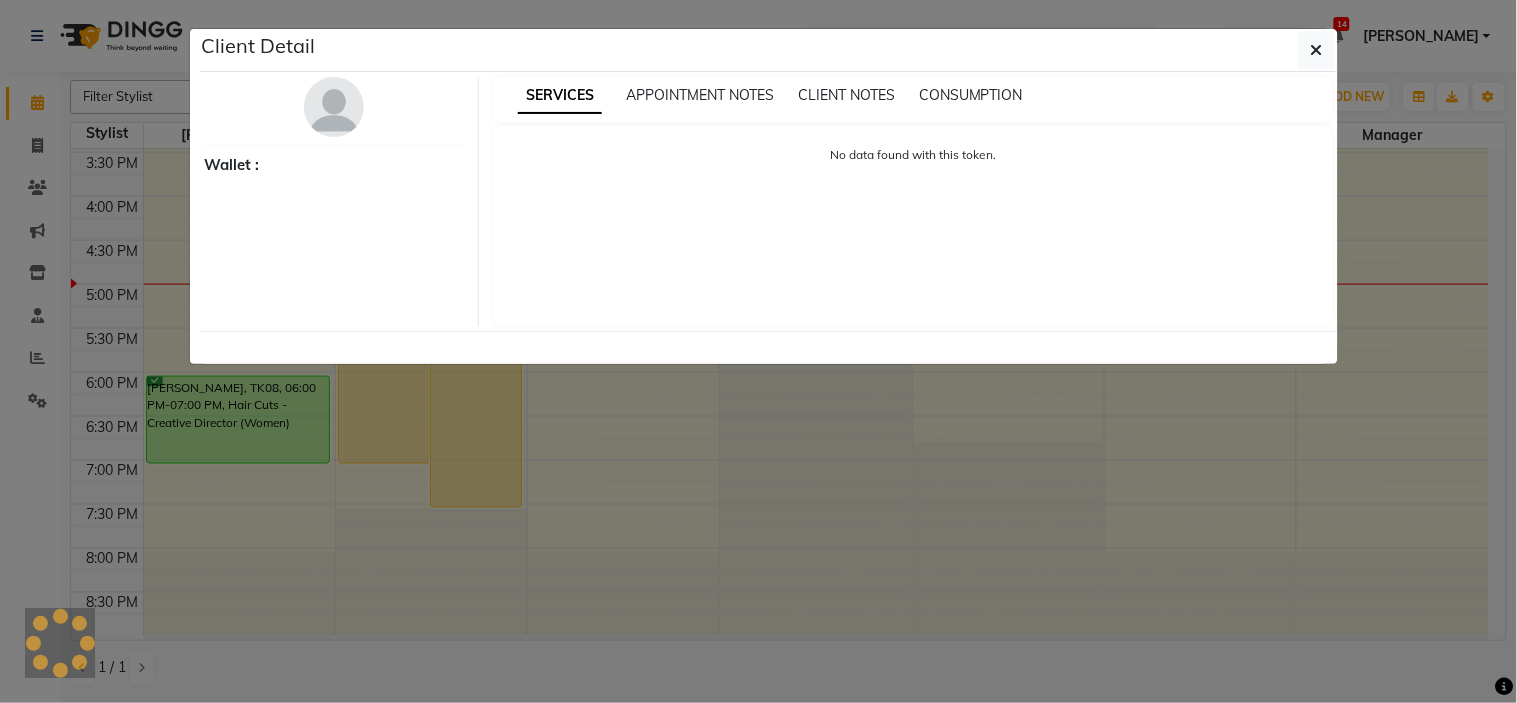 select on "1" 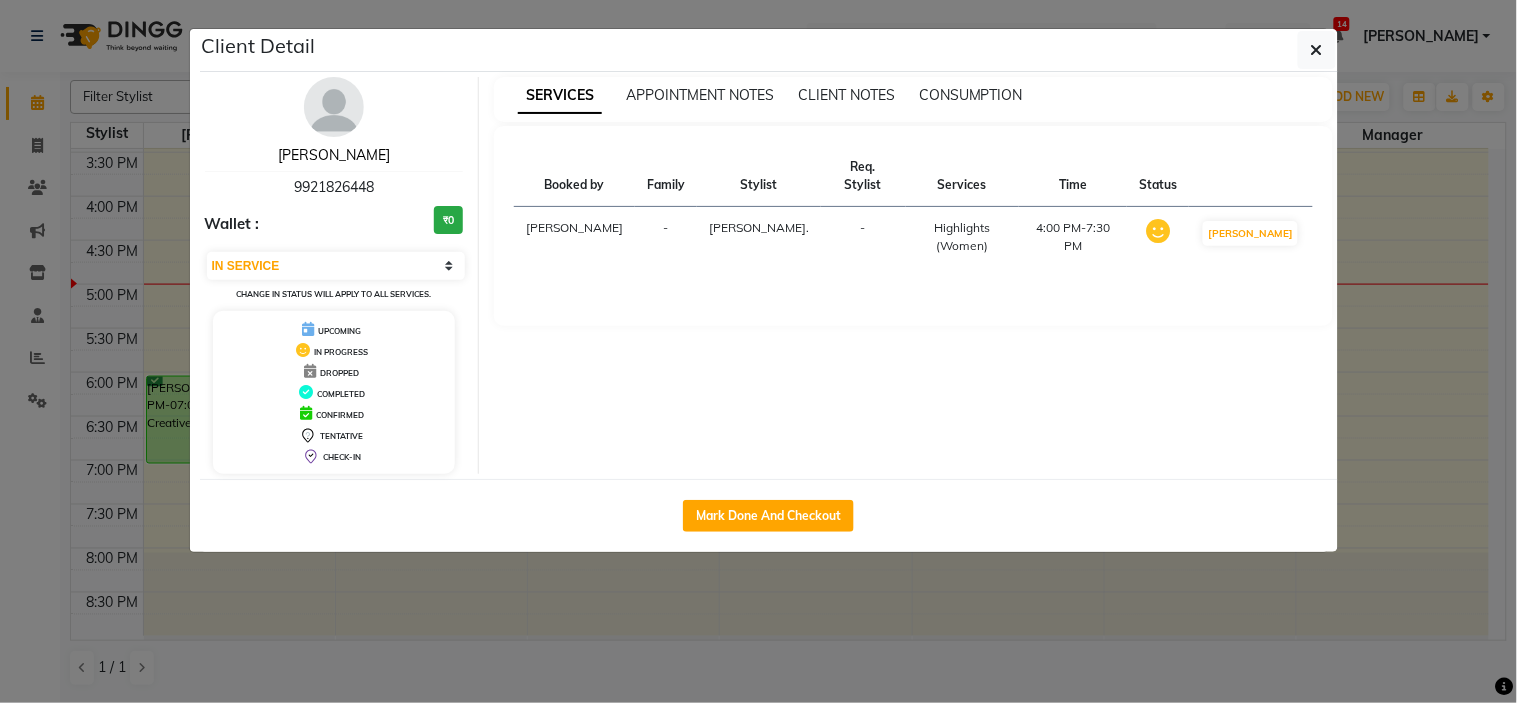 click on "abhishek murty" at bounding box center (334, 155) 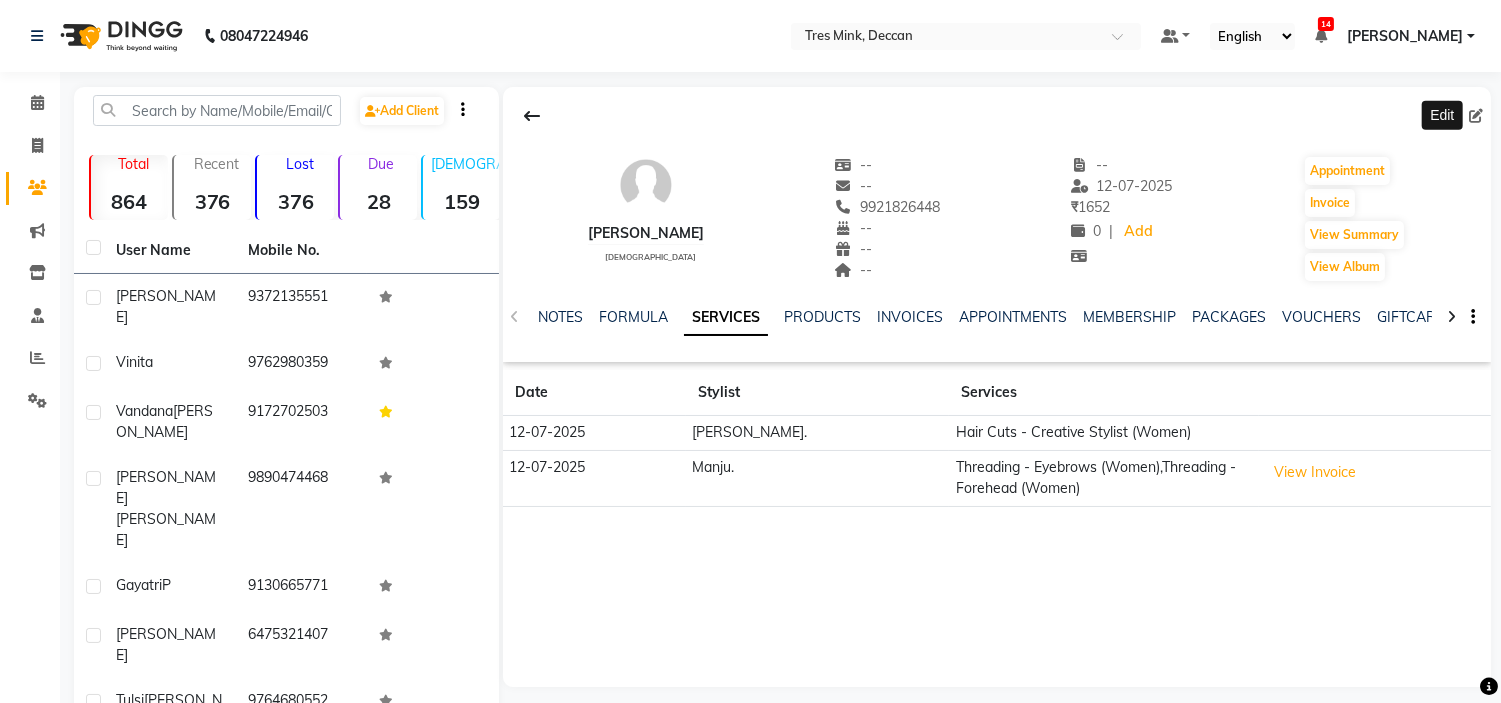 click 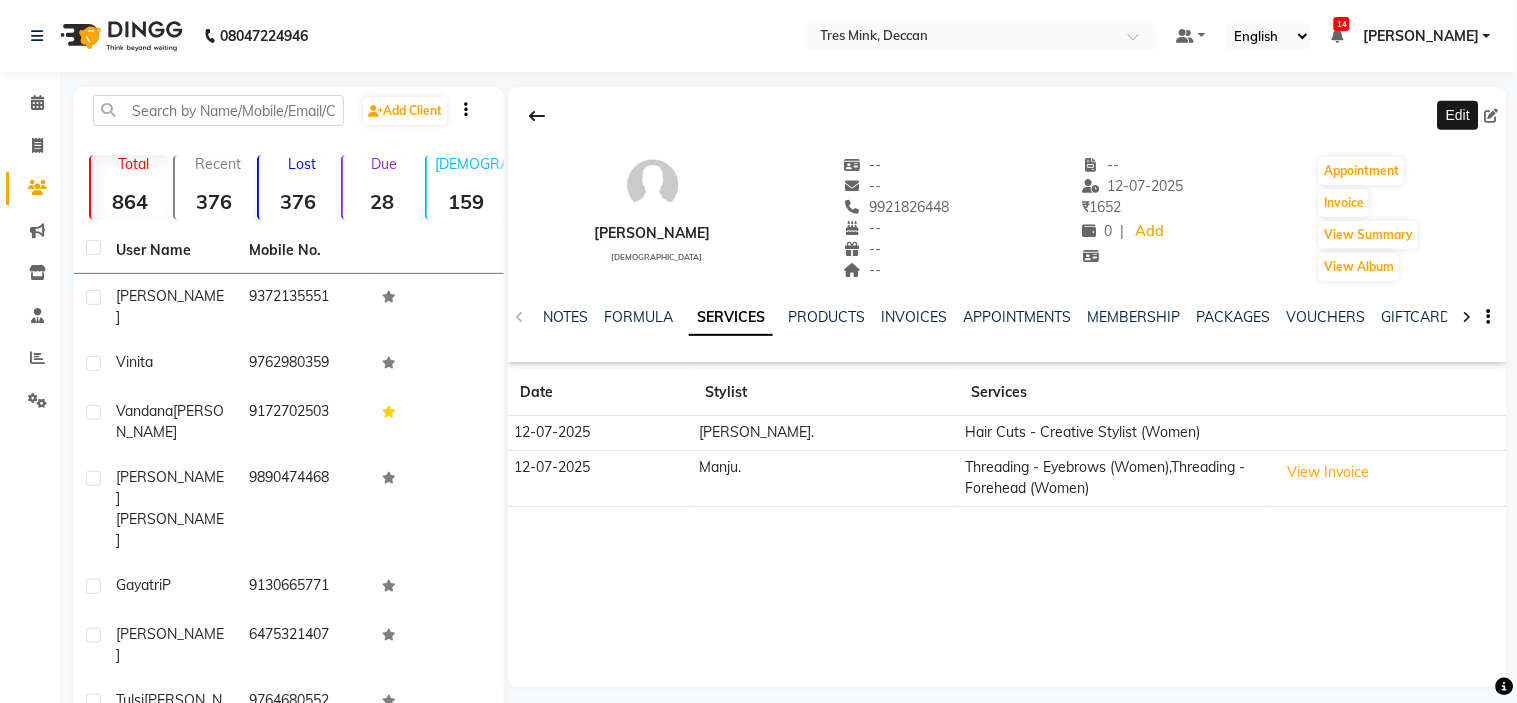 select on "22" 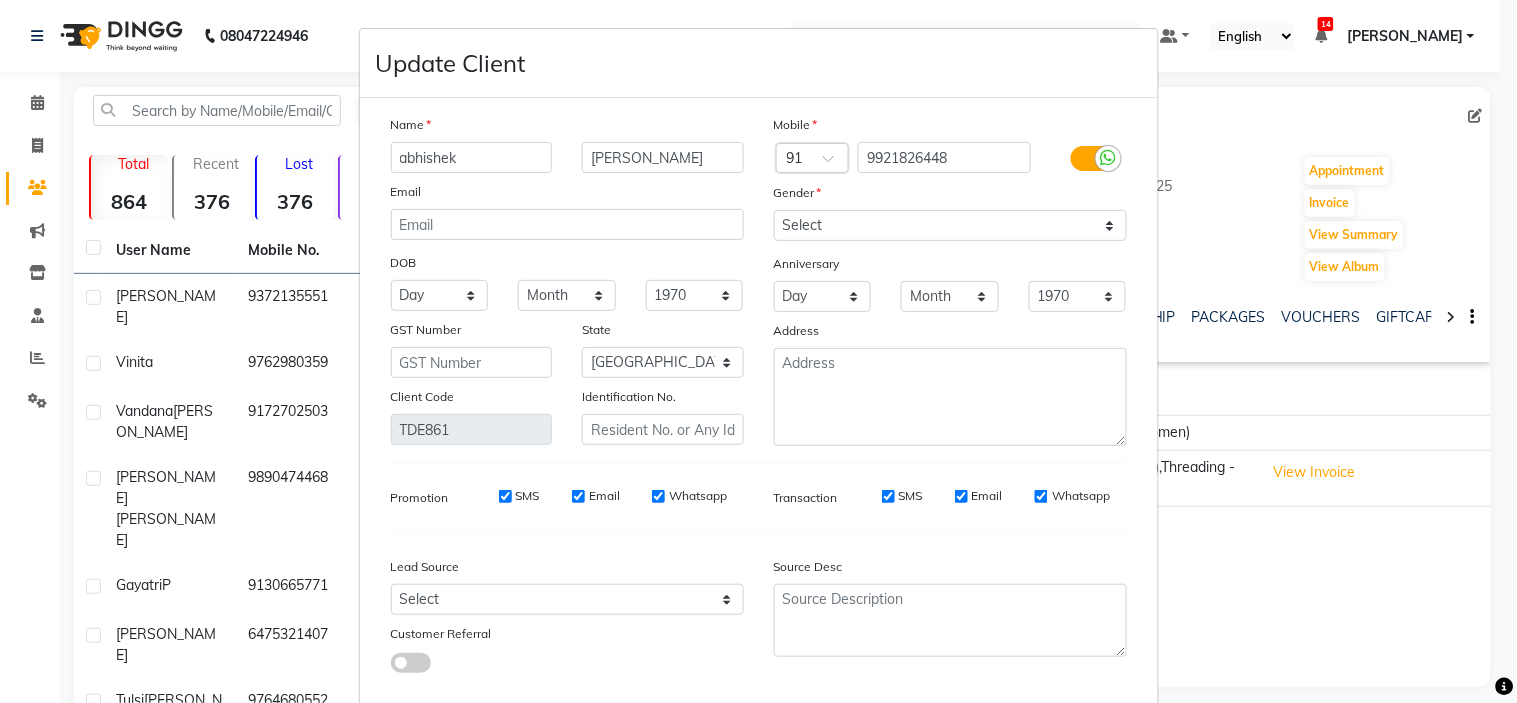 click on "abhishek" at bounding box center (472, 157) 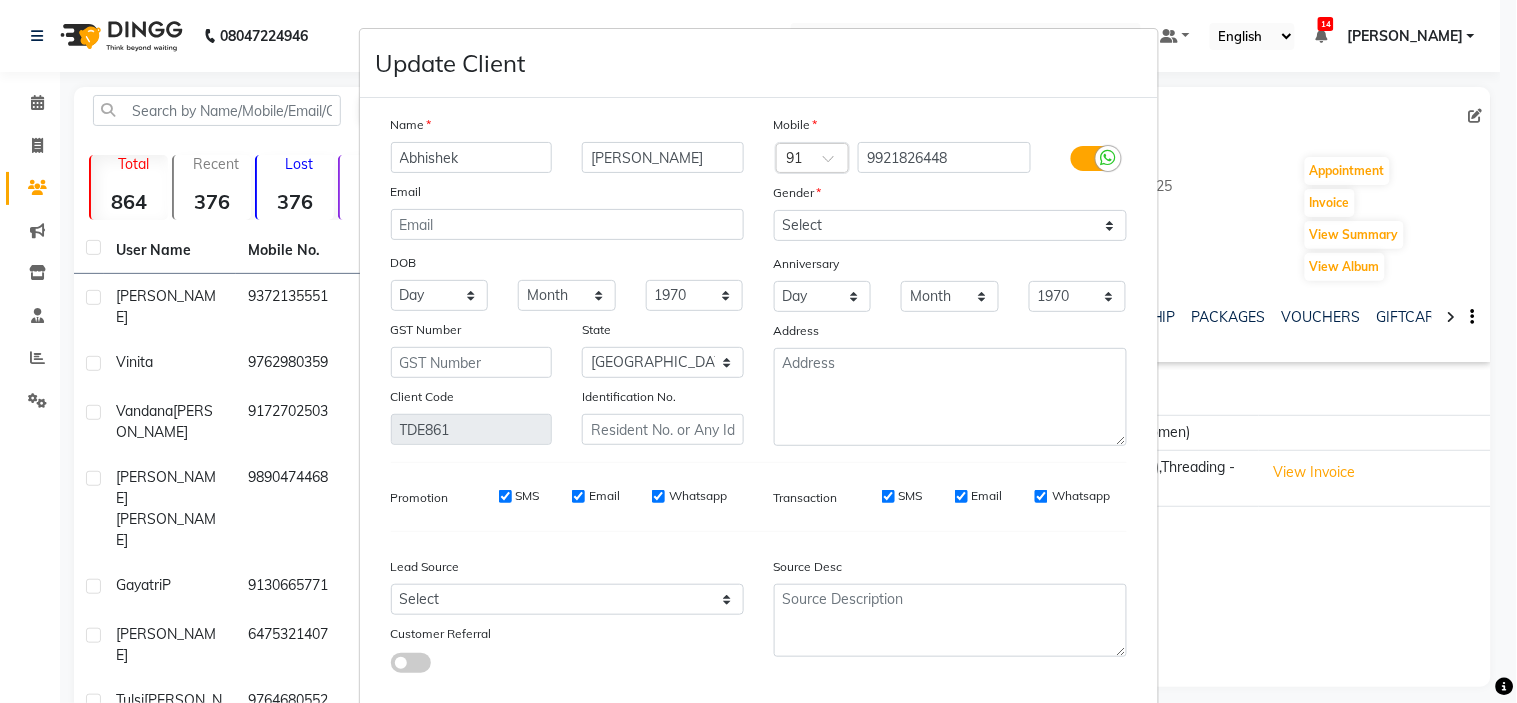 type on "Abhishek" 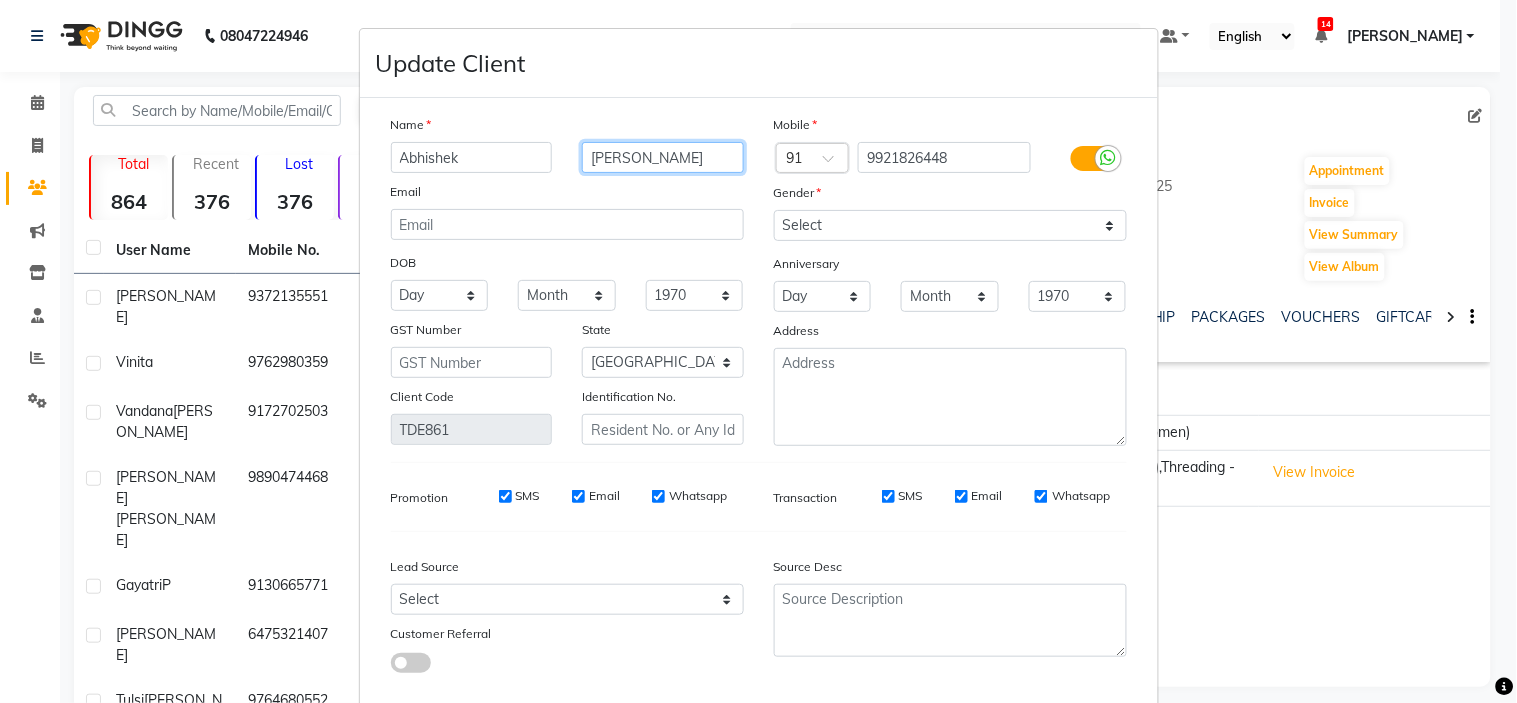click on "murty" at bounding box center (663, 157) 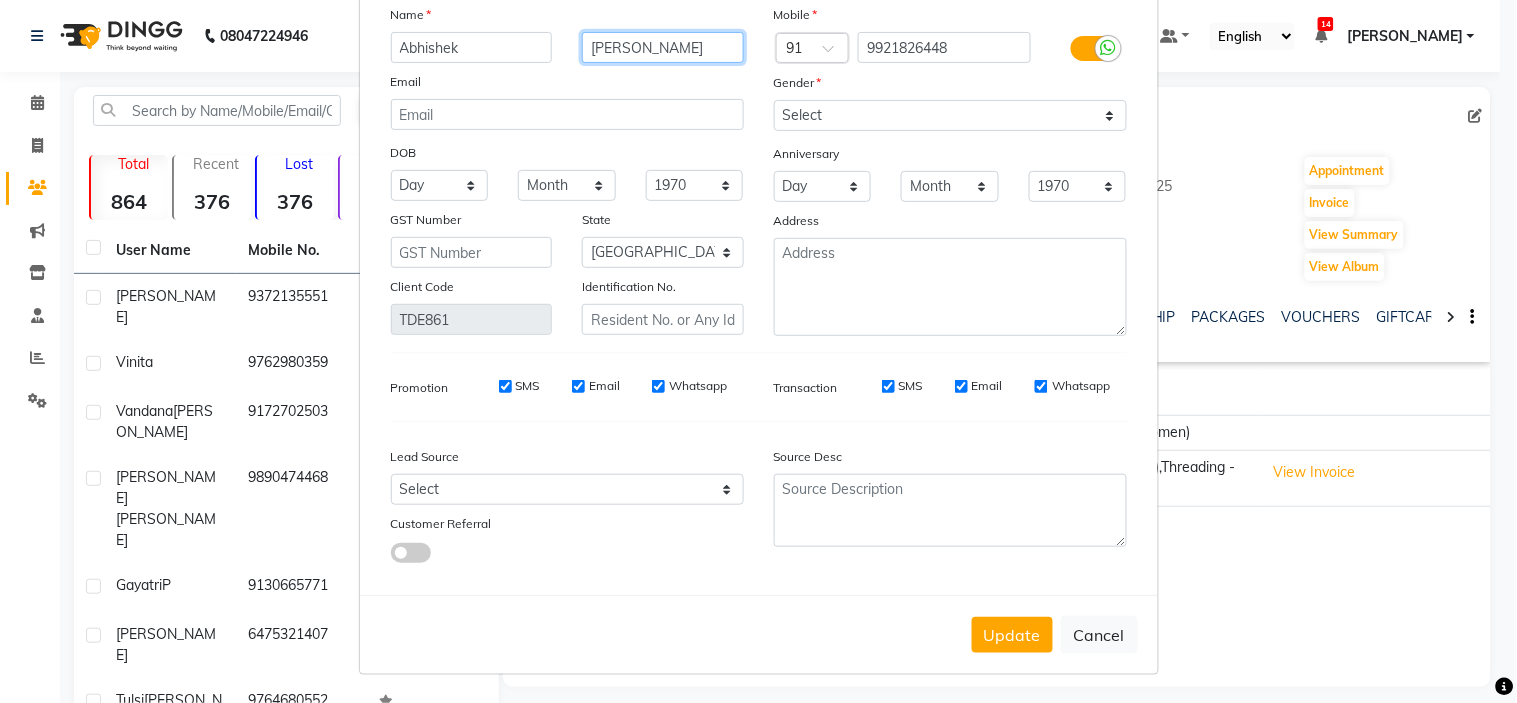 scroll, scrollTop: 112, scrollLeft: 0, axis: vertical 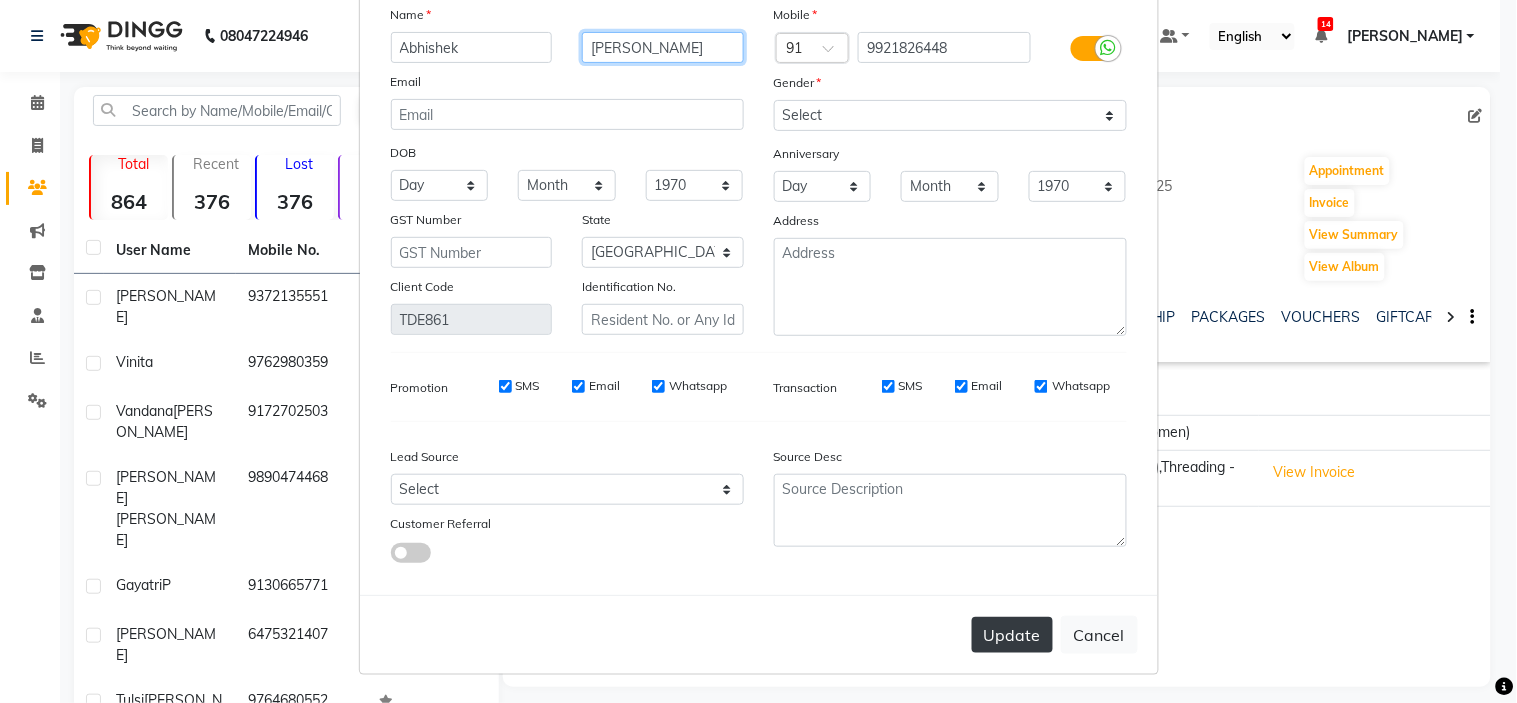 type on "[PERSON_NAME]" 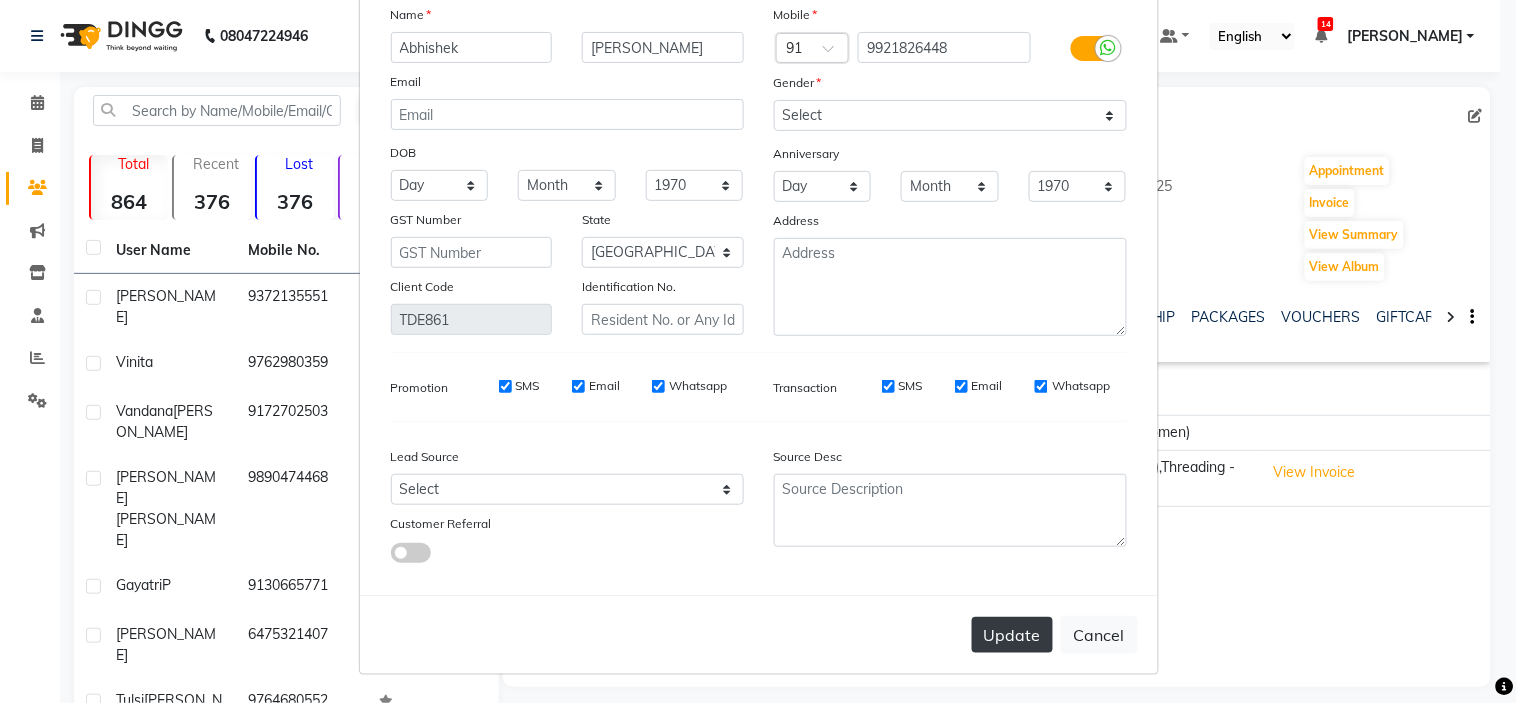 click on "Update" at bounding box center [1012, 635] 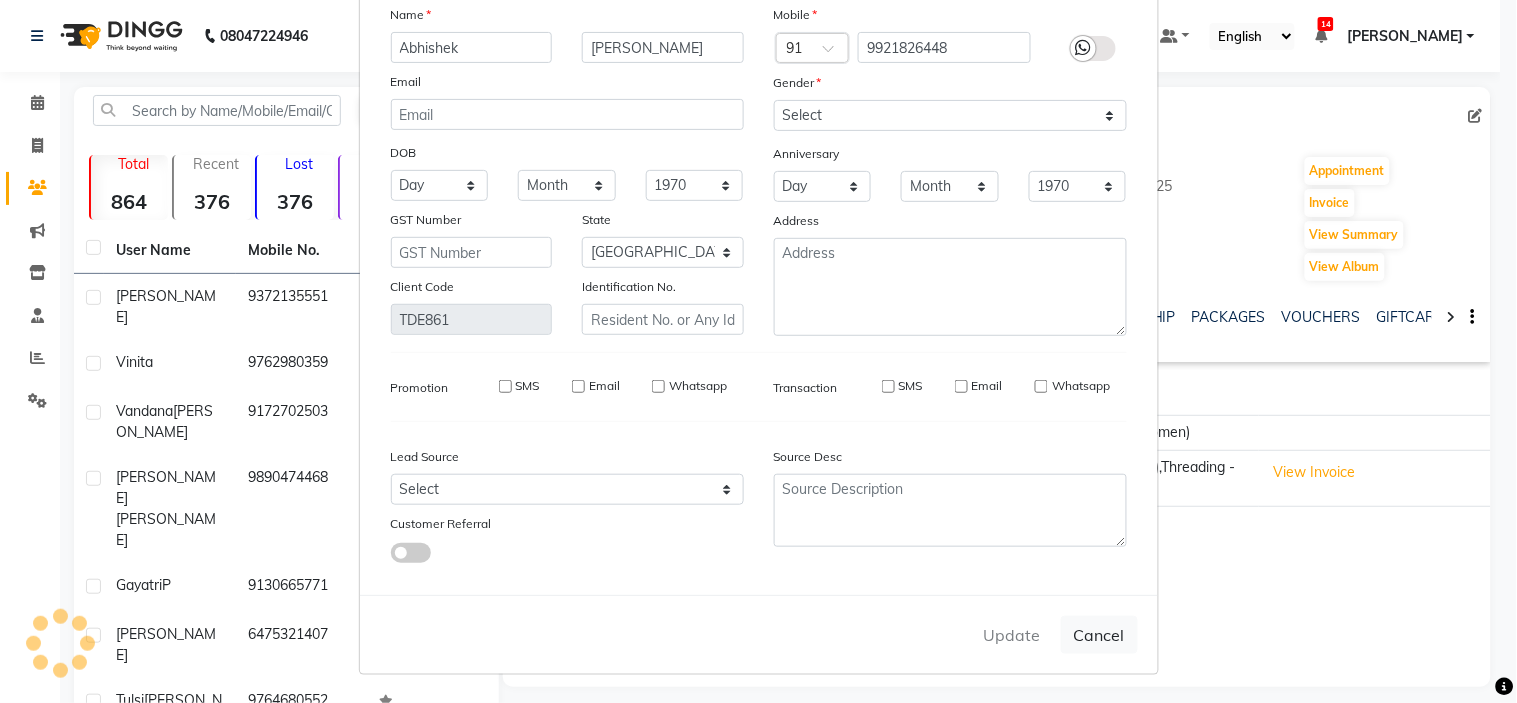 type 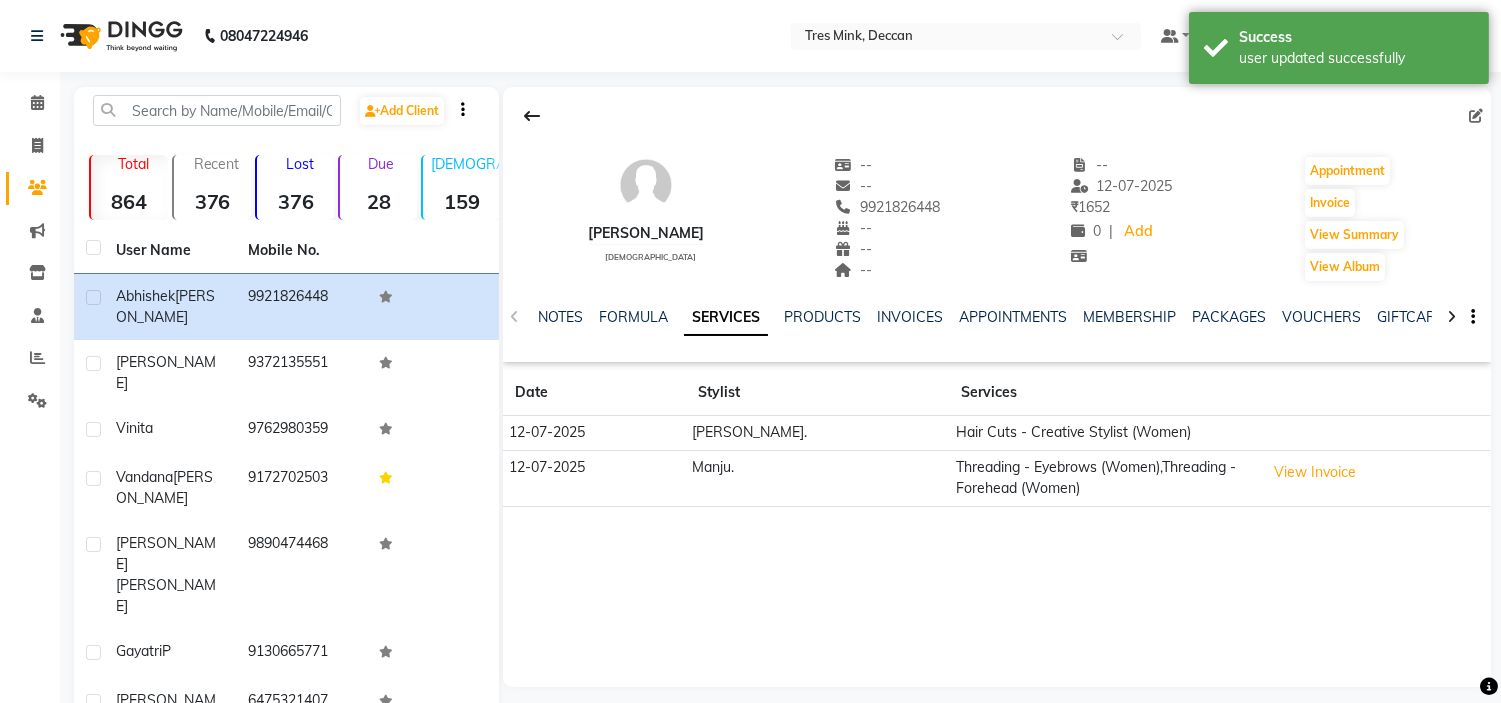 click 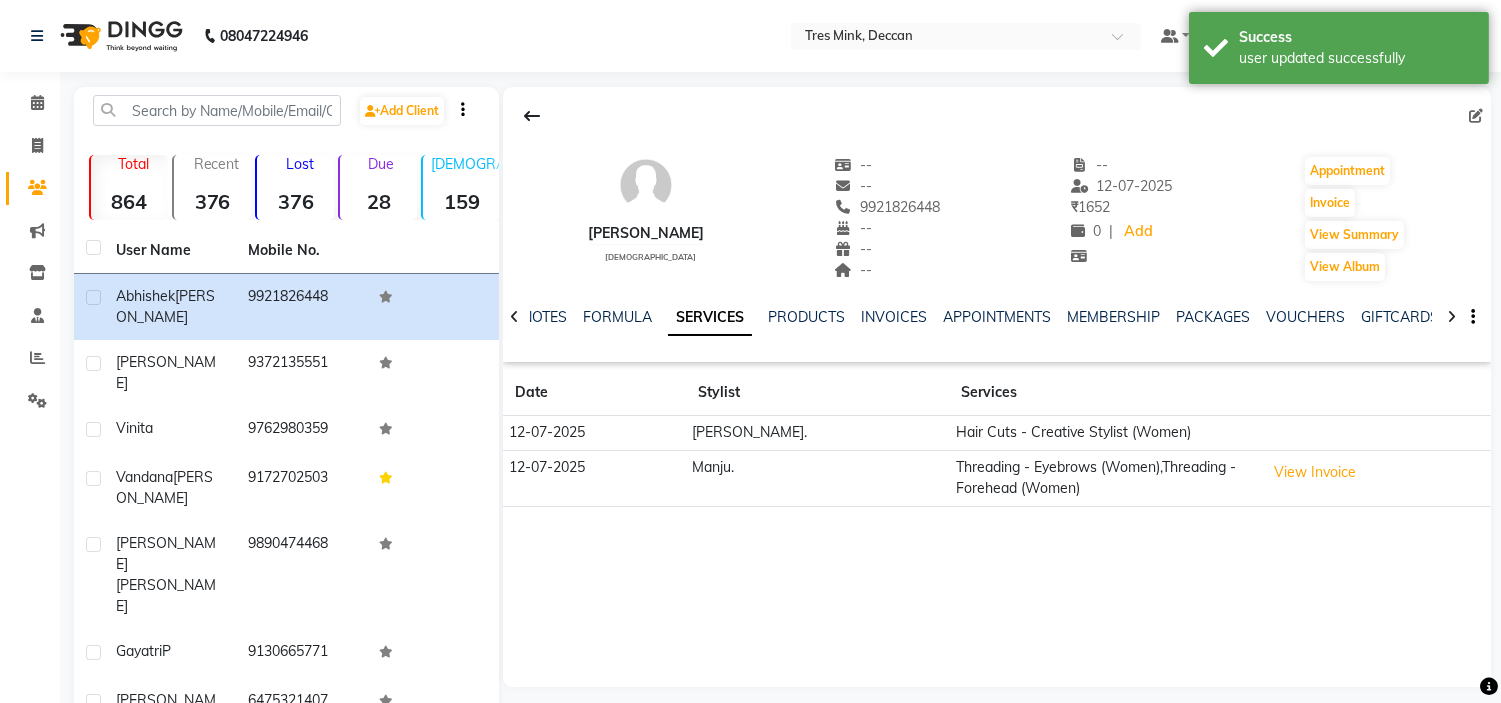click 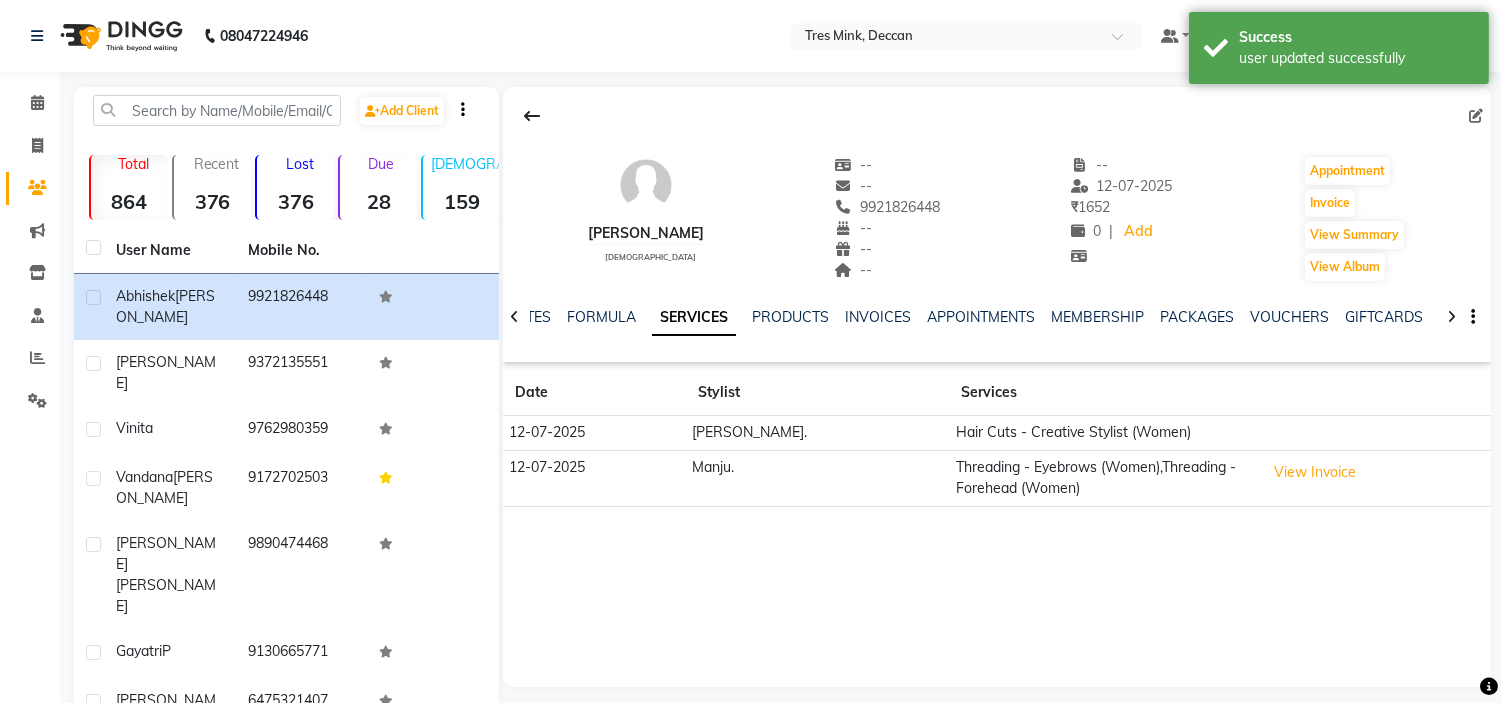 click 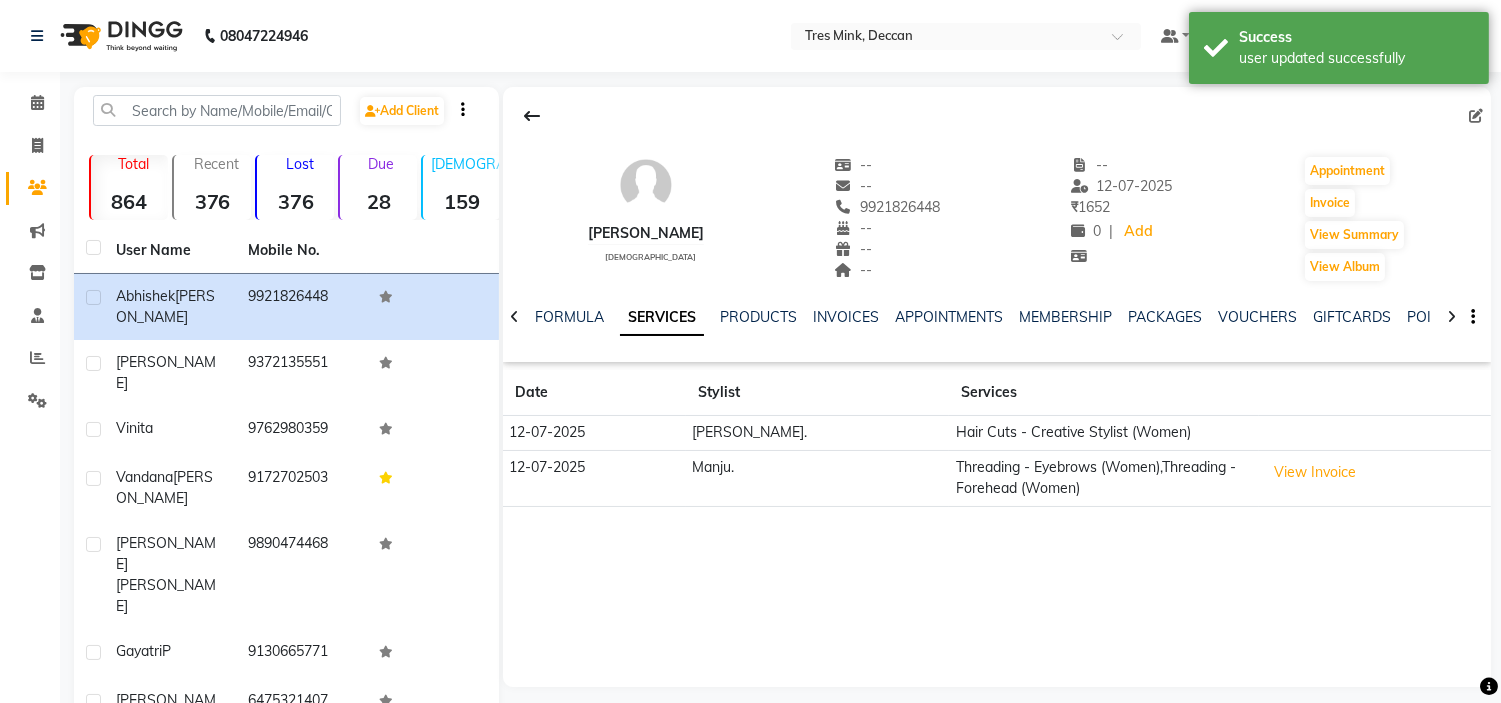 click 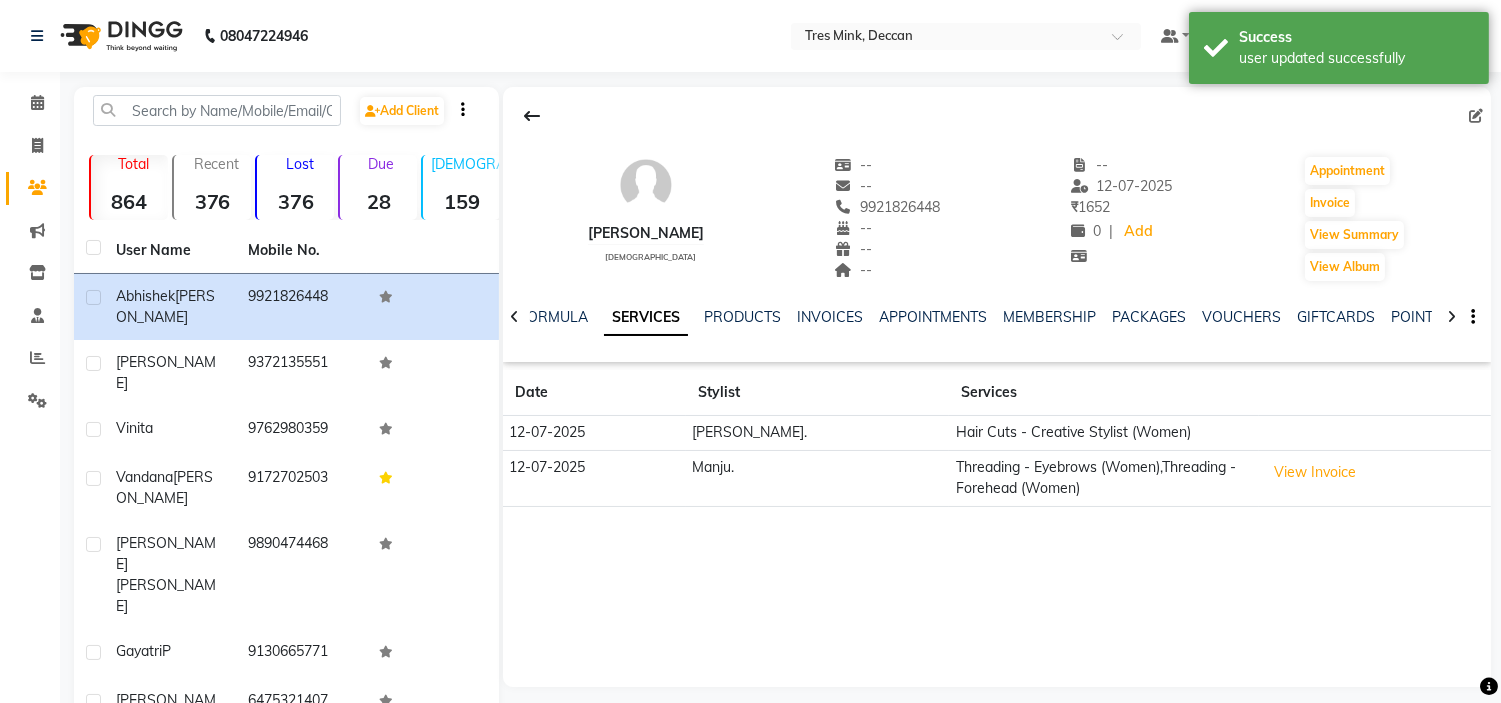 click 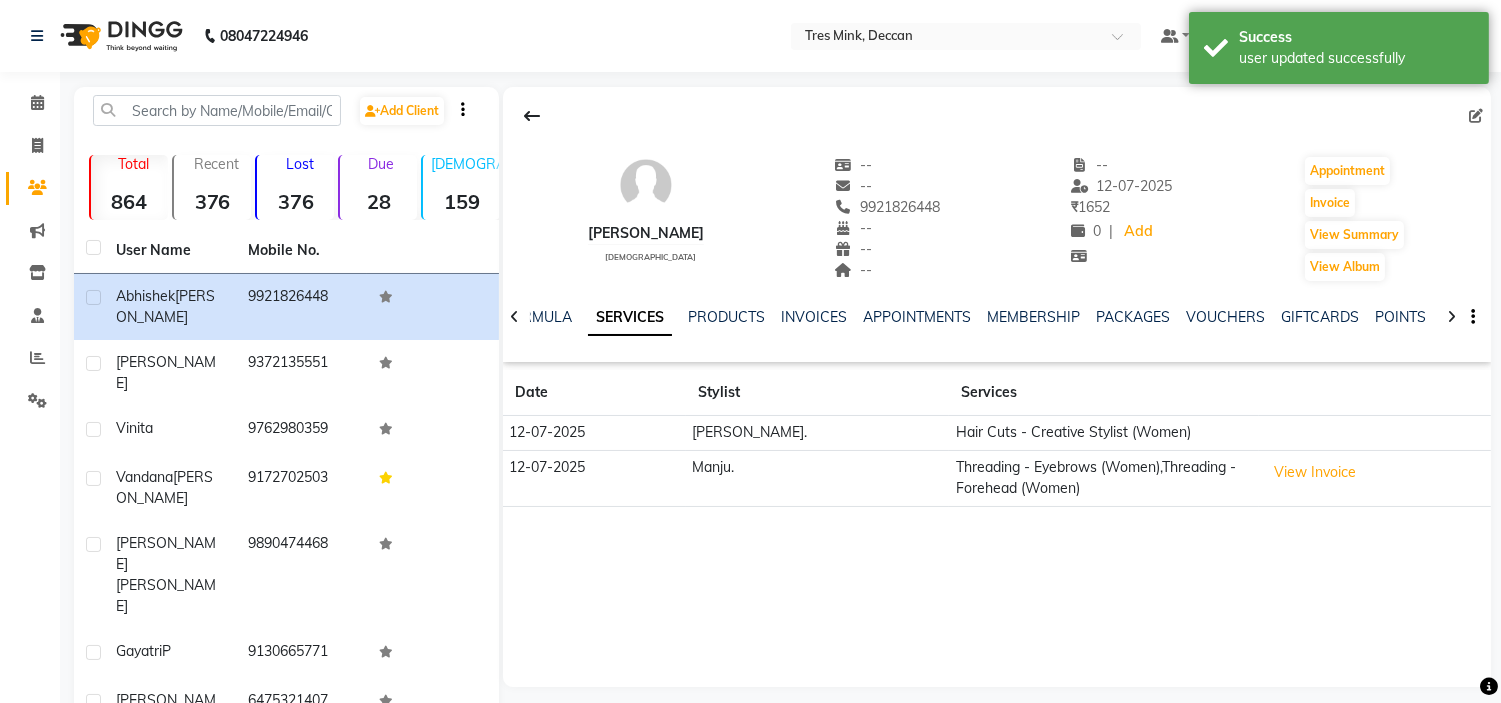 click 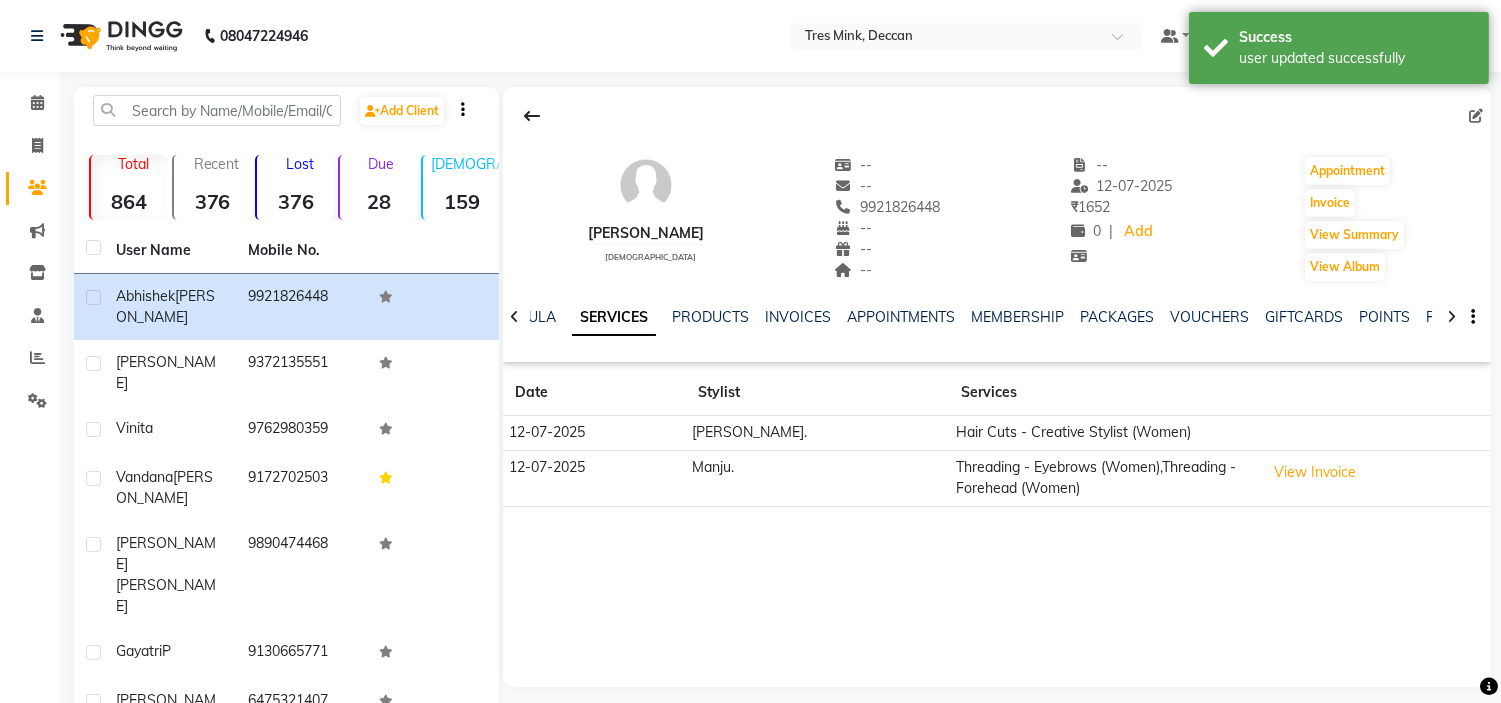 click 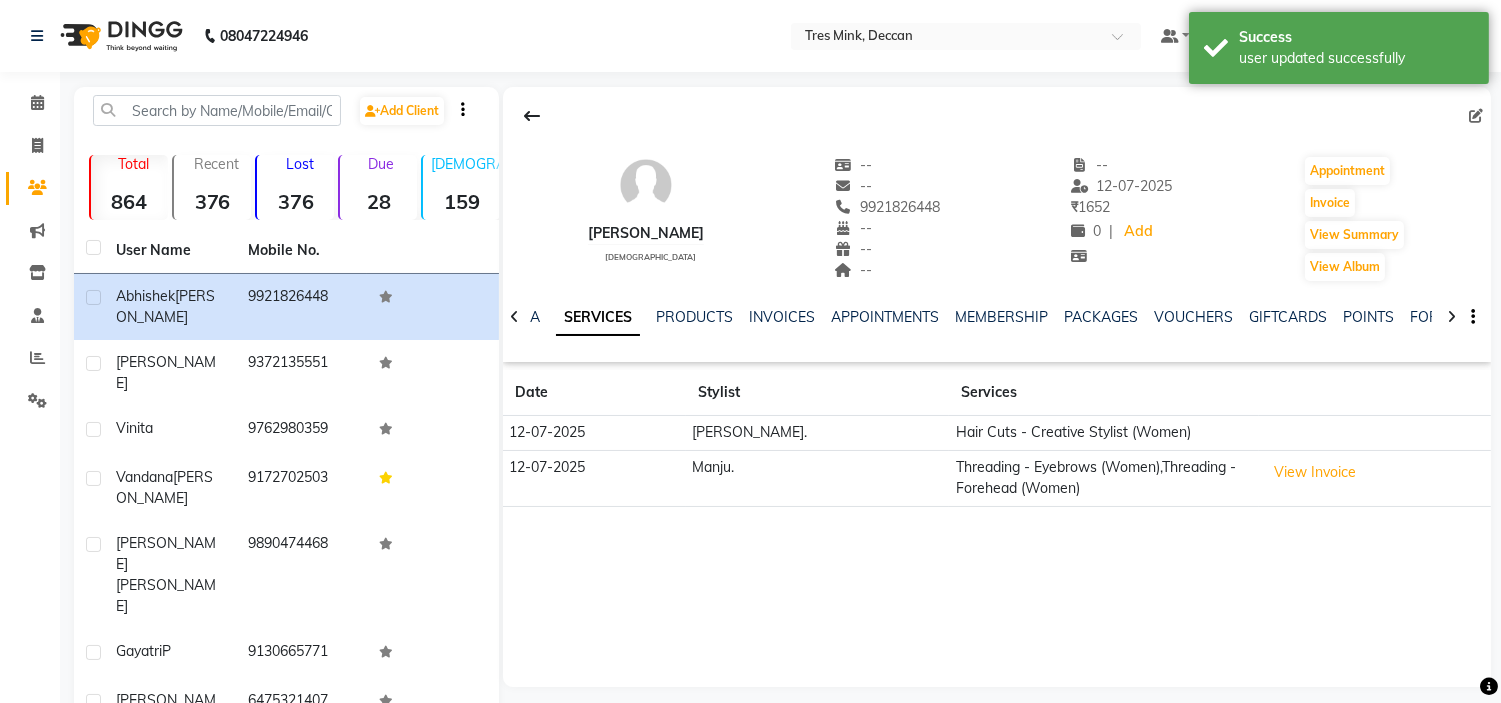 click 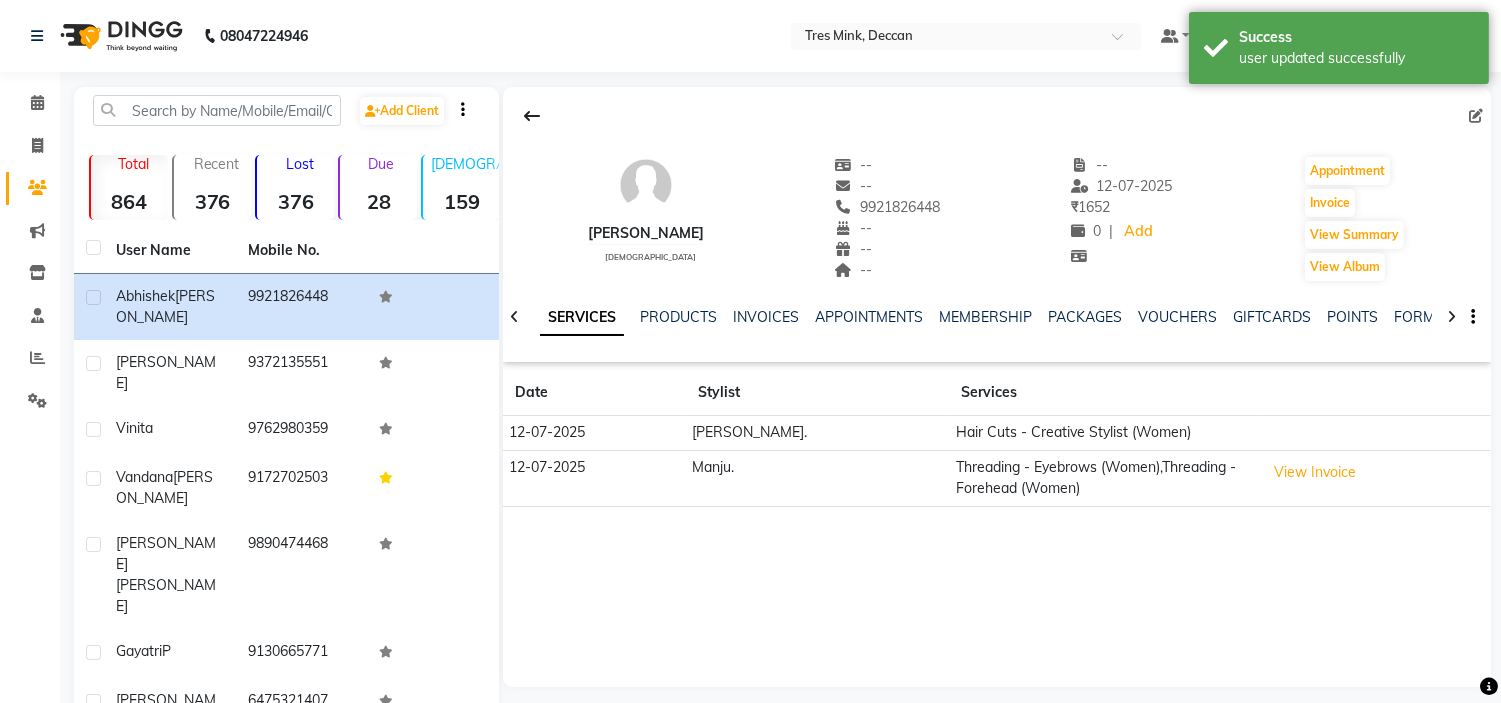 click 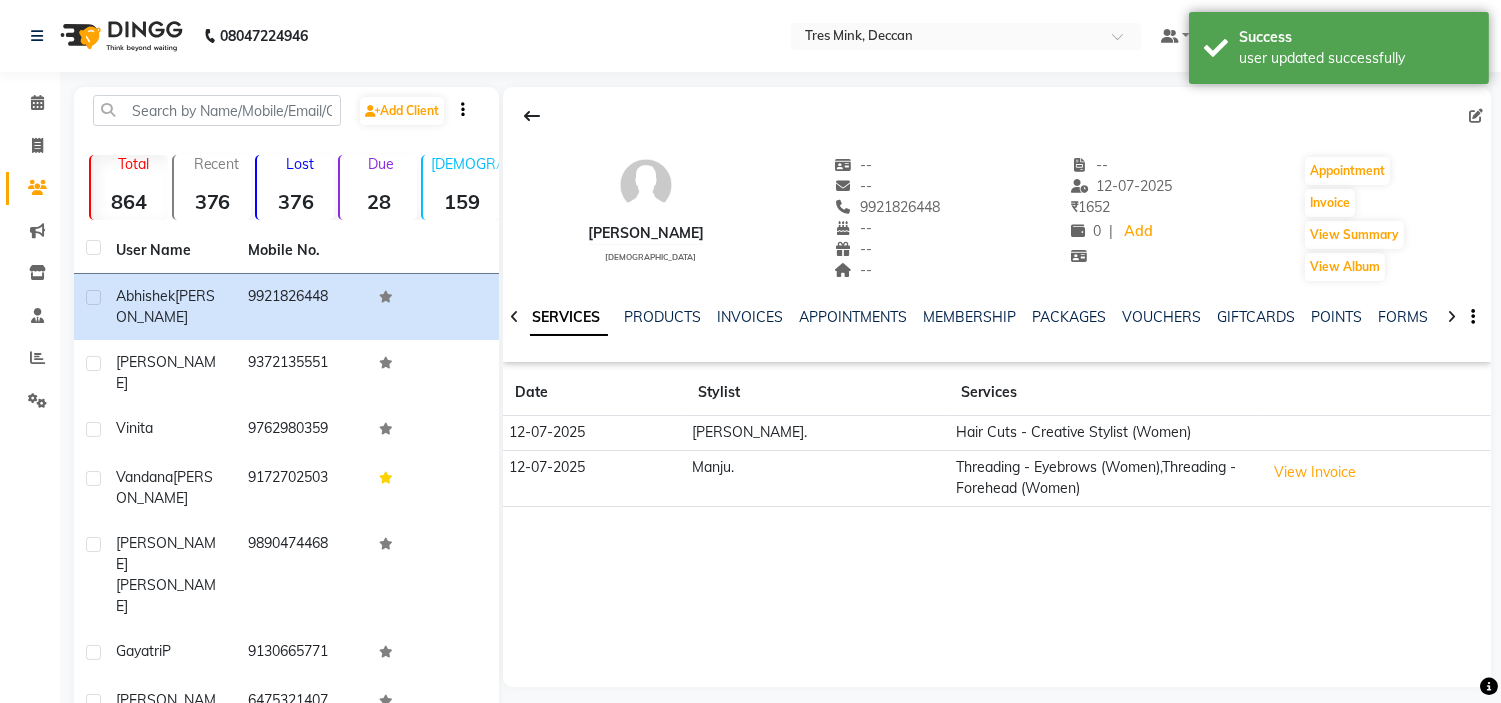 click 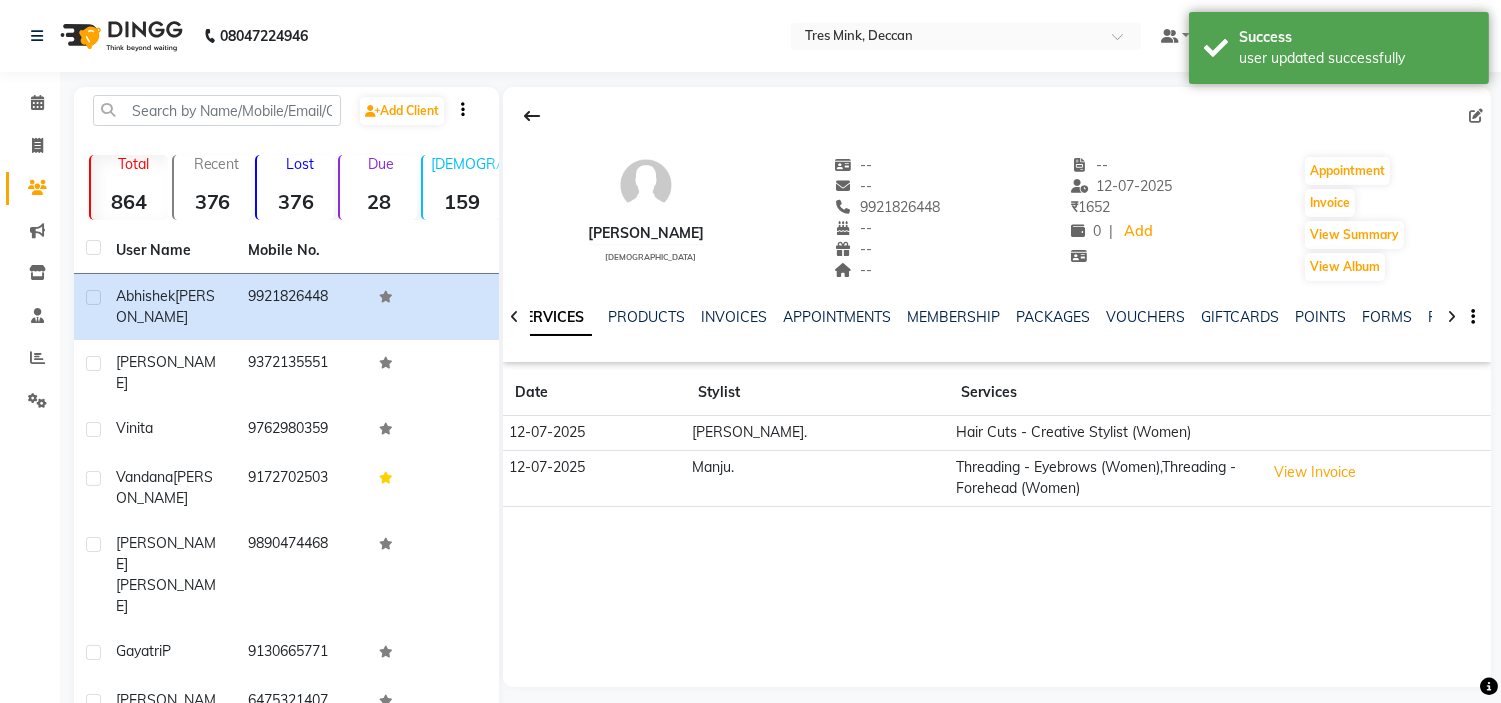 click 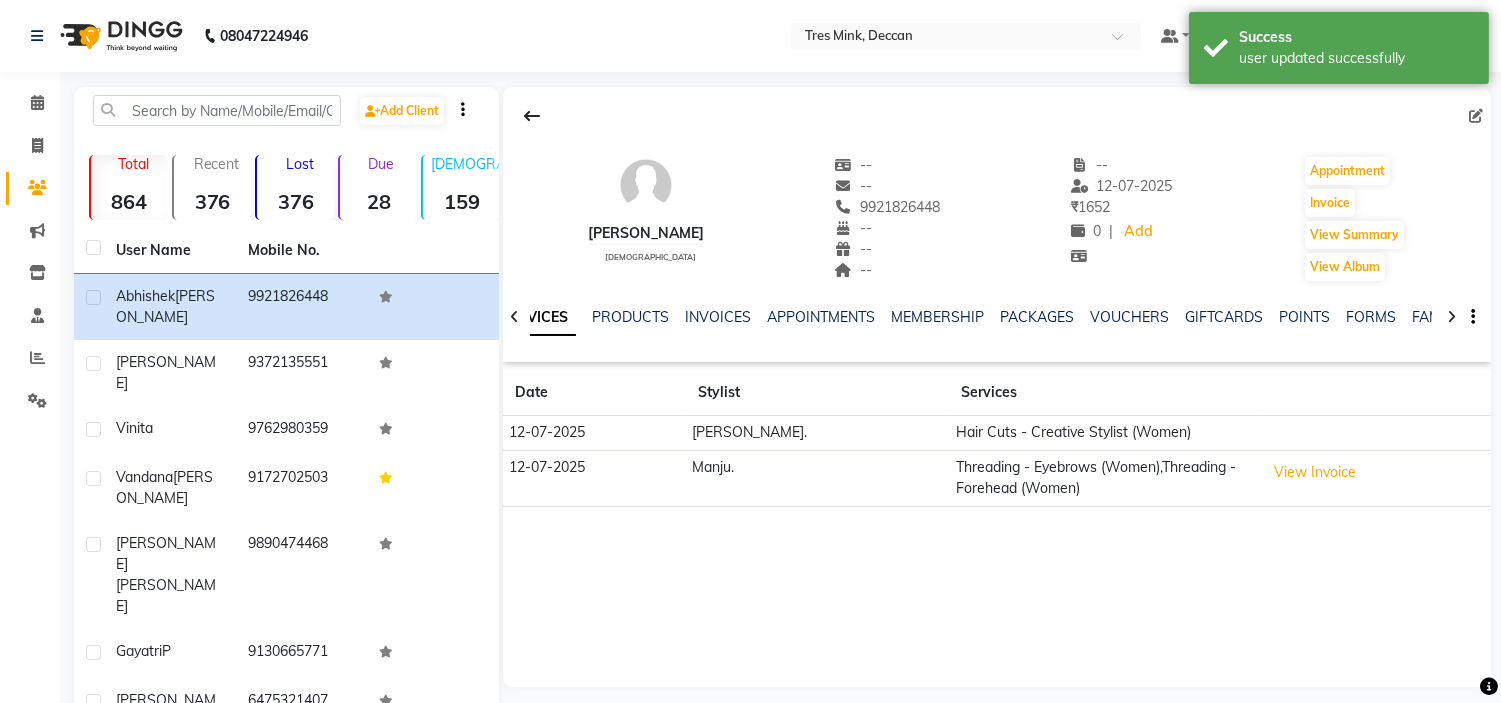 click 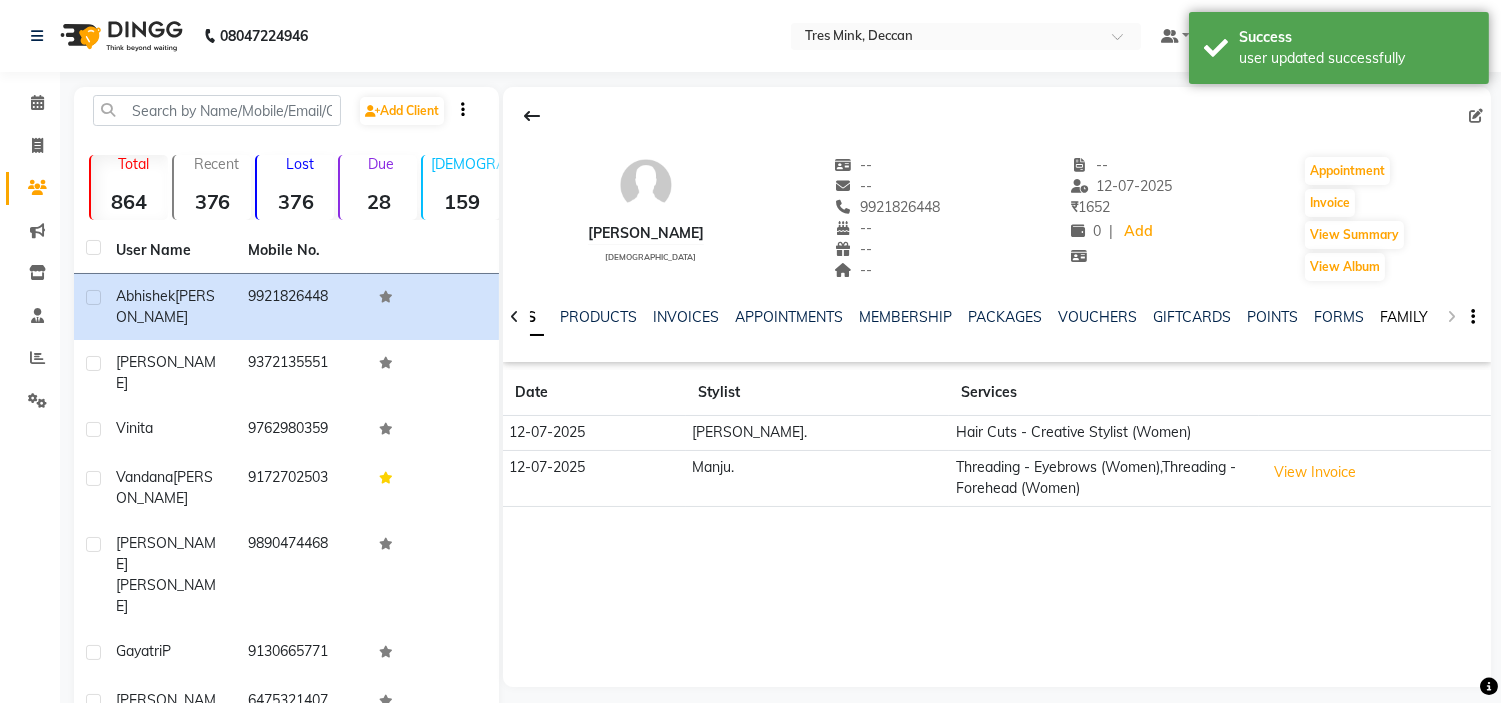 click on "FAMILY" 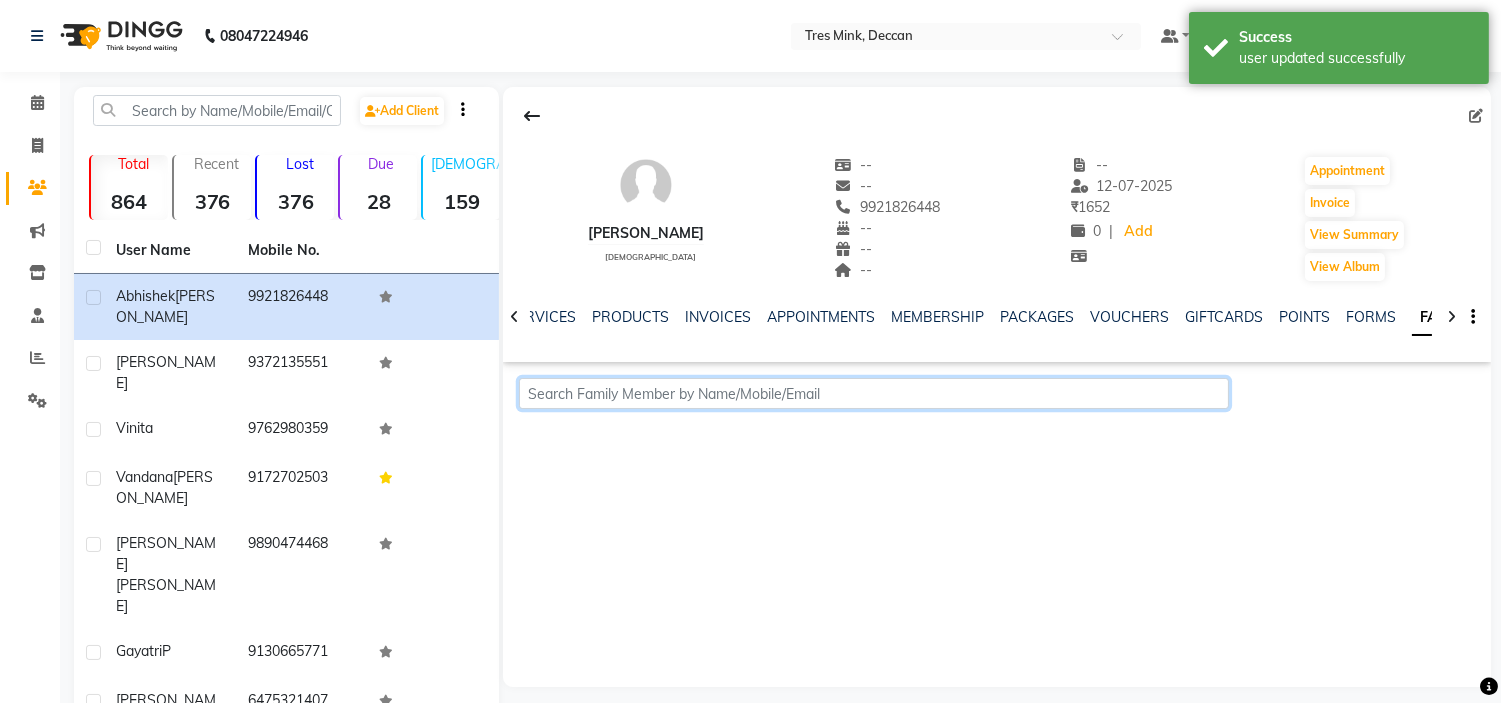 click at bounding box center (873, 393) 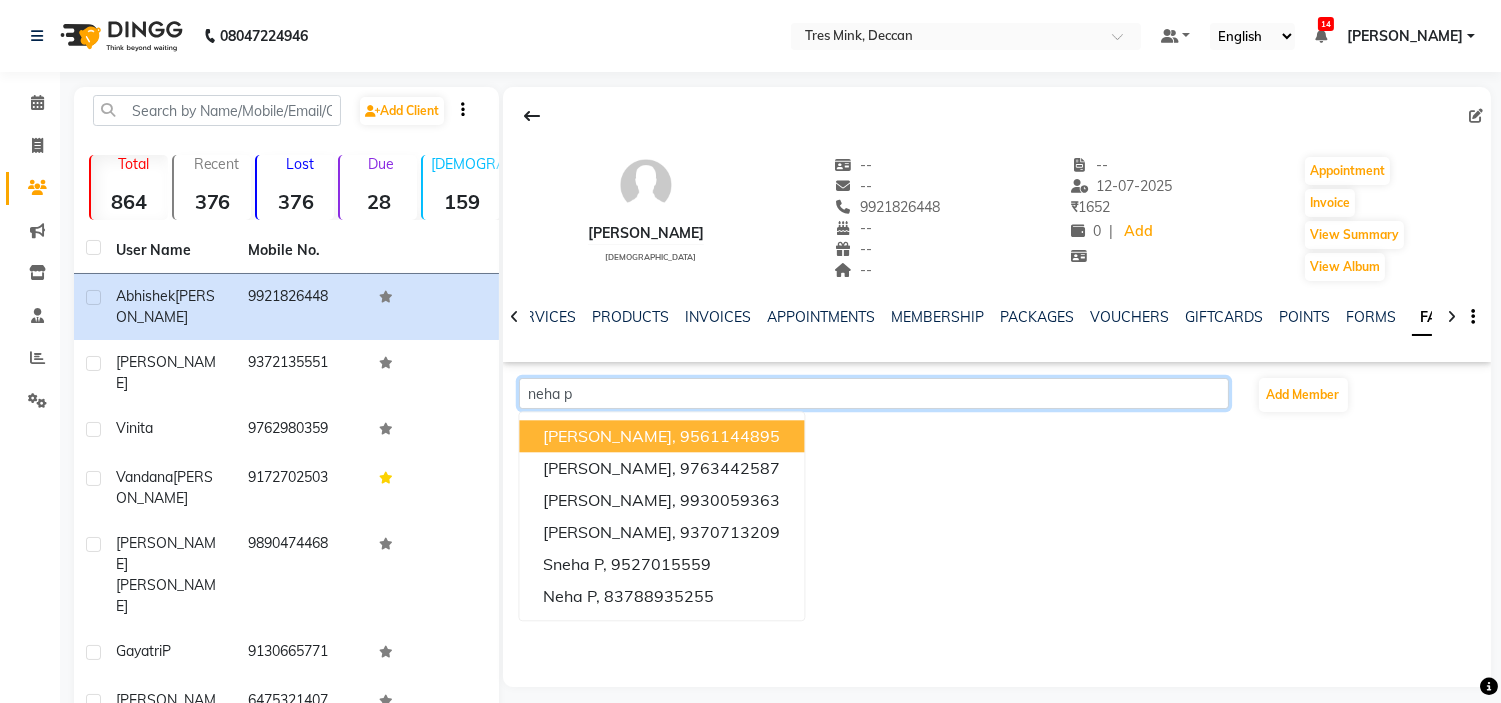 click on "Neha Parsekar,  9561144895" at bounding box center (662, 436) 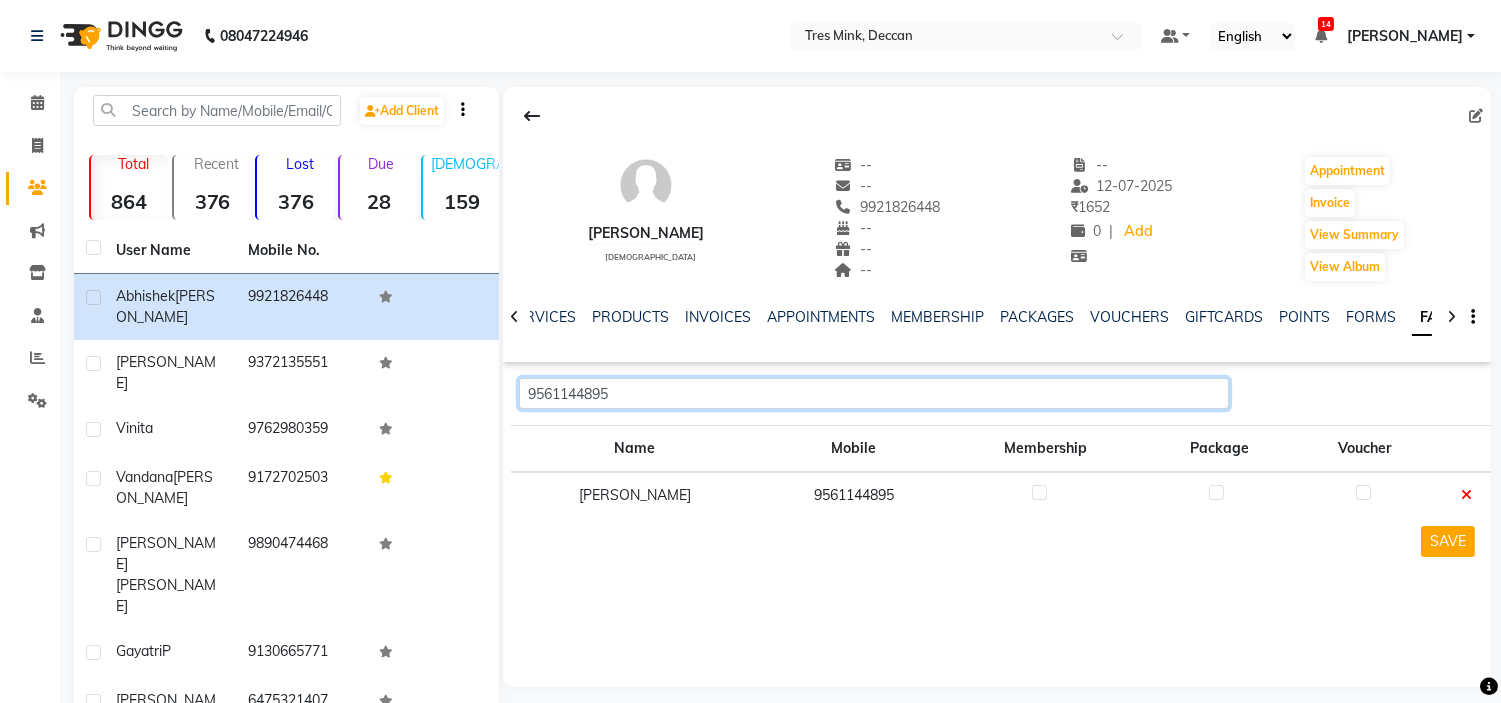type on "9561144895" 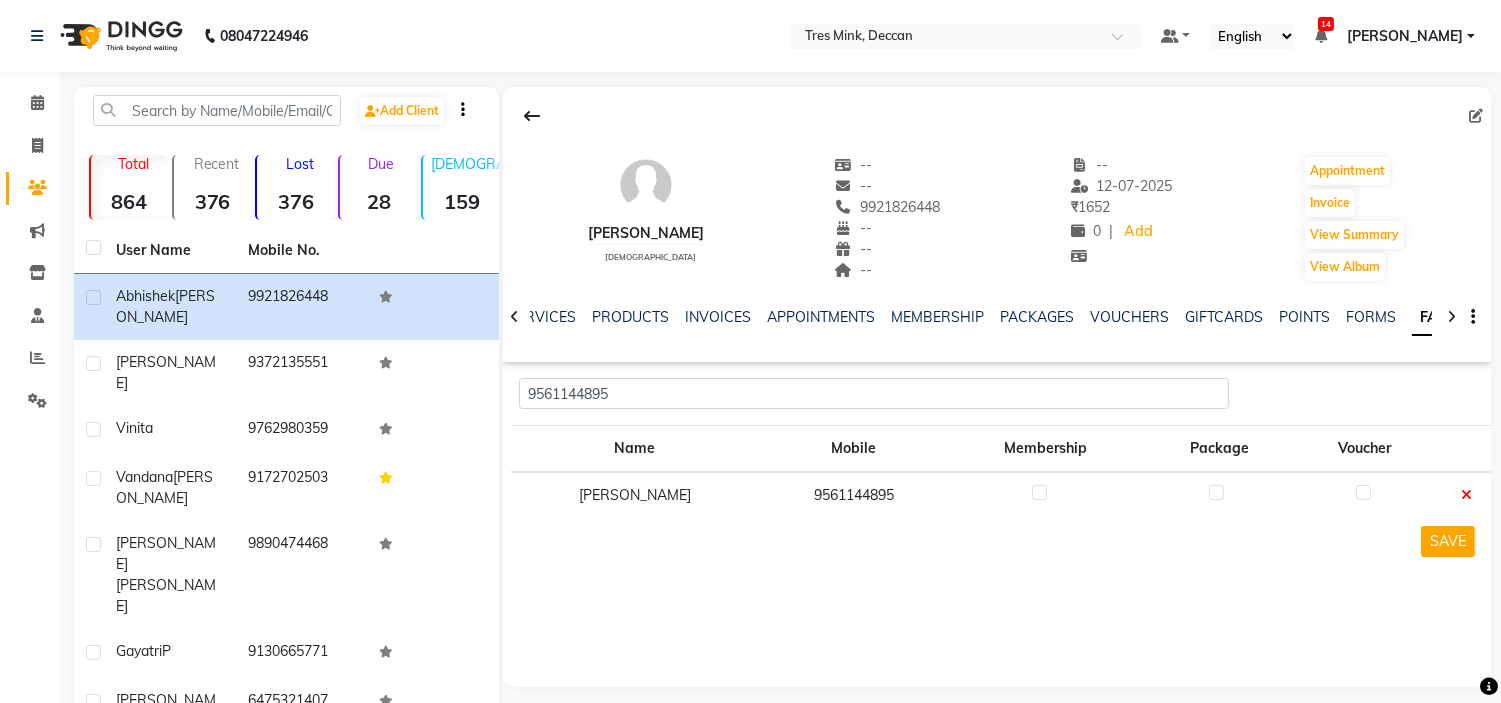 click 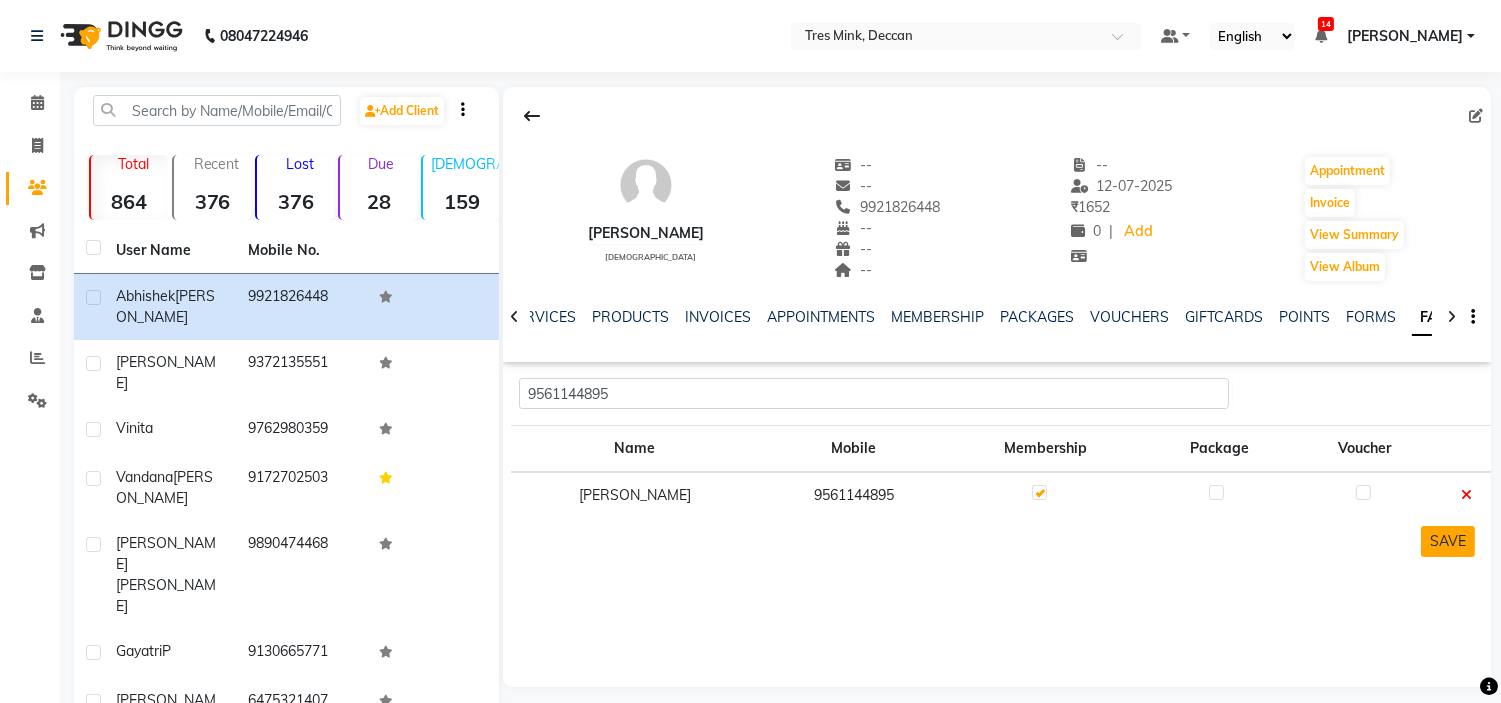 click on "SAVE" 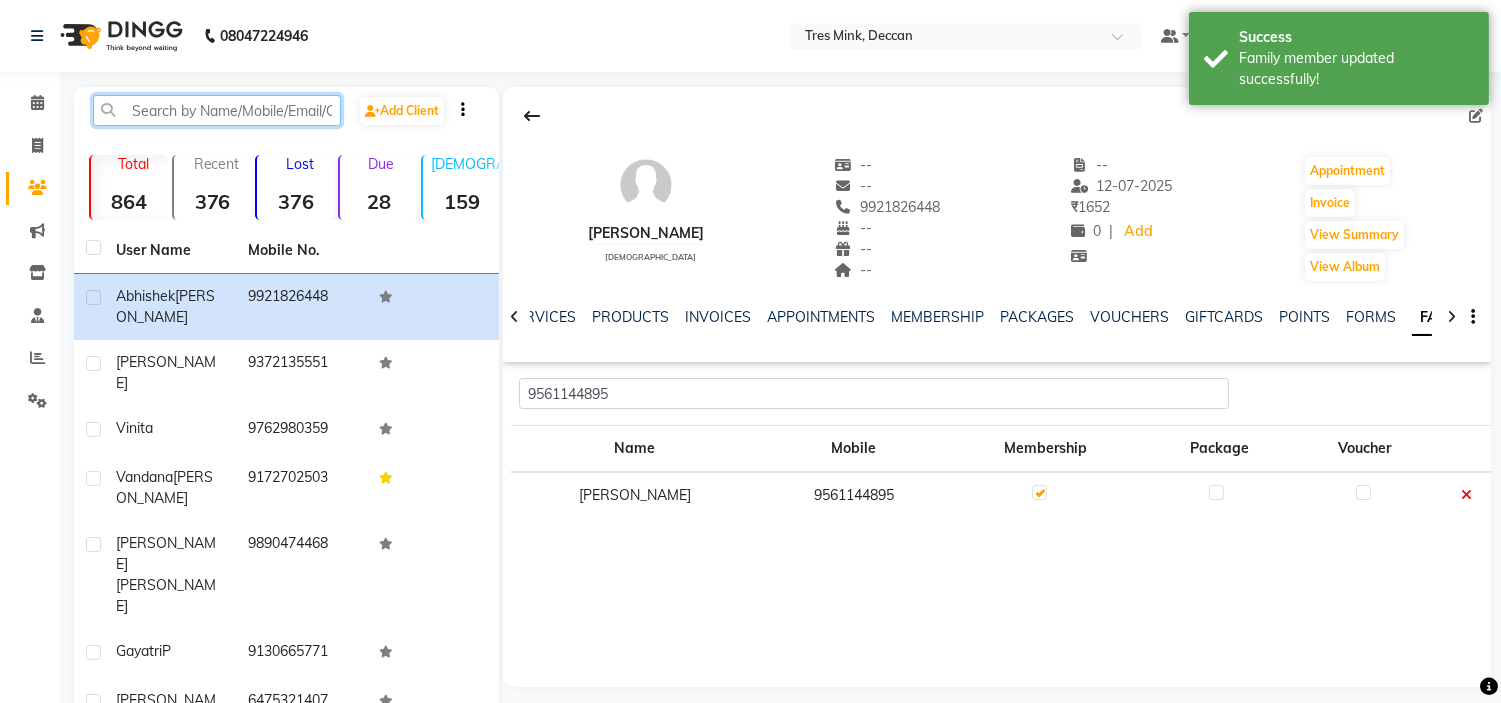 click 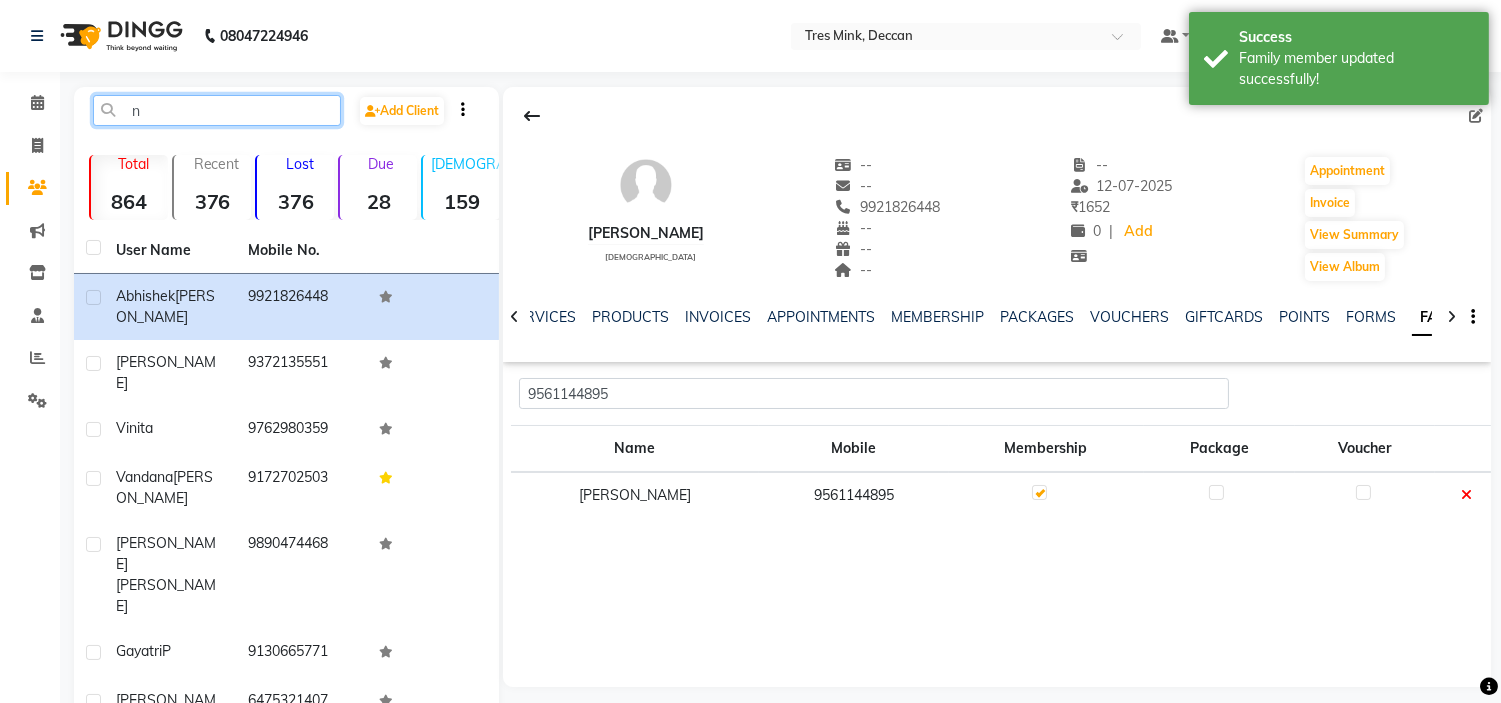 click on "n" 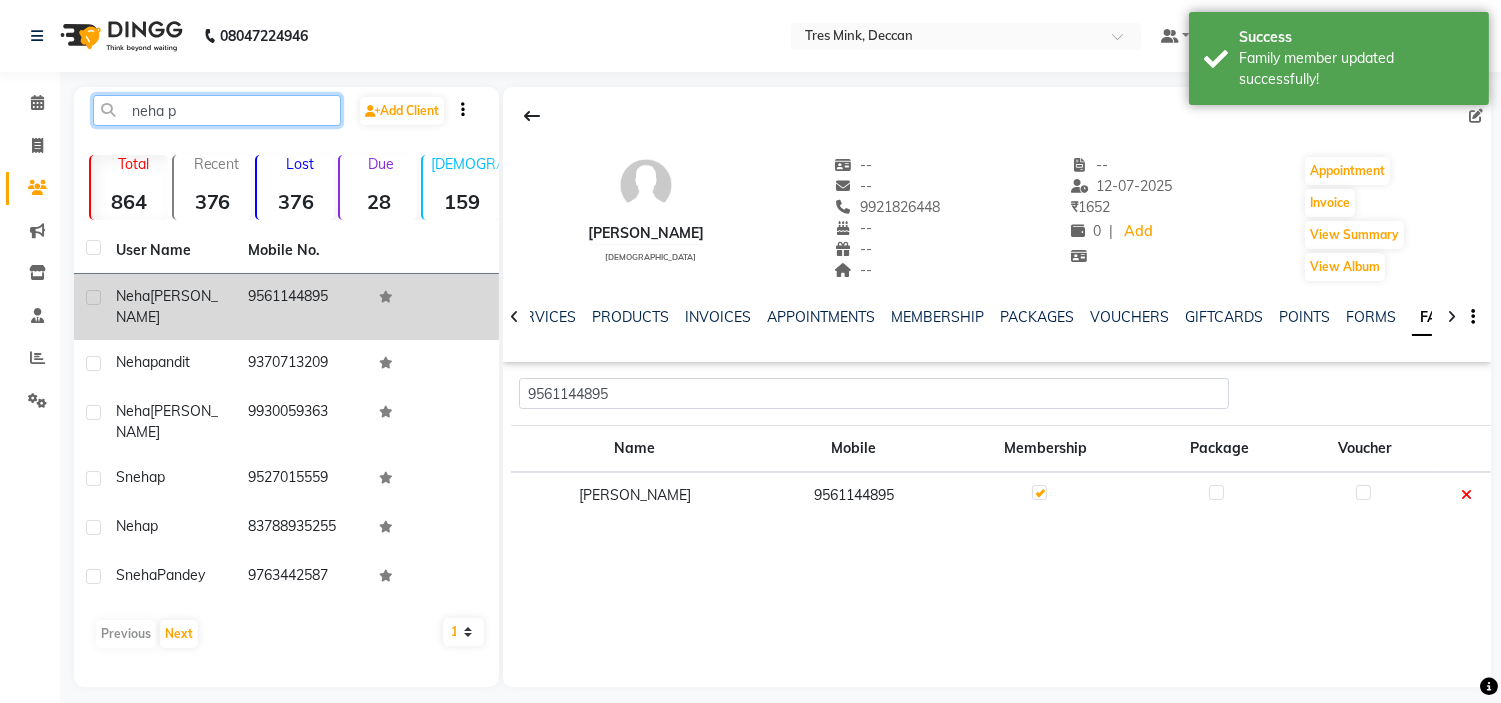 type on "neha p" 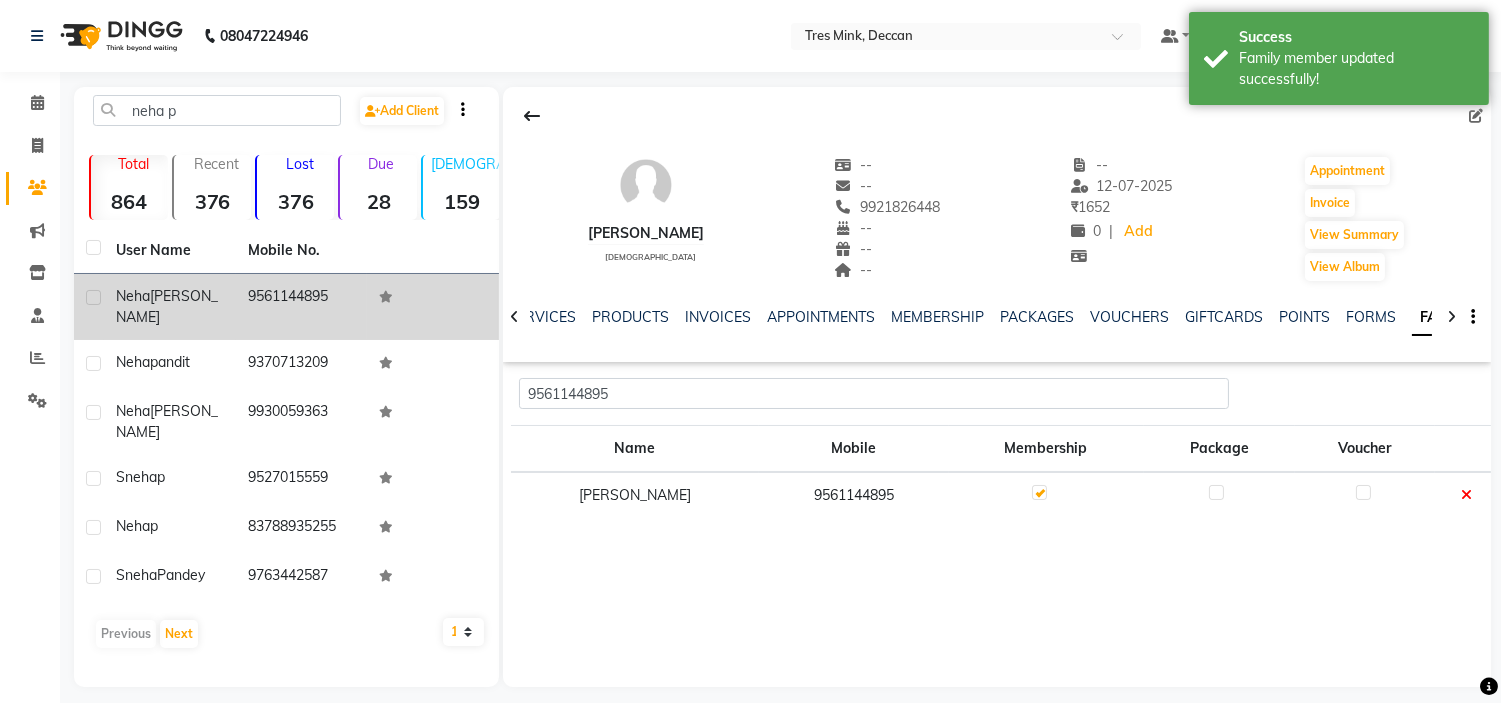 click on "[PERSON_NAME]" 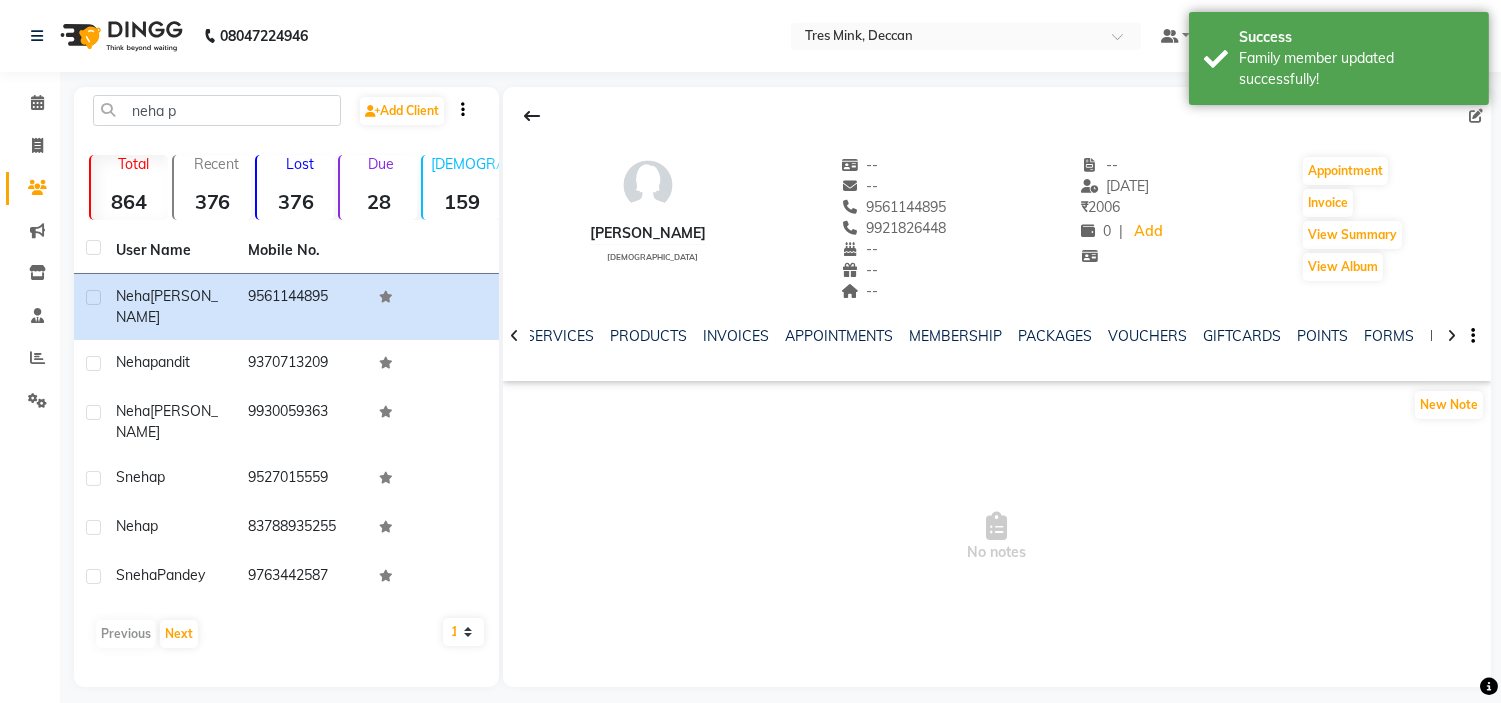 click on "FAMILY" 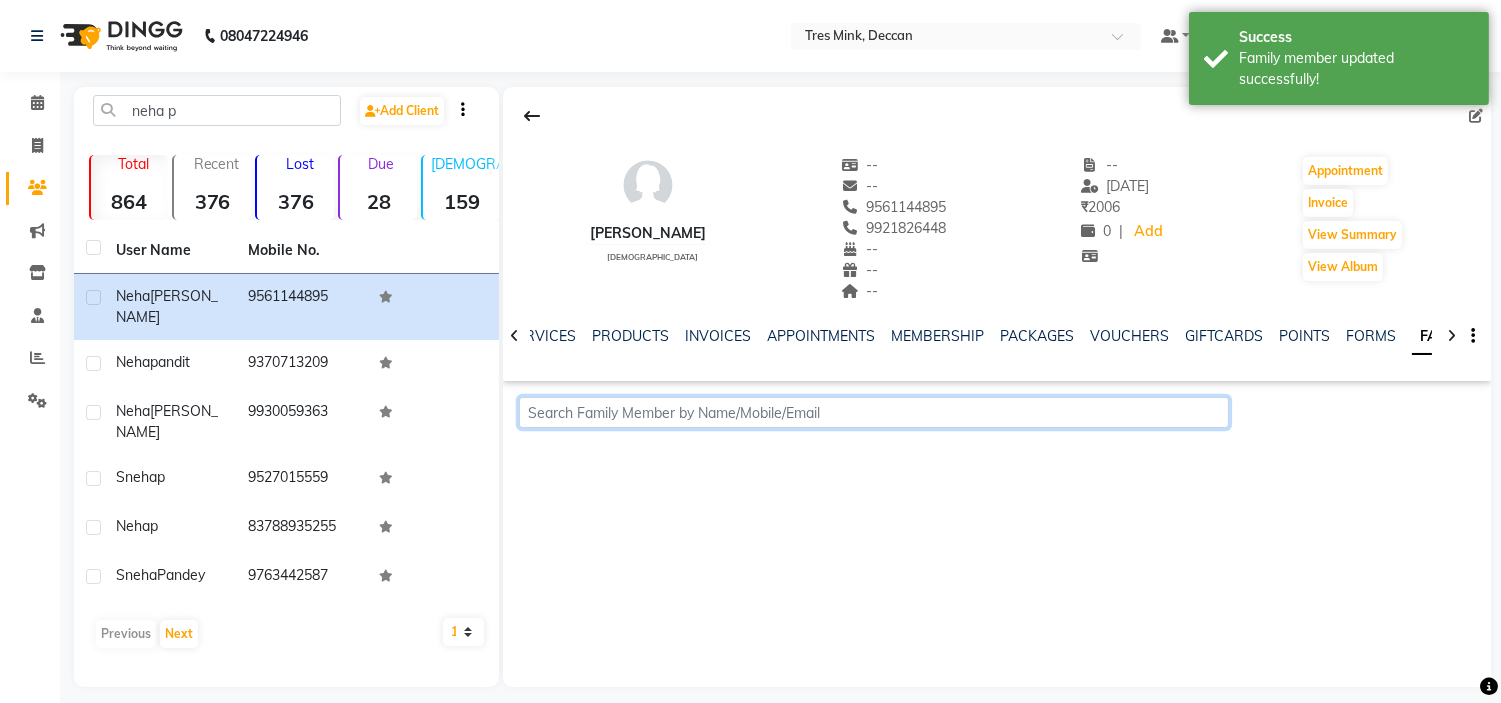 click at bounding box center [873, 412] 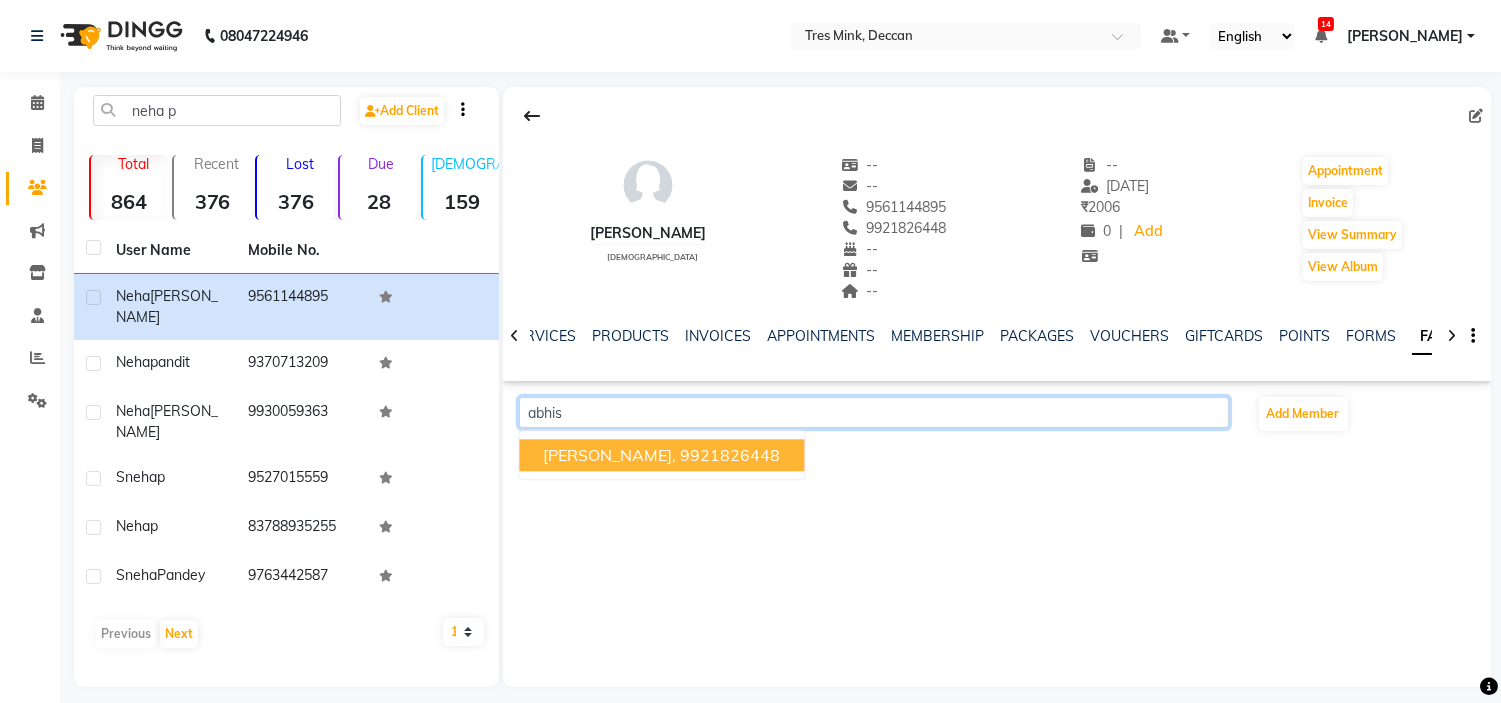 click on "9921826448" at bounding box center (731, 455) 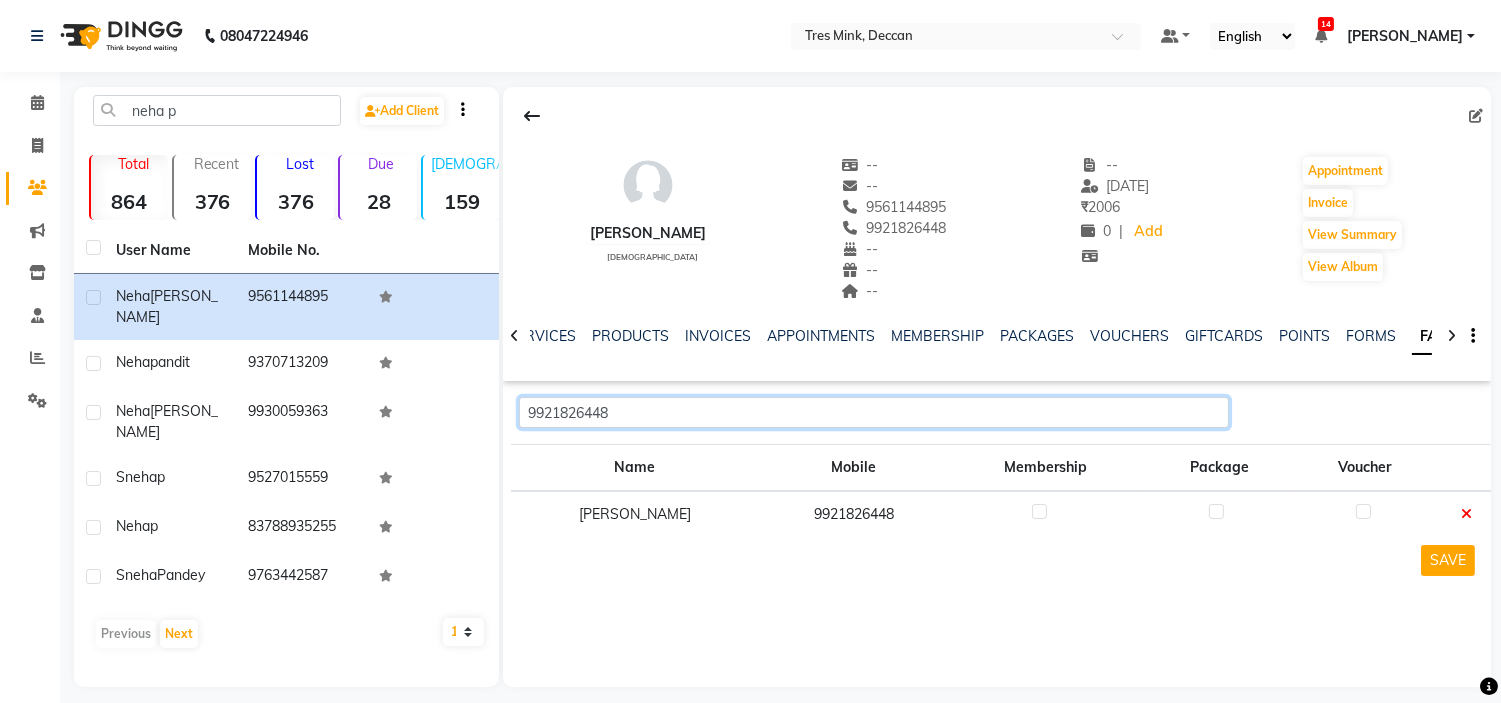 type on "9921826448" 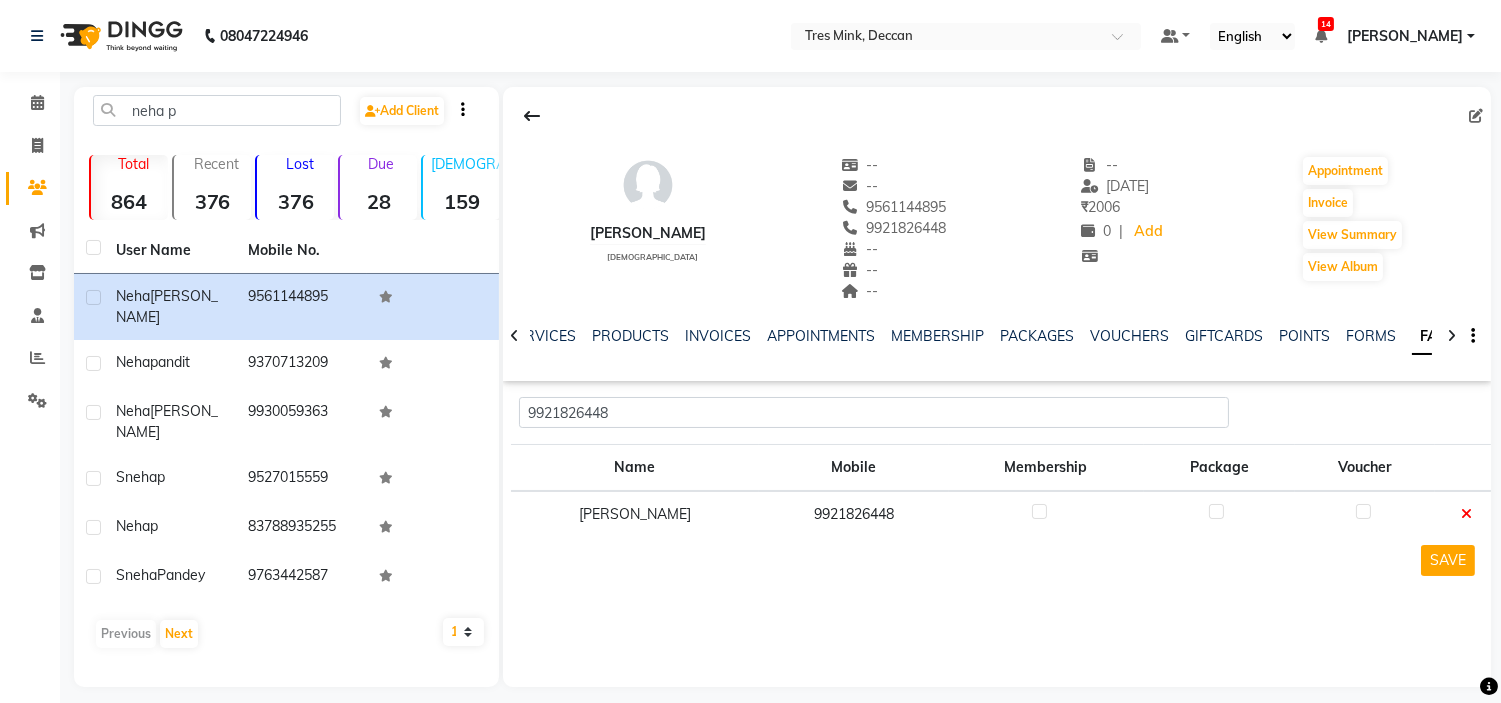 click 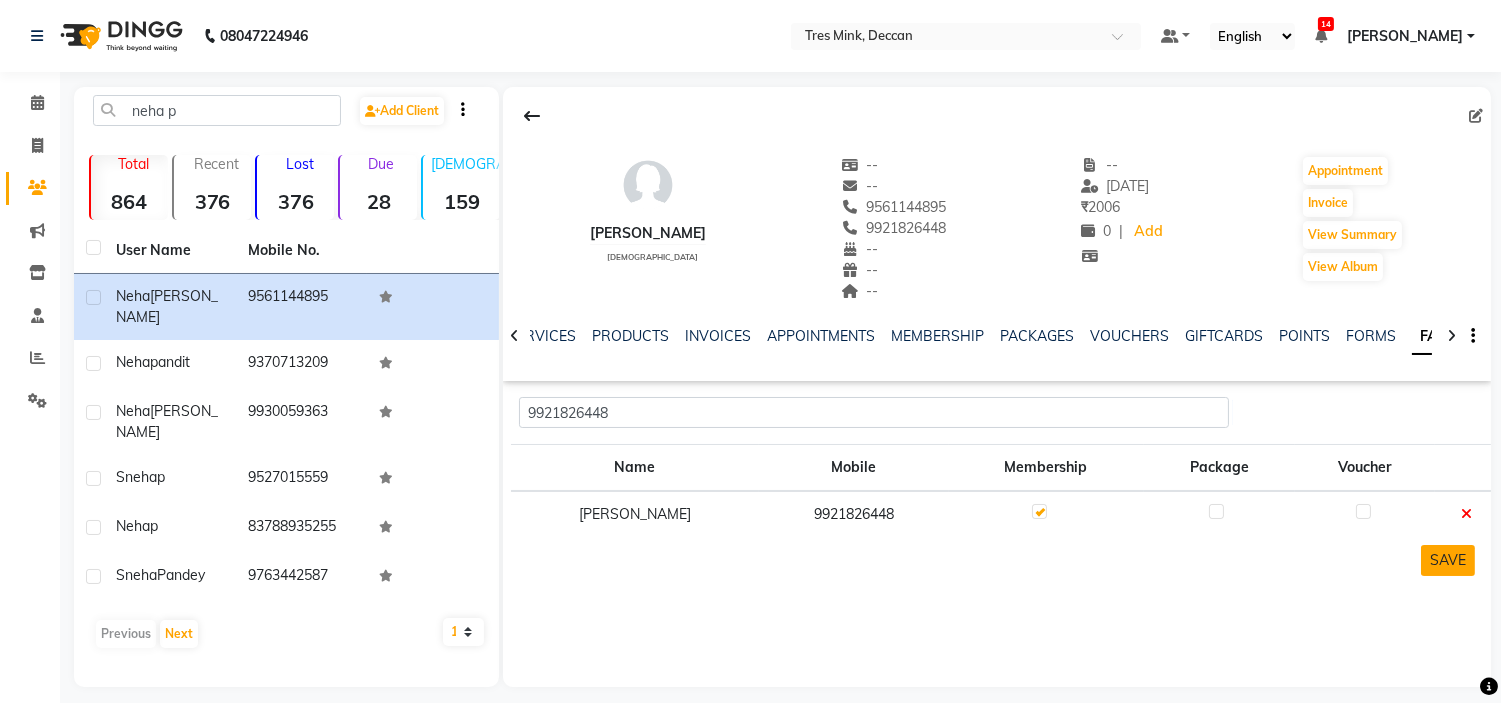 click on "SAVE" 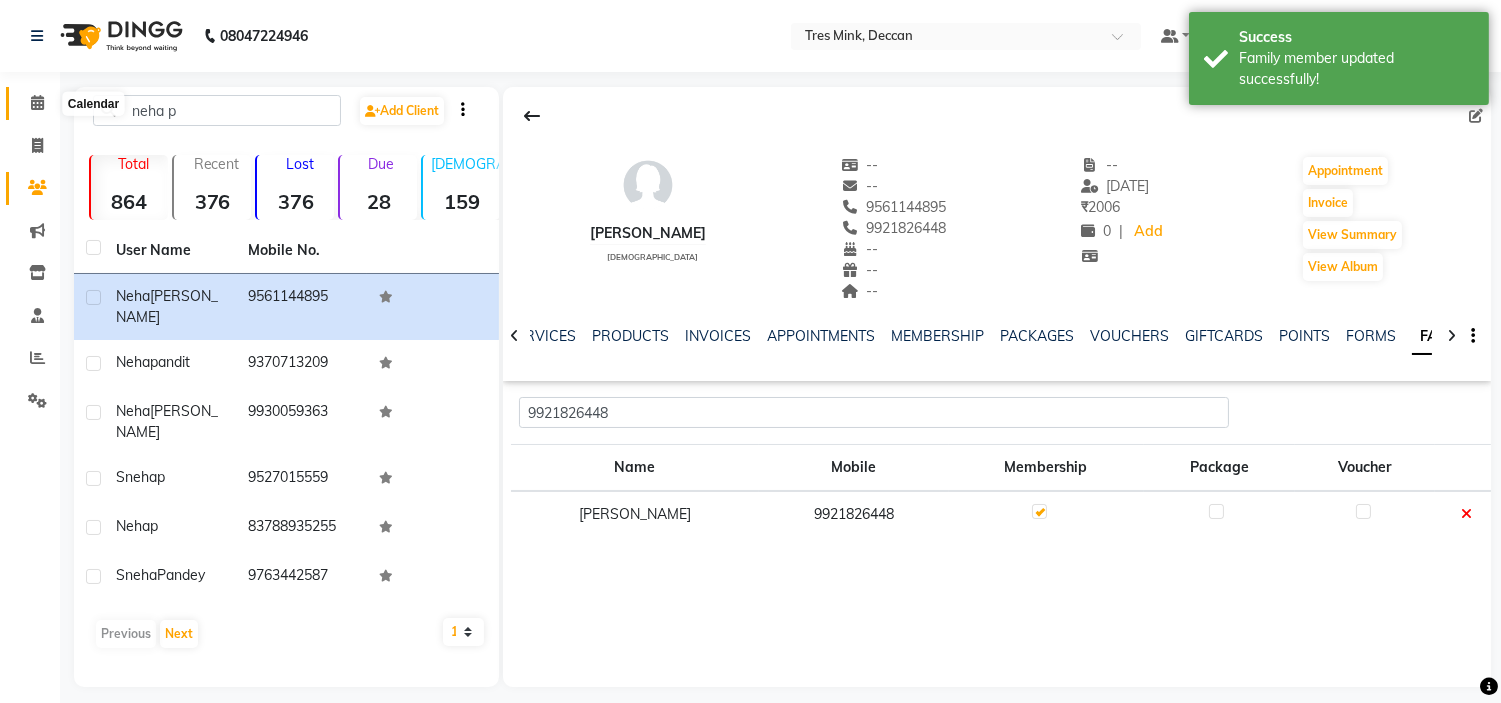 click 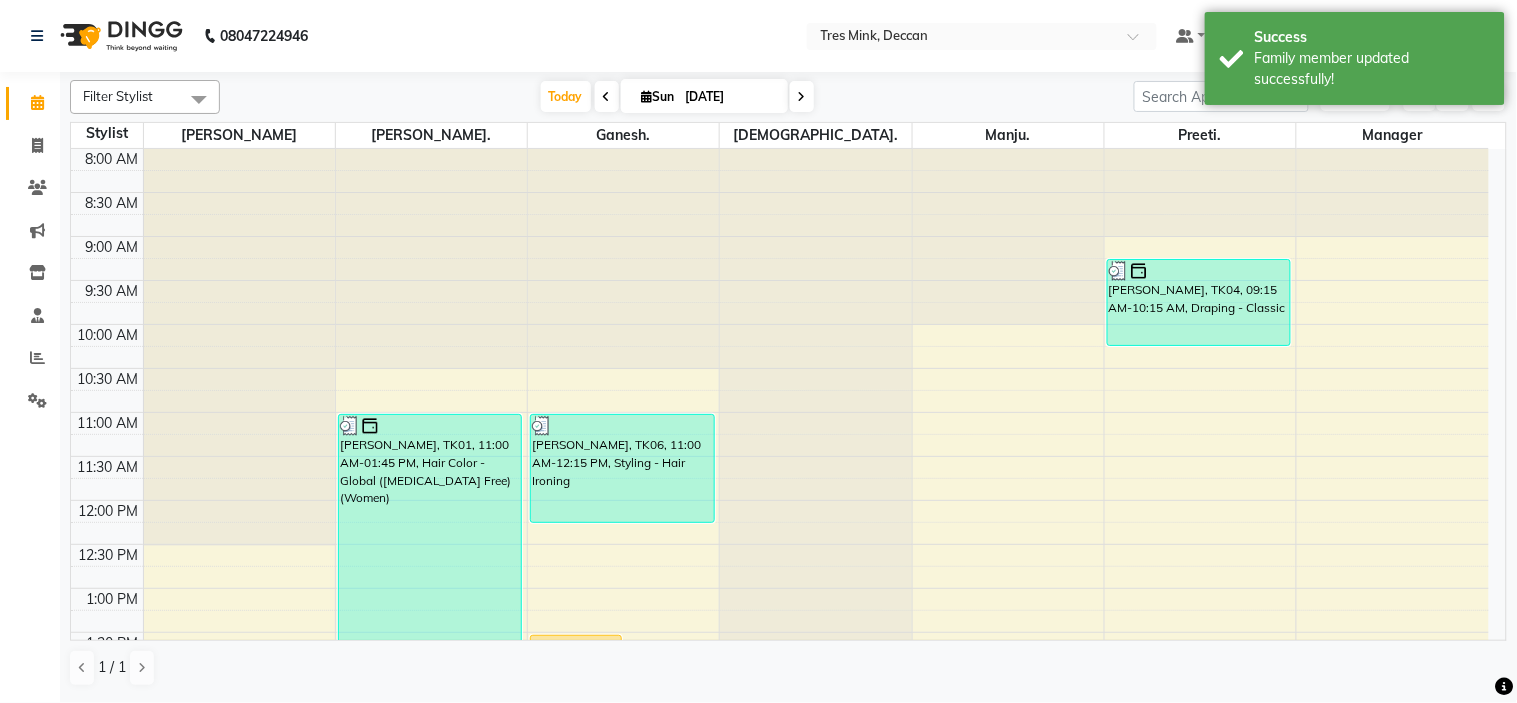 scroll, scrollTop: 656, scrollLeft: 0, axis: vertical 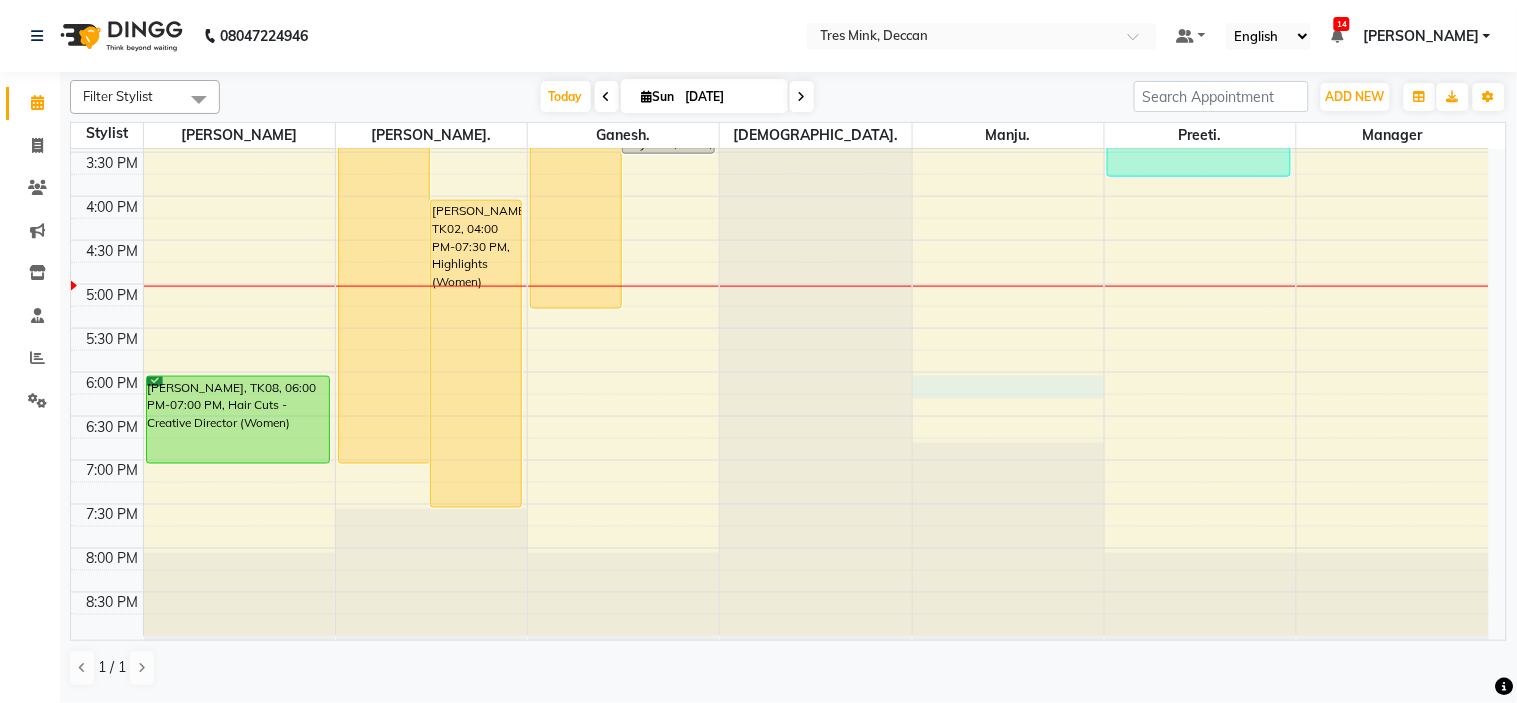 click on "8:00 AM 8:30 AM 9:00 AM 9:30 AM 10:00 AM 10:30 AM 11:00 AM 11:30 AM 12:00 PM 12:30 PM 1:00 PM 1:30 PM 2:00 PM 2:30 PM 3:00 PM 3:30 PM 4:00 PM 4:30 PM 5:00 PM 5:30 PM 6:00 PM 6:30 PM 7:00 PM 7:30 PM 8:00 PM 8:30 PM    Soniya Tamhane, TK05, 02:00 PM-03:00 PM, Hair Cuts - Creative Director (Women) (₹1700)     vinita, TK08, 06:00 PM-07:00 PM, Hair Cuts - Creative Director (Women)    Soniya Tamhane, TK05, 02:00 PM-07:00 PM, Highlights (Women) (₹6000)    Abhishek Murty, TK02, 04:00 PM-07:30 PM, Highlights (Women)     Vandana Sharma, TK01, 11:00 AM-01:45 PM, Hair Color - Global (Ammonia Free) (Women)    Soniya Tamhane, TK05, 01:30 PM-05:15 PM, Highlights (Women)    Gayatri P, TK03, 03:00 PM-03:15 PM, Hair Cuts -Sr. Salon Stylist (Women)    Gayatri P, TK03, 03:15 PM-03:30 PM, Highlights (Women)     karishma, TK06, 11:00 AM-12:15 PM, Styling - Hair Ironing     Tulsi Jachak, TK04, 09:15 AM-10:15 AM, Draping - Classic" at bounding box center [780, 64] 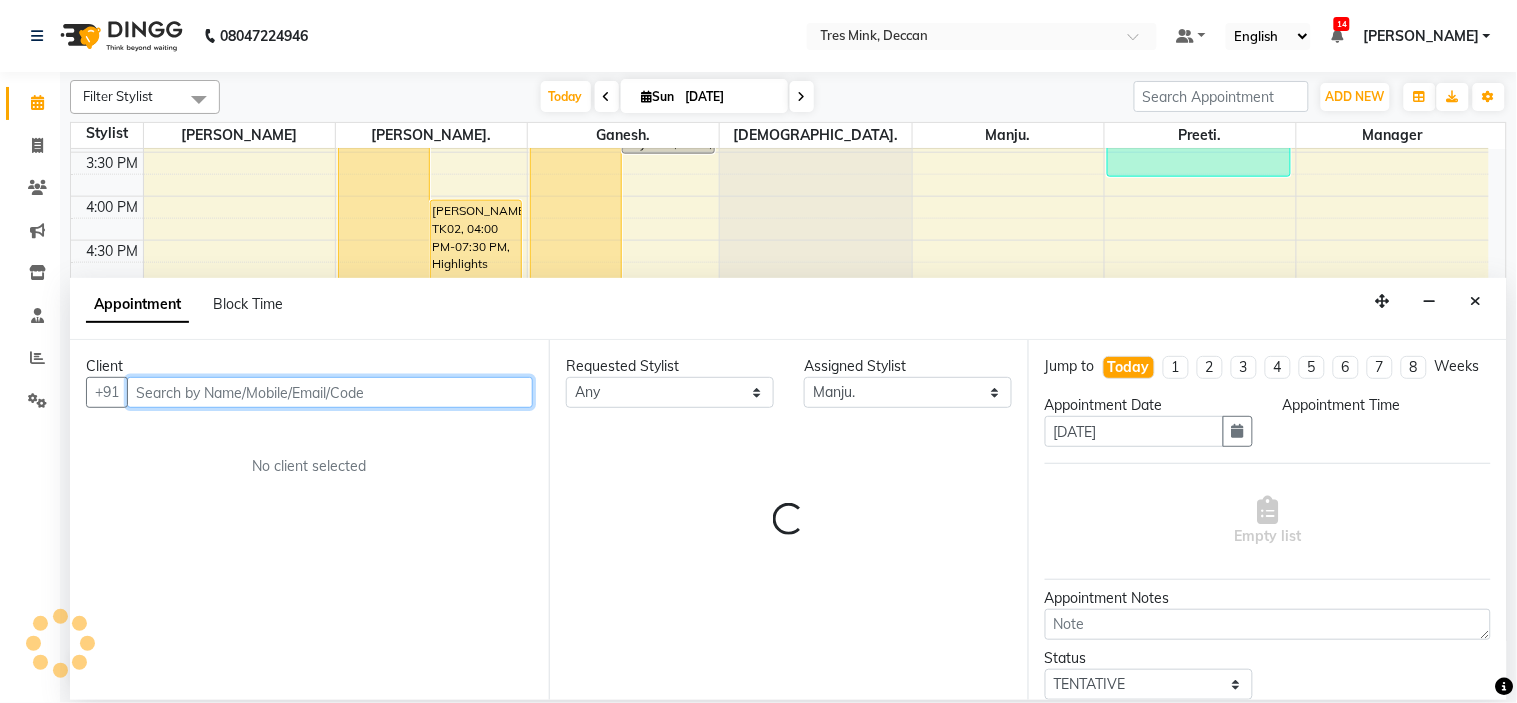 select on "1080" 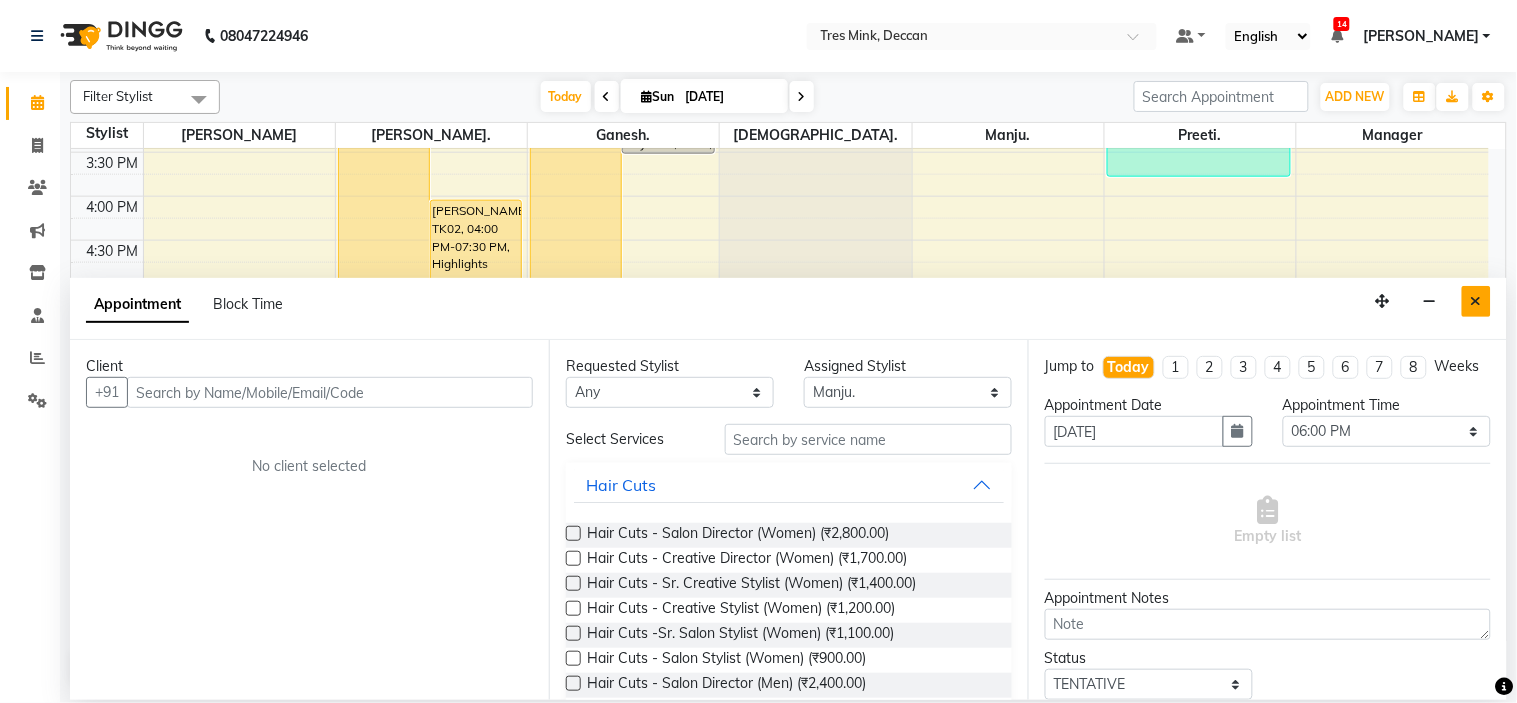 click at bounding box center (1476, 301) 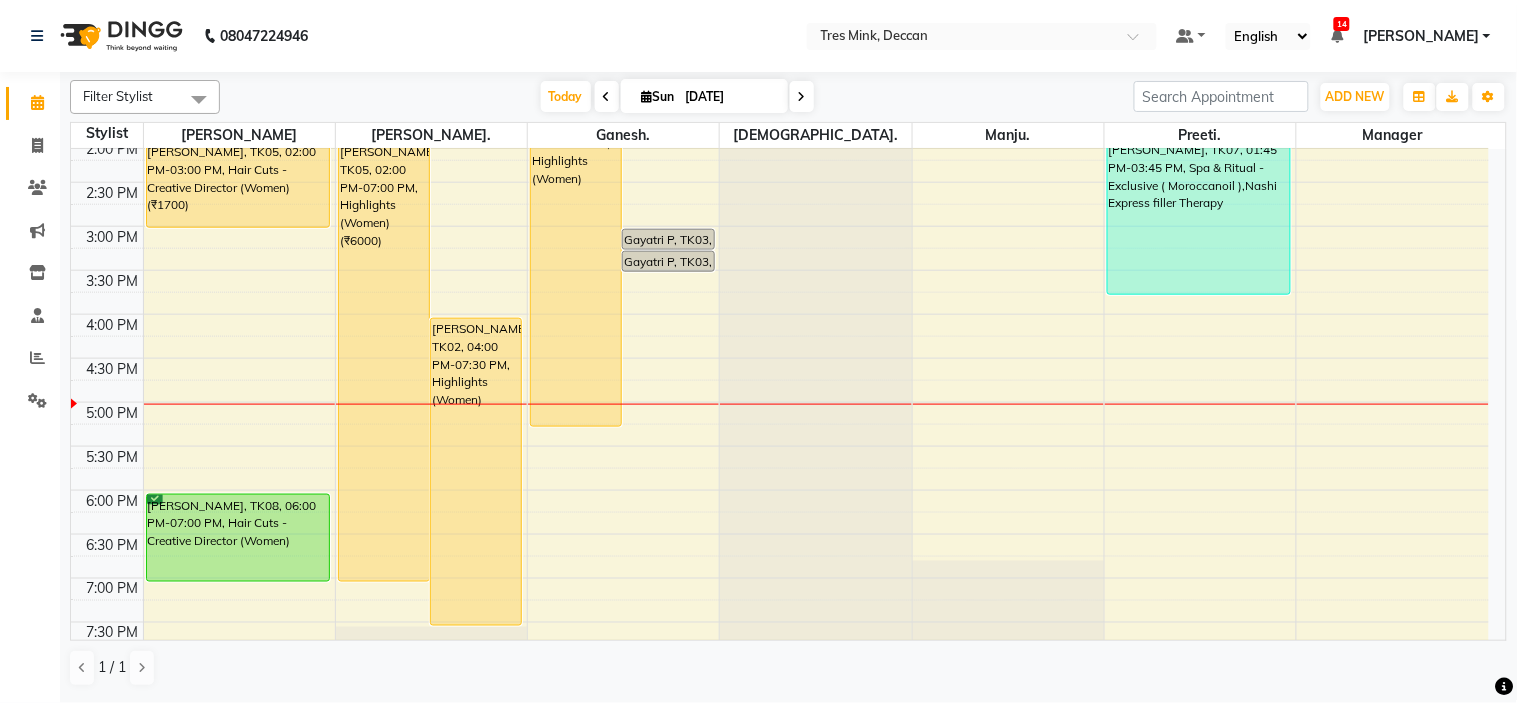 scroll, scrollTop: 537, scrollLeft: 0, axis: vertical 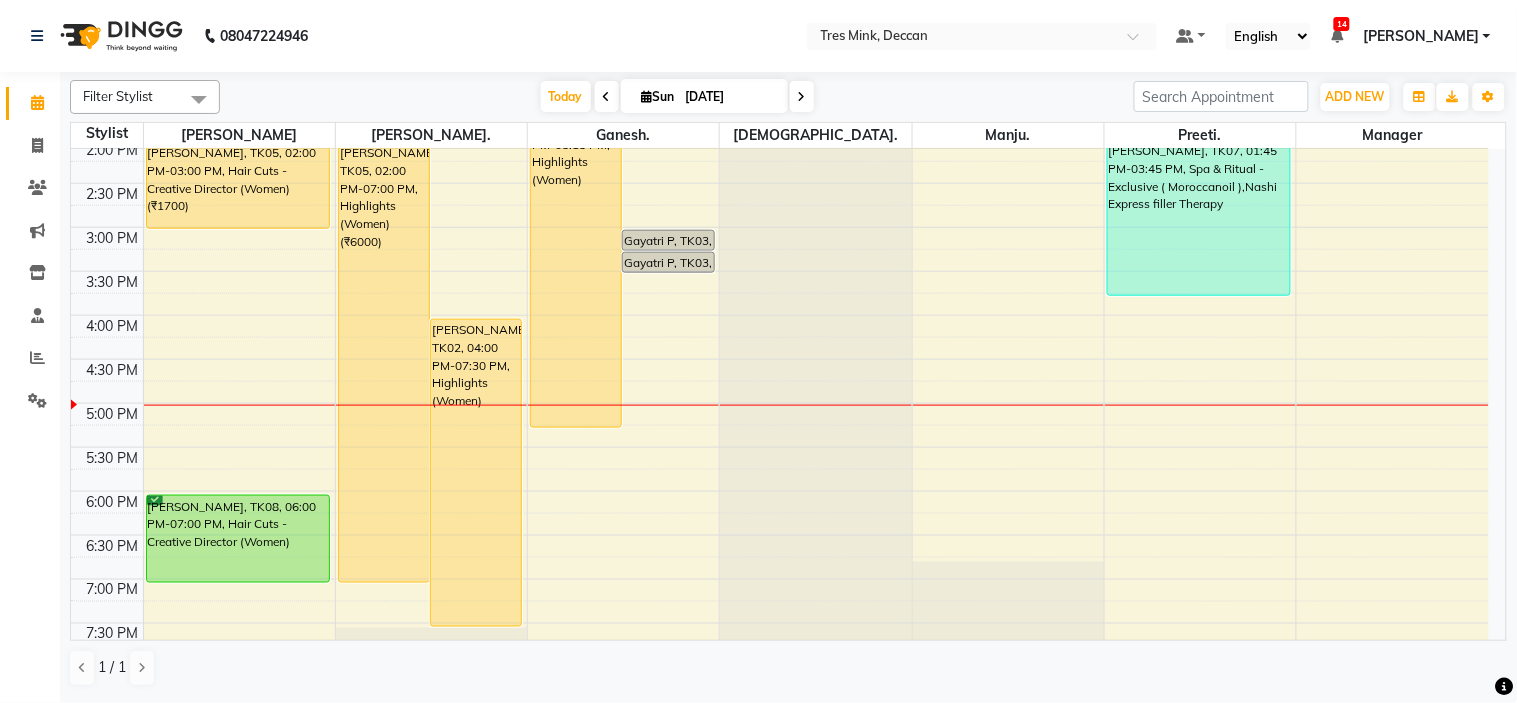 click on "Today  Sun 13-07-2025" at bounding box center [677, 97] 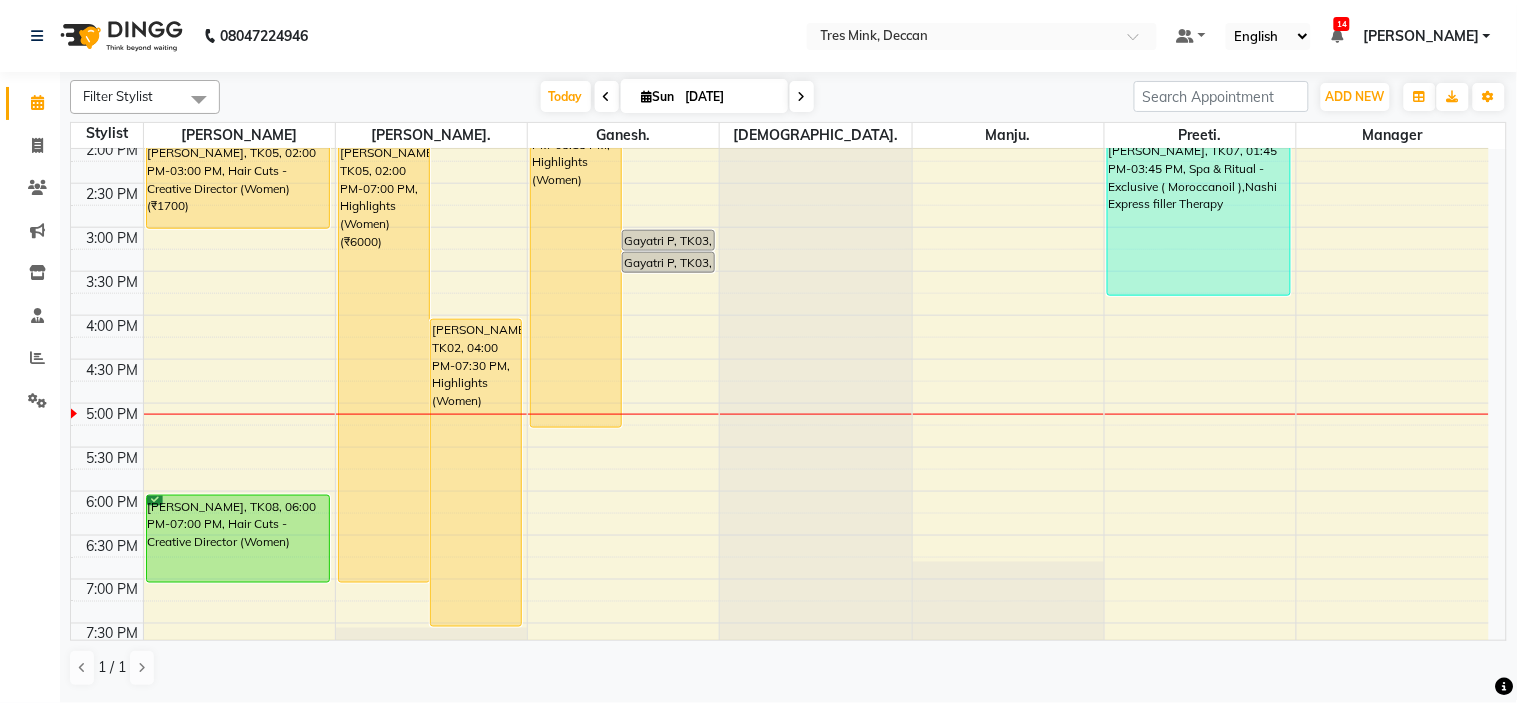 click on "Today  Sun 13-07-2025" at bounding box center [677, 97] 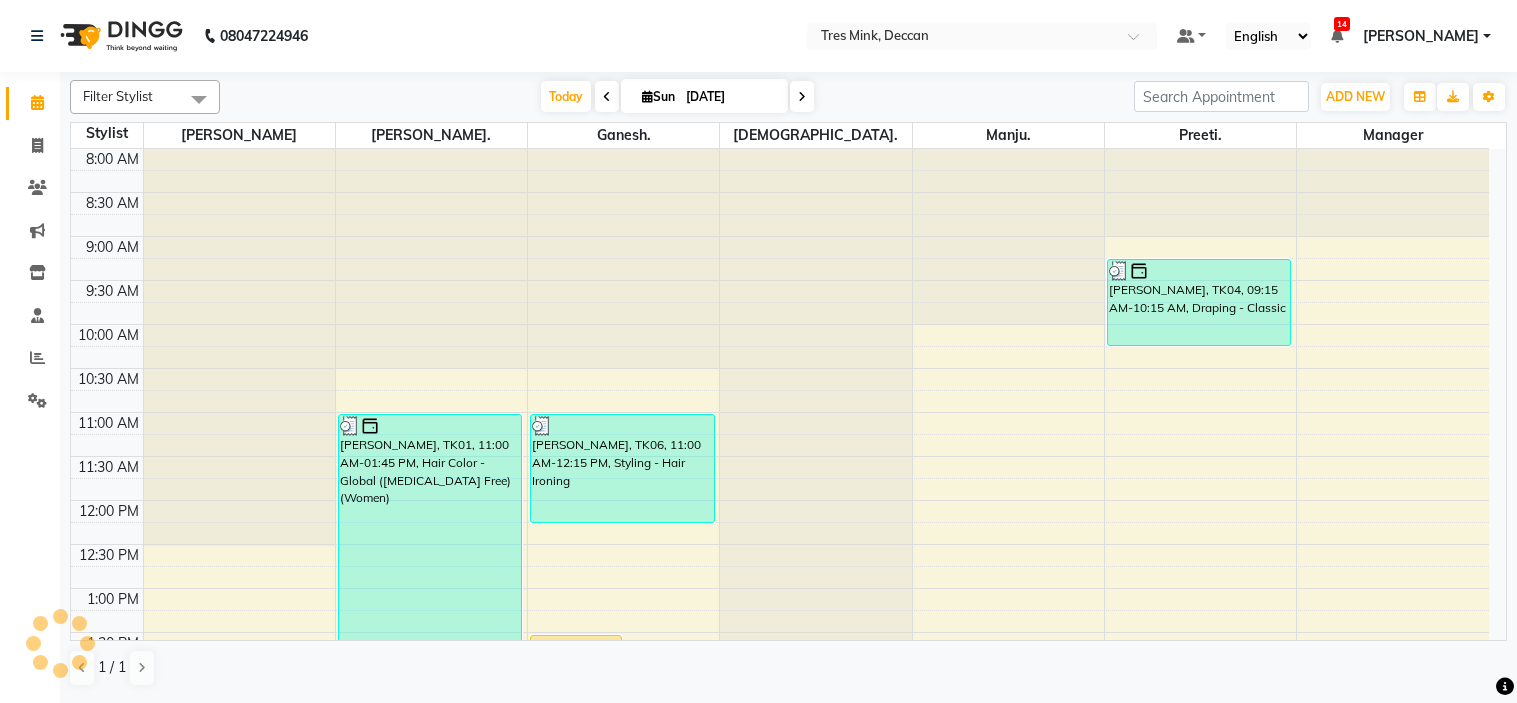 scroll, scrollTop: 0, scrollLeft: 0, axis: both 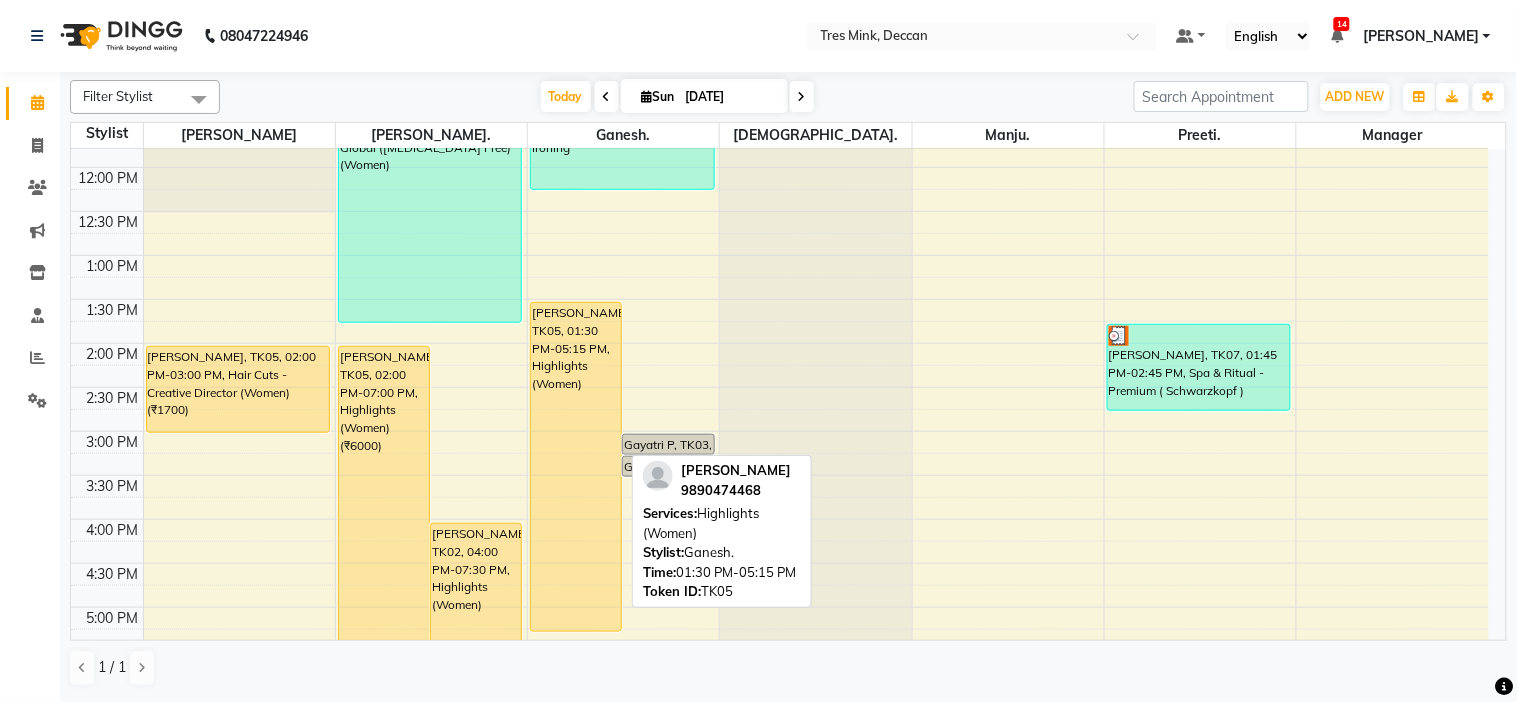 click on "[PERSON_NAME], TK05, 01:30 PM-05:15 PM, Highlights (Women)" at bounding box center (576, 467) 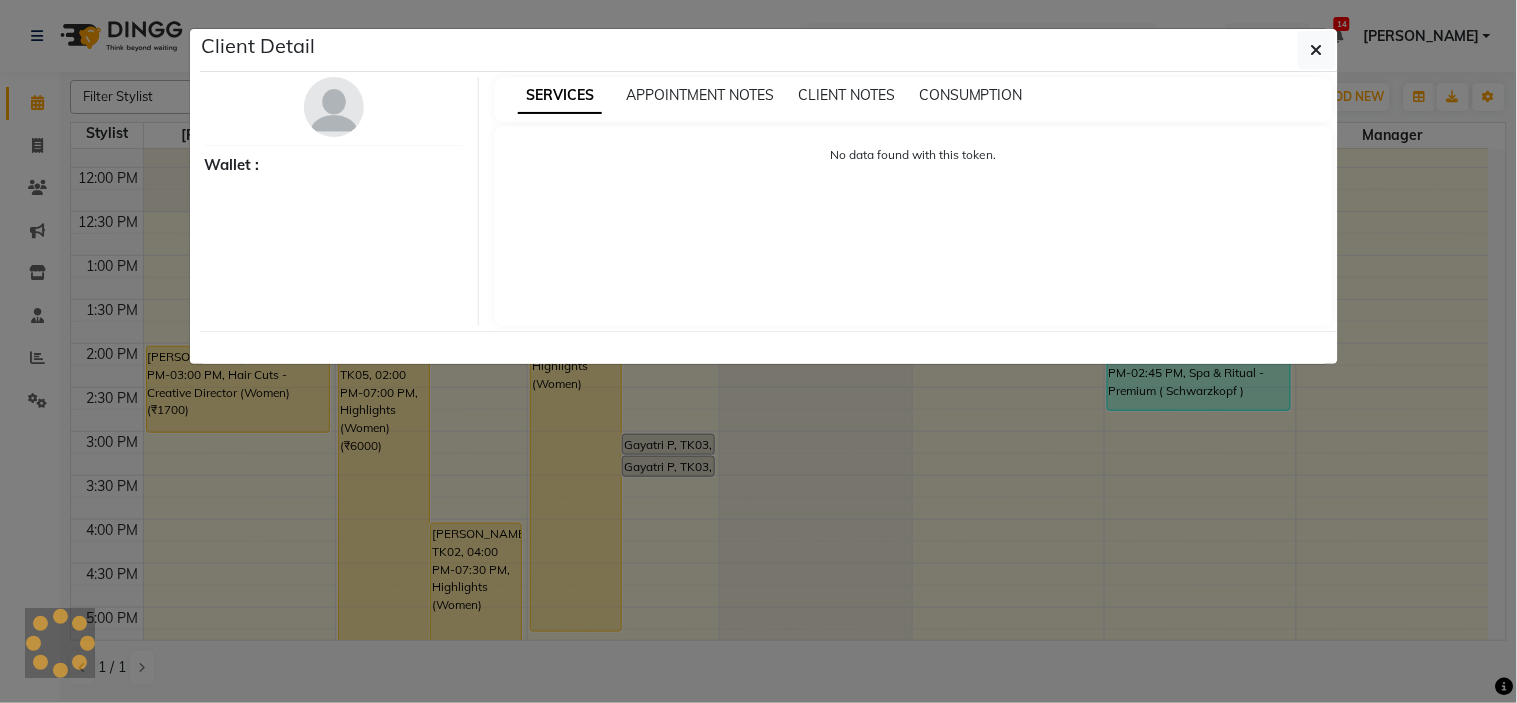 select on "1" 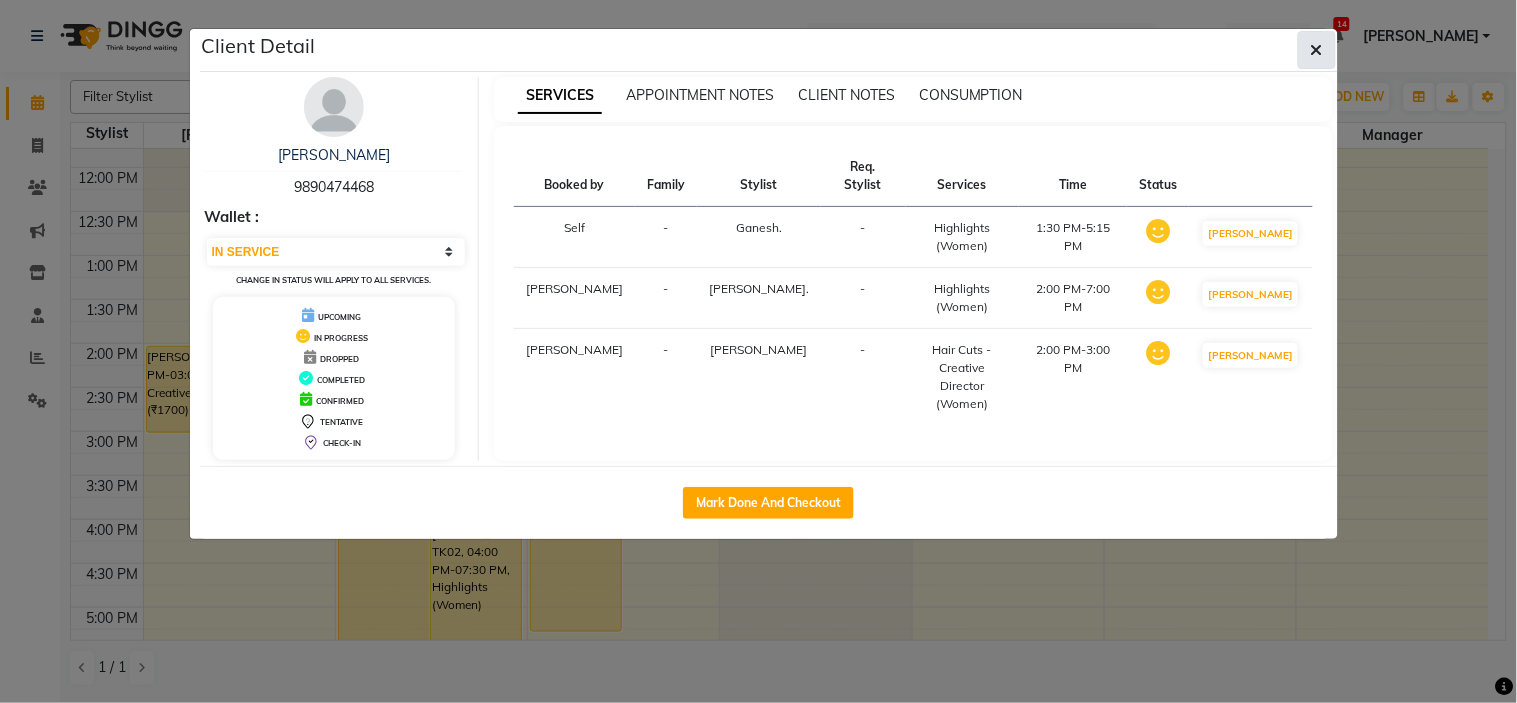 click 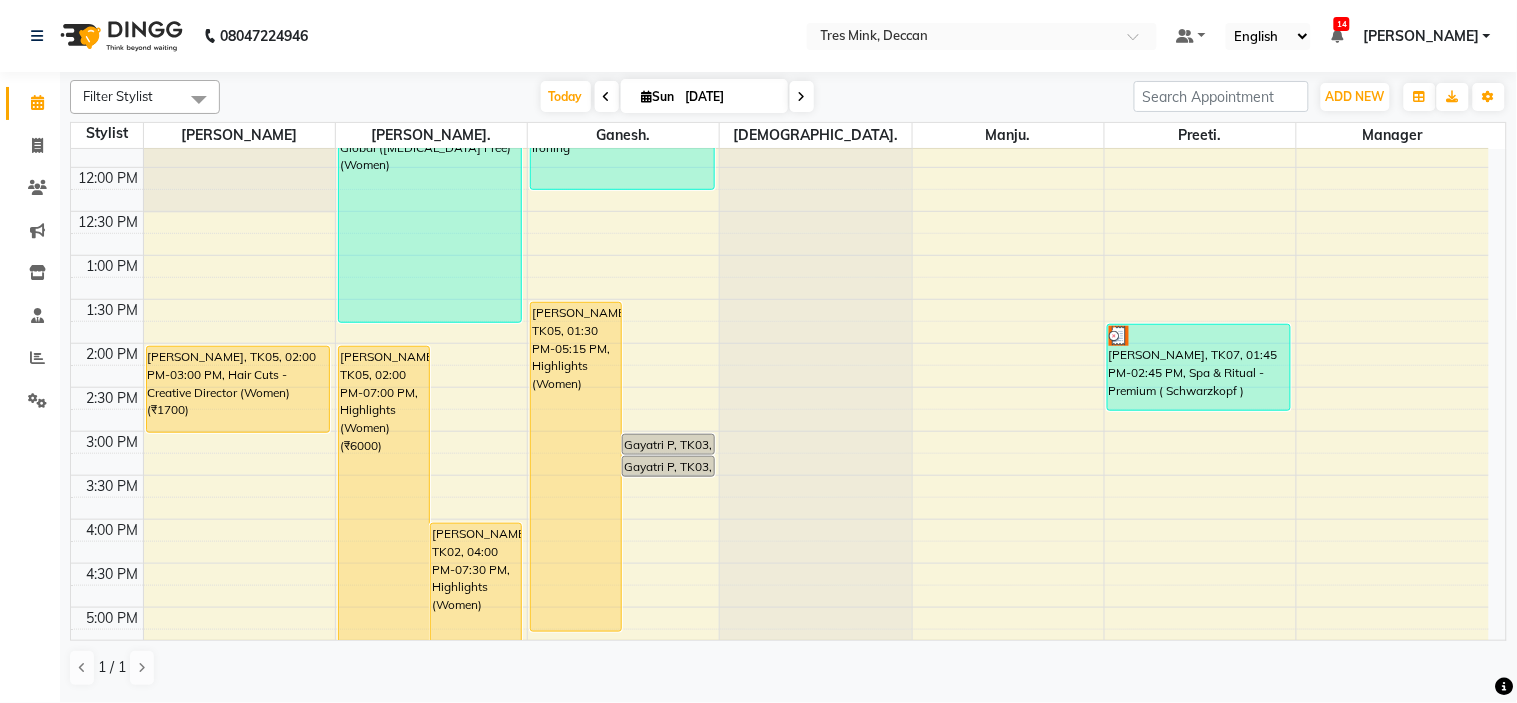 scroll, scrollTop: 444, scrollLeft: 0, axis: vertical 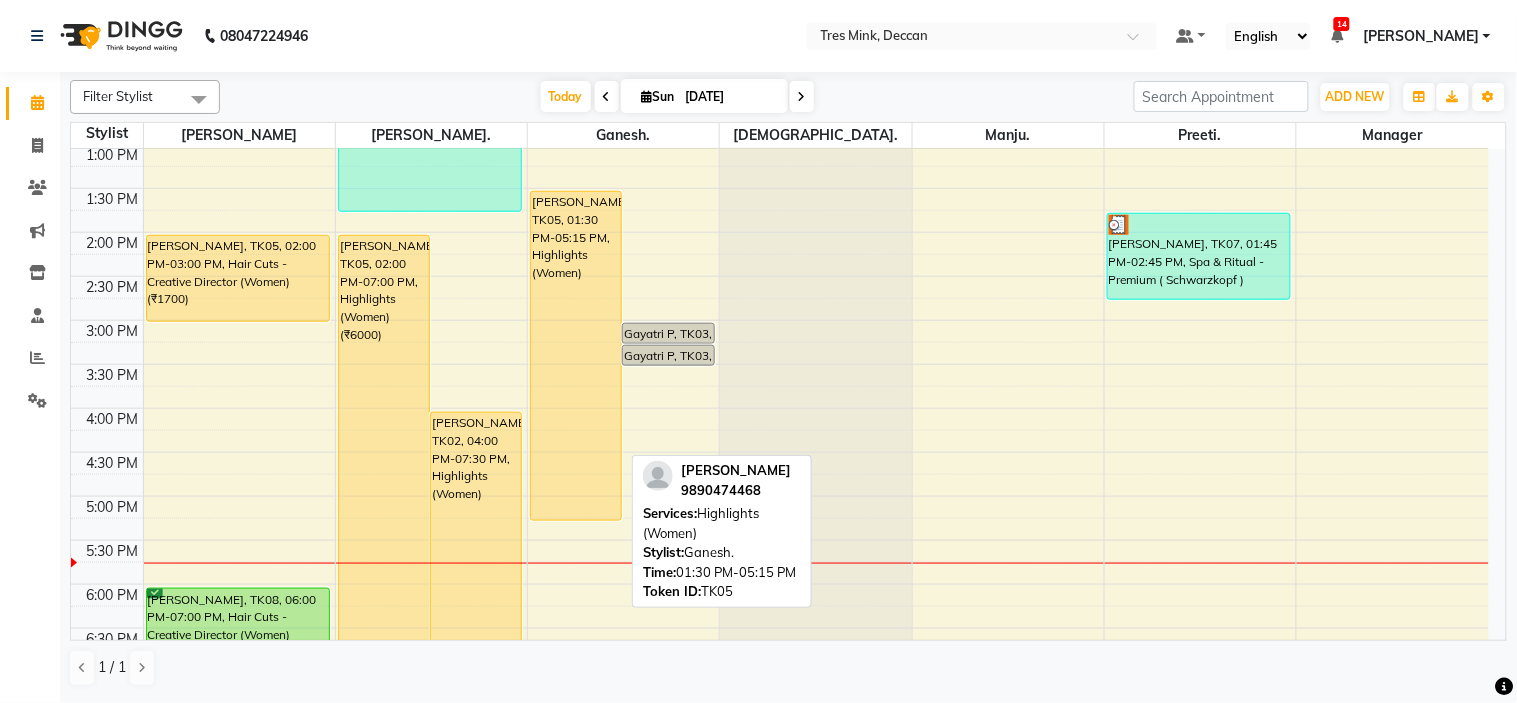 click on "Soniya Tamhane, TK05, 01:30 PM-05:15 PM, Highlights (Women)" at bounding box center [576, 356] 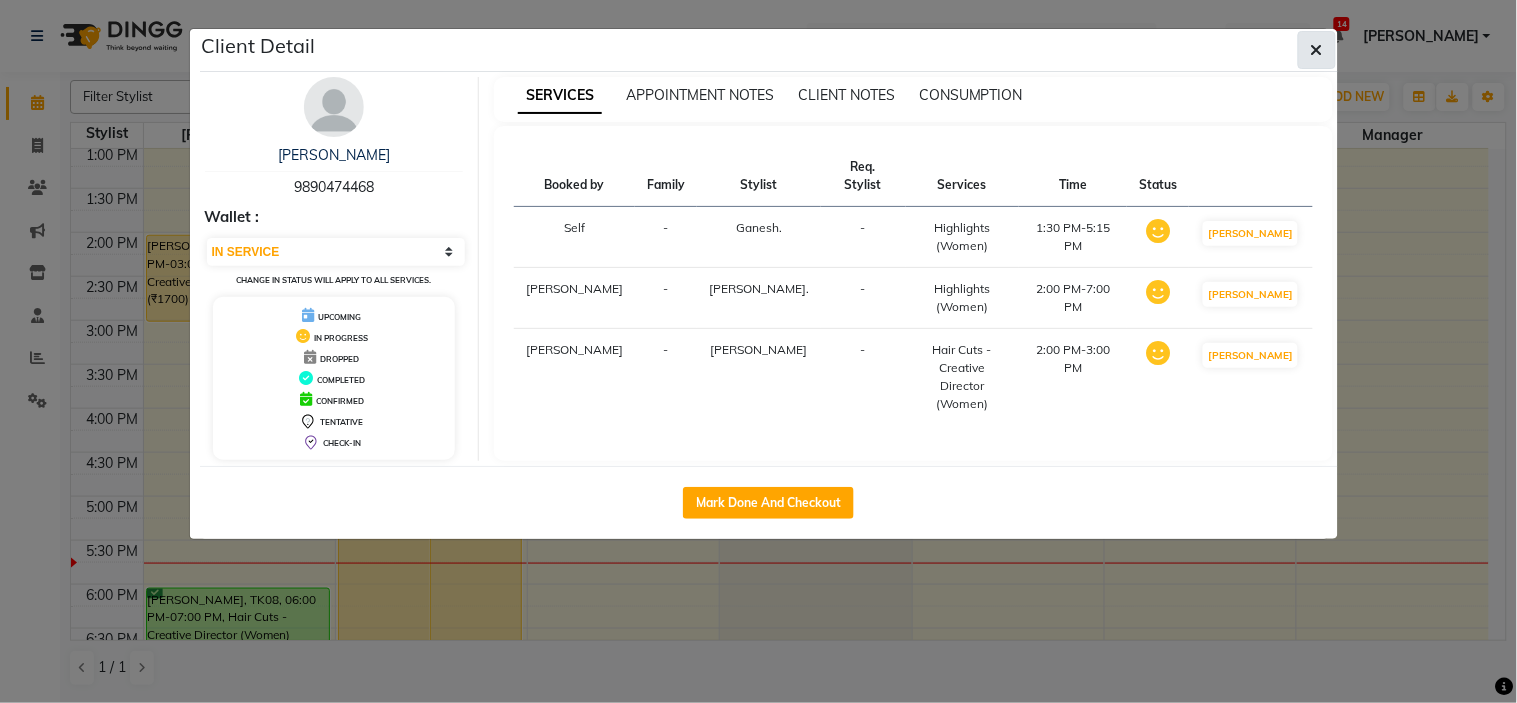 click 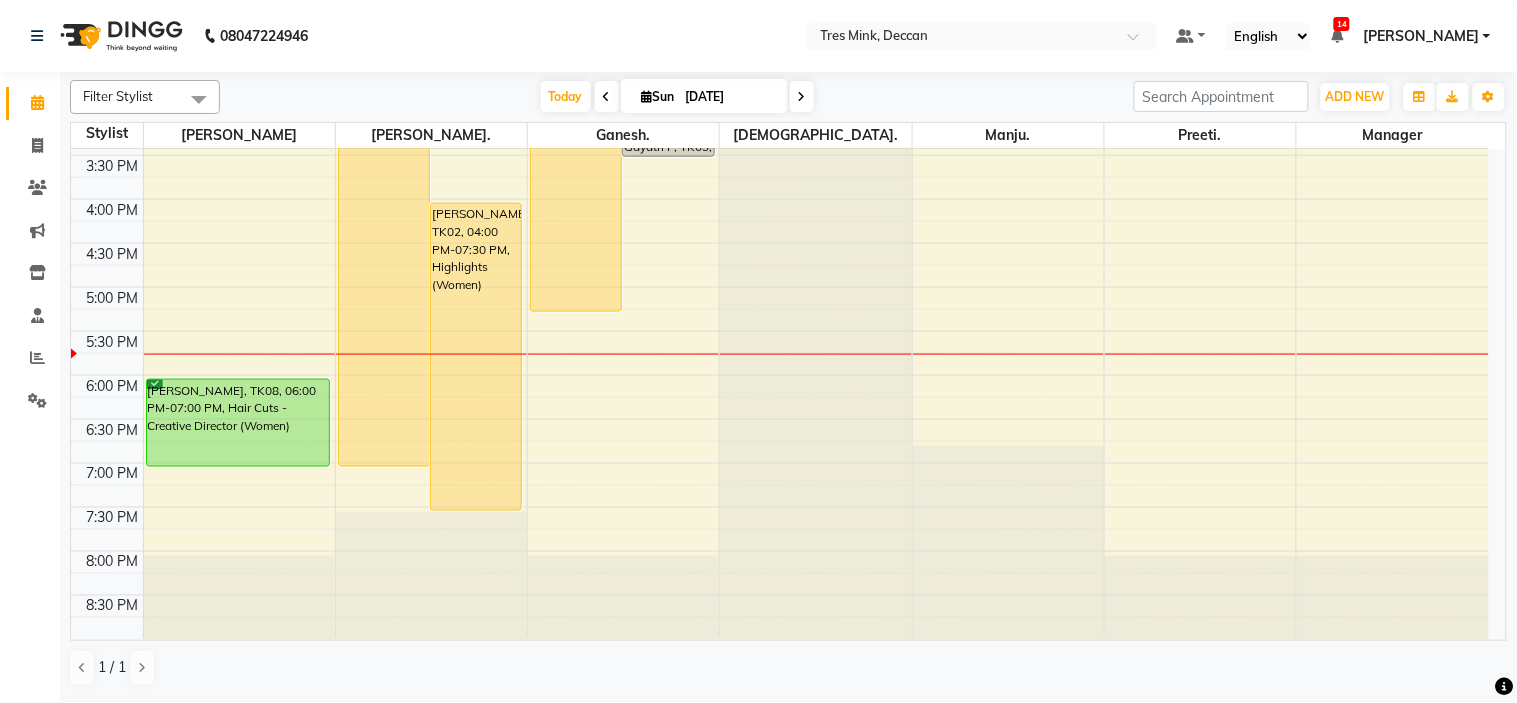 scroll, scrollTop: 656, scrollLeft: 0, axis: vertical 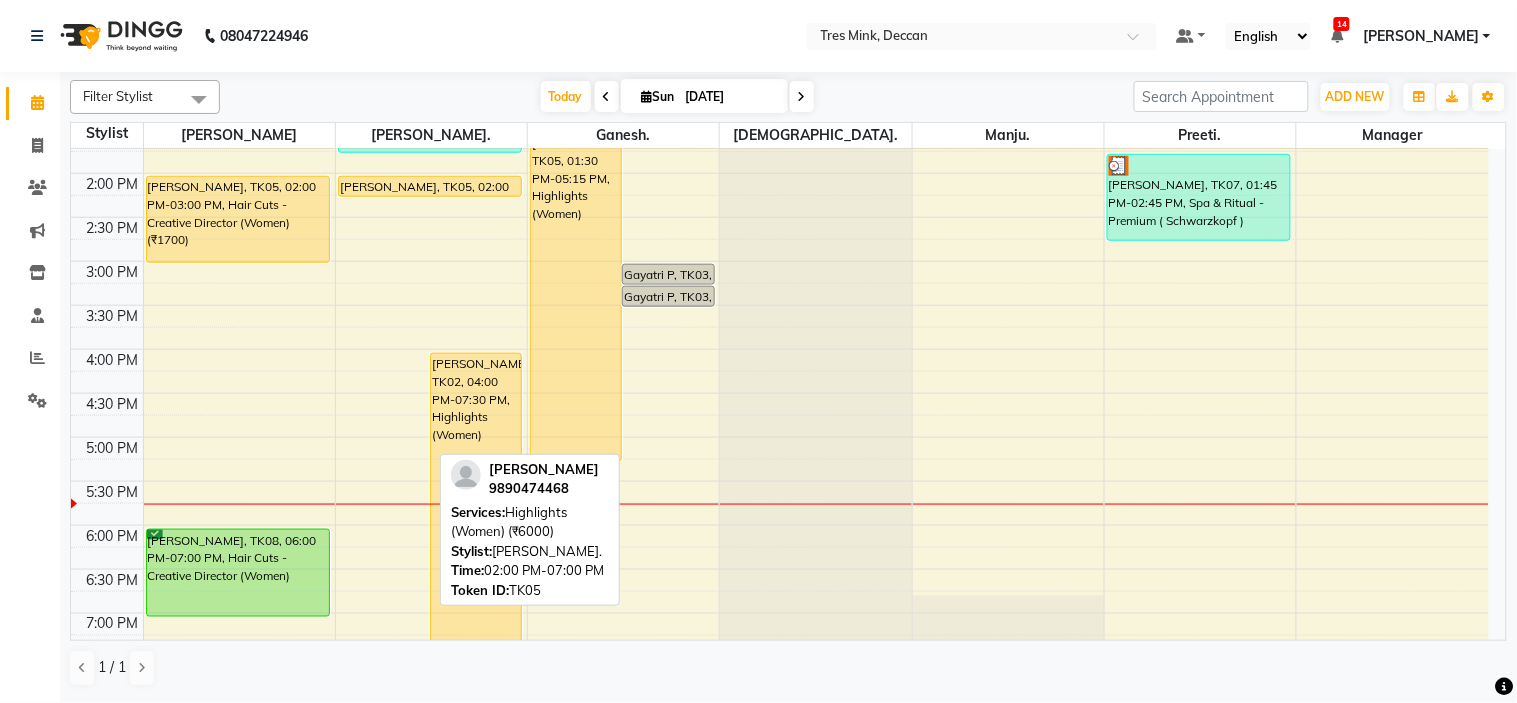 drag, startPoint x: 375, startPoint y: 461, endPoint x: 423, endPoint y: 183, distance: 282.11346 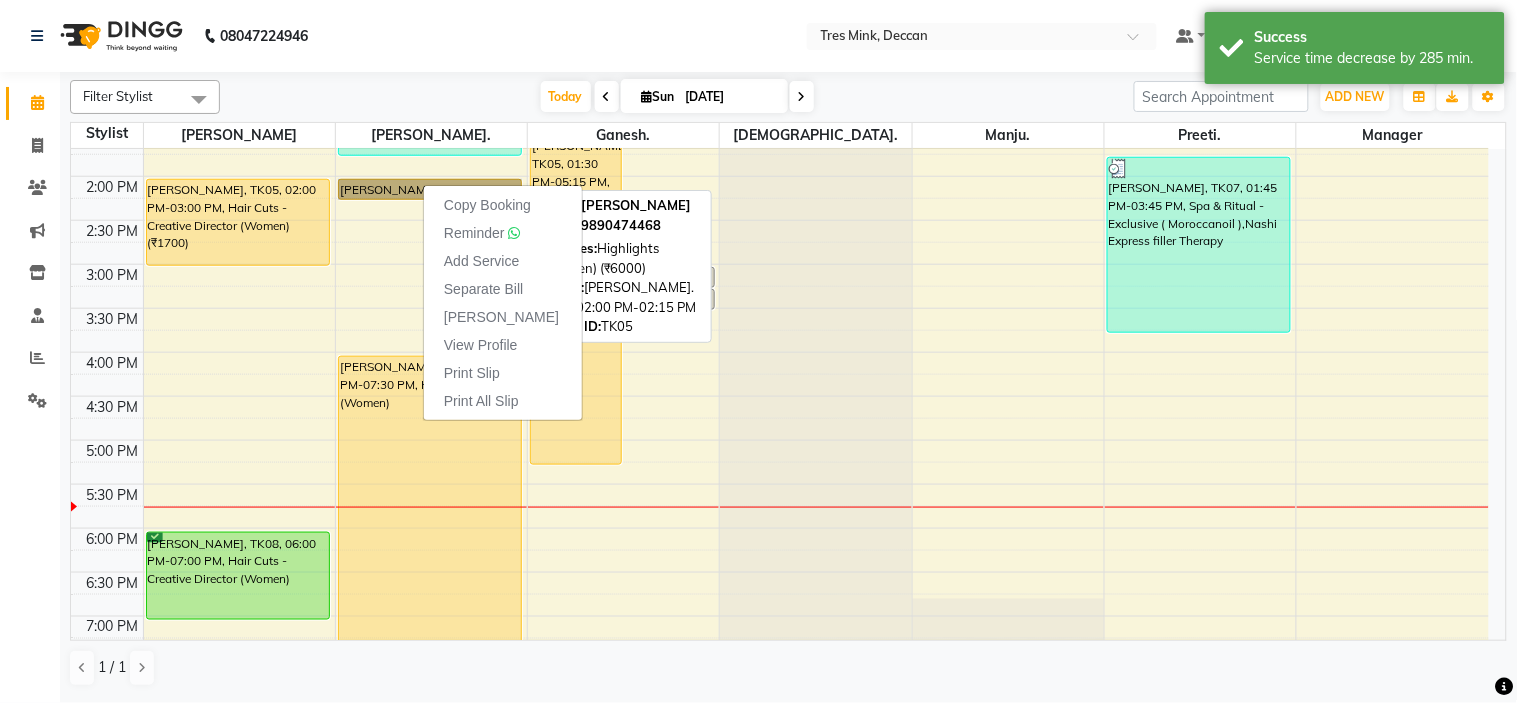 click on "Soniya Tamhane, TK05, 02:00 PM-02:15 PM, Highlights (Women) (₹6000)" at bounding box center [430, 189] 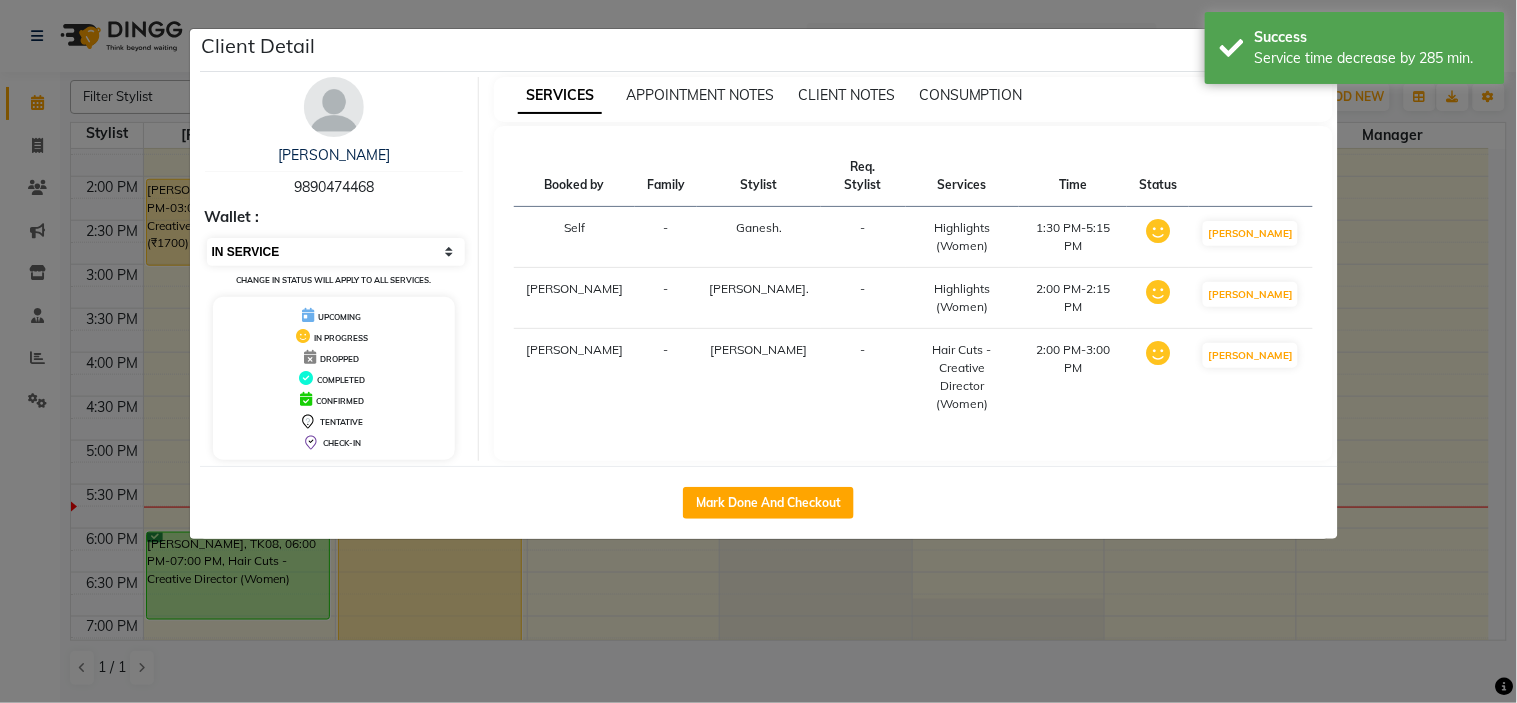 click on "Select IN SERVICE CONFIRMED TENTATIVE CHECK IN MARK DONE DROPPED UPCOMING" at bounding box center (336, 252) 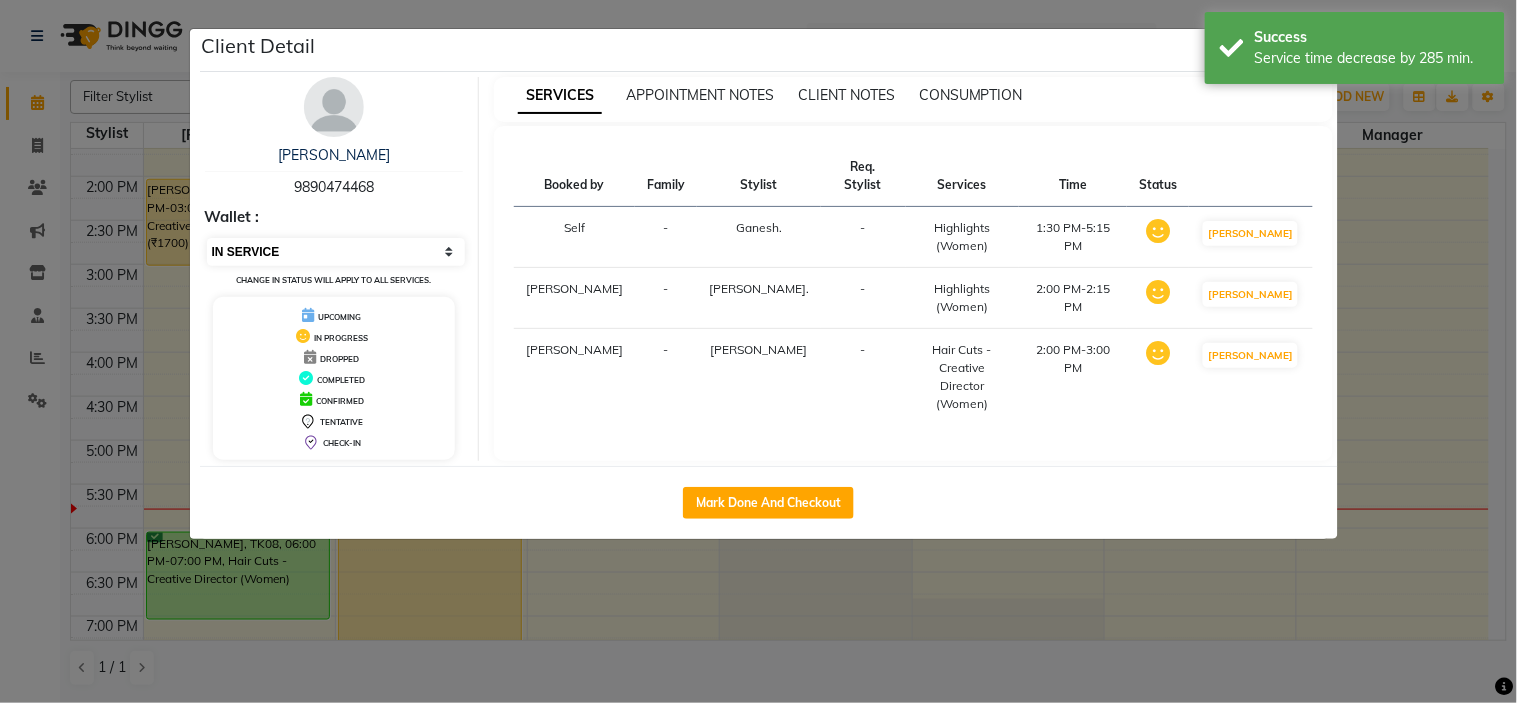 select on "8" 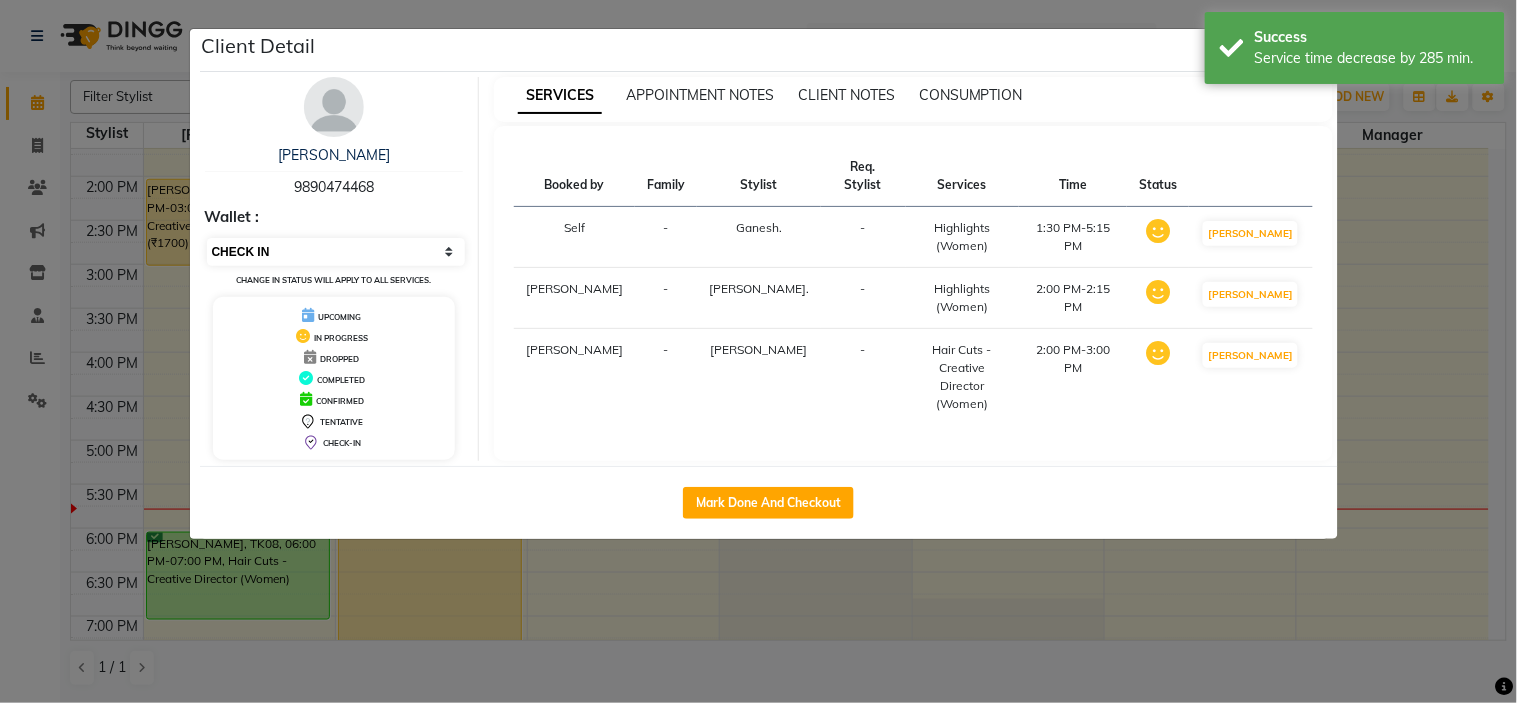 click on "Select IN SERVICE CONFIRMED TENTATIVE CHECK IN MARK DONE DROPPED UPCOMING" at bounding box center (336, 252) 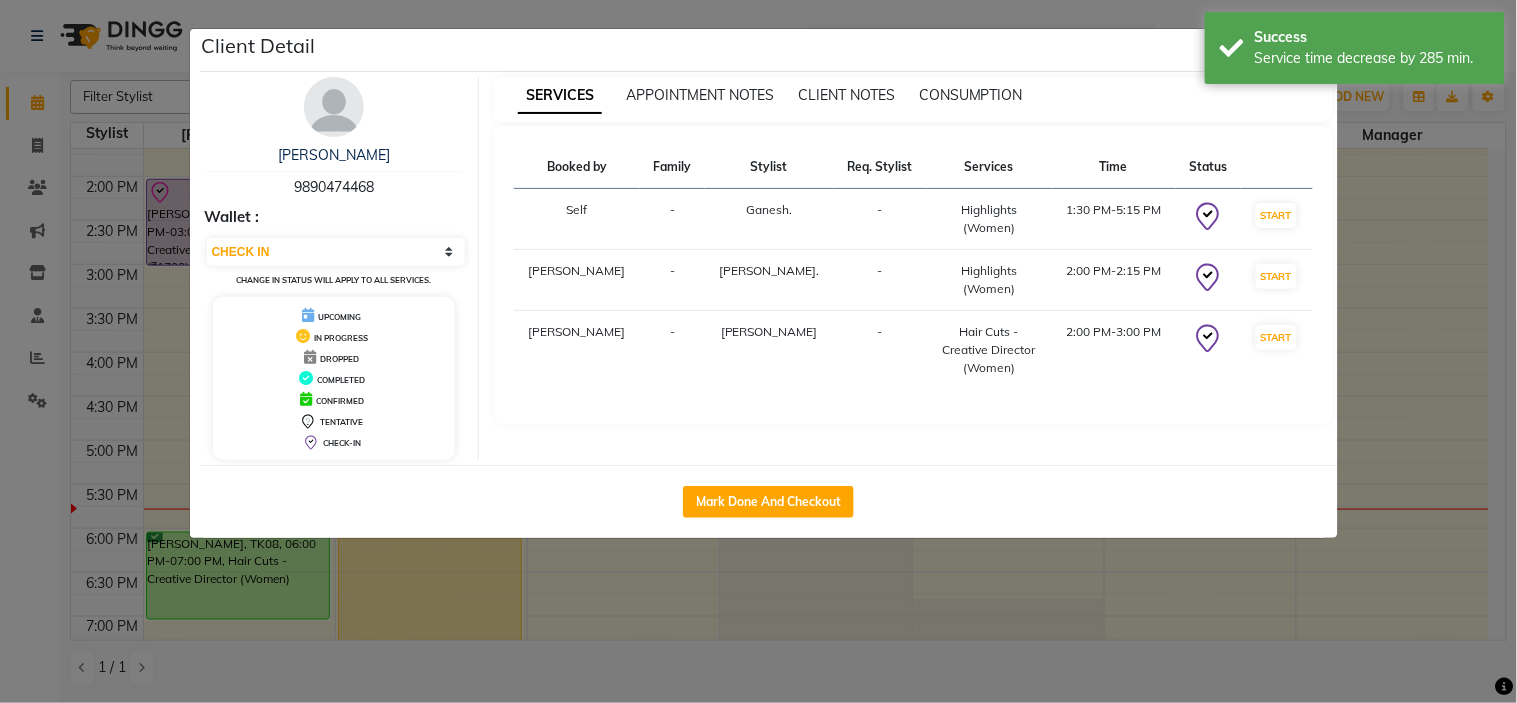 click on "Client Detail  Soniya Tamhane   9890474468 Wallet : Select IN SERVICE CONFIRMED TENTATIVE CHECK IN MARK DONE DROPPED UPCOMING Change in status will apply to all services. UPCOMING IN PROGRESS DROPPED COMPLETED CONFIRMED TENTATIVE CHECK-IN SERVICES APPOINTMENT NOTES CLIENT NOTES CONSUMPTION Booked by Family Stylist Req. Stylist Services Time Status  Self  - Ganesh. -  Highlights (Women)   1:30 PM-5:15 PM   START   Revati Karandikar  - Gunjan. -  Highlights (Women)   2:00 PM-2:15 PM   START   Revati Karandikar  - Revati Karandikar -  Hair Cuts - Creative Director (Women)   2:00 PM-3:00 PM   START   Mark Done And Checkout" 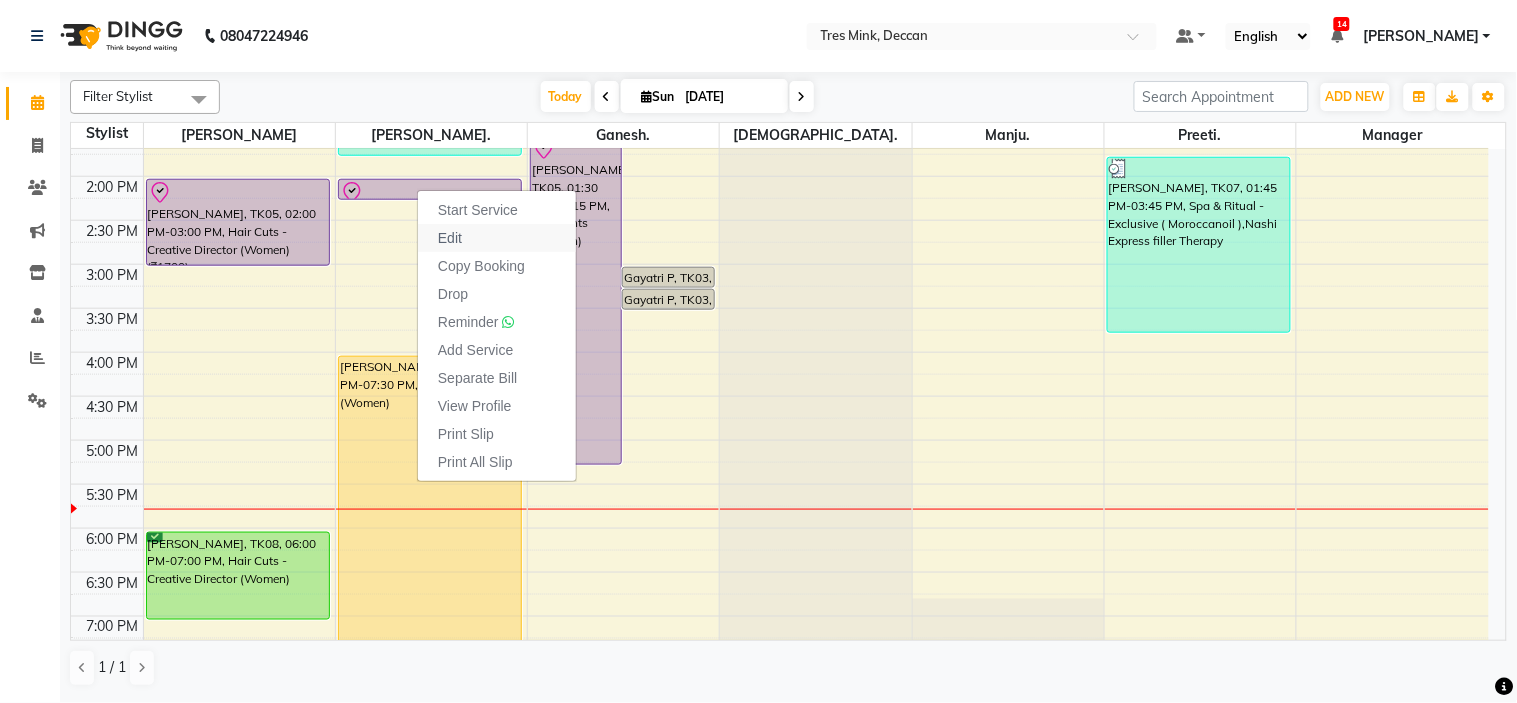 click on "Edit" at bounding box center (450, 238) 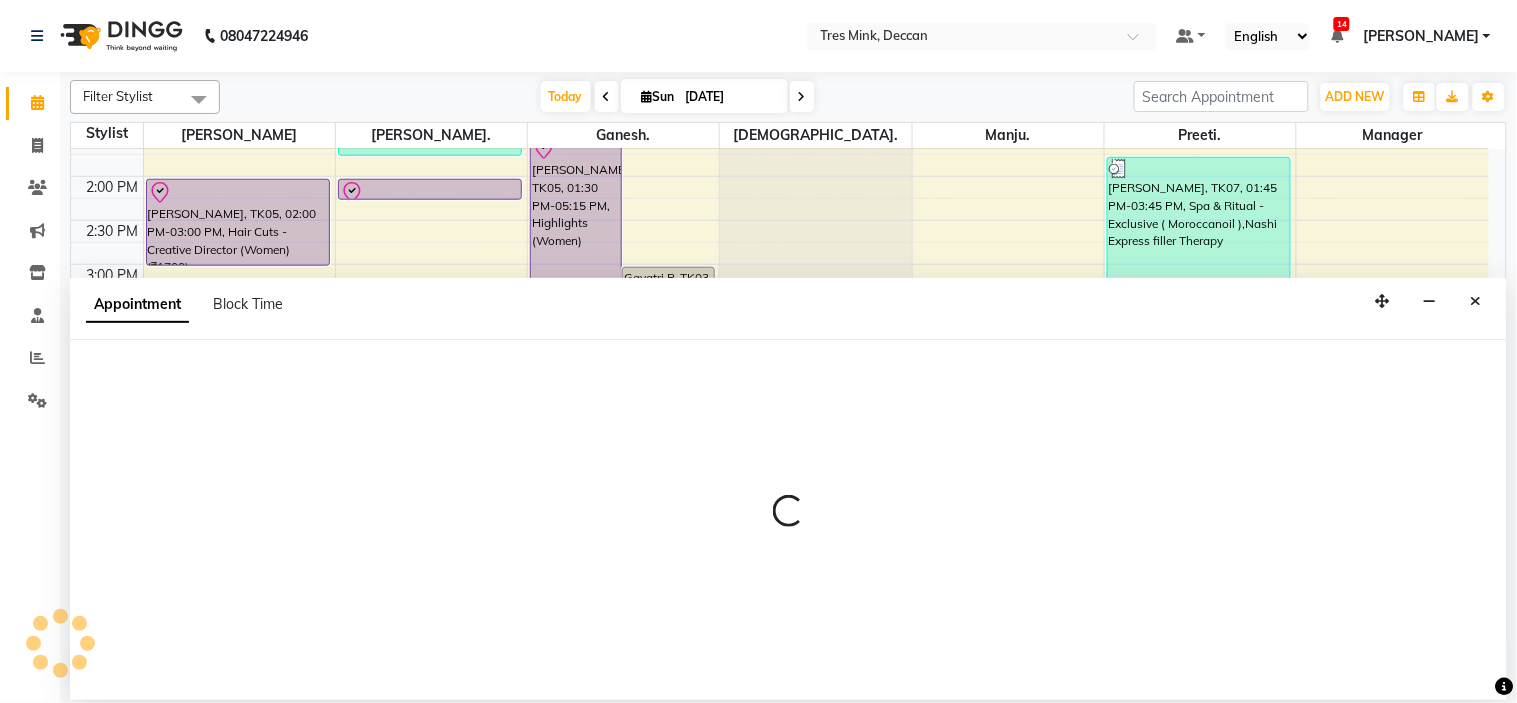 select on "check-in" 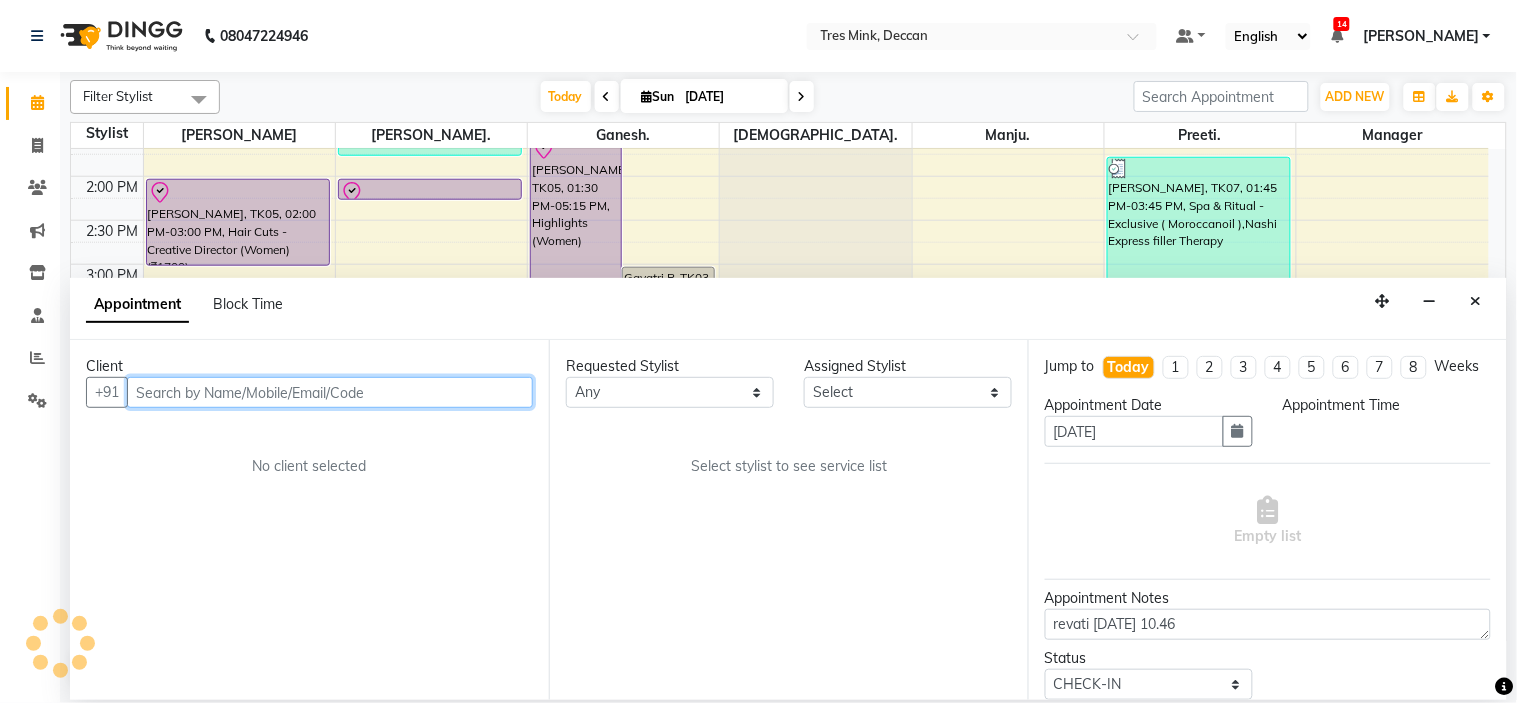 scroll, scrollTop: 656, scrollLeft: 0, axis: vertical 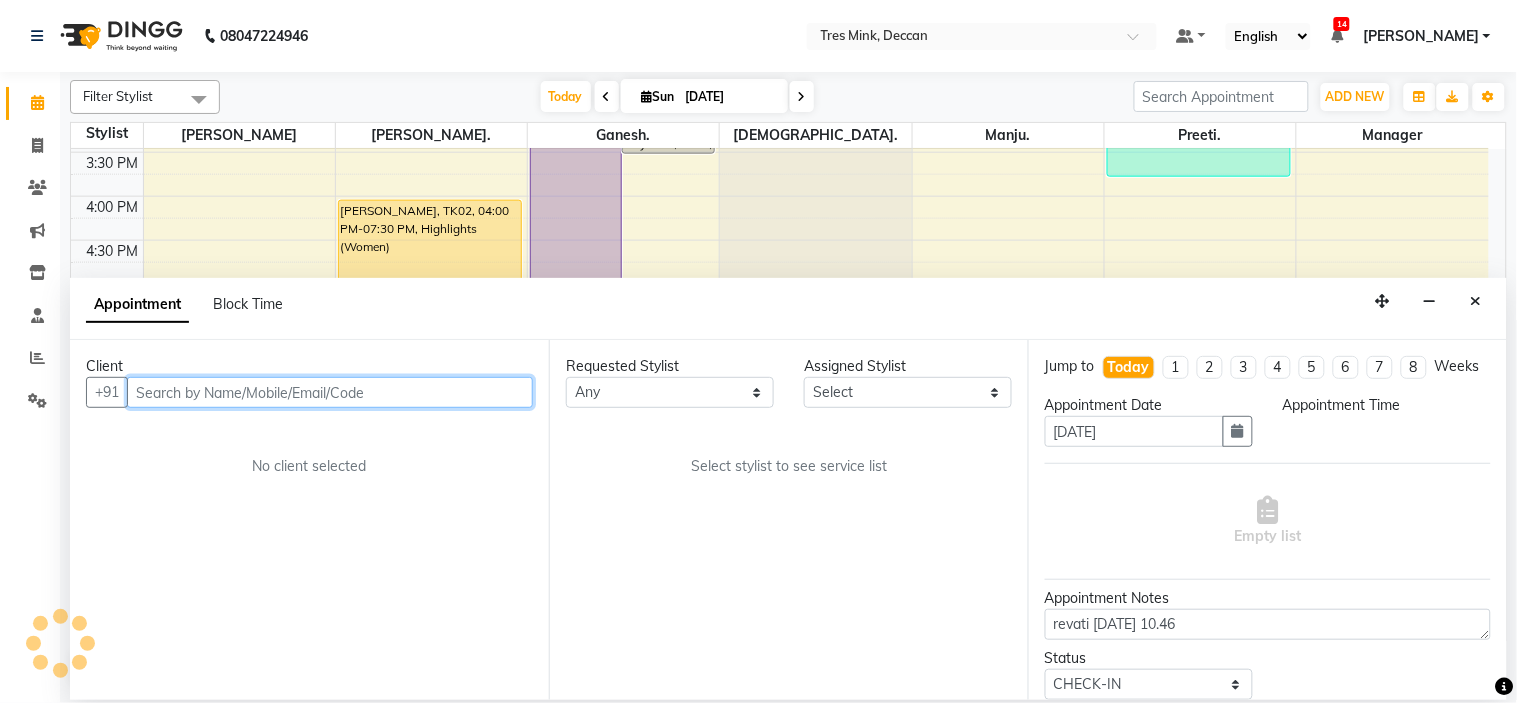 select on "810" 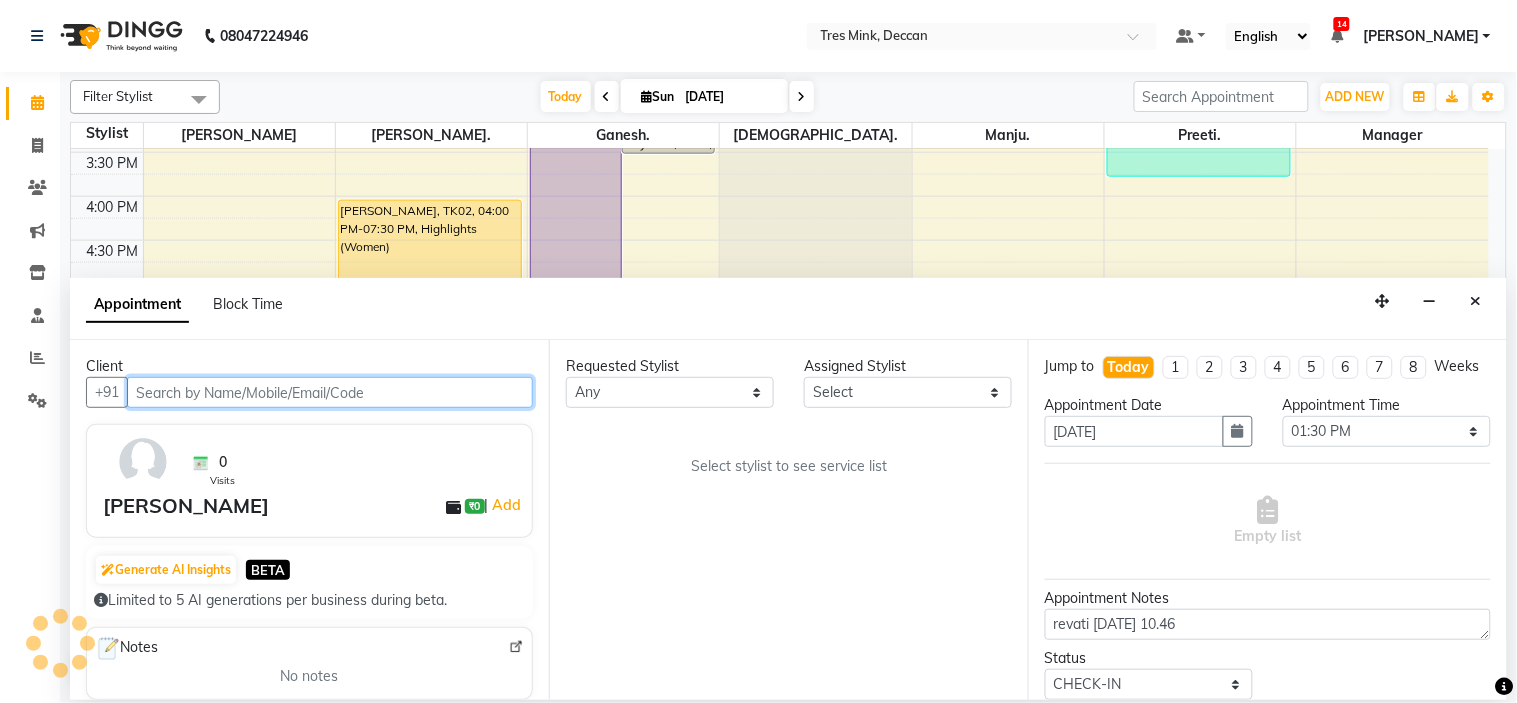 select on "59496" 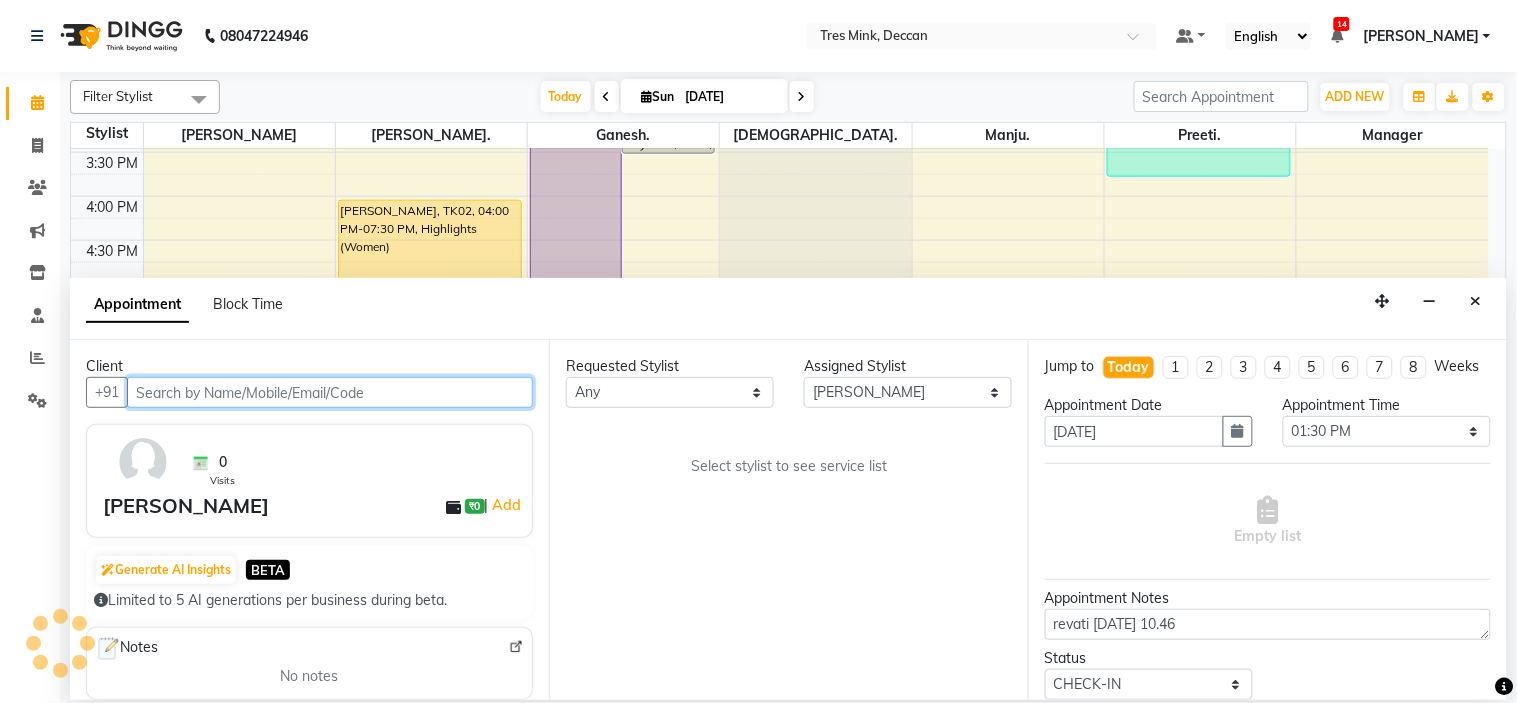 select on "3564" 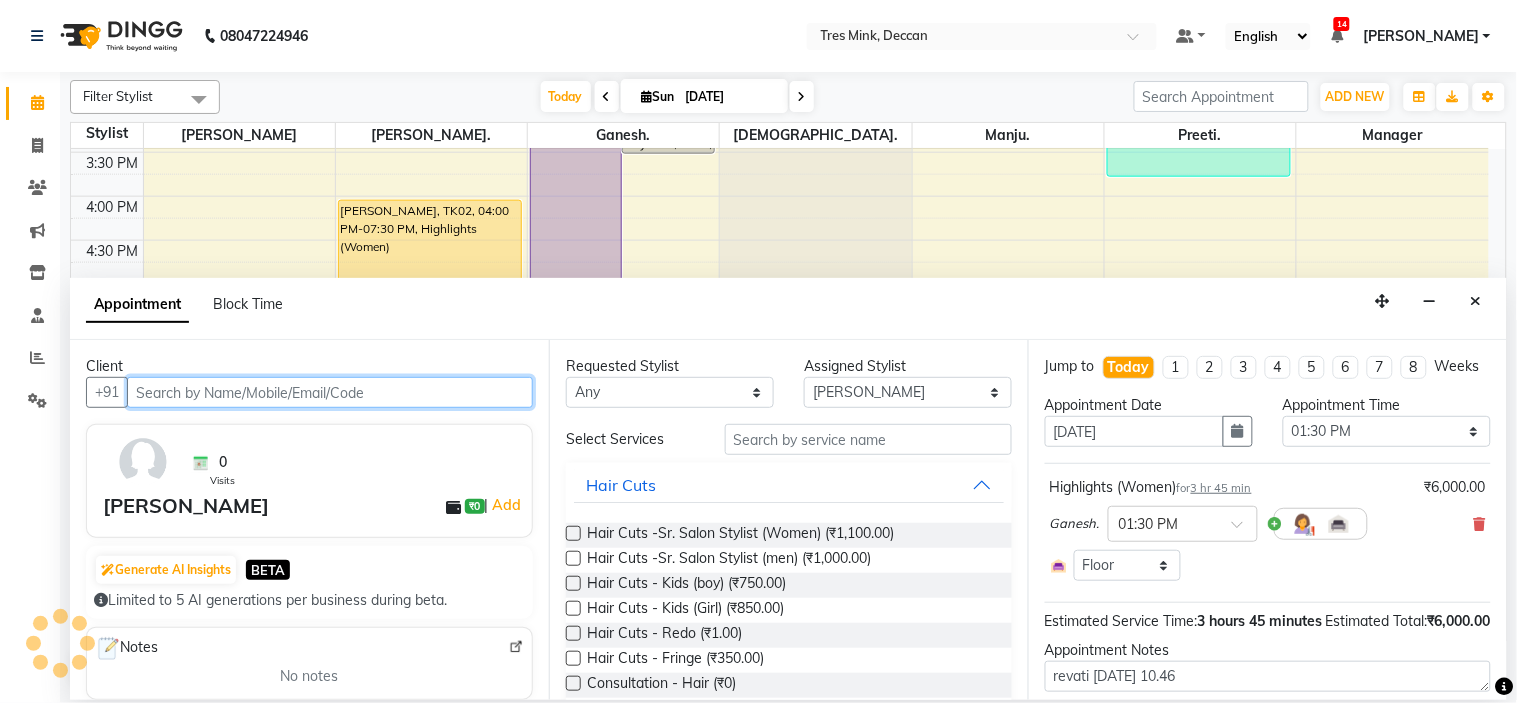 select on "3564" 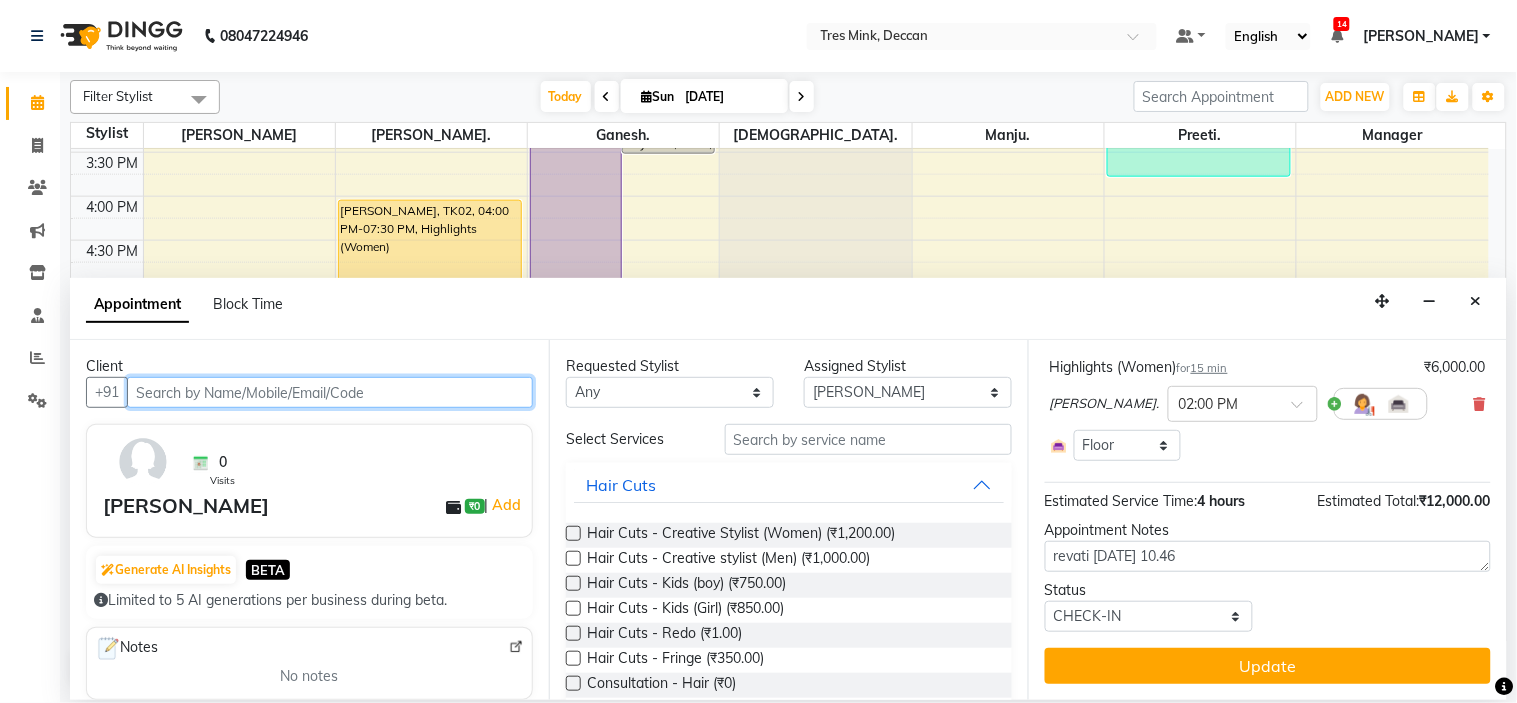 scroll, scrollTop: 261, scrollLeft: 0, axis: vertical 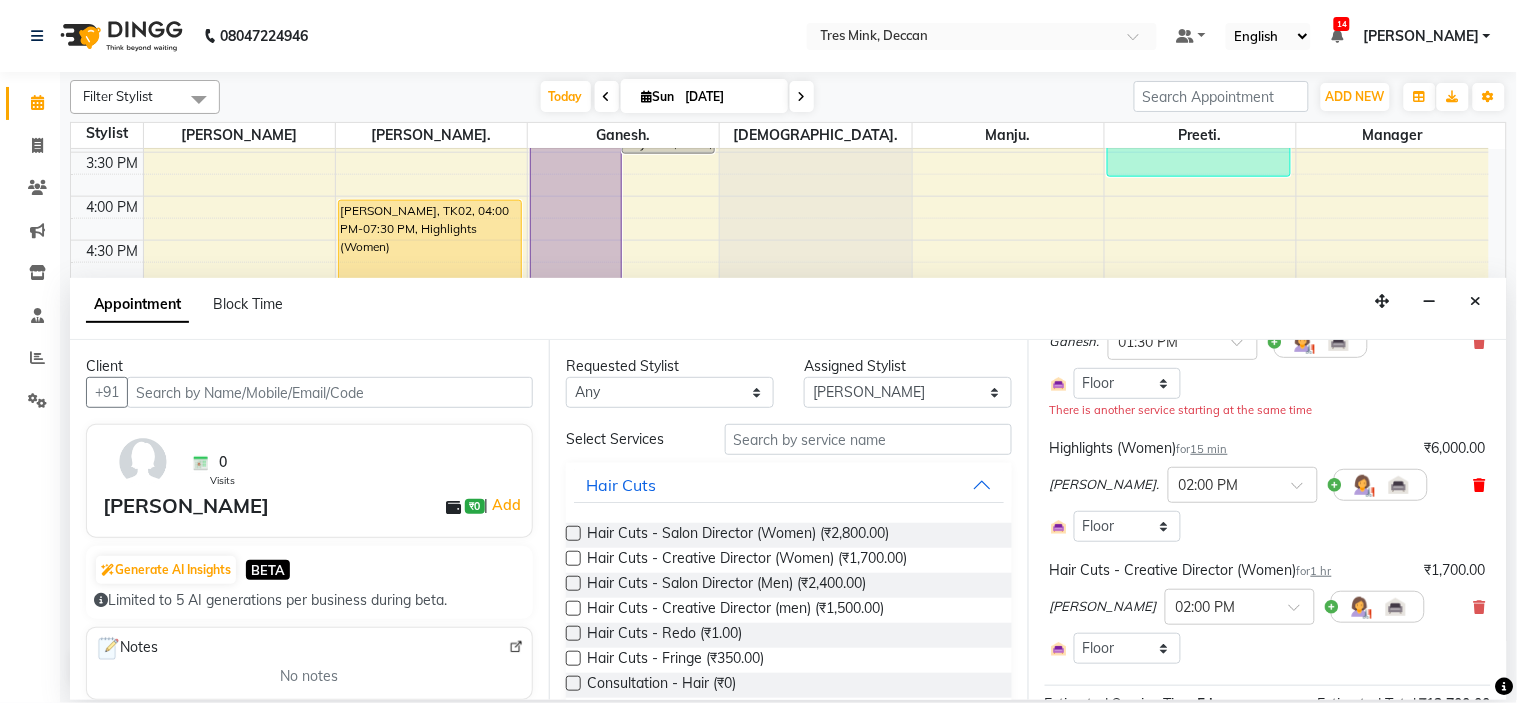 click at bounding box center (1480, 485) 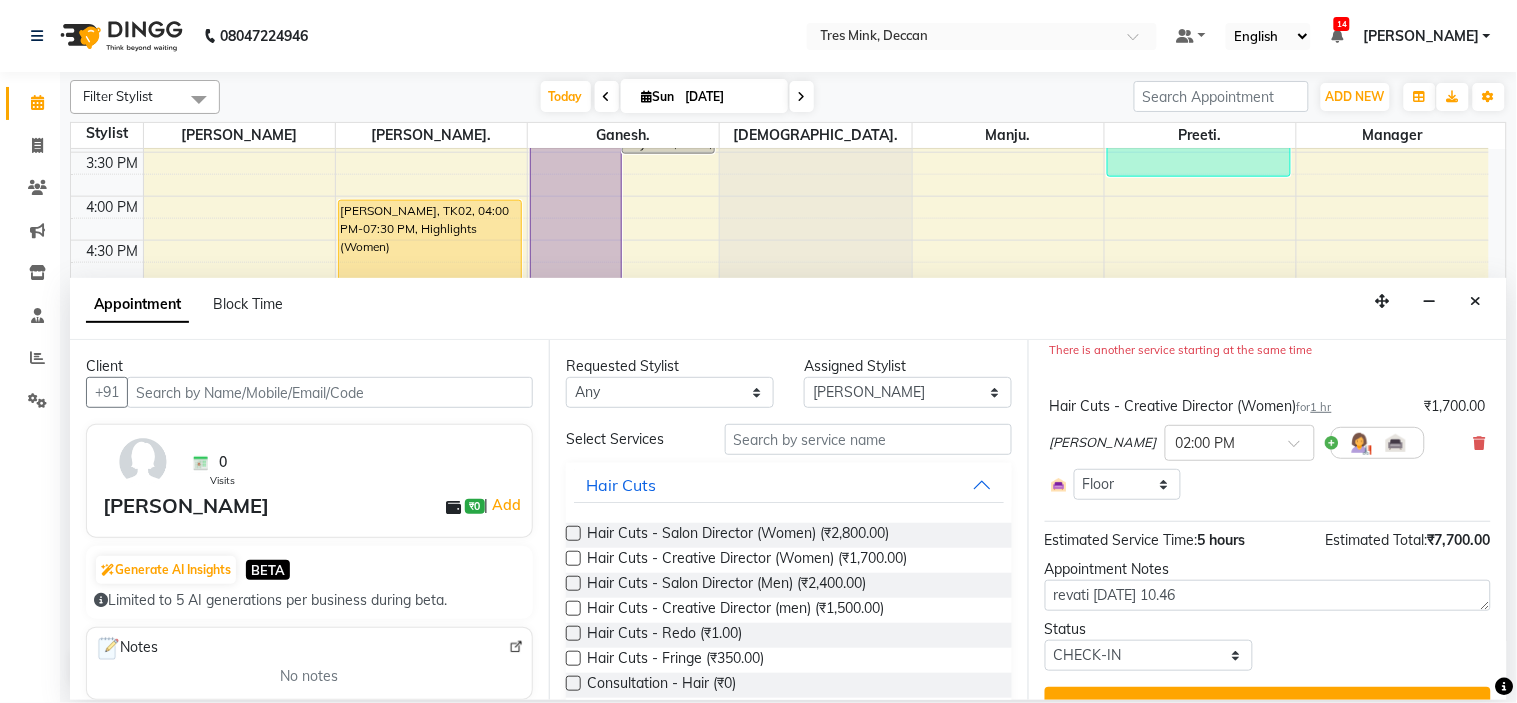 scroll, scrollTop: 300, scrollLeft: 0, axis: vertical 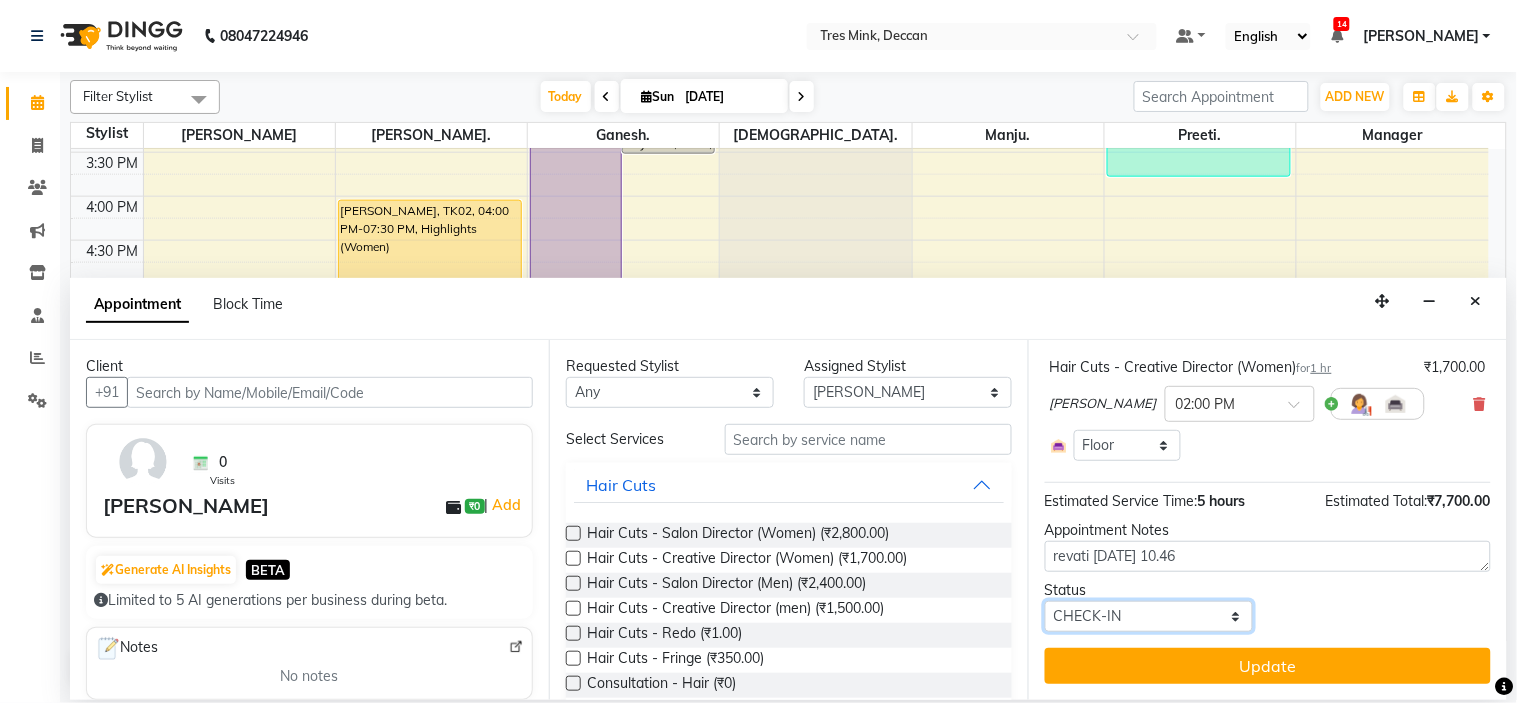 click on "Select TENTATIVE CONFIRM CHECK-IN UPCOMING" at bounding box center [1149, 616] 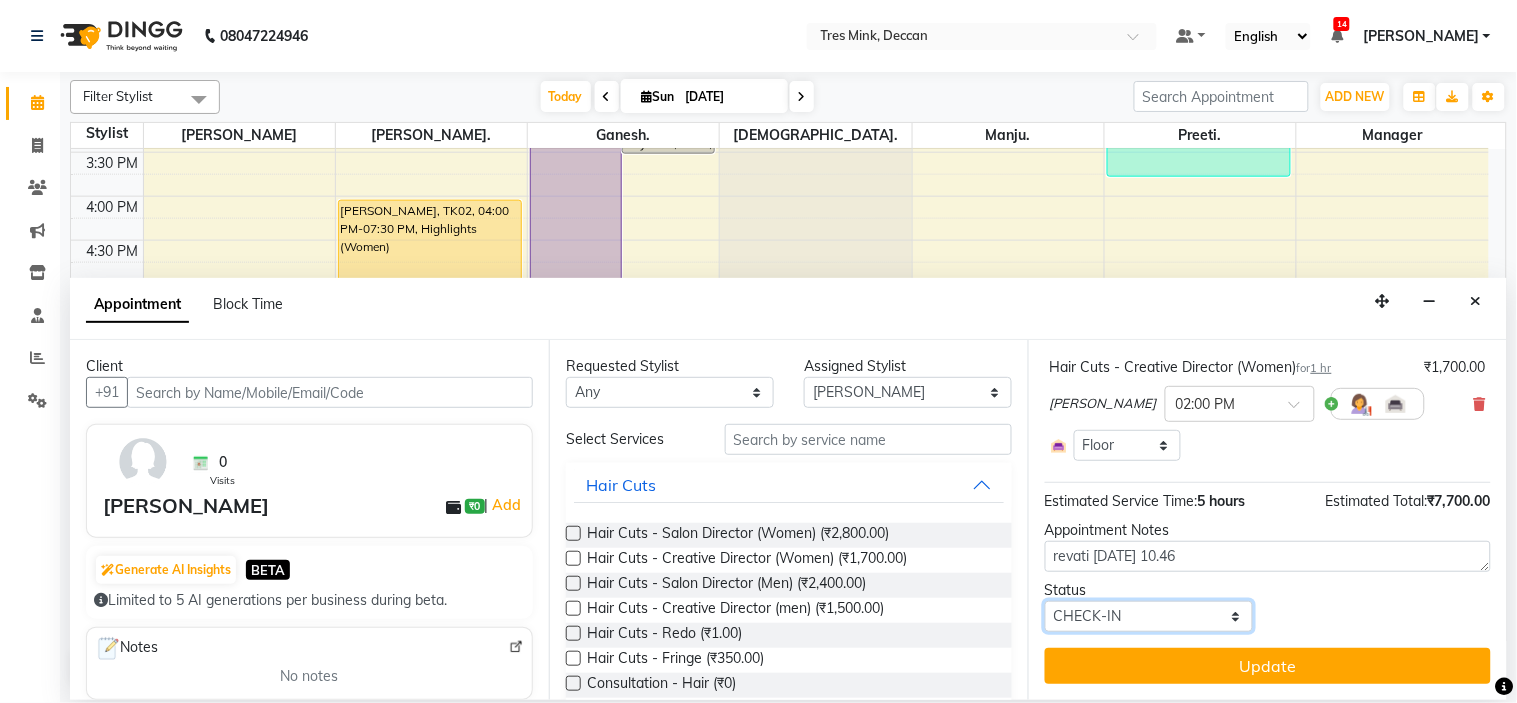 select on "confirm booking" 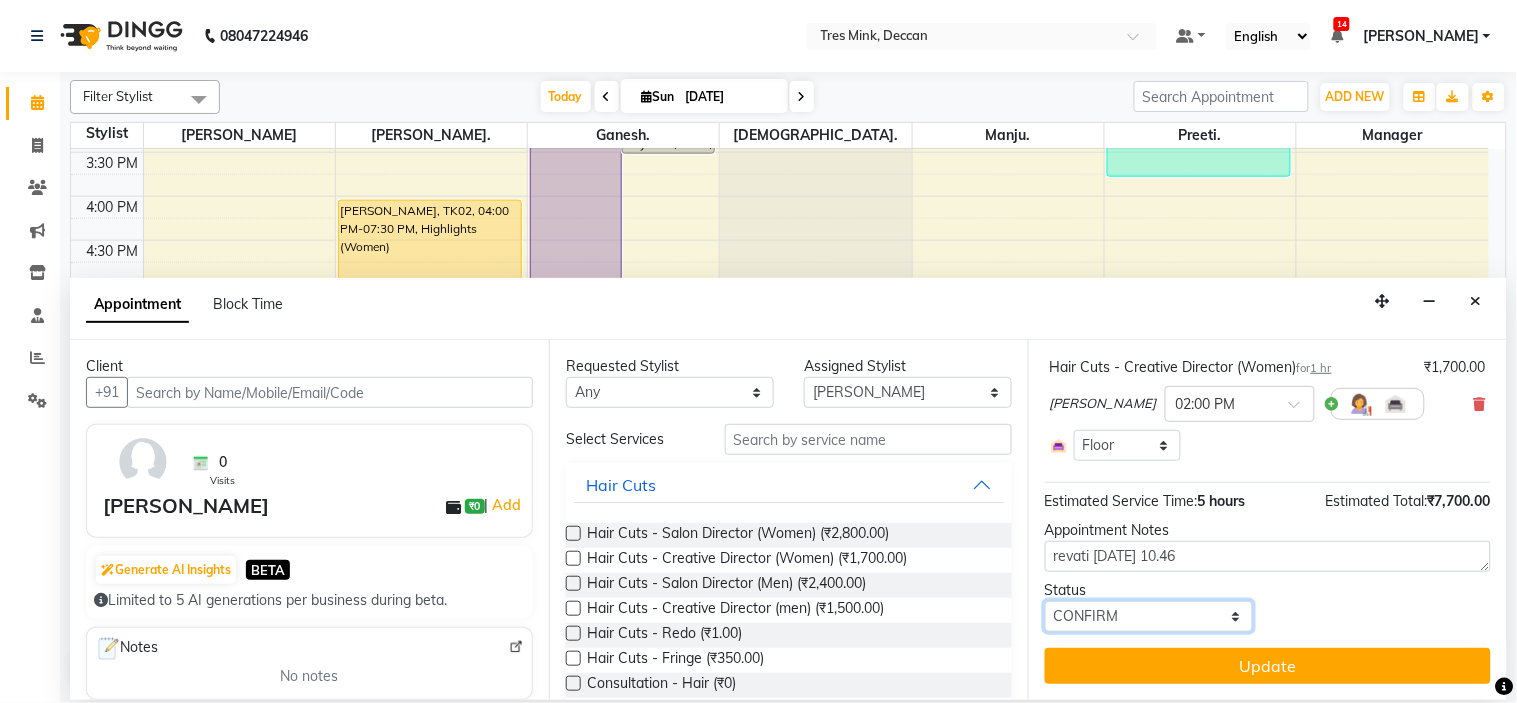 click on "Select TENTATIVE CONFIRM CHECK-IN UPCOMING" at bounding box center (1149, 616) 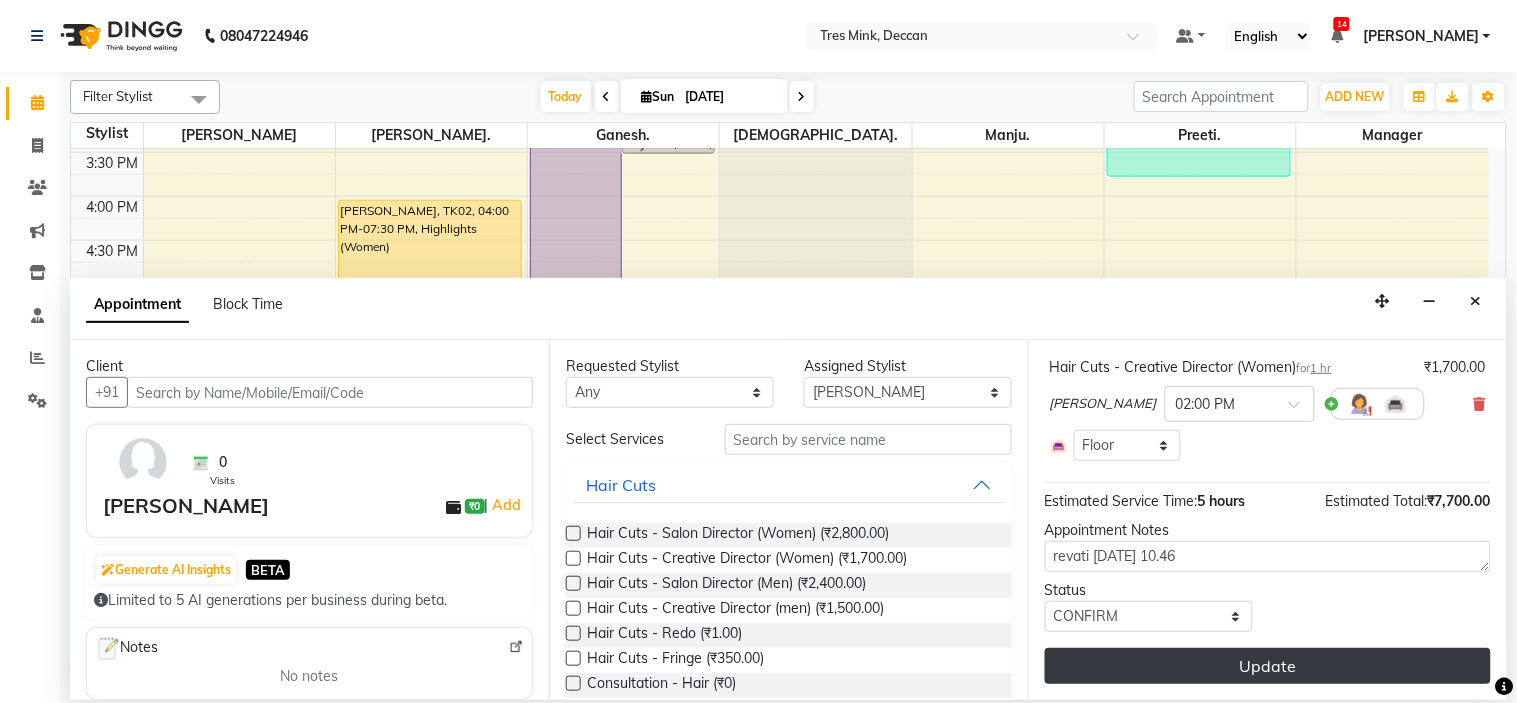 click on "Update" at bounding box center (1268, 666) 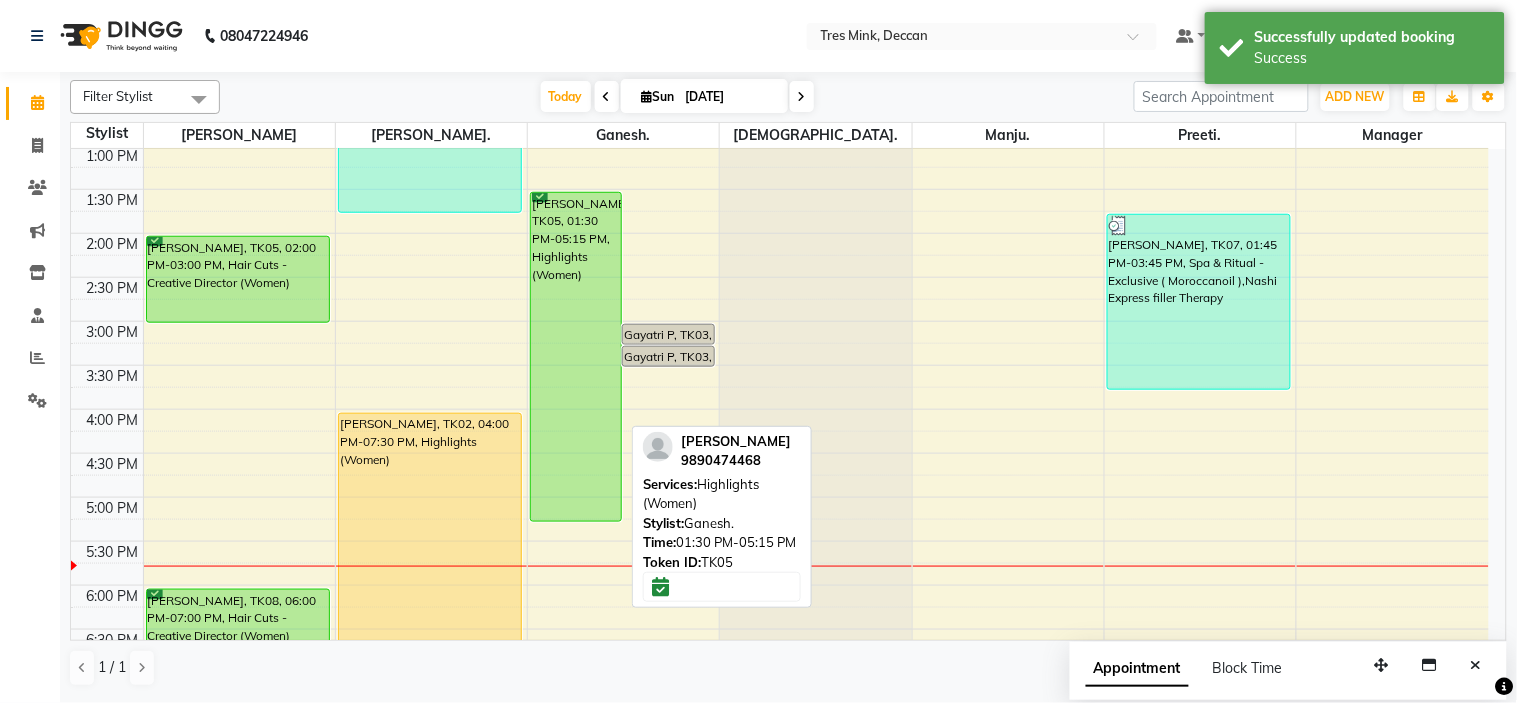scroll, scrollTop: 434, scrollLeft: 0, axis: vertical 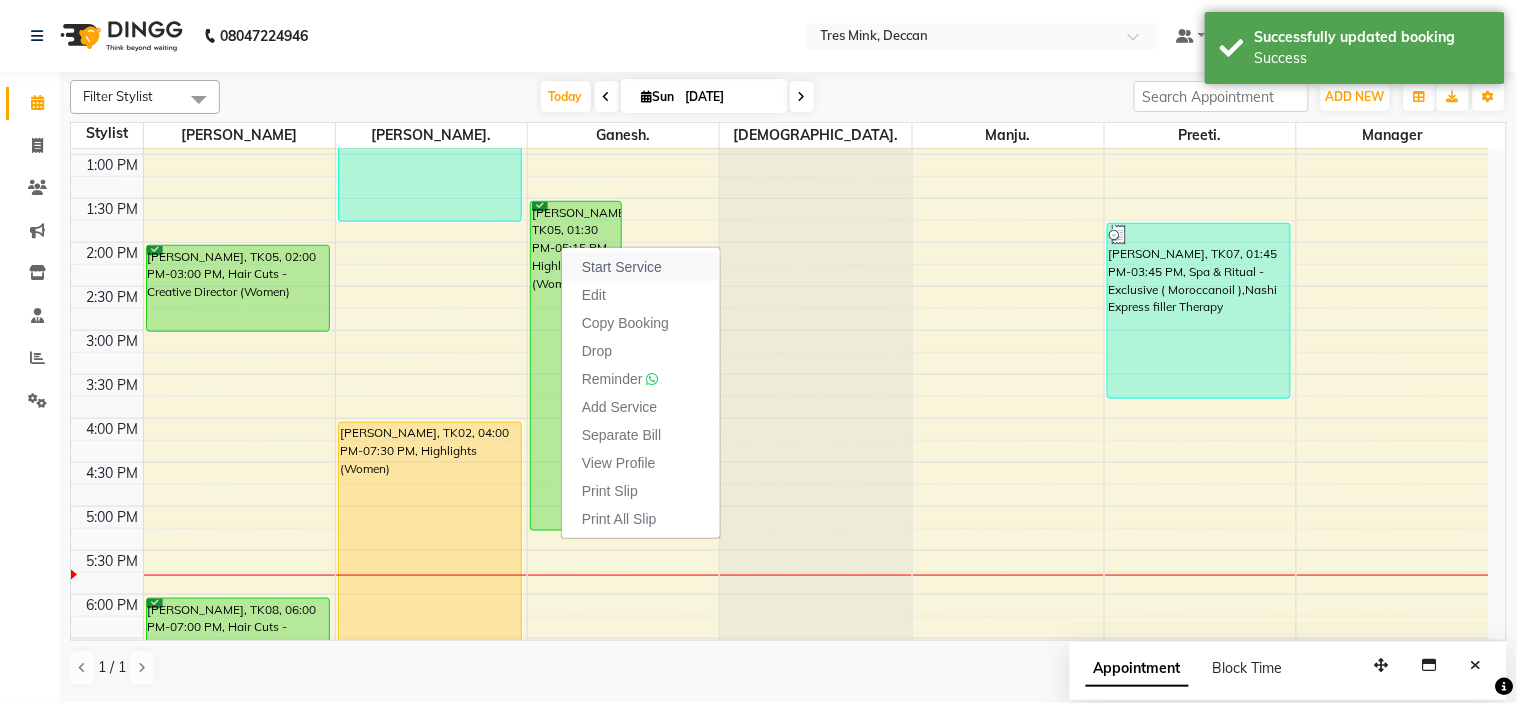 click on "Start Service" at bounding box center (622, 267) 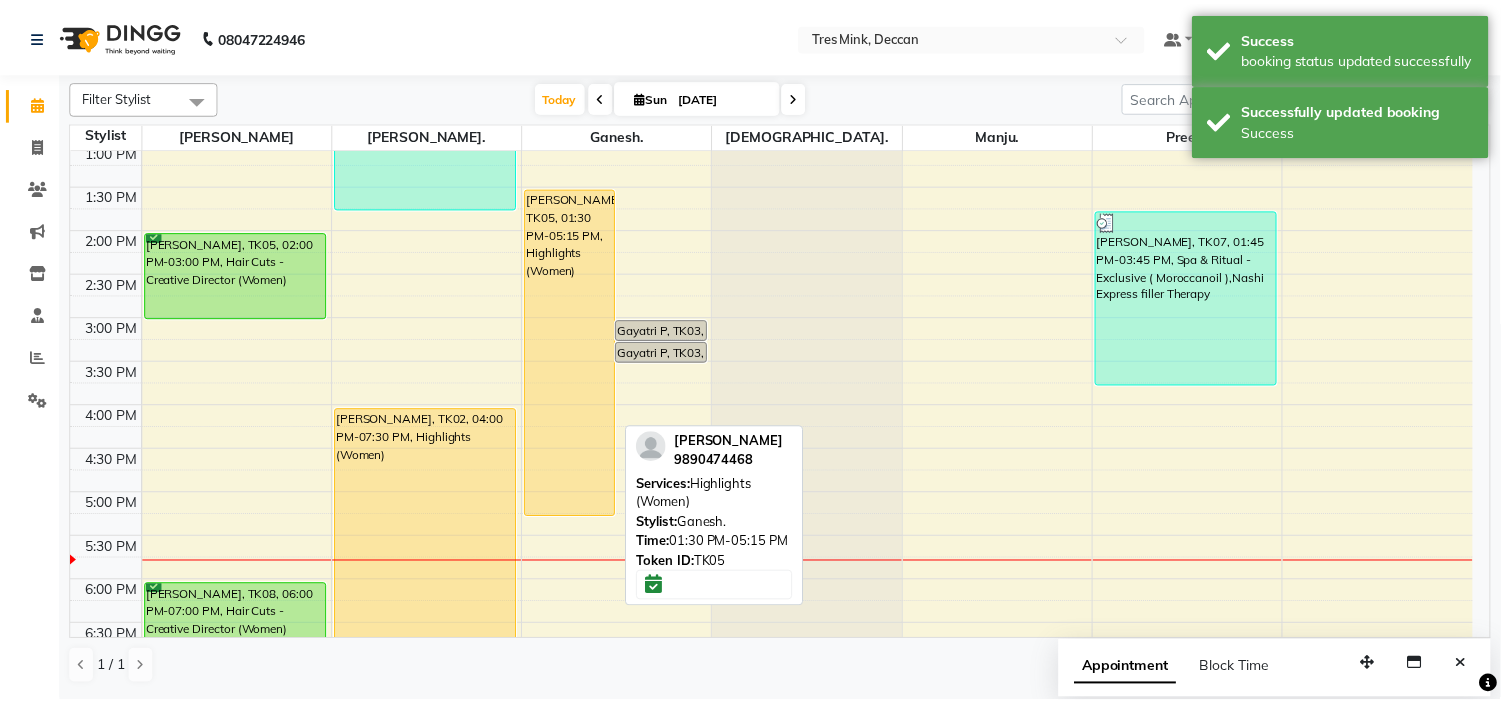 scroll, scrollTop: 434, scrollLeft: 0, axis: vertical 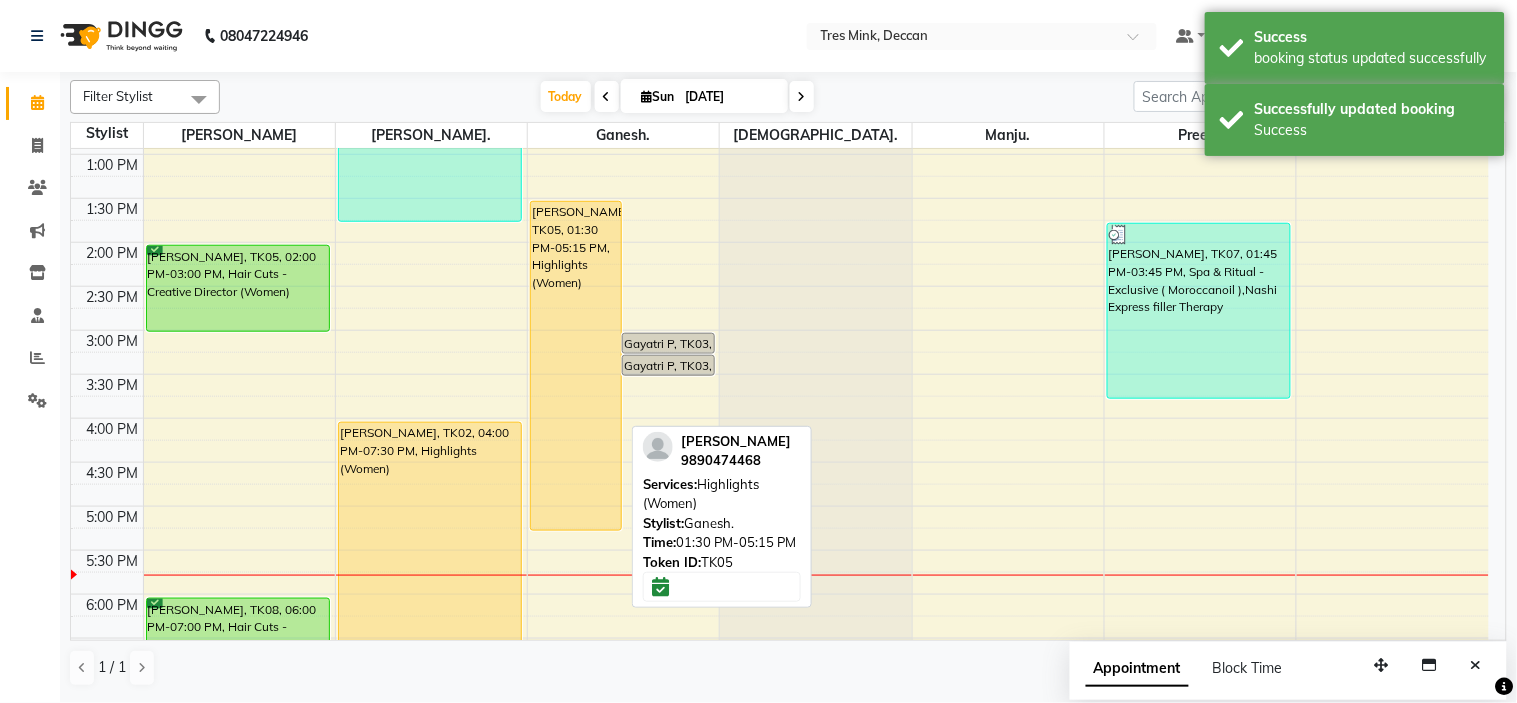 click on "[PERSON_NAME], TK05, 01:30 PM-05:15 PM, Highlights (Women)" at bounding box center [576, 366] 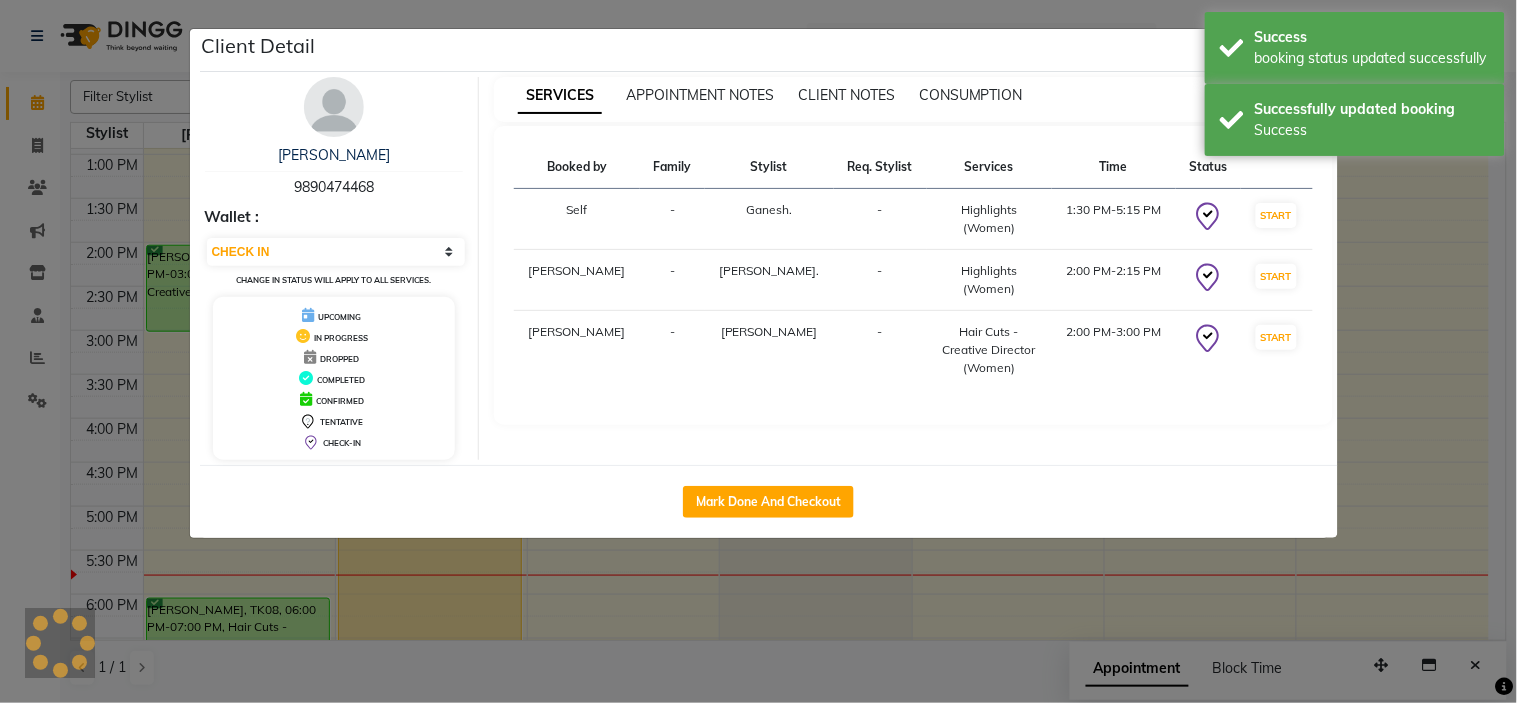 select on "select" 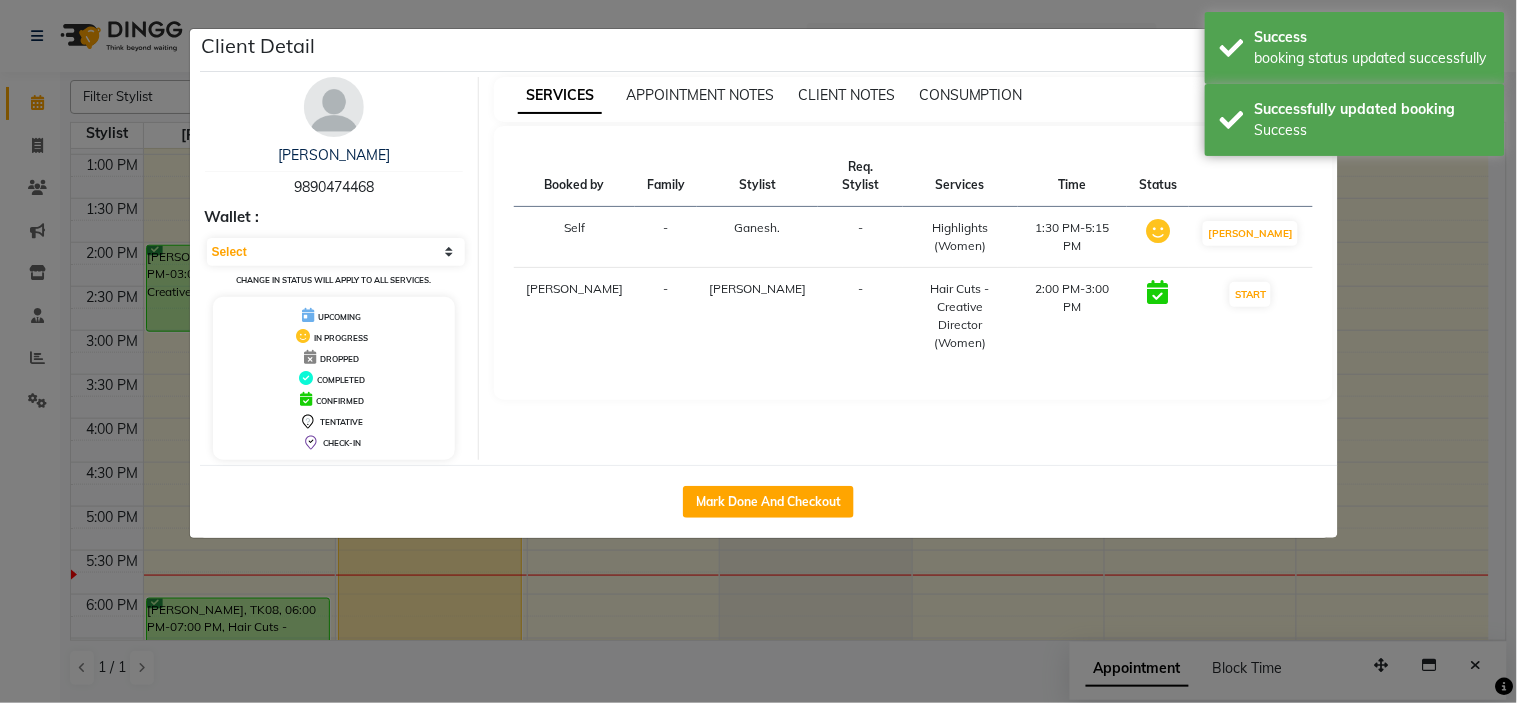 click on "Mark Done And Checkout" 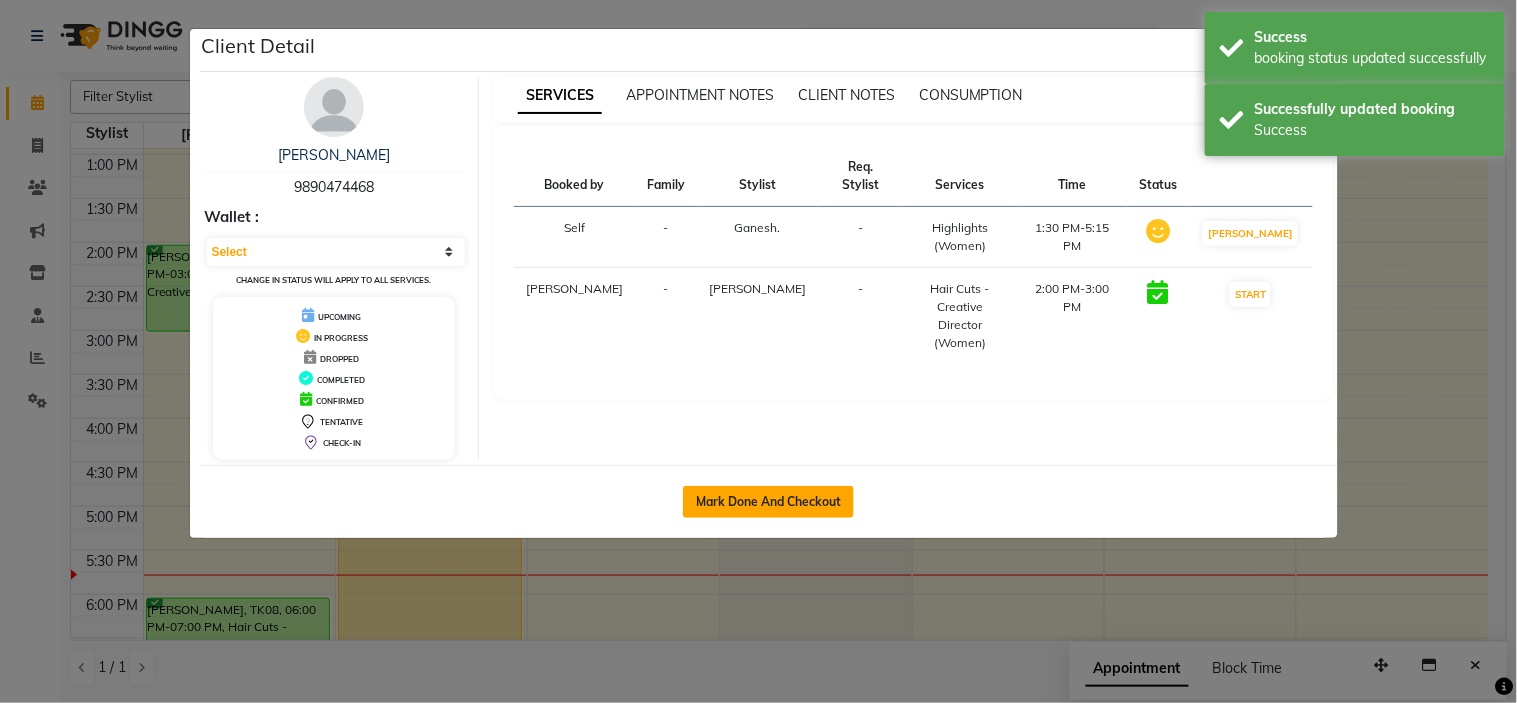 click on "Mark Done And Checkout" 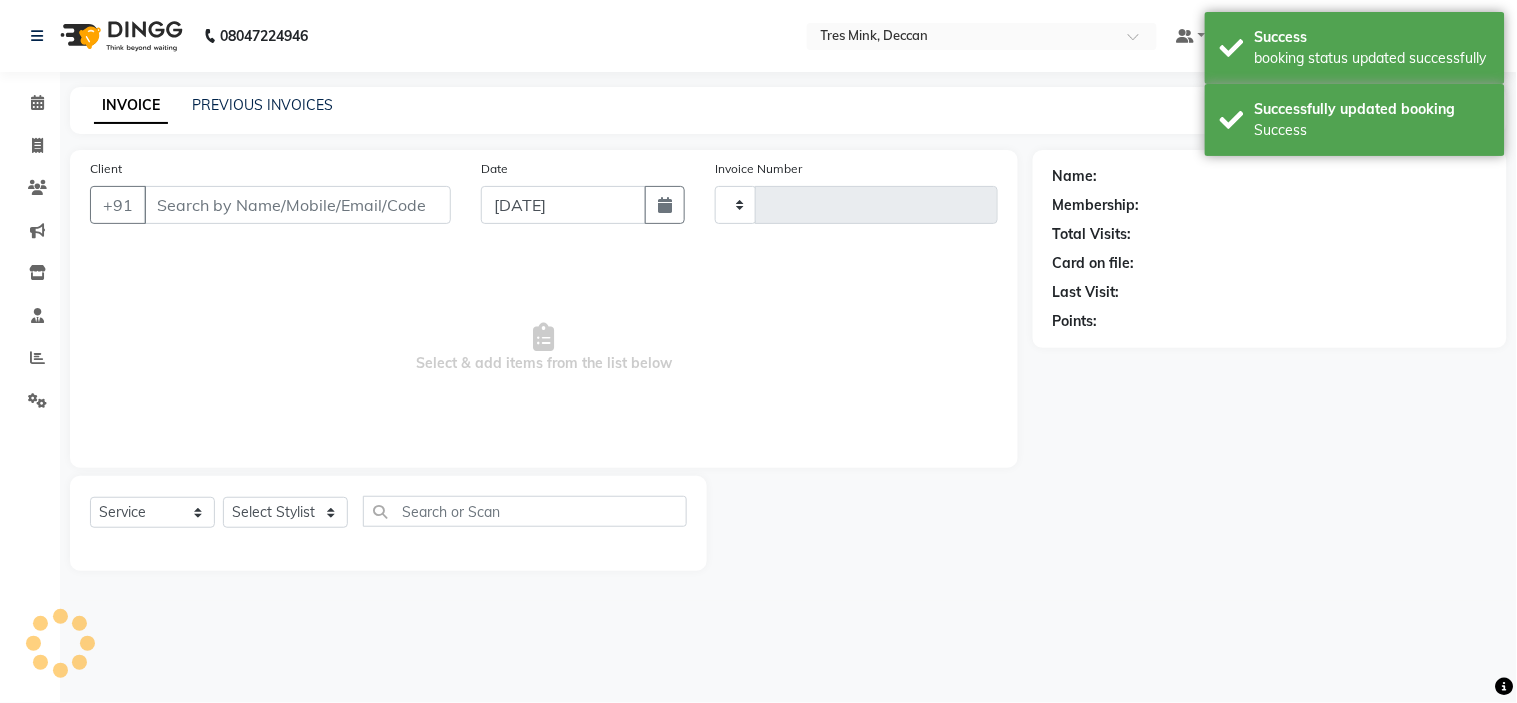 type on "0650" 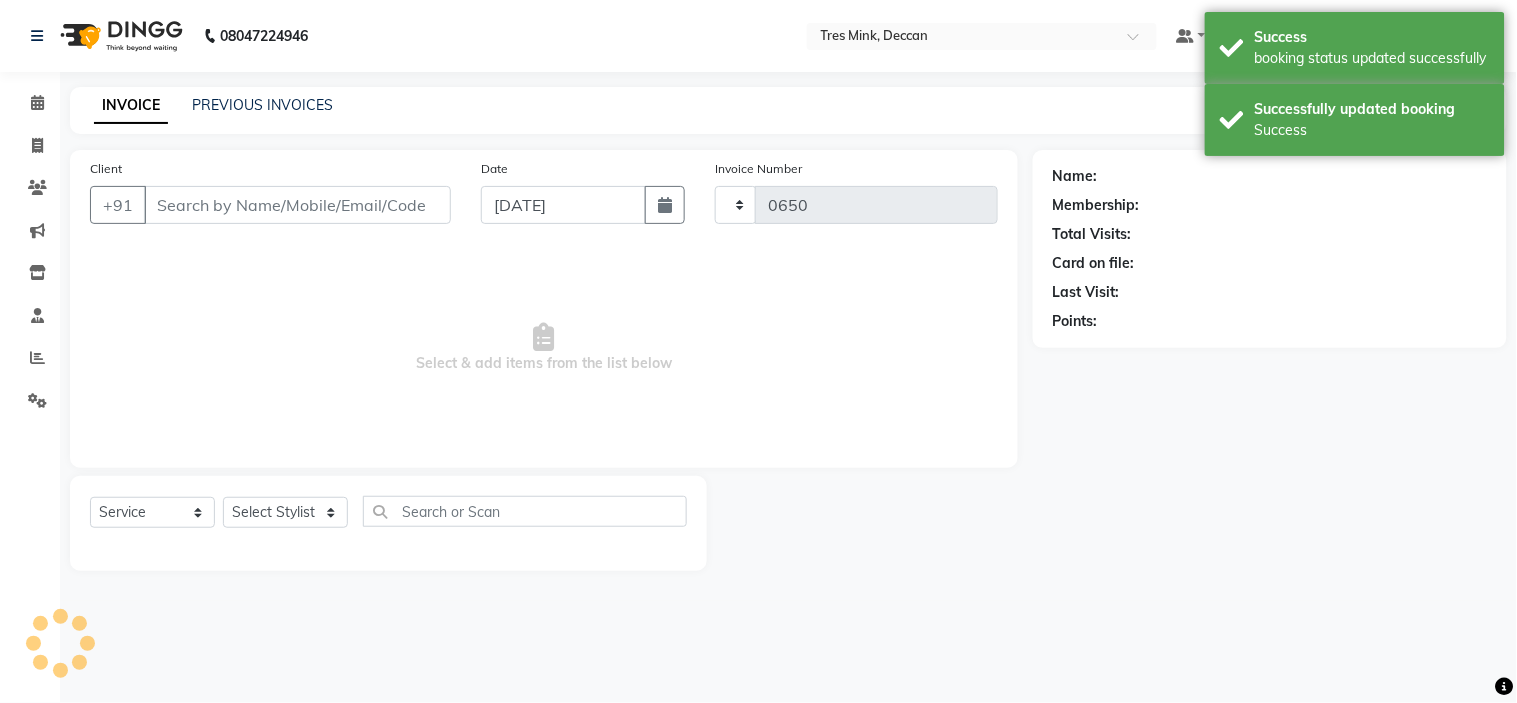select on "8055" 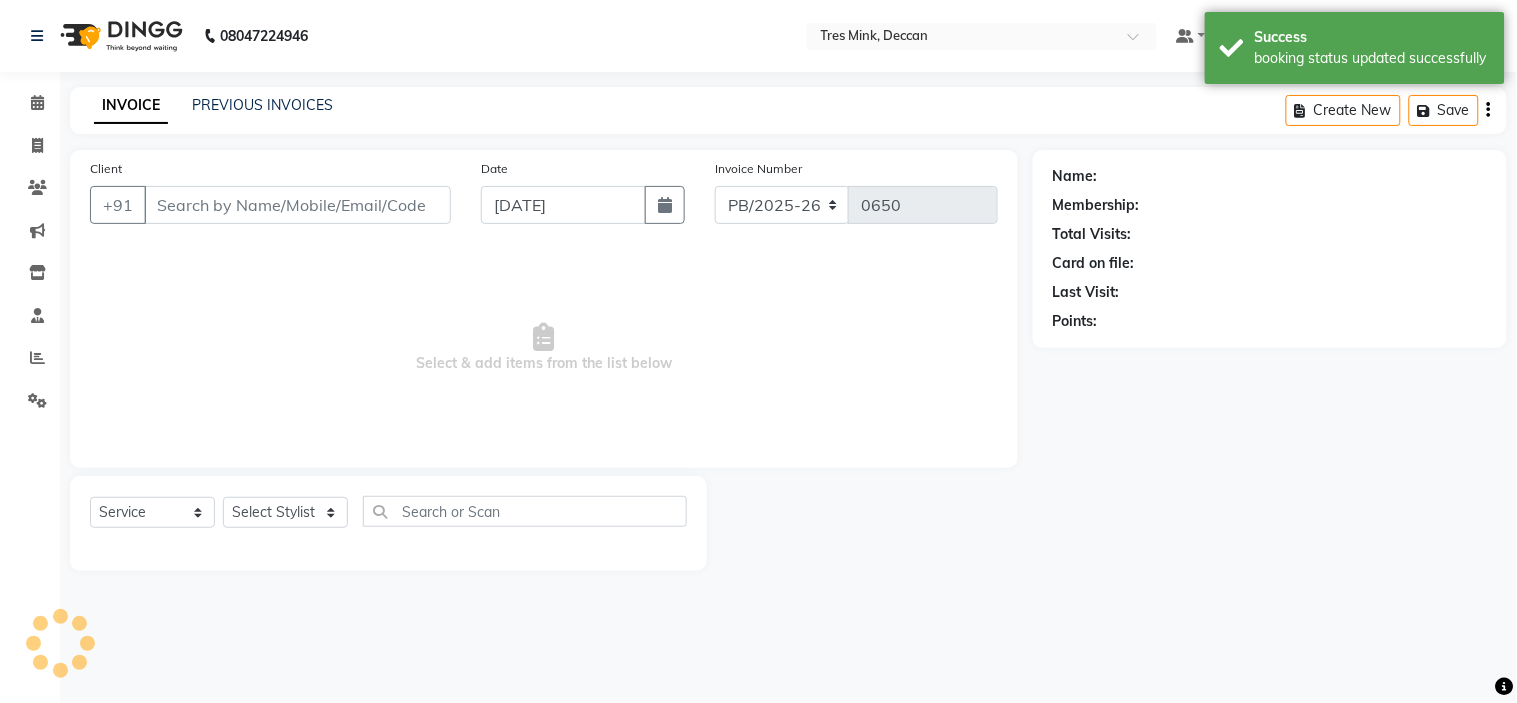 type on "9890474468" 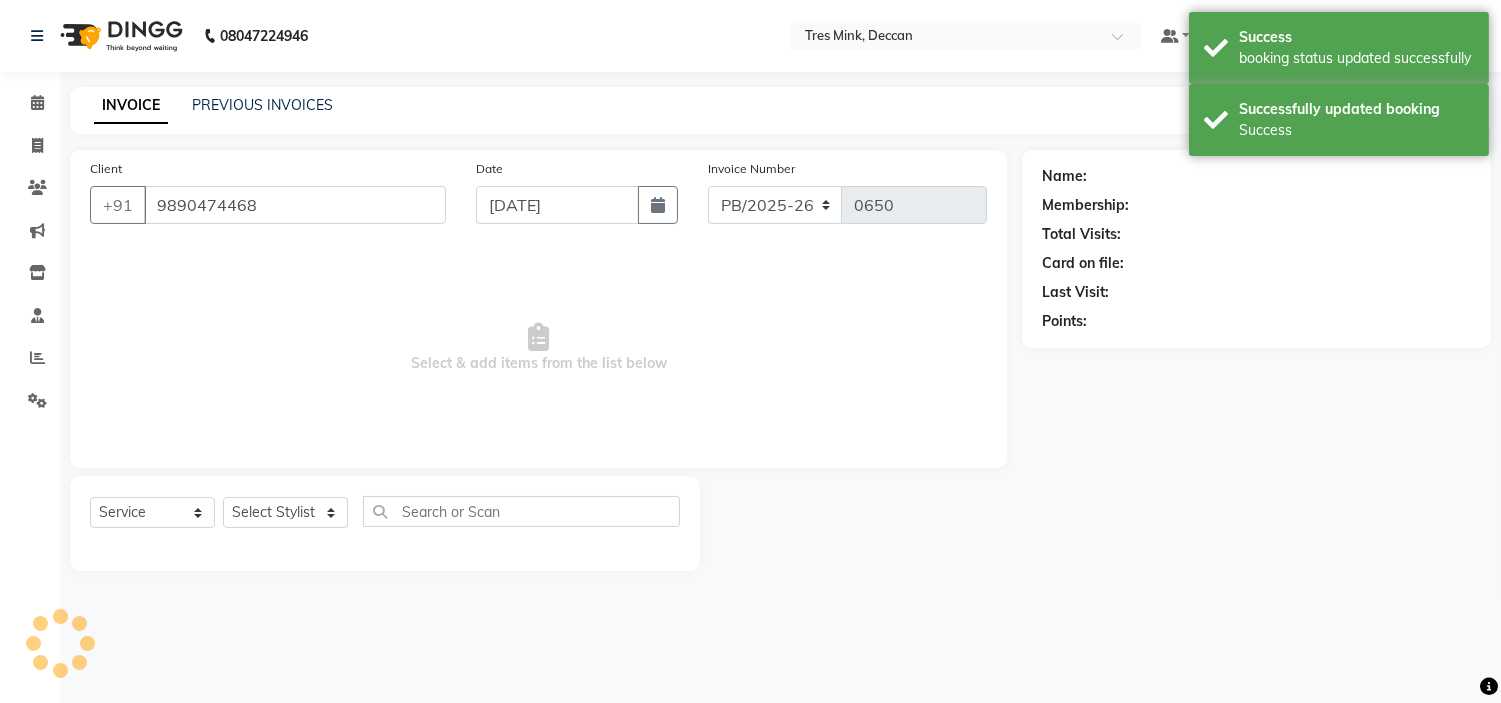 select on "59496" 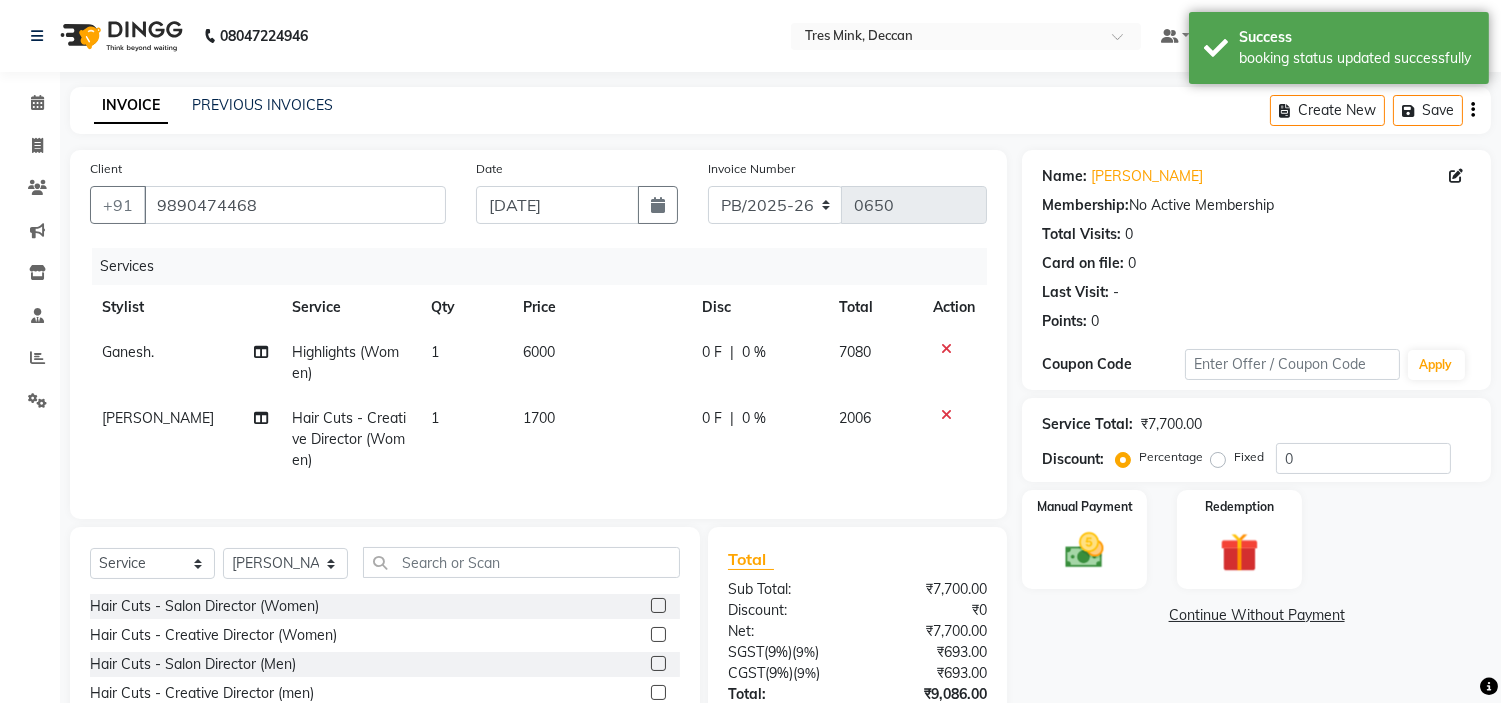 click on "6000" 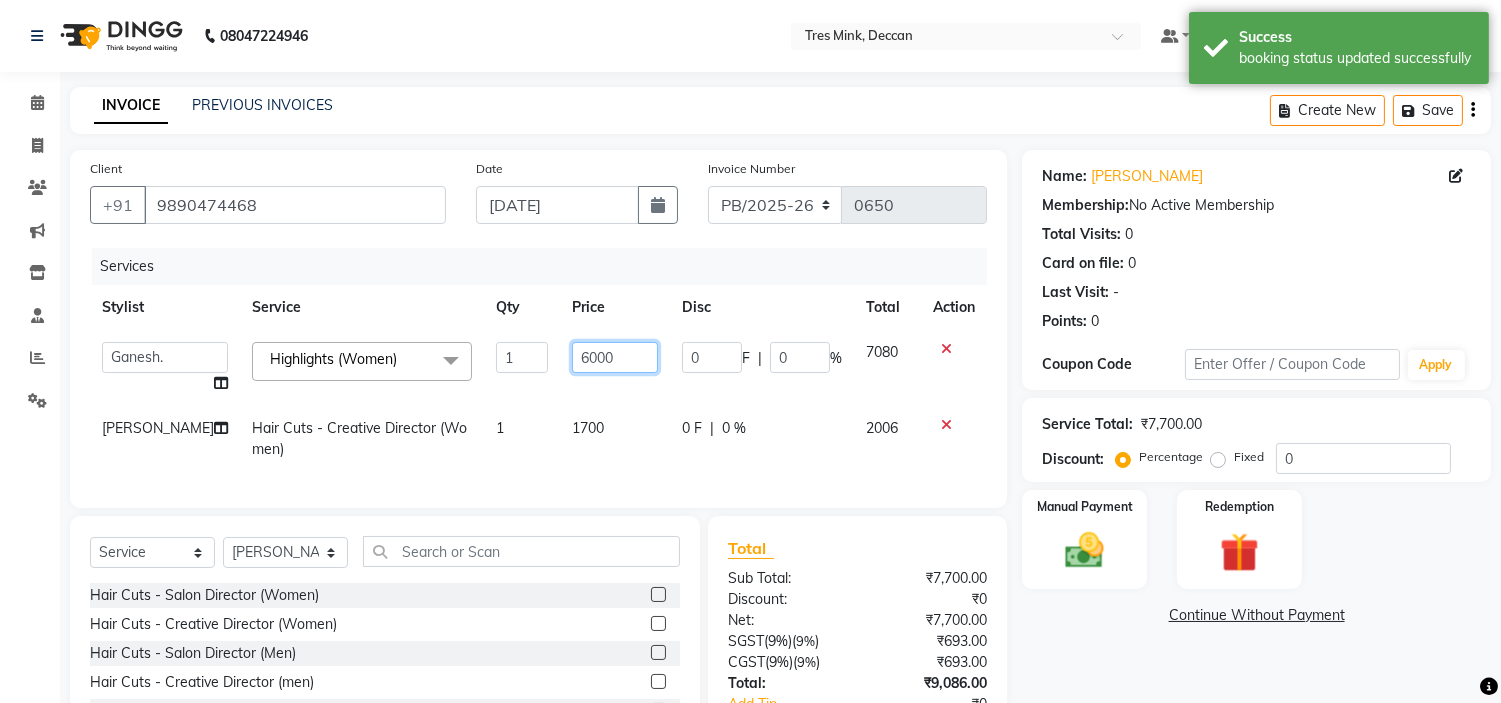 click on "6000" 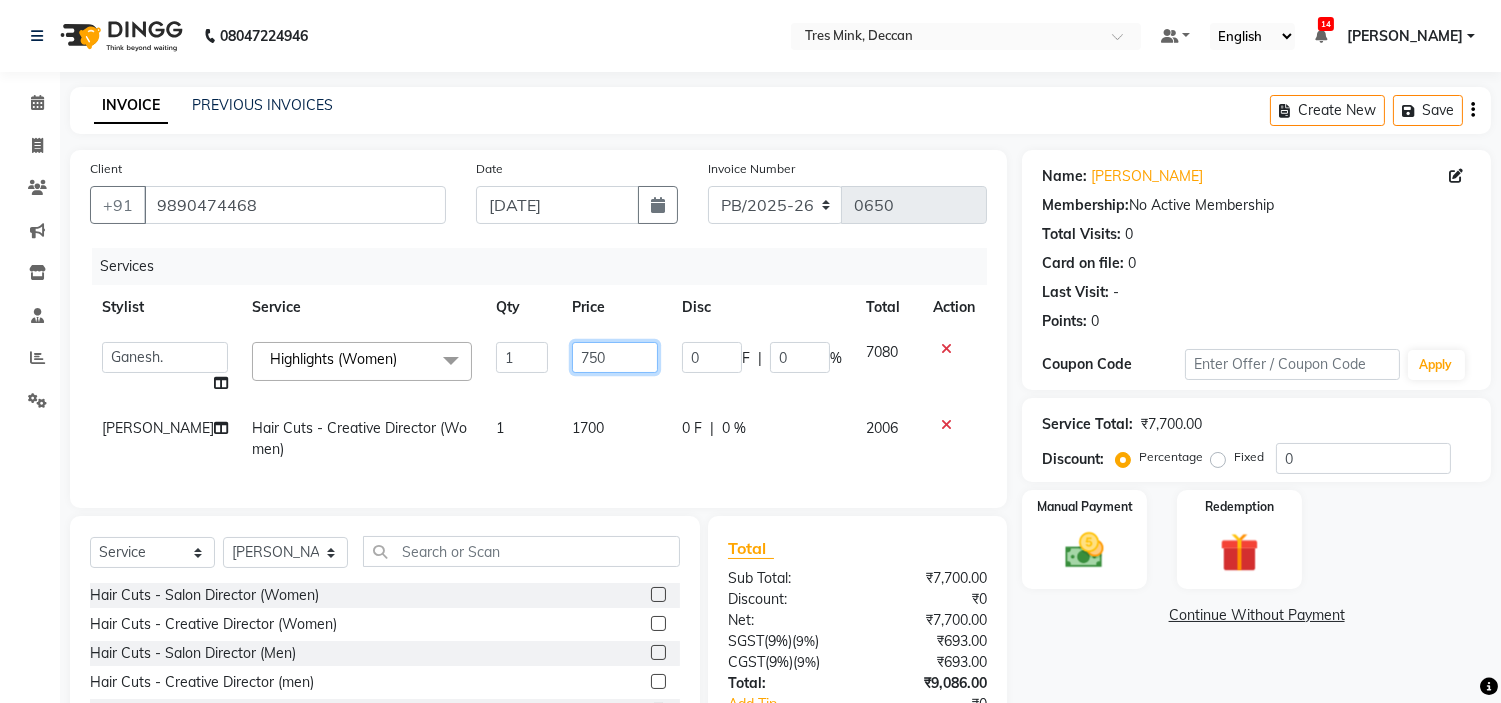 type on "7500" 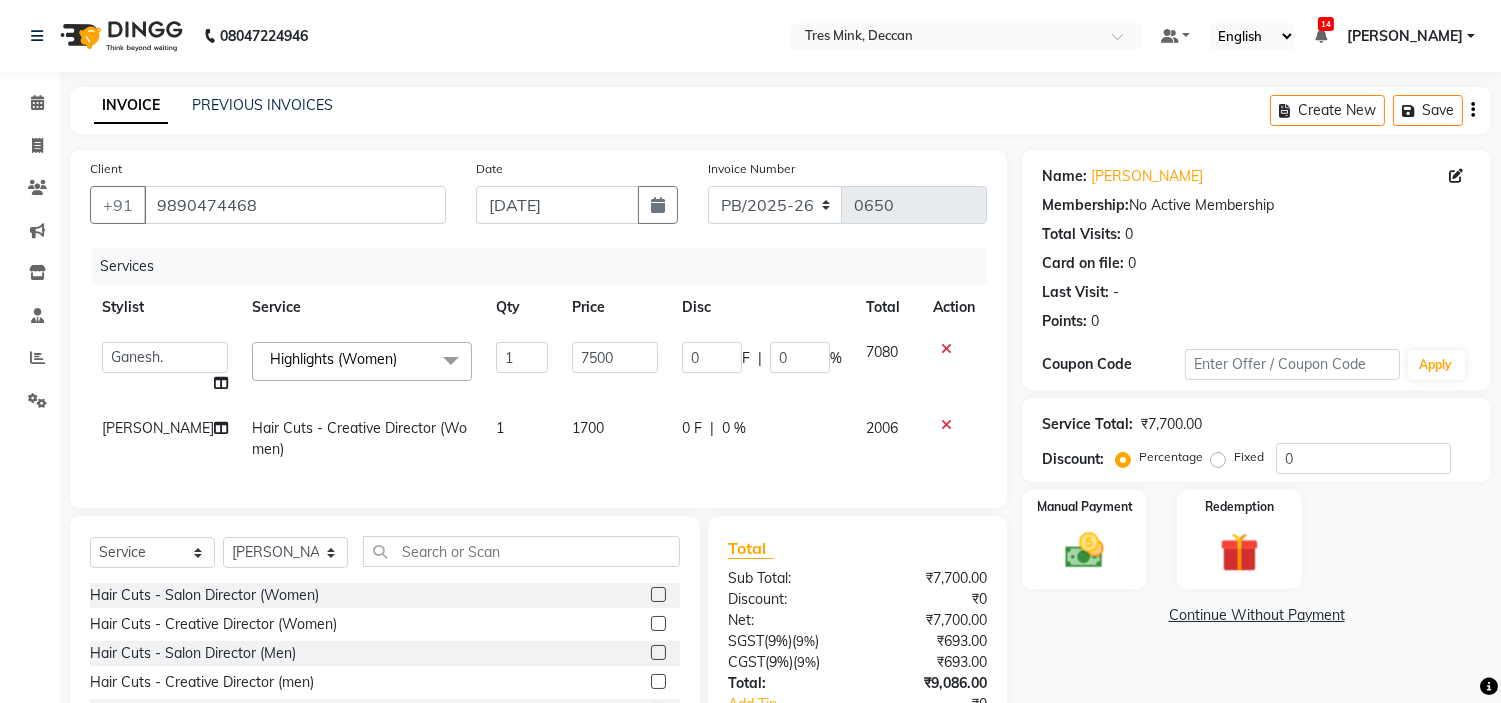 click on "7500" 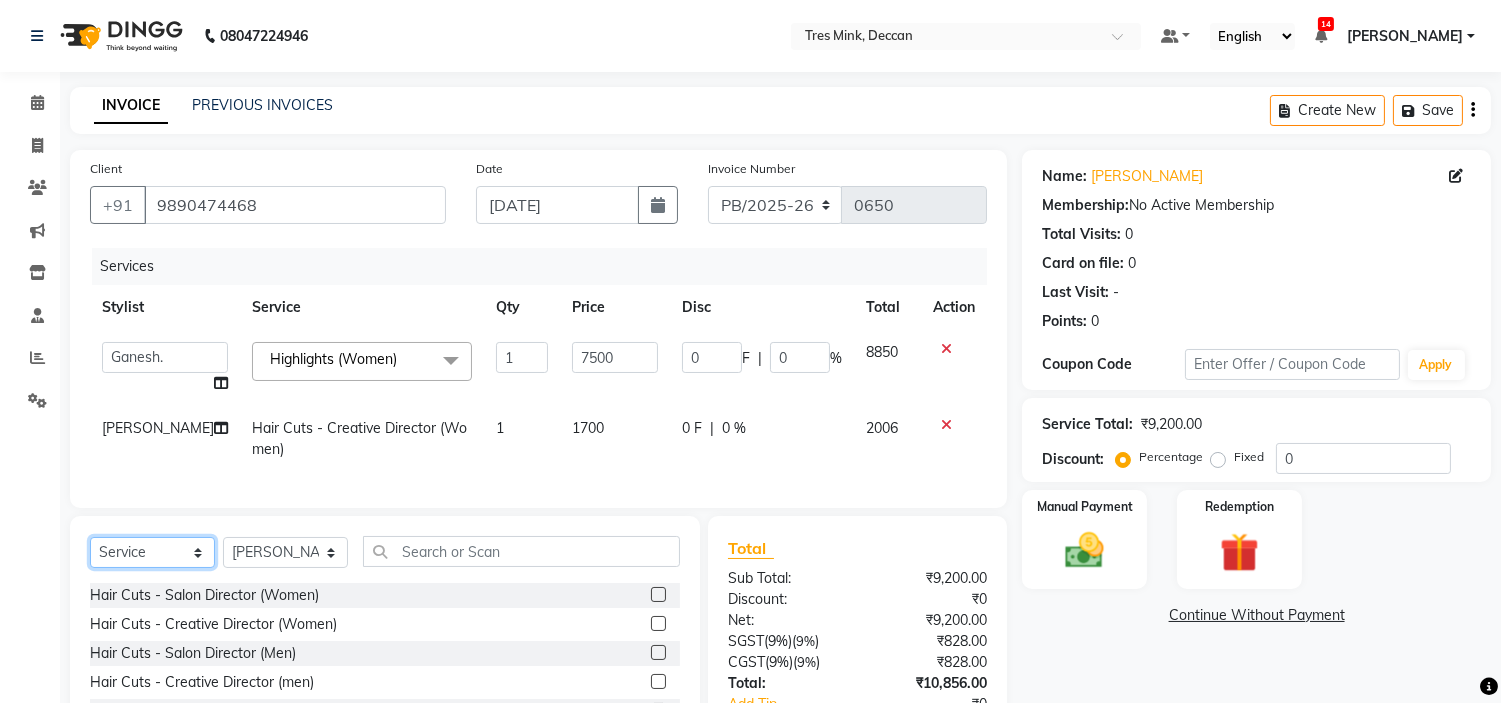 click on "Select  Service  Product  Membership  Package Voucher Prepaid Gift Card" 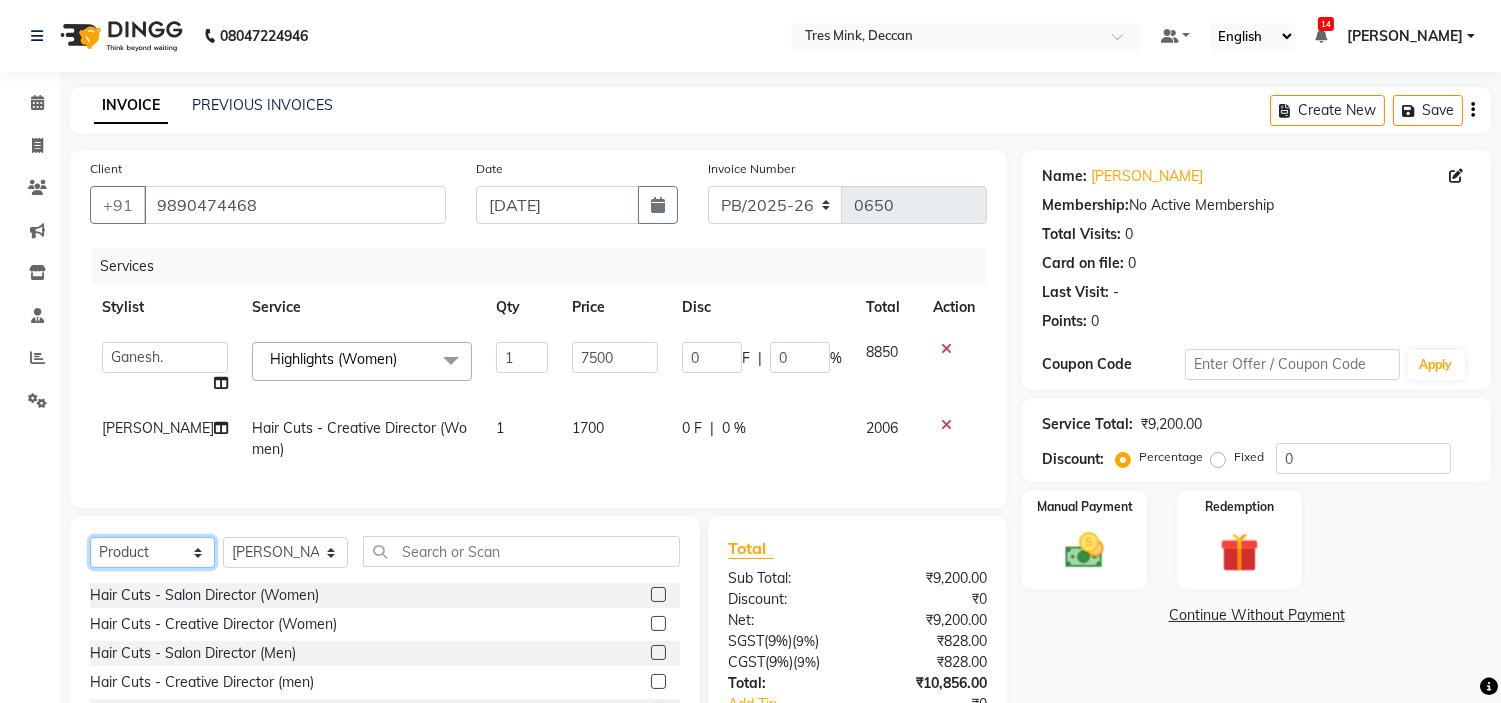 click on "Select  Service  Product  Membership  Package Voucher Prepaid Gift Card" 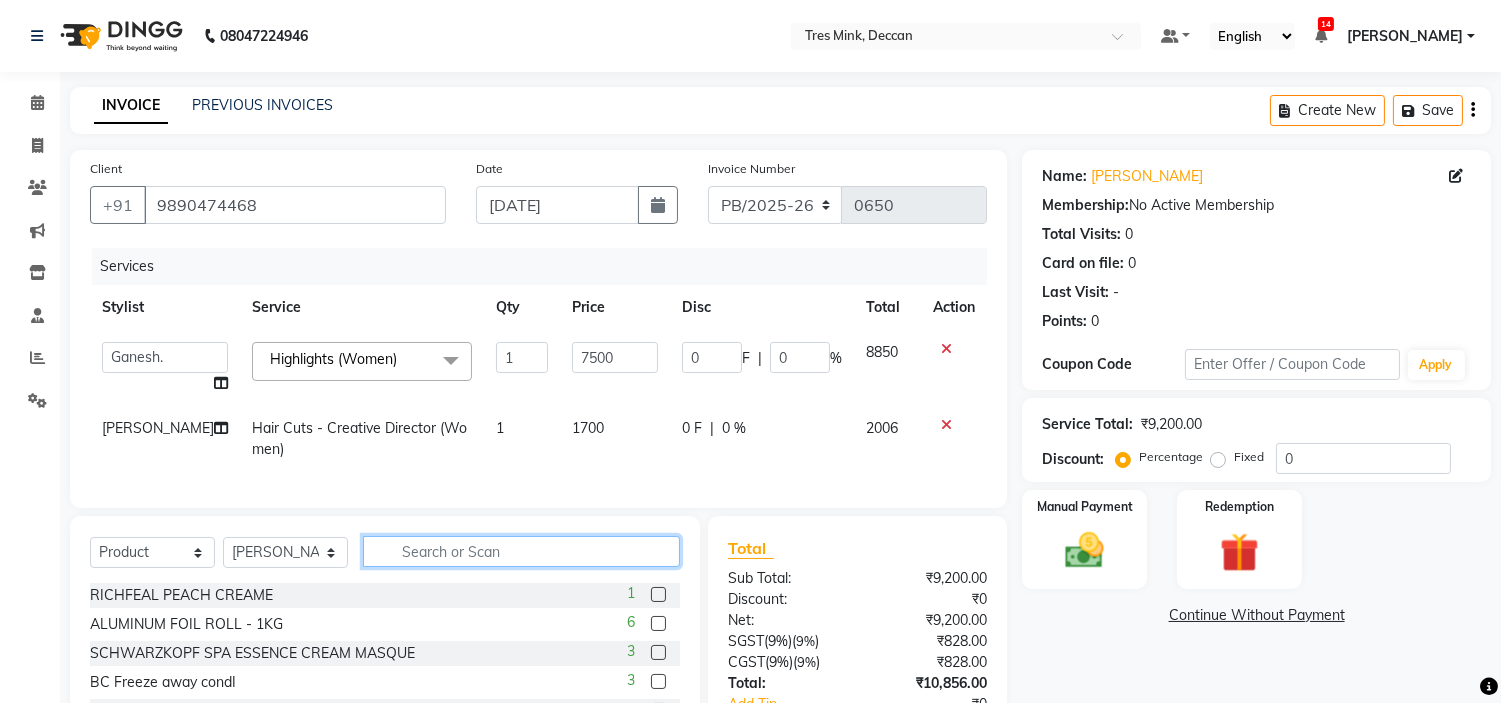 click 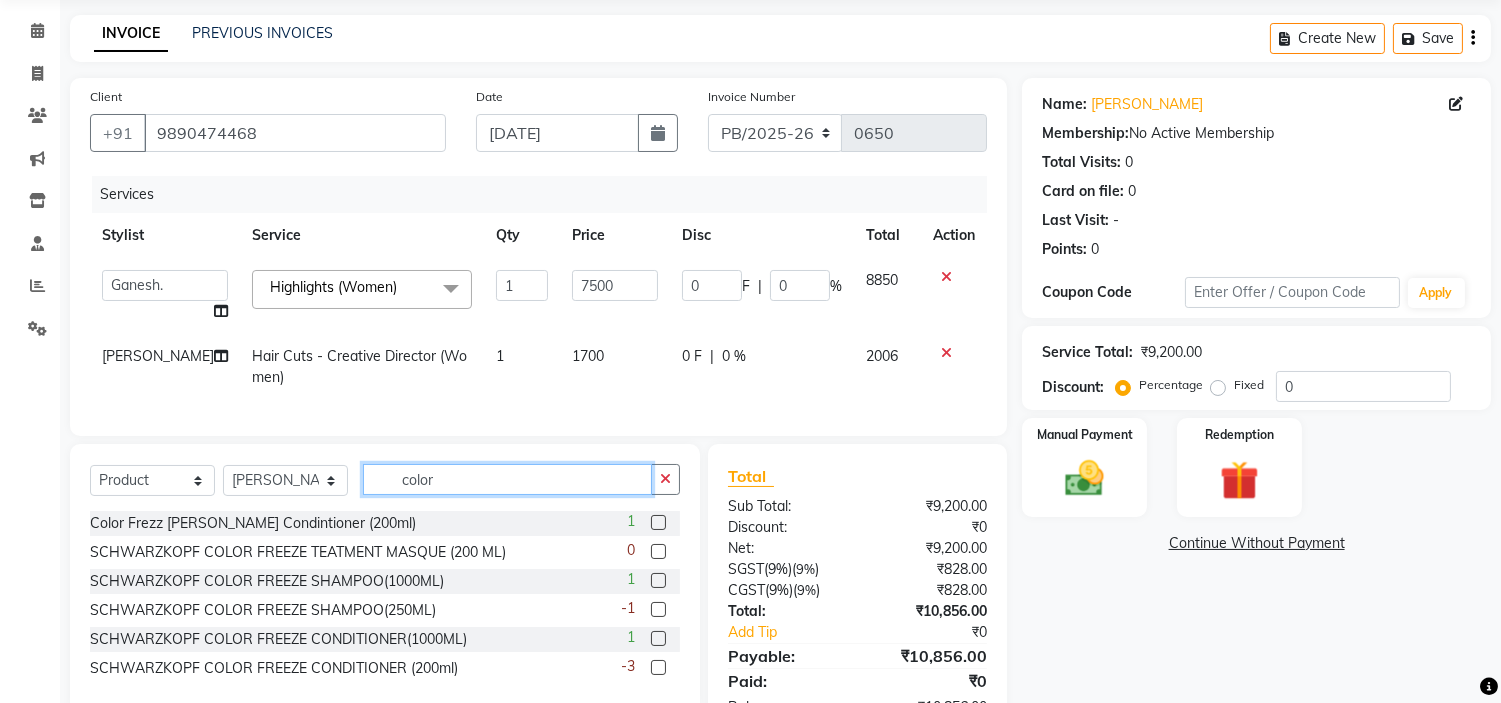 scroll, scrollTop: 111, scrollLeft: 0, axis: vertical 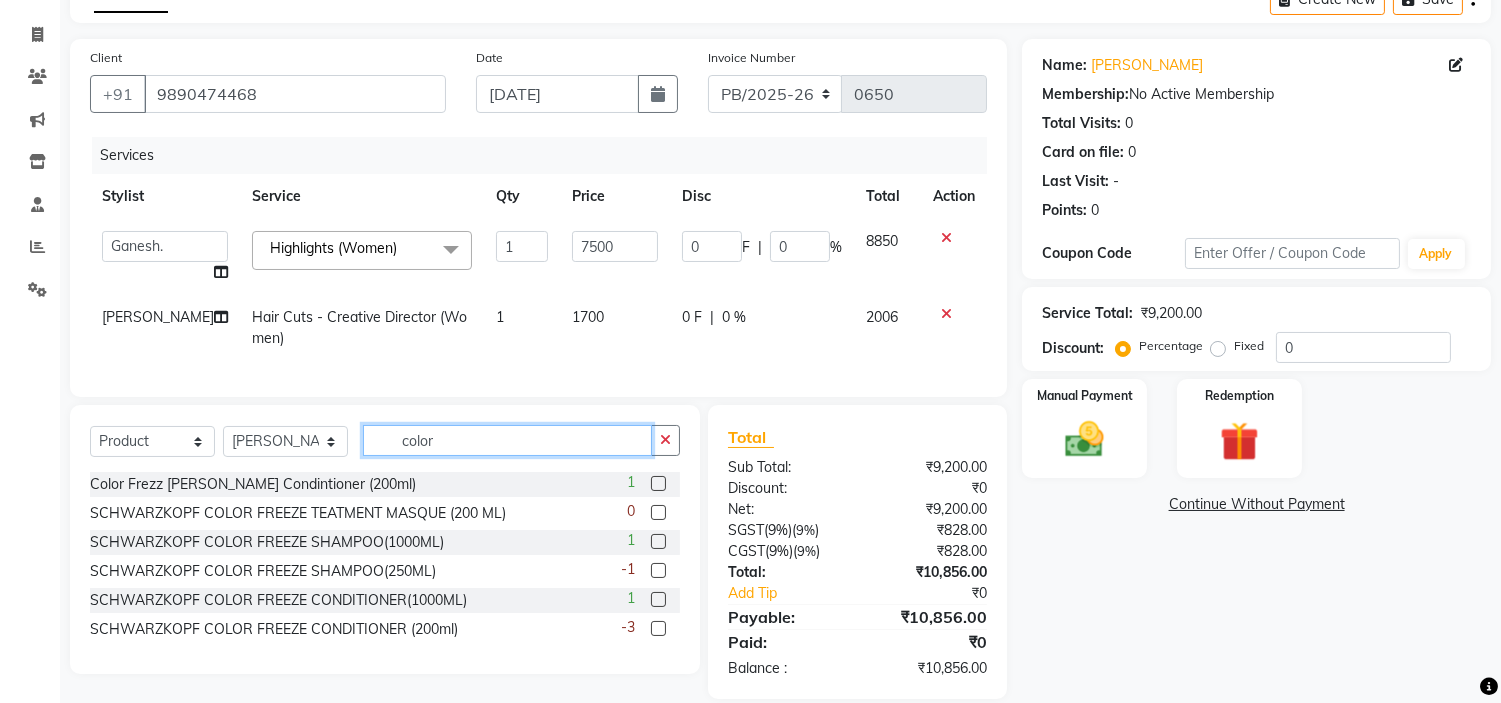 type on "color" 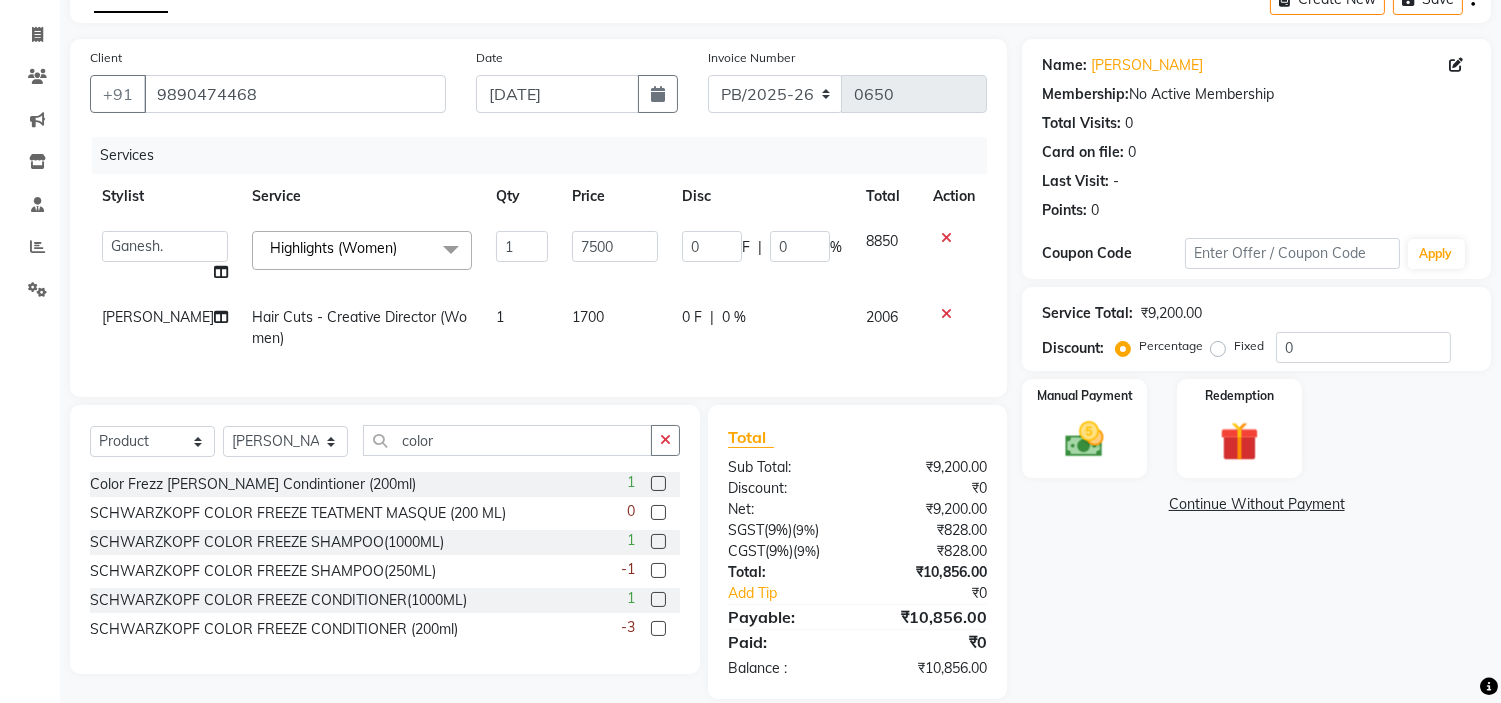 click 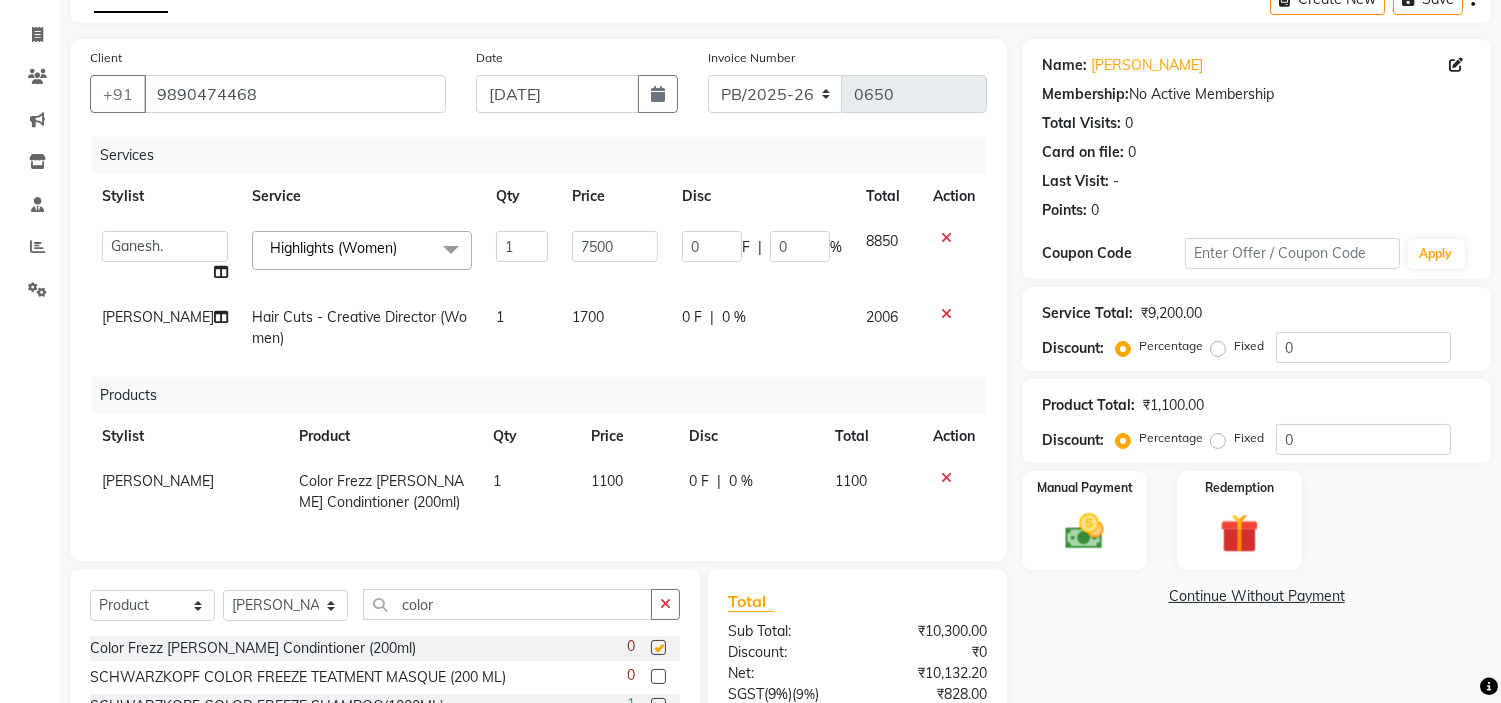 checkbox on "false" 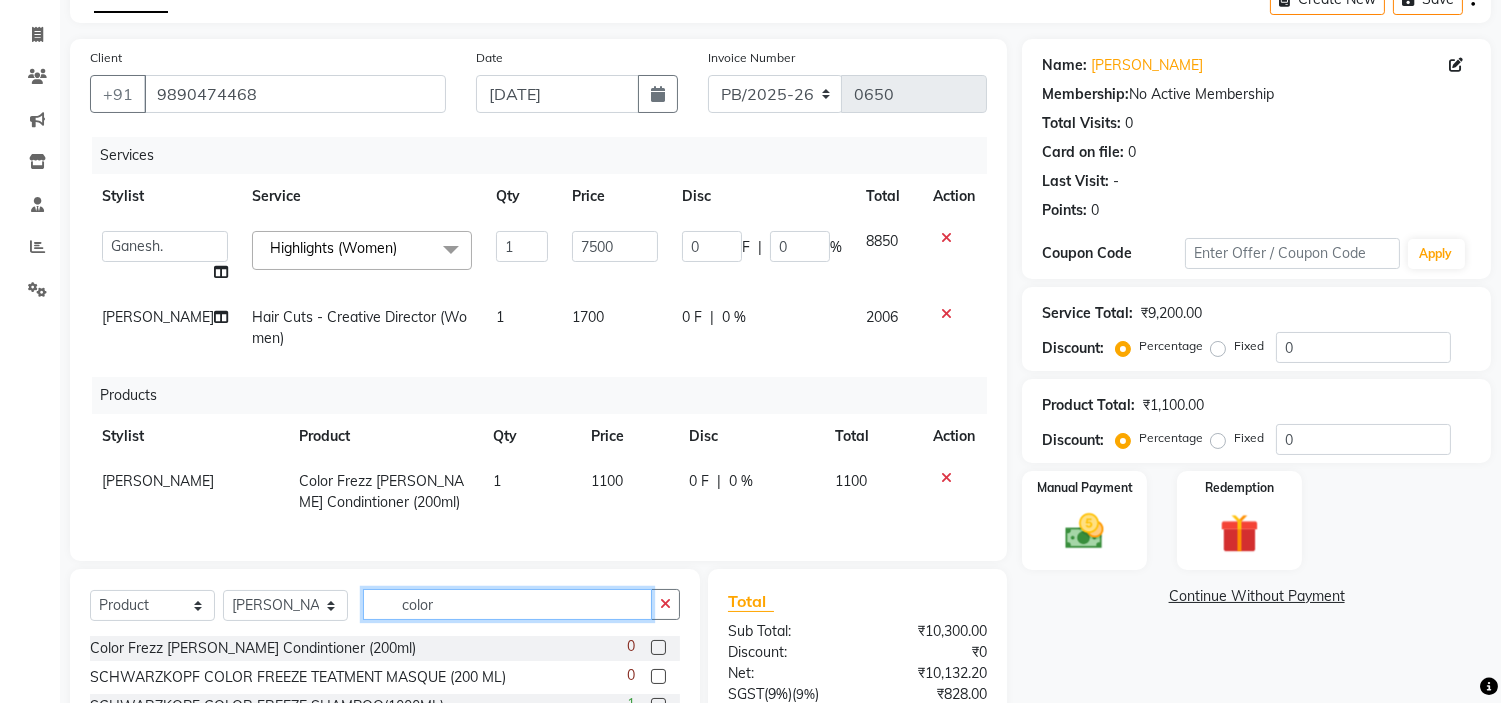 click on "color" 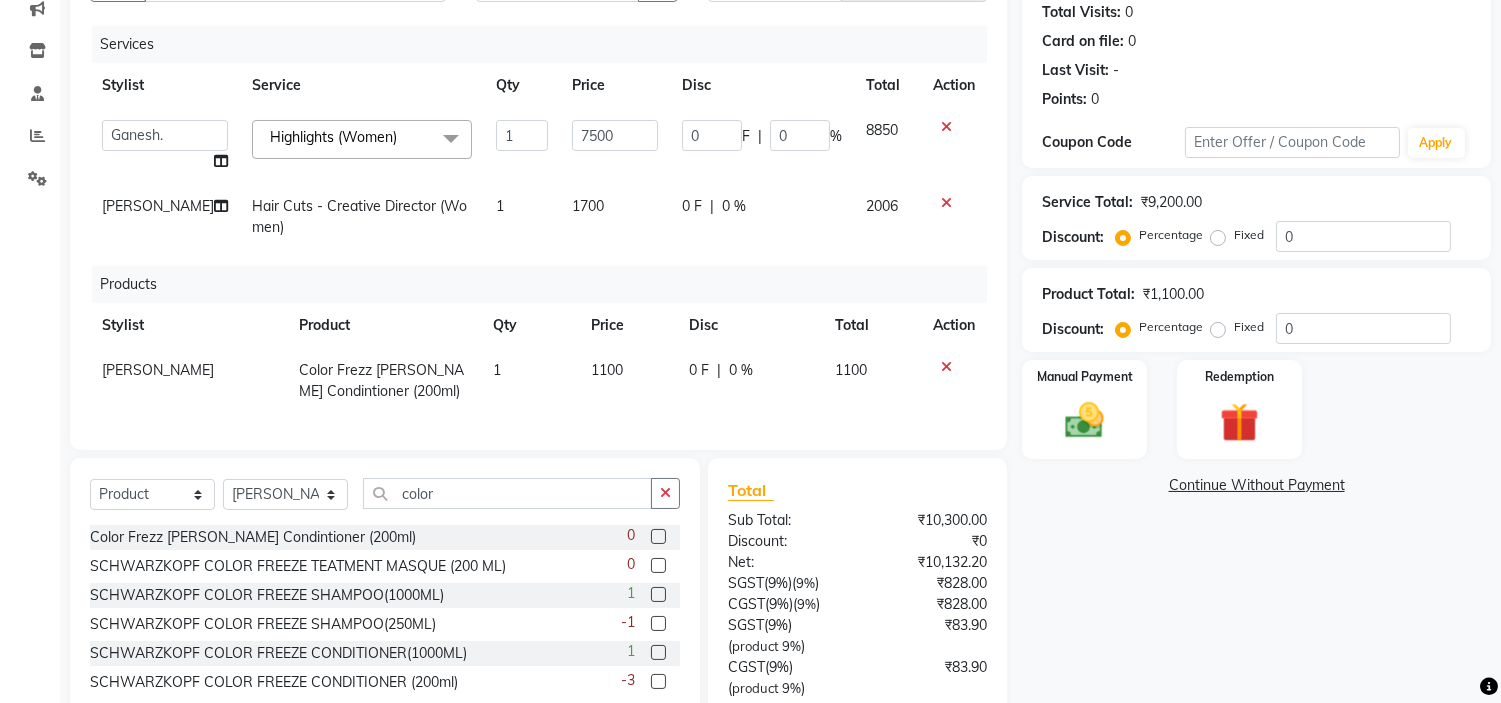 click 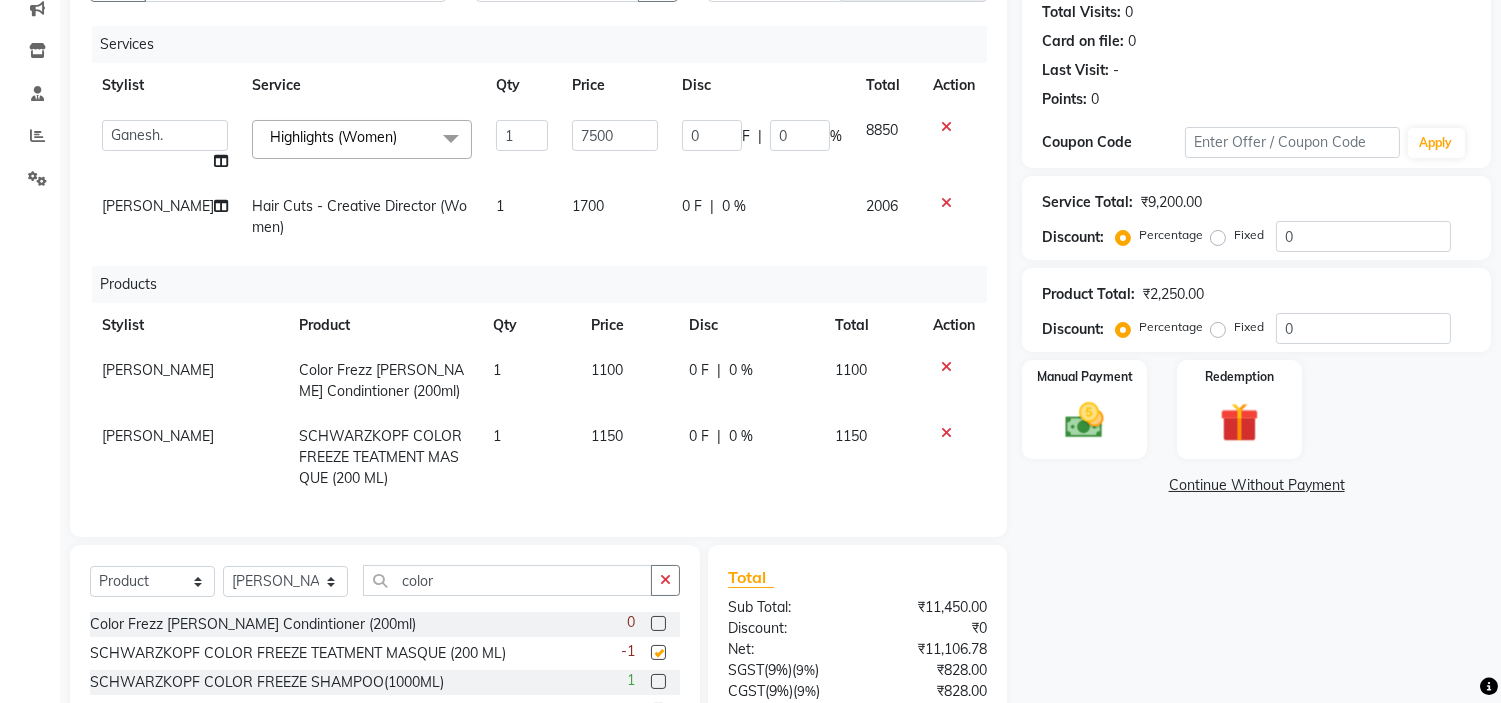 checkbox on "false" 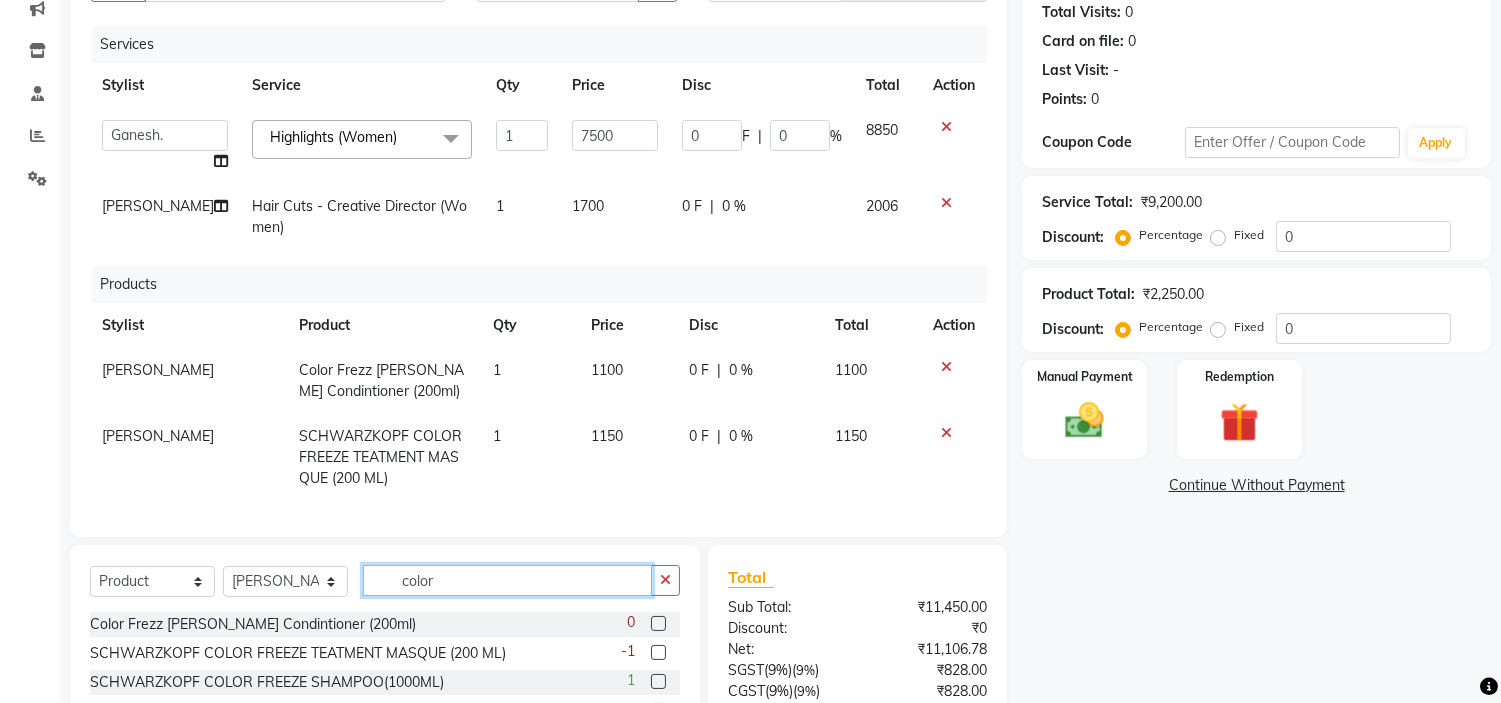 click on "color" 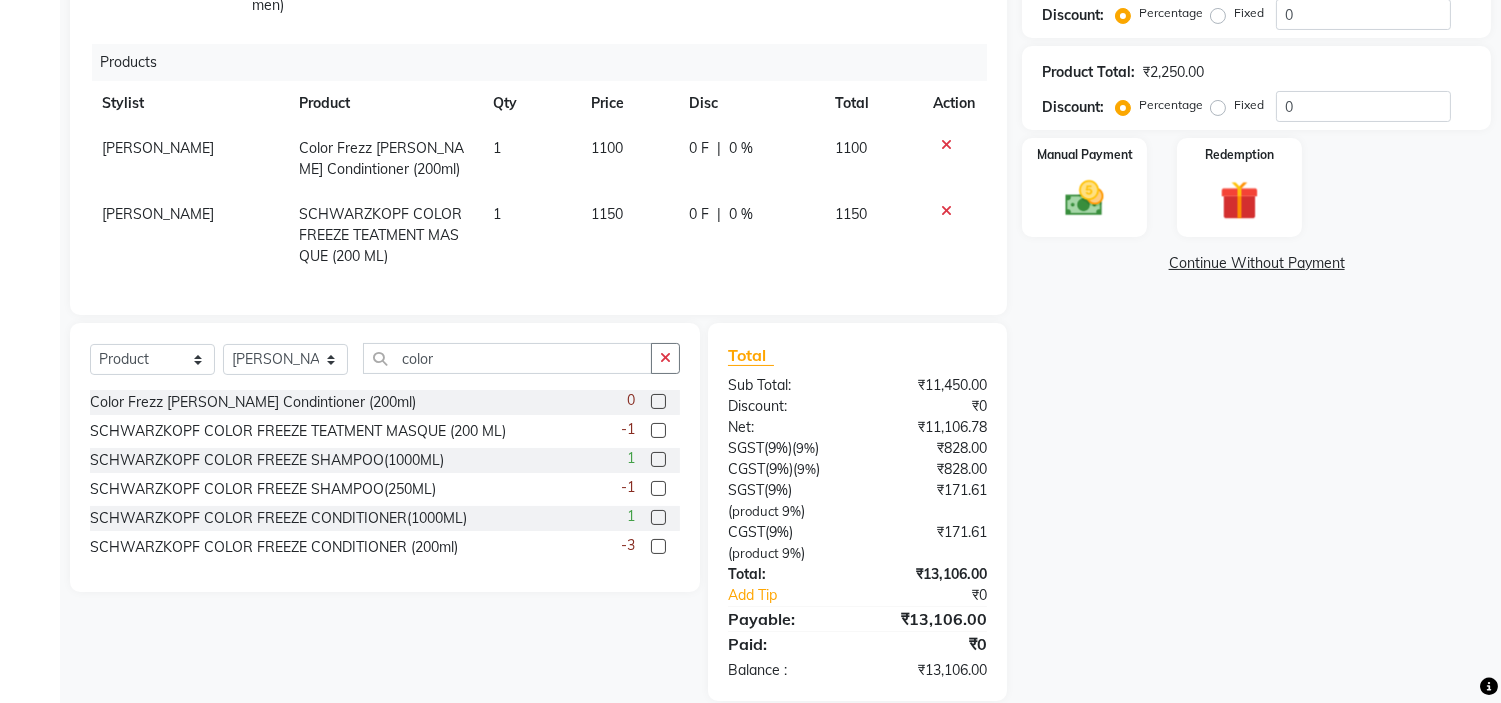 click 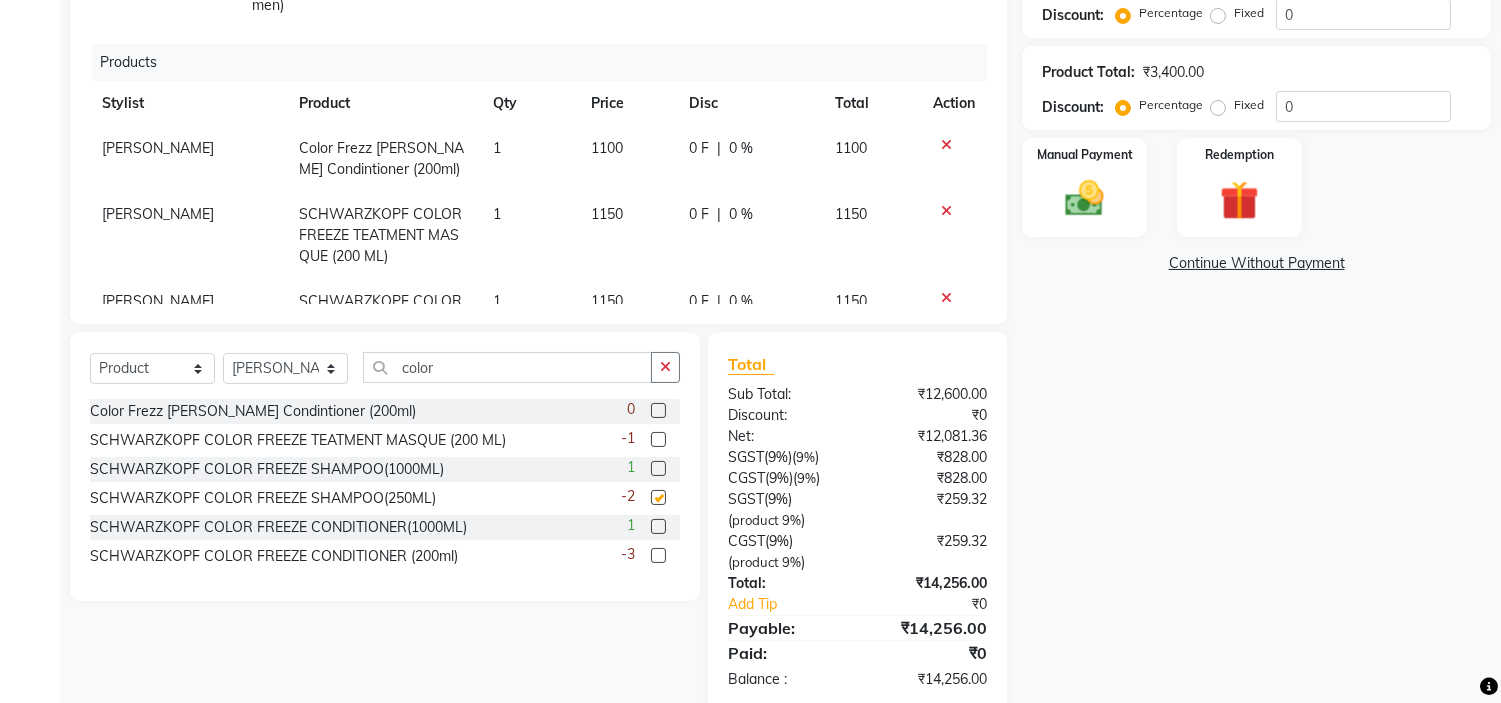 checkbox on "false" 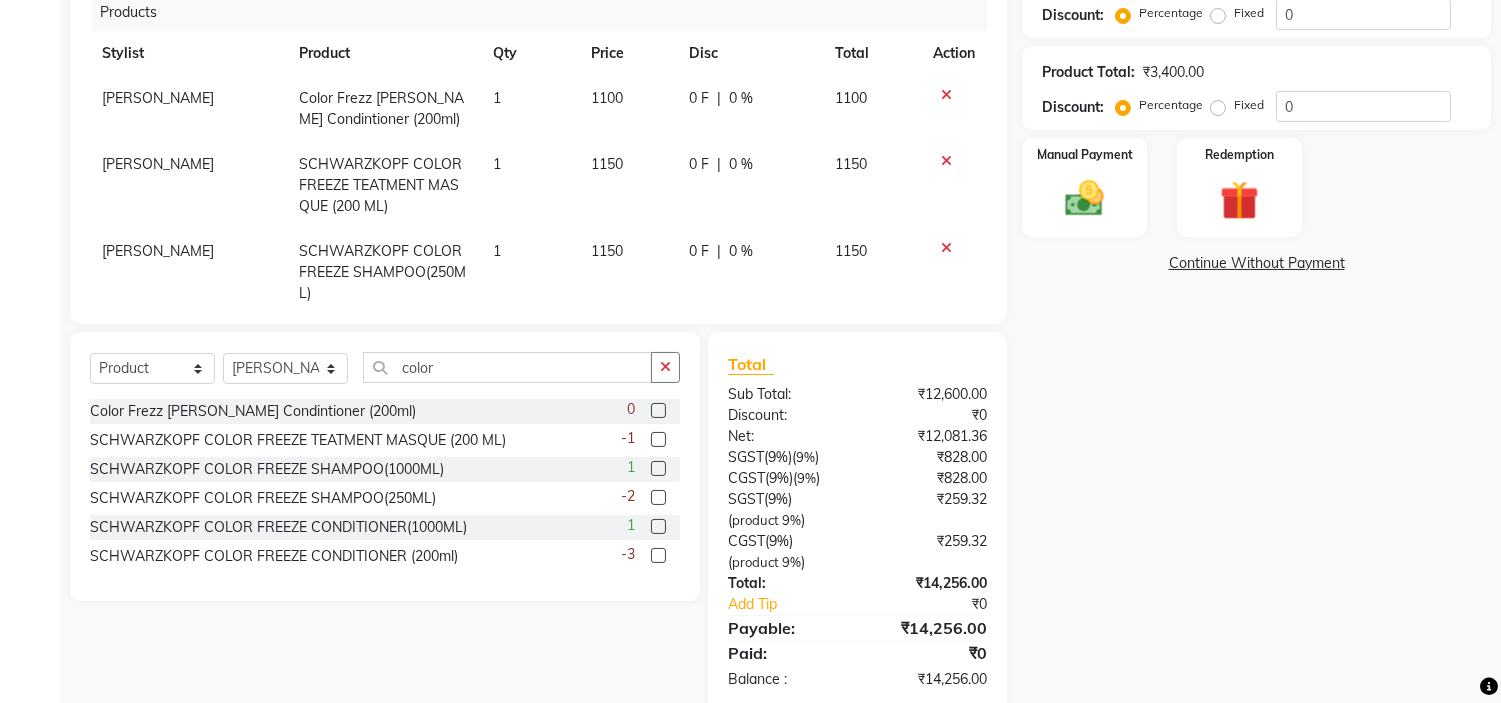 scroll, scrollTop: 94, scrollLeft: 0, axis: vertical 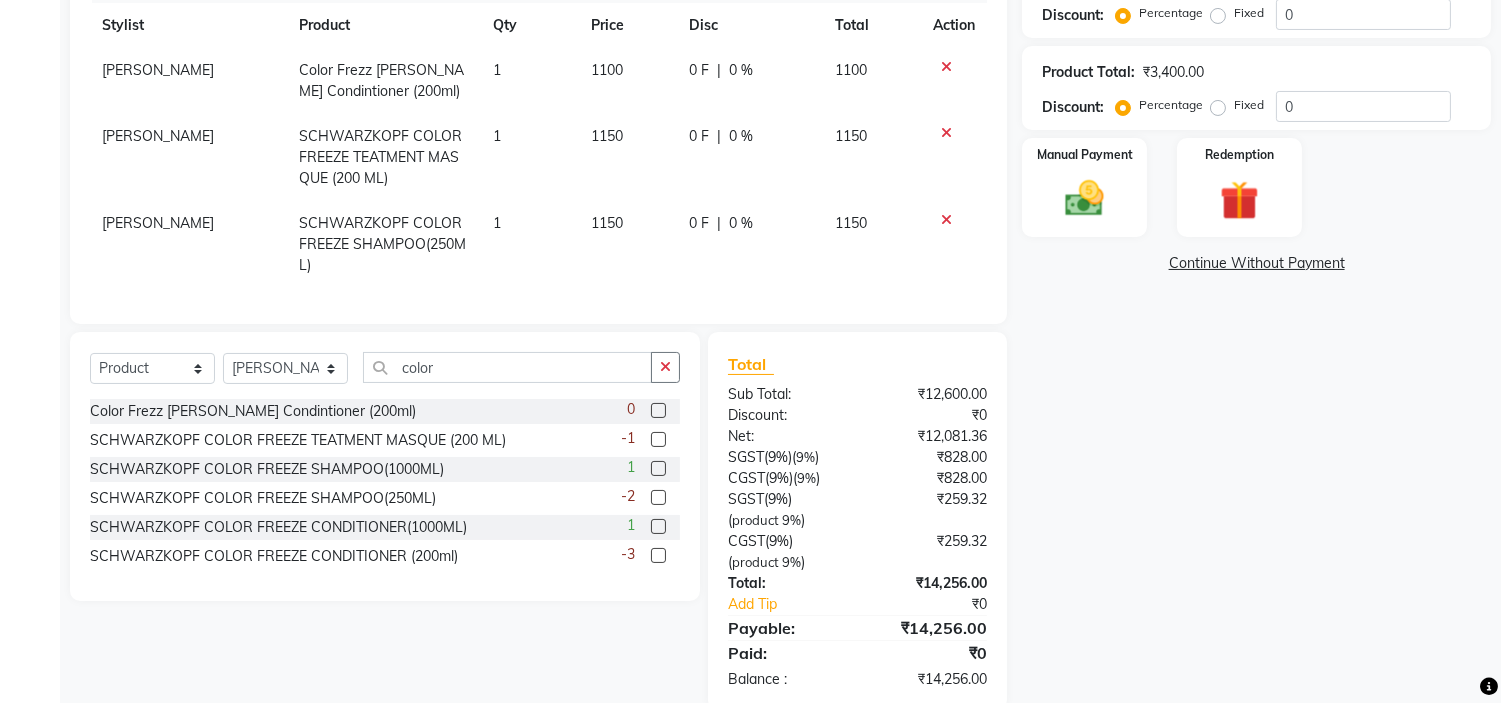 click on "[PERSON_NAME]" 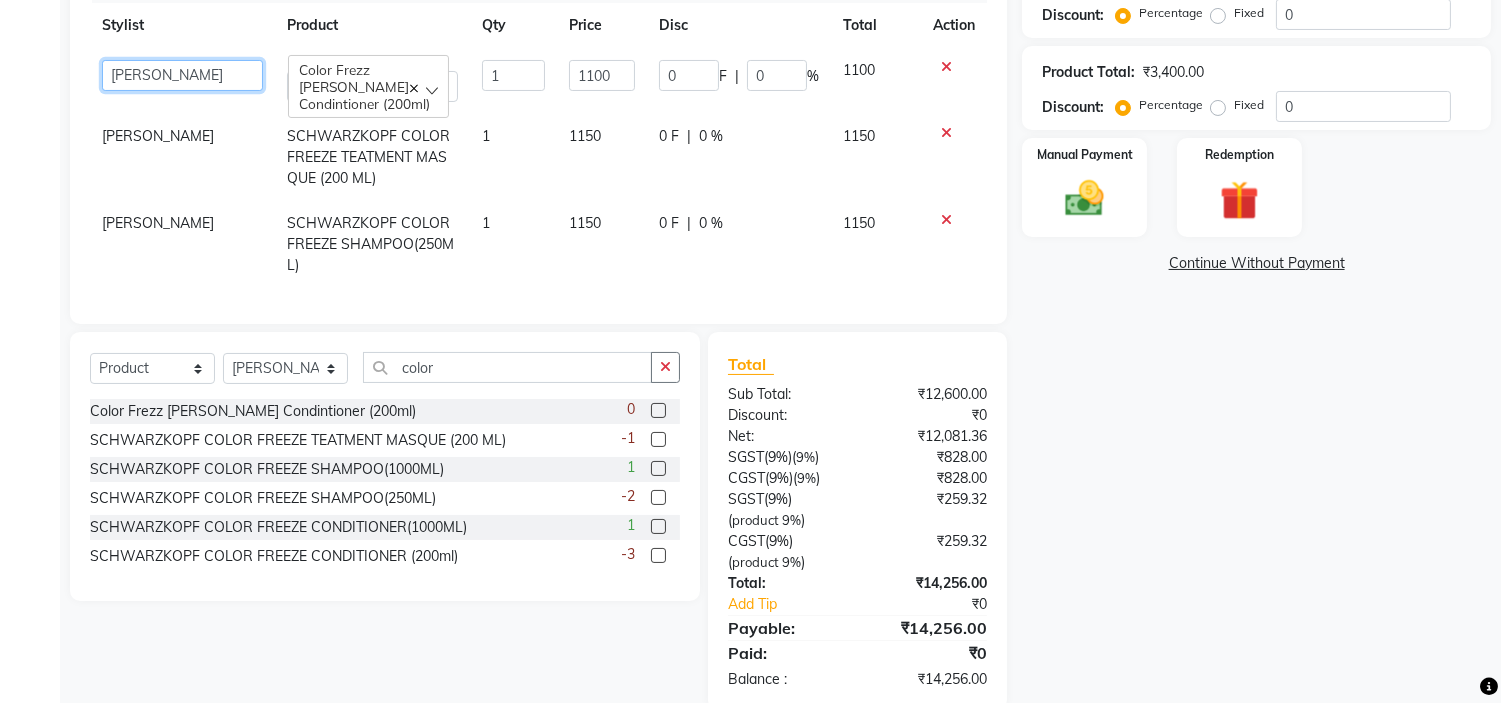 click on "Eva   Ganesh.   Gunjan.   Karan Arya   Krishna.   Manager   Manju.   Philomina.   Preeti.   Revati Karandikar   Shailesh Mistry   Siddhant.   Soham Ahire." 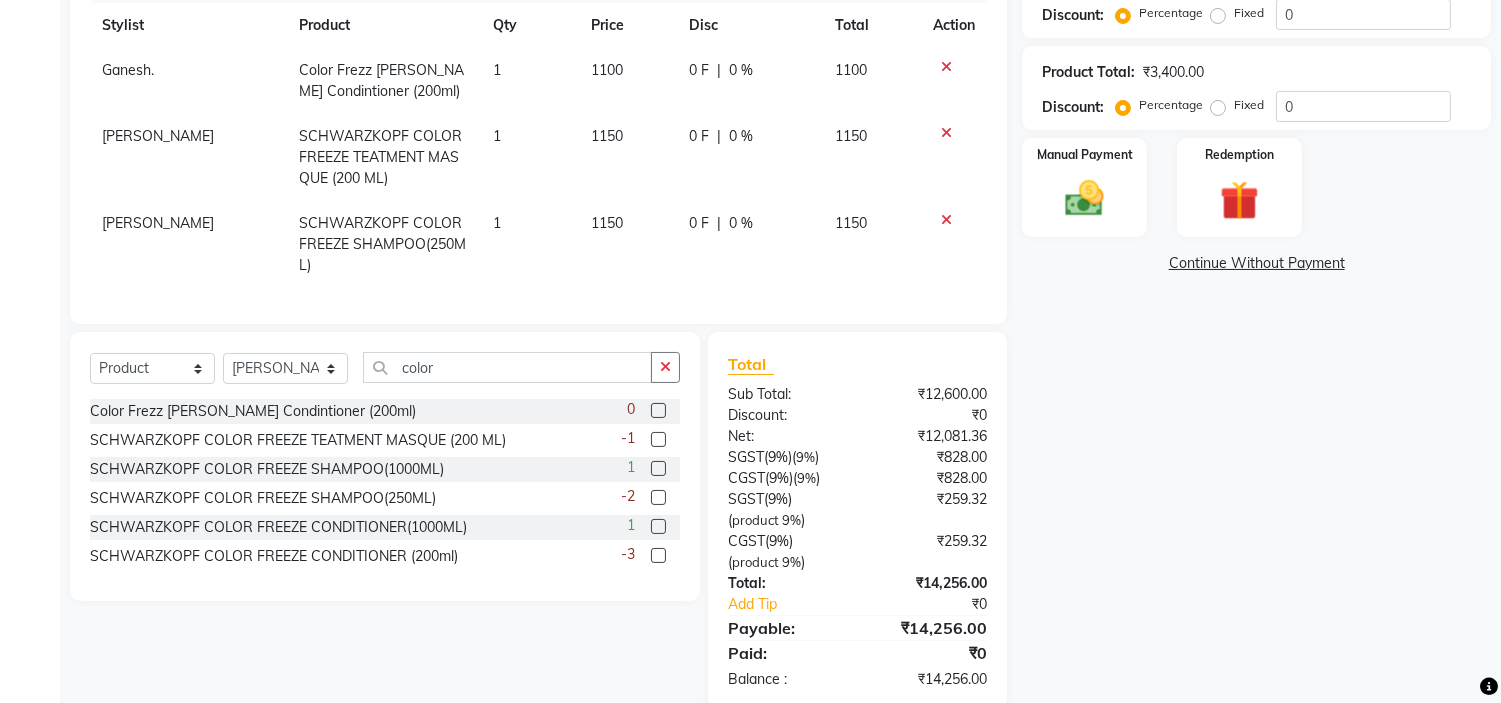 click on "[PERSON_NAME]" 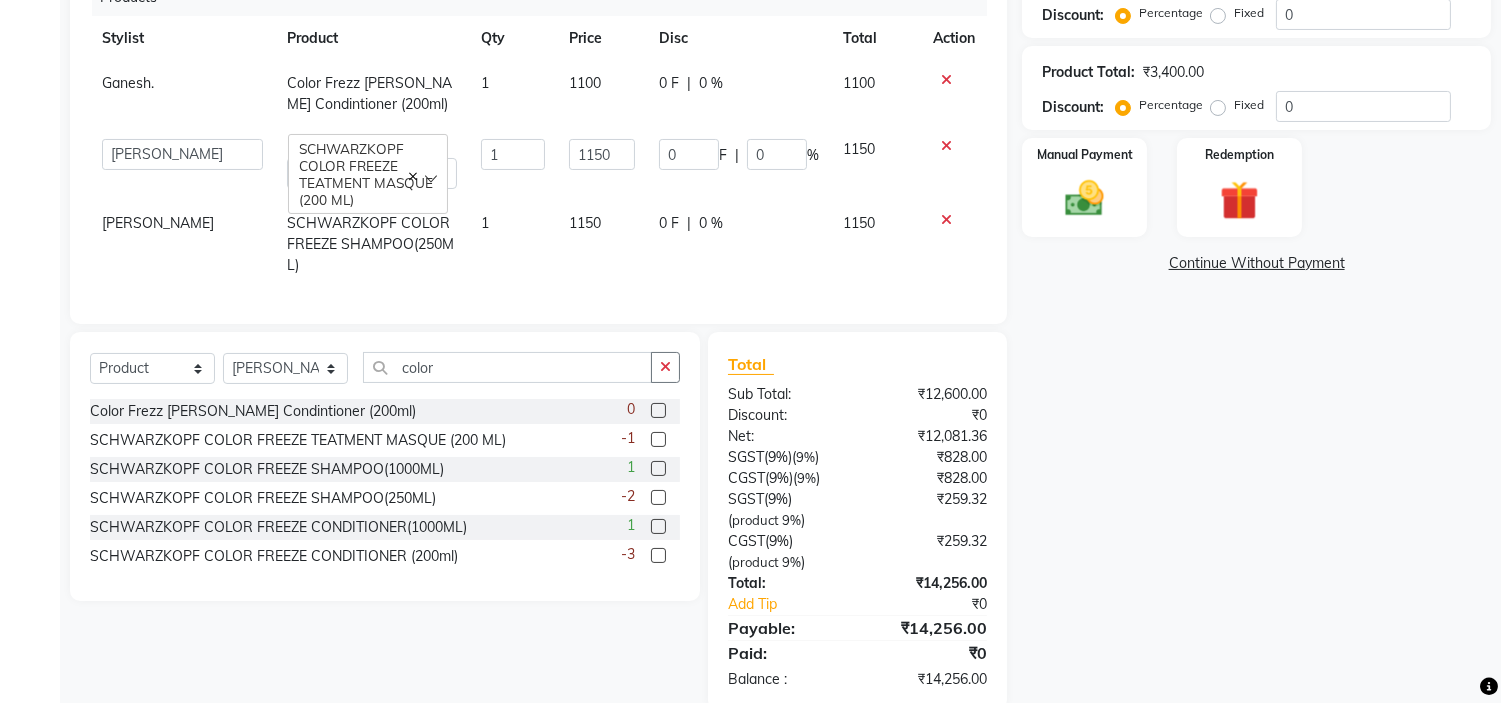 scroll, scrollTop: 83, scrollLeft: 0, axis: vertical 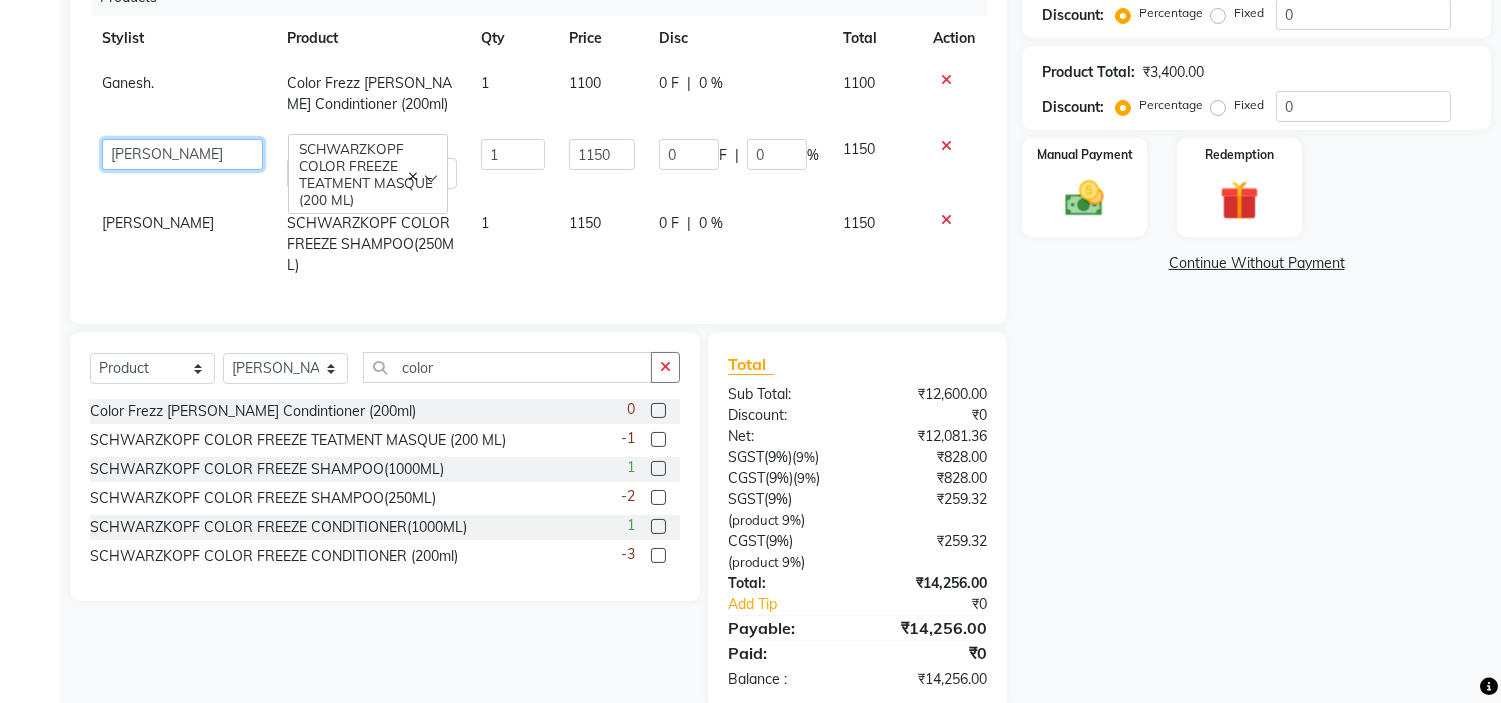 click on "Eva   Ganesh.   Gunjan.   Karan Arya   Krishna.   Manager   Manju.   Philomina.   Preeti.   Revati Karandikar   Shailesh Mistry   Siddhant.   Soham Ahire." 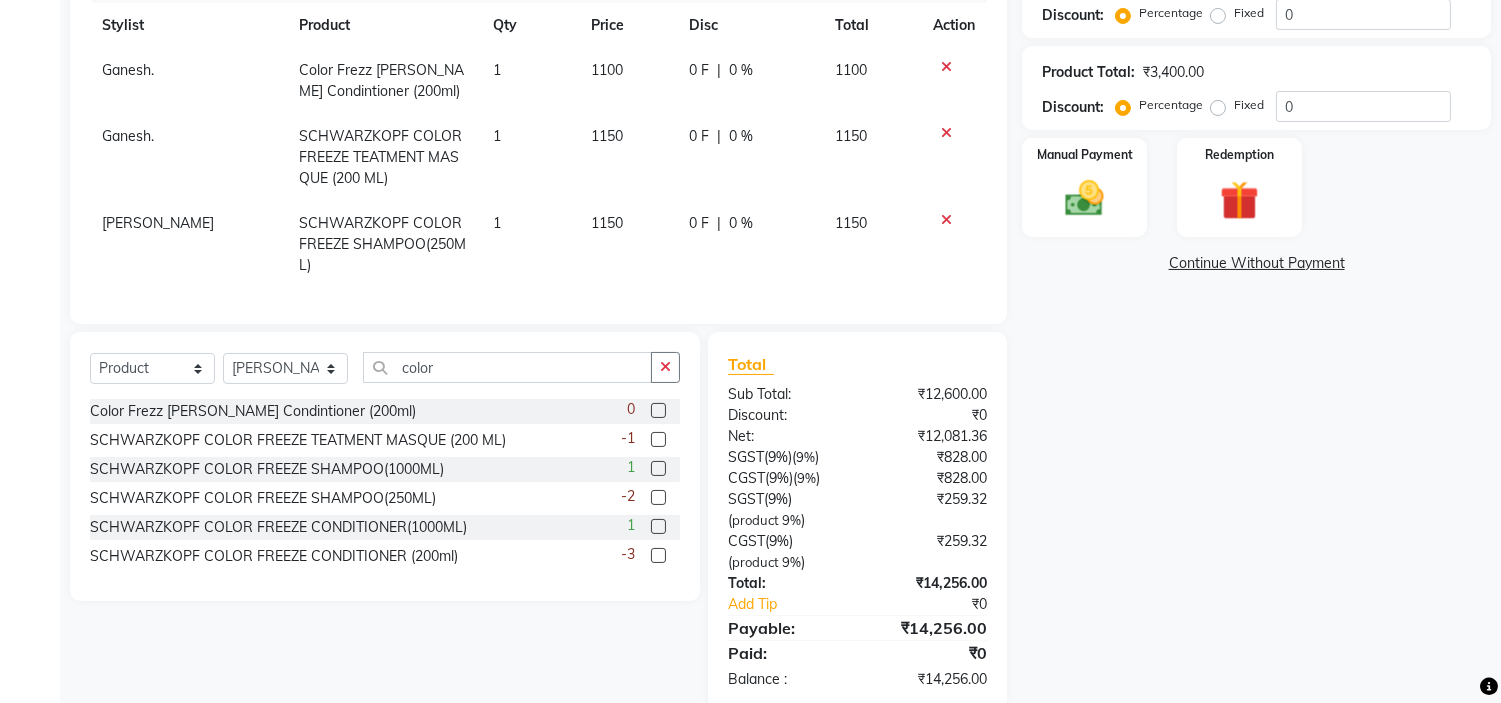 click on "[PERSON_NAME]" 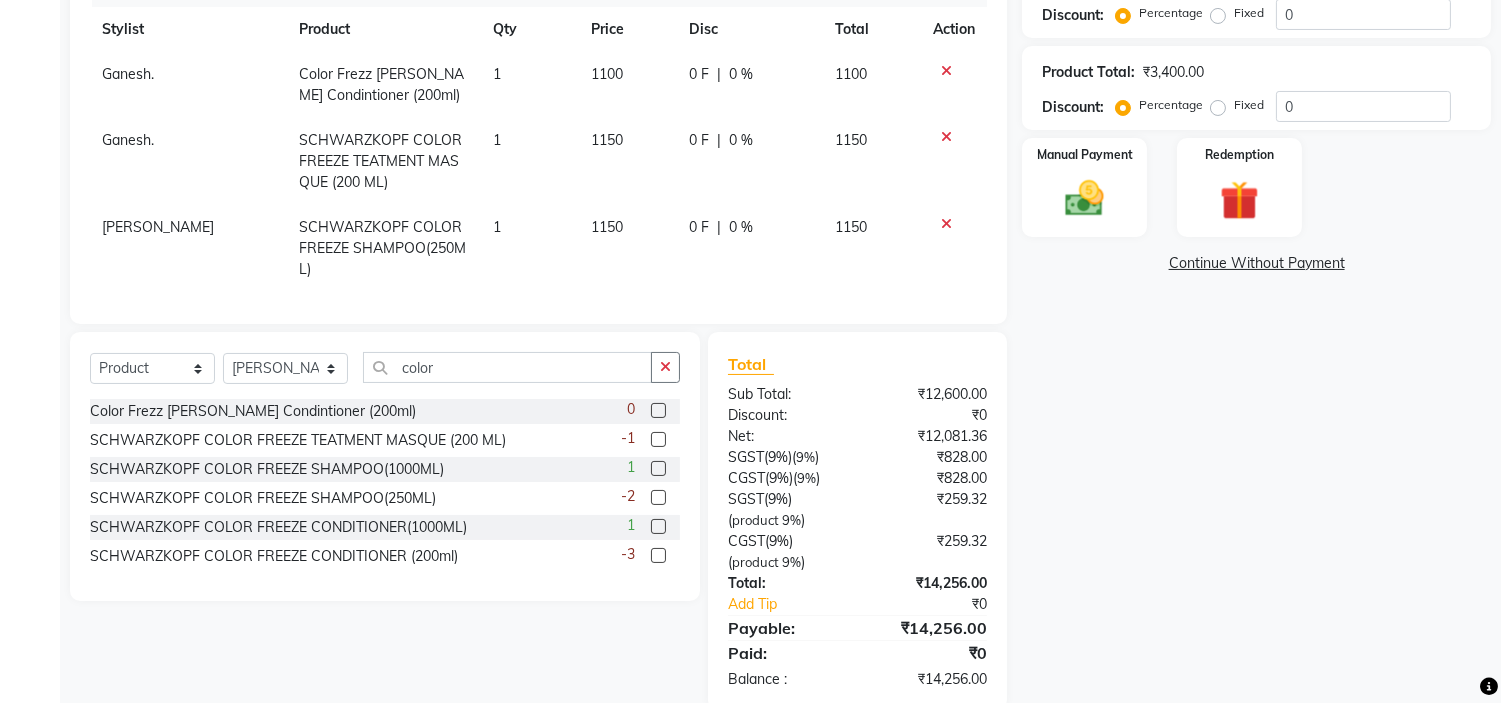 select on "59496" 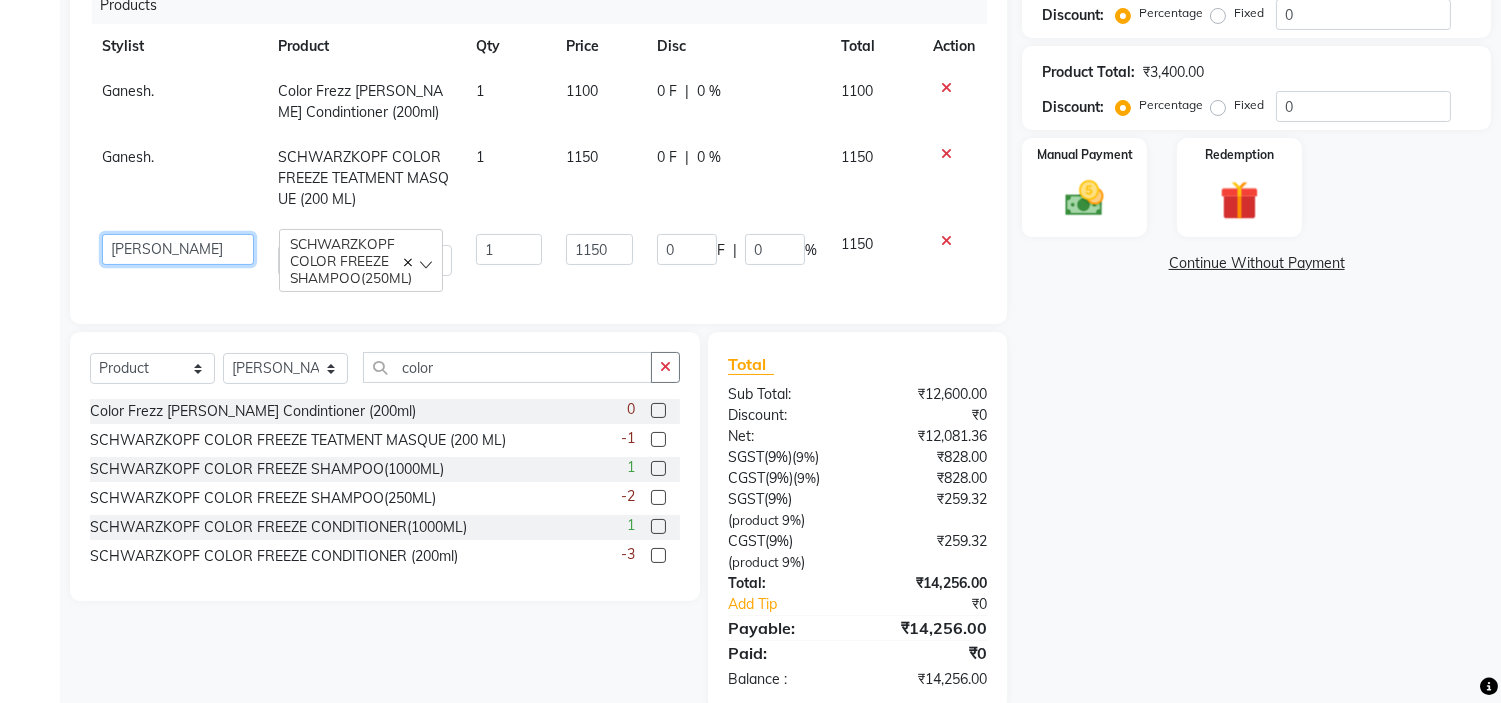 click on "Eva   Ganesh.   Gunjan.   Karan Arya   Krishna.   Manager   Manju.   Philomina.   Preeti.   Revati Karandikar   Shailesh Mistry   Siddhant.   Soham Ahire." 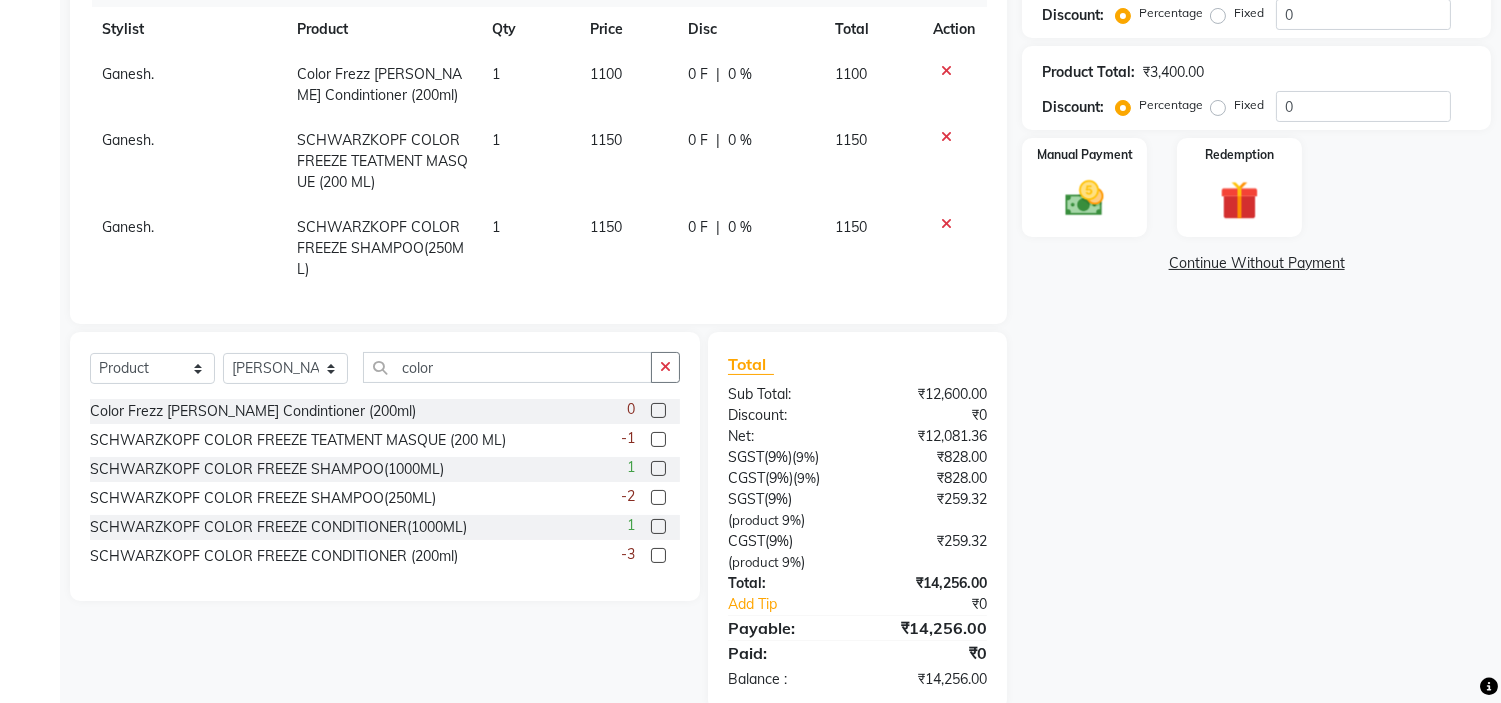 scroll, scrollTop: 0, scrollLeft: 0, axis: both 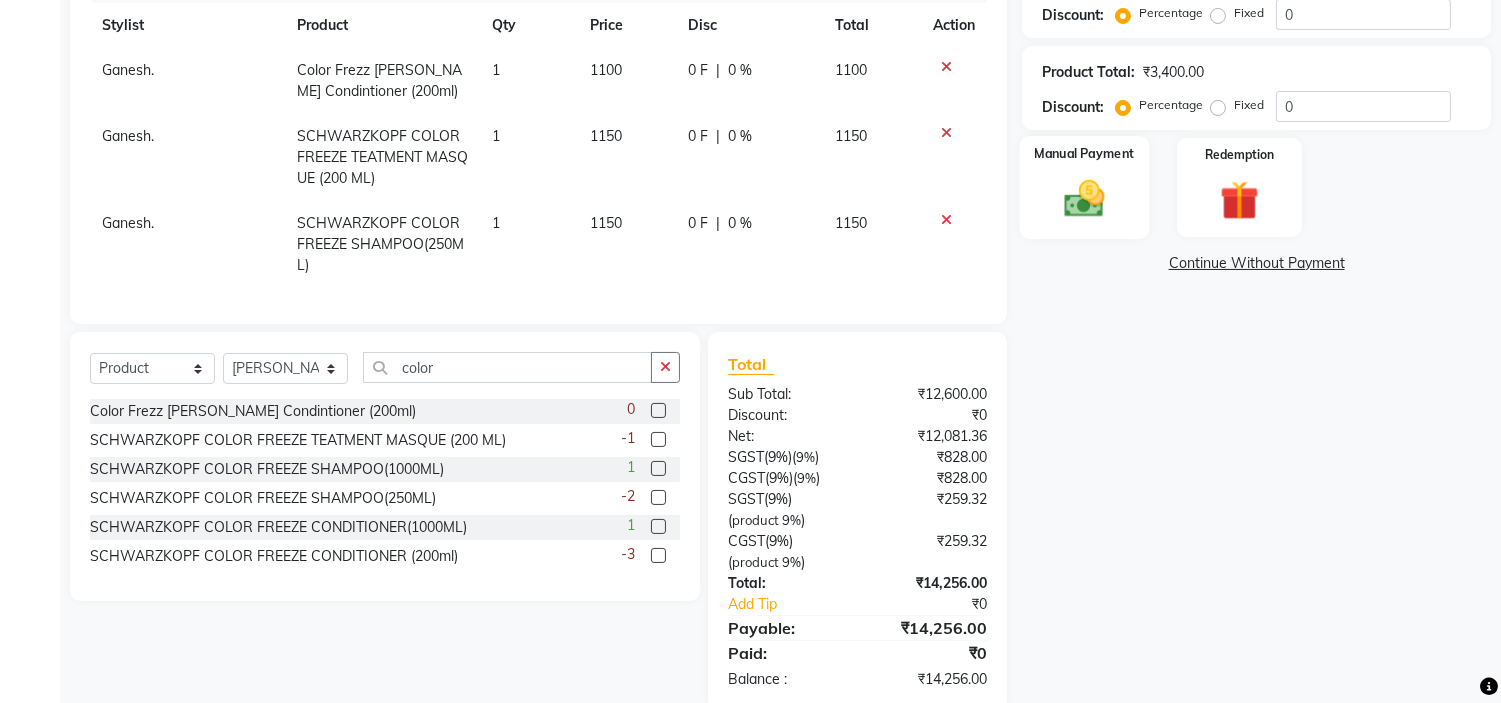click 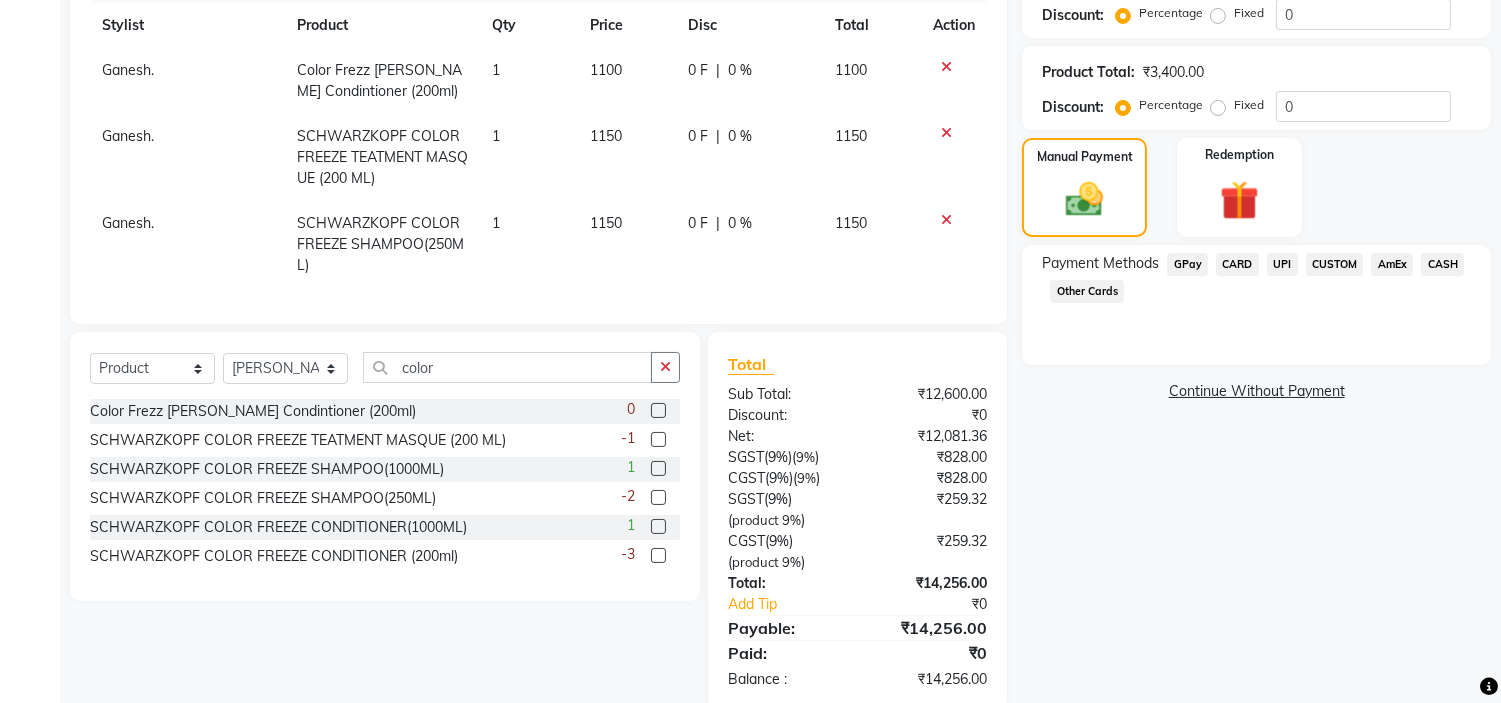 click on "CARD" 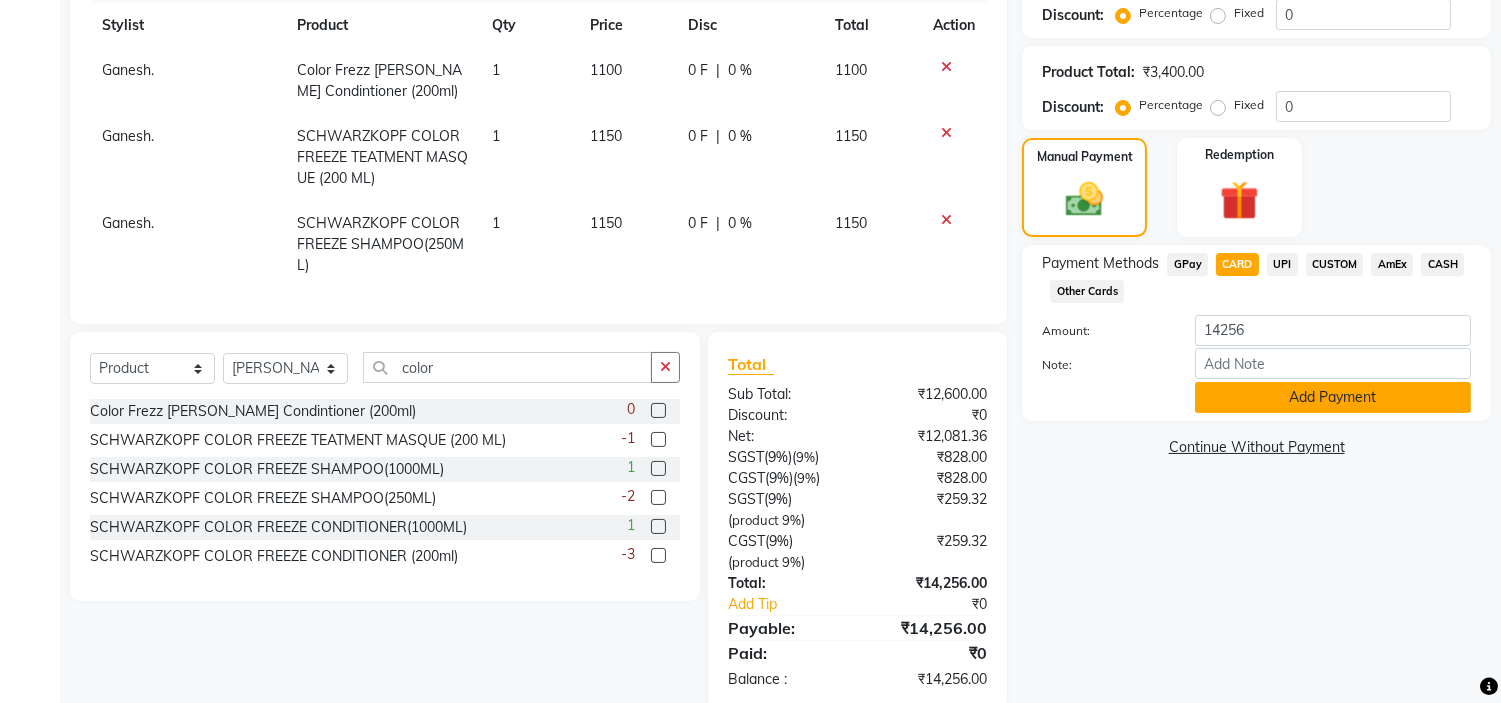 click on "Add Payment" 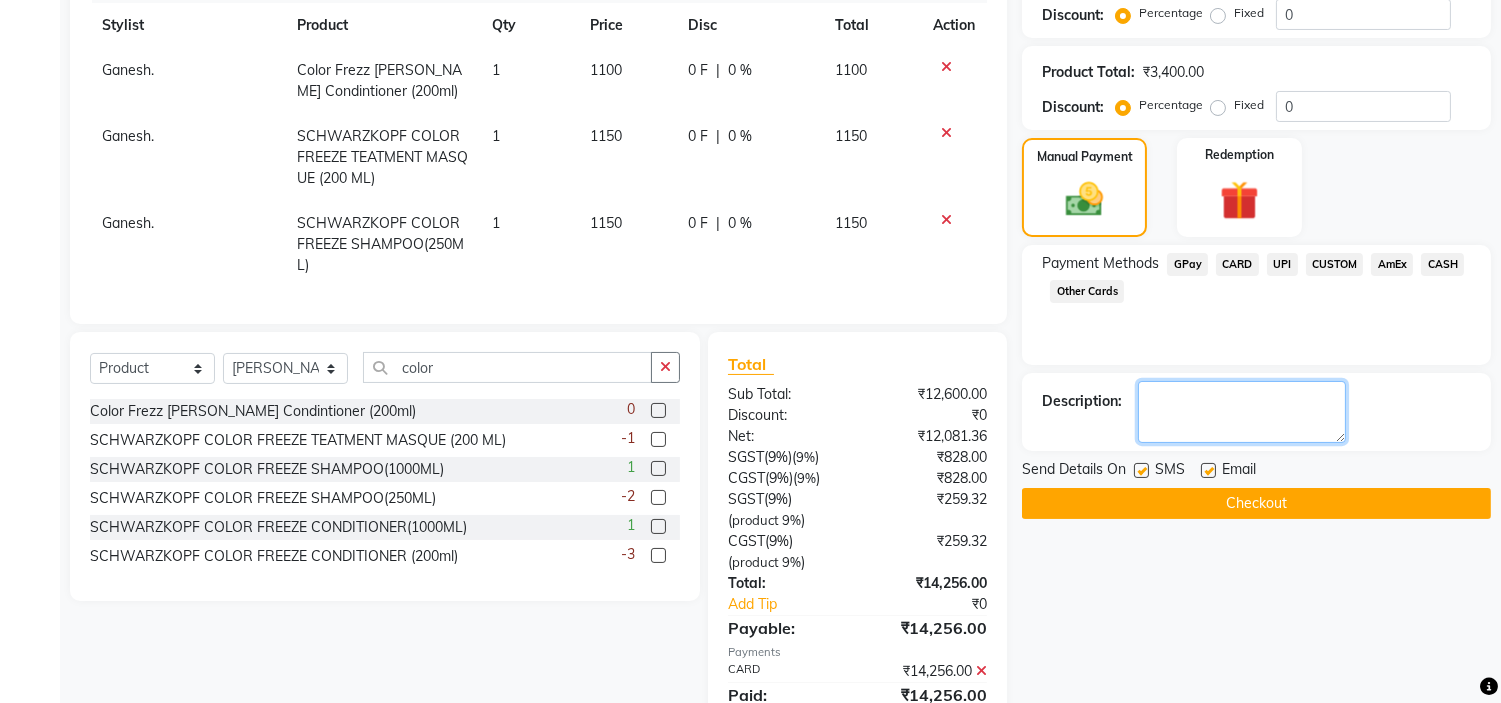 click 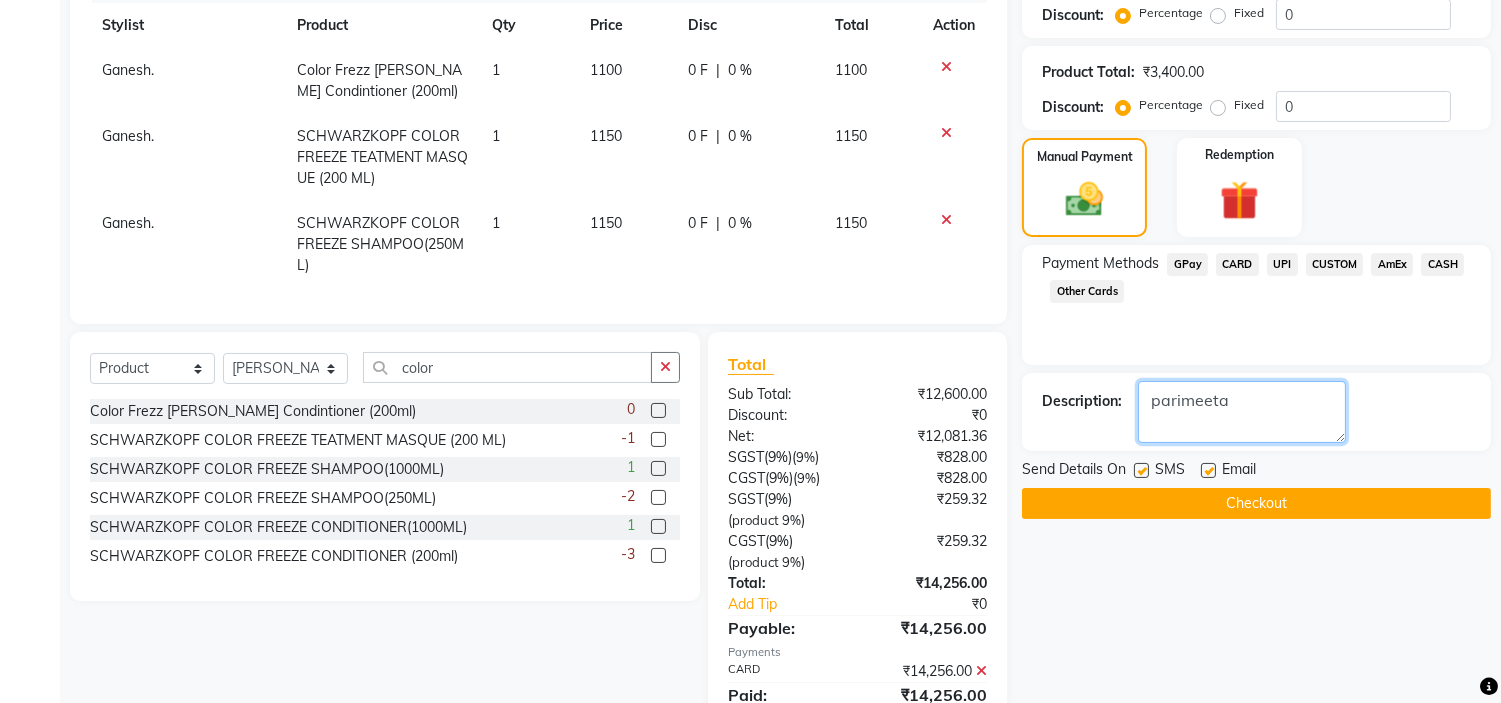 type on "parimeeta" 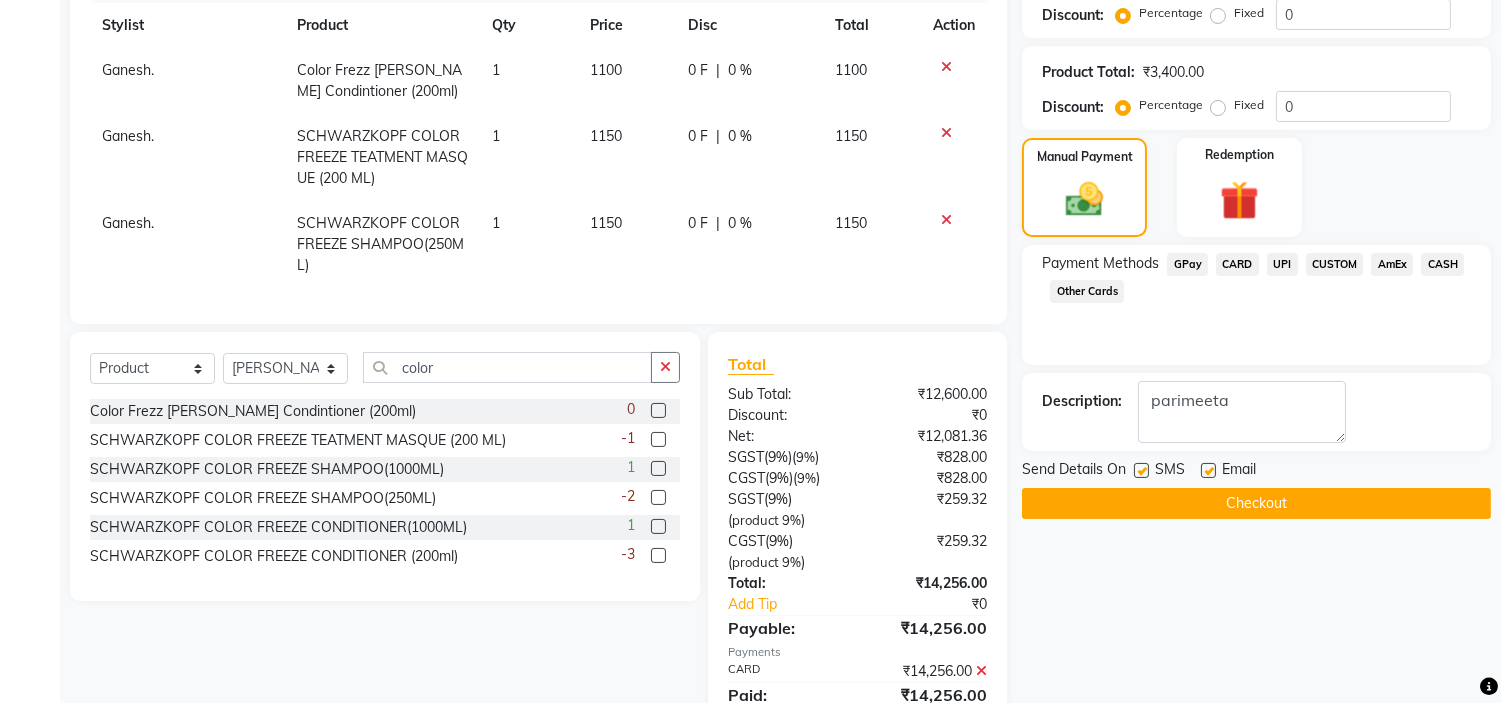 click on "Checkout" 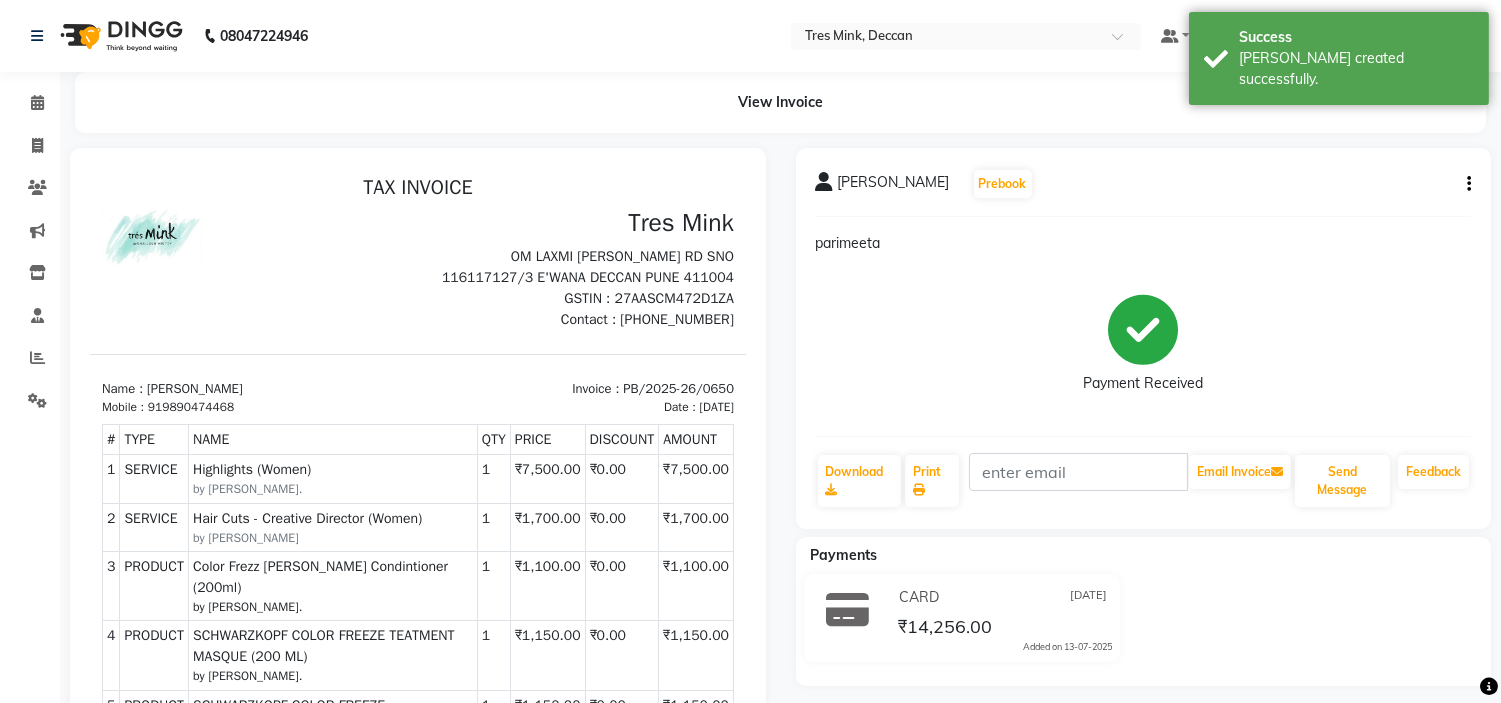 scroll, scrollTop: 0, scrollLeft: 0, axis: both 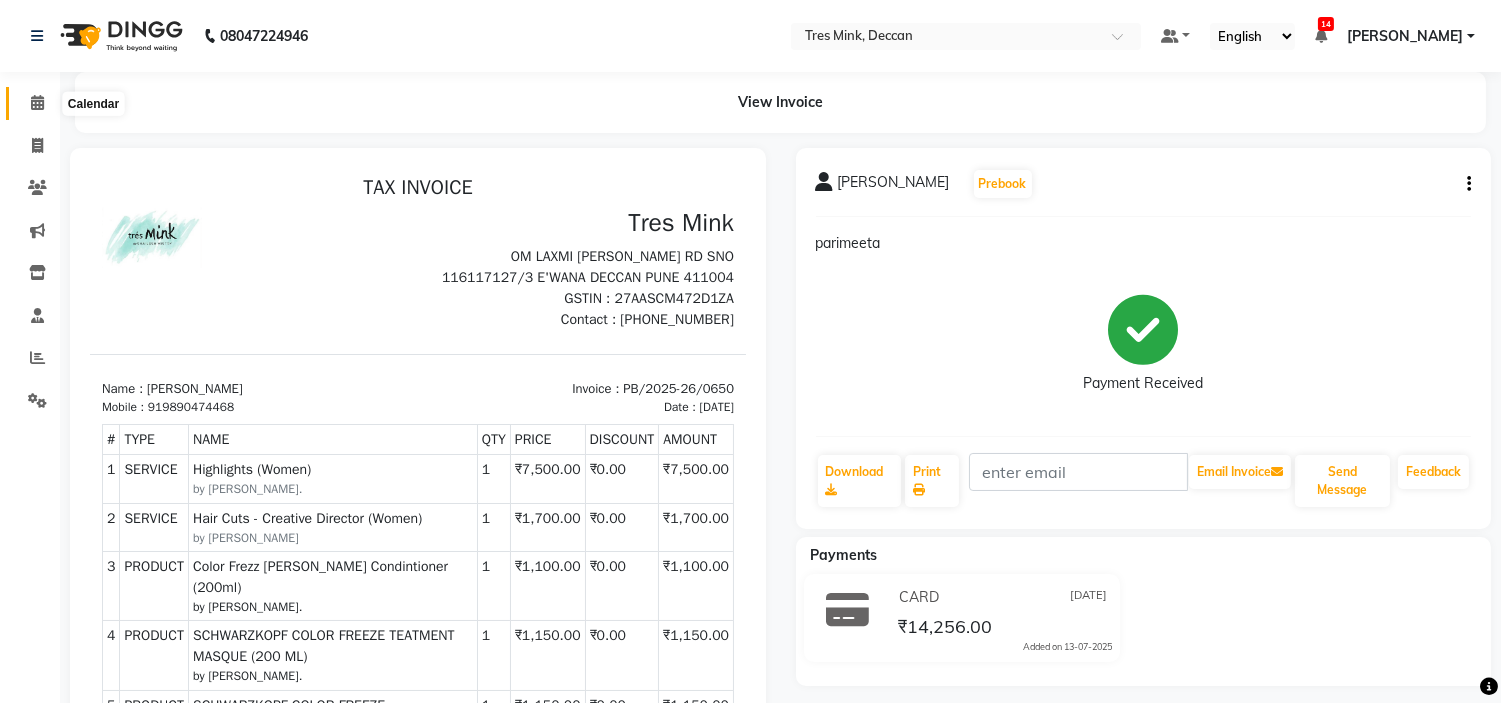click 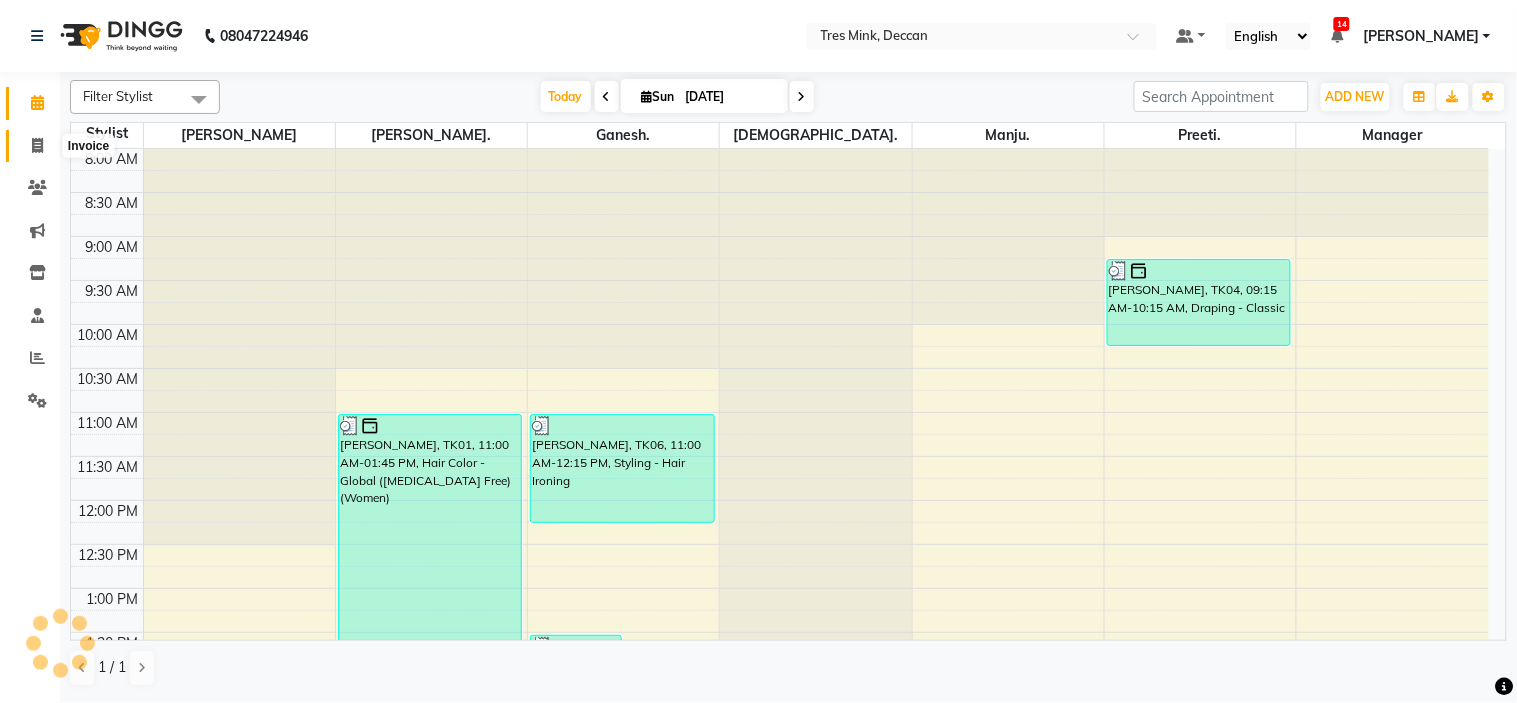 click 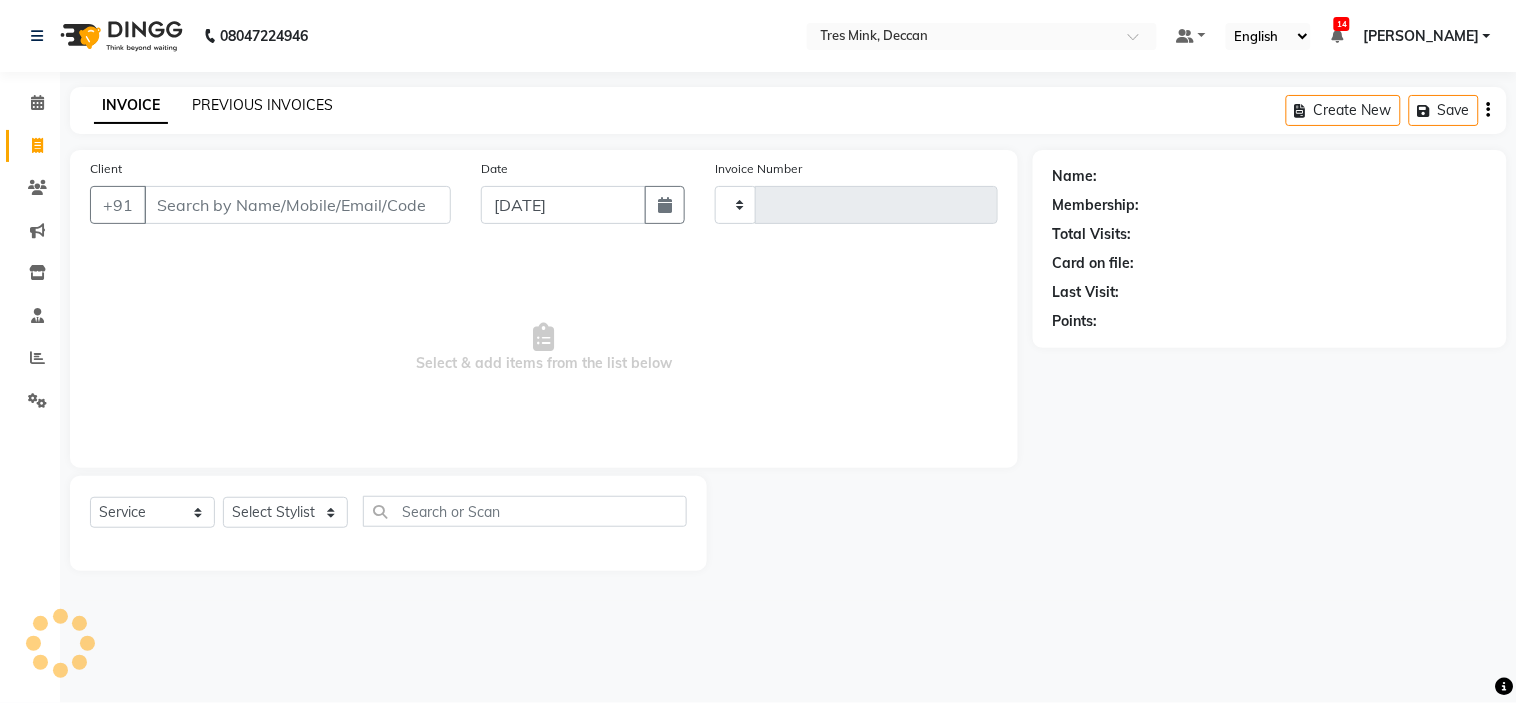 click on "PREVIOUS INVOICES" 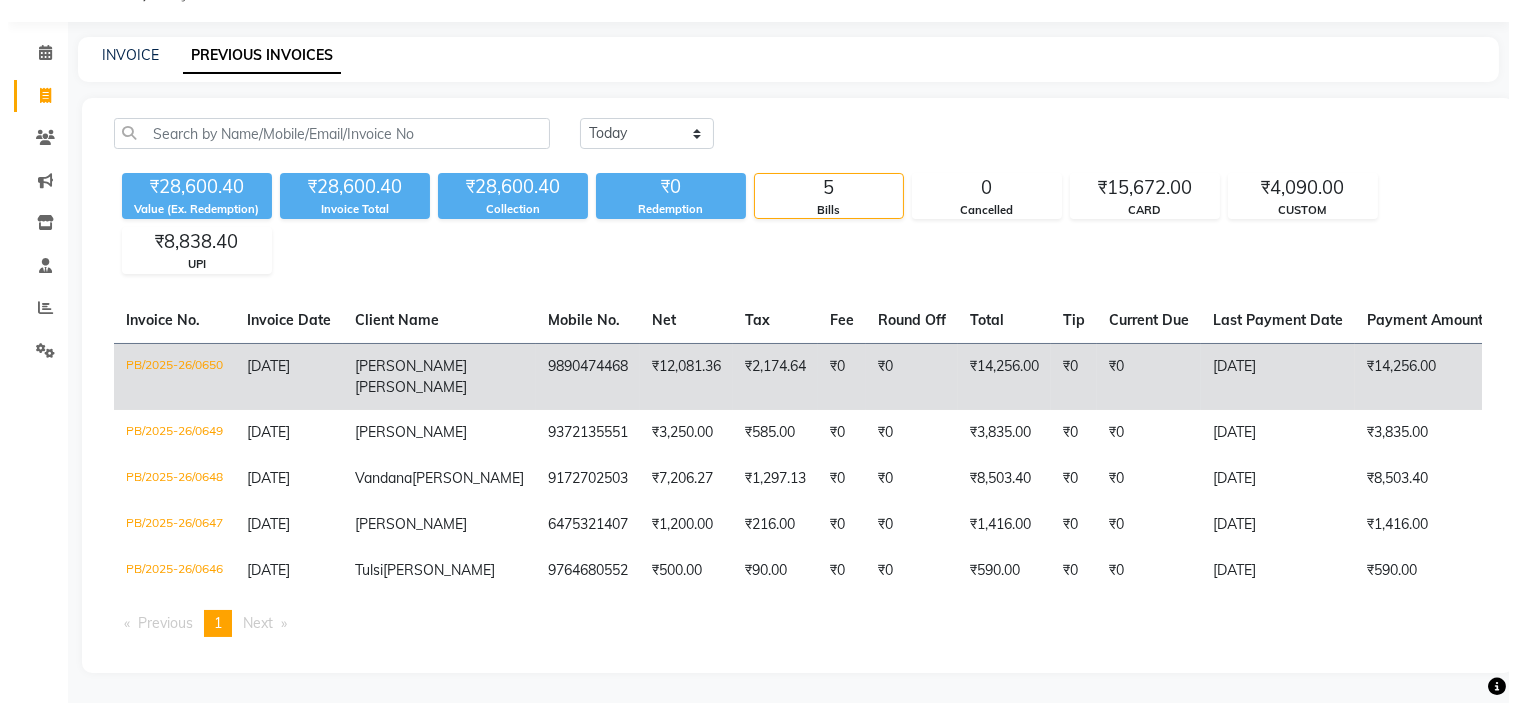 scroll, scrollTop: 0, scrollLeft: 0, axis: both 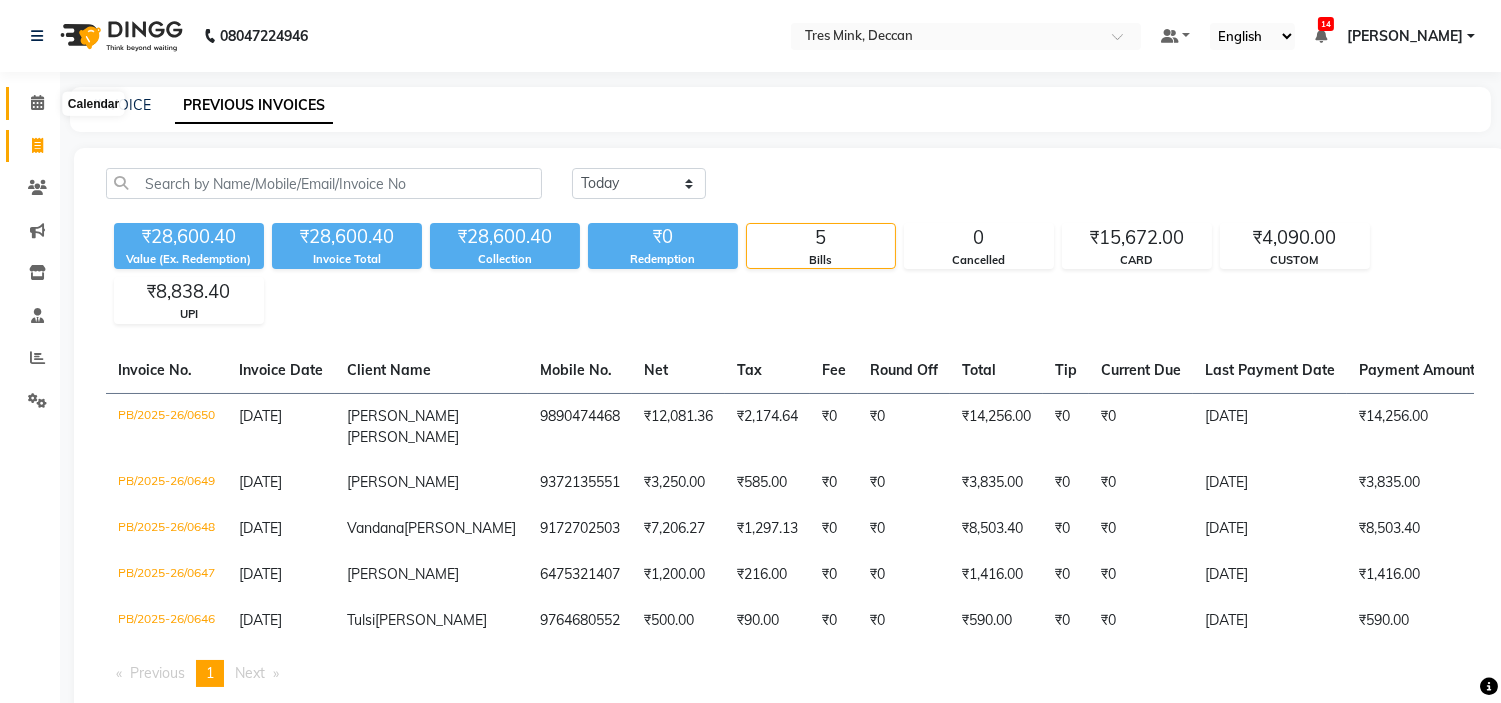 click 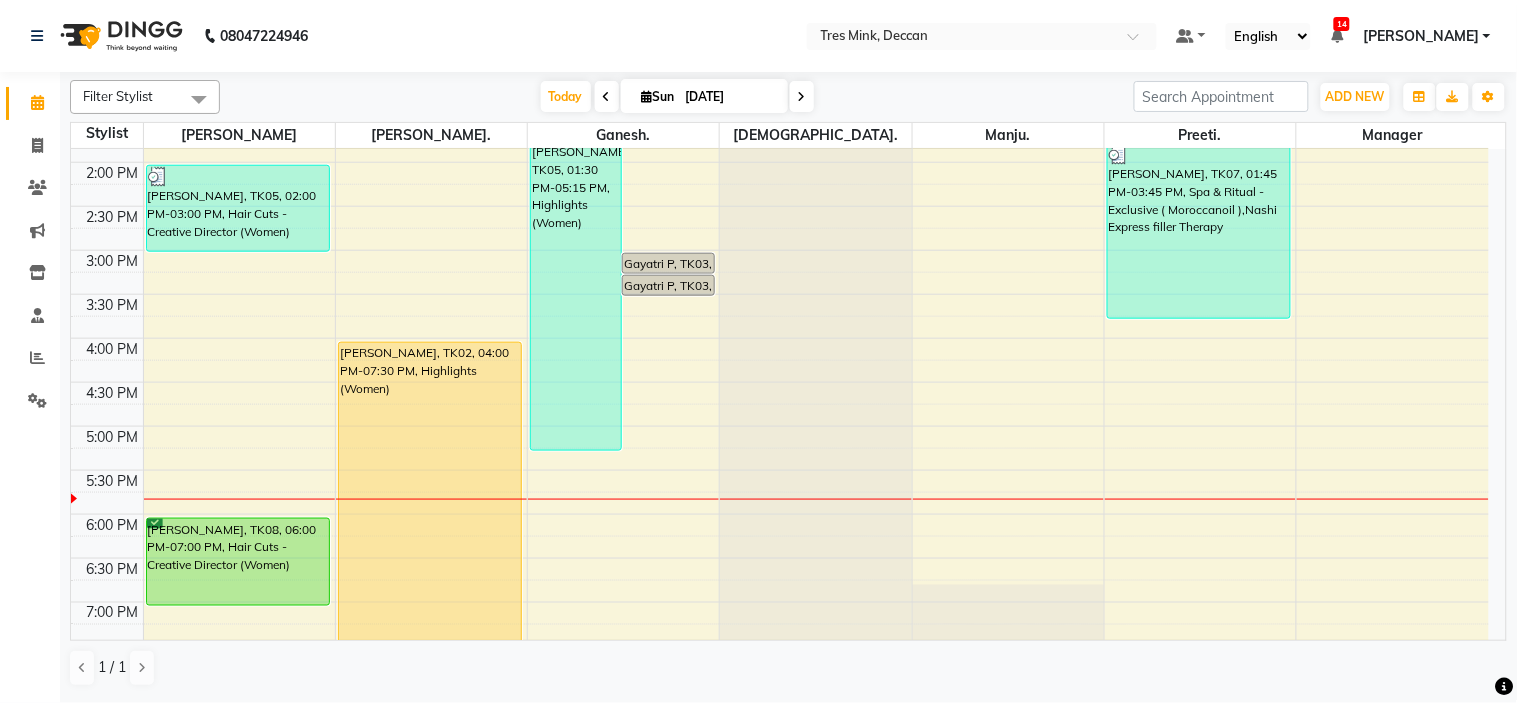 scroll, scrollTop: 444, scrollLeft: 0, axis: vertical 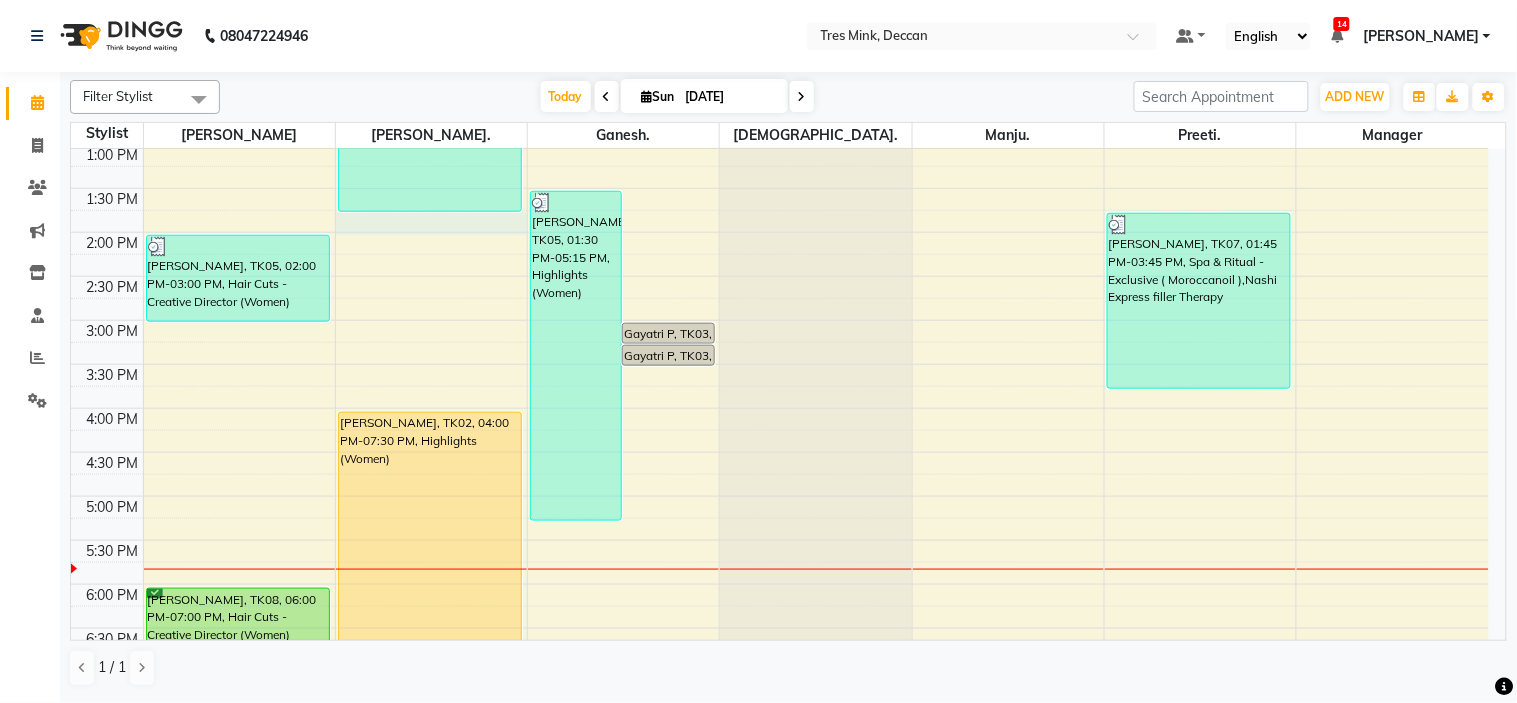 click on "8:00 AM 8:30 AM 9:00 AM 9:30 AM 10:00 AM 10:30 AM 11:00 AM 11:30 AM 12:00 PM 12:30 PM 1:00 PM 1:30 PM 2:00 PM 2:30 PM 3:00 PM 3:30 PM 4:00 PM 4:30 PM 5:00 PM 5:30 PM 6:00 PM 6:30 PM 7:00 PM 7:30 PM 8:00 PM 8:30 PM     Soniya Tamhane, TK05, 02:00 PM-03:00 PM, Hair Cuts - Creative Director (Women)     vinita, TK08, 06:00 PM-07:00 PM, Hair Cuts - Creative Director (Women)     Vandana Sharma, TK01, 11:00 AM-01:45 PM, Hair Color - Global (Ammonia Free) (Women)    Abhishek Murty, TK02, 04:00 PM-07:30 PM, Highlights (Women)     Soniya Tamhane, TK05, 01:30 PM-05:15 PM, Highlights (Women)    Gayatri P, TK03, 03:00 PM-03:15 PM, Hair Cuts -Sr. Salon Stylist (Women)    Gayatri P, TK03, 03:15 PM-03:30 PM, Highlights (Women)     karishma, TK06, 11:00 AM-12:15 PM, Styling - Hair Ironing     Tulsi Jachak, TK04, 09:15 AM-10:15 AM, Draping - Classic     Amruta, TK07, 01:45 PM-03:45 PM, Spa & Ritual - Exclusive ( Moroccanoil ),Nashi Express filler Therapy" at bounding box center [780, 276] 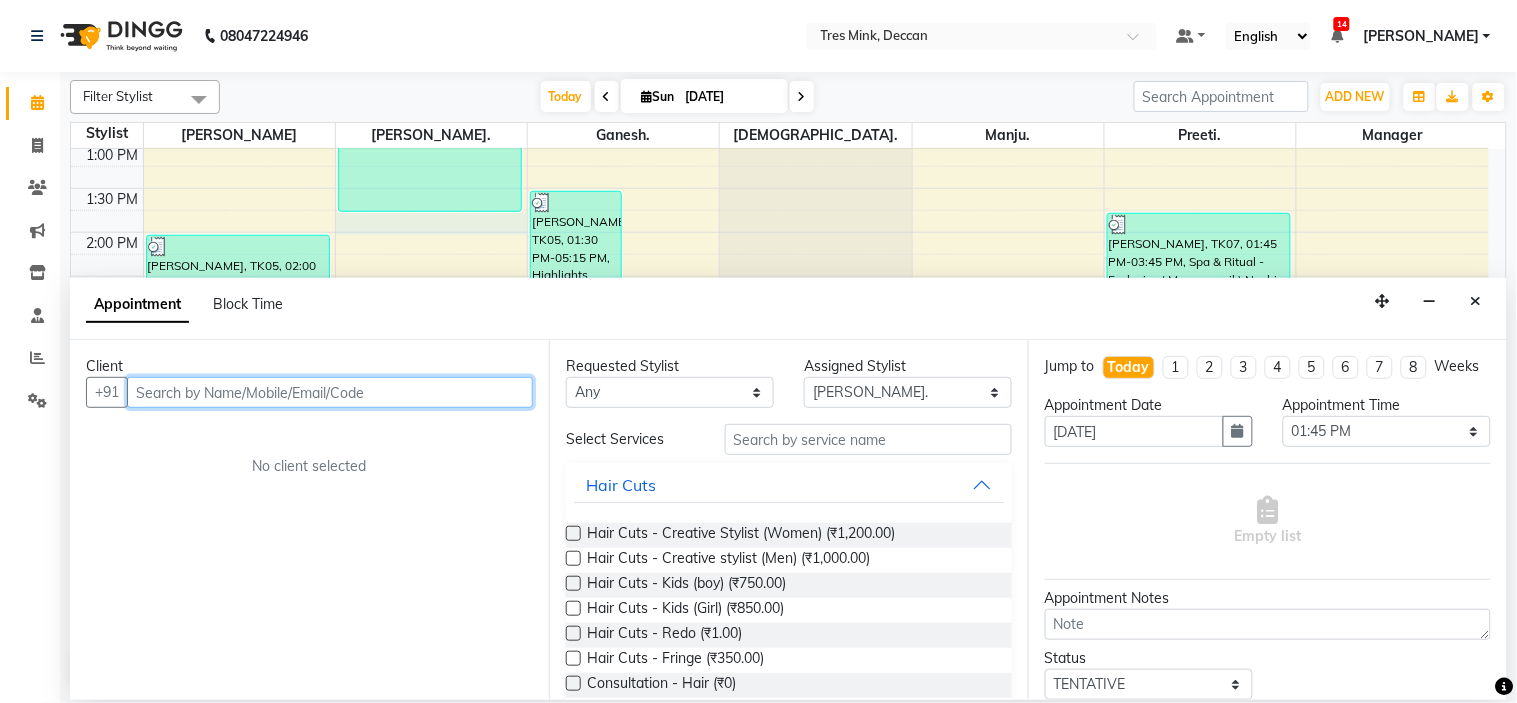 click at bounding box center [330, 392] 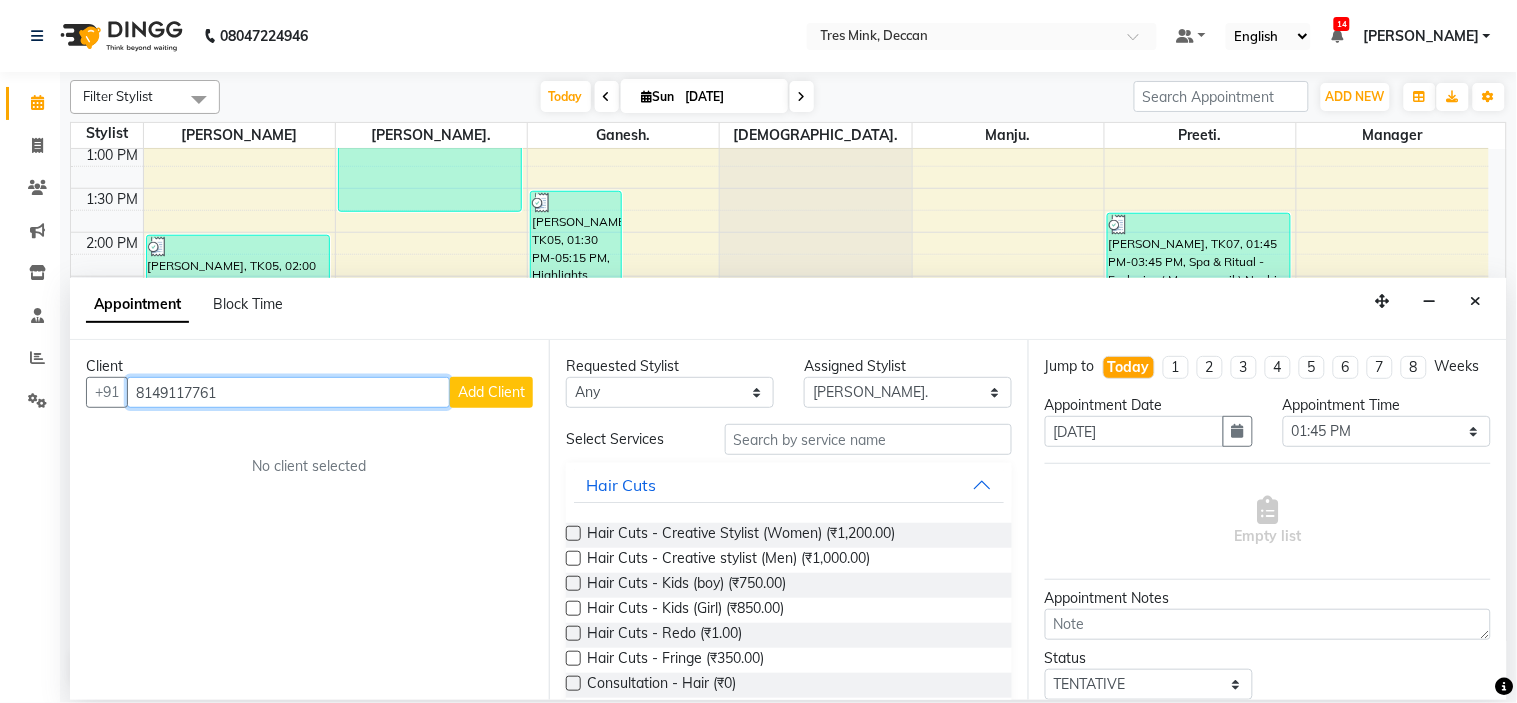 type on "8149117761" 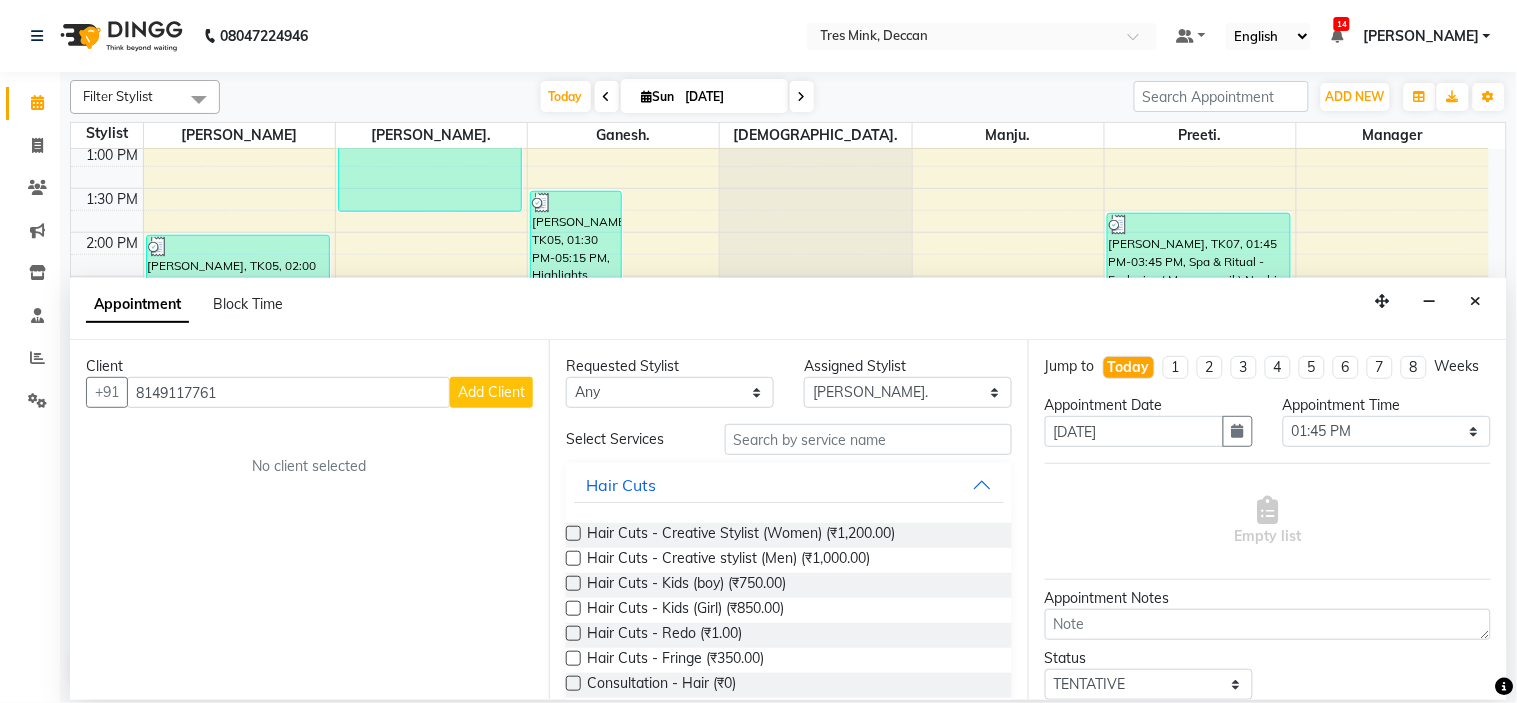 click on "Add Client" at bounding box center [491, 392] 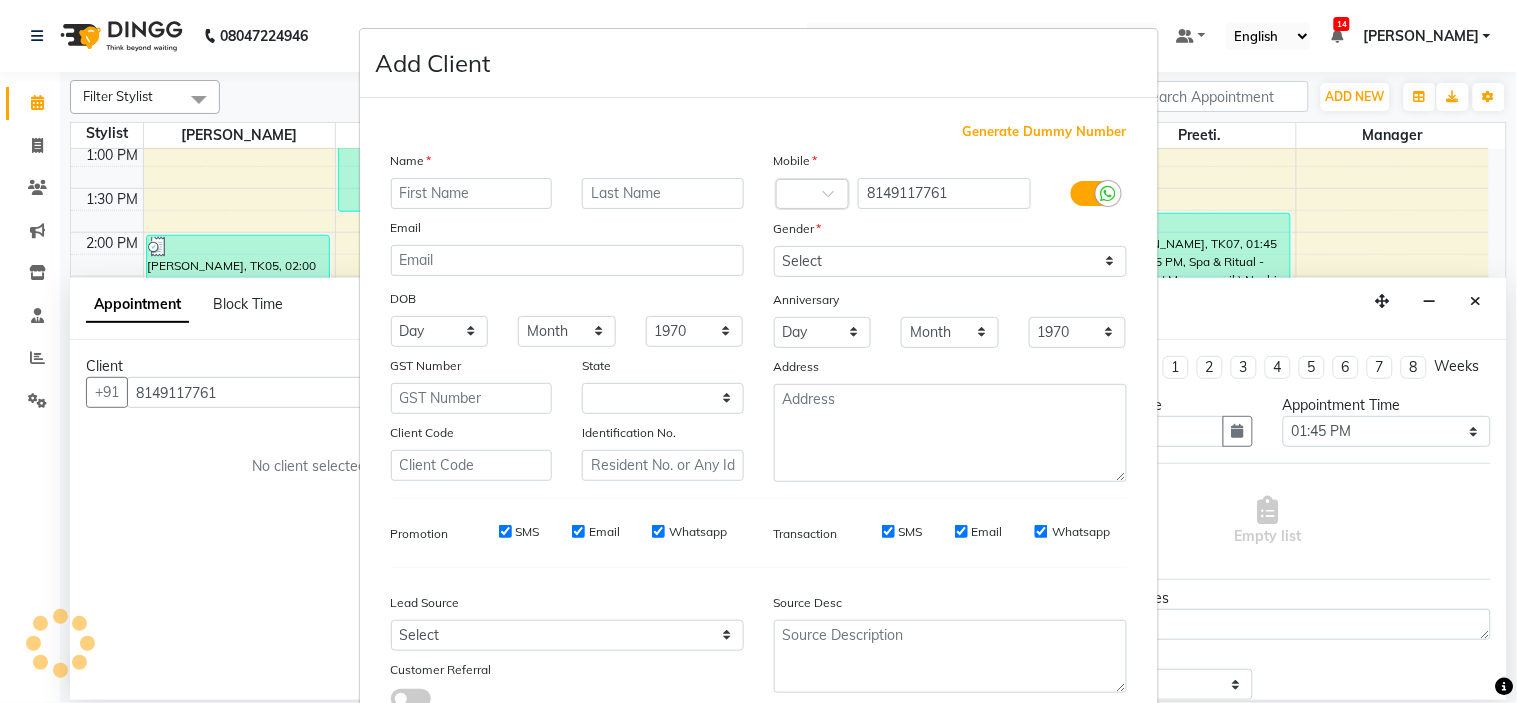 select on "22" 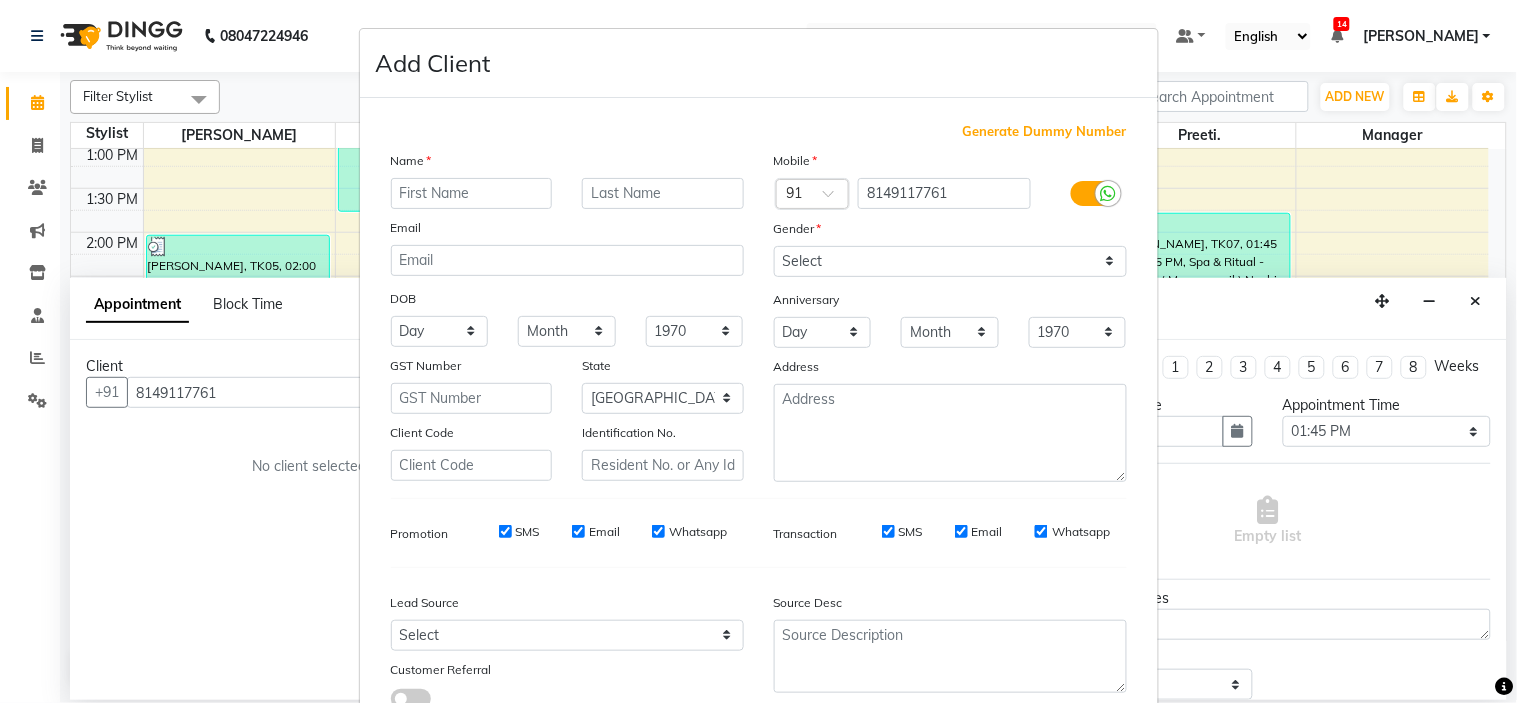click at bounding box center [472, 193] 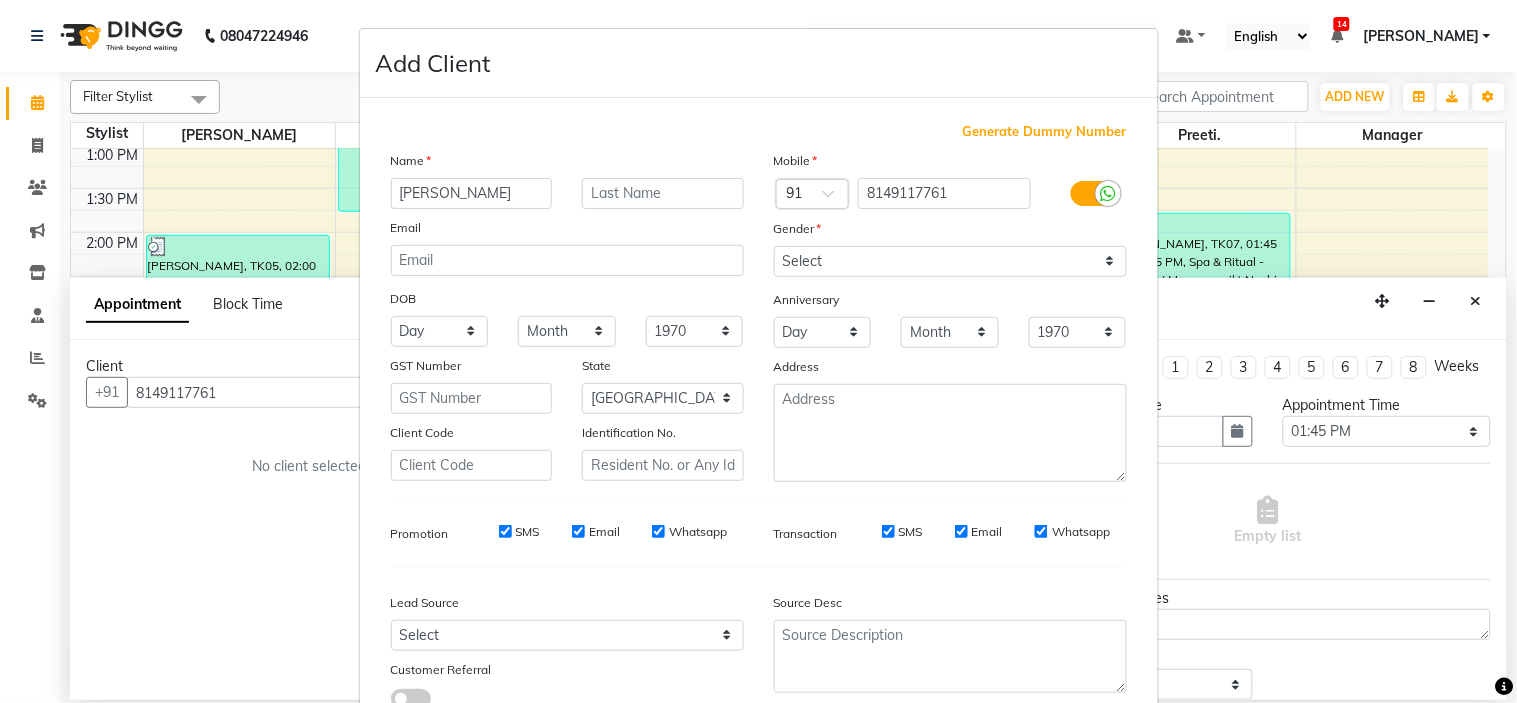 type on "sayali" 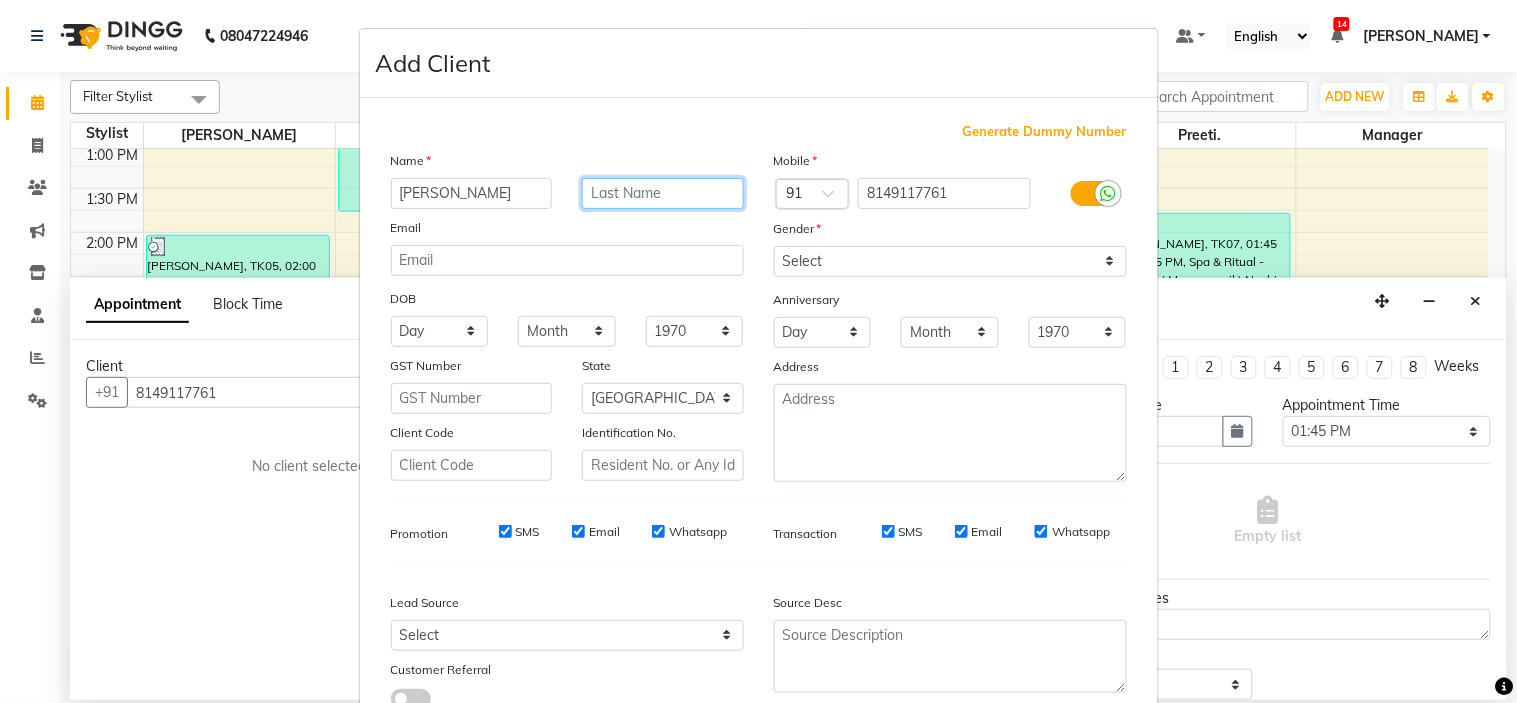 click at bounding box center [663, 193] 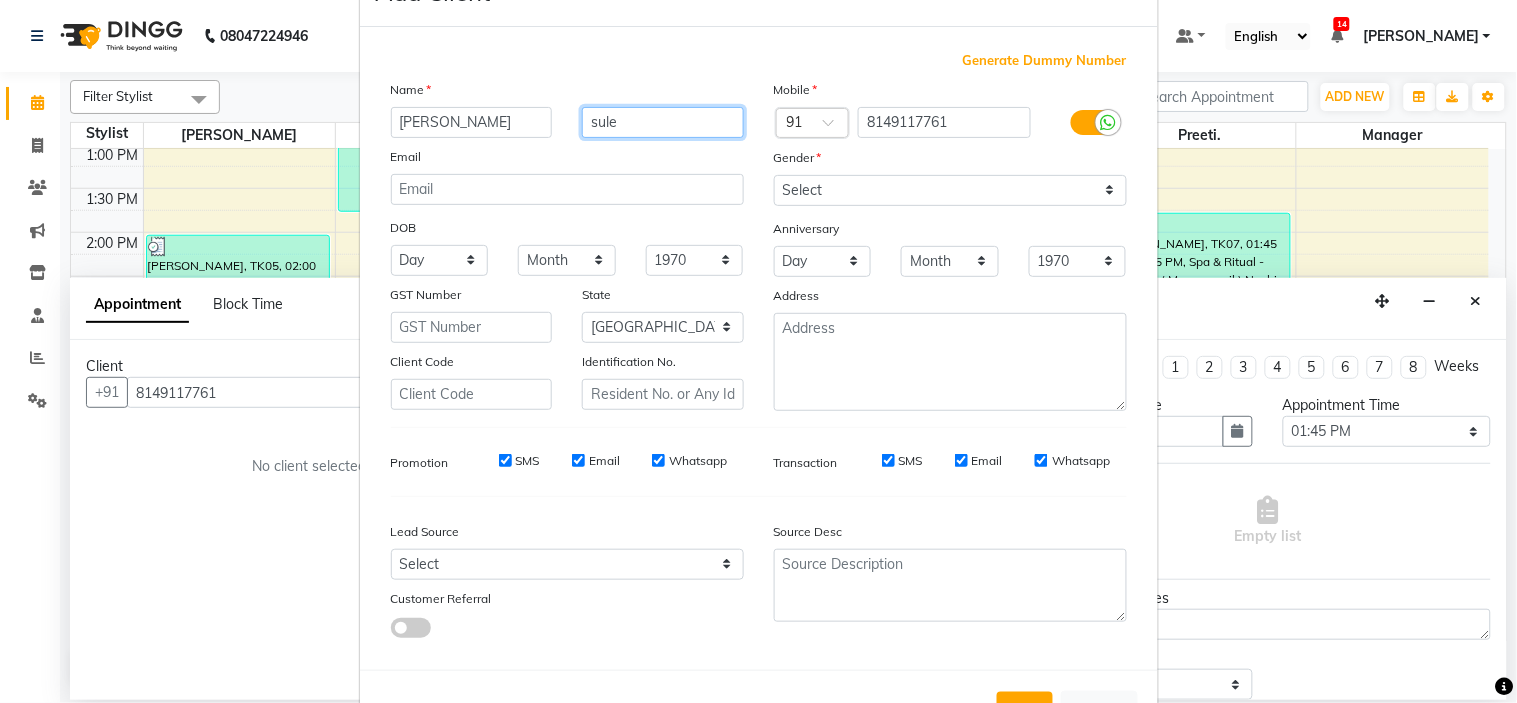 scroll, scrollTop: 111, scrollLeft: 0, axis: vertical 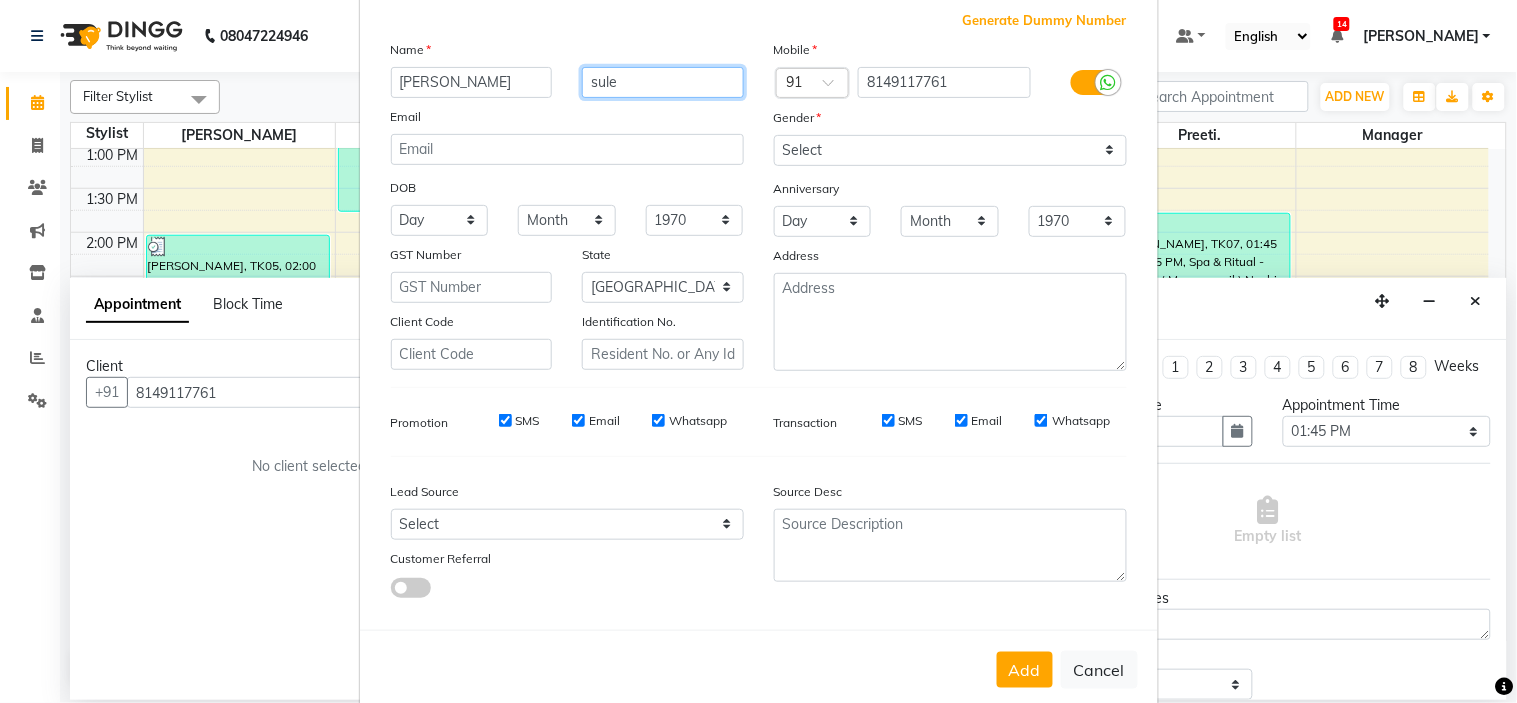 type on "sule" 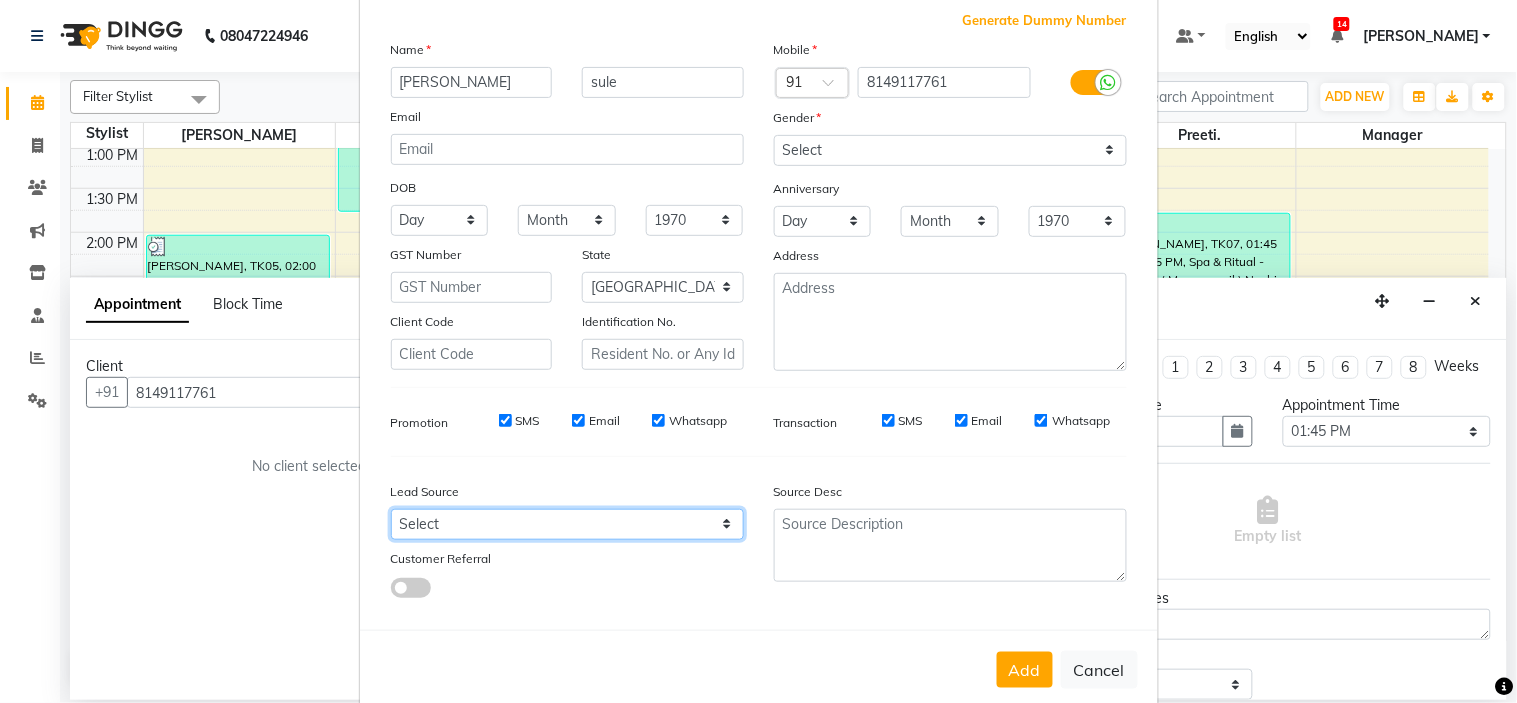 click on "Select Walk-in Referral Internet Friend Word of Mouth Advertisement Facebook JustDial Google Other" at bounding box center (567, 524) 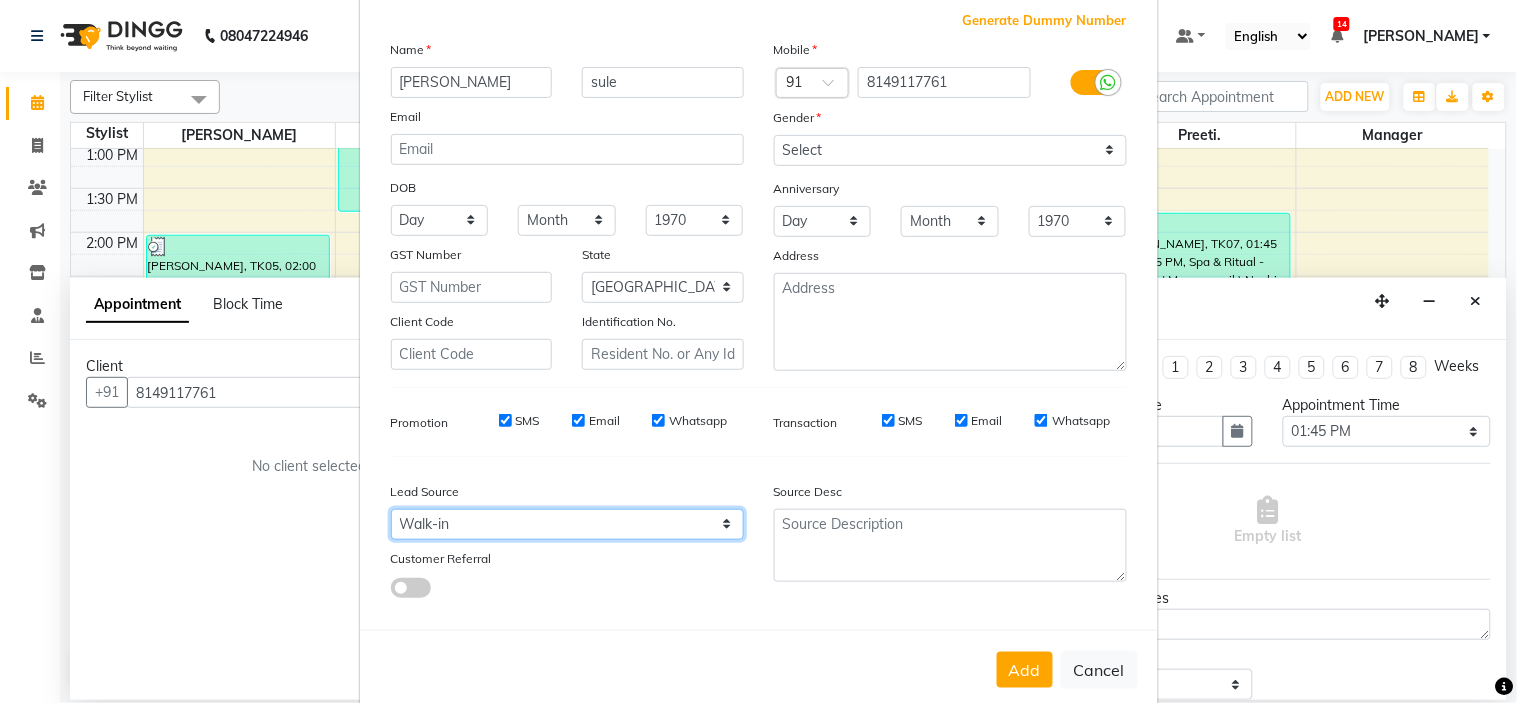 click on "Select Walk-in Referral Internet Friend Word of Mouth Advertisement Facebook JustDial Google Other" at bounding box center (567, 524) 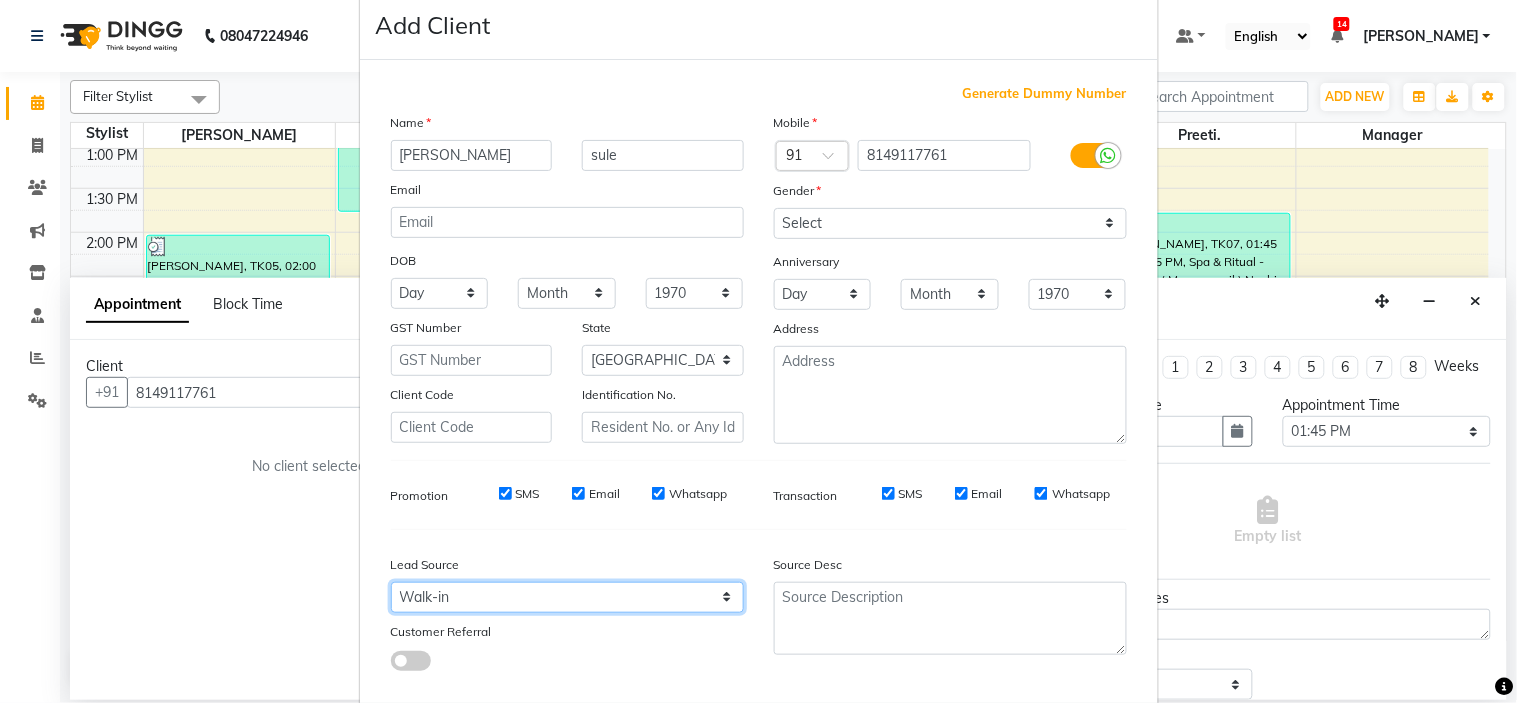 scroll, scrollTop: 0, scrollLeft: 0, axis: both 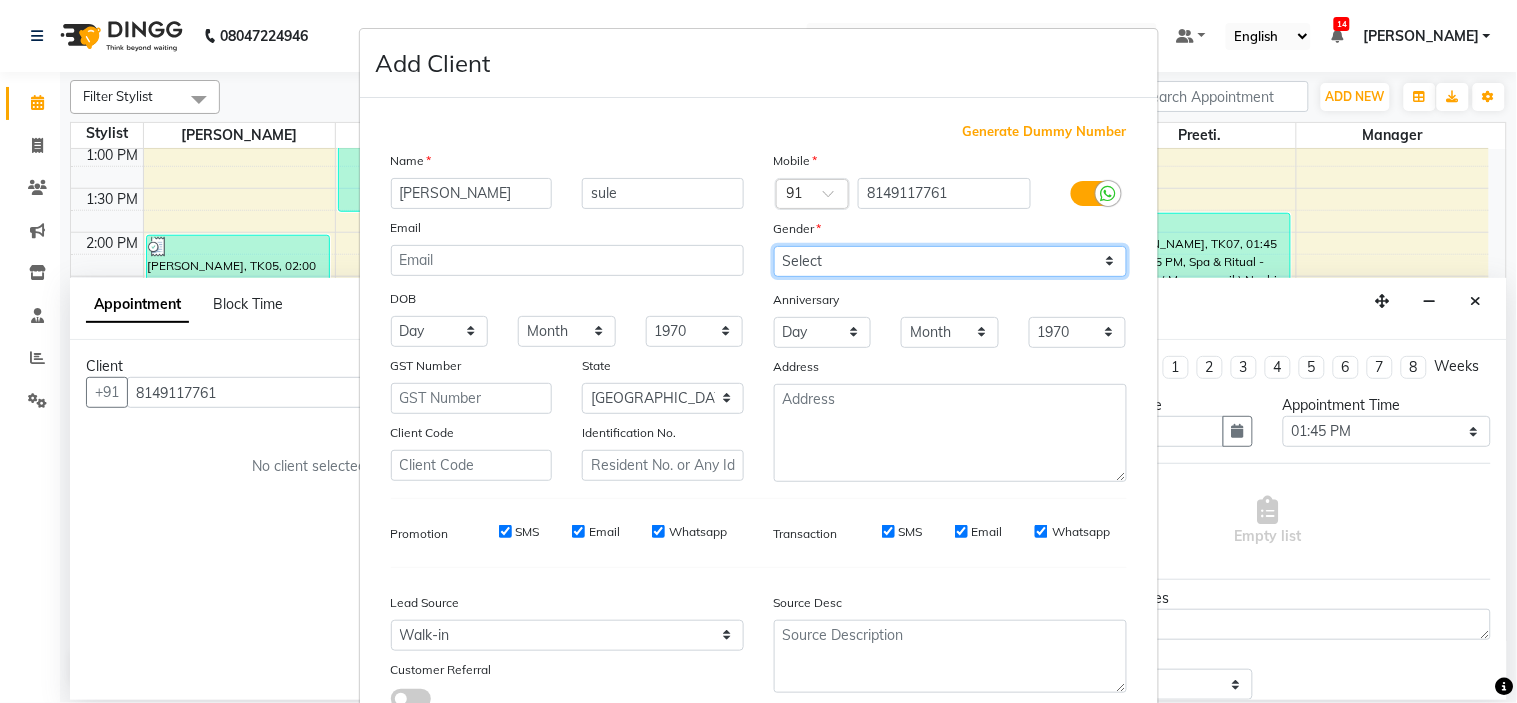 click on "Select Male Female Other Prefer Not To Say" at bounding box center (950, 261) 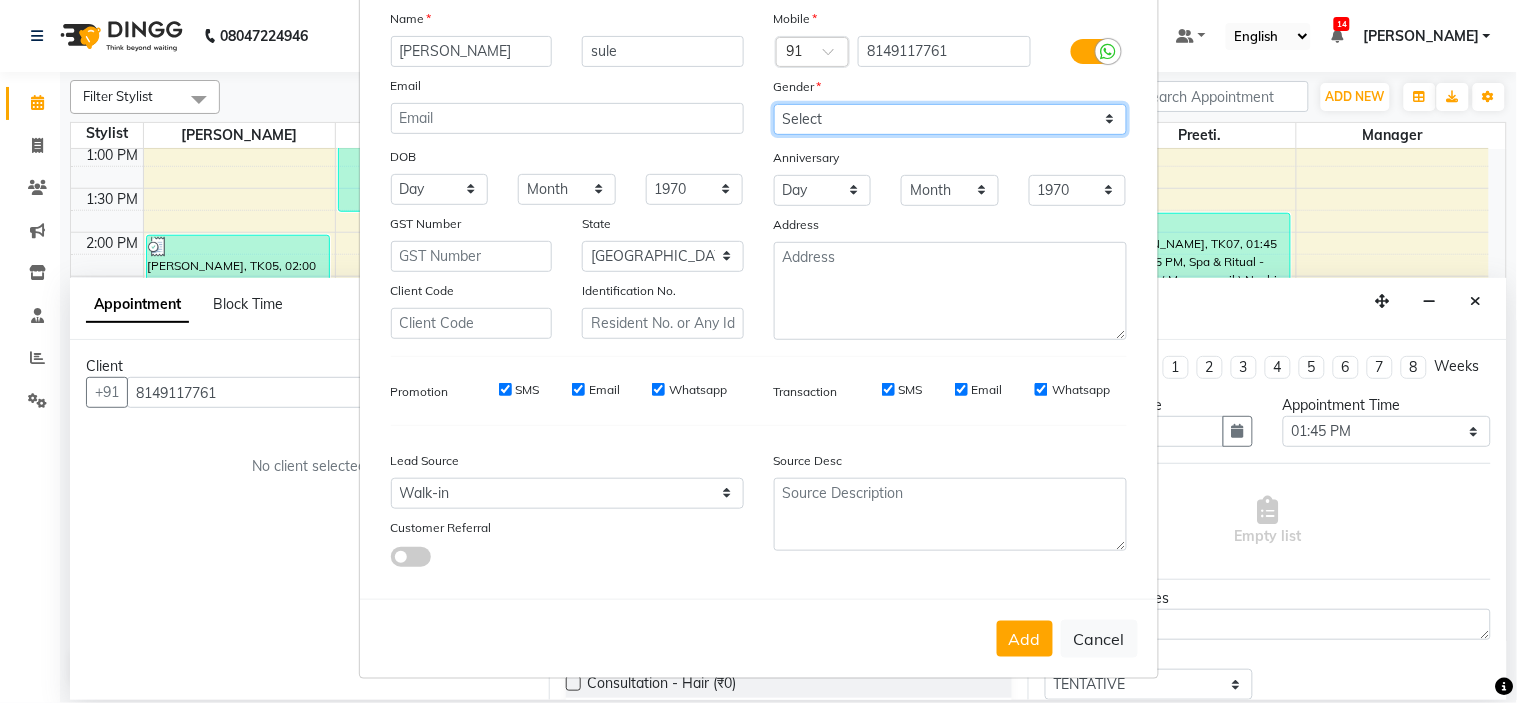 scroll, scrollTop: 147, scrollLeft: 0, axis: vertical 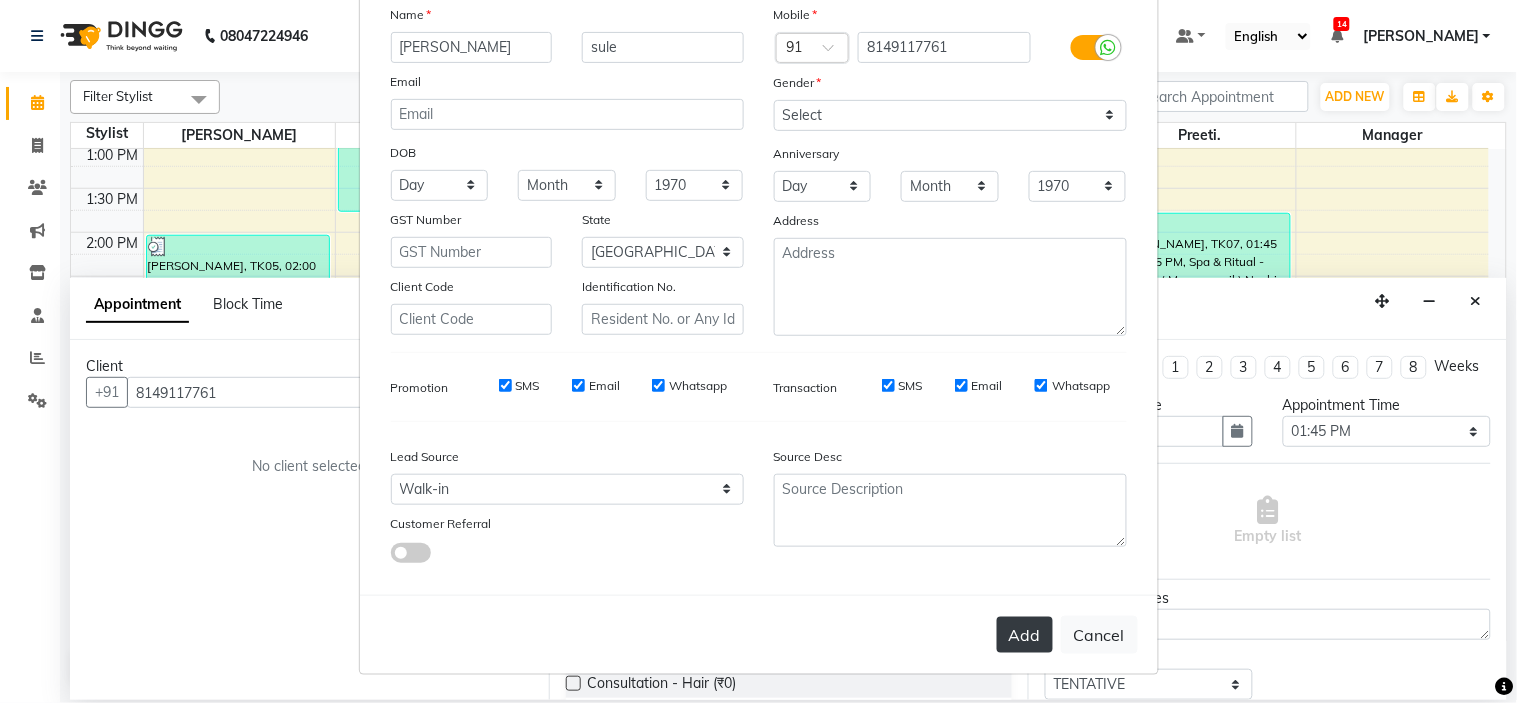 click on "Add" at bounding box center (1025, 635) 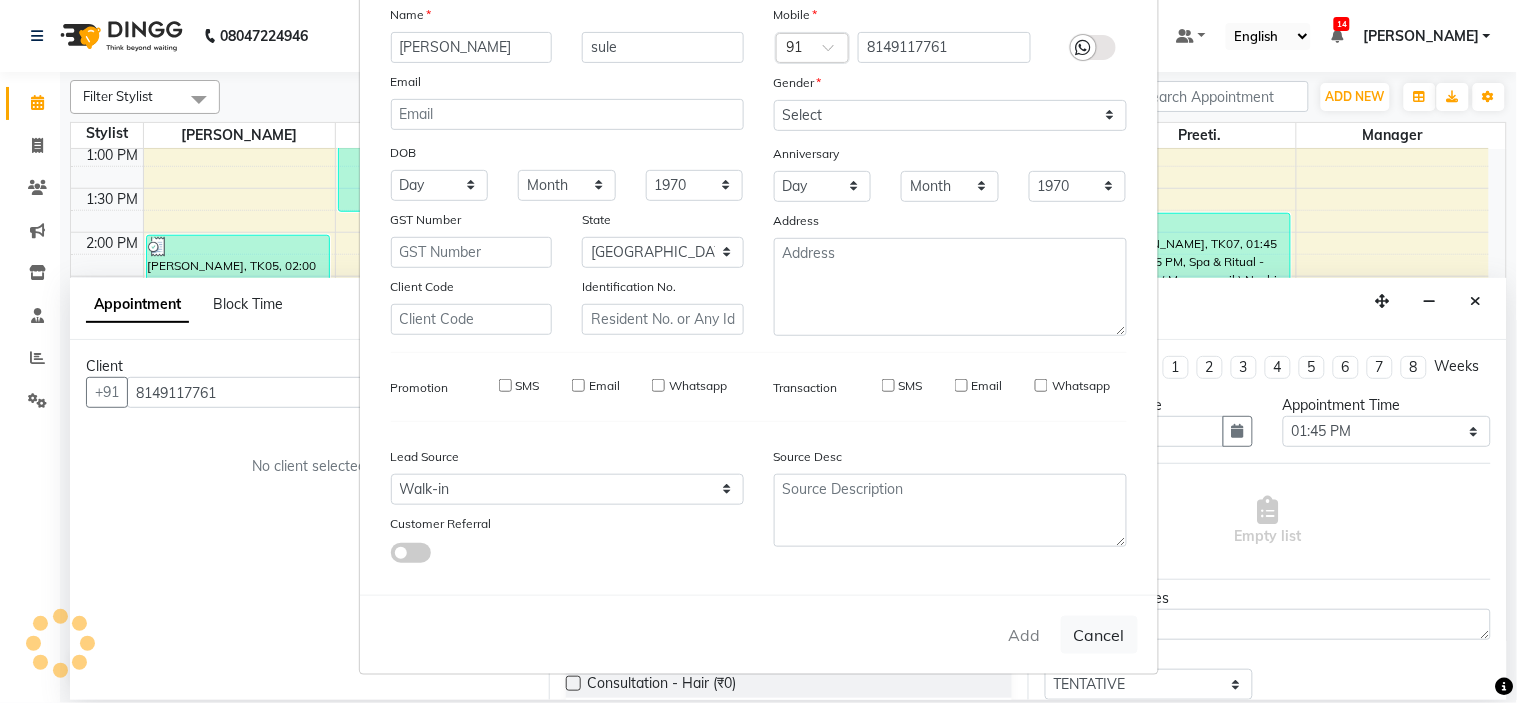 type 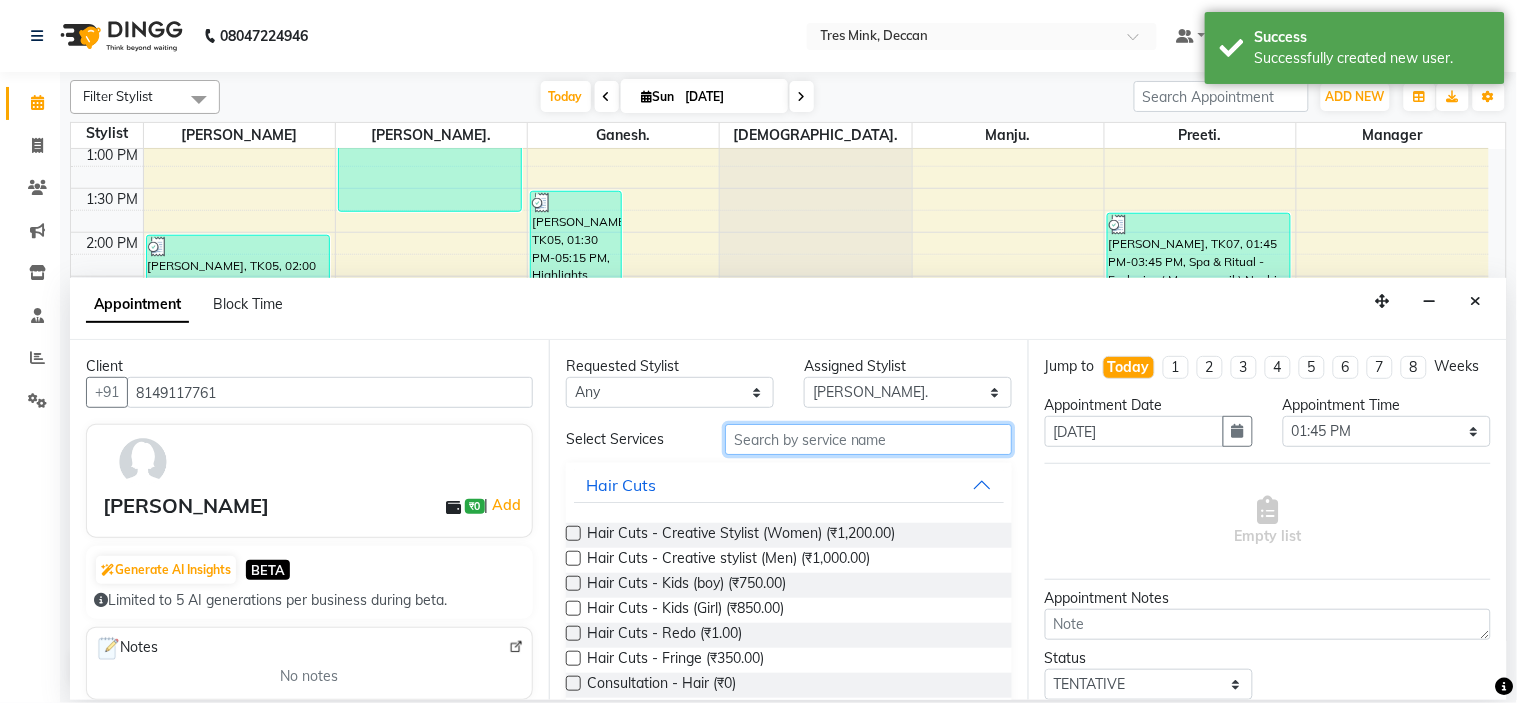 click at bounding box center (868, 439) 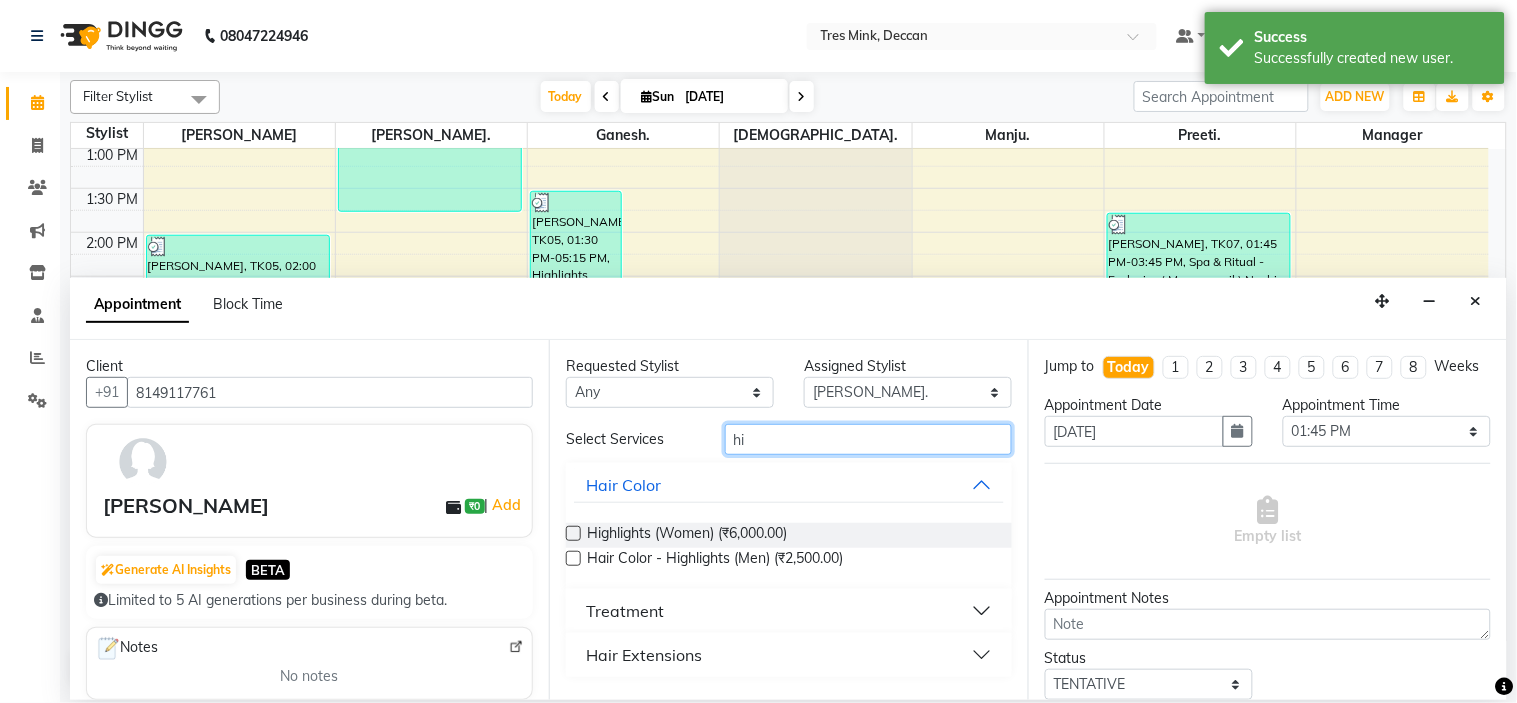 type on "hi" 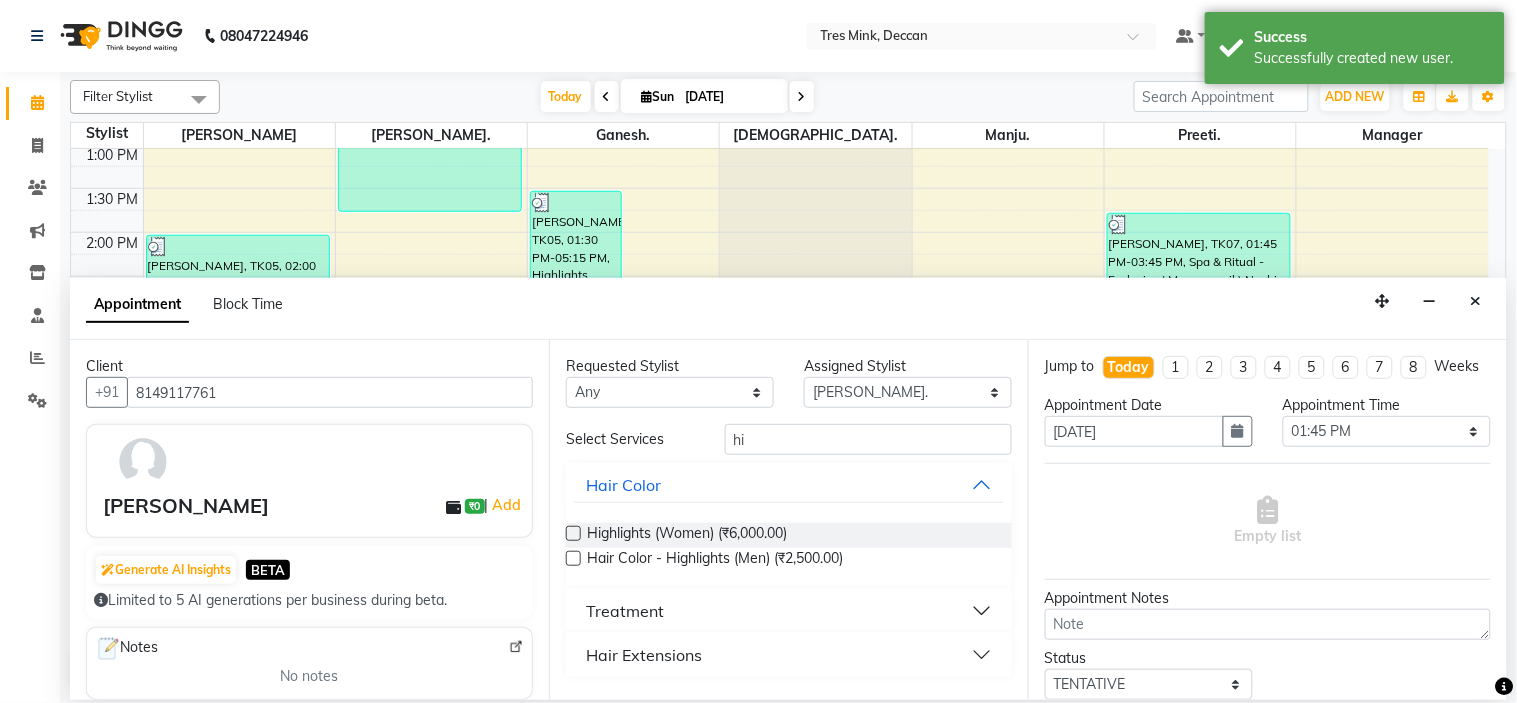 click at bounding box center [573, 558] 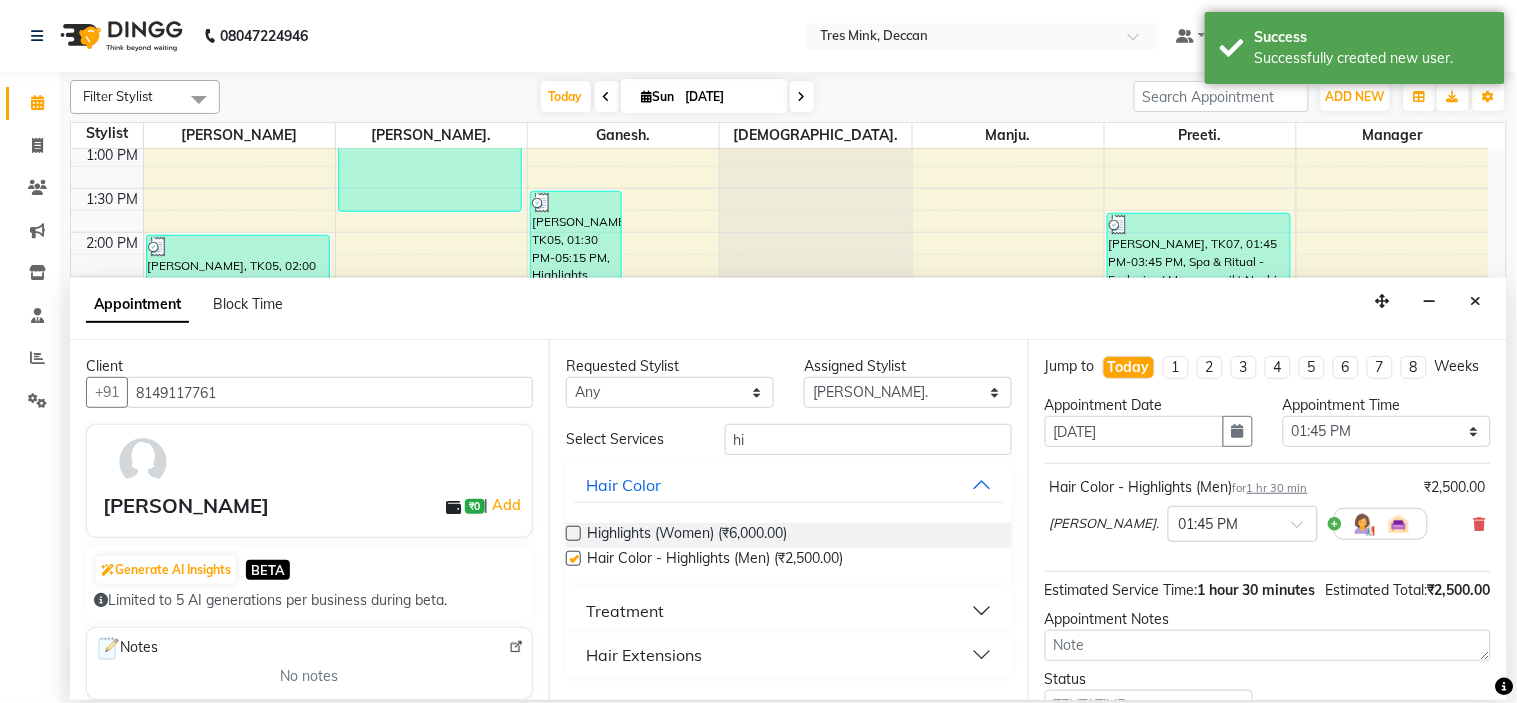 checkbox on "false" 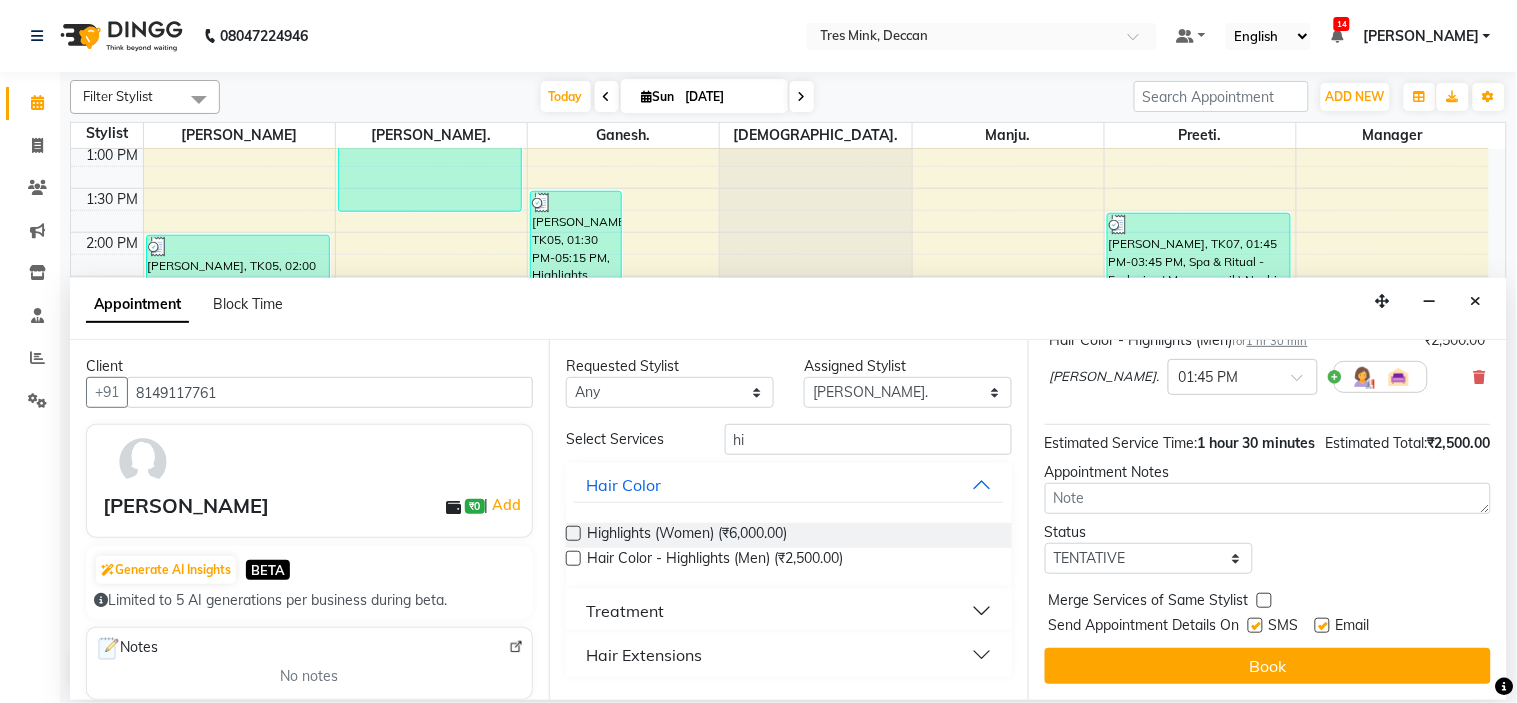 scroll, scrollTop: 187, scrollLeft: 0, axis: vertical 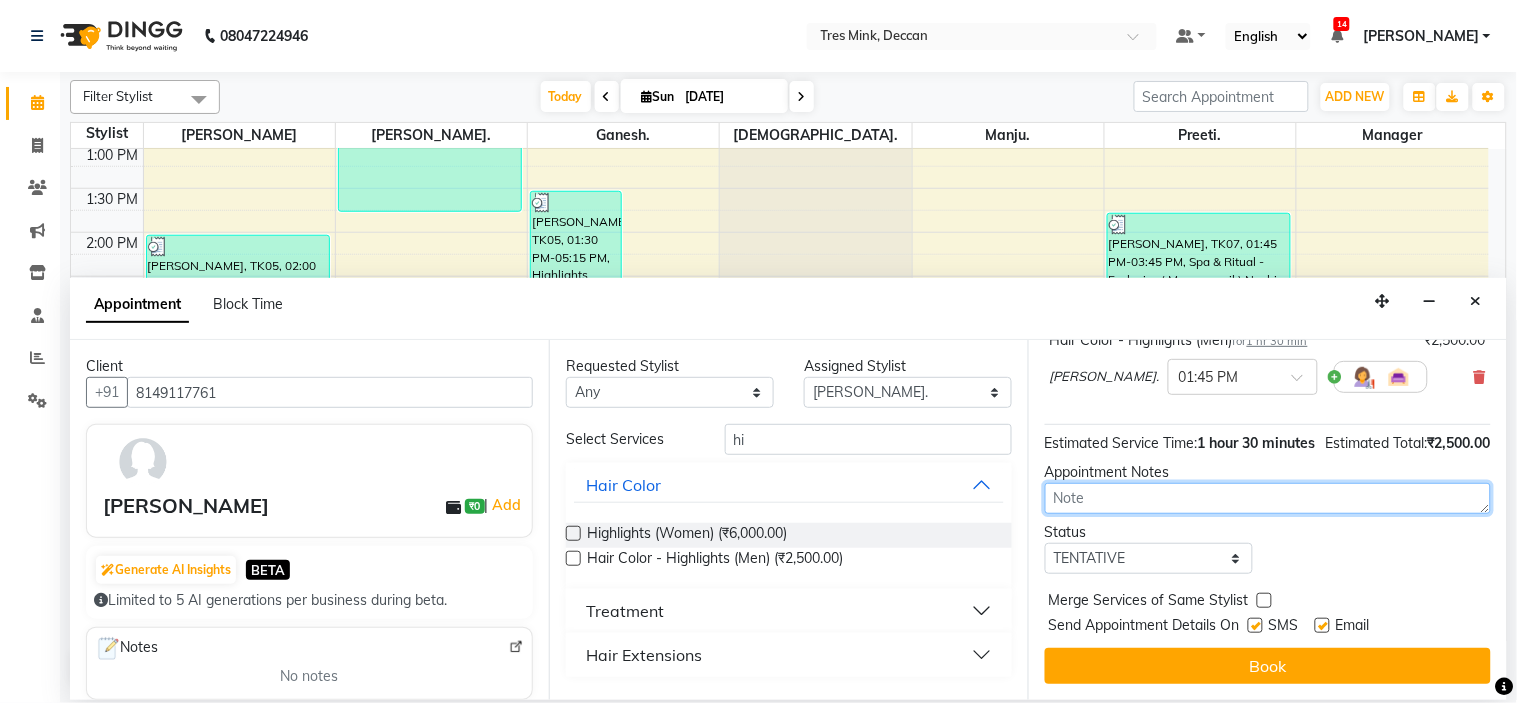 click at bounding box center (1268, 498) 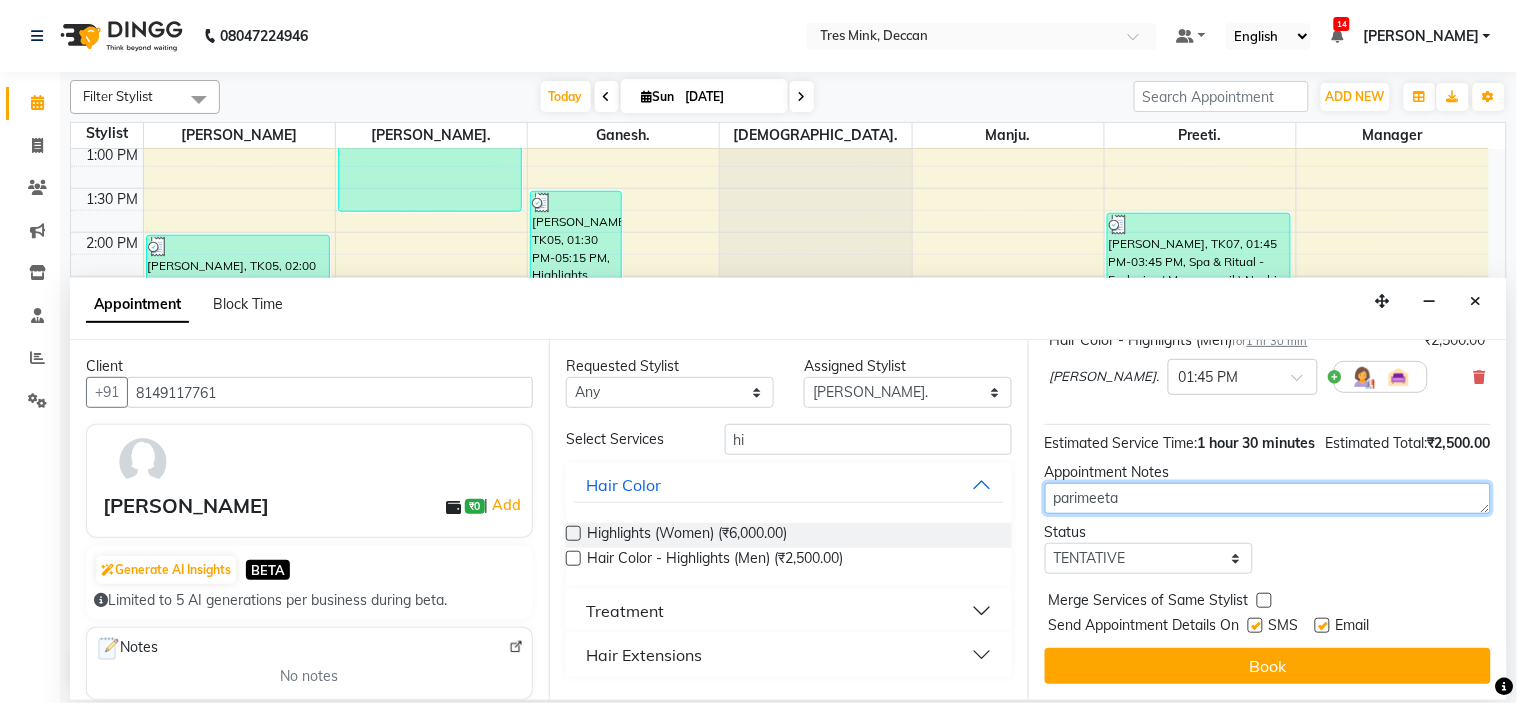 type on "parimeeta" 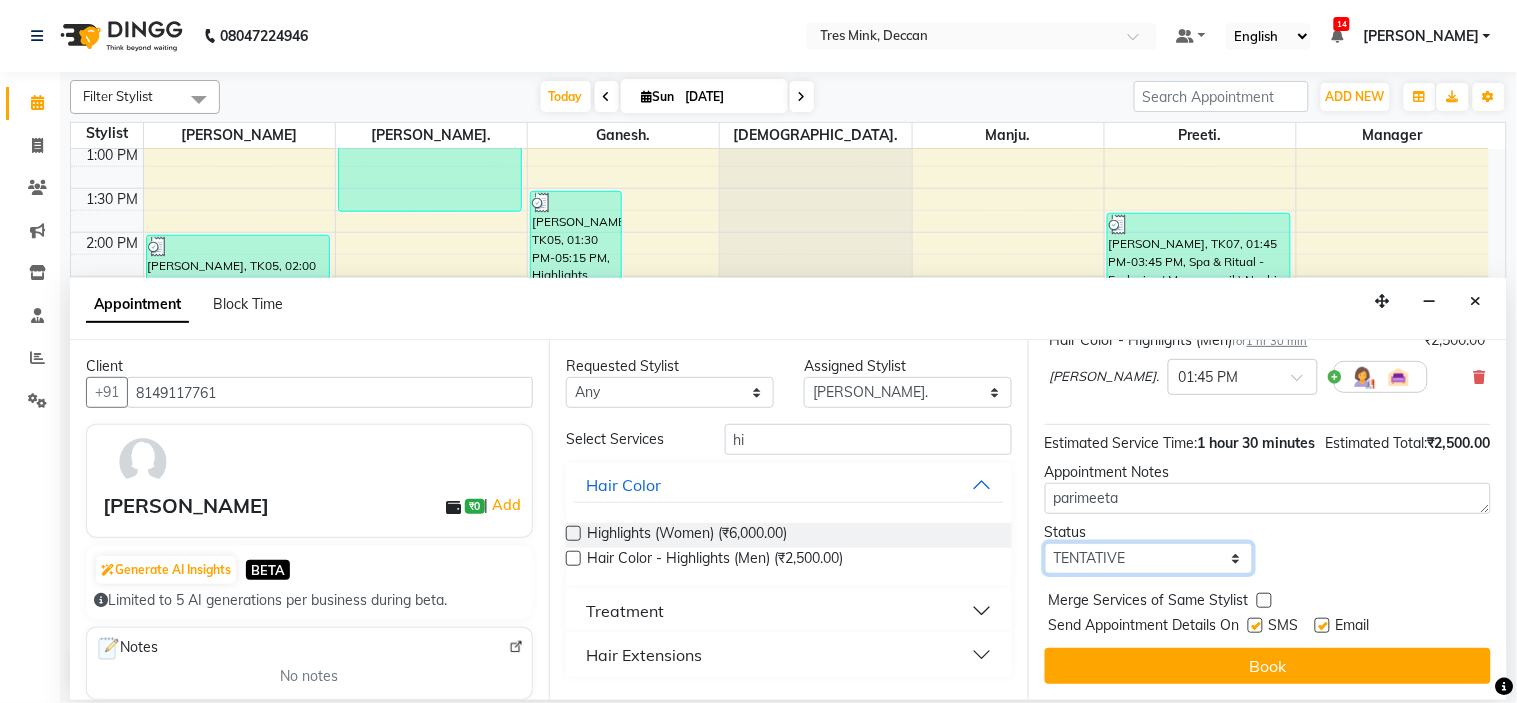 click on "Select TENTATIVE CONFIRM CHECK-IN UPCOMING" at bounding box center (1149, 558) 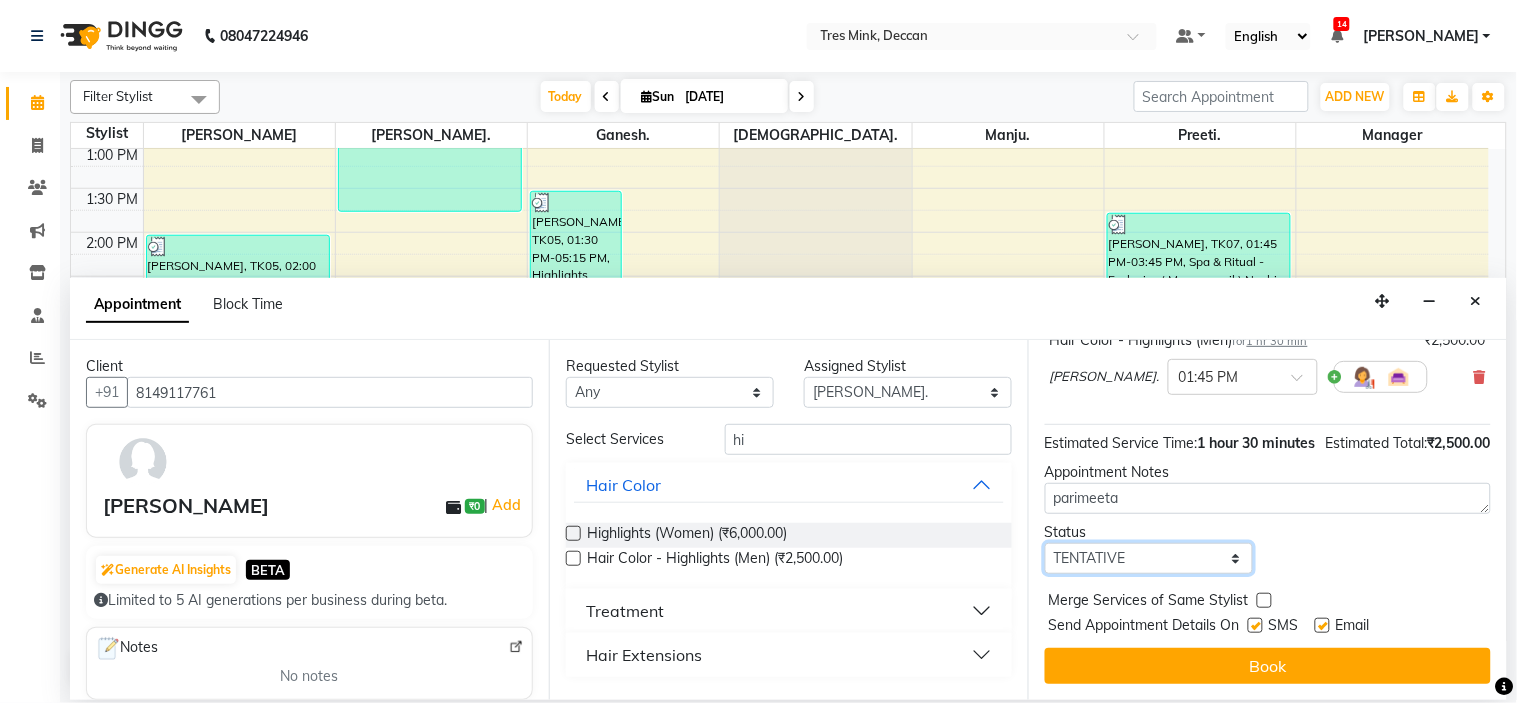 select on "check-in" 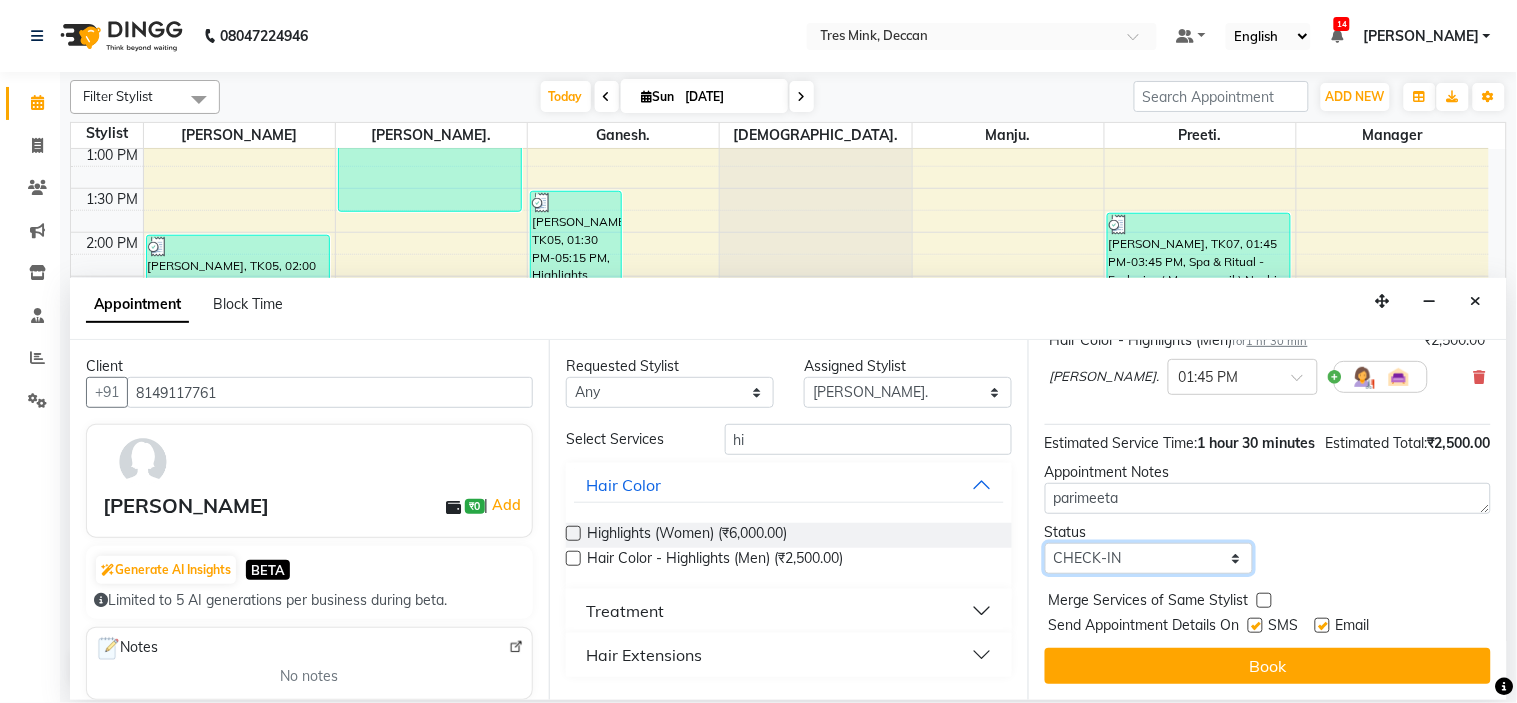 click on "Select TENTATIVE CONFIRM CHECK-IN UPCOMING" at bounding box center (1149, 558) 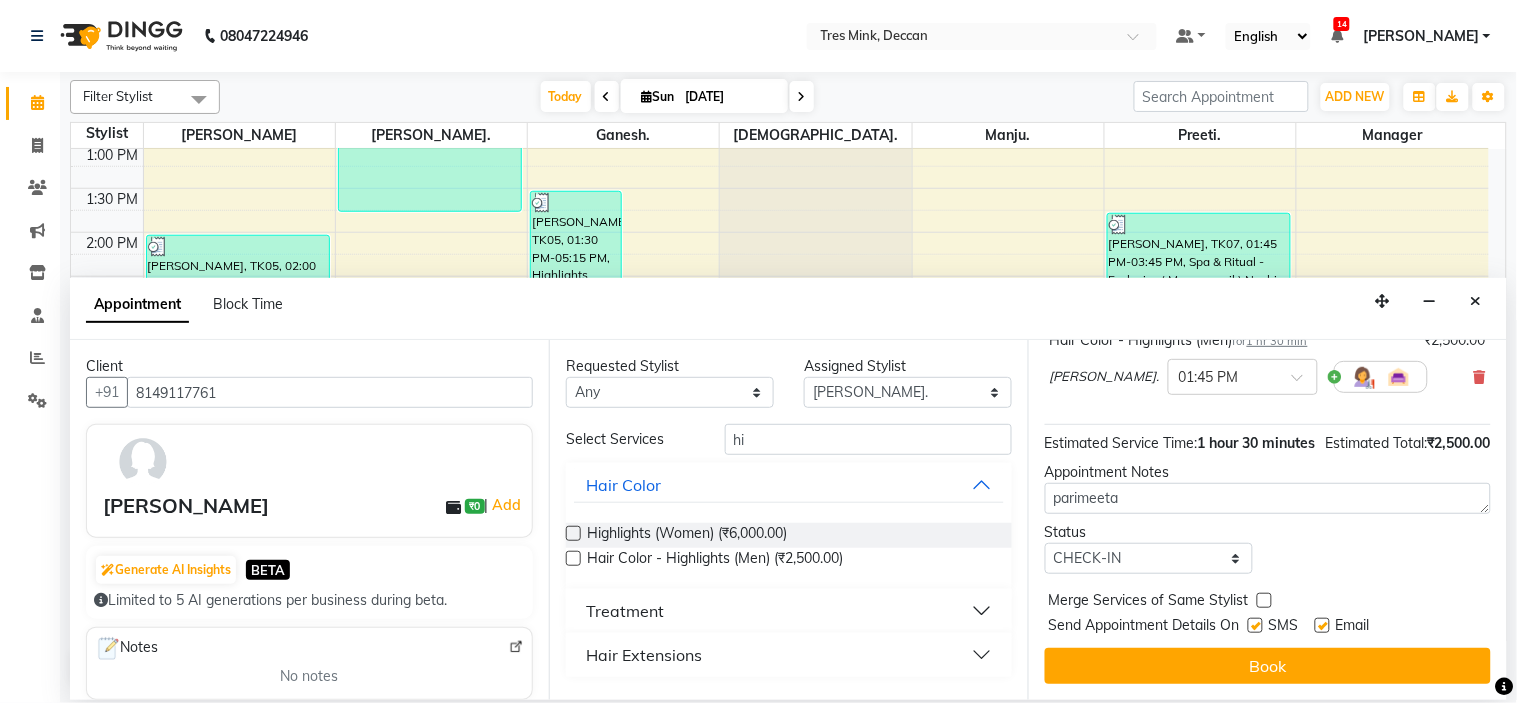 click on "Jump to Today 1 2 3 4 5 6 7 8 Weeks Appointment Date 13-07-2025 Appointment Time Select 09:00 AM 09:15 AM 09:30 AM 09:45 AM 10:00 AM 10:15 AM 10:30 AM 10:45 AM 11:00 AM 11:15 AM 11:30 AM 11:45 AM 12:00 PM 12:15 PM 12:30 PM 12:45 PM 01:00 PM 01:15 PM 01:30 PM 01:45 PM 02:00 PM 02:15 PM 02:30 PM 02:45 PM 03:00 PM 03:15 PM 03:30 PM 03:45 PM 04:00 PM 04:15 PM 04:30 PM 04:45 PM 05:00 PM 05:15 PM 05:30 PM 05:45 PM 06:00 PM 06:15 PM 06:30 PM 06:45 PM 07:00 PM 07:15 PM 07:30 PM 07:45 PM 08:00 PM Hair Color - Highlights (Men)   for  1 hr 30 min ₹2,500.00 Gunjan. × 01:45 PM Estimated Service Time:  1 hour 30 minutes Estimated Total:  ₹2,500.00 Appointment Notes parimeeta Status Select TENTATIVE CONFIRM CHECK-IN UPCOMING Merge Services of Same Stylist Send Appointment Details On SMS Email  Book" at bounding box center (1267, 520) 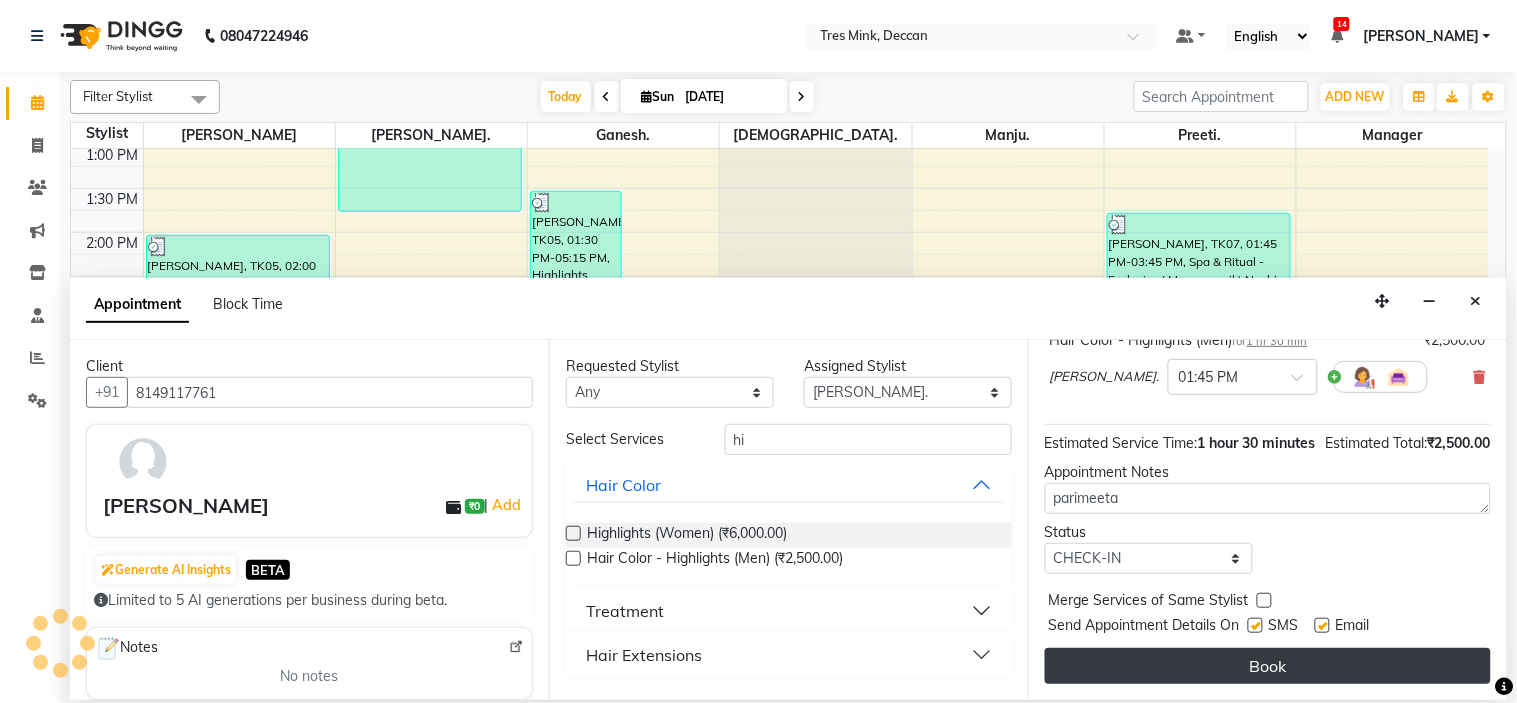 click on "Book" at bounding box center (1268, 666) 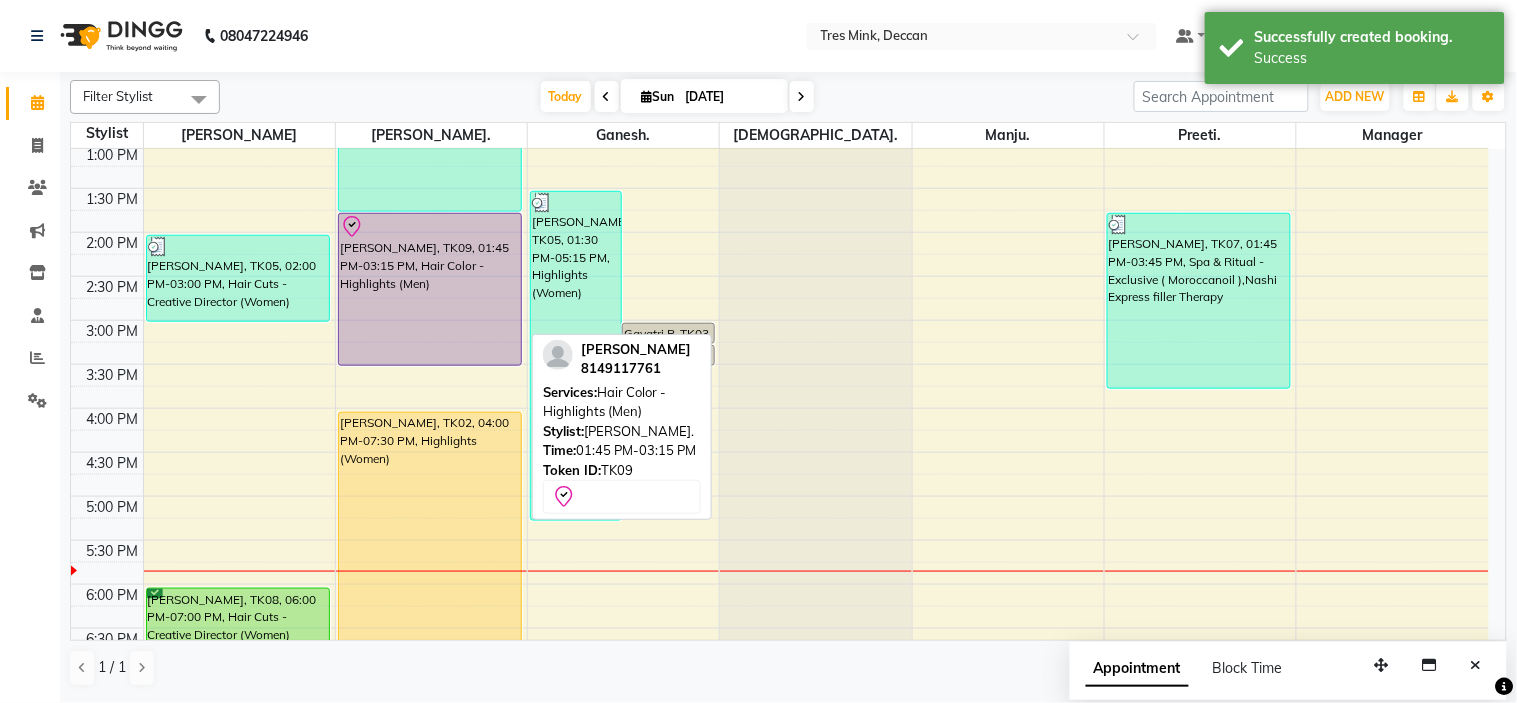 click on "Vandana Sharma, TK01, 11:00 AM-01:45 PM, Hair Color - Global (Ammonia Free) (Women)
sayali sule, TK09, 01:45 PM-03:15 PM, Hair Color - Highlights (Men)    Abhishek Murty, TK02, 04:00 PM-07:30 PM, Highlights (Women)
sayali sule, TK09, 01:45 PM-03:15 PM, Hair Color - Highlights (Men)" at bounding box center [431, 276] 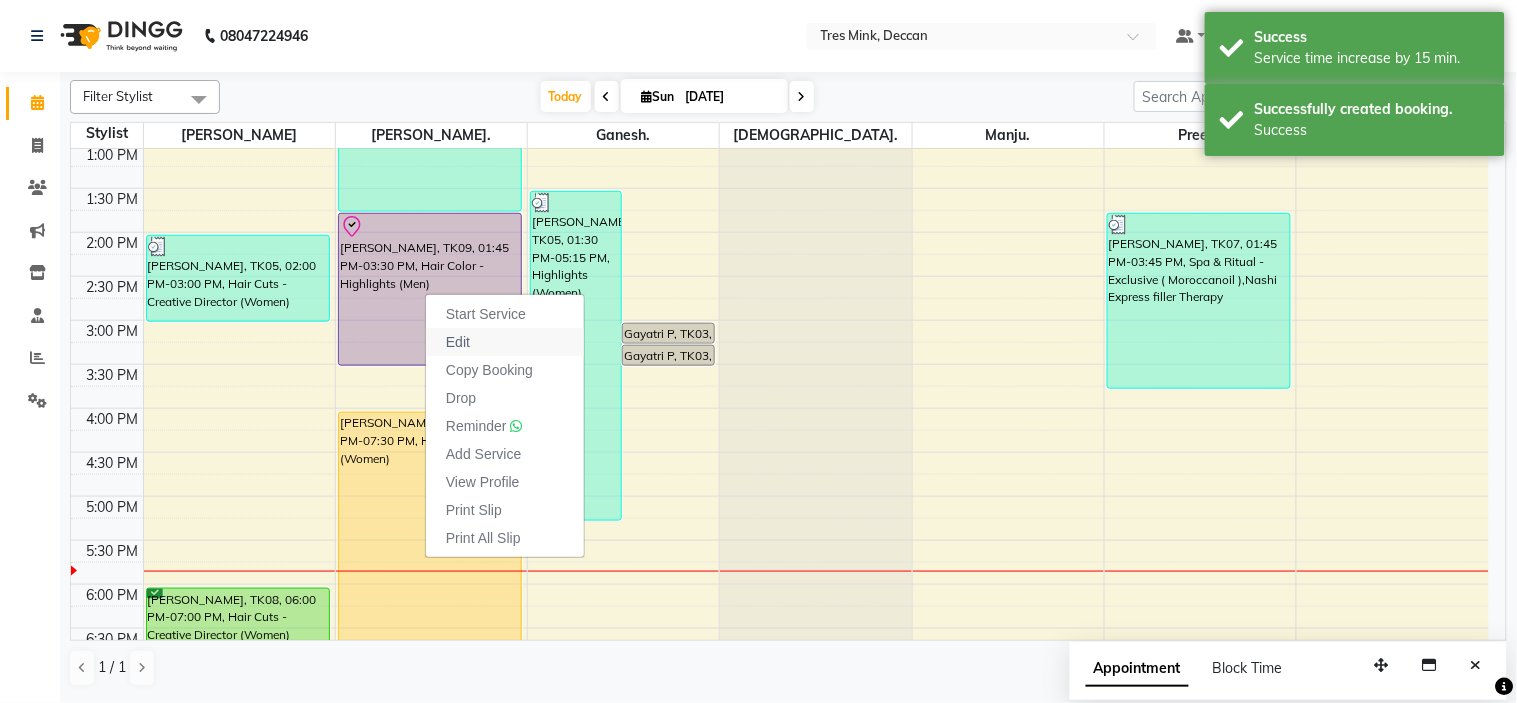 click on "Edit" at bounding box center [458, 342] 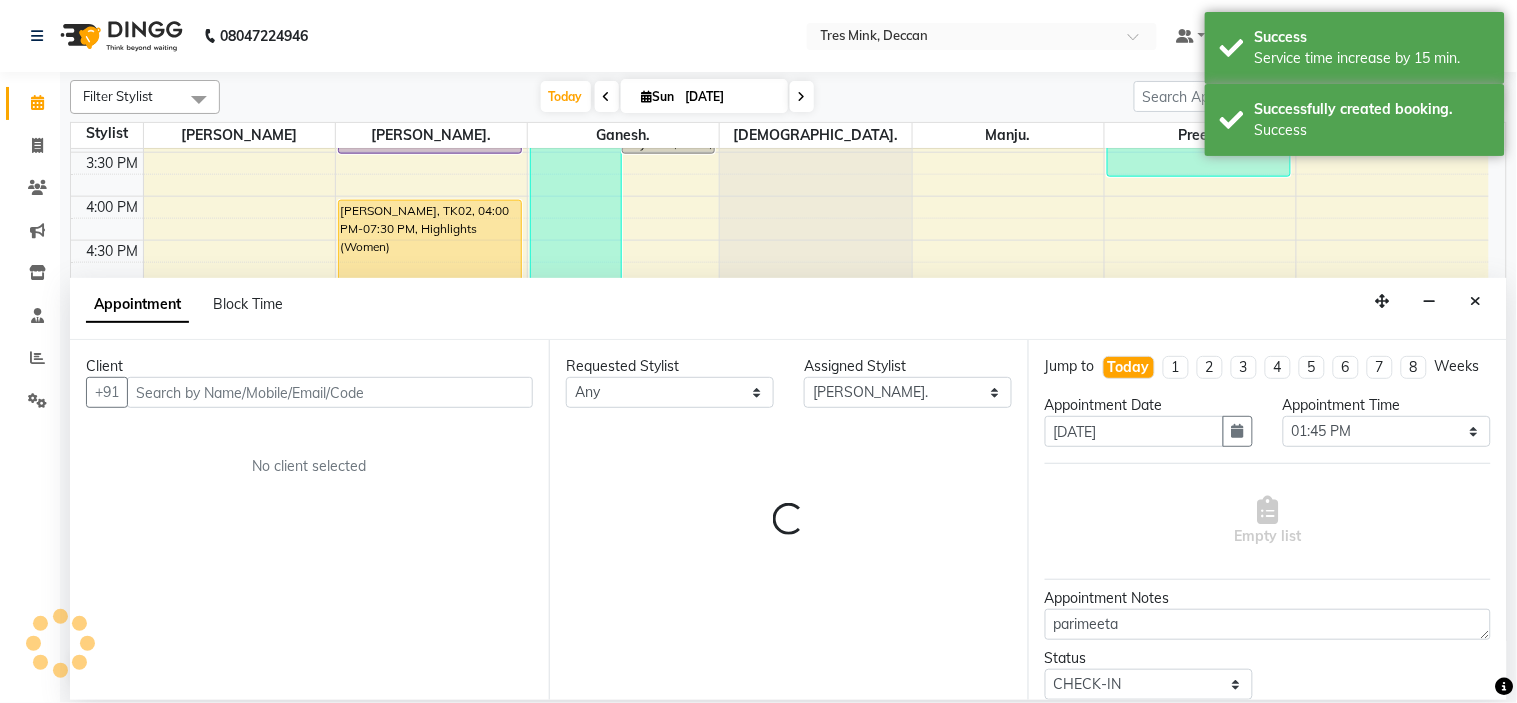 select on "3564" 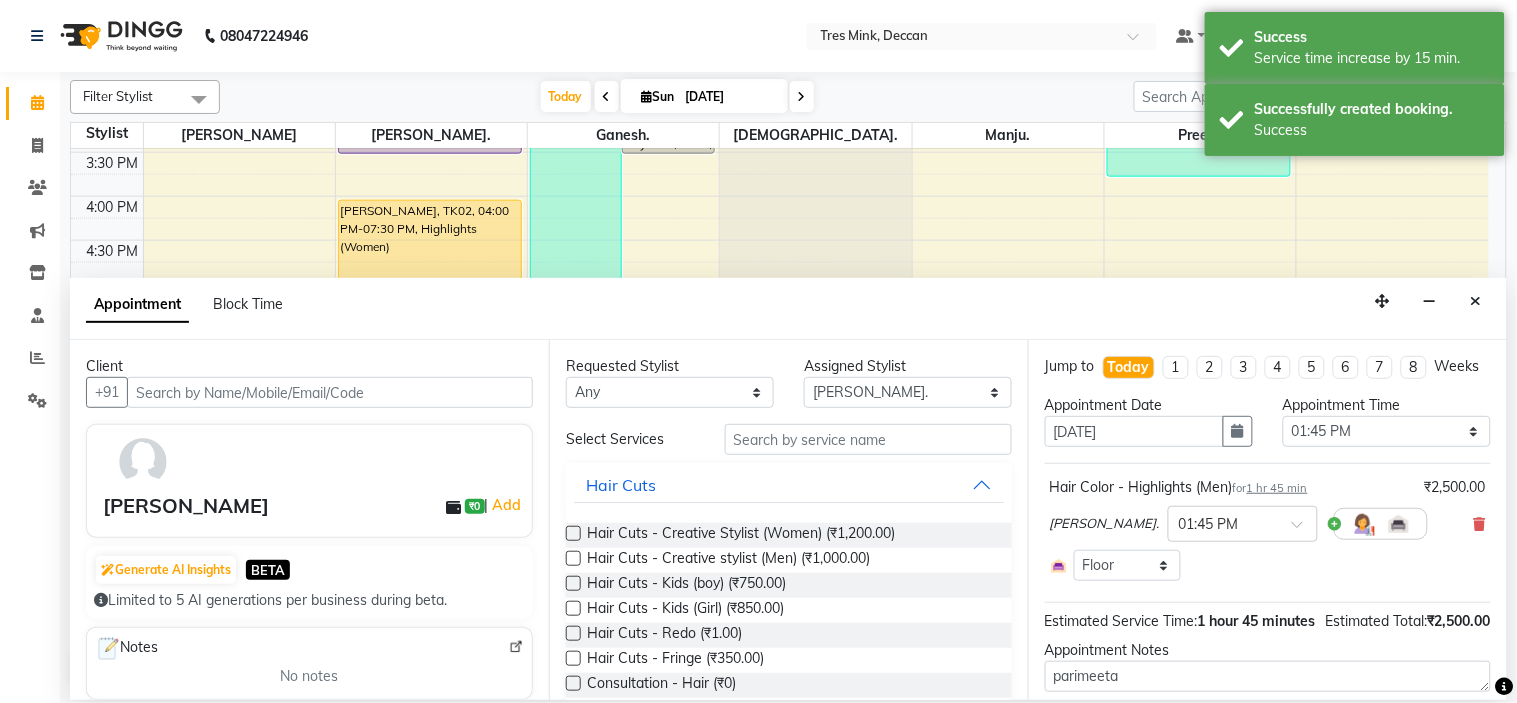click at bounding box center [1480, 524] 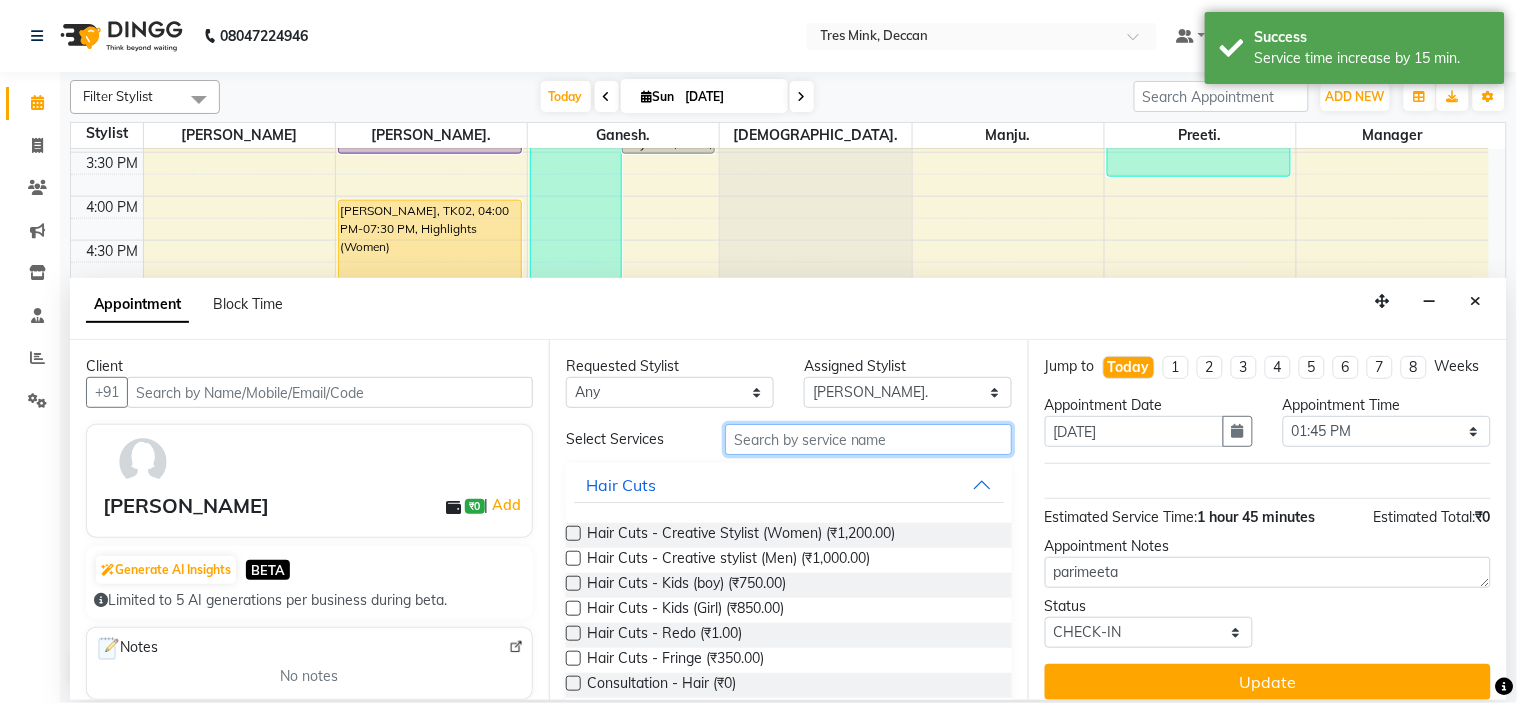 click at bounding box center [868, 439] 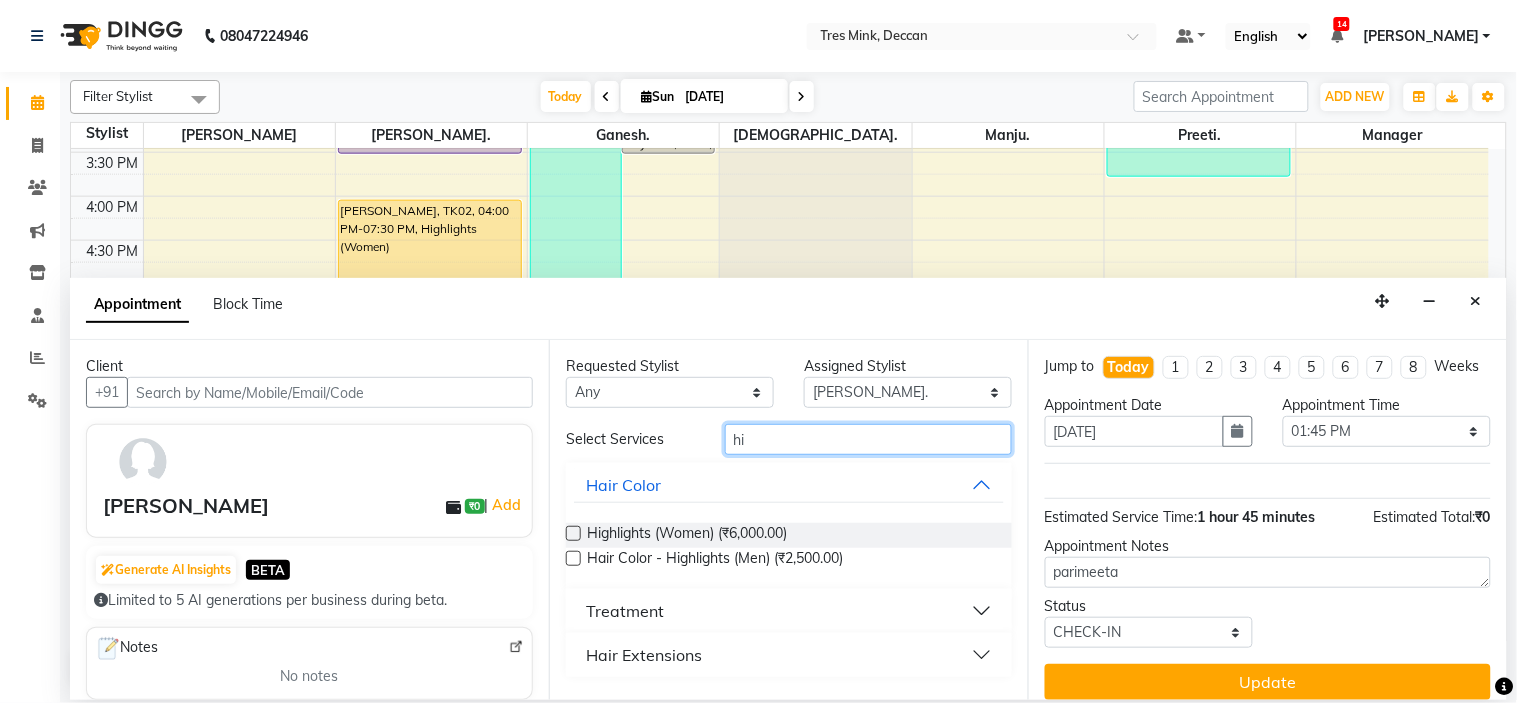 type on "hi" 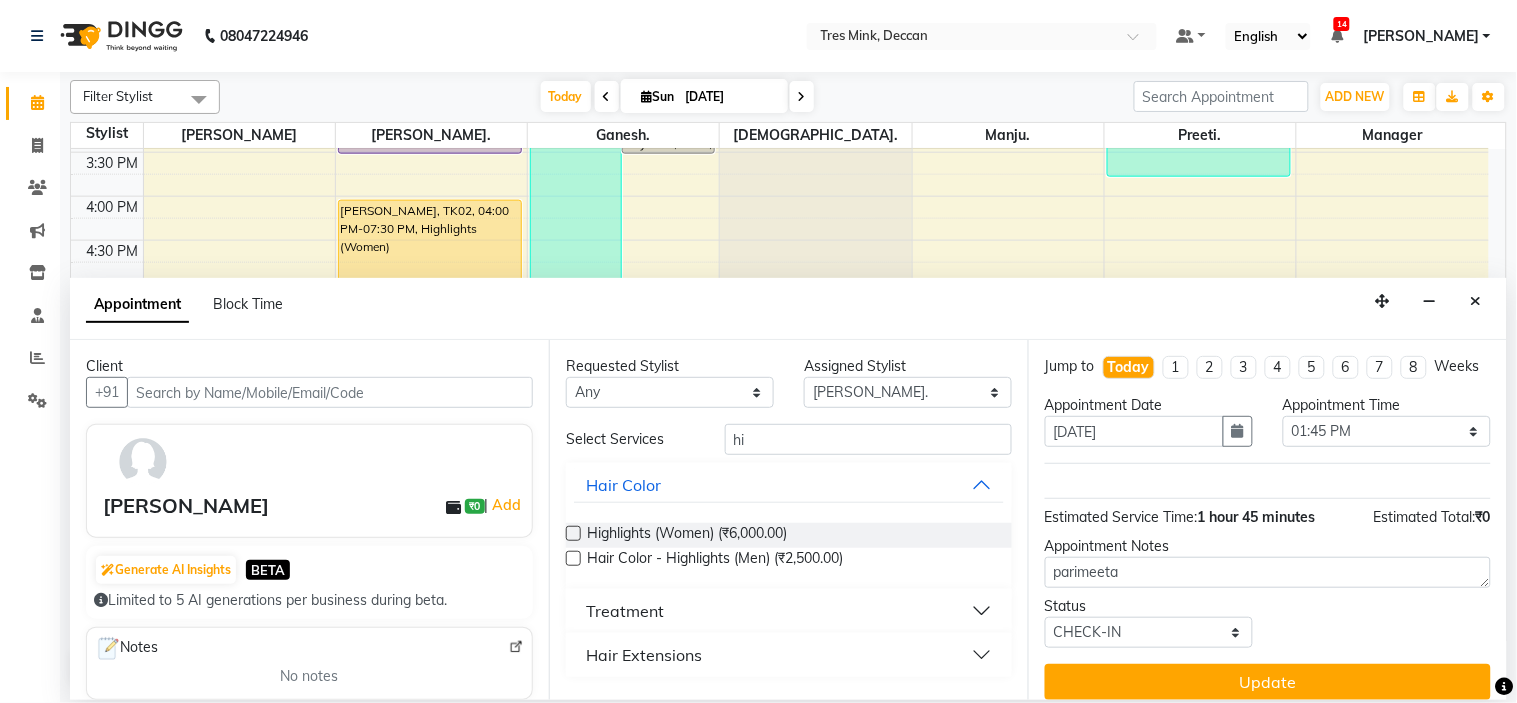 click at bounding box center [573, 533] 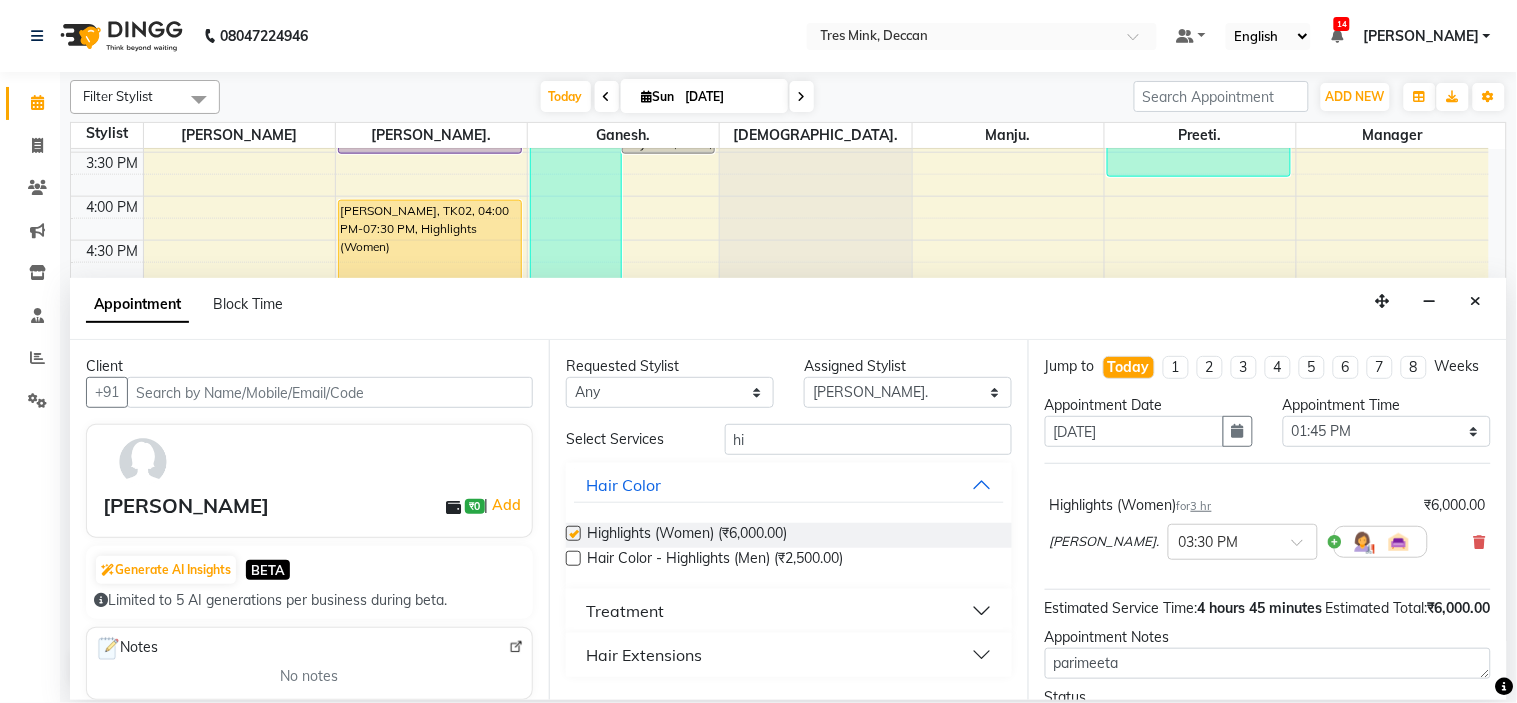 checkbox on "false" 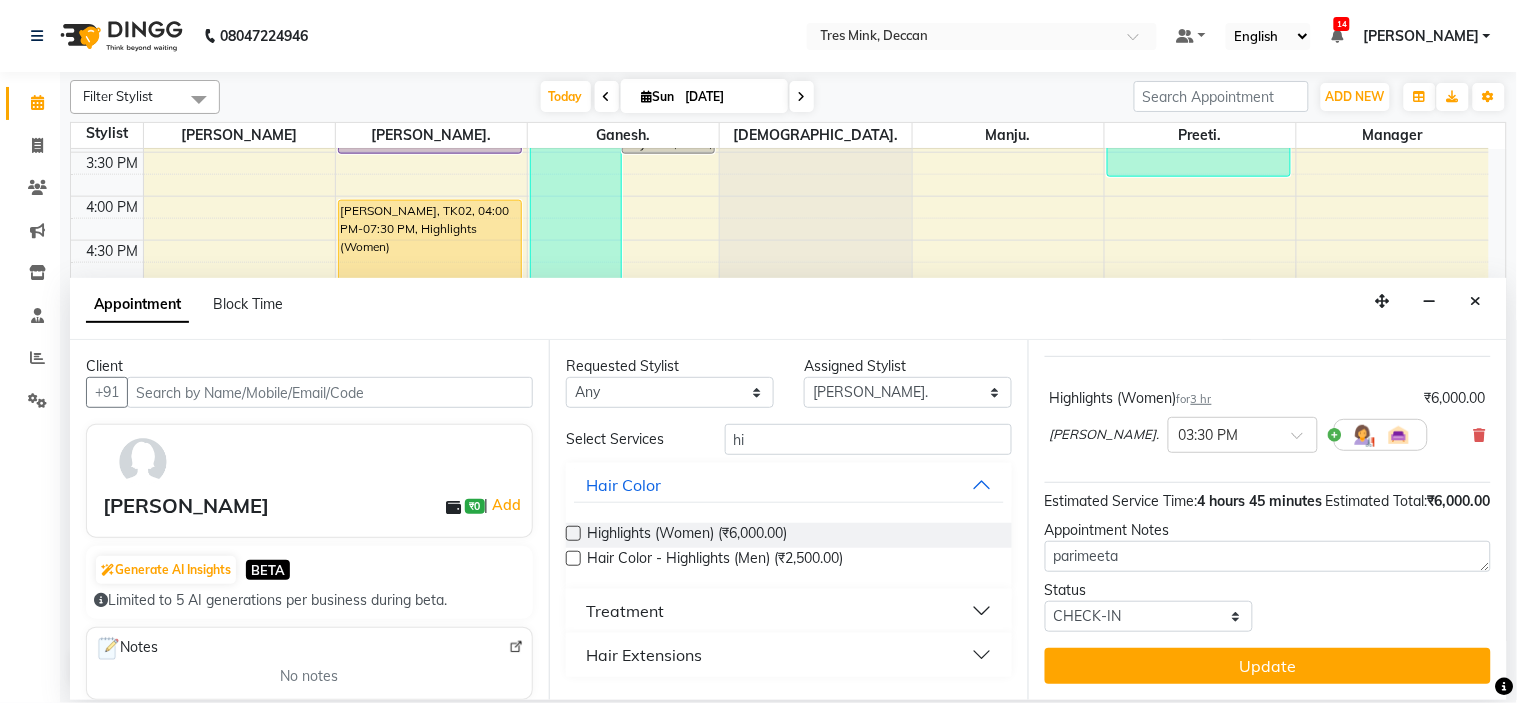 scroll, scrollTop: 147, scrollLeft: 0, axis: vertical 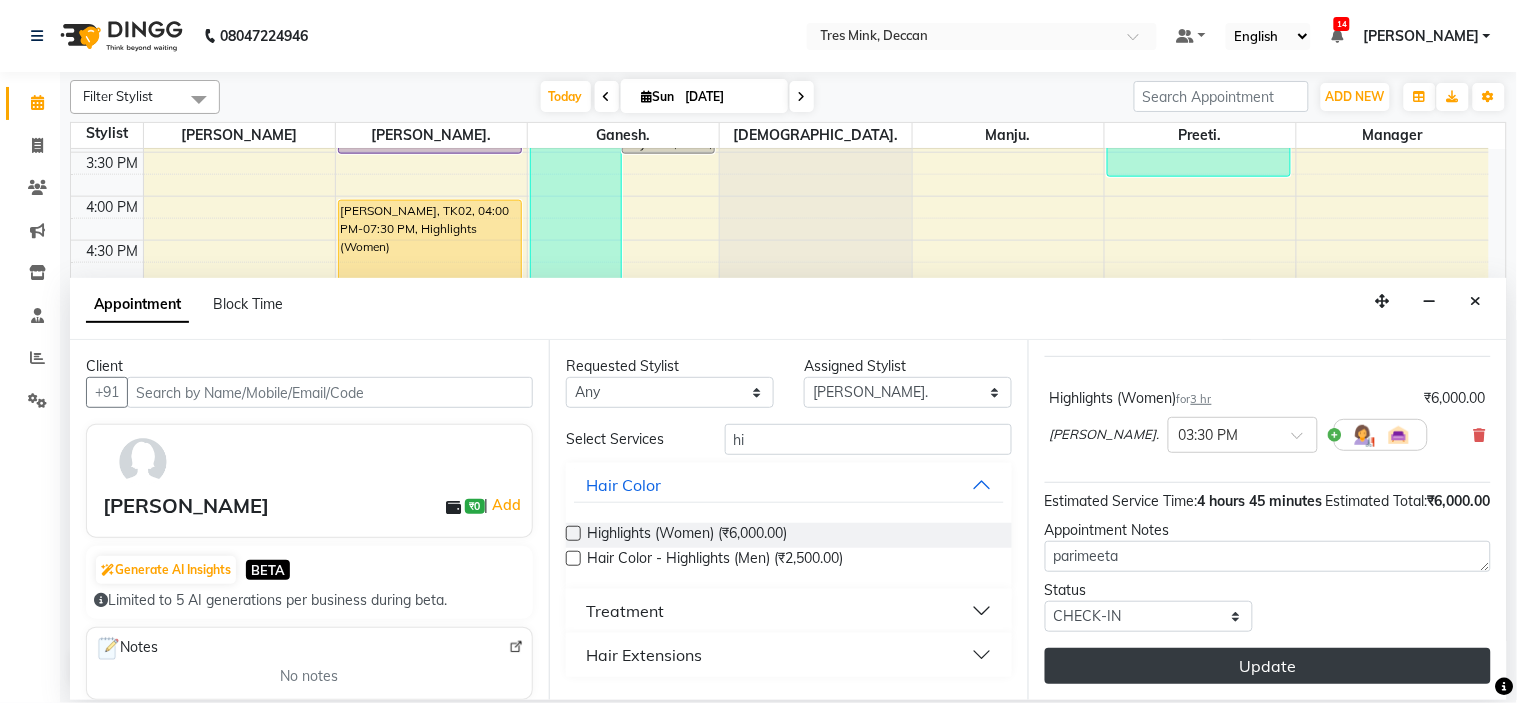 click on "Update" at bounding box center [1268, 666] 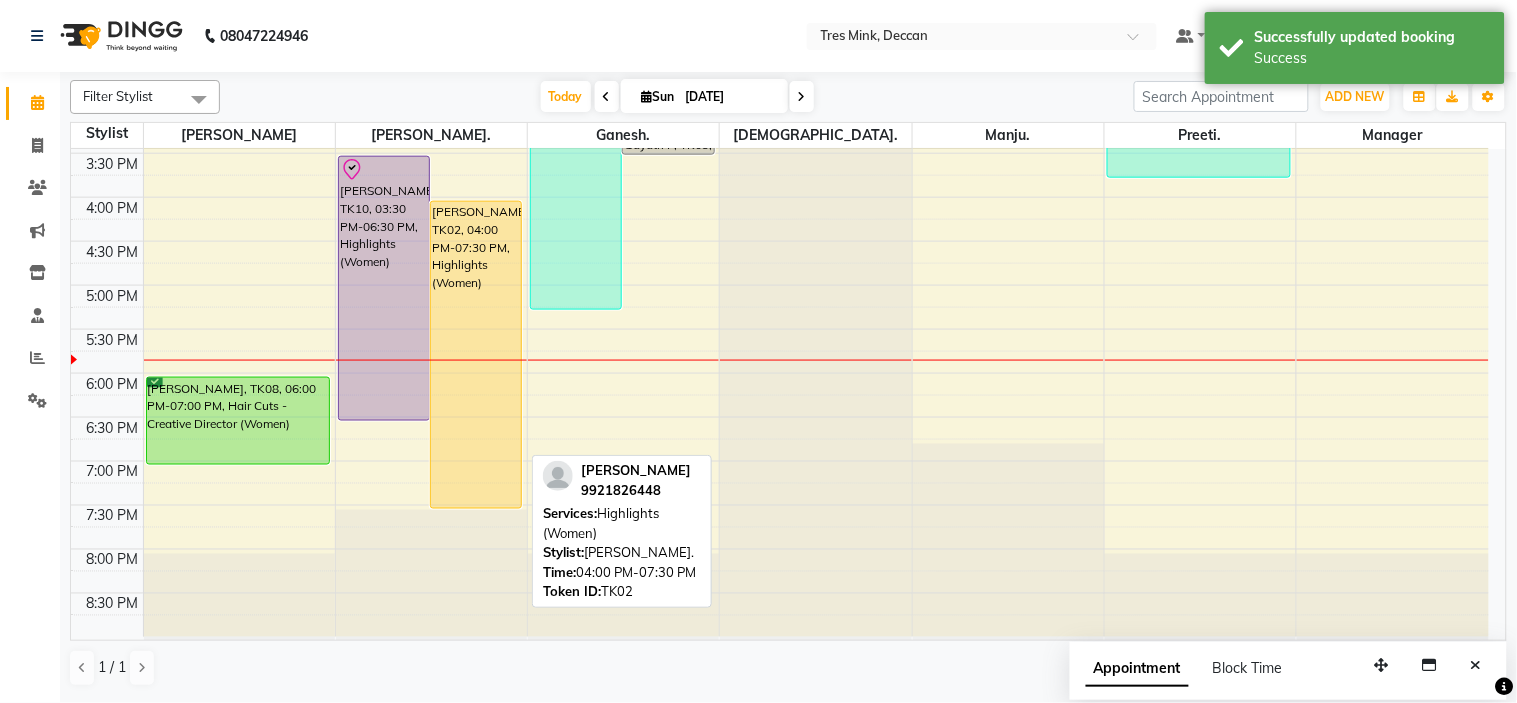 scroll, scrollTop: 656, scrollLeft: 0, axis: vertical 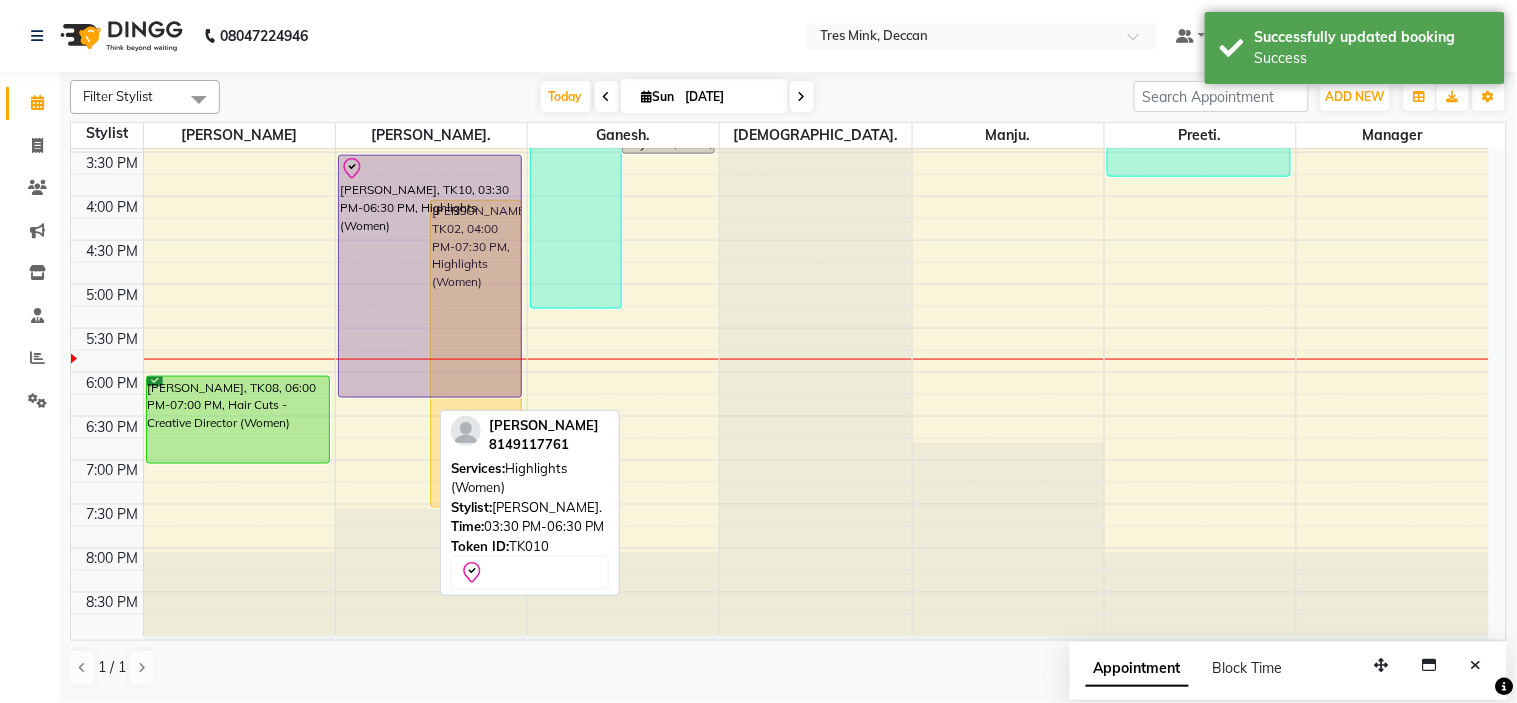 drag, startPoint x: 357, startPoint y: 421, endPoint x: 356, endPoint y: 404, distance: 17.029387 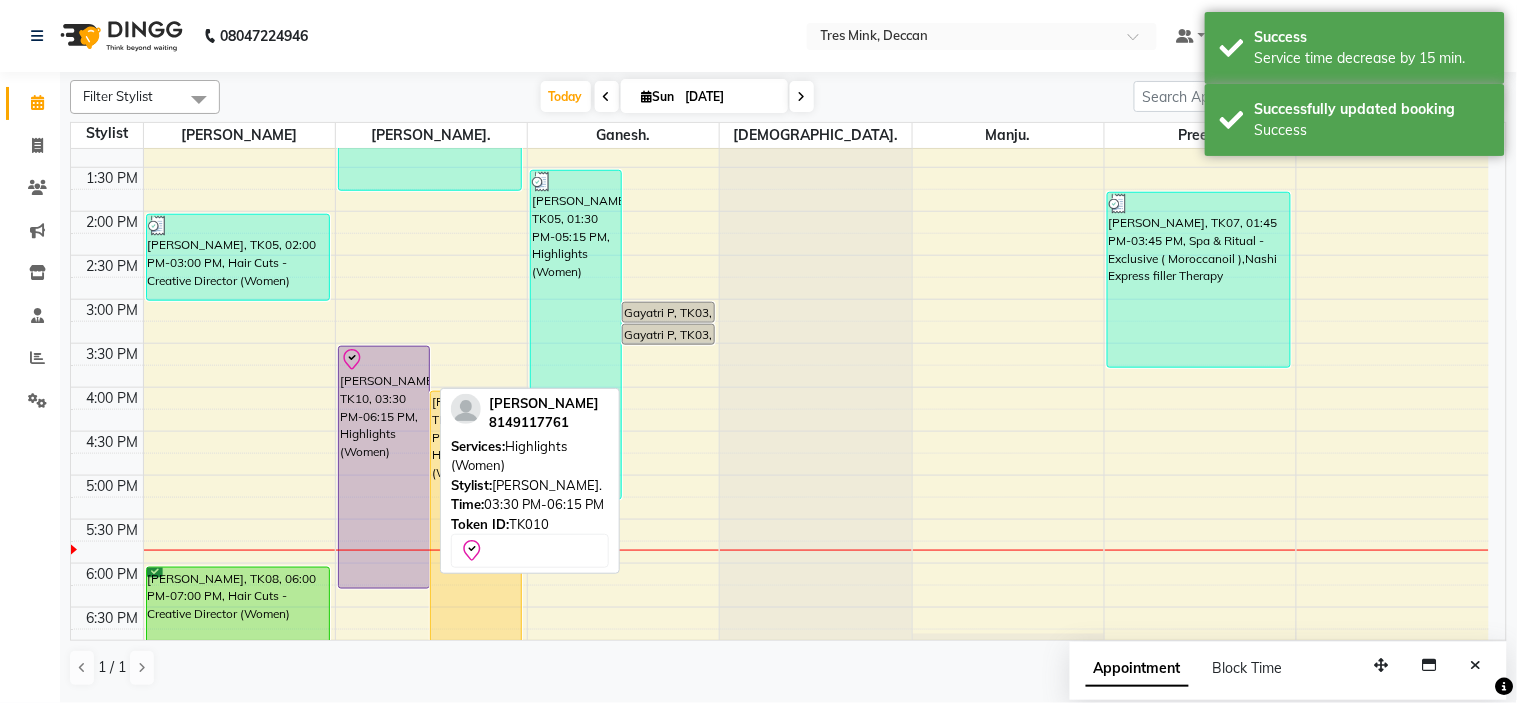 scroll, scrollTop: 434, scrollLeft: 0, axis: vertical 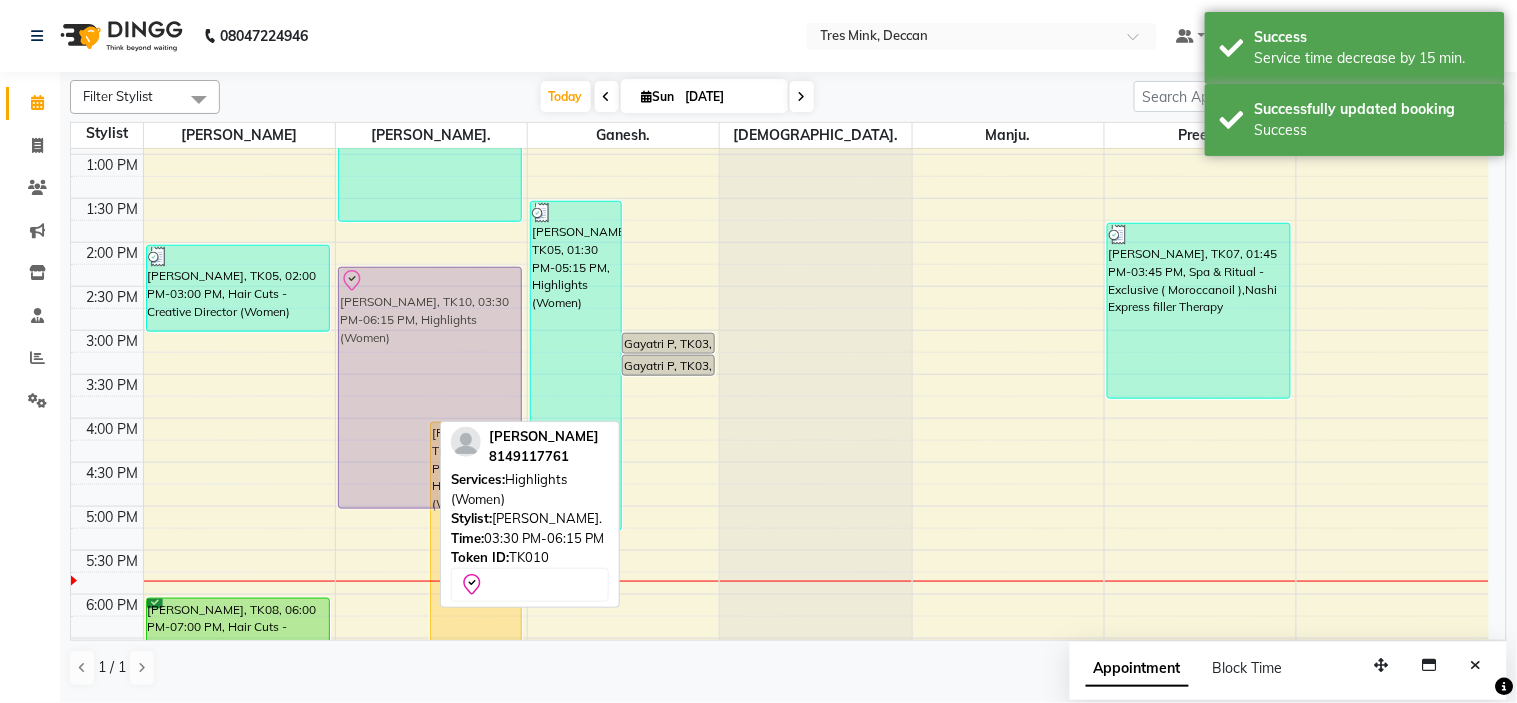 drag, startPoint x: 365, startPoint y: 403, endPoint x: 386, endPoint y: 286, distance: 118.869675 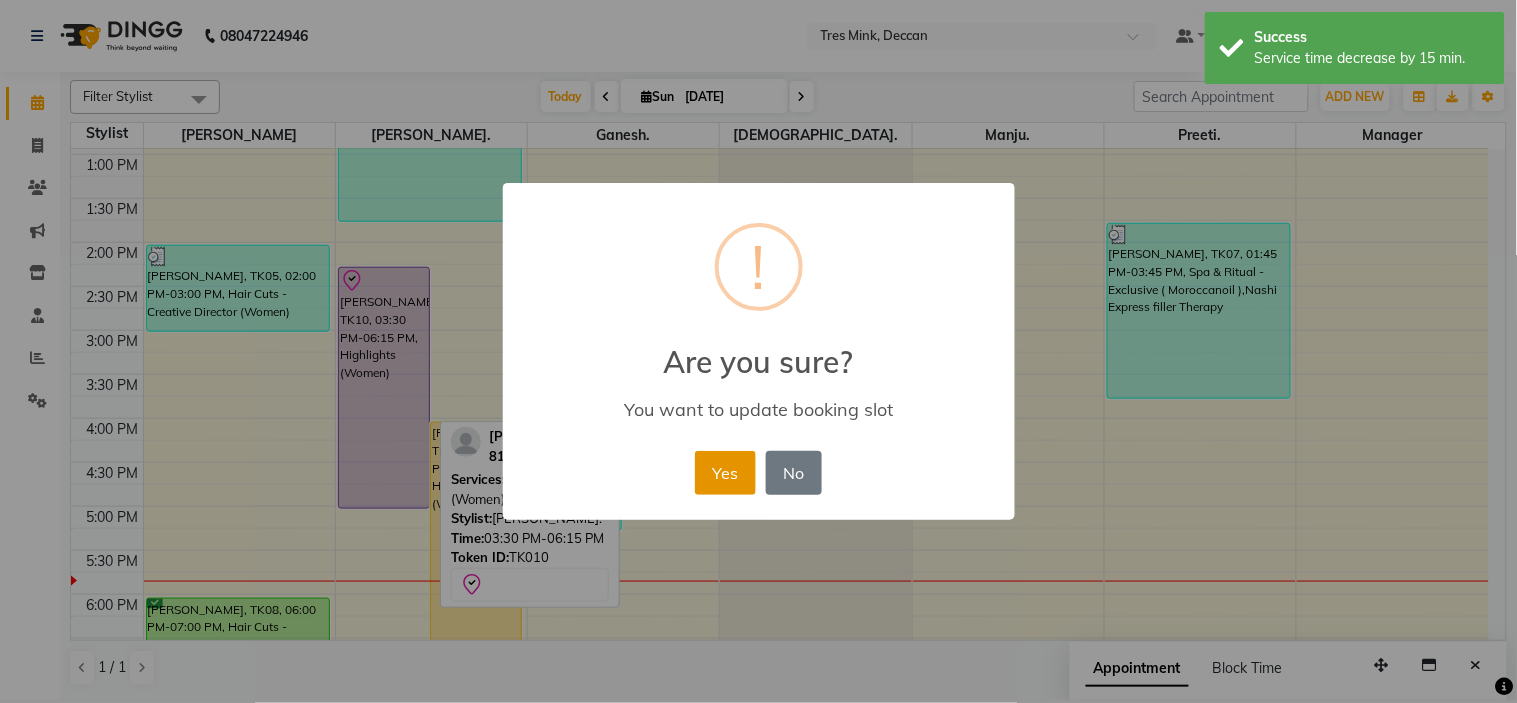 click on "Yes" at bounding box center (725, 473) 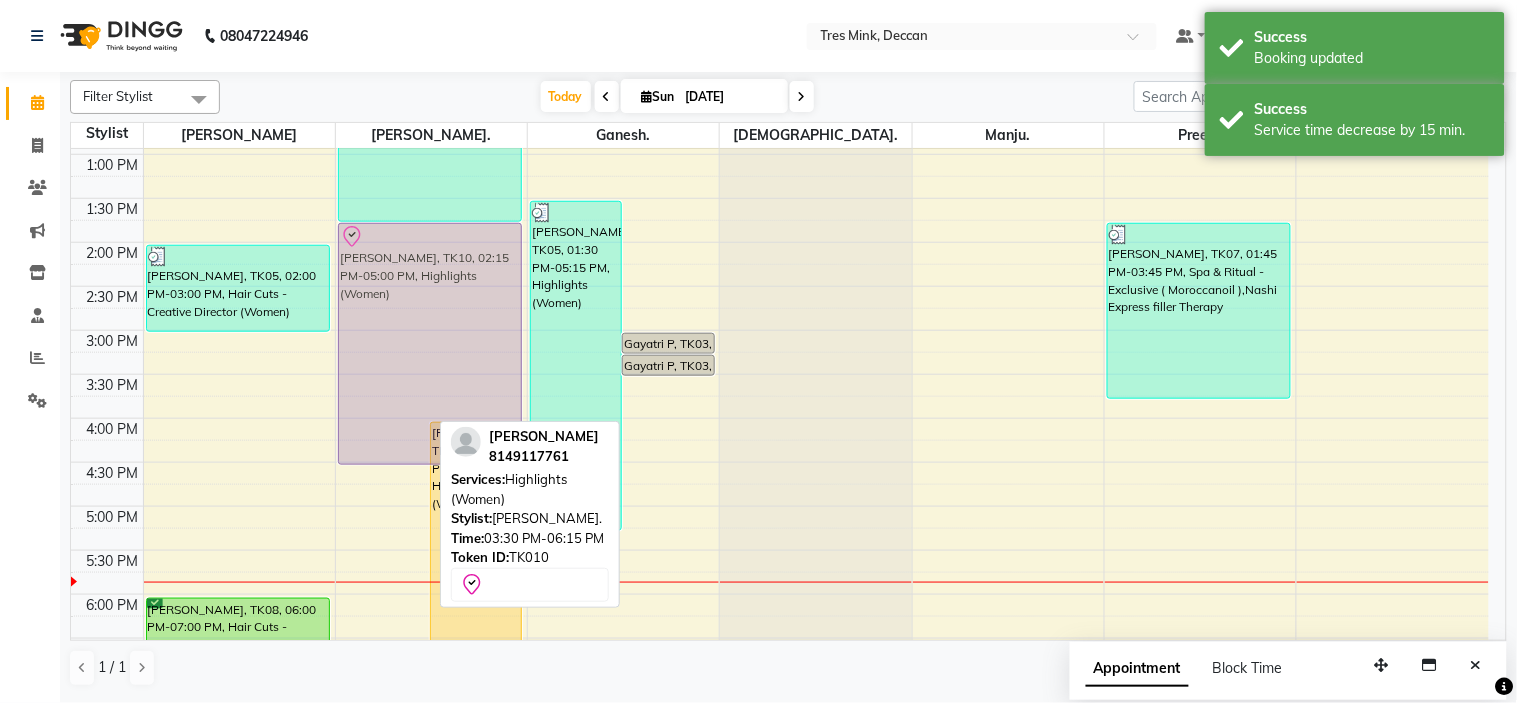 drag, startPoint x: 397, startPoint y: 321, endPoint x: 422, endPoint y: 287, distance: 42.201897 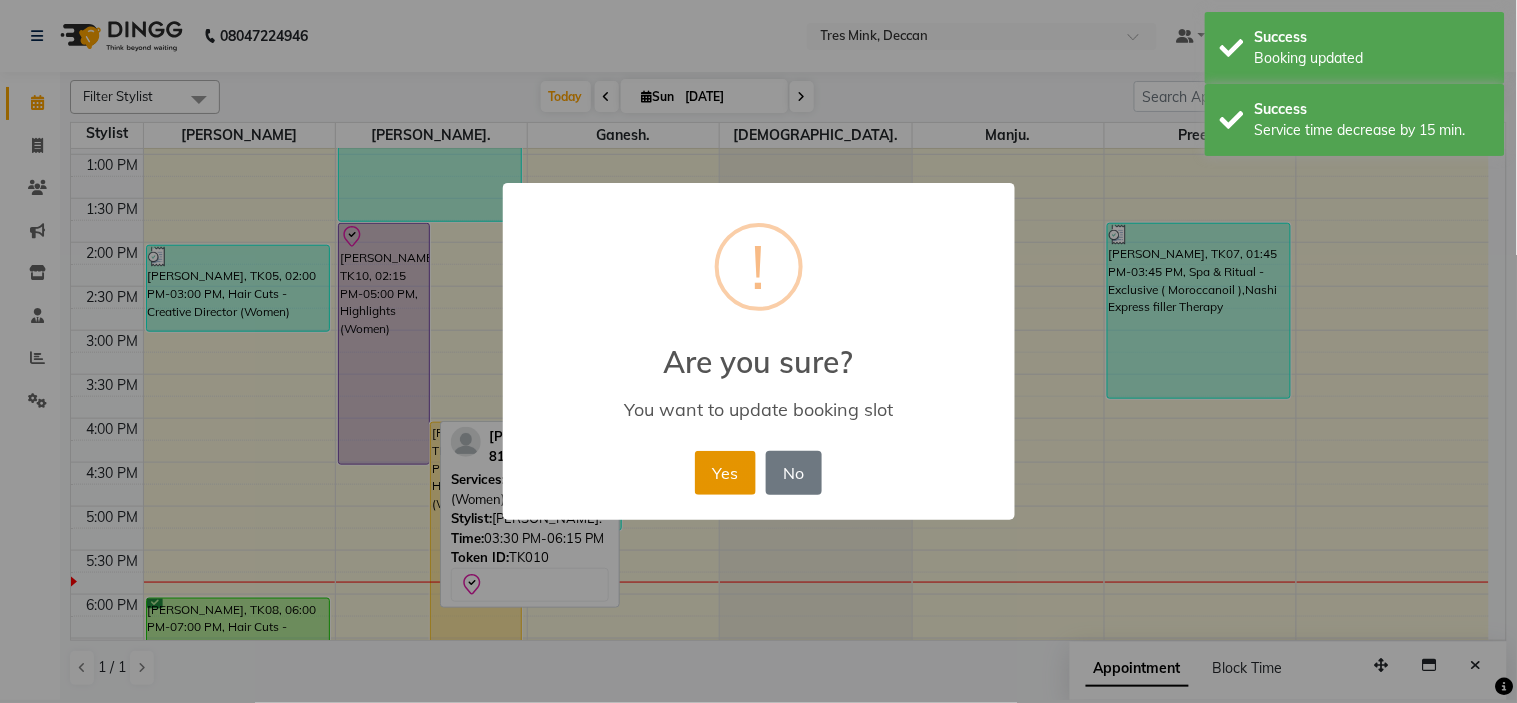 click on "Yes" at bounding box center [725, 473] 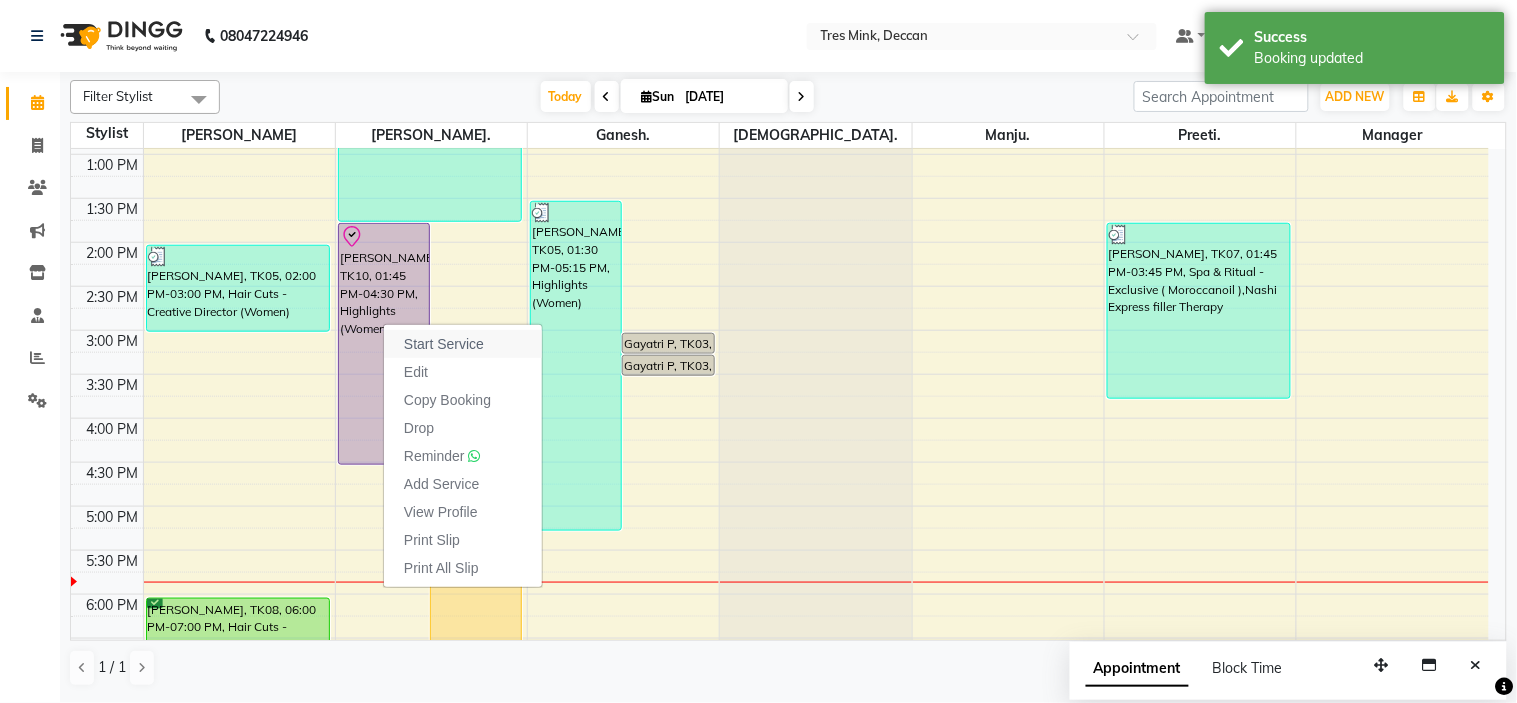 click on "Start Service" at bounding box center (463, 344) 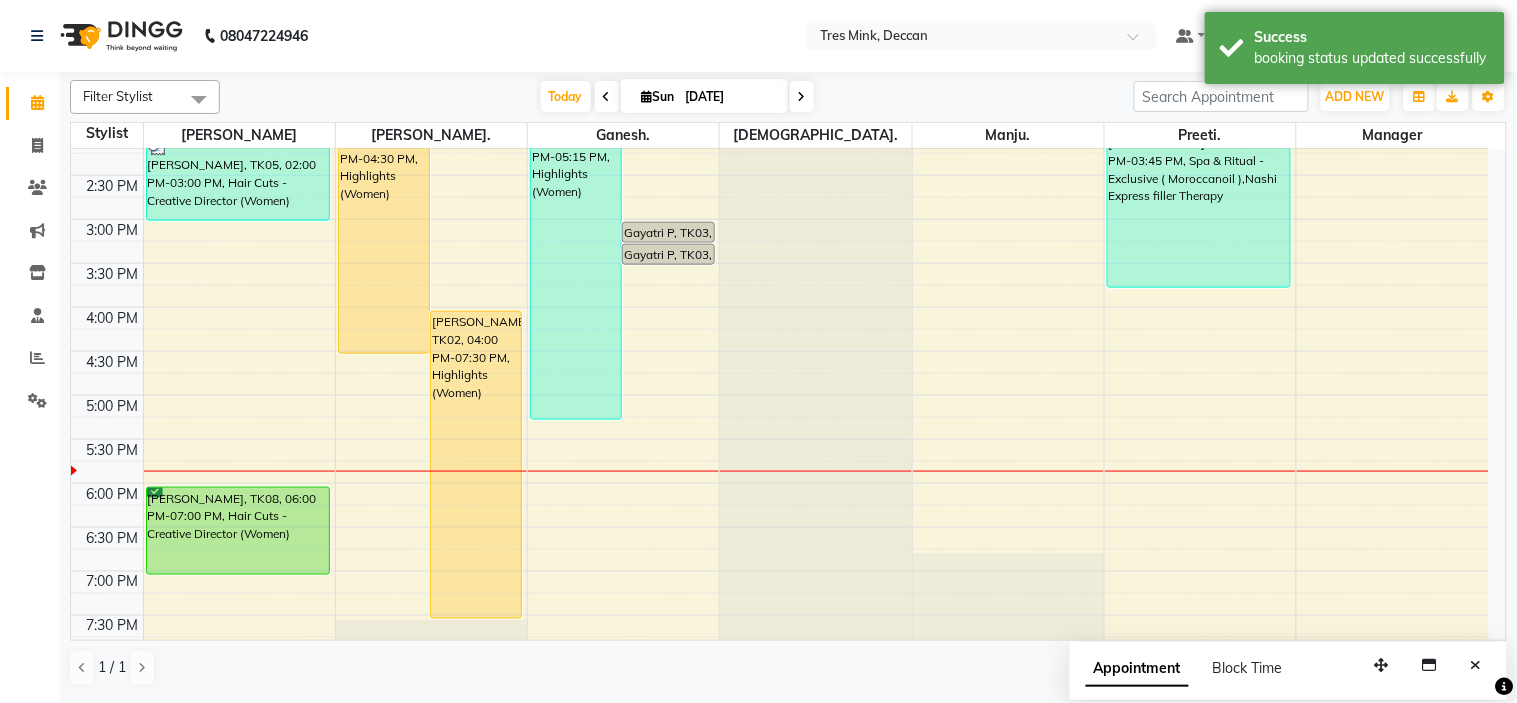 scroll, scrollTop: 434, scrollLeft: 0, axis: vertical 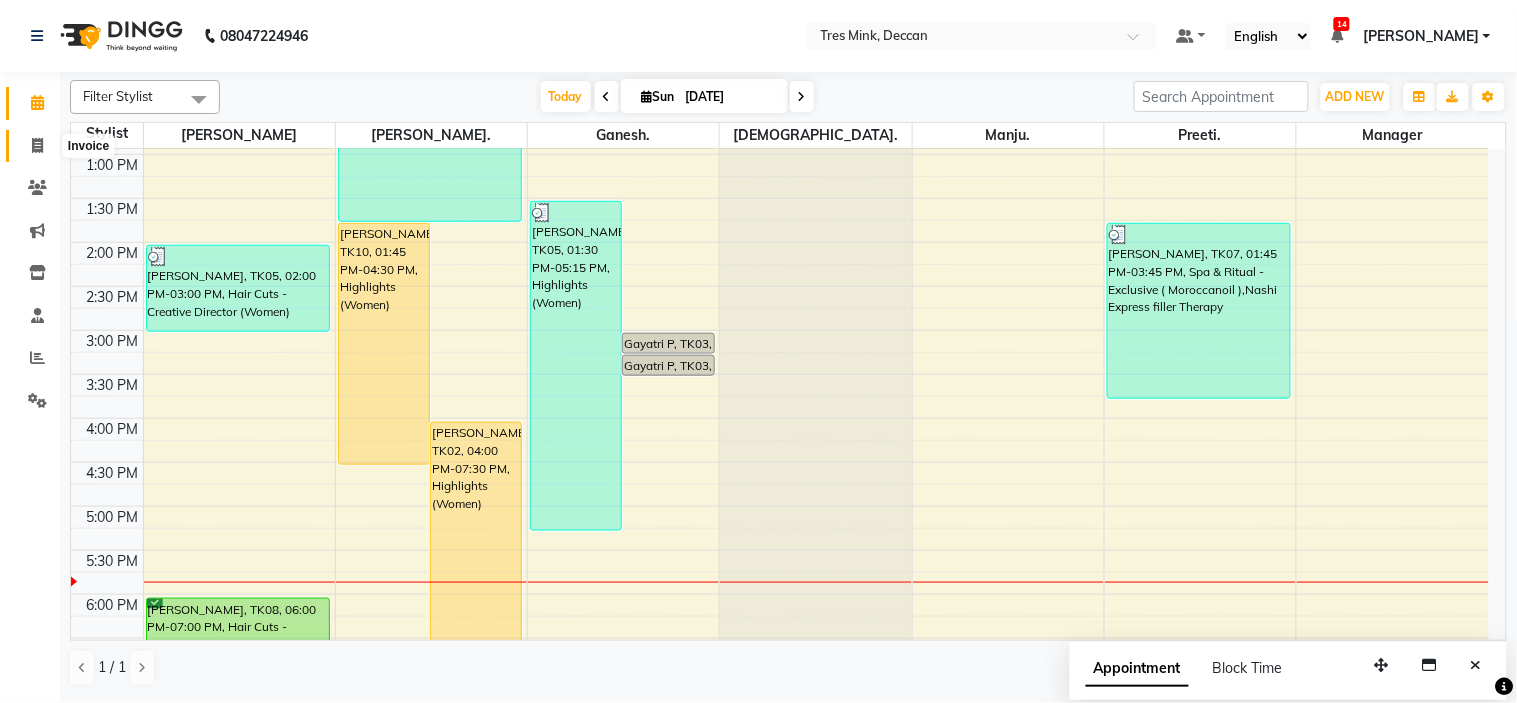 click 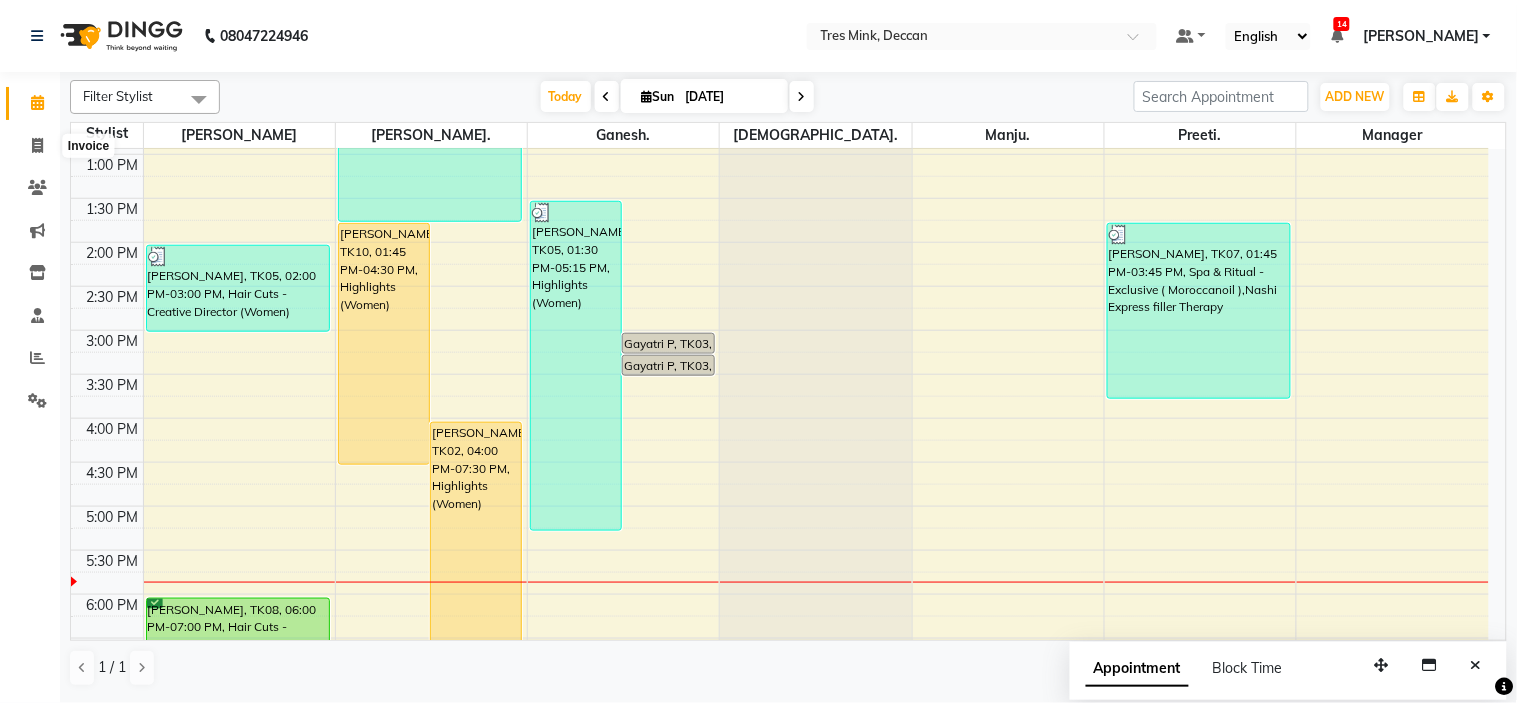 select on "service" 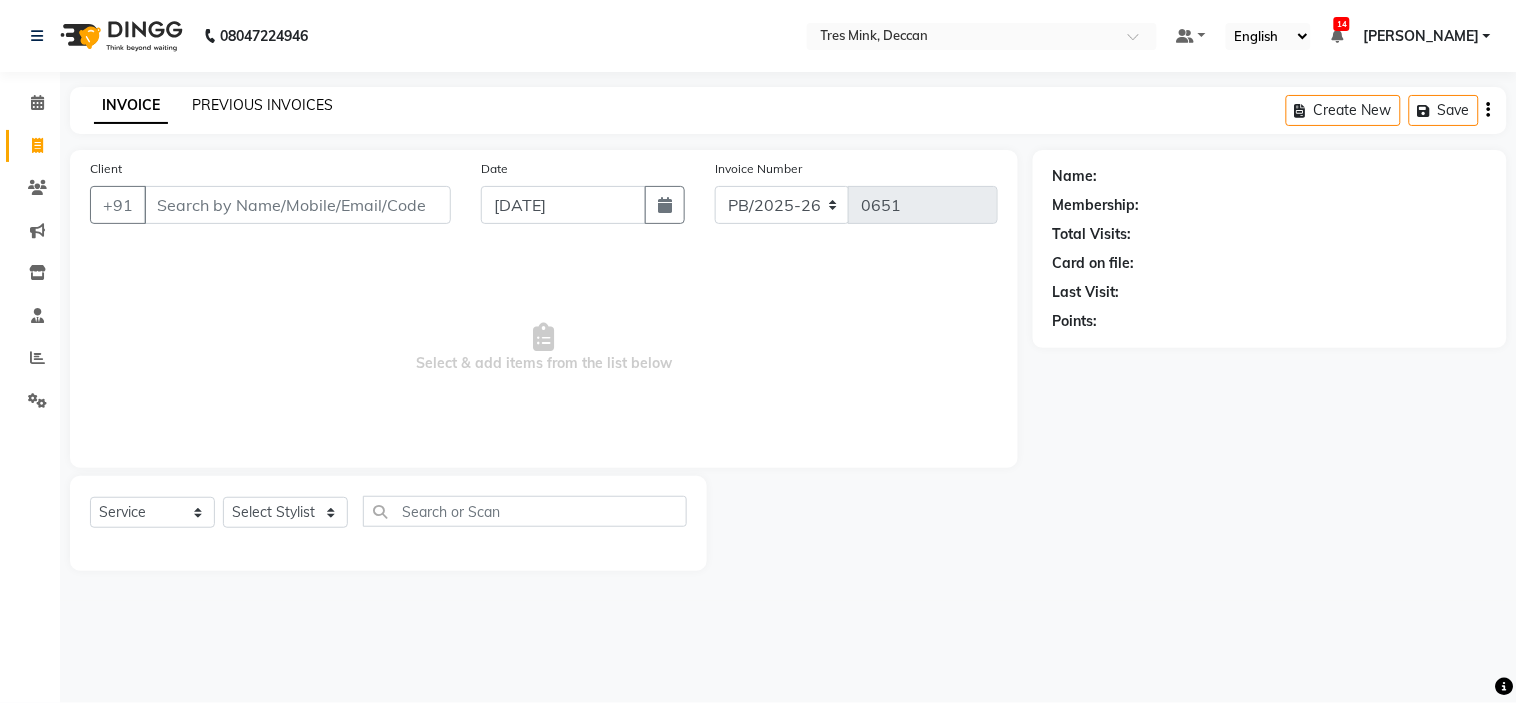 click on "PREVIOUS INVOICES" 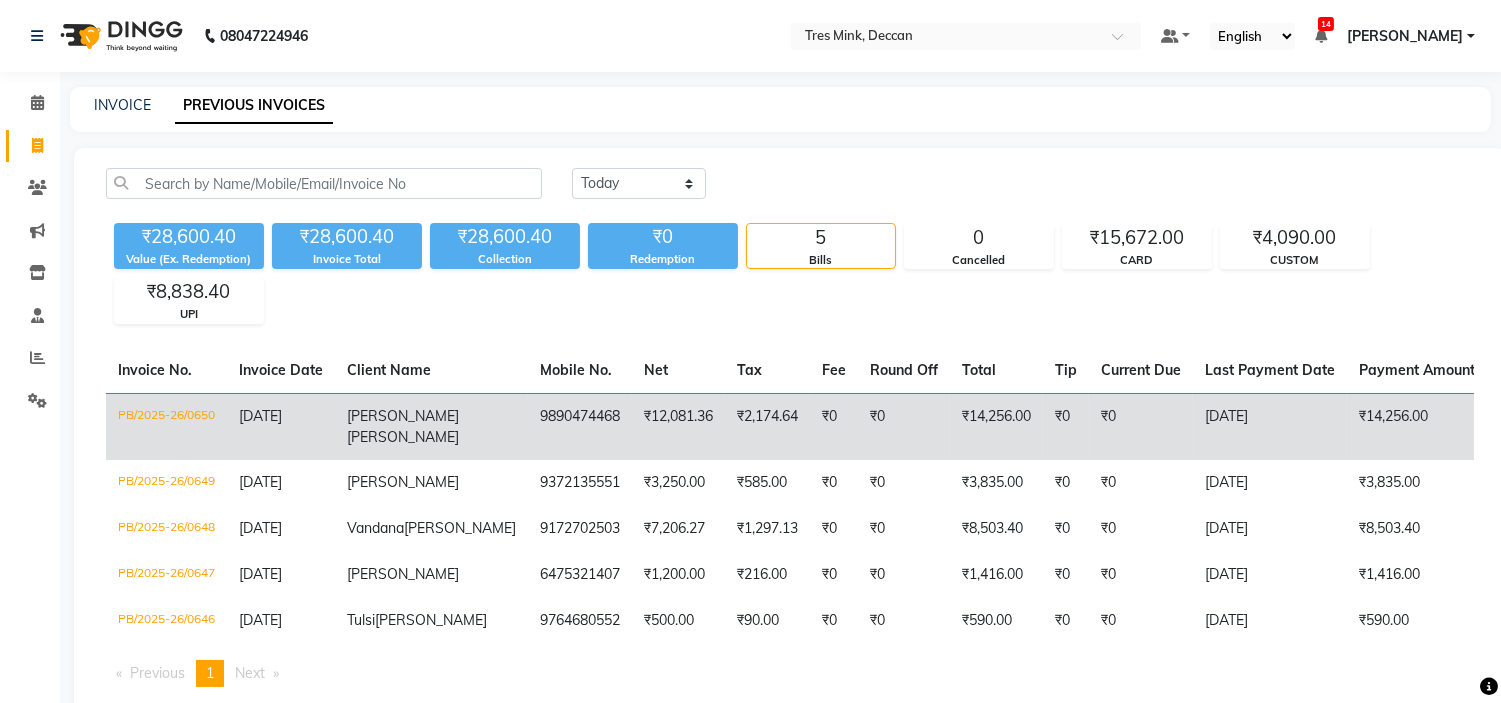 click on "₹0" 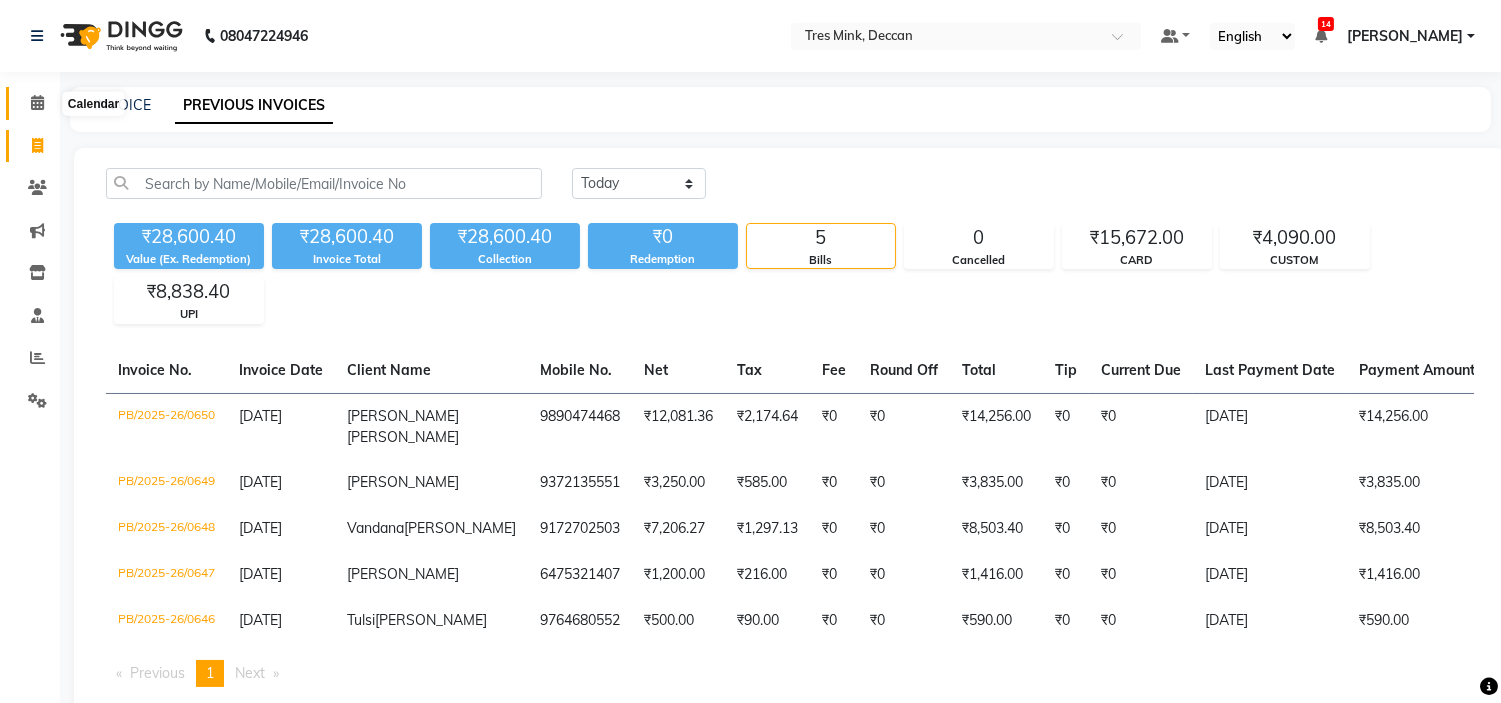 click 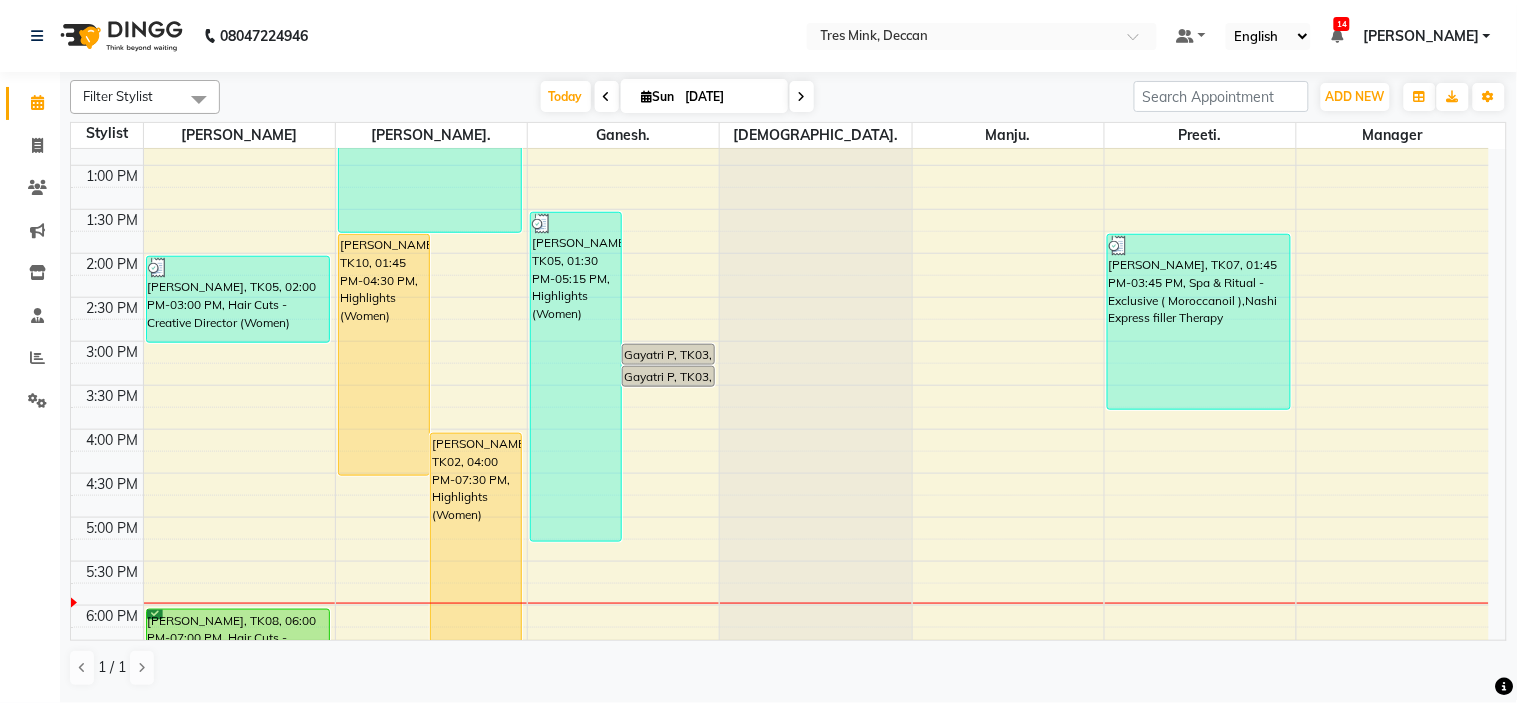 scroll, scrollTop: 555, scrollLeft: 0, axis: vertical 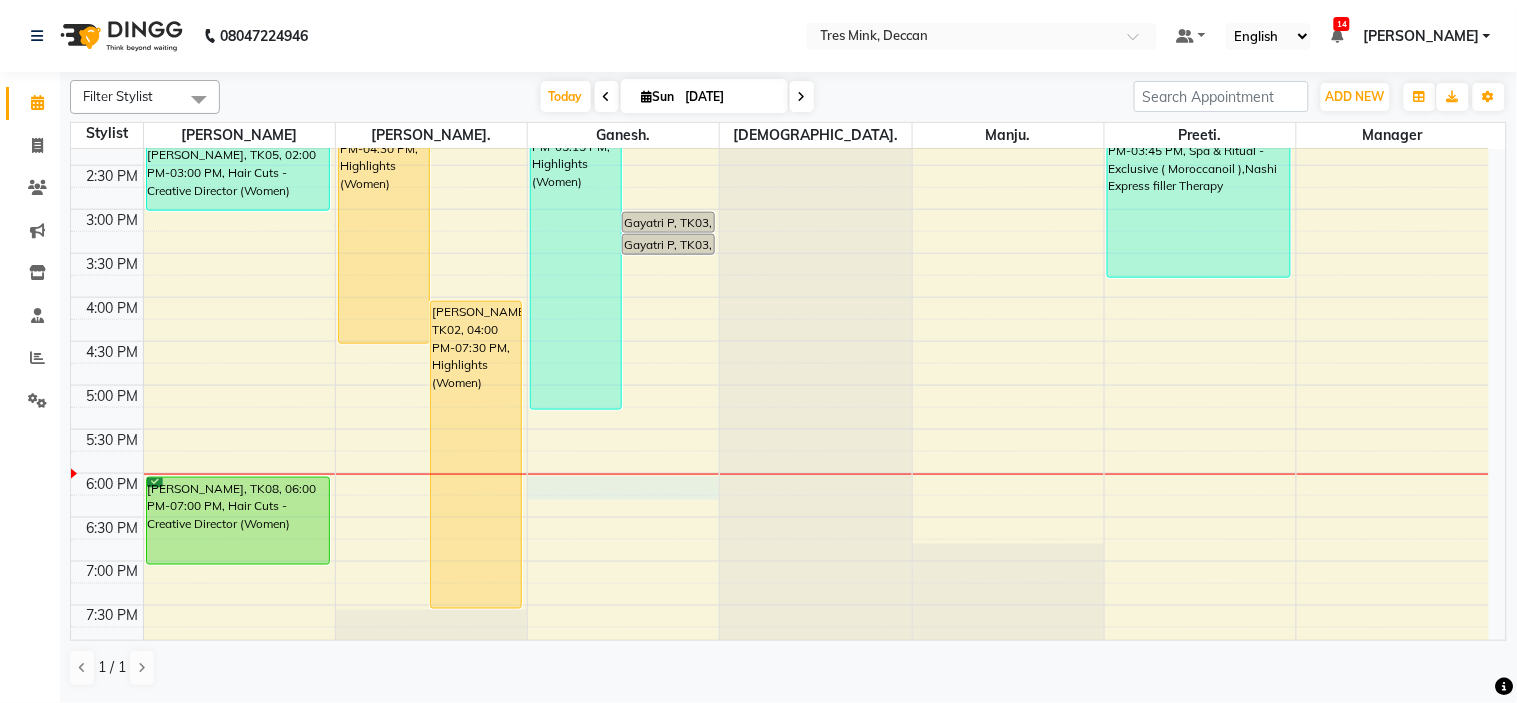 click on "8:00 AM 8:30 AM 9:00 AM 9:30 AM 10:00 AM 10:30 AM 11:00 AM 11:30 AM 12:00 PM 12:30 PM 1:00 PM 1:30 PM 2:00 PM 2:30 PM 3:00 PM 3:30 PM 4:00 PM 4:30 PM 5:00 PM 5:30 PM 6:00 PM 6:30 PM 7:00 PM 7:30 PM 8:00 PM 8:30 PM     Soniya Tamhane, TK05, 02:00 PM-03:00 PM, Hair Cuts - Creative Director (Women)     vinita, TK08, 06:00 PM-07:00 PM, Hair Cuts - Creative Director (Women)    sayali sule, TK10, 01:45 PM-04:30 PM, Highlights (Women)    Abhishek Murty, TK02, 04:00 PM-07:30 PM, Highlights (Women)     Vandana Sharma, TK01, 11:00 AM-01:45 PM, Hair Color - Global (Ammonia Free) (Women)     Soniya Tamhane, TK05, 01:30 PM-05:15 PM, Highlights (Women)    Gayatri P, TK03, 03:00 PM-03:15 PM, Hair Cuts -Sr. Salon Stylist (Women)    Gayatri P, TK03, 03:15 PM-03:30 PM, Highlights (Women)     karishma, TK06, 11:00 AM-12:15 PM, Styling - Hair Ironing     Tulsi Jachak, TK04, 09:15 AM-10:15 AM, Draping - Classic     Amruta, TK07, 01:45 PM-03:45 PM, Spa & Ritual - Exclusive ( Moroccanoil ),Nashi Express filler Therapy" at bounding box center [780, 165] 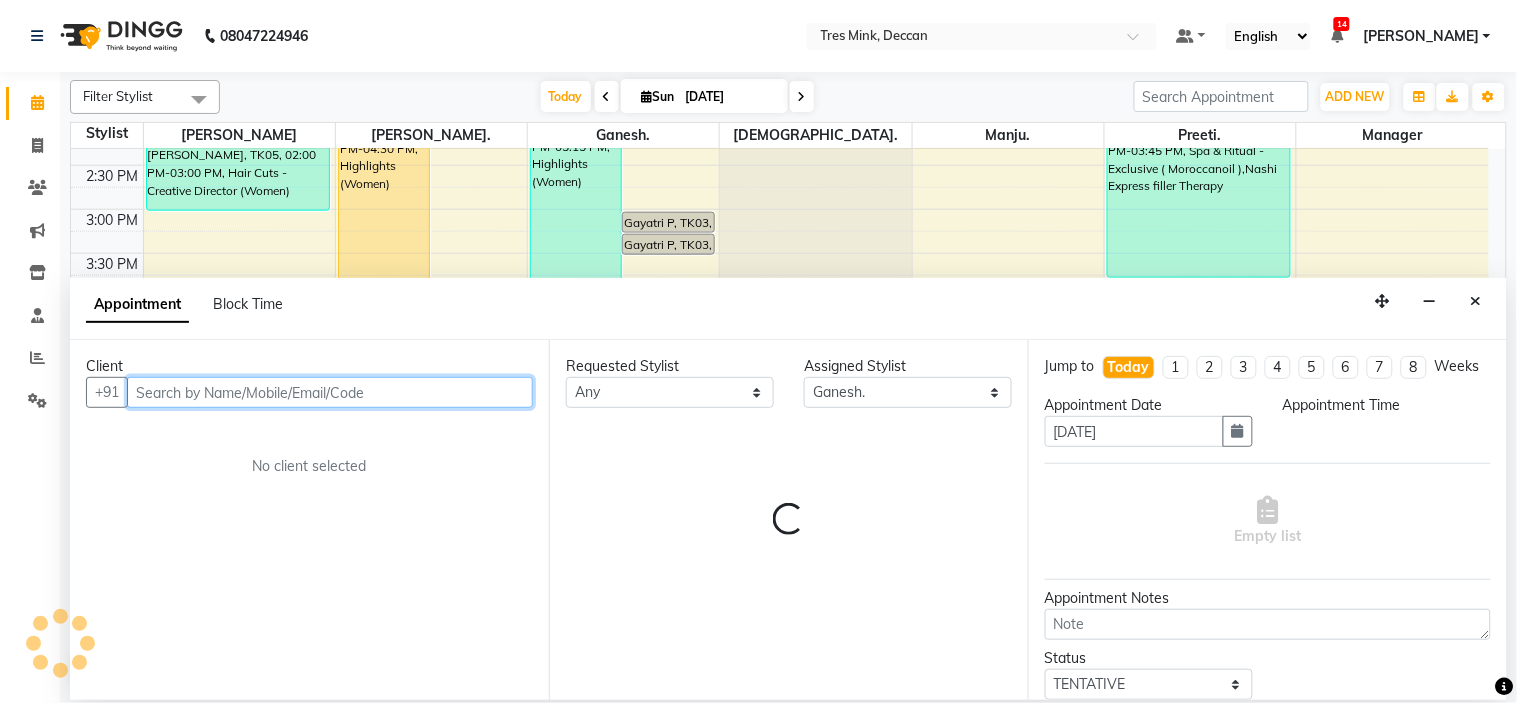 select on "1080" 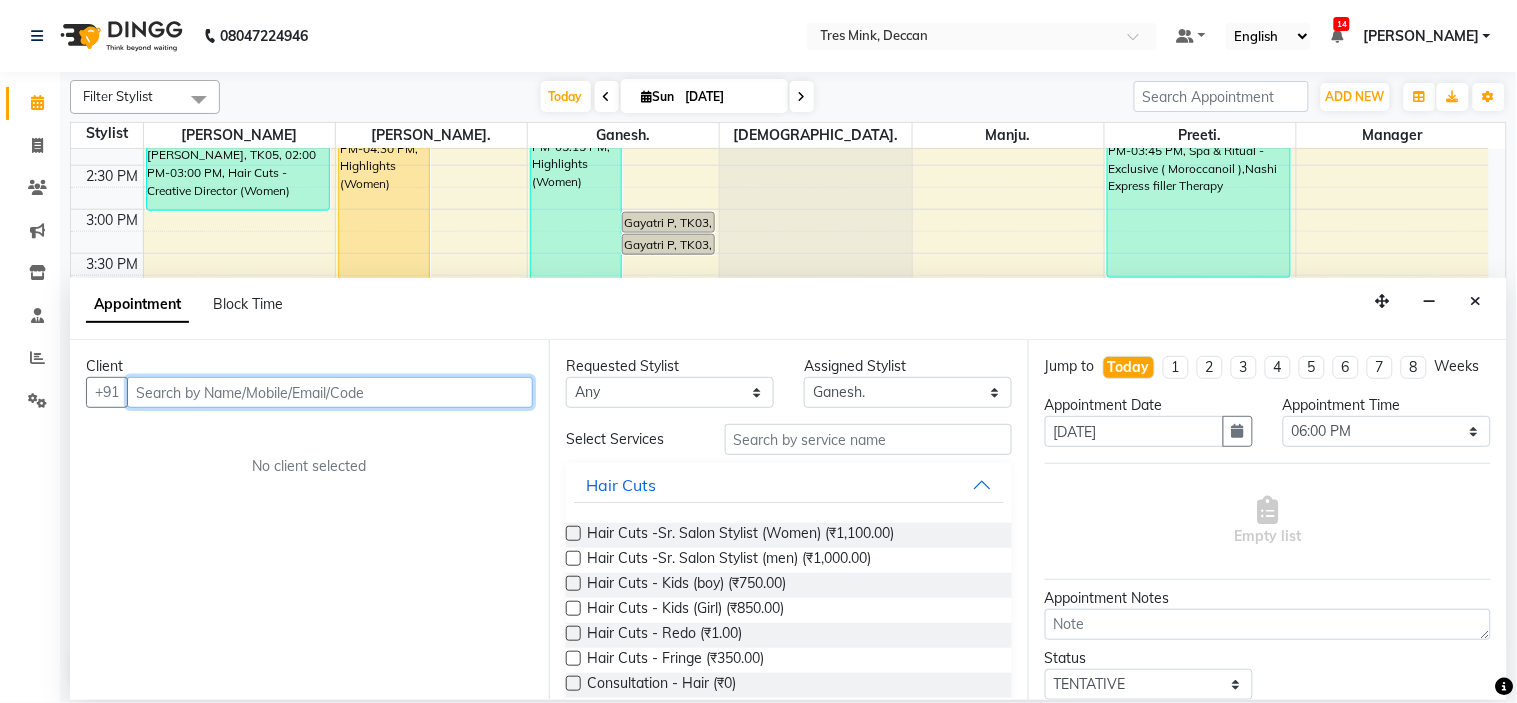 click at bounding box center (330, 392) 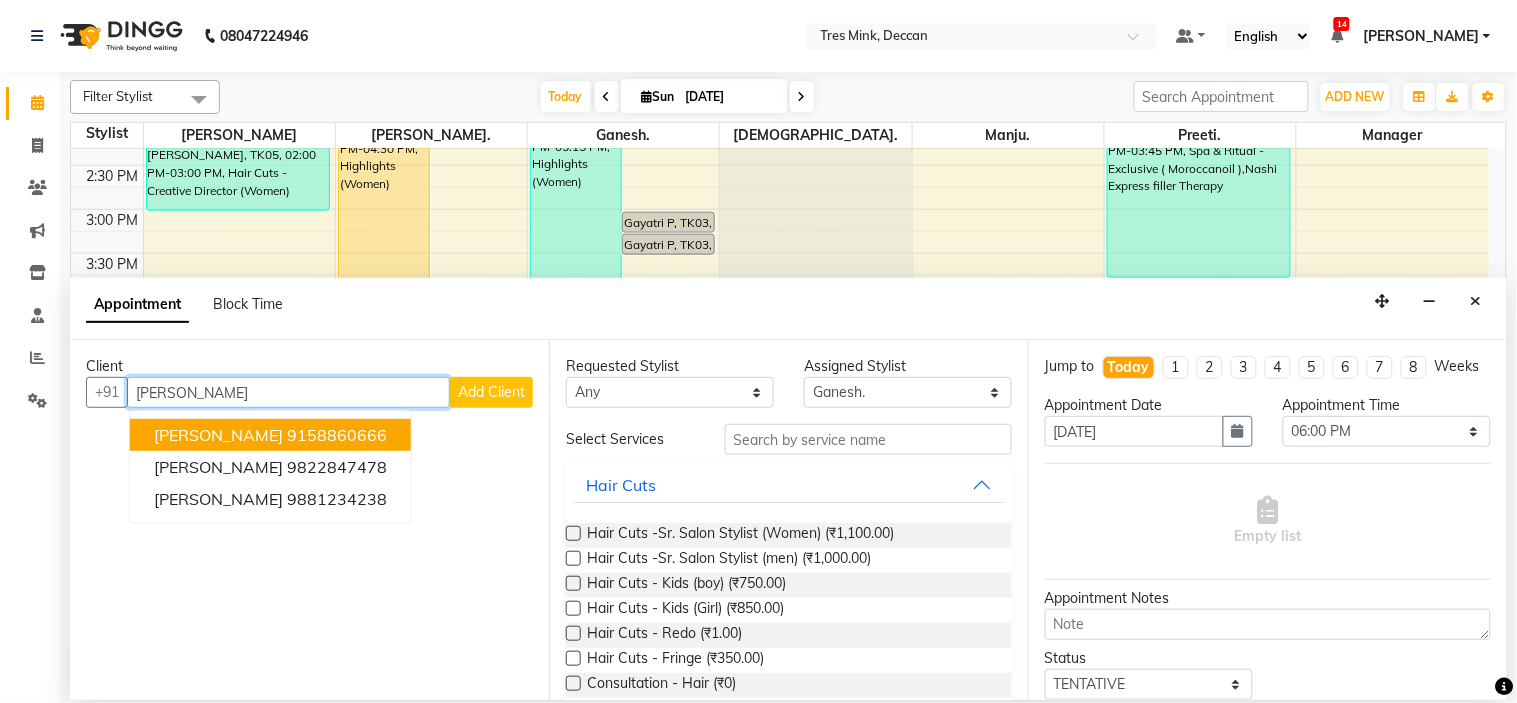 click on "9158860666" at bounding box center (337, 435) 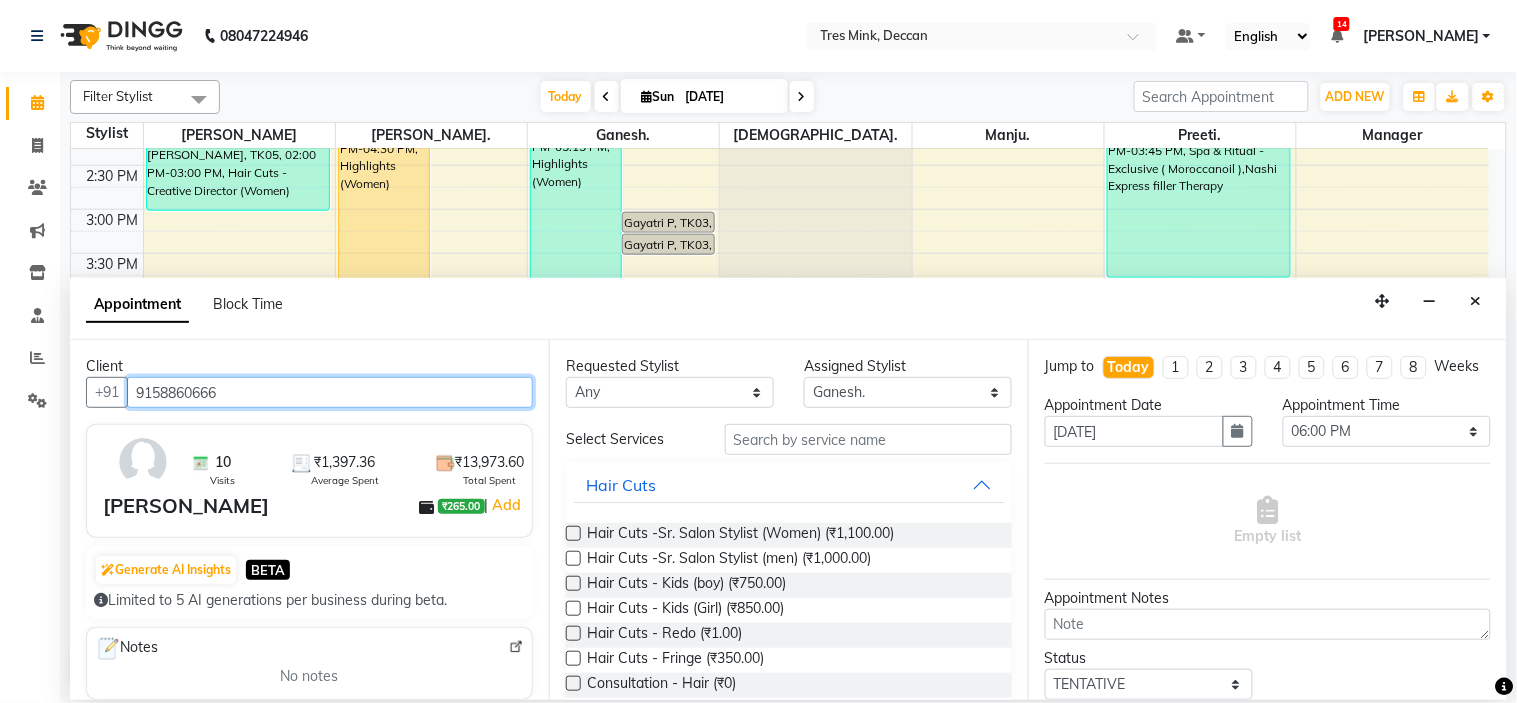 type on "9158860666" 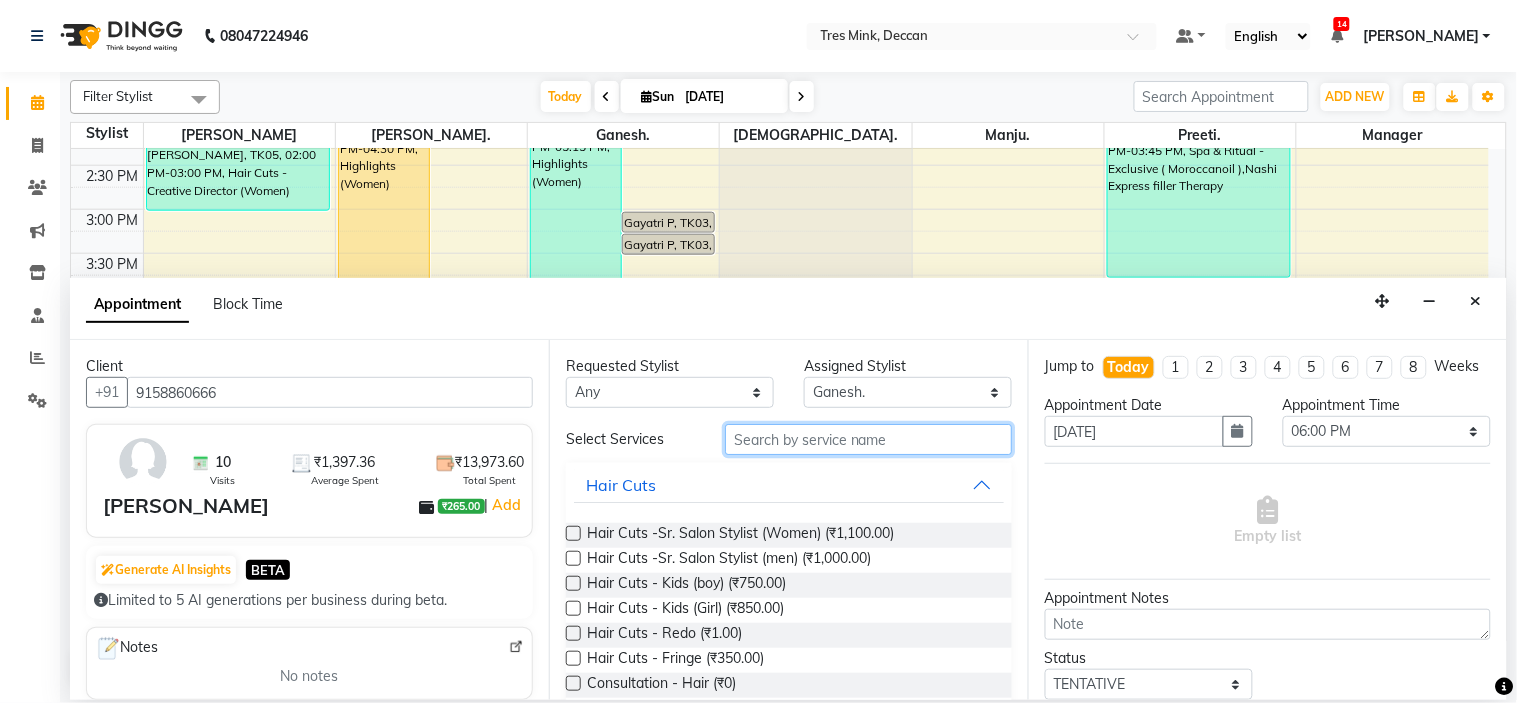 click at bounding box center [868, 439] 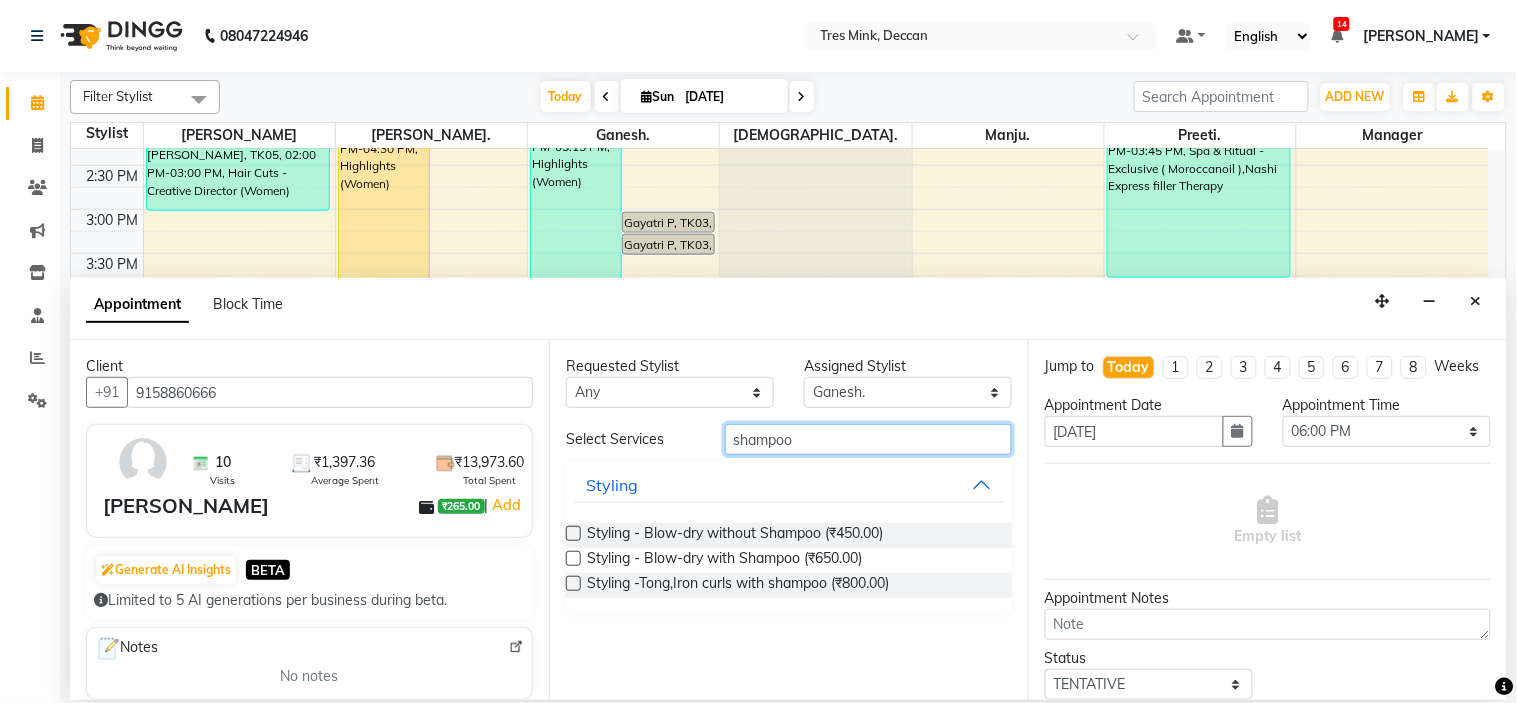 type on "shampoo" 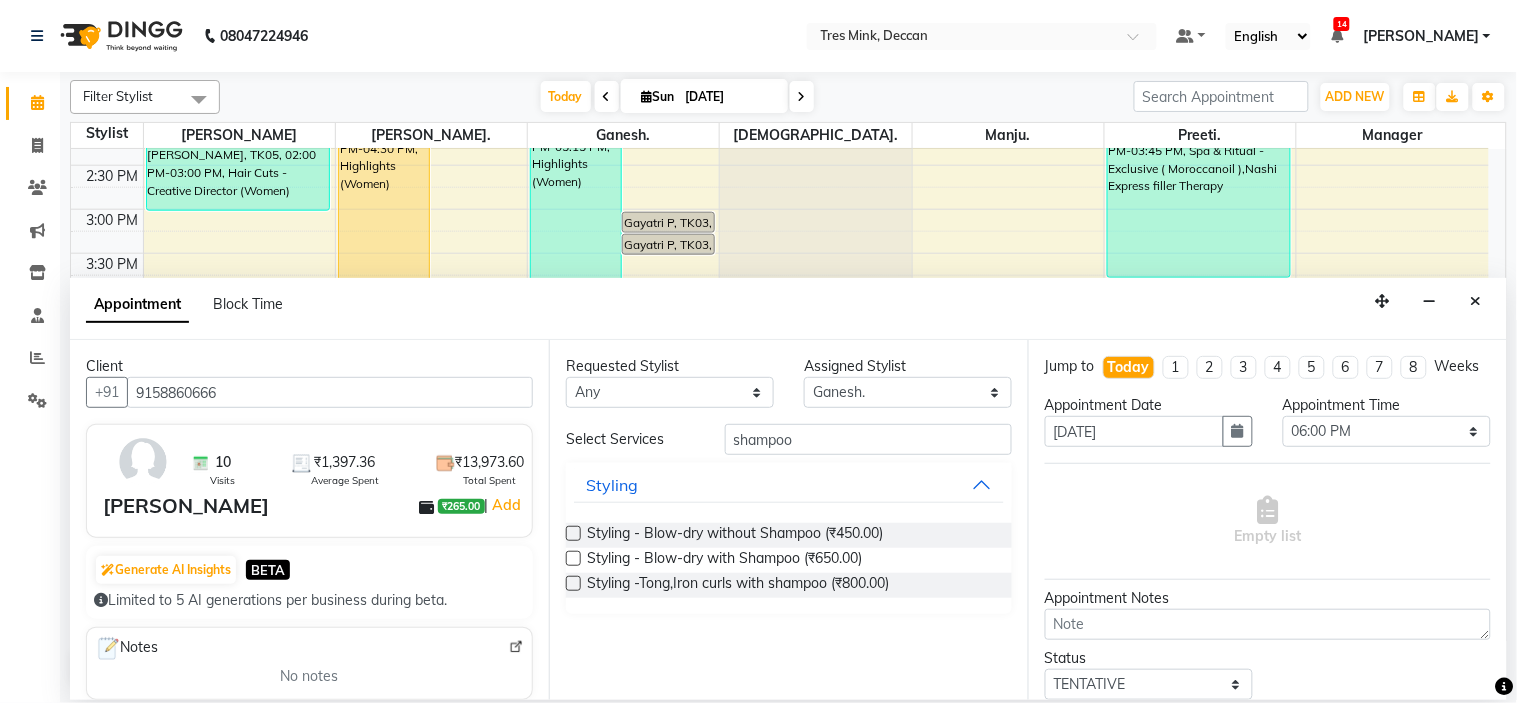 click at bounding box center [573, 558] 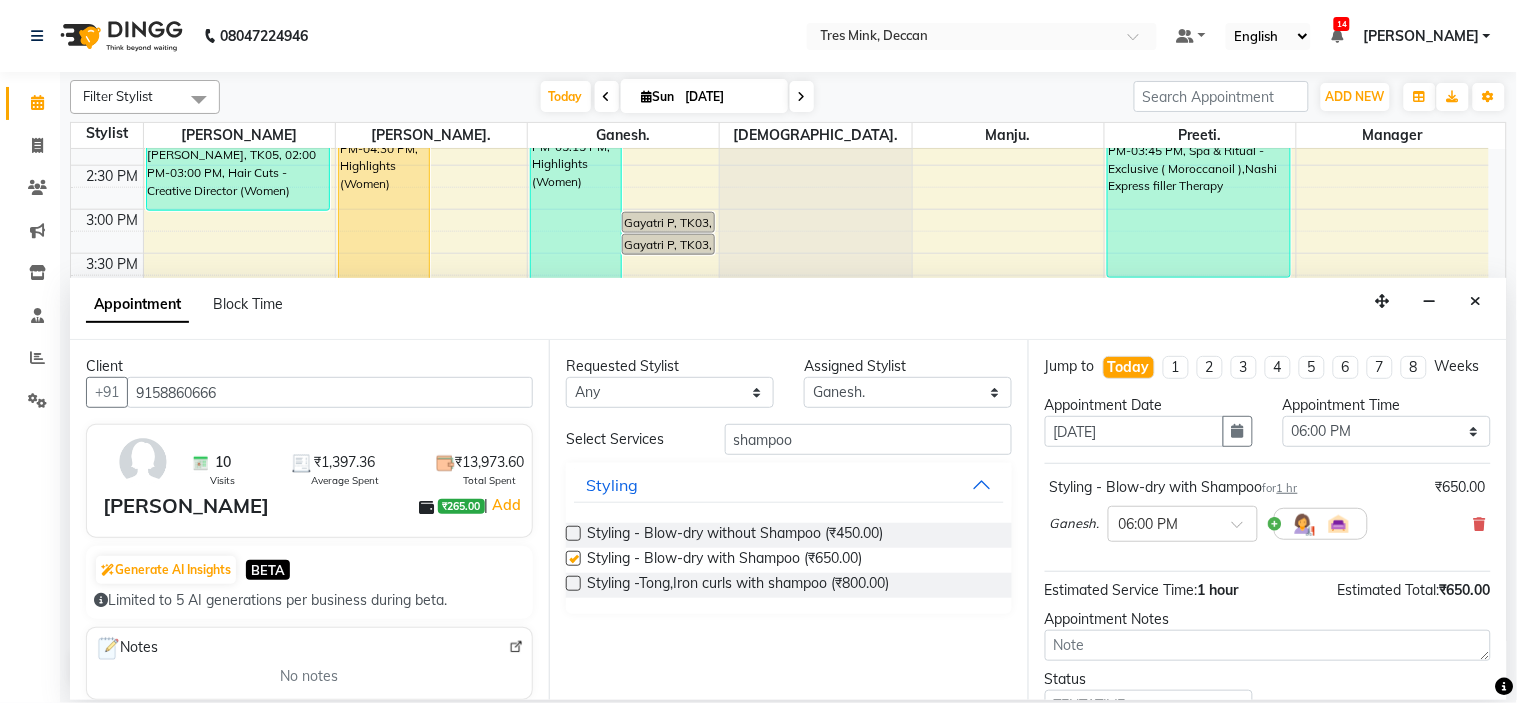 checkbox on "false" 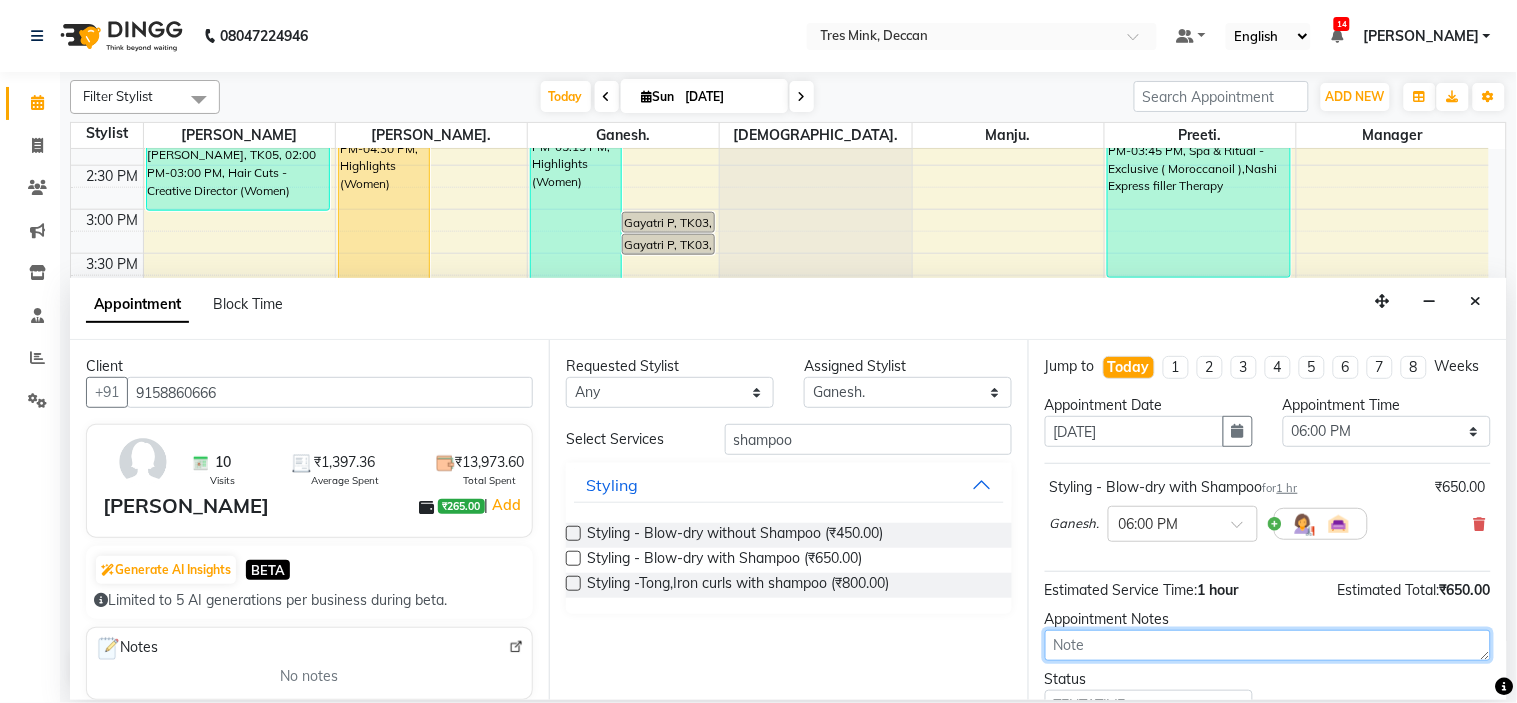 click at bounding box center (1268, 645) 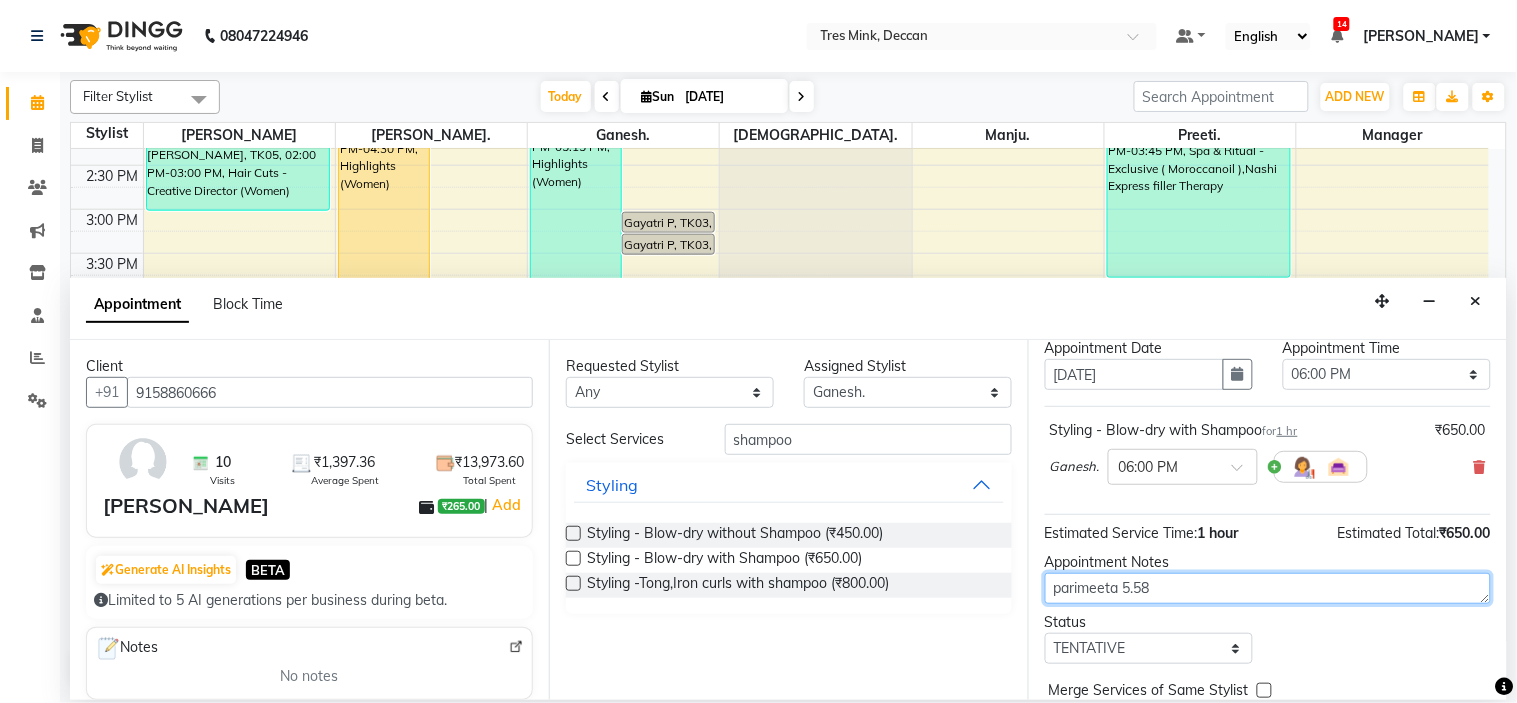 scroll, scrollTop: 111, scrollLeft: 0, axis: vertical 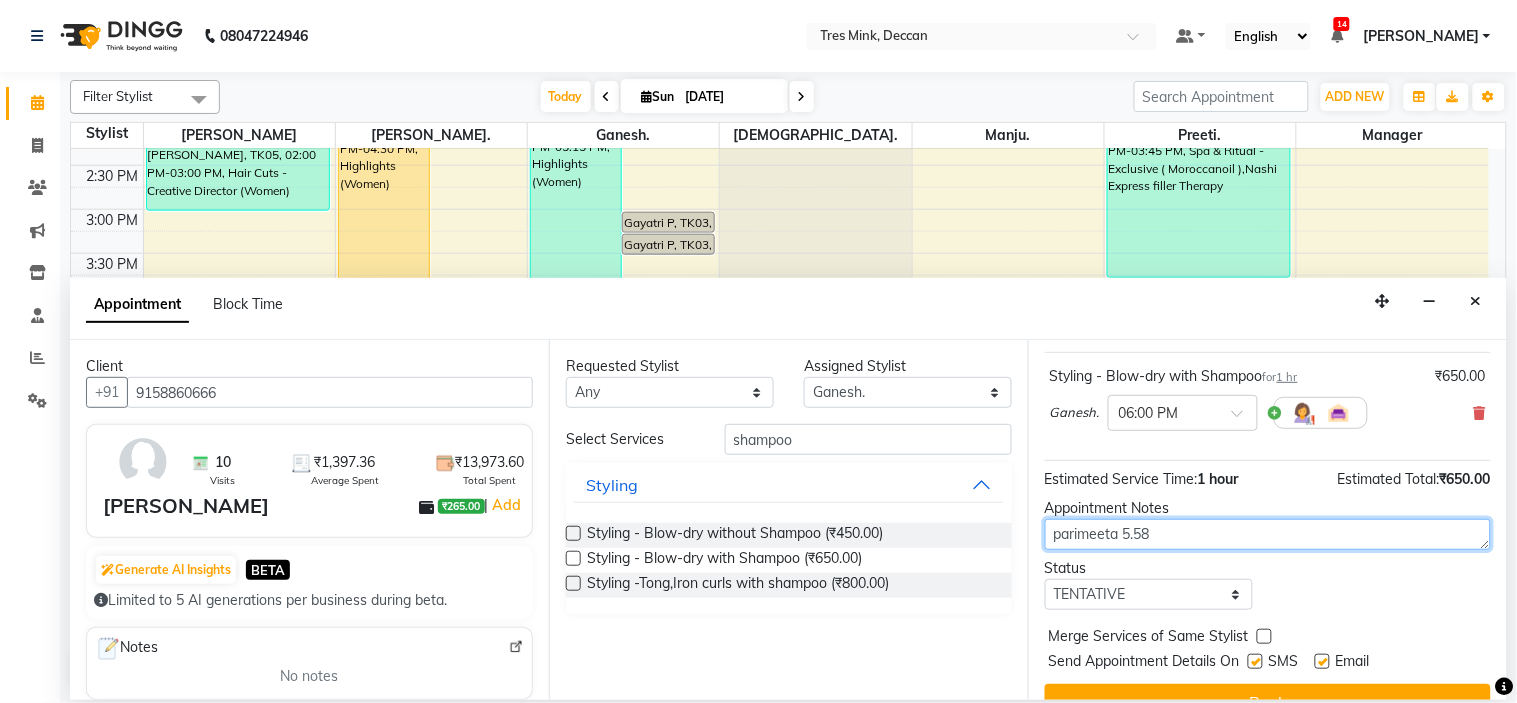 type on "parimeeta 5.58" 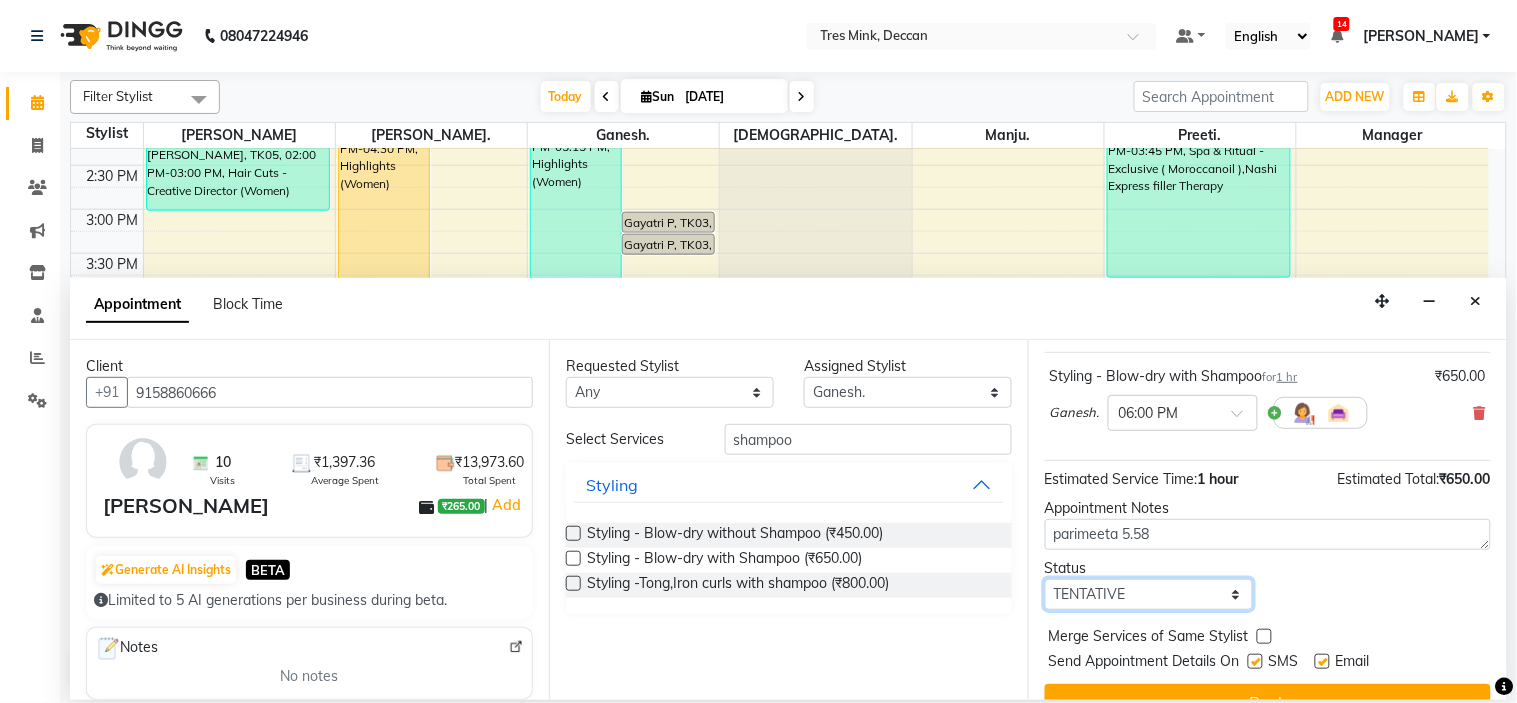 click on "Select TENTATIVE CONFIRM CHECK-IN UPCOMING" at bounding box center (1149, 594) 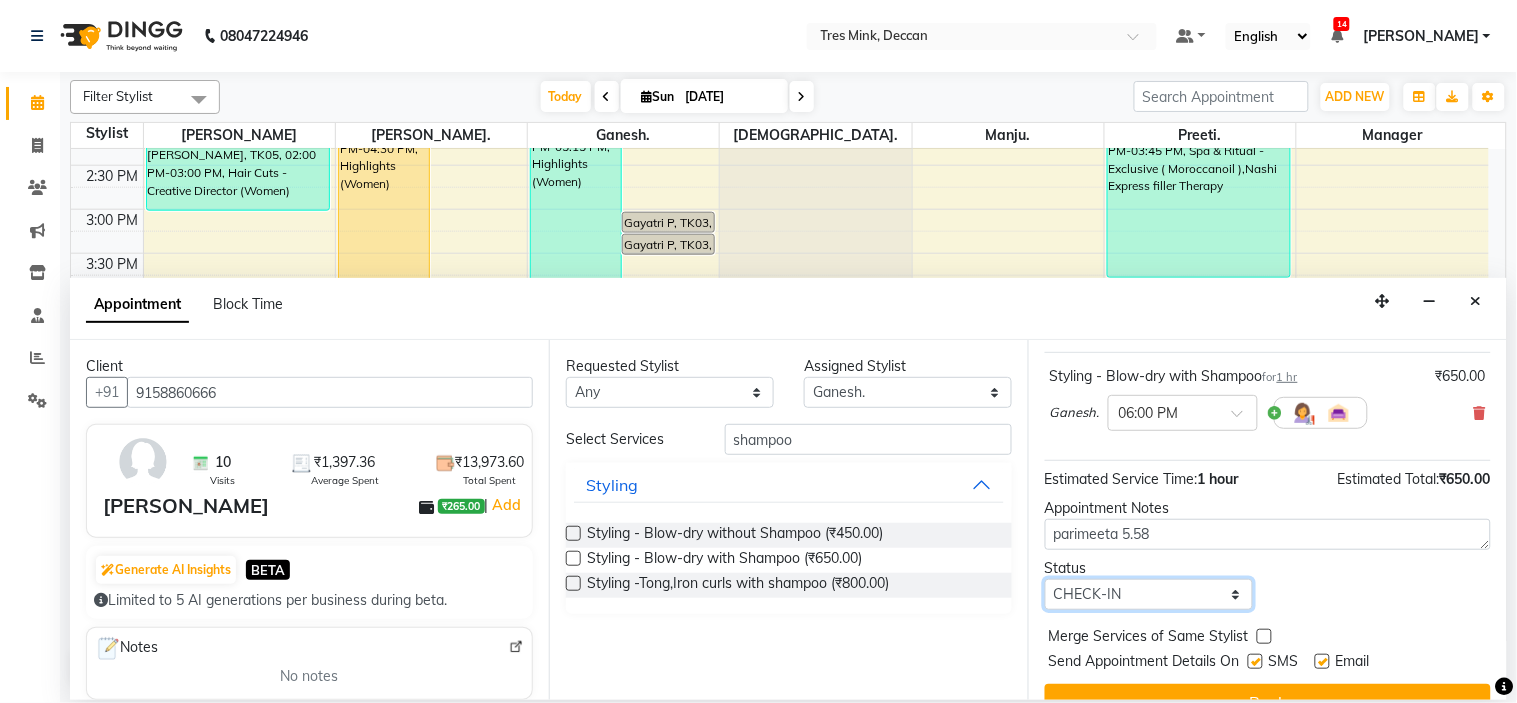 click on "Select TENTATIVE CONFIRM CHECK-IN UPCOMING" at bounding box center (1149, 594) 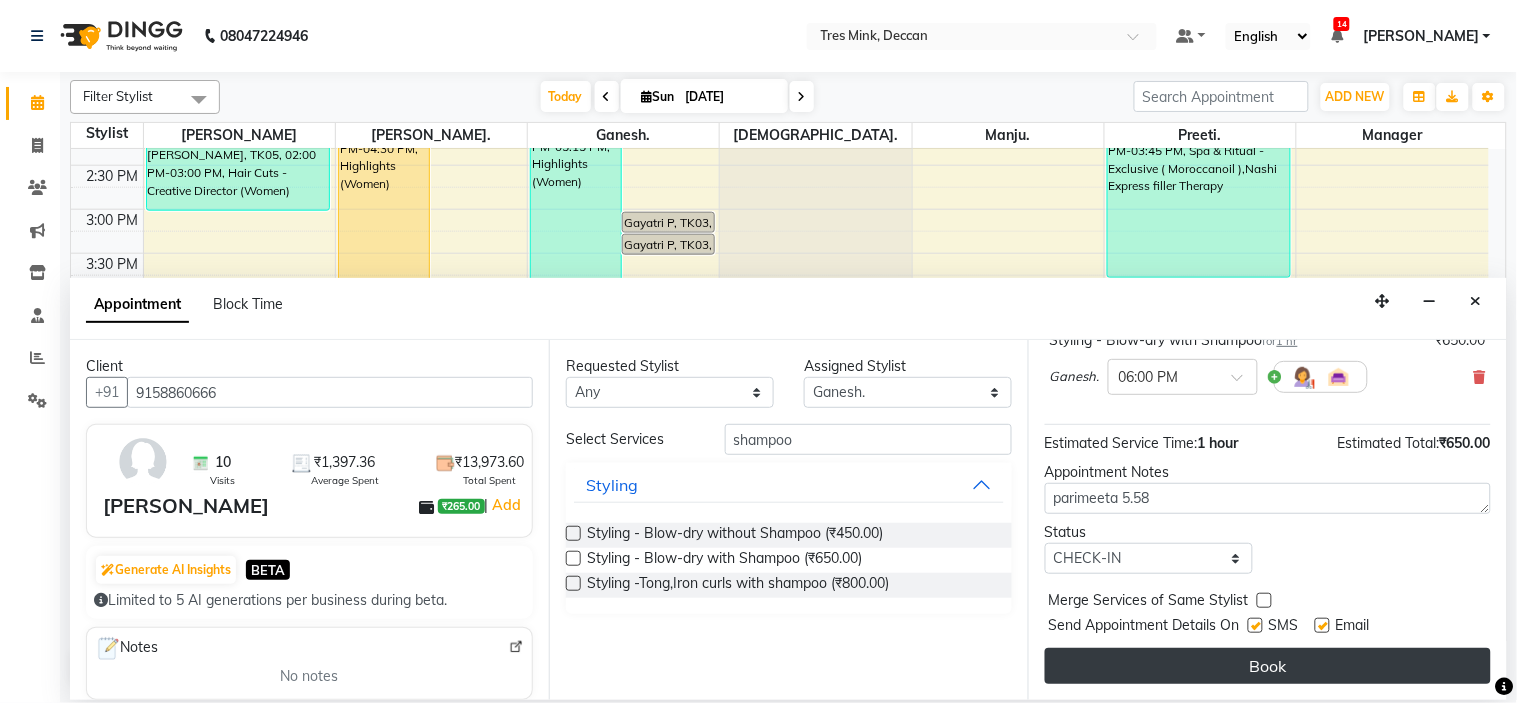 click on "Book" at bounding box center [1268, 666] 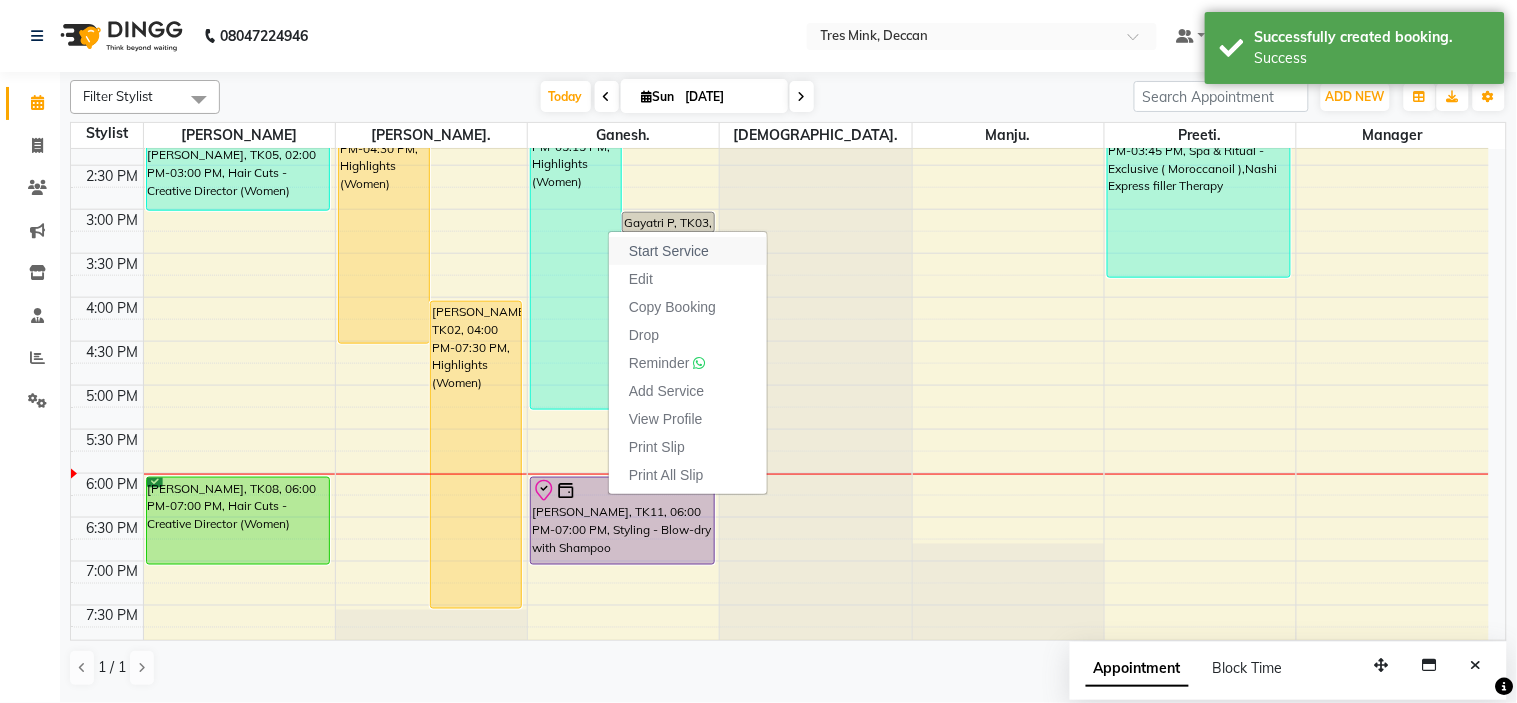 click on "Start Service" at bounding box center (669, 251) 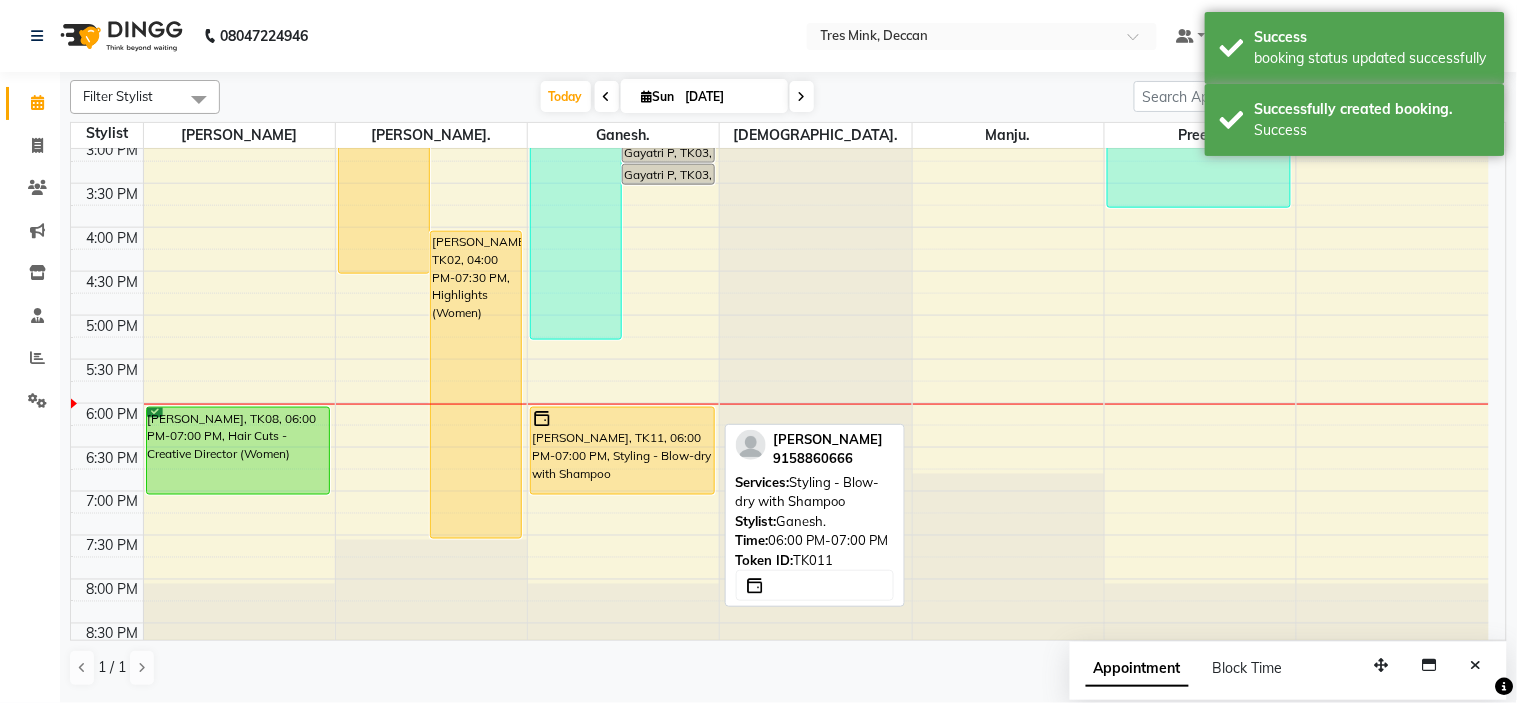 scroll, scrollTop: 656, scrollLeft: 0, axis: vertical 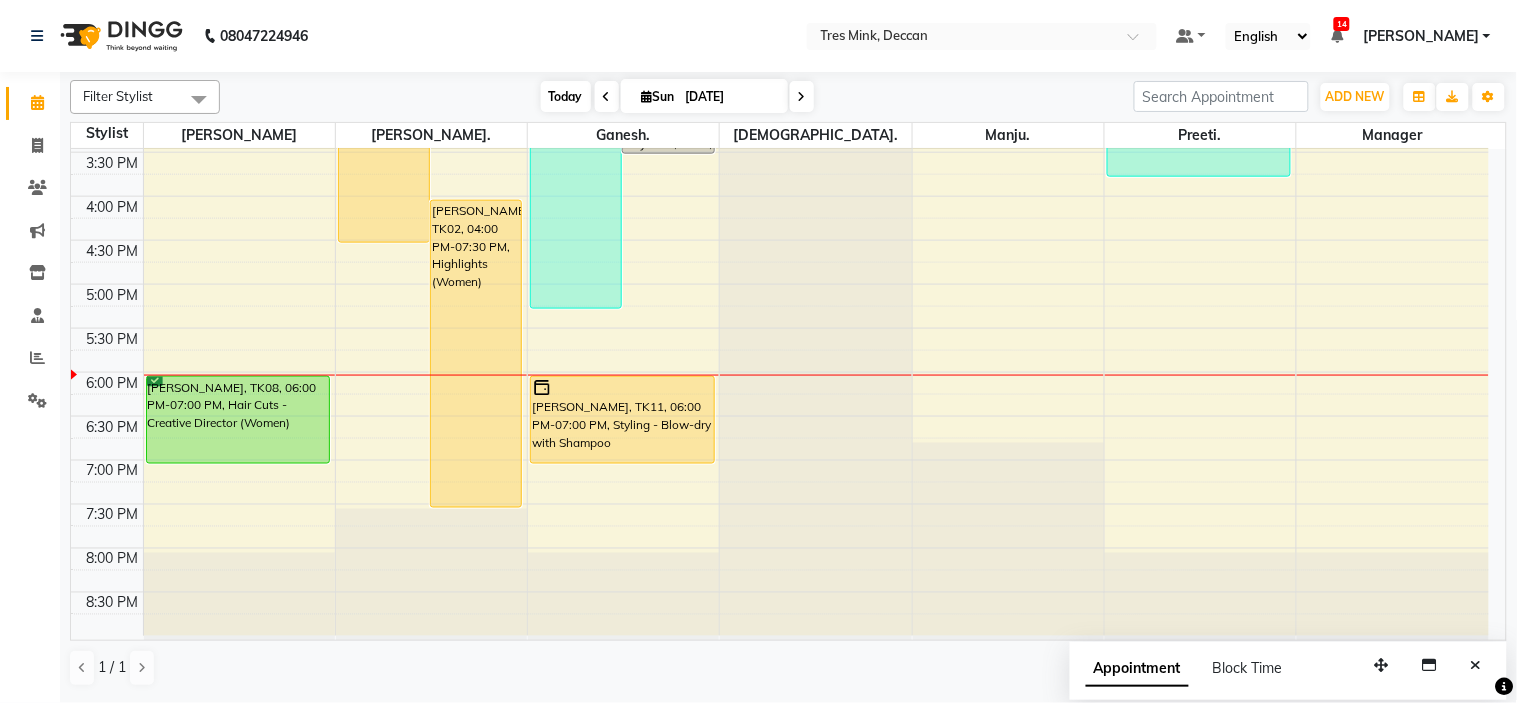 click on "Today" at bounding box center [566, 96] 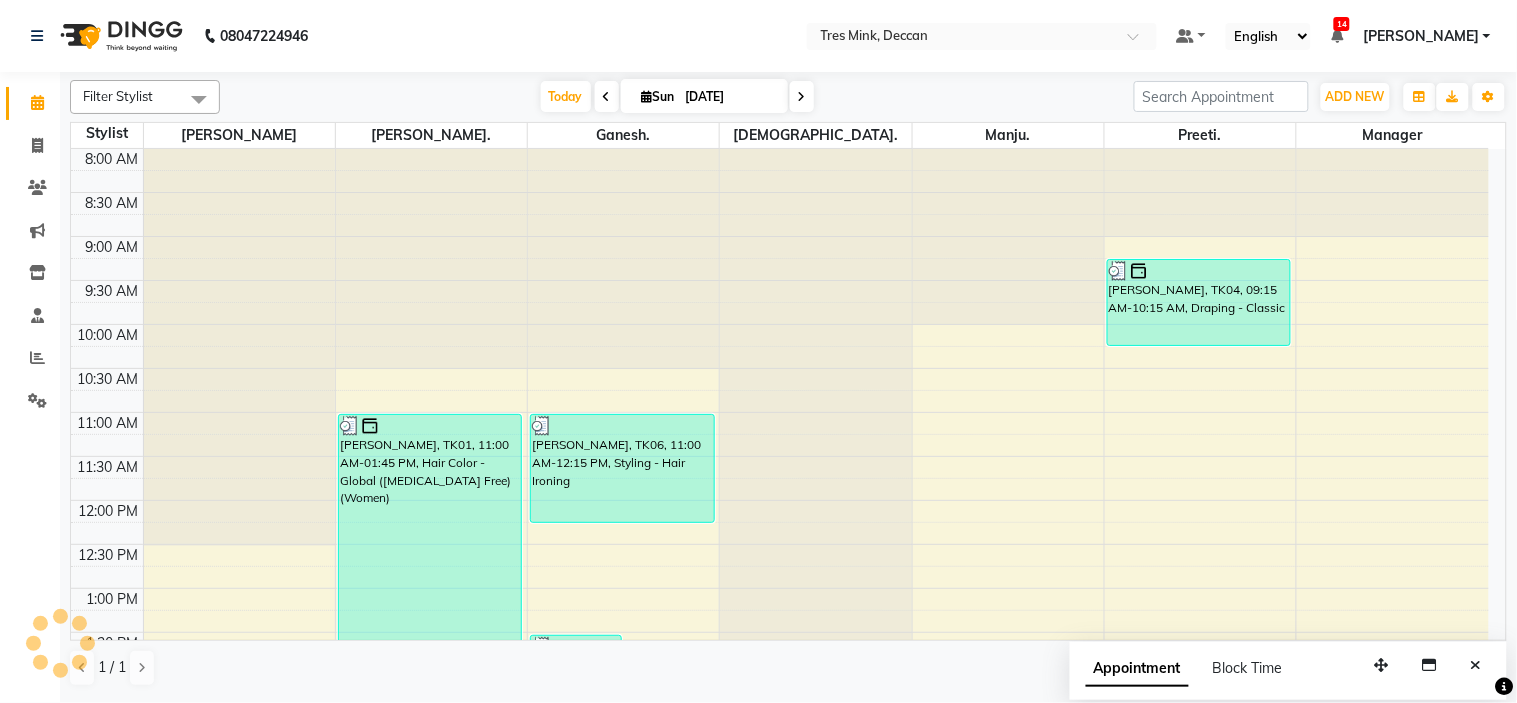 scroll, scrollTop: 656, scrollLeft: 0, axis: vertical 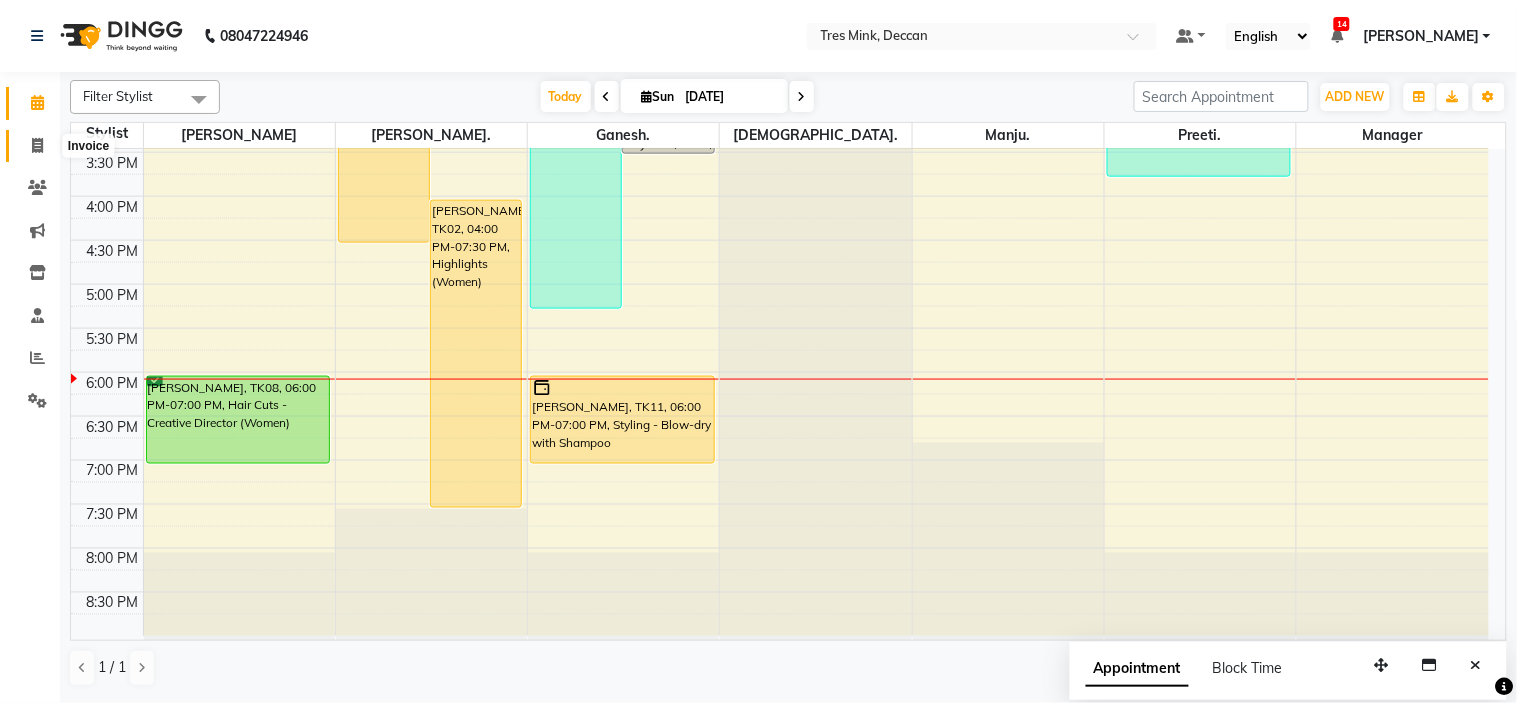 click 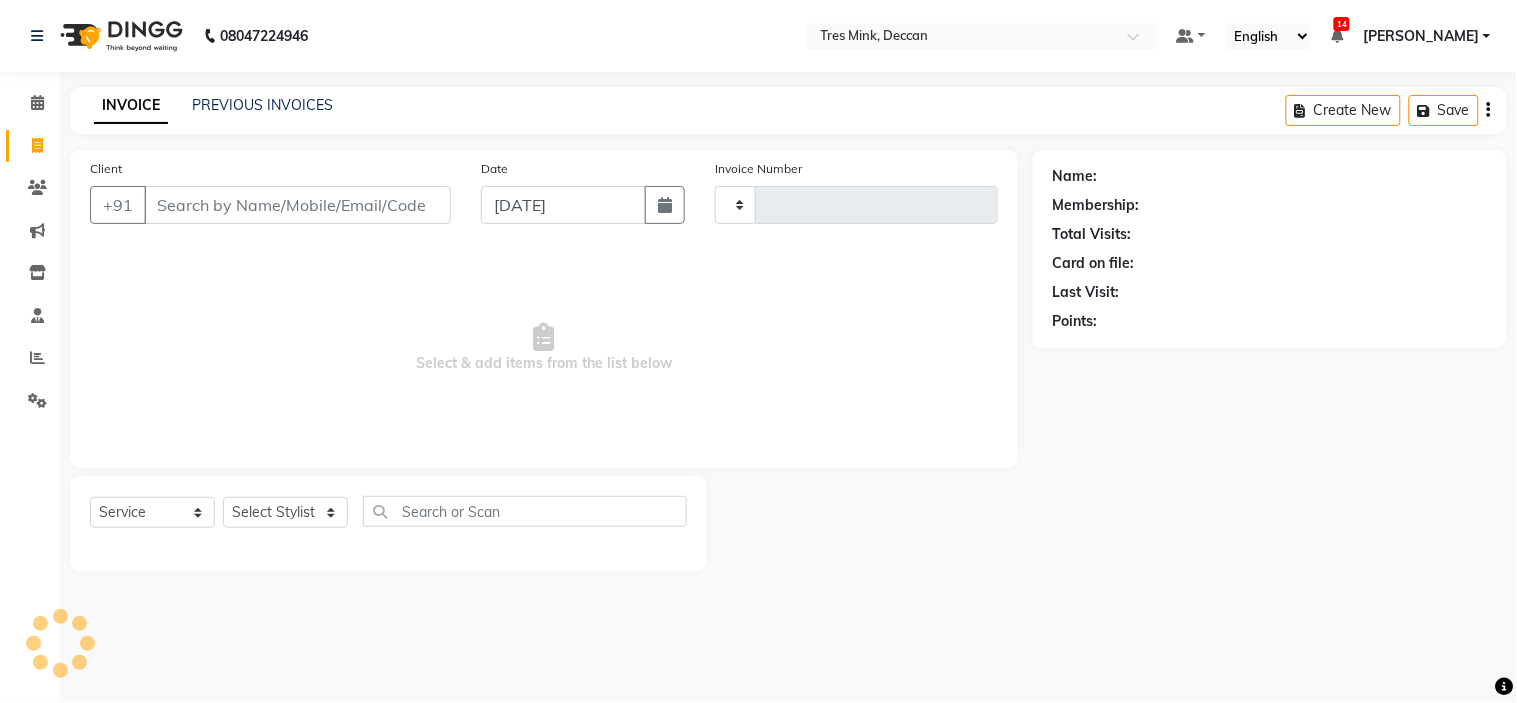 type on "0651" 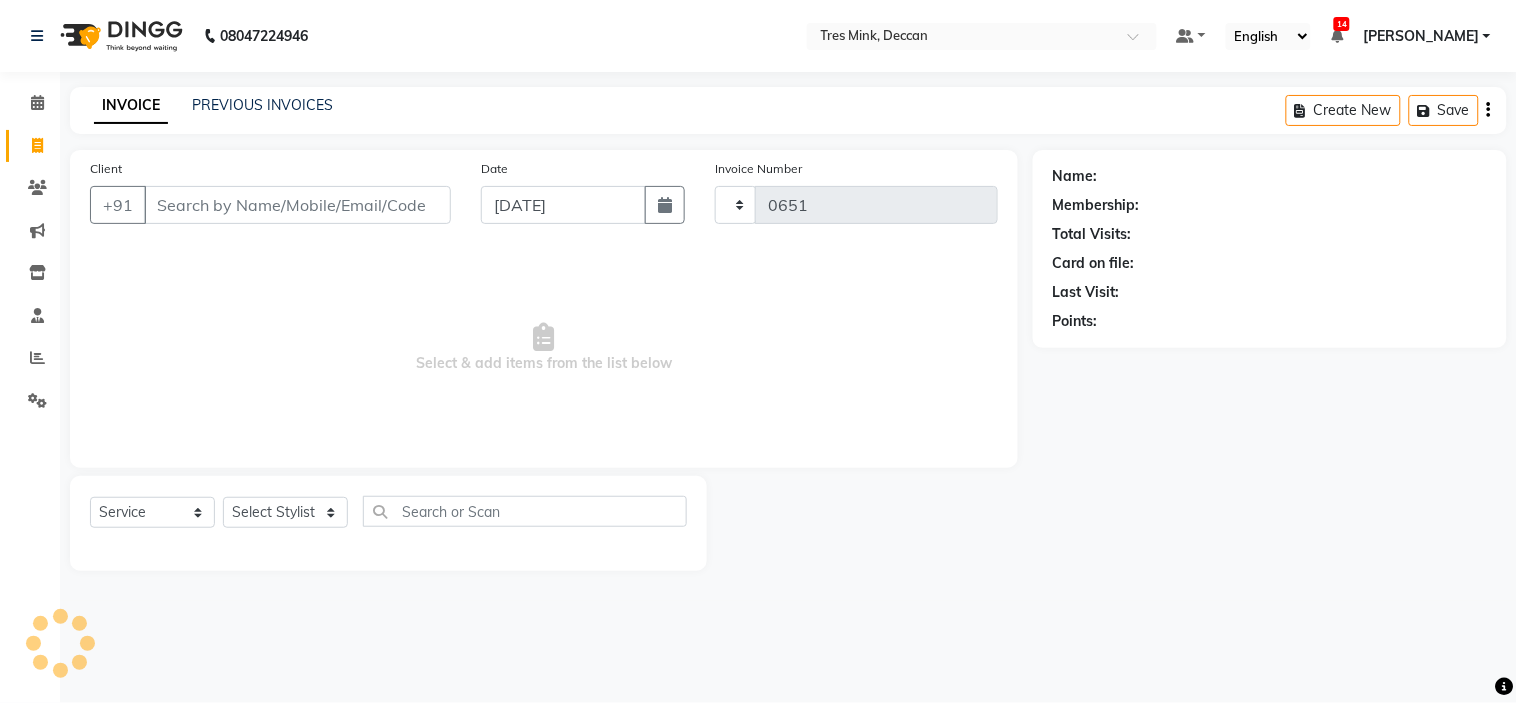 select on "8055" 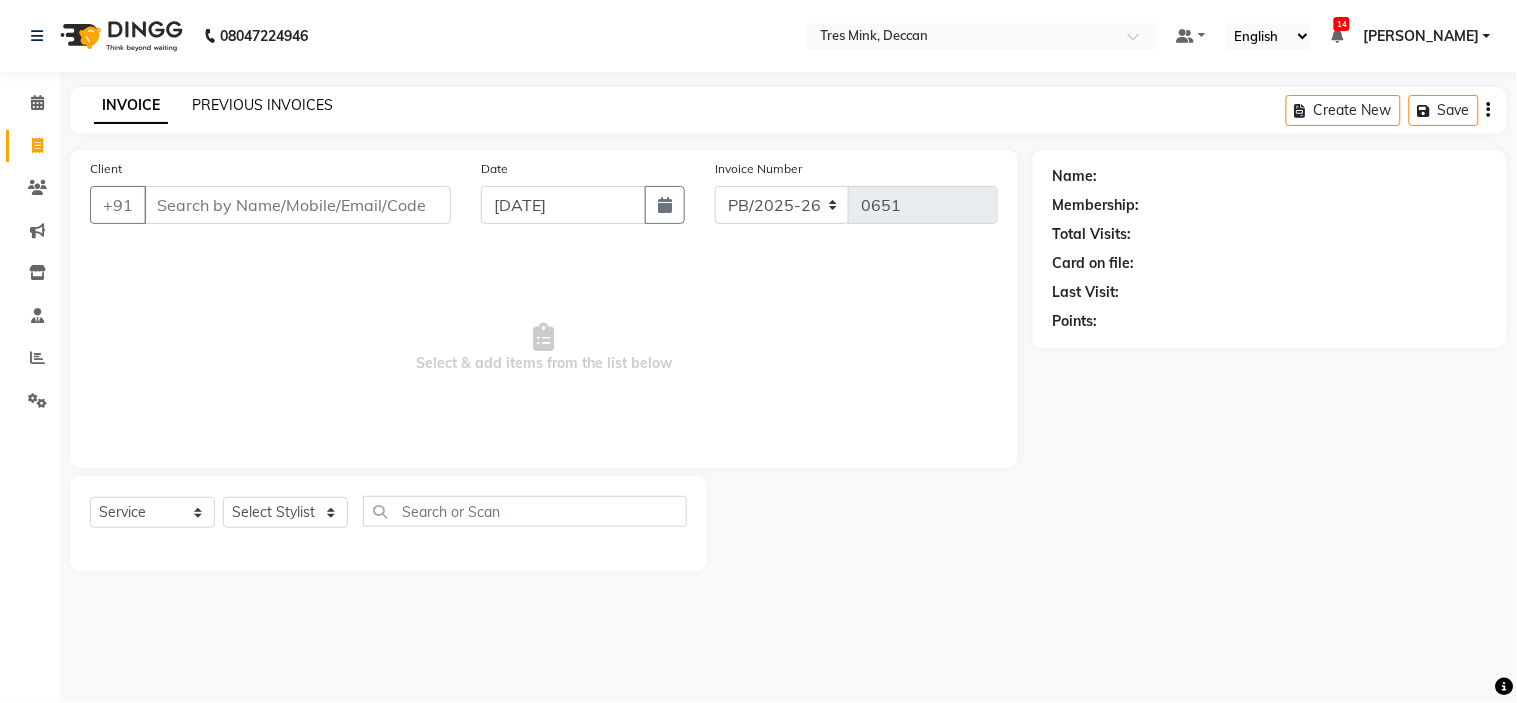 click on "PREVIOUS INVOICES" 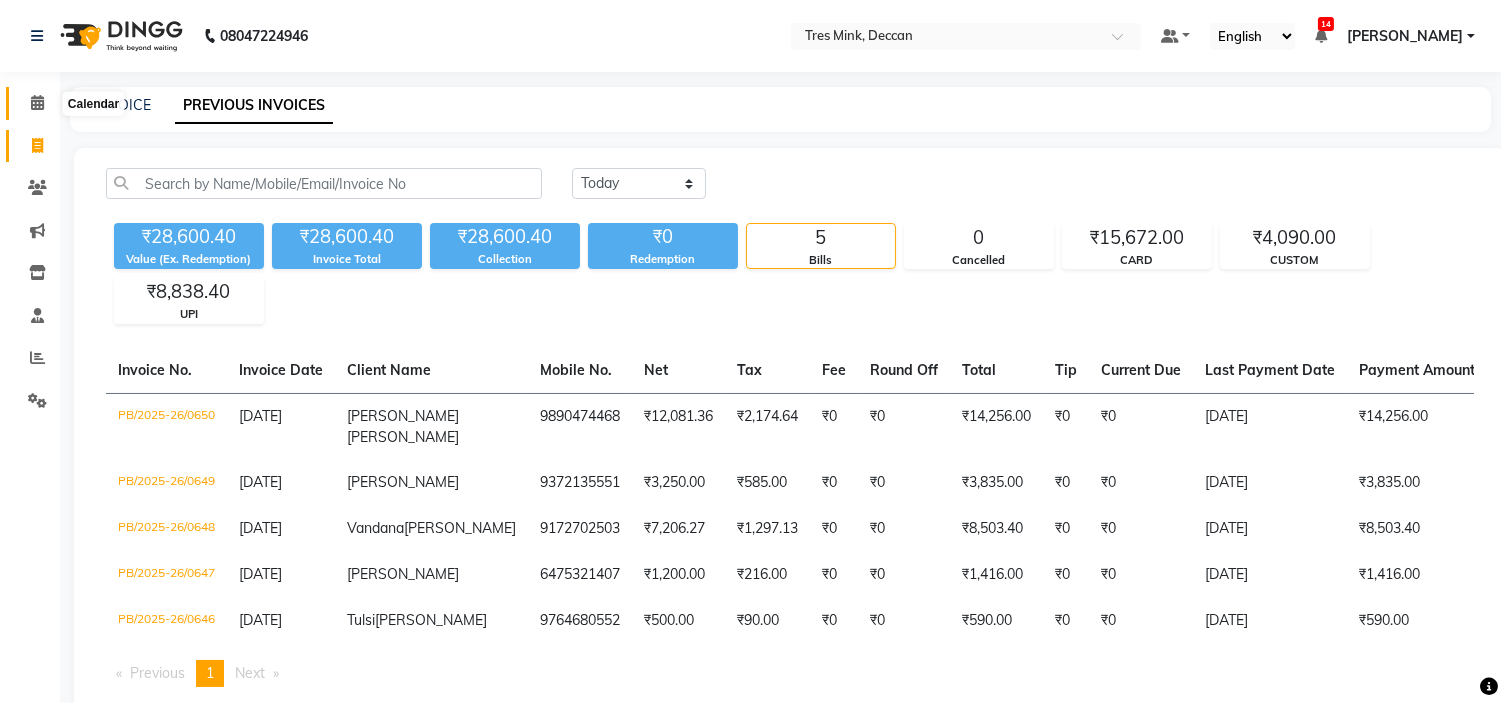 click 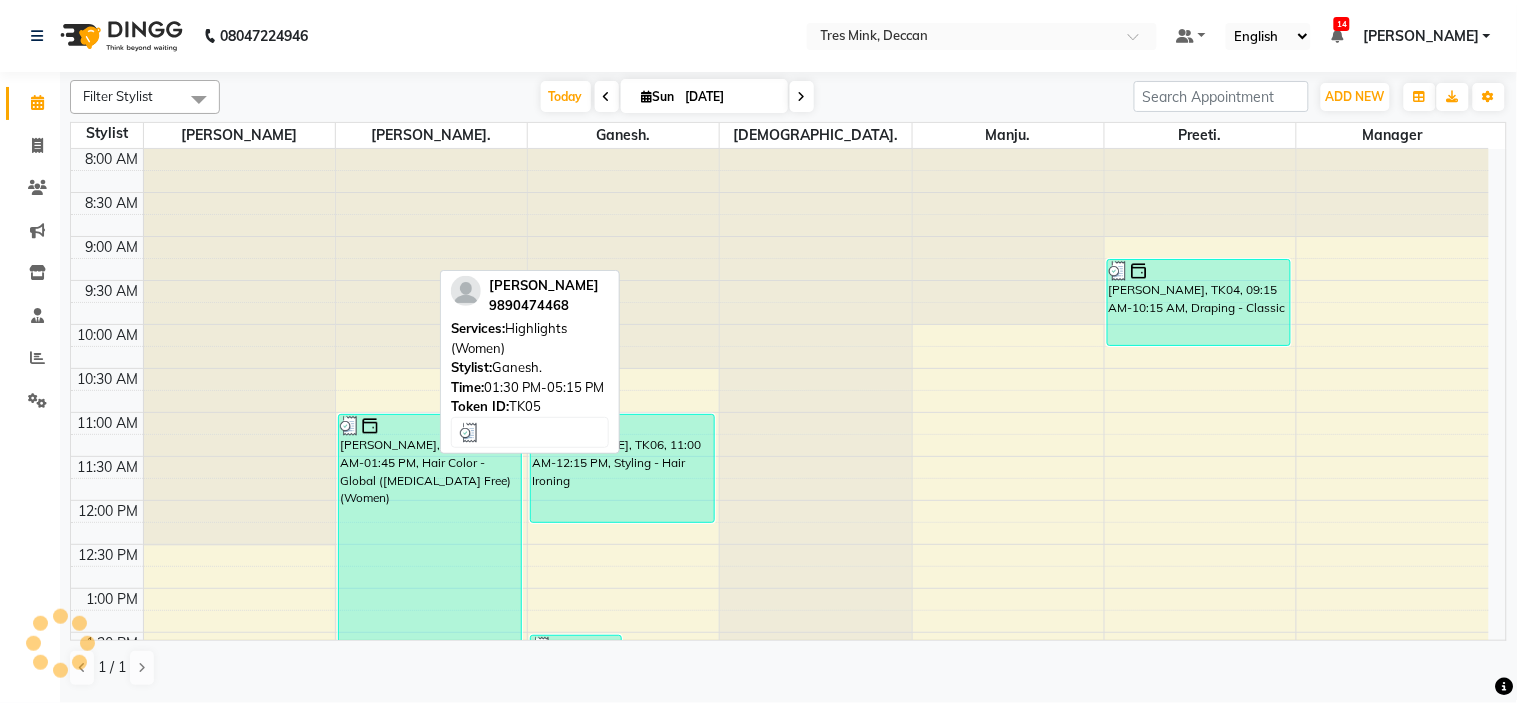 scroll, scrollTop: 618, scrollLeft: 0, axis: vertical 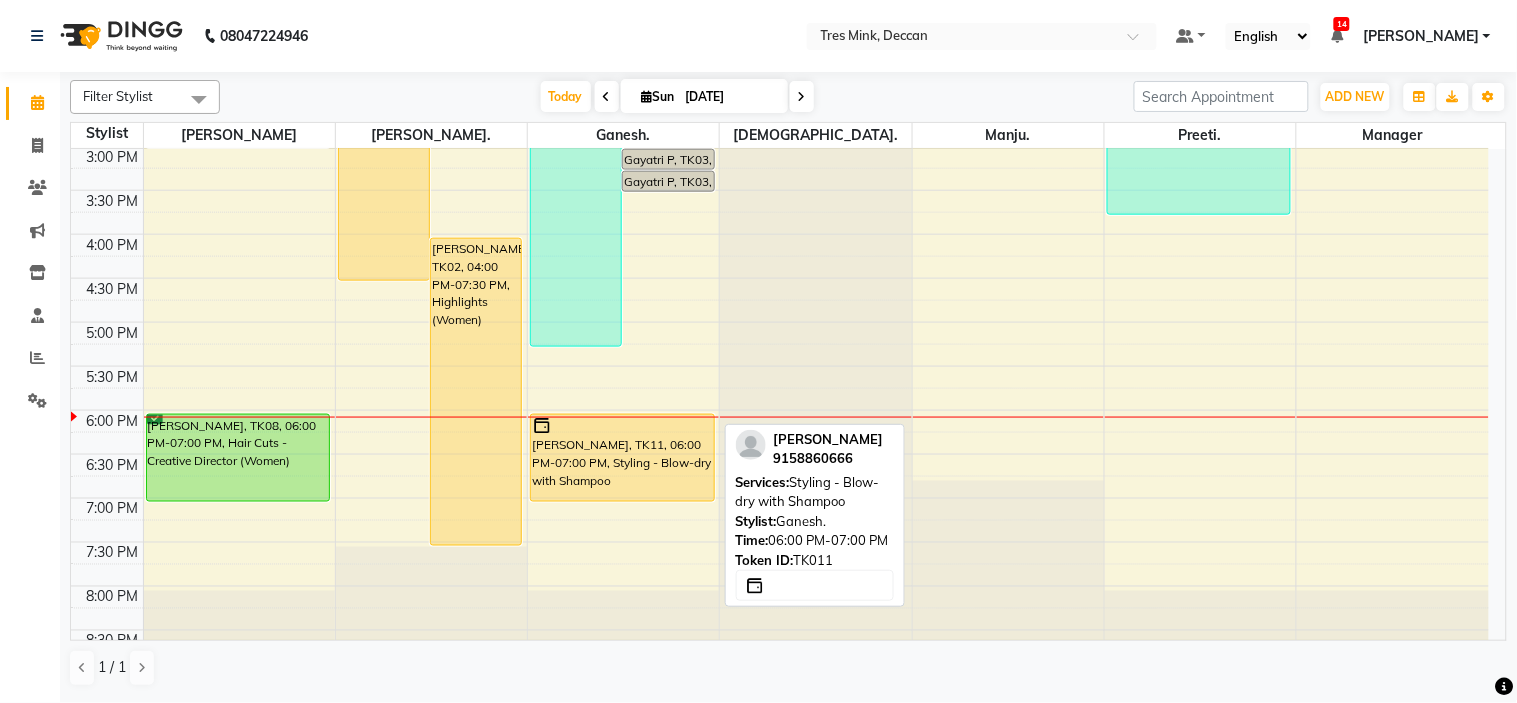 click on "[PERSON_NAME], TK11, 06:00 PM-07:00 PM, Styling - Blow-dry with Shampoo" at bounding box center [622, 458] 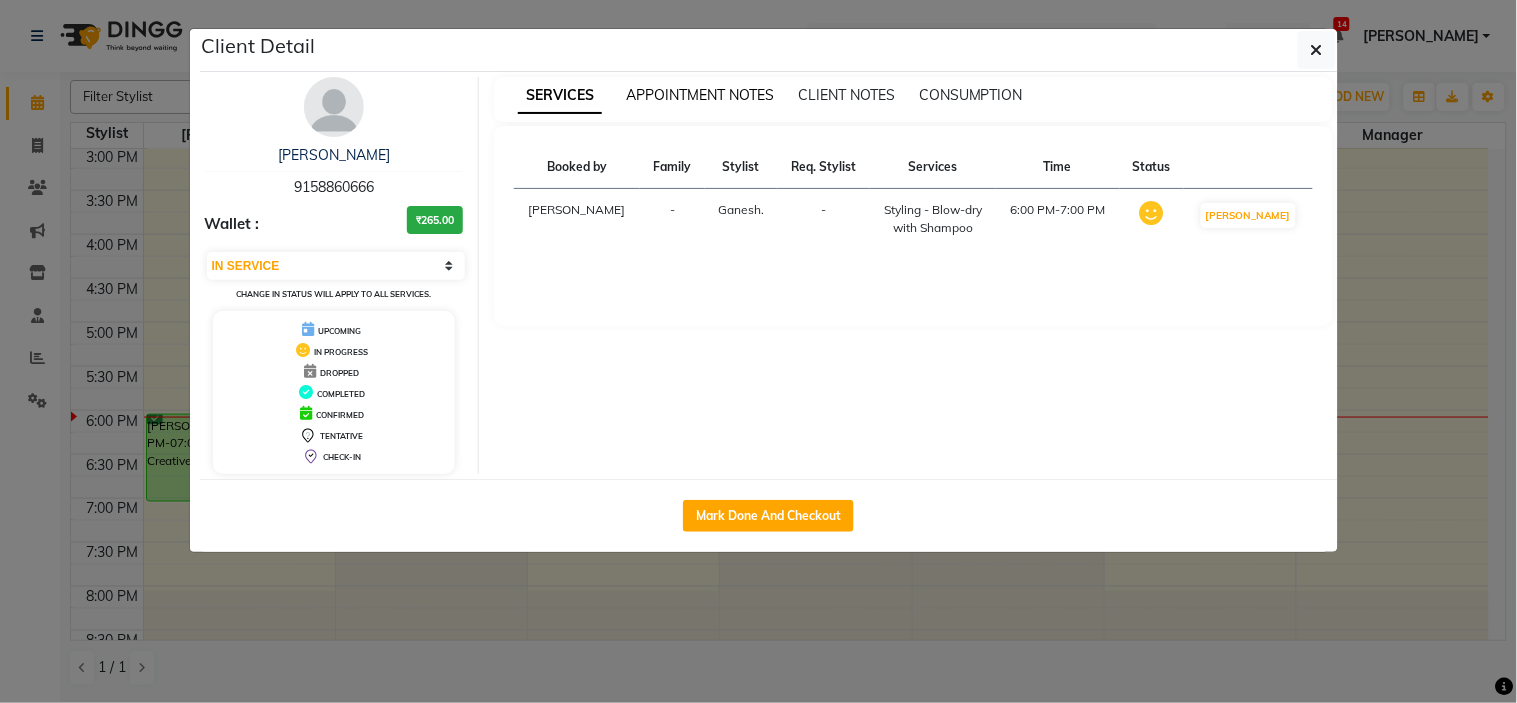 click on "APPOINTMENT NOTES" at bounding box center [700, 95] 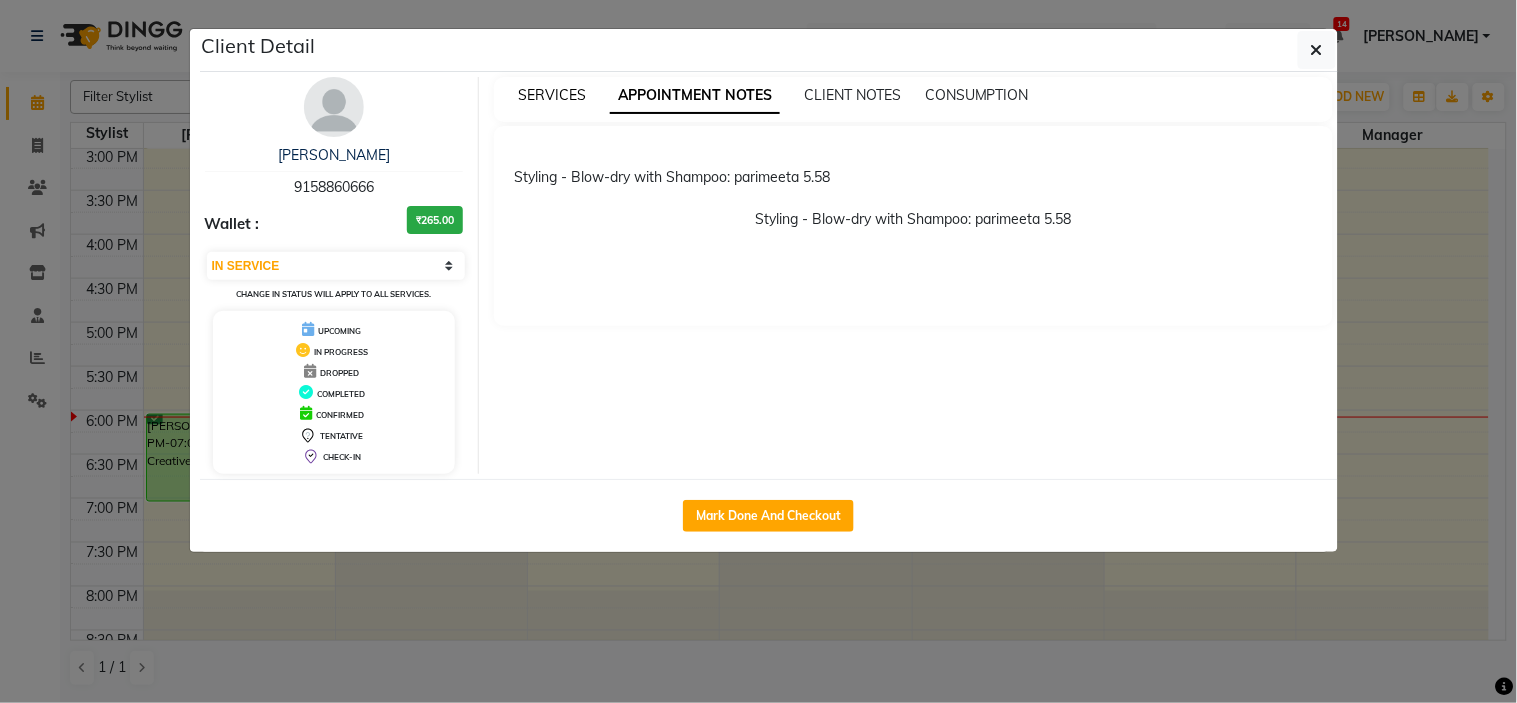 click on "SERVICES" at bounding box center [552, 95] 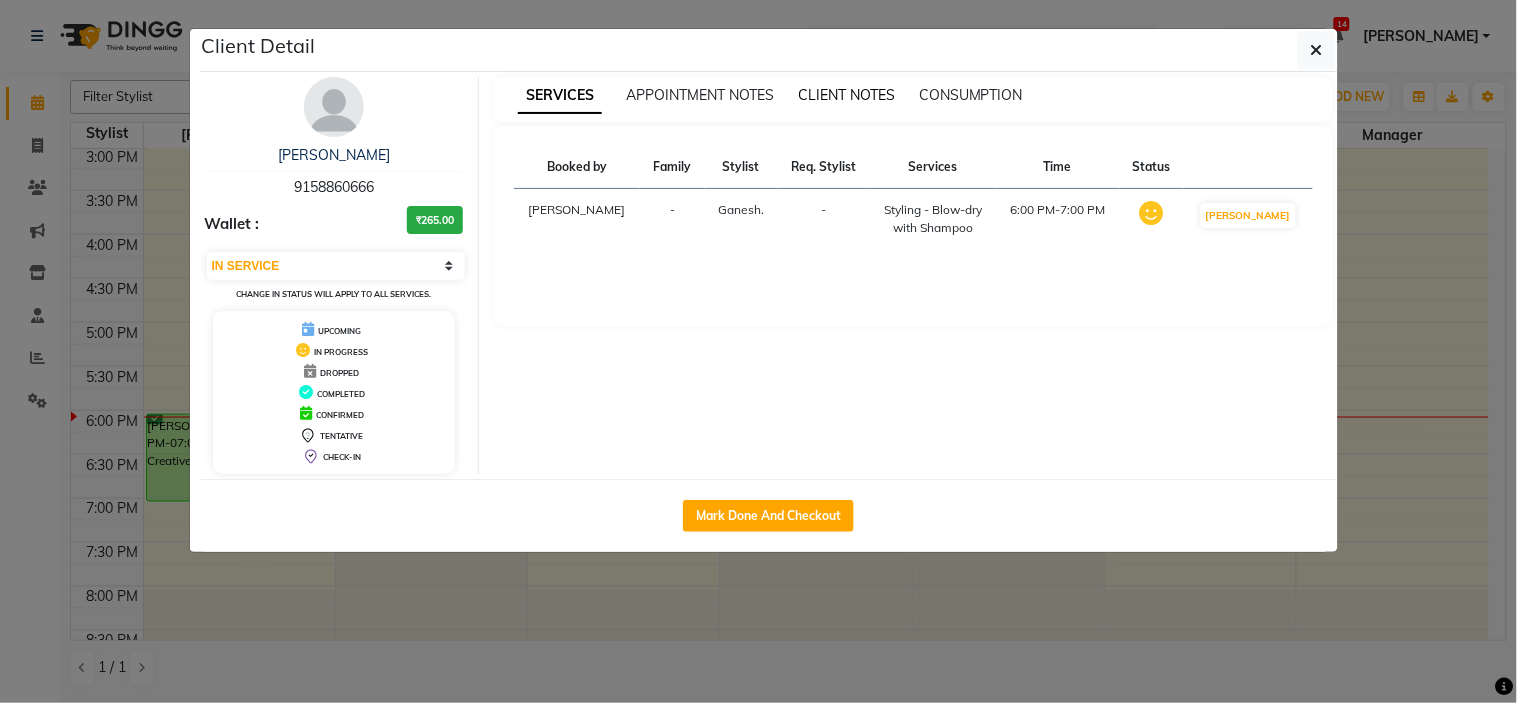 click on "CLIENT NOTES" at bounding box center (846, 95) 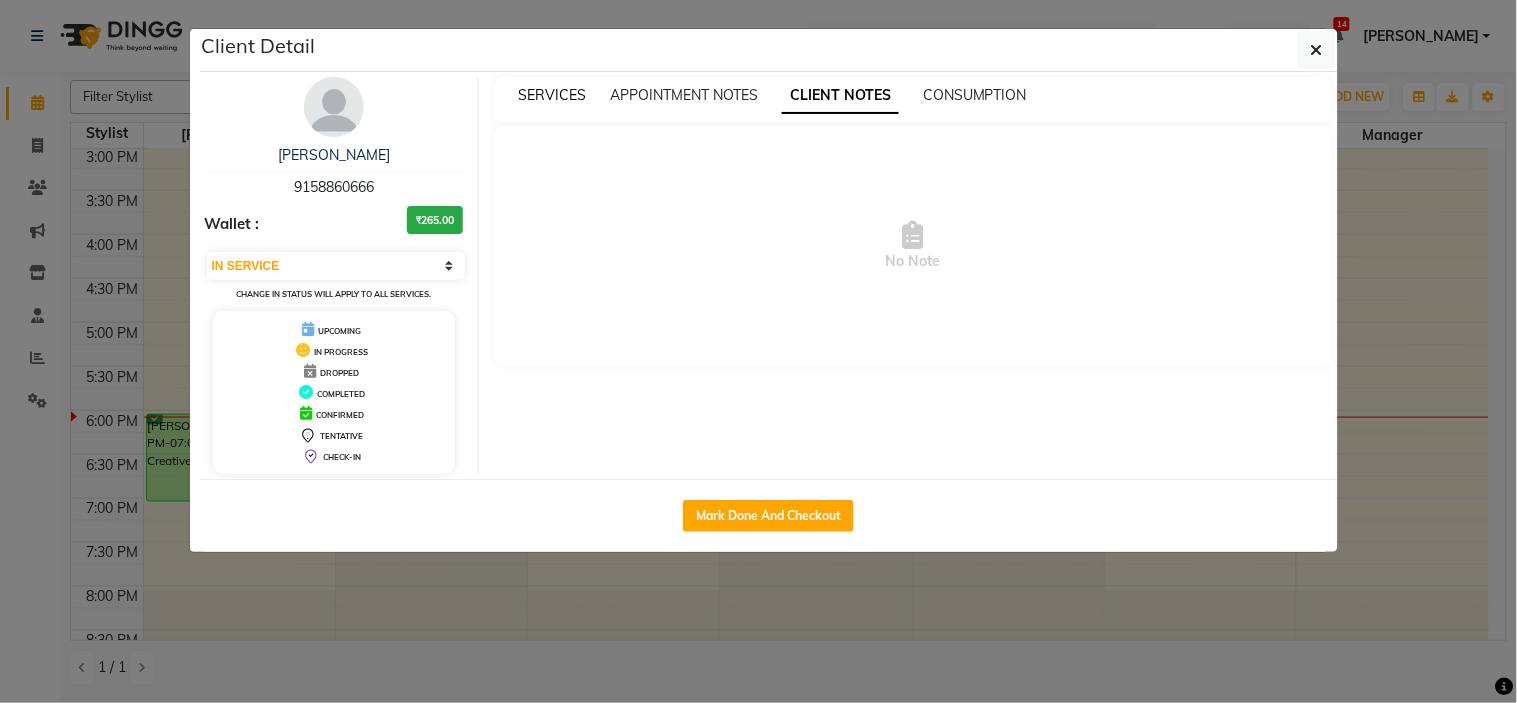 click on "SERVICES" at bounding box center (552, 95) 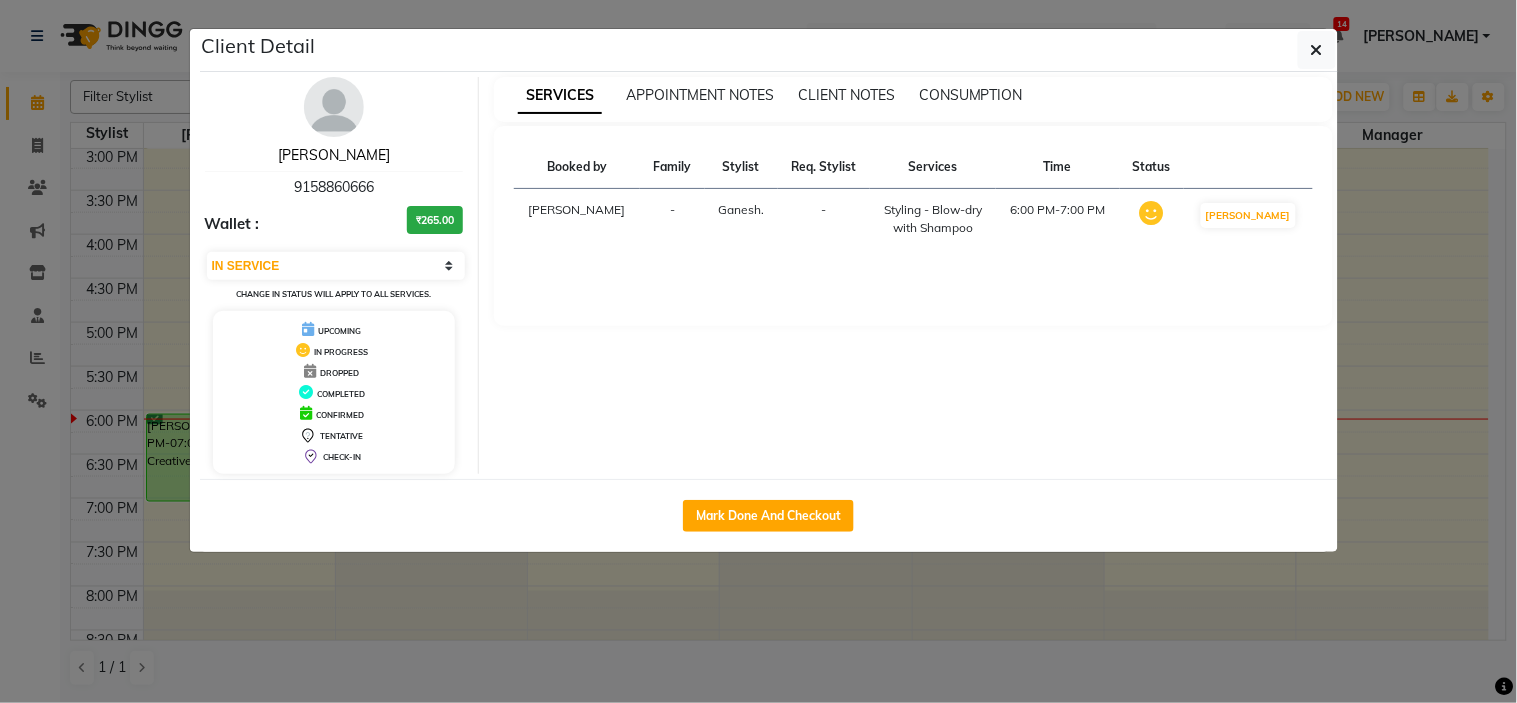 click on "[PERSON_NAME]" at bounding box center [334, 155] 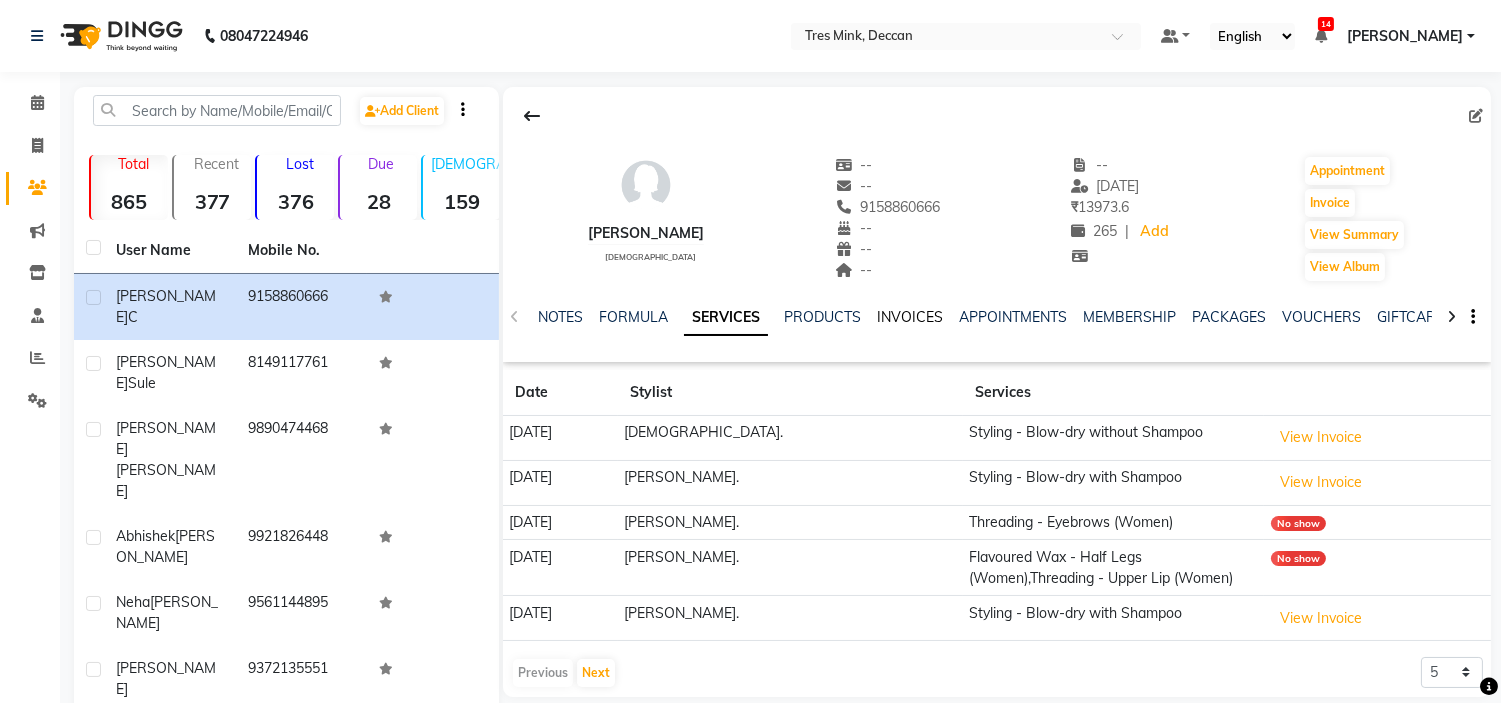 click on "INVOICES" 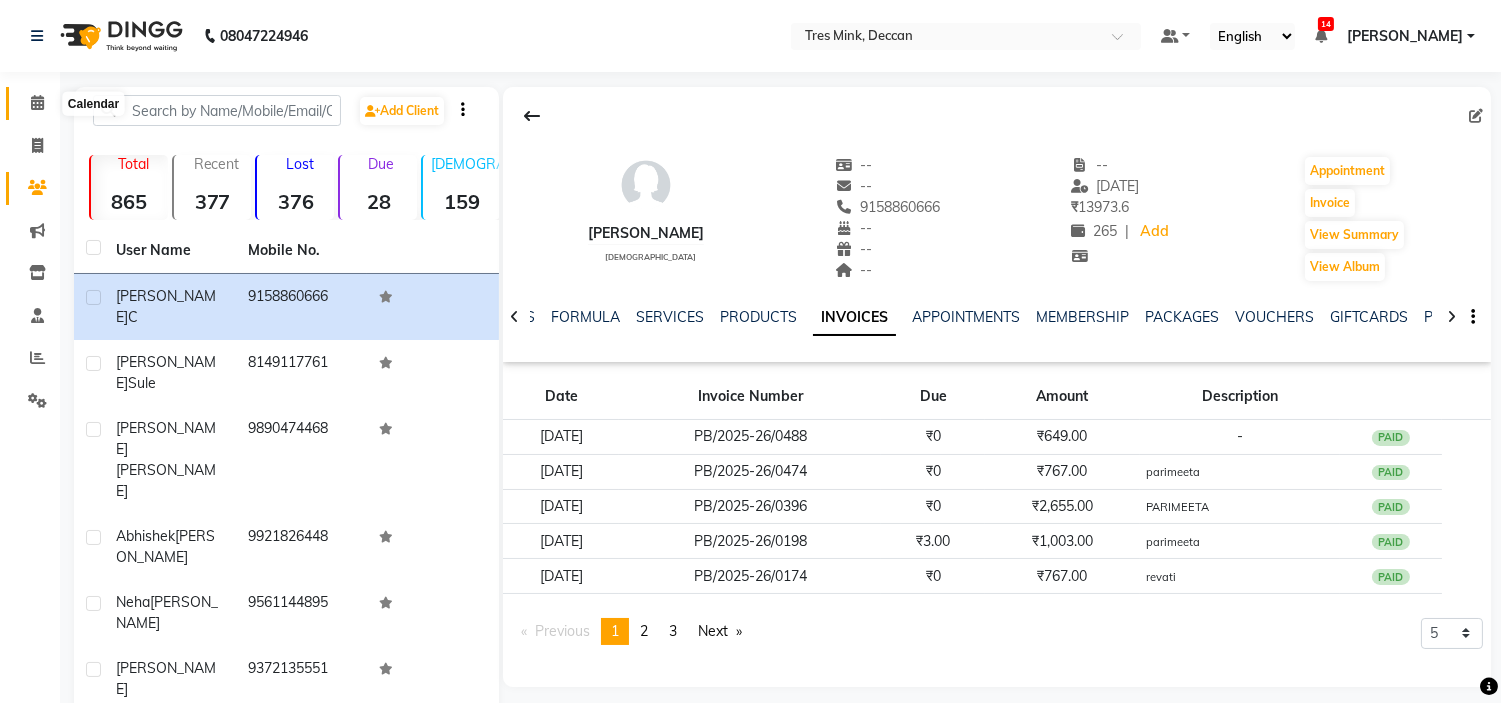 click 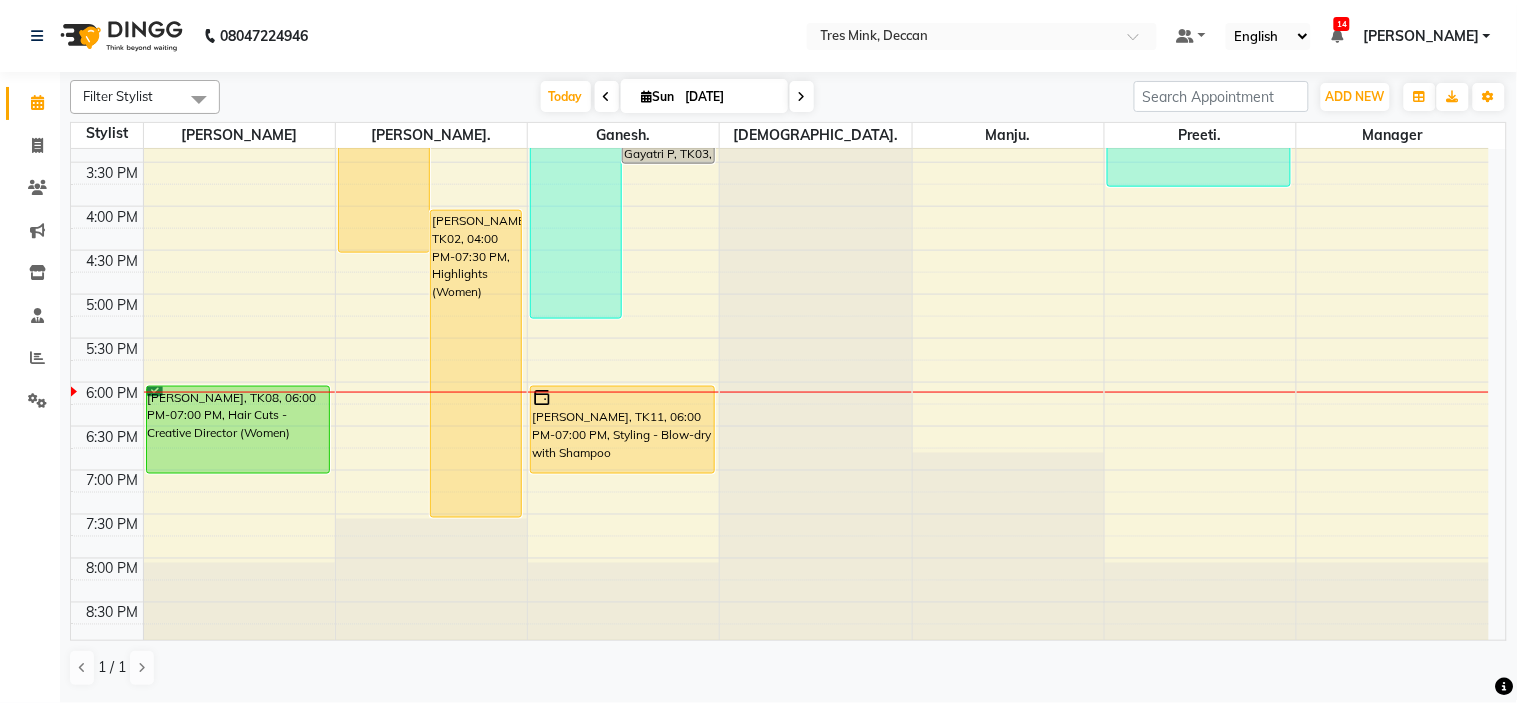 scroll, scrollTop: 656, scrollLeft: 0, axis: vertical 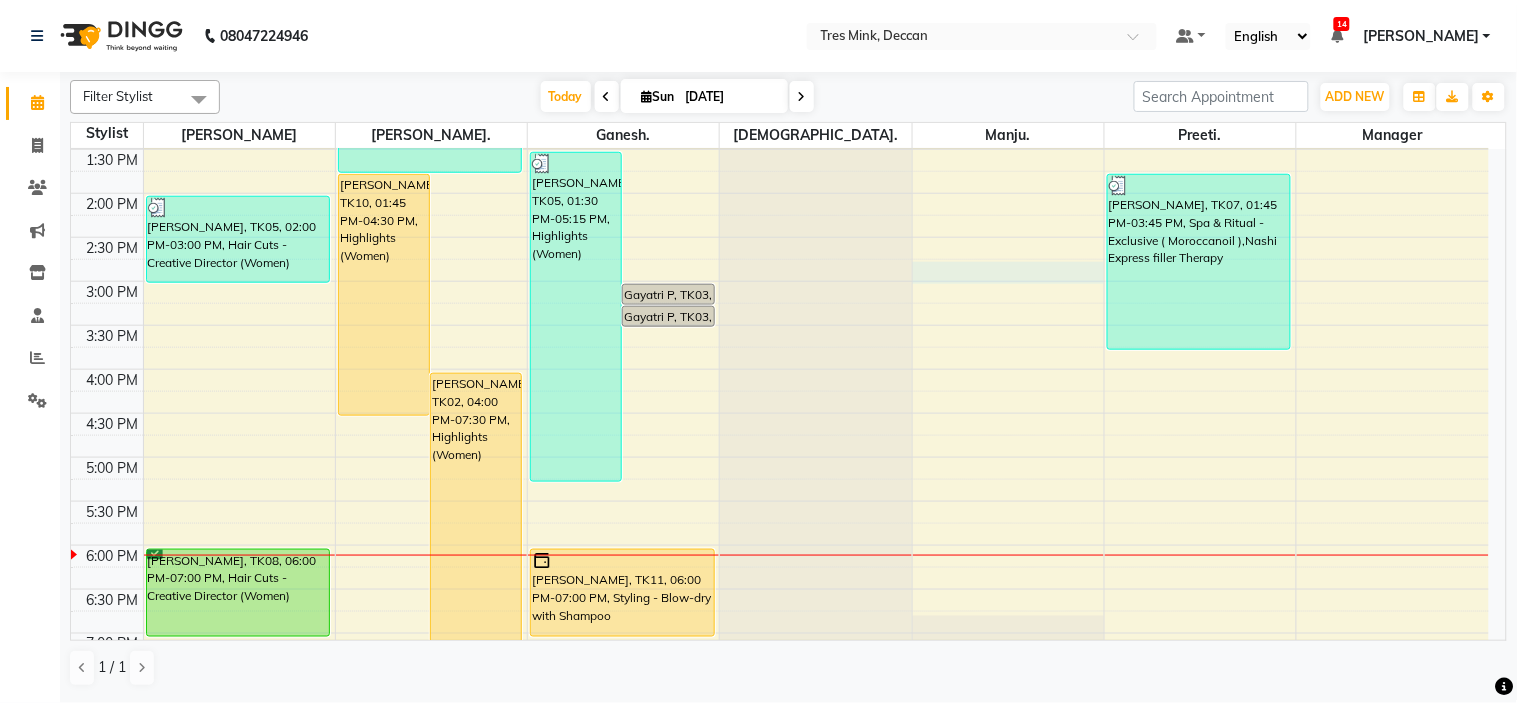 click on "8:00 AM 8:30 AM 9:00 AM 9:30 AM 10:00 AM 10:30 AM 11:00 AM 11:30 AM 12:00 PM 12:30 PM 1:00 PM 1:30 PM 2:00 PM 2:30 PM 3:00 PM 3:30 PM 4:00 PM 4:30 PM 5:00 PM 5:30 PM 6:00 PM 6:30 PM 7:00 PM 7:30 PM 8:00 PM 8:30 PM     Soniya Tamhane, TK05, 02:00 PM-03:00 PM, Hair Cuts - Creative Director (Women)     vinita, TK08, 06:00 PM-07:00 PM, Hair Cuts - Creative Director (Women)    sayali sule, TK10, 01:45 PM-04:30 PM, Highlights (Women)    Abhishek Murty, TK02, 04:00 PM-07:30 PM, Highlights (Women)     Vandana Sharma, TK01, 11:00 AM-01:45 PM, Hair Color - Global (Ammonia Free) (Women)     Soniya Tamhane, TK05, 01:30 PM-05:15 PM, Highlights (Women)    Gayatri P, TK03, 03:00 PM-03:15 PM, Hair Cuts -Sr. Salon Stylist (Women)    Gayatri P, TK03, 03:15 PM-03:30 PM, Highlights (Women)     karishma, TK06, 11:00 AM-12:15 PM, Styling - Hair Ironing     Rita C, TK11, 06:00 PM-07:00 PM, Styling - Blow-dry with Shampoo     Tulsi Jachak, TK04, 09:15 AM-10:15 AM, Draping - Classic" at bounding box center [780, 237] 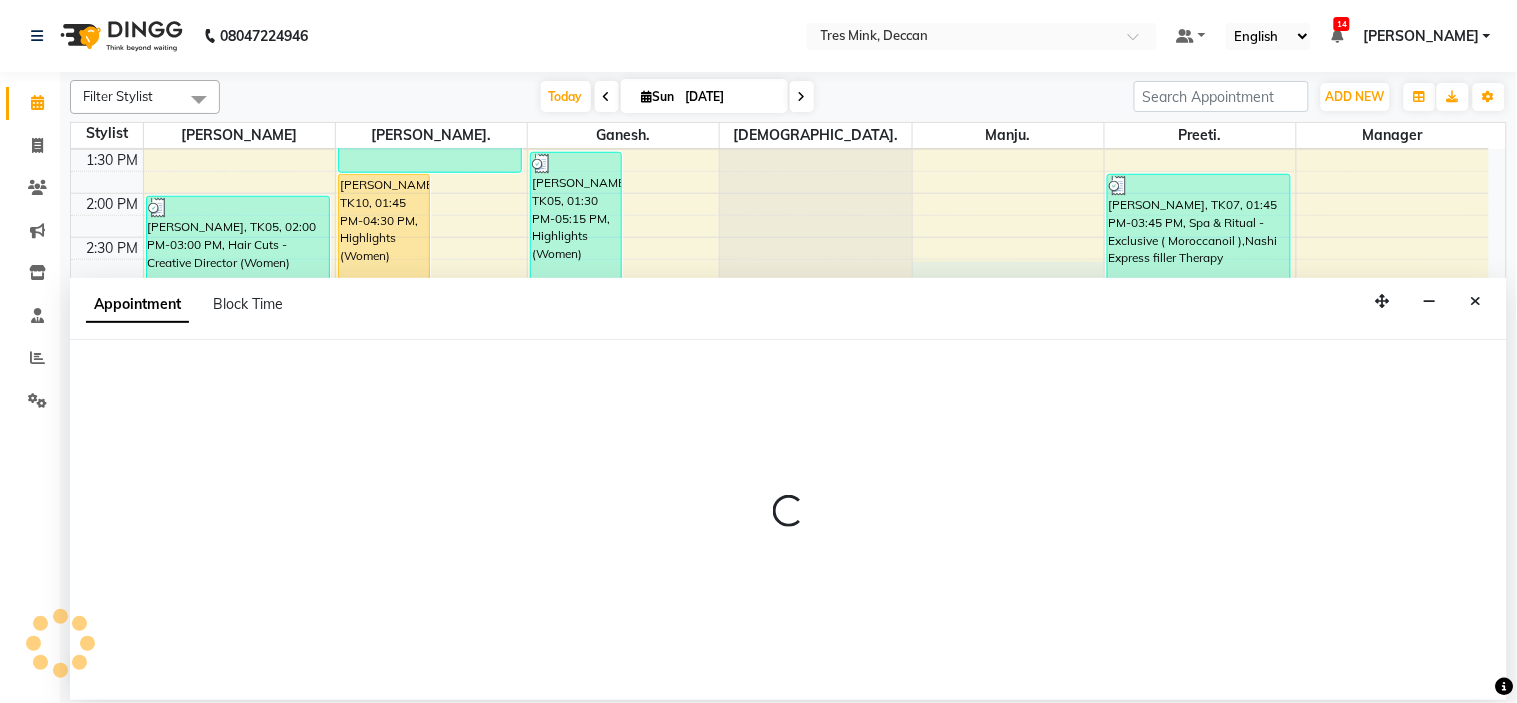 select on "61556" 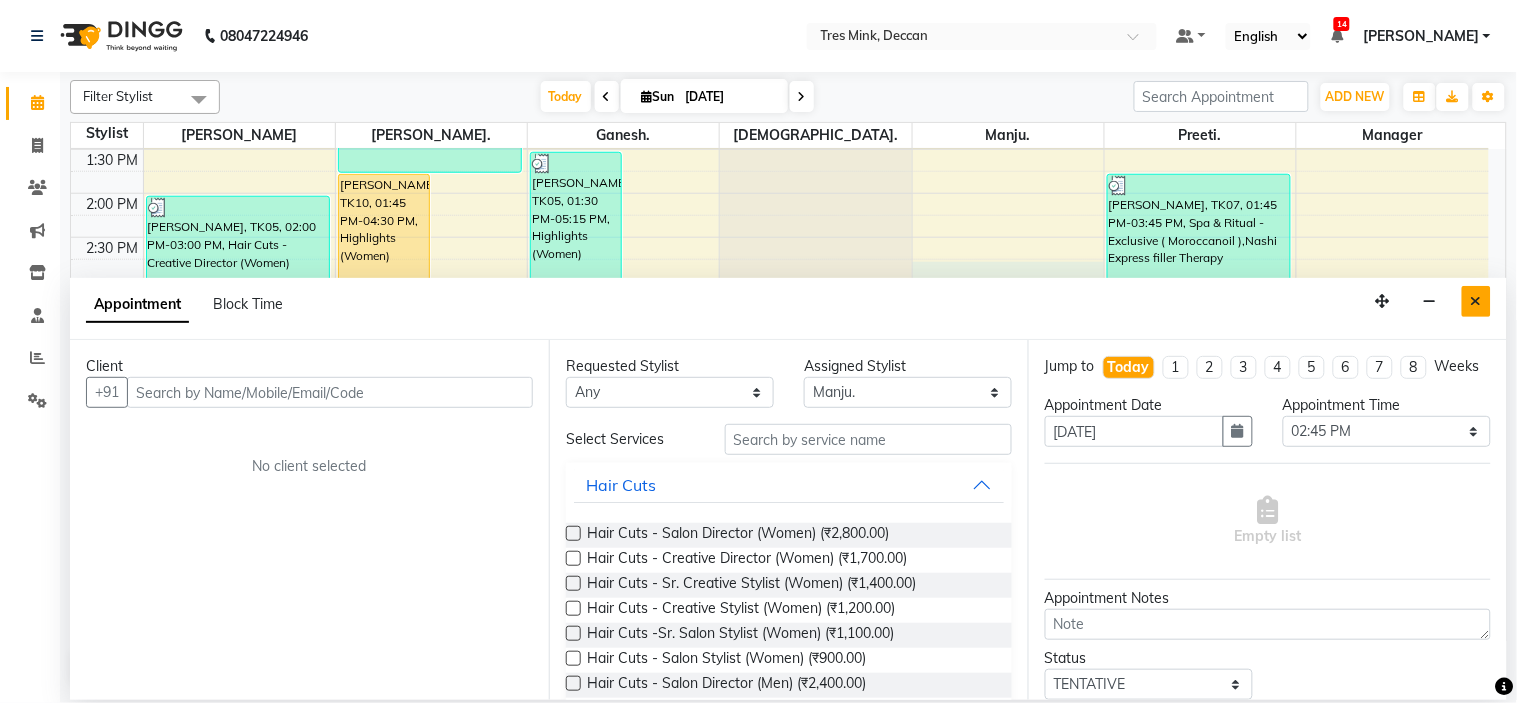click at bounding box center [1476, 301] 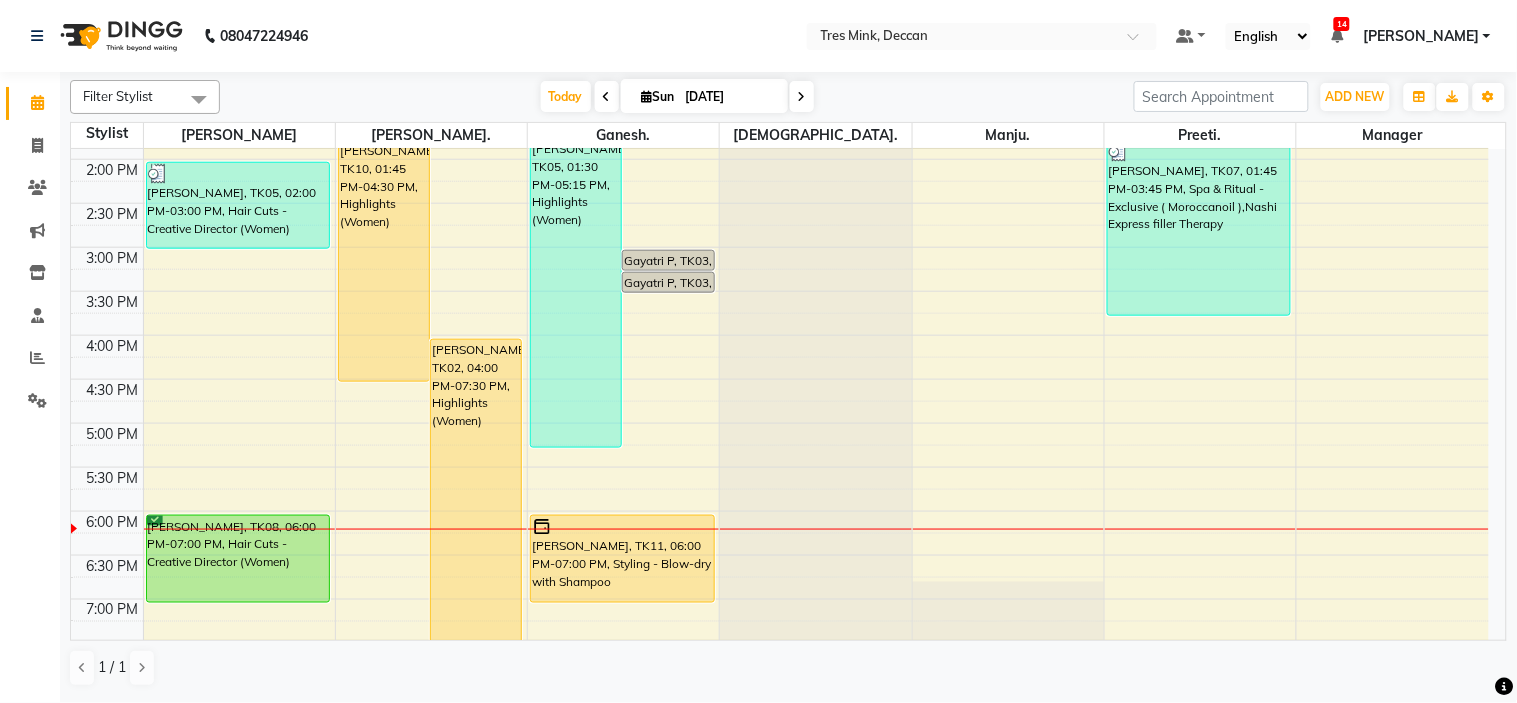 scroll, scrollTop: 507, scrollLeft: 0, axis: vertical 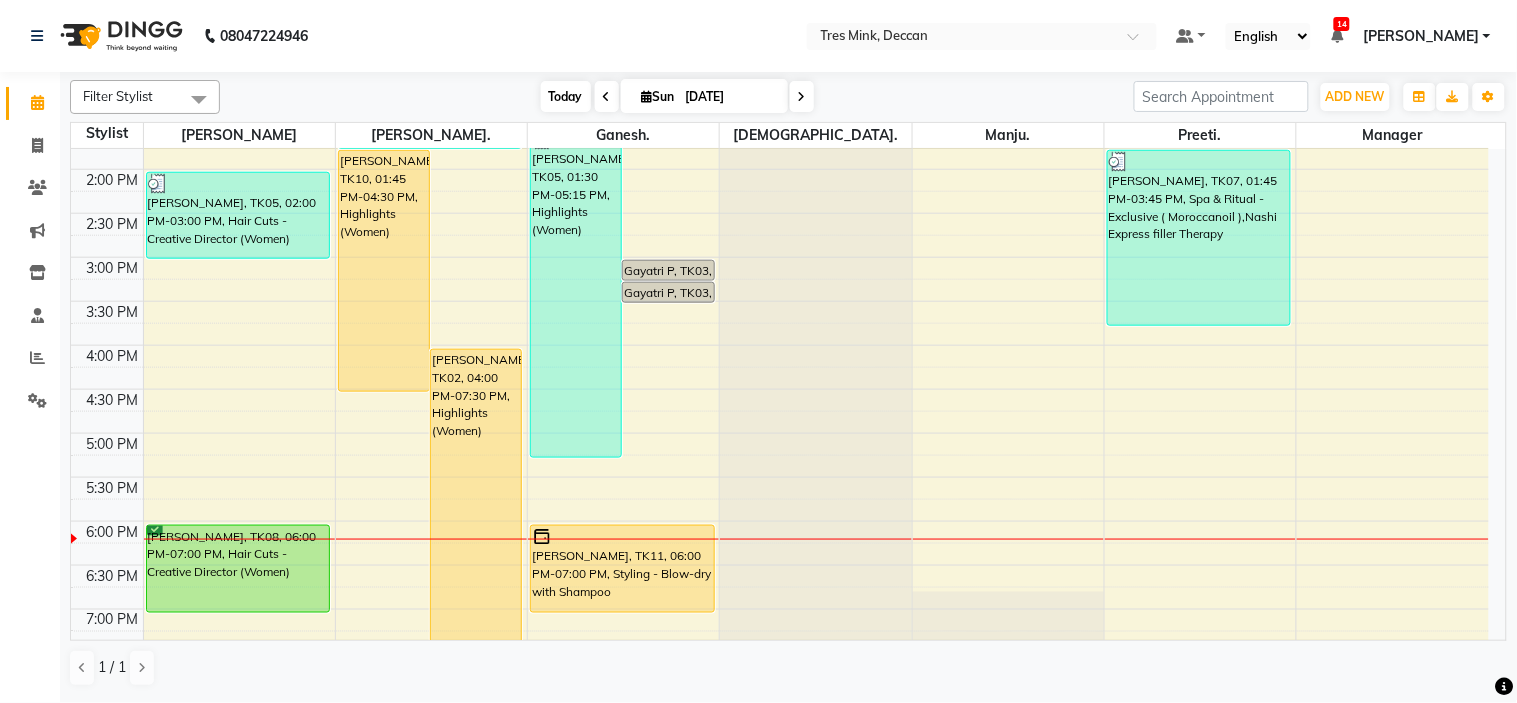 click on "Today" at bounding box center [566, 96] 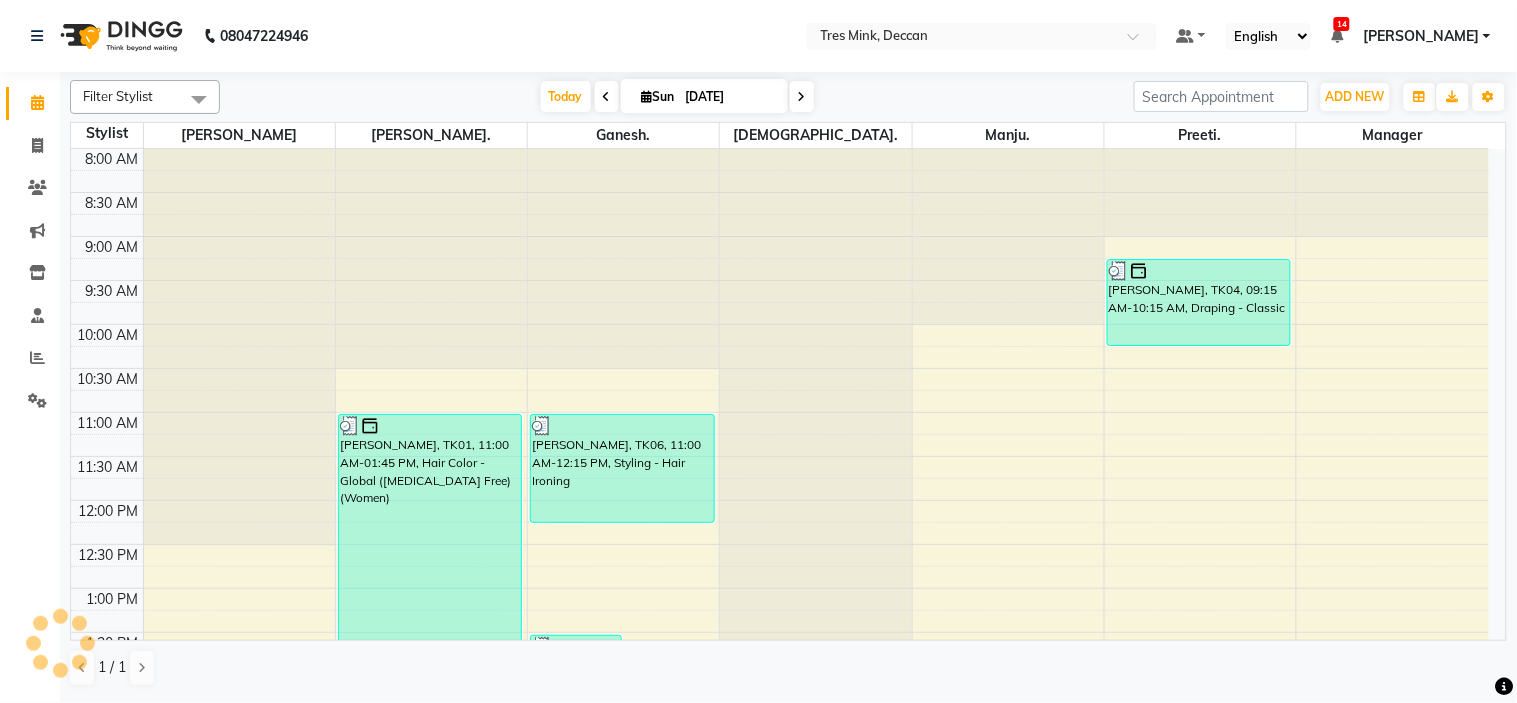 scroll, scrollTop: 656, scrollLeft: 0, axis: vertical 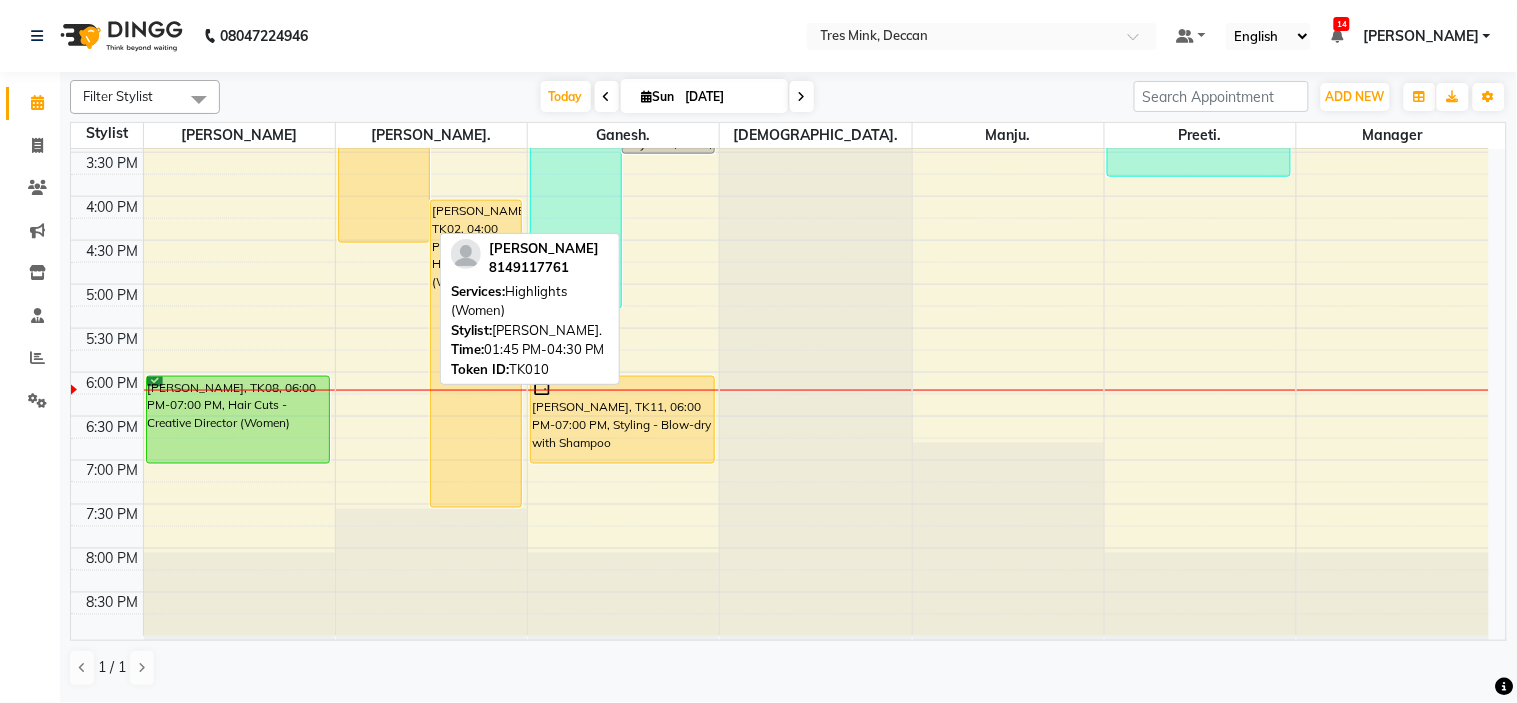 click on "sayali sule, TK10, 01:45 PM-04:30 PM, Highlights (Women)" at bounding box center (384, 122) 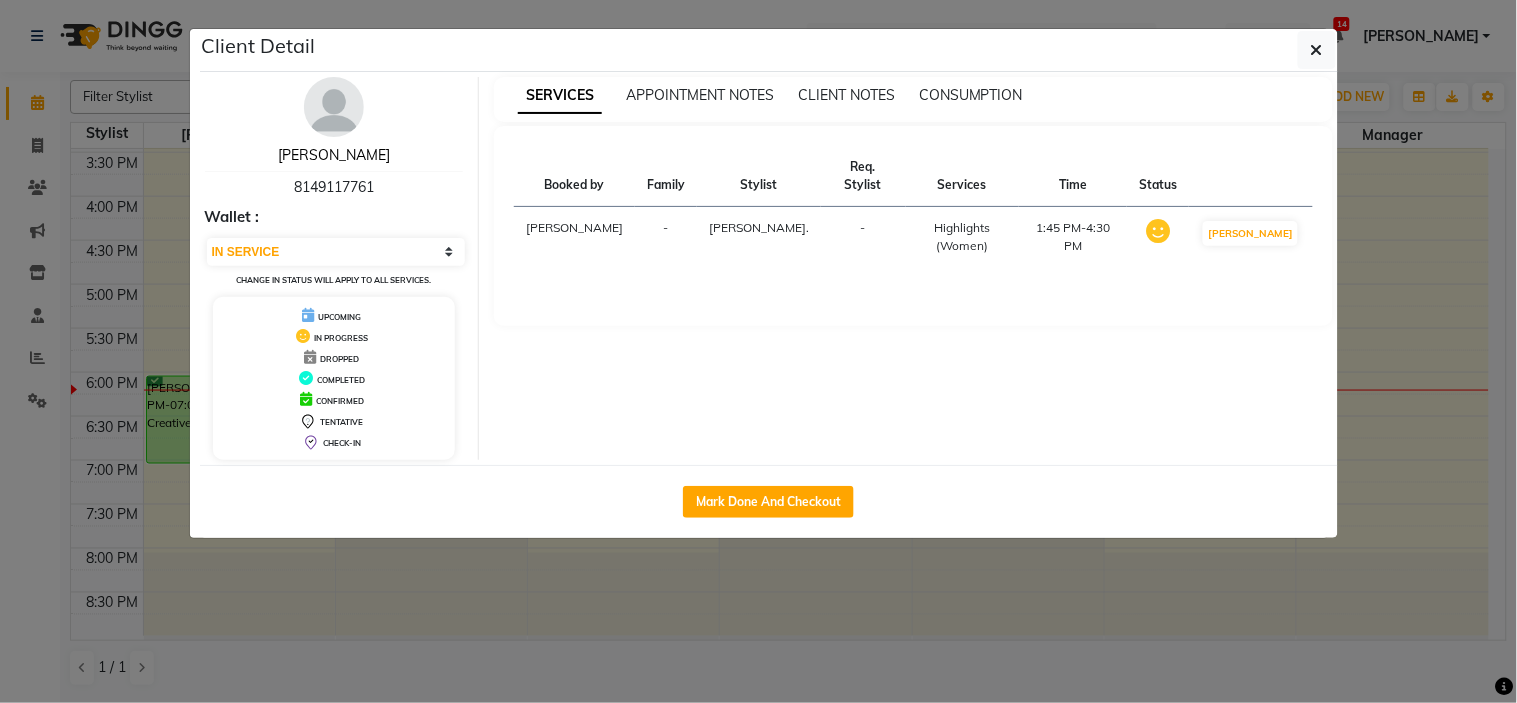 click on "sayali sule" at bounding box center [334, 155] 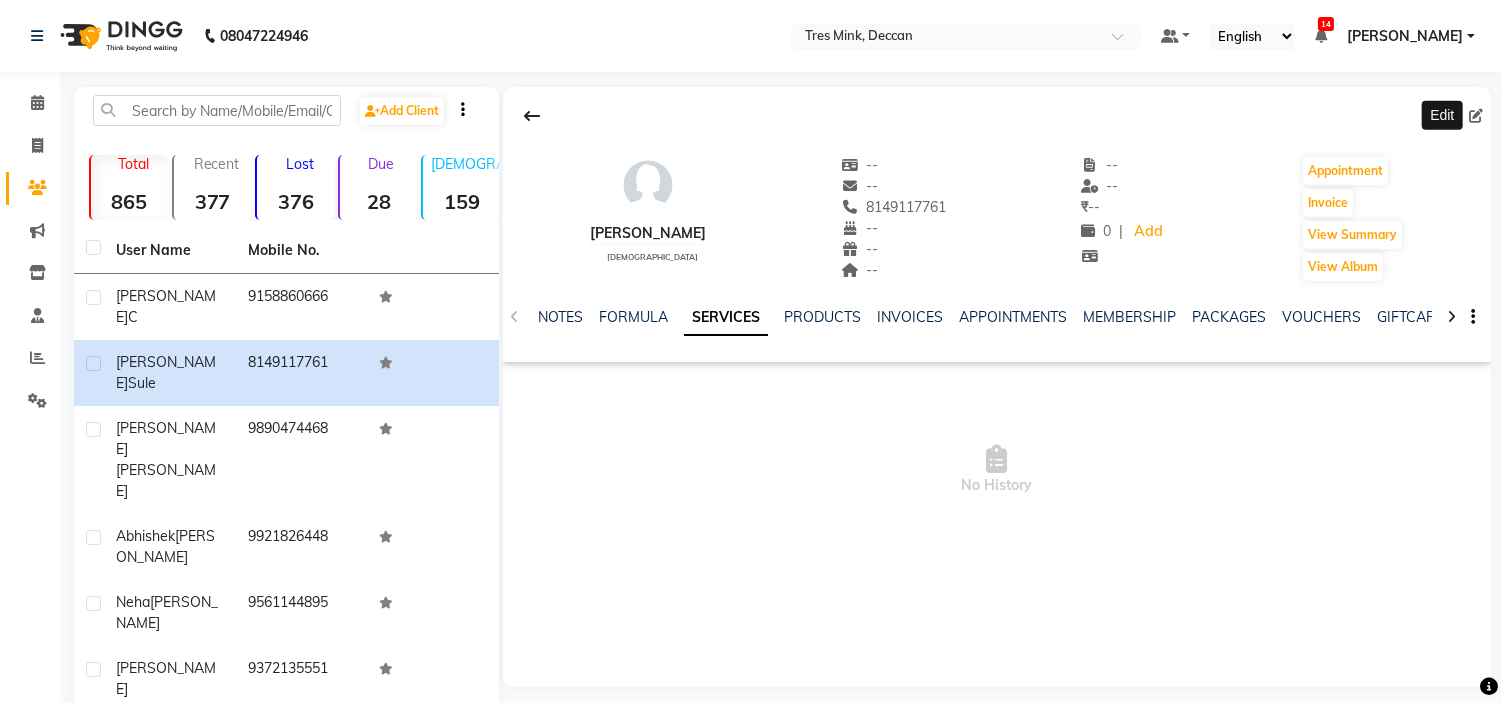 click 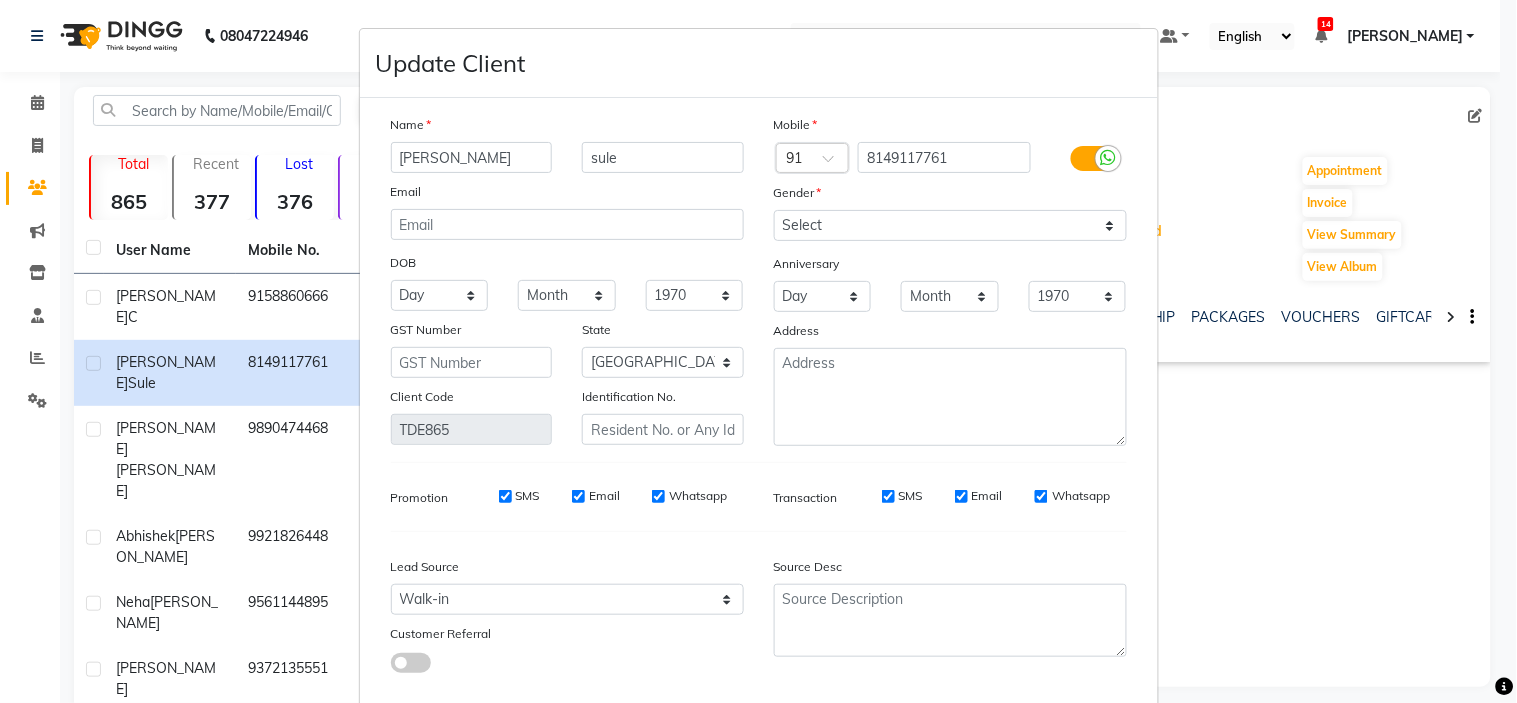 click on "sayali" at bounding box center (472, 157) 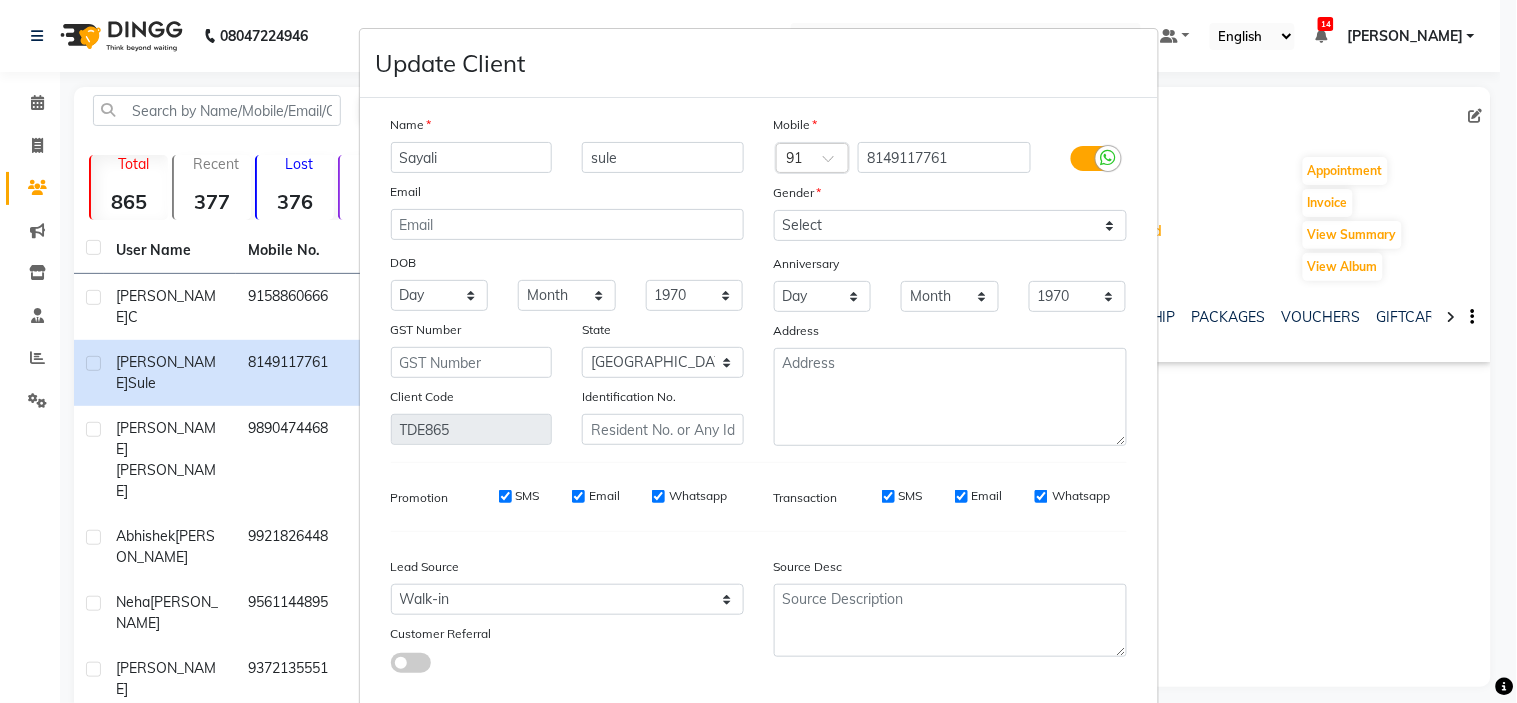 type on "Sayali" 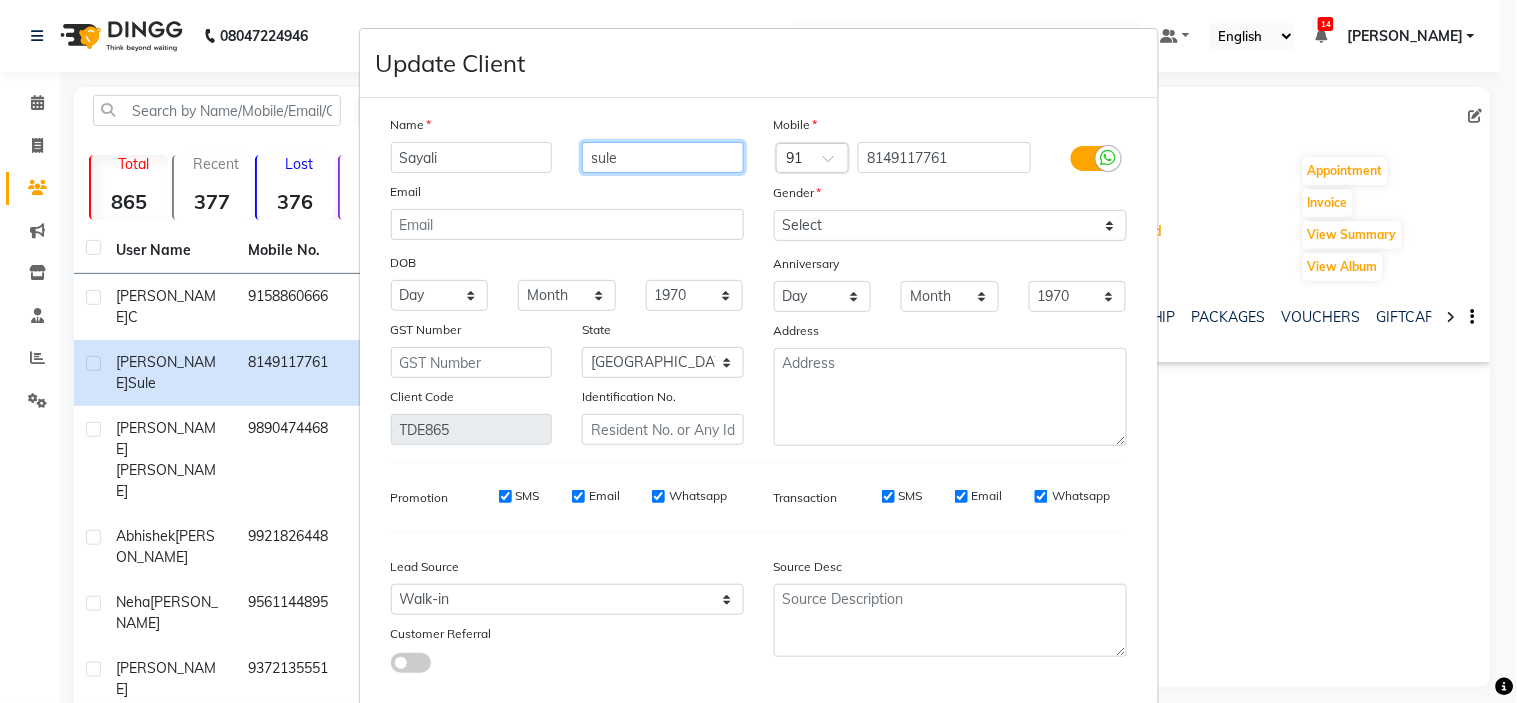 click on "sule" at bounding box center (663, 157) 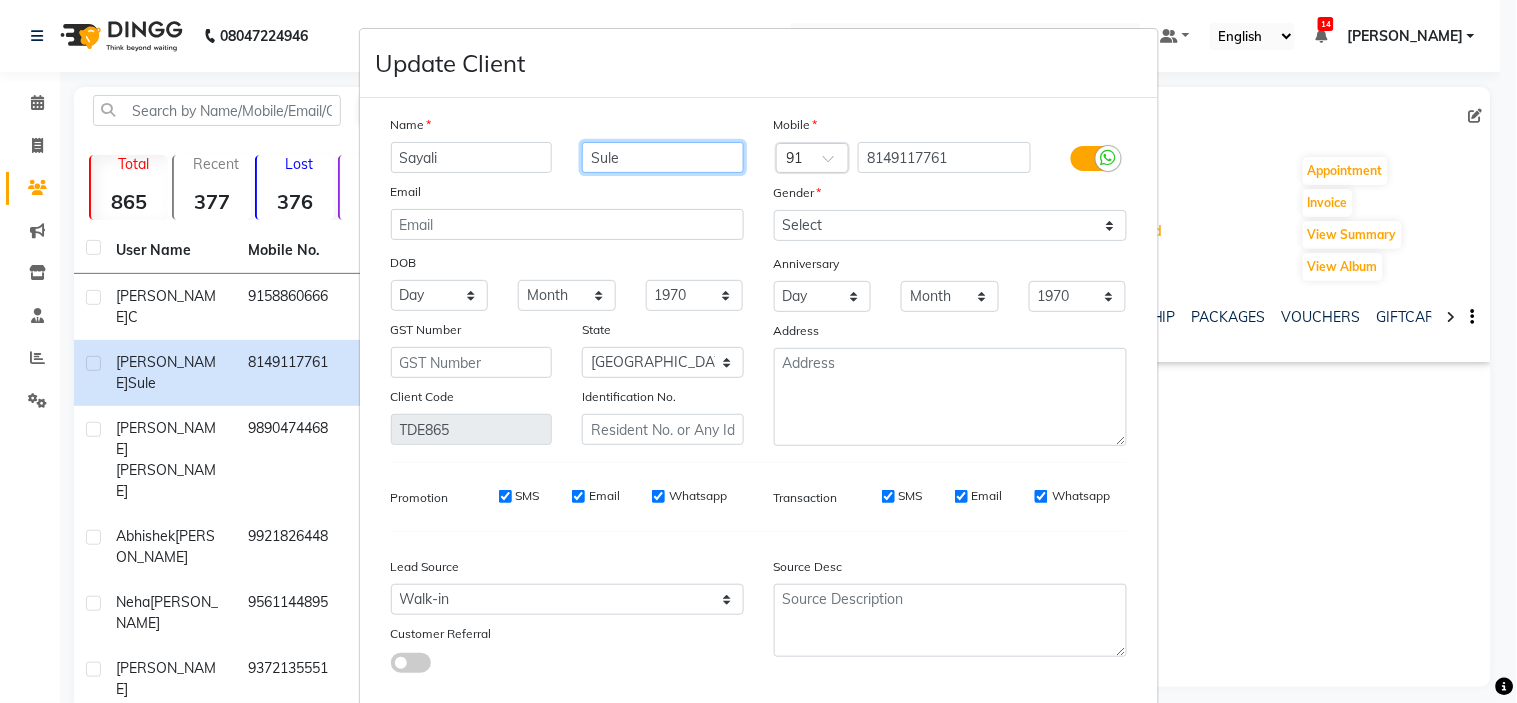 scroll, scrollTop: 112, scrollLeft: 0, axis: vertical 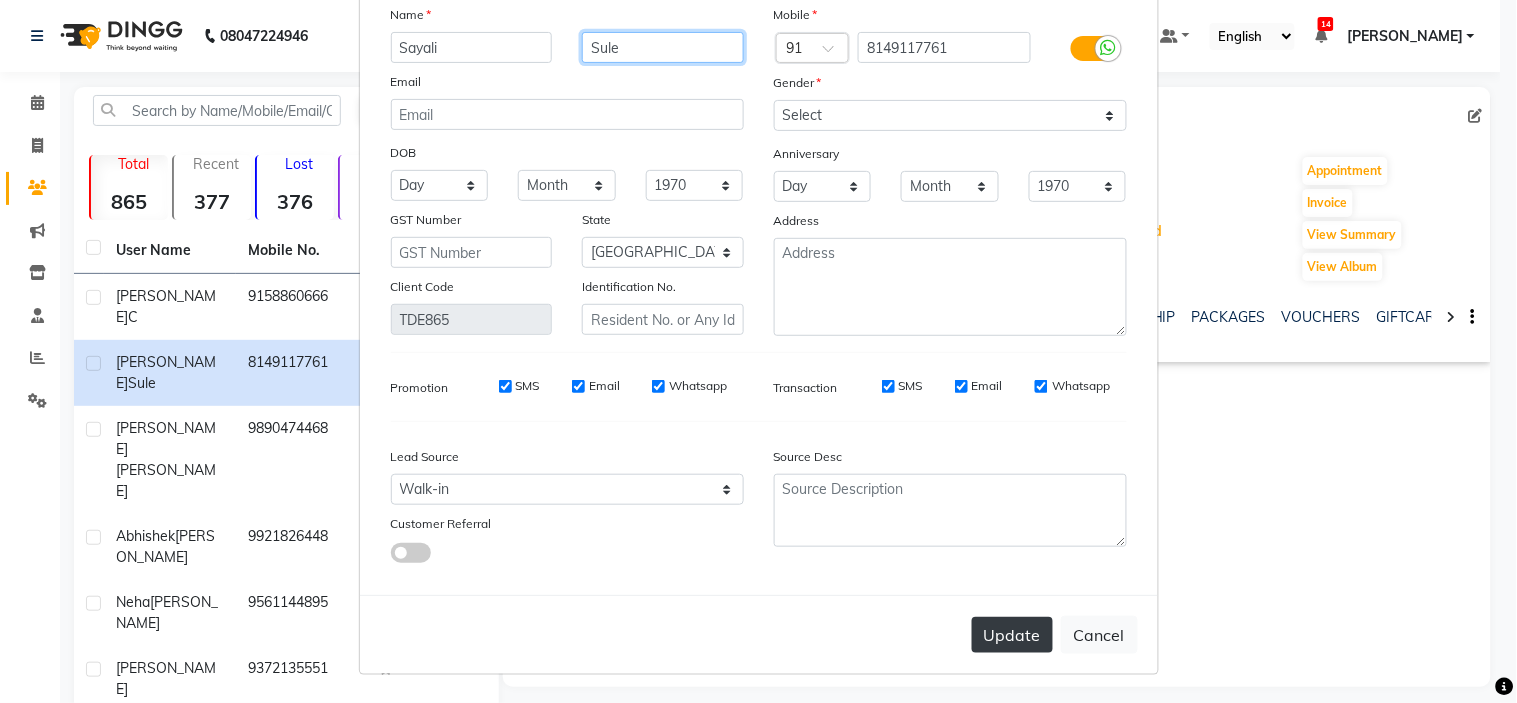 type on "Sule" 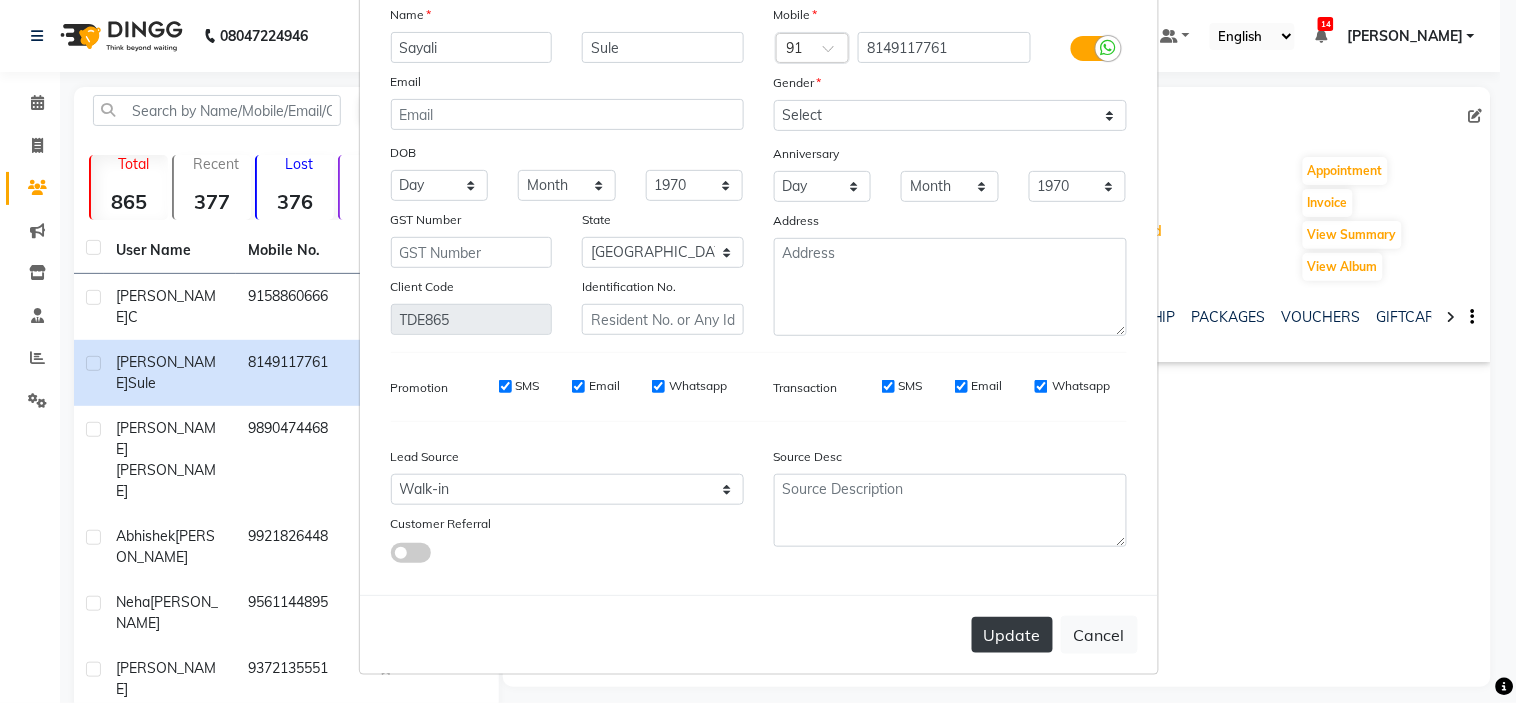 click on "Update" at bounding box center (1012, 635) 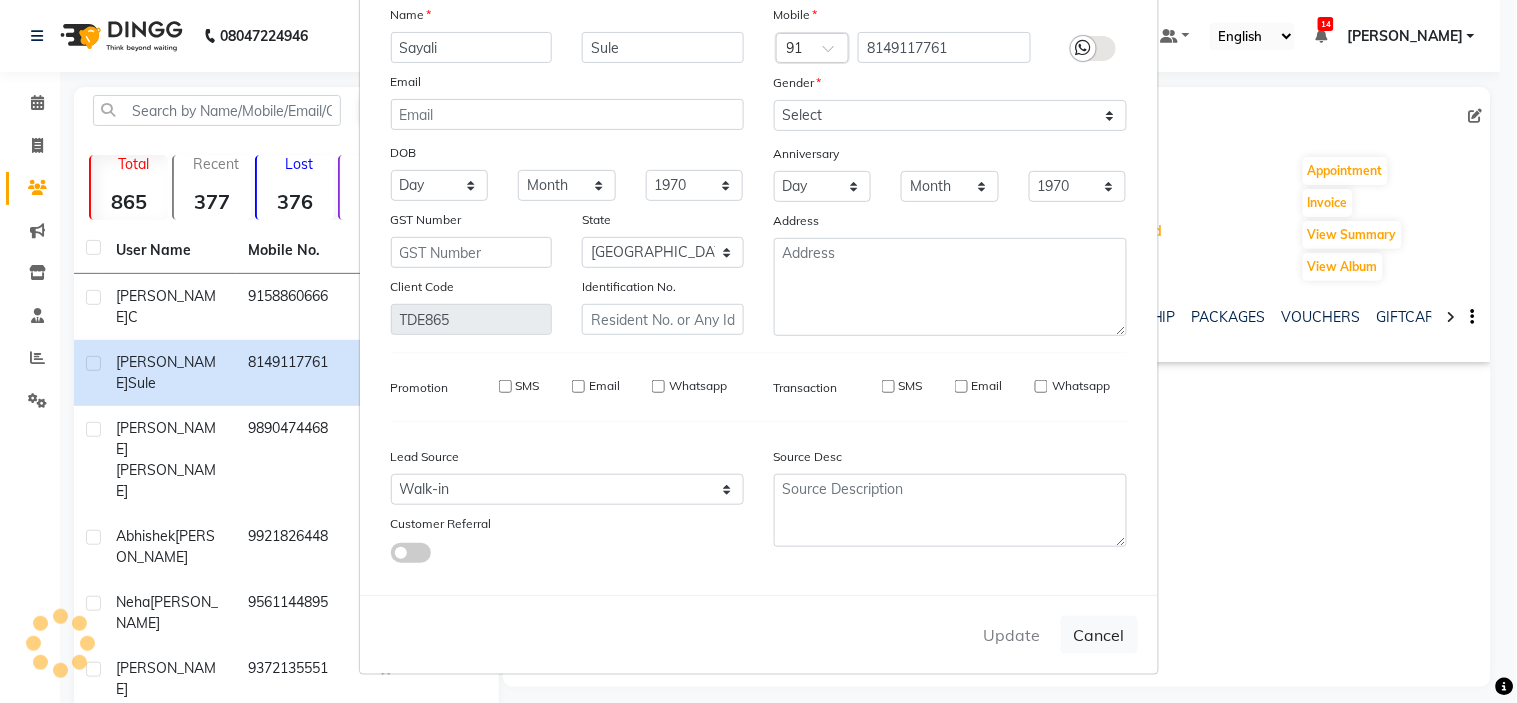 type 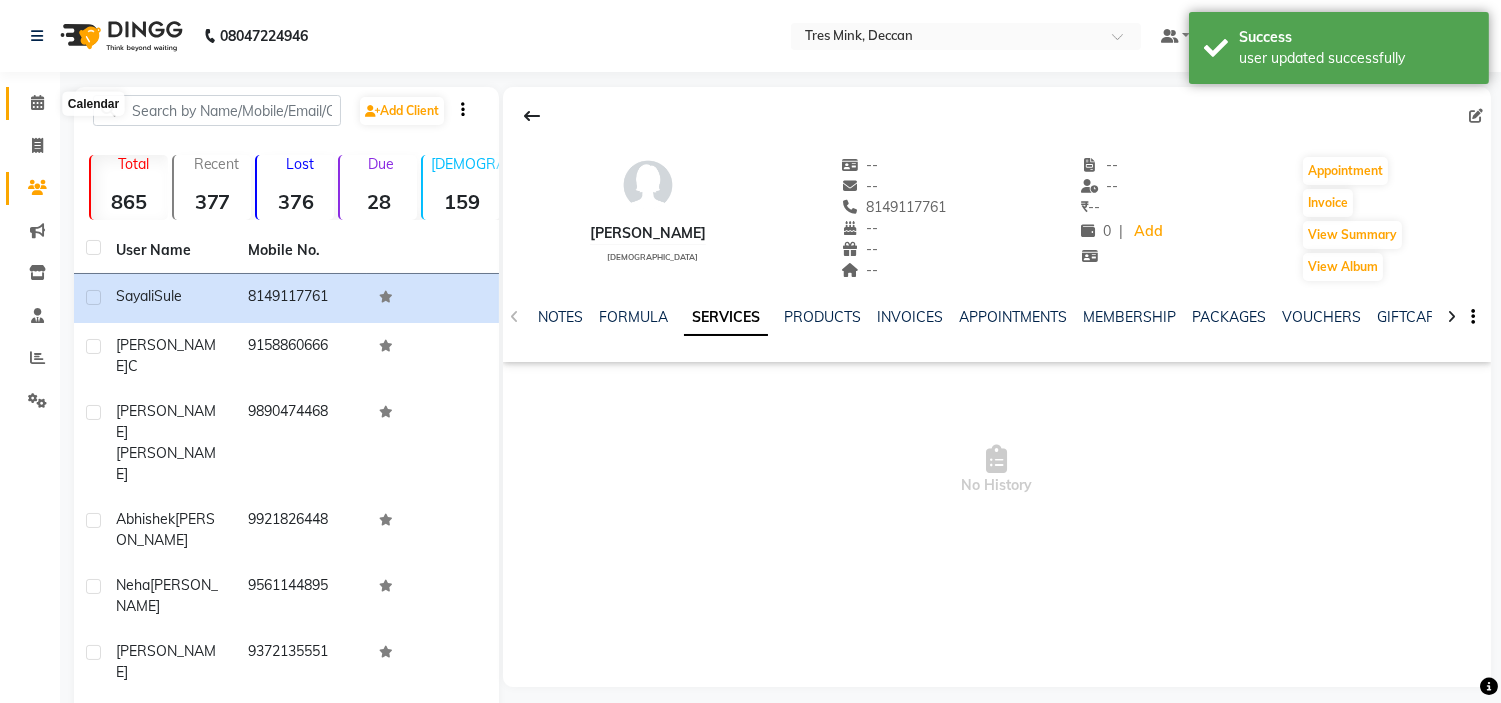 click 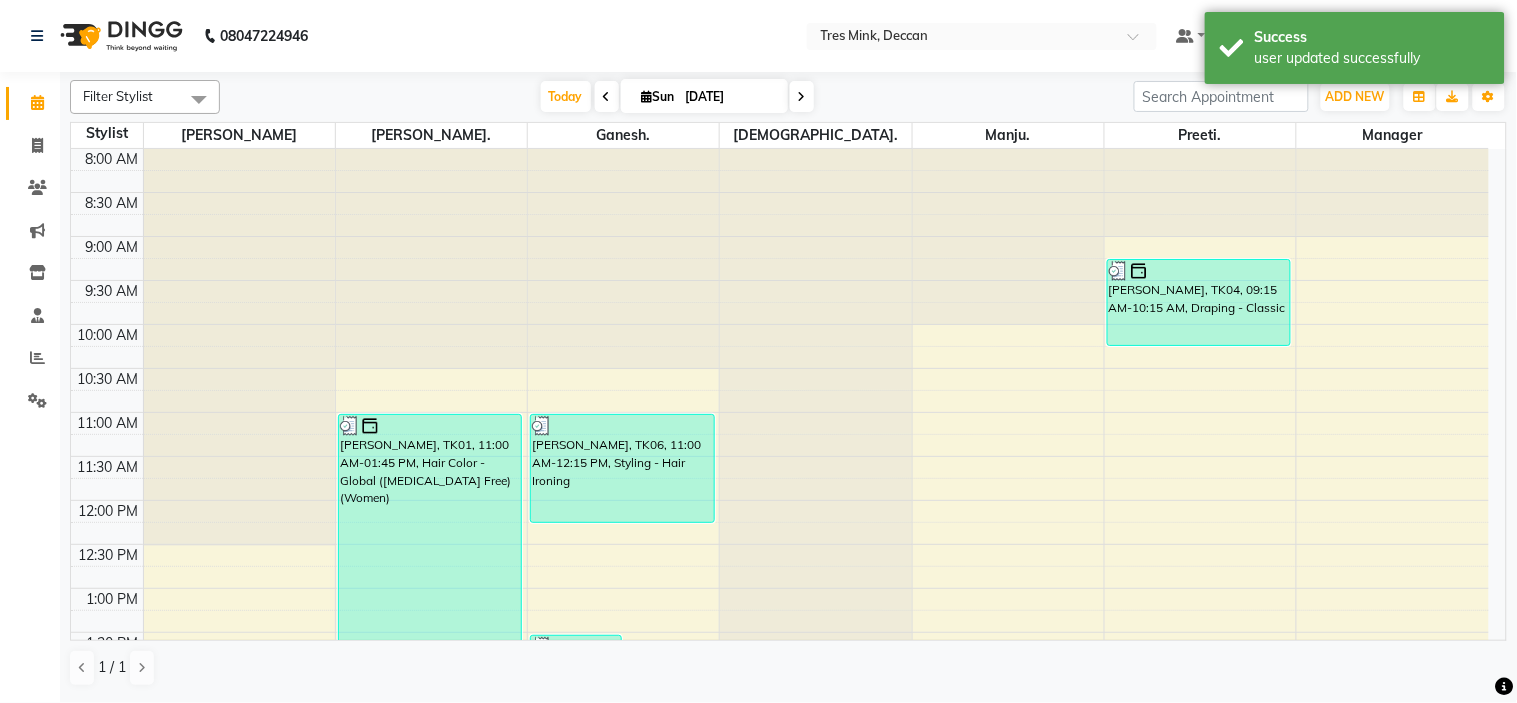 scroll, scrollTop: 656, scrollLeft: 0, axis: vertical 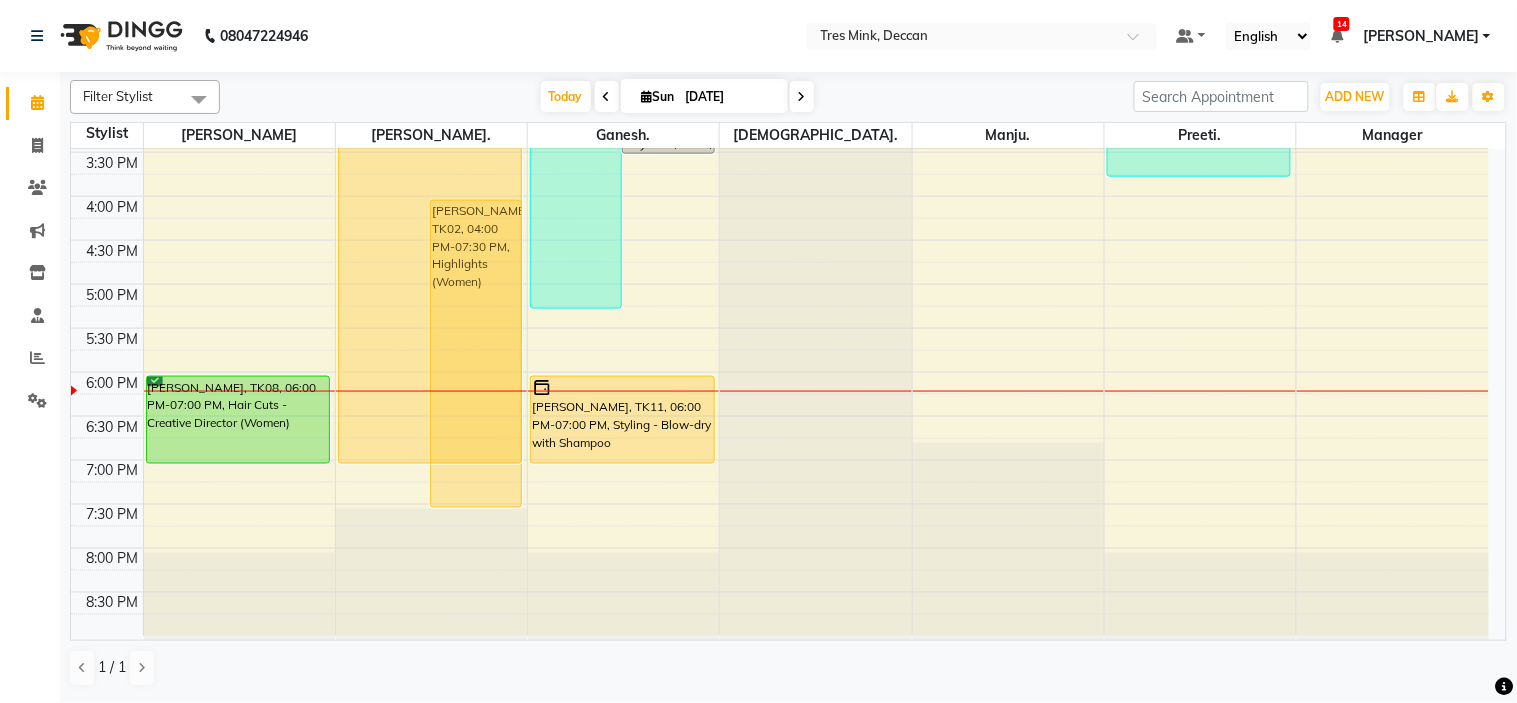 drag, startPoint x: 390, startPoint y: 244, endPoint x: 382, endPoint y: 484, distance: 240.1333 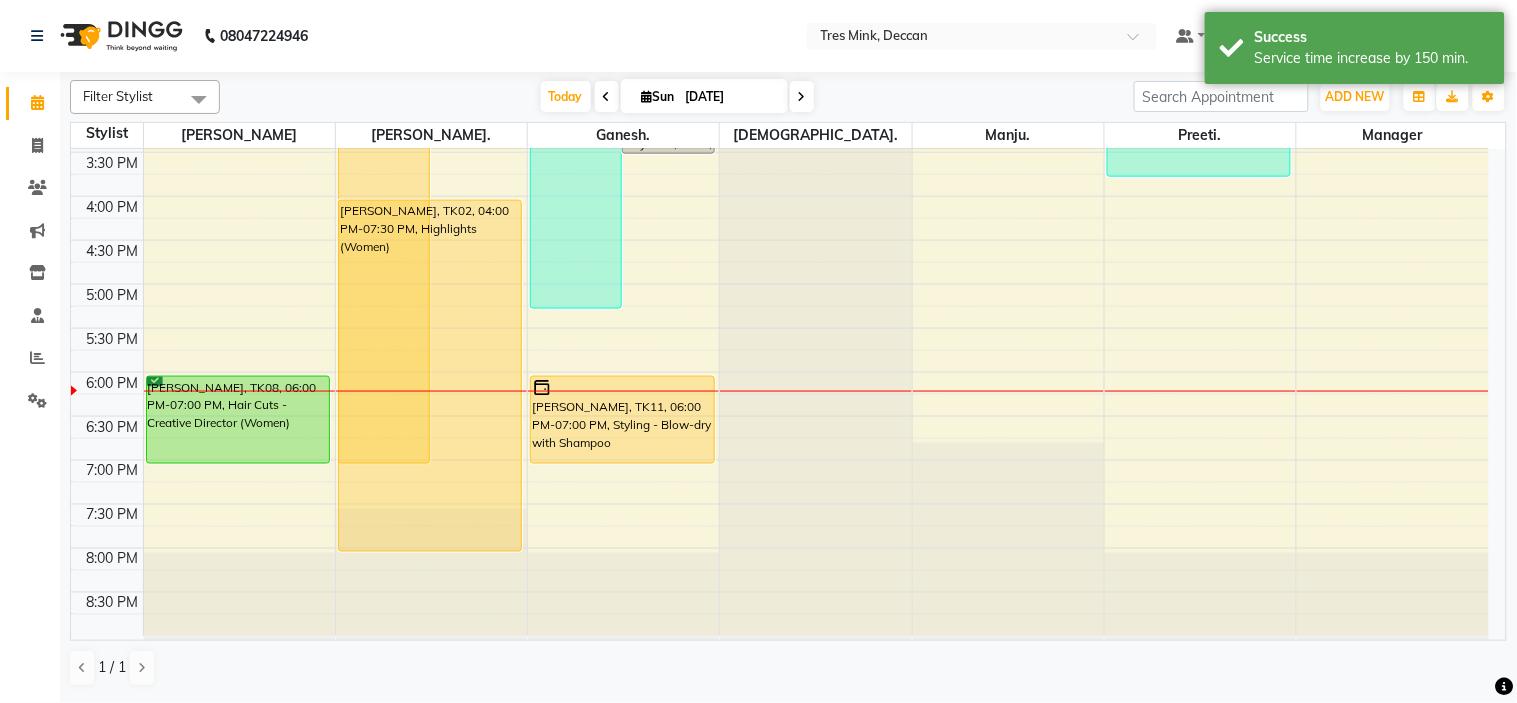 drag, startPoint x: 482, startPoint y: 507, endPoint x: 482, endPoint y: 544, distance: 37 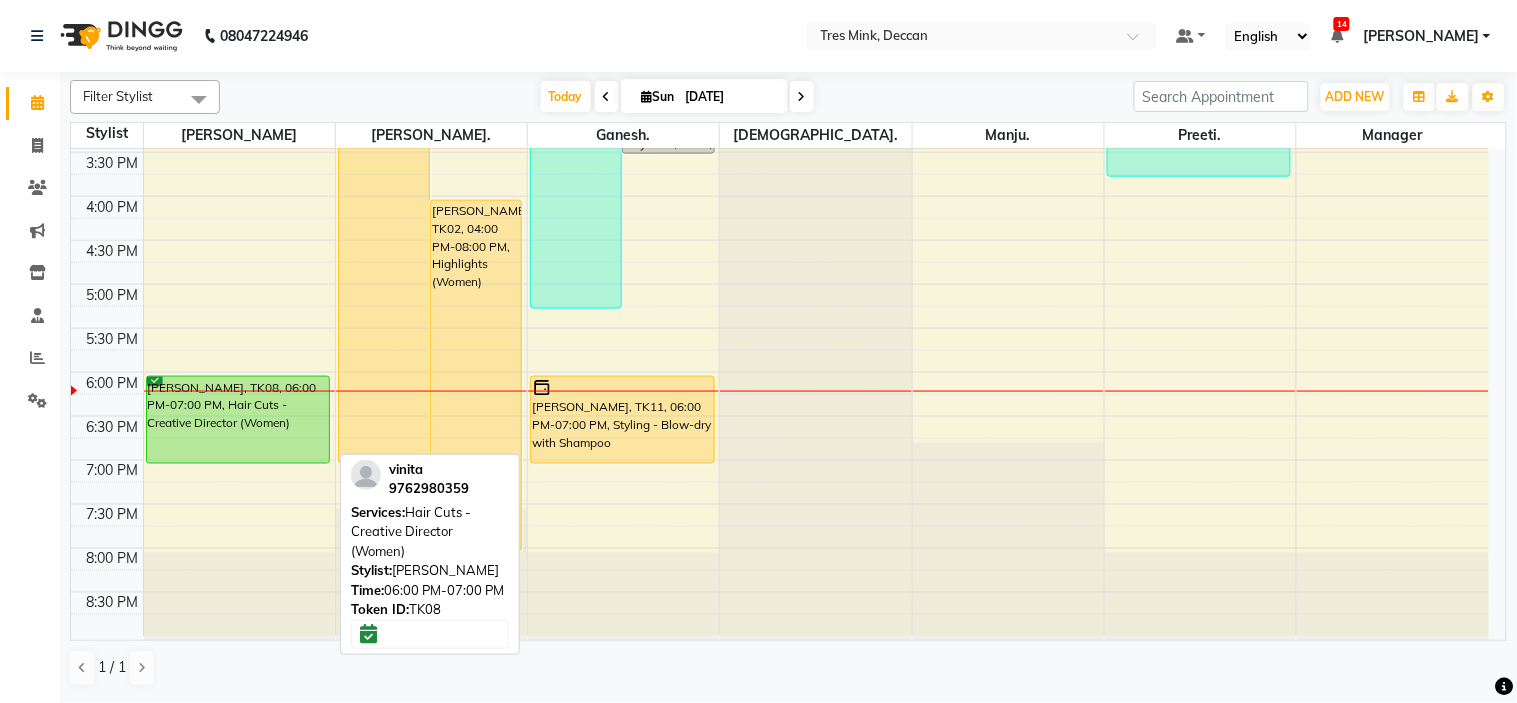 click on "vinita, TK08, 06:00 PM-07:00 PM, Hair Cuts - Creative Director (Women)" at bounding box center (238, 420) 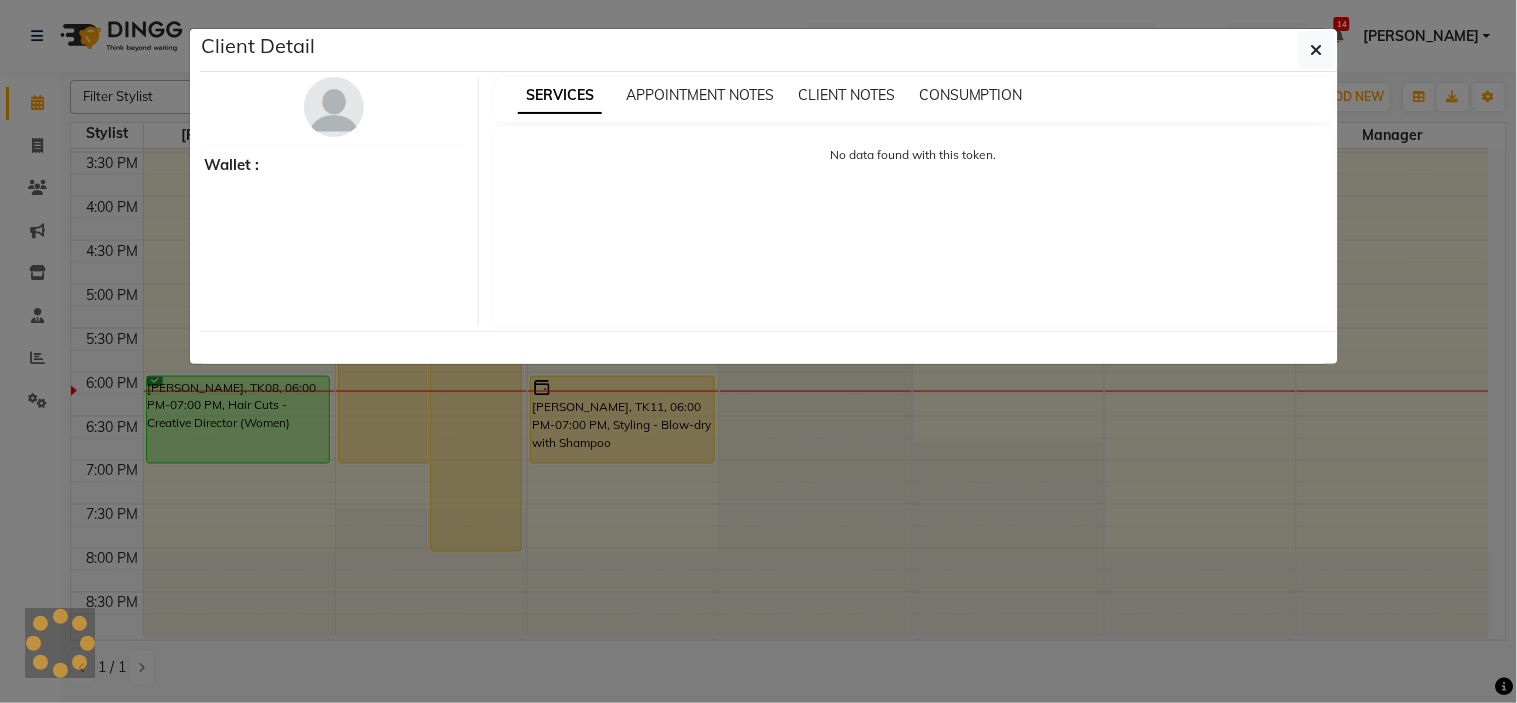 select on "6" 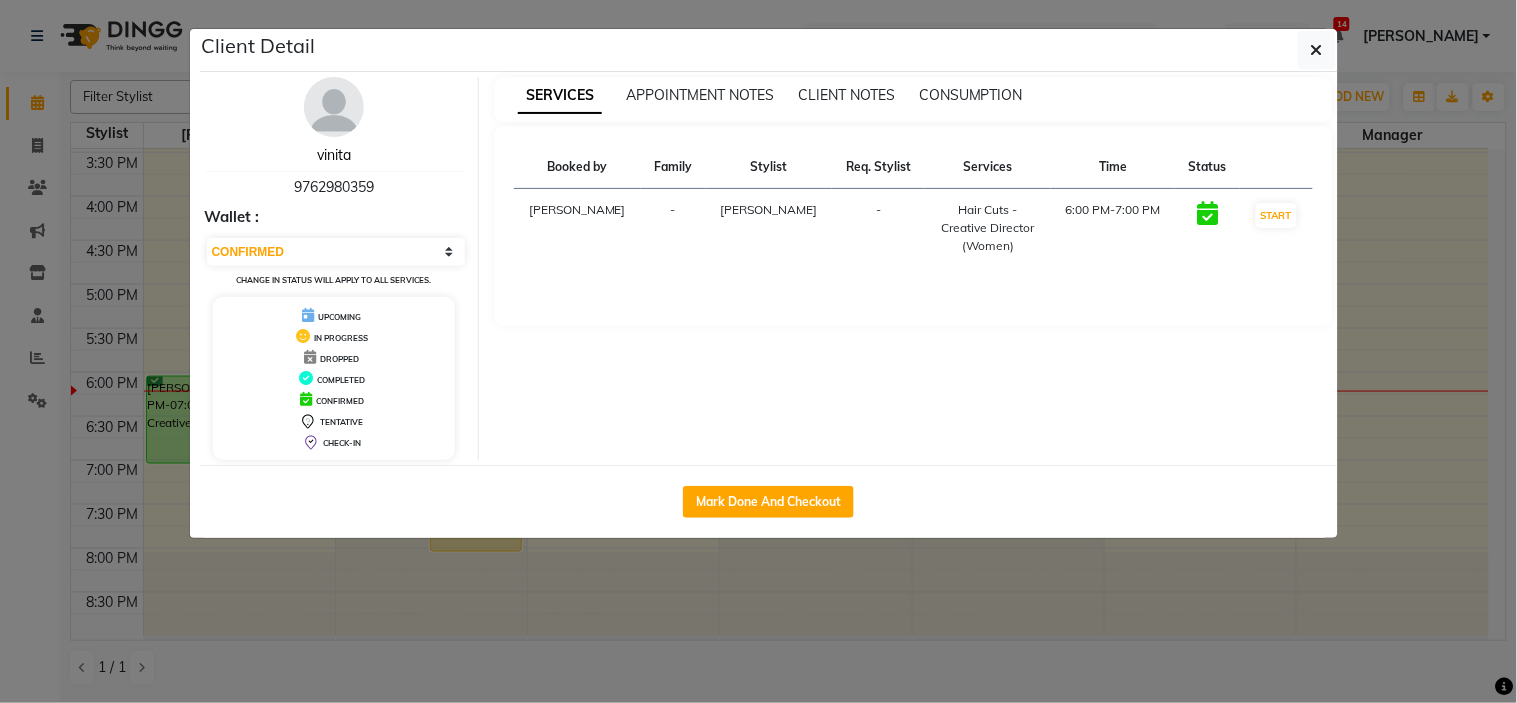 click on "vinita" at bounding box center [334, 155] 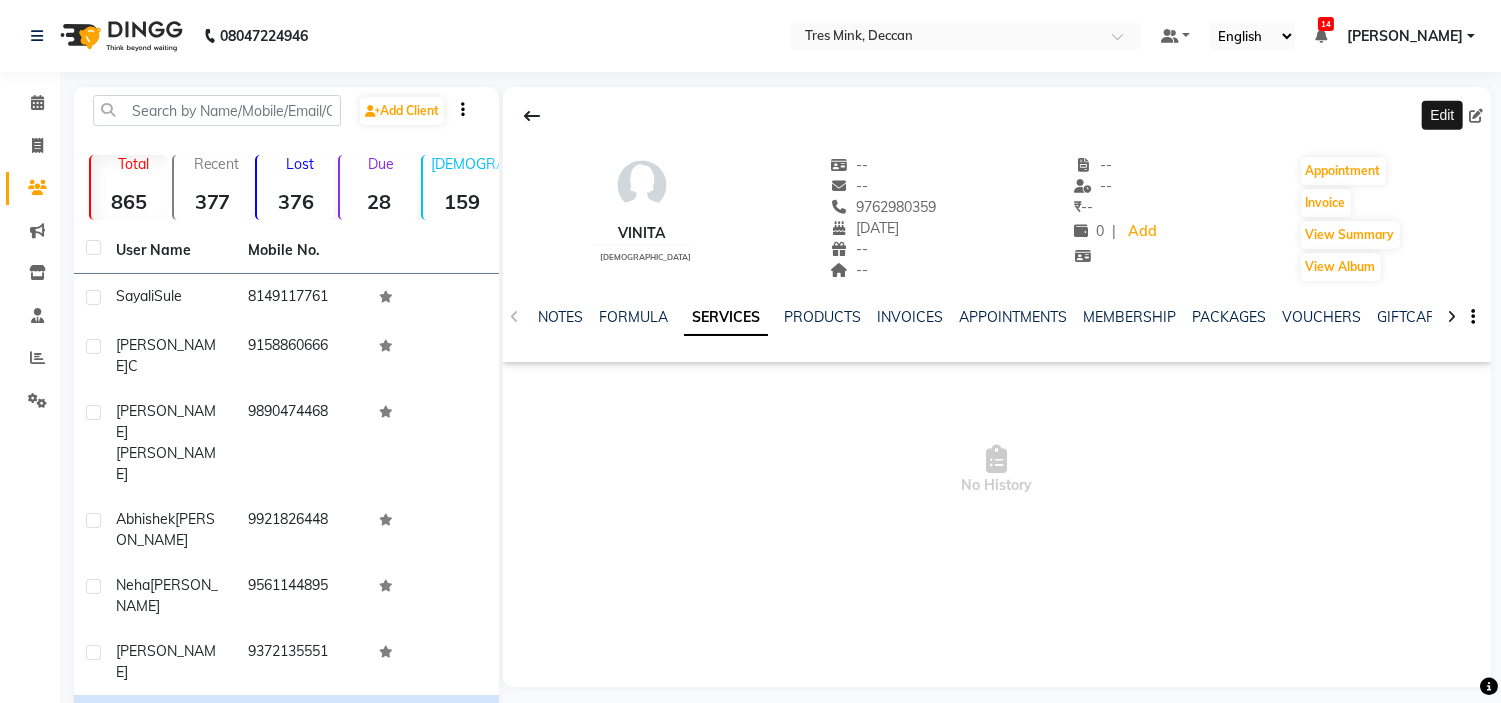 click 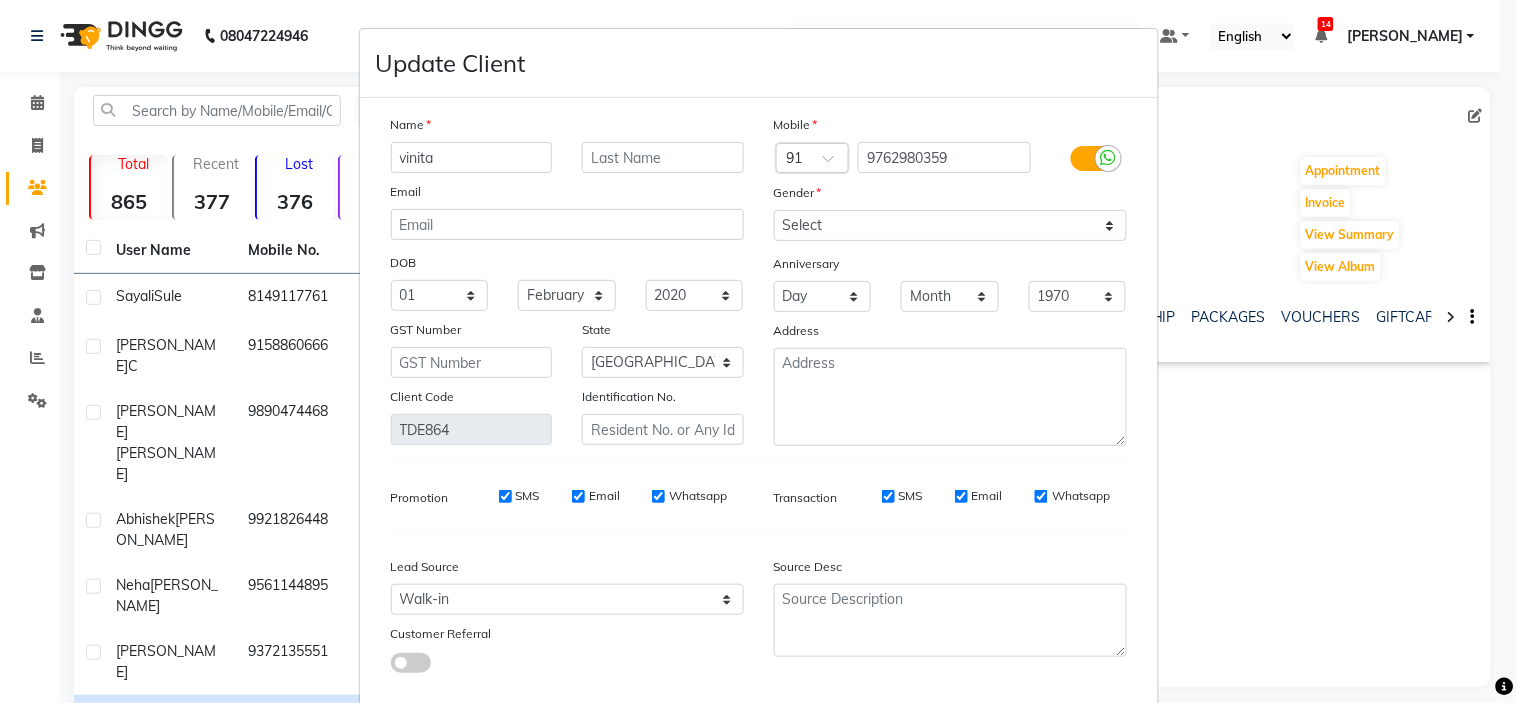 click on "vinita" at bounding box center [472, 157] 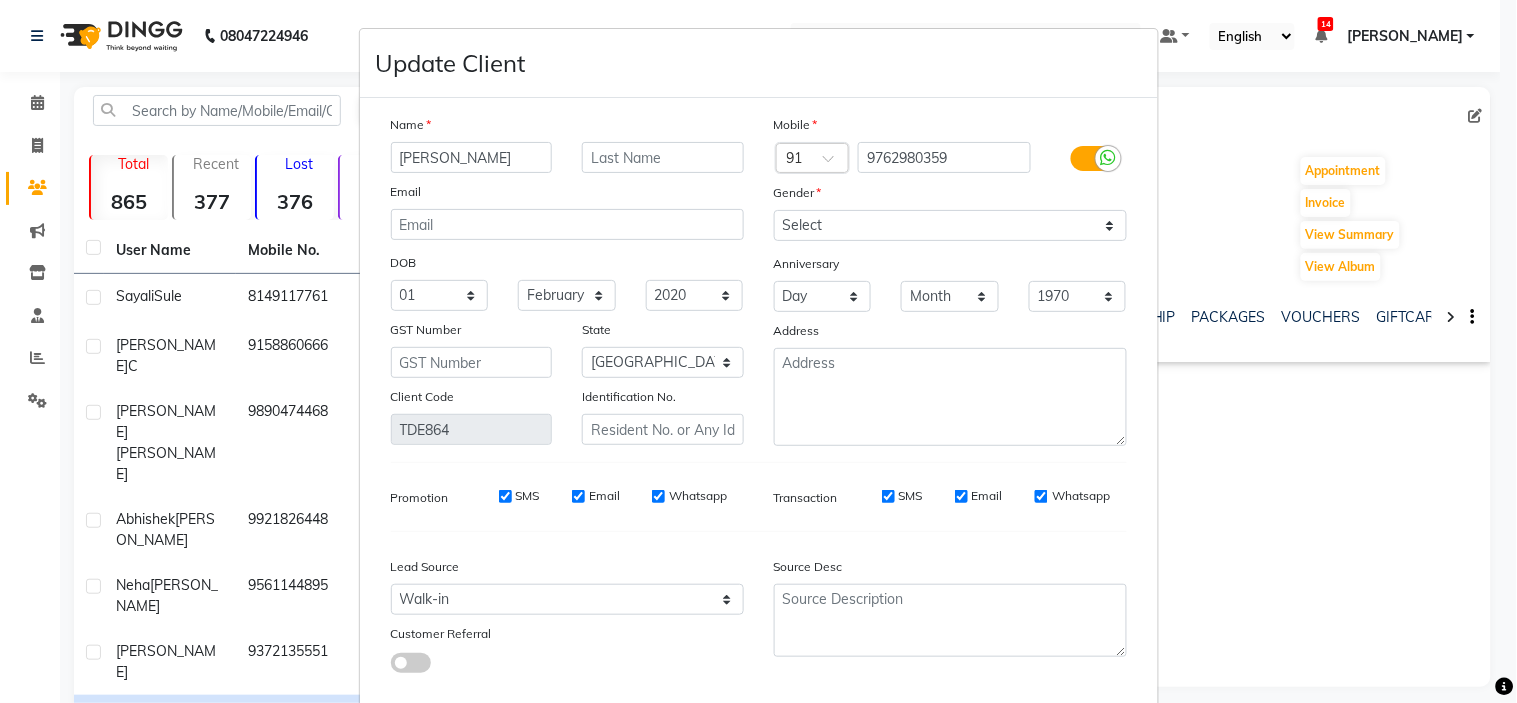 scroll, scrollTop: 112, scrollLeft: 0, axis: vertical 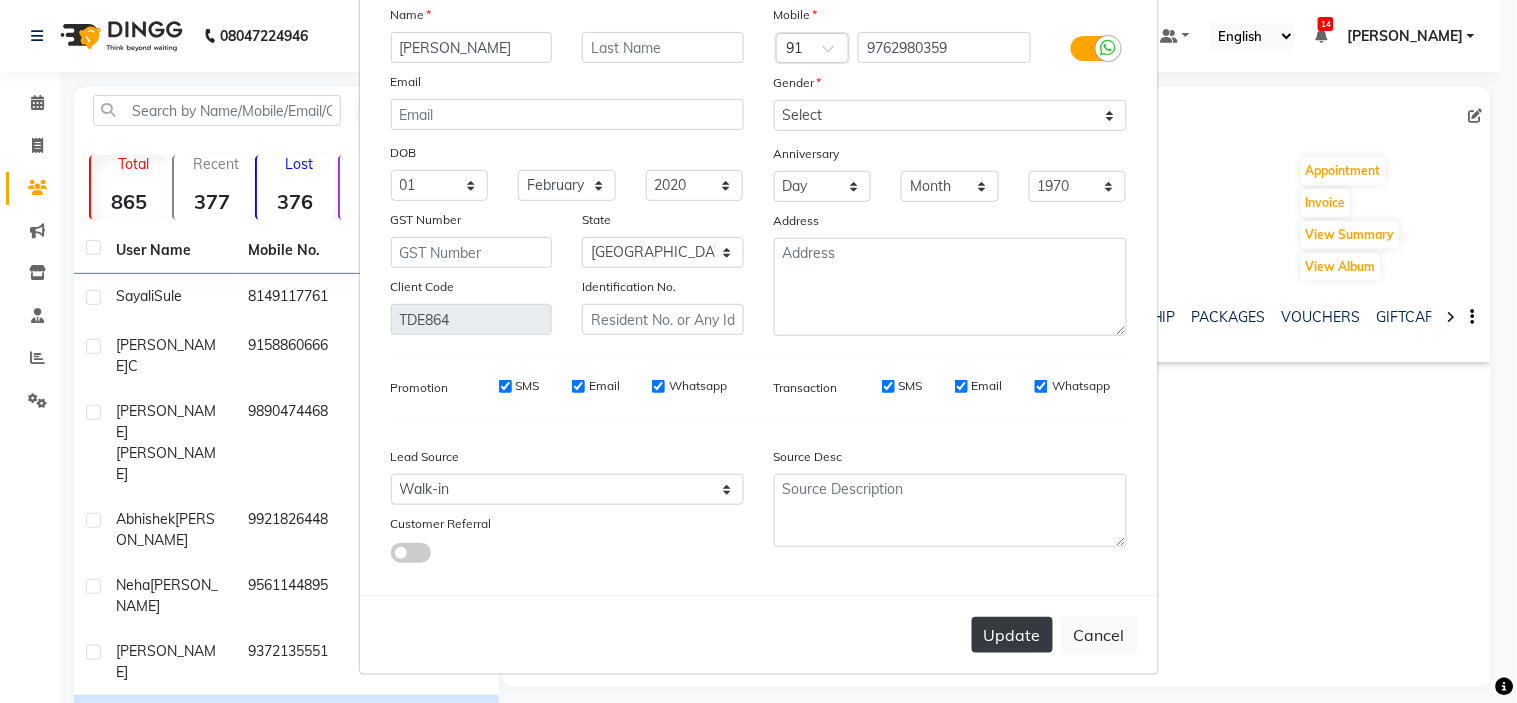 type on "[PERSON_NAME]" 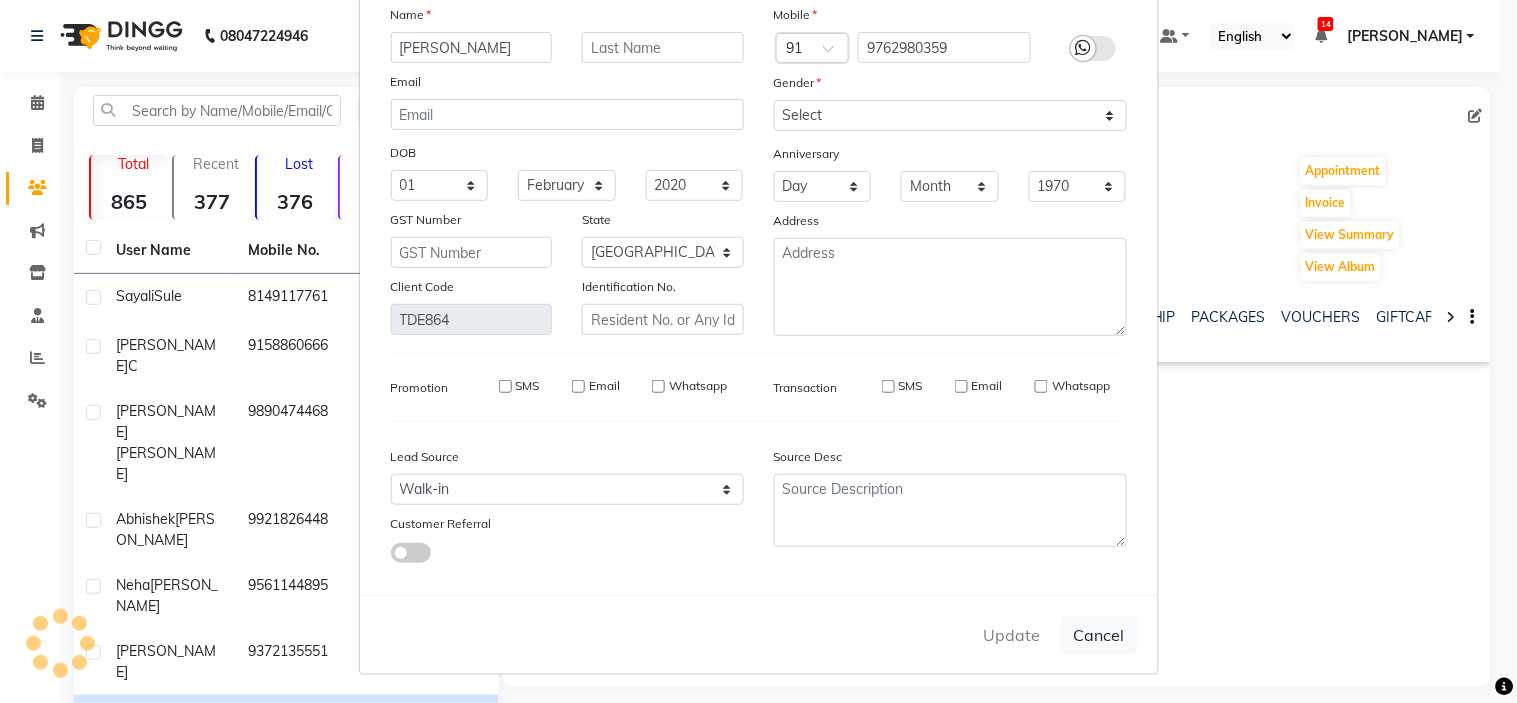 type 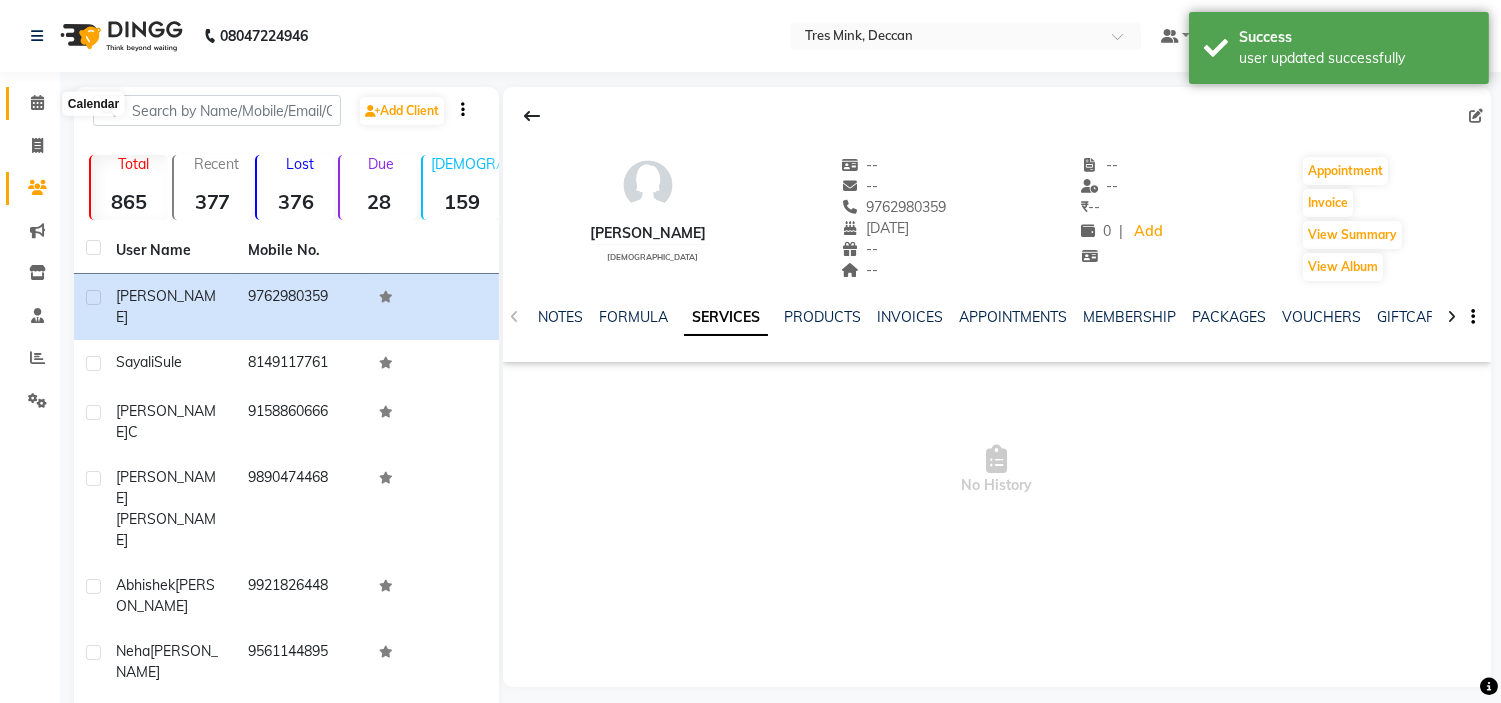 click 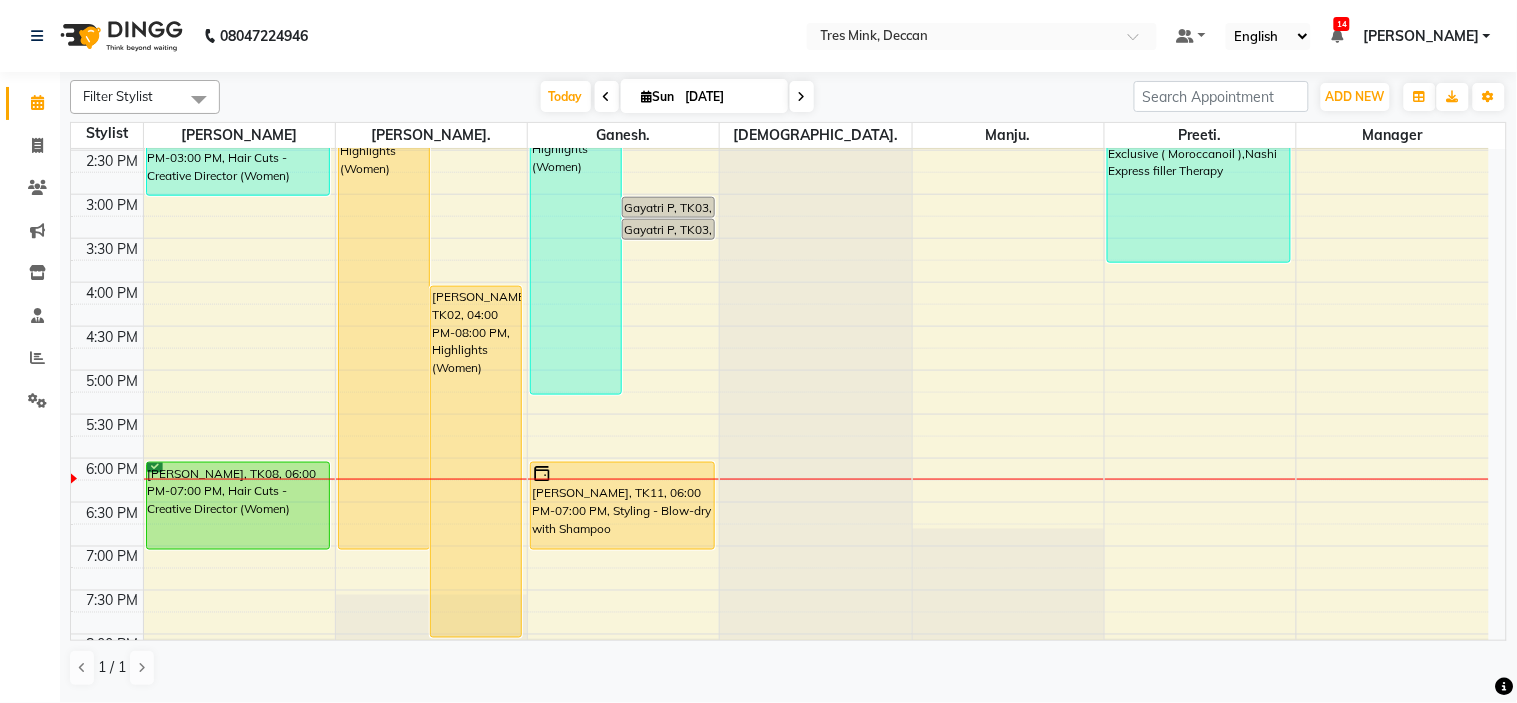 scroll, scrollTop: 571, scrollLeft: 0, axis: vertical 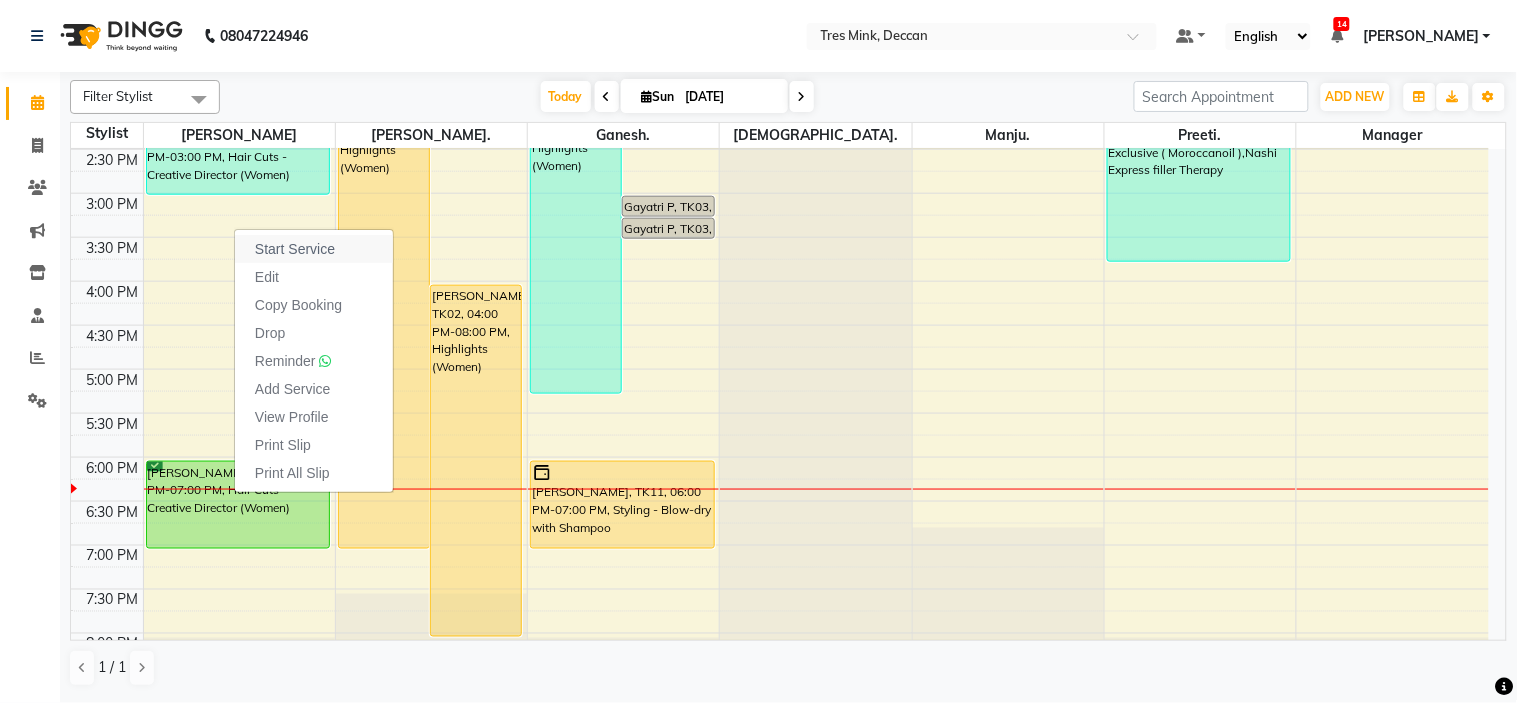 click on "Start Service" at bounding box center (314, 249) 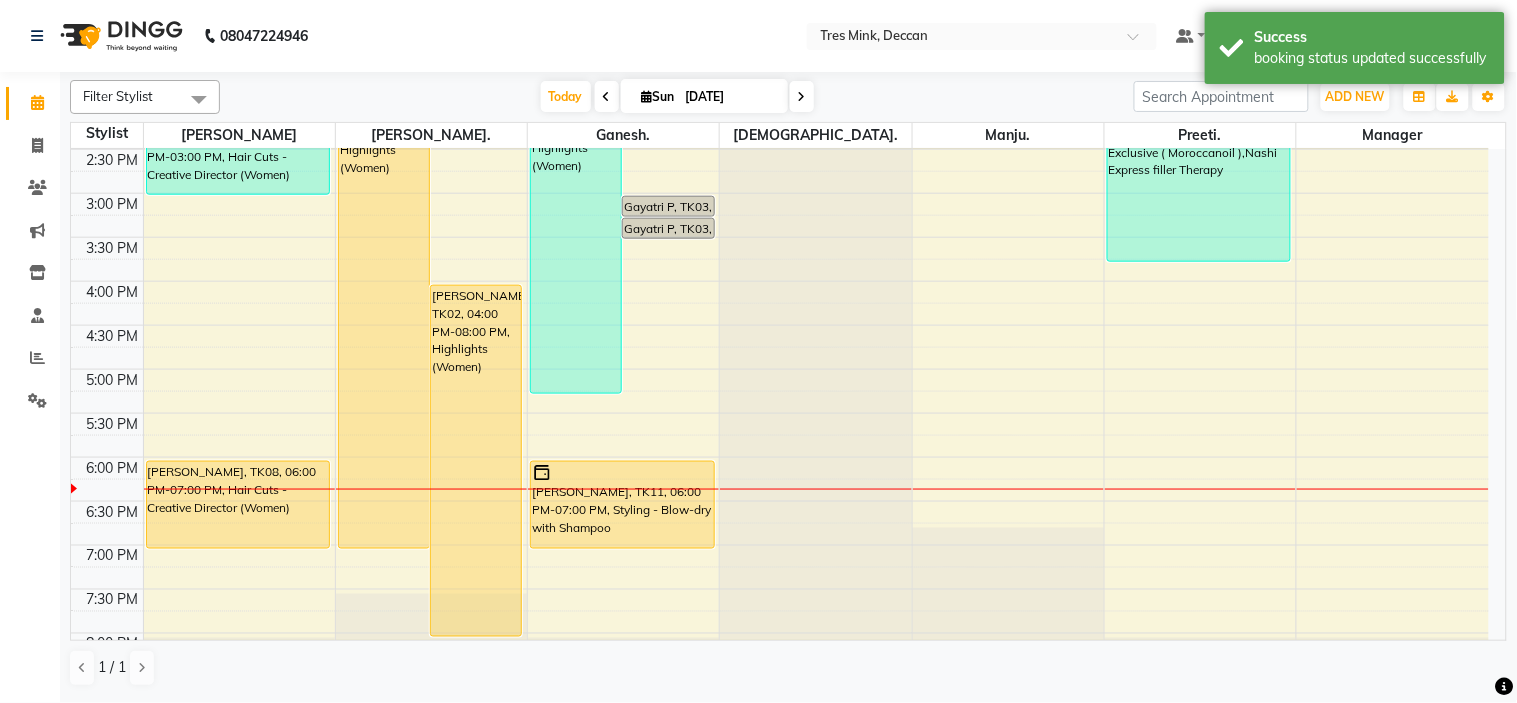 click on "Today  Sun 13-07-2025" at bounding box center (677, 97) 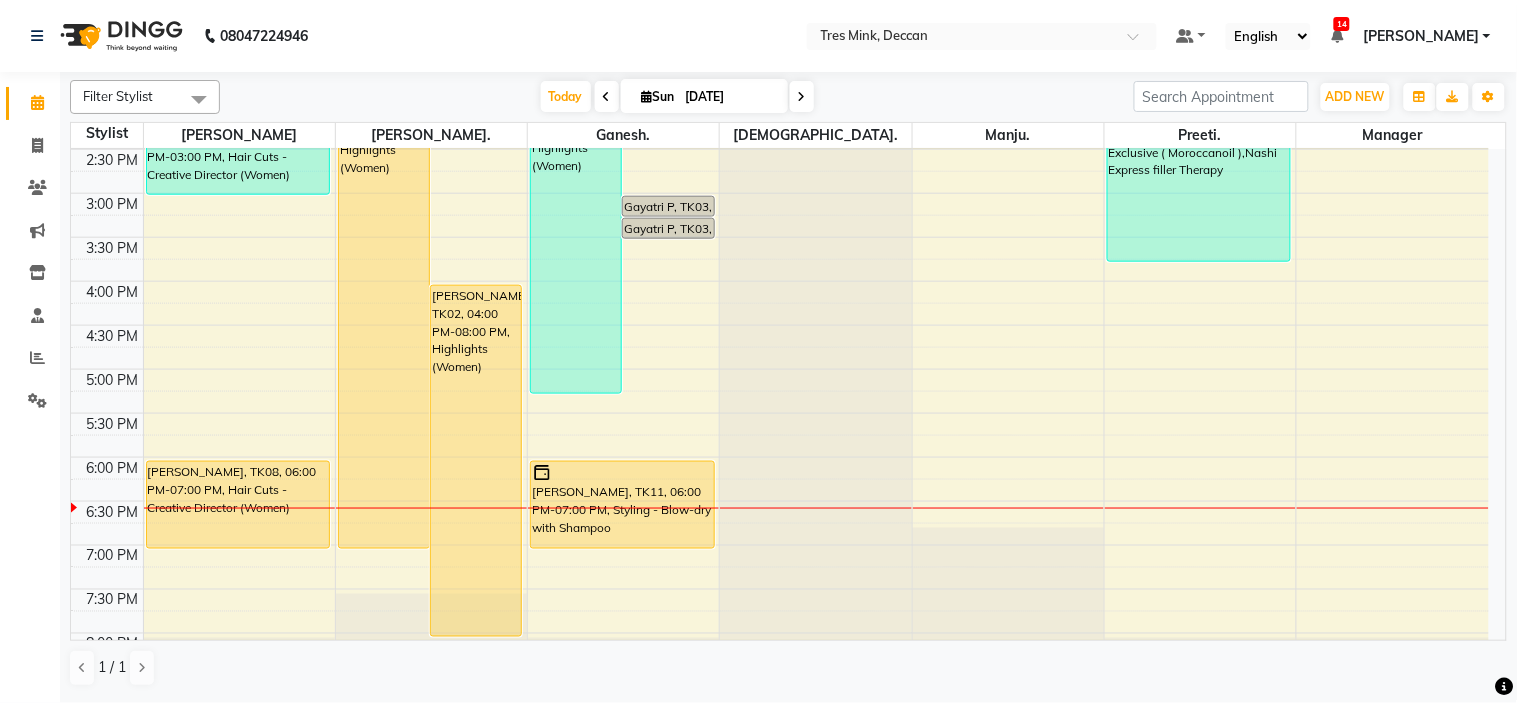 scroll, scrollTop: 656, scrollLeft: 0, axis: vertical 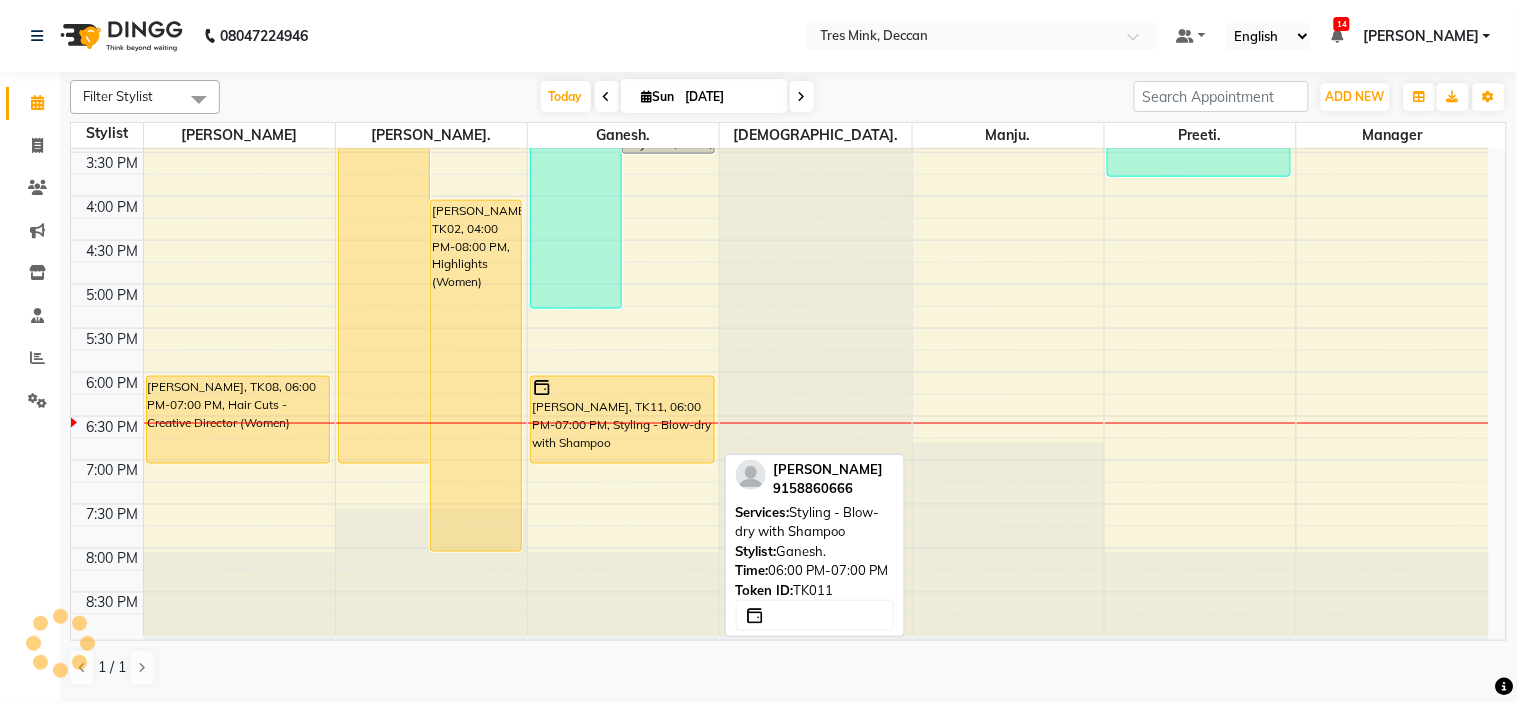 click on "[PERSON_NAME], TK11, 06:00 PM-07:00 PM, Styling - Blow-dry with Shampoo" at bounding box center [622, 420] 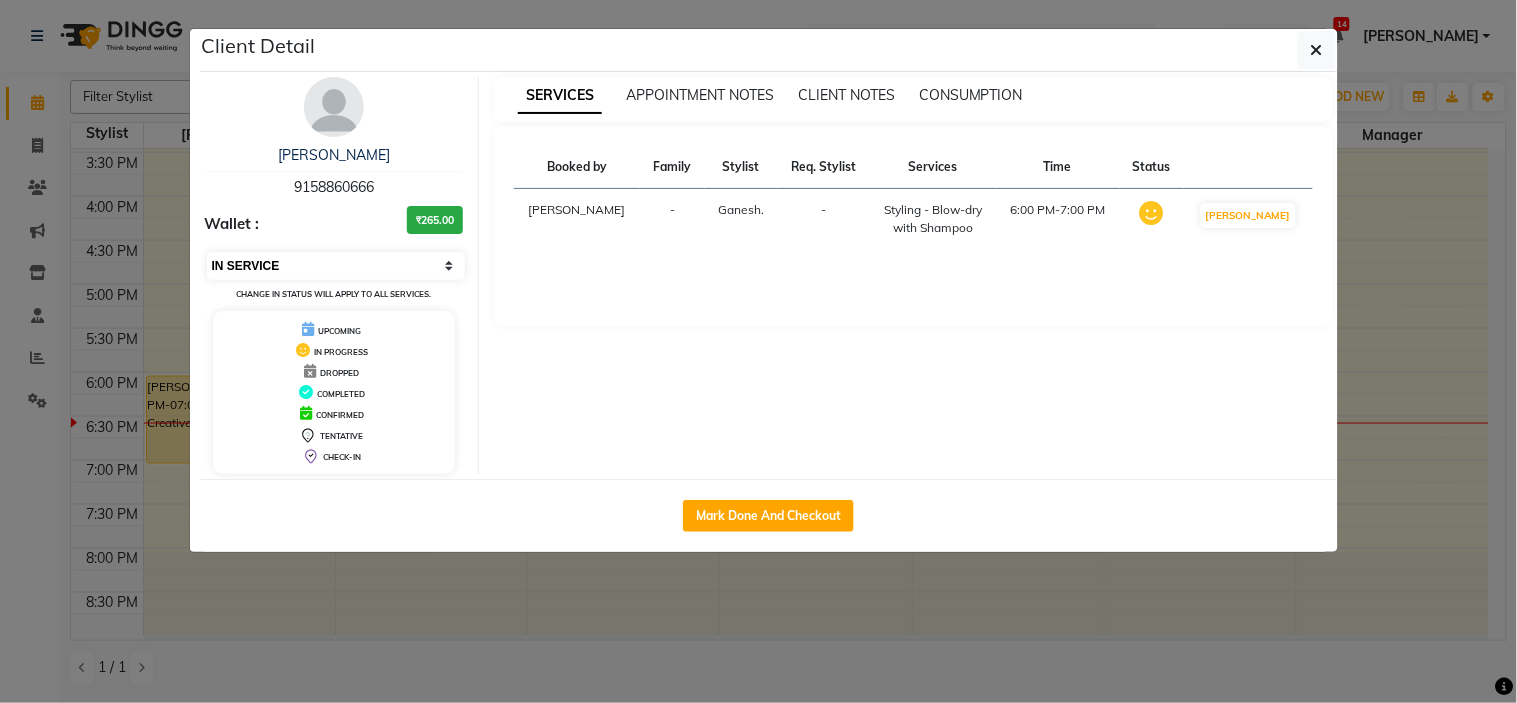 click on "Select IN SERVICE CONFIRMED TENTATIVE CHECK IN MARK DONE DROPPED UPCOMING" at bounding box center (336, 266) 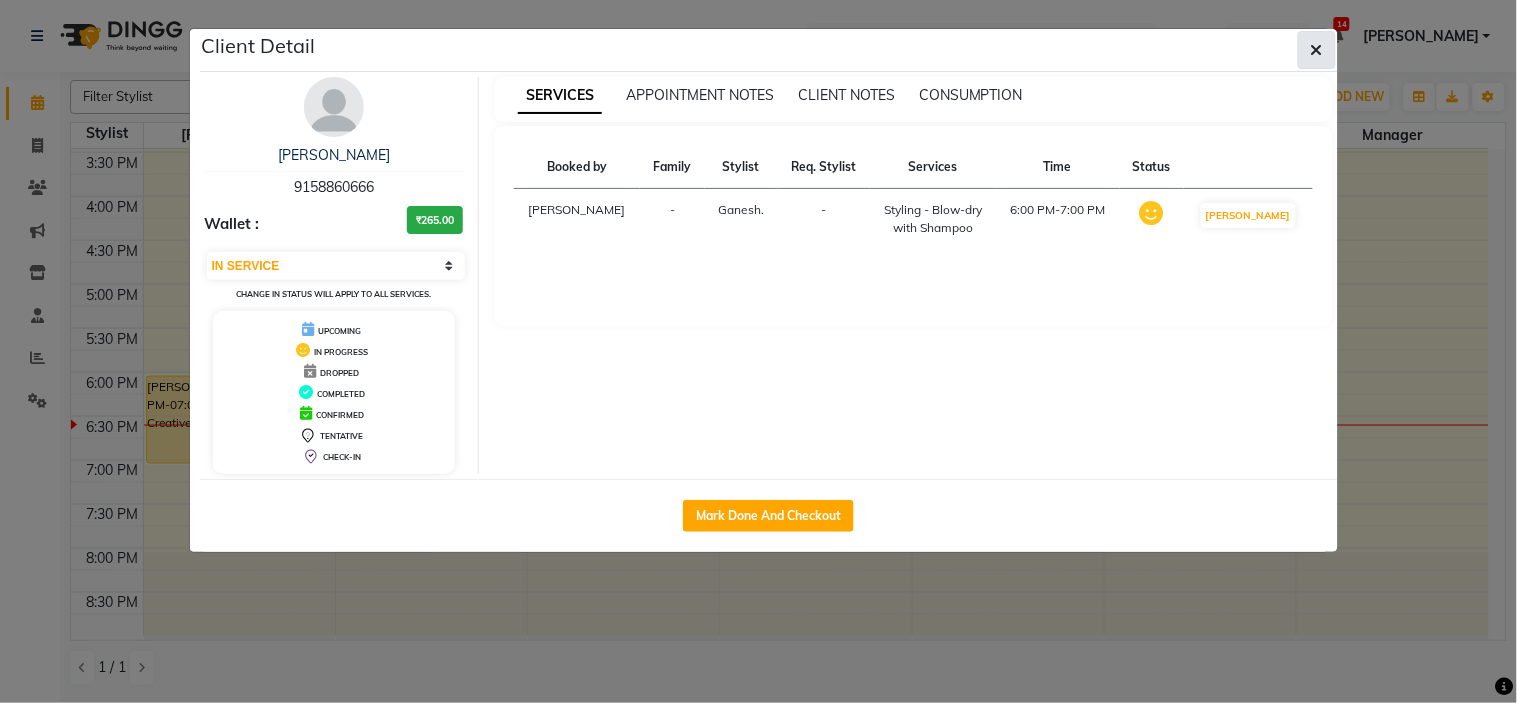 click 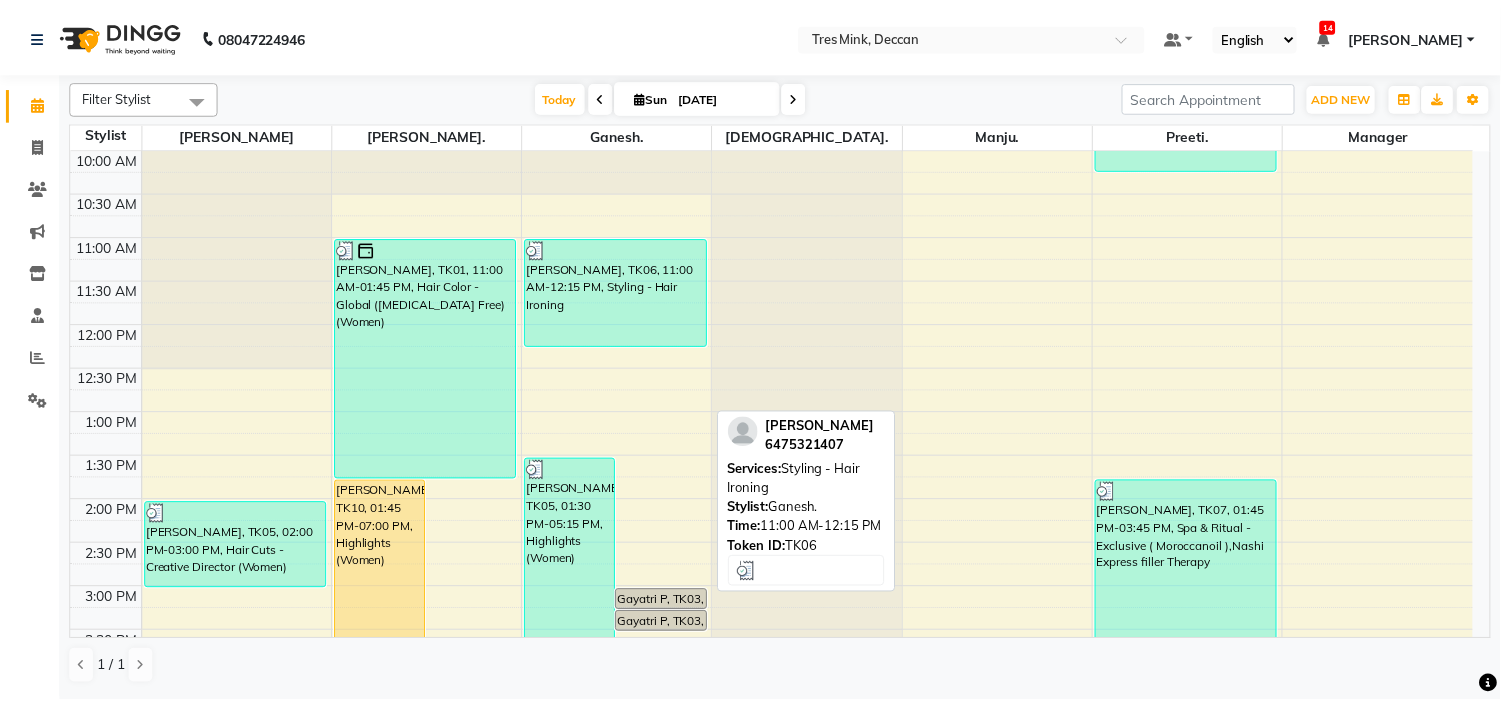 scroll, scrollTop: 435, scrollLeft: 0, axis: vertical 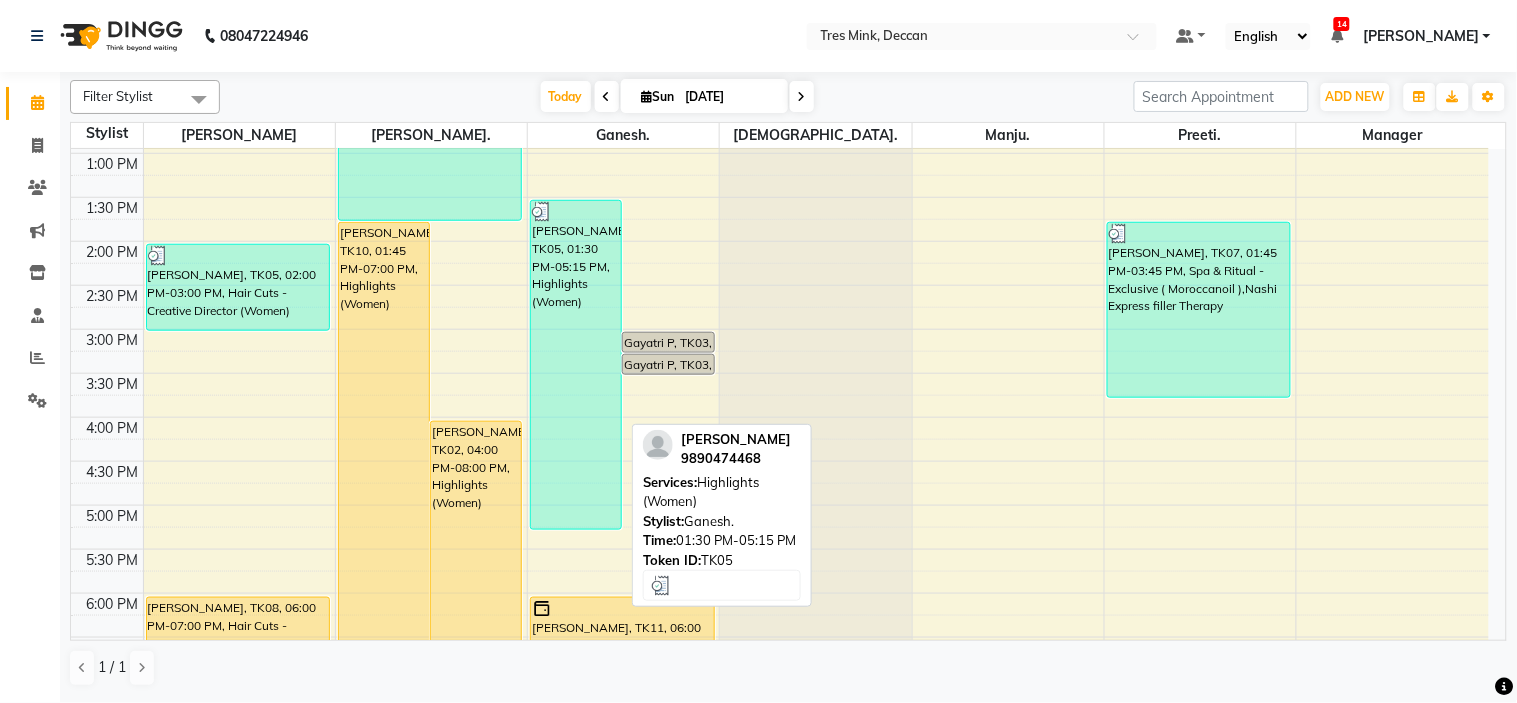 click on "[PERSON_NAME], TK05, 01:30 PM-05:15 PM, Highlights (Women)" at bounding box center [576, 365] 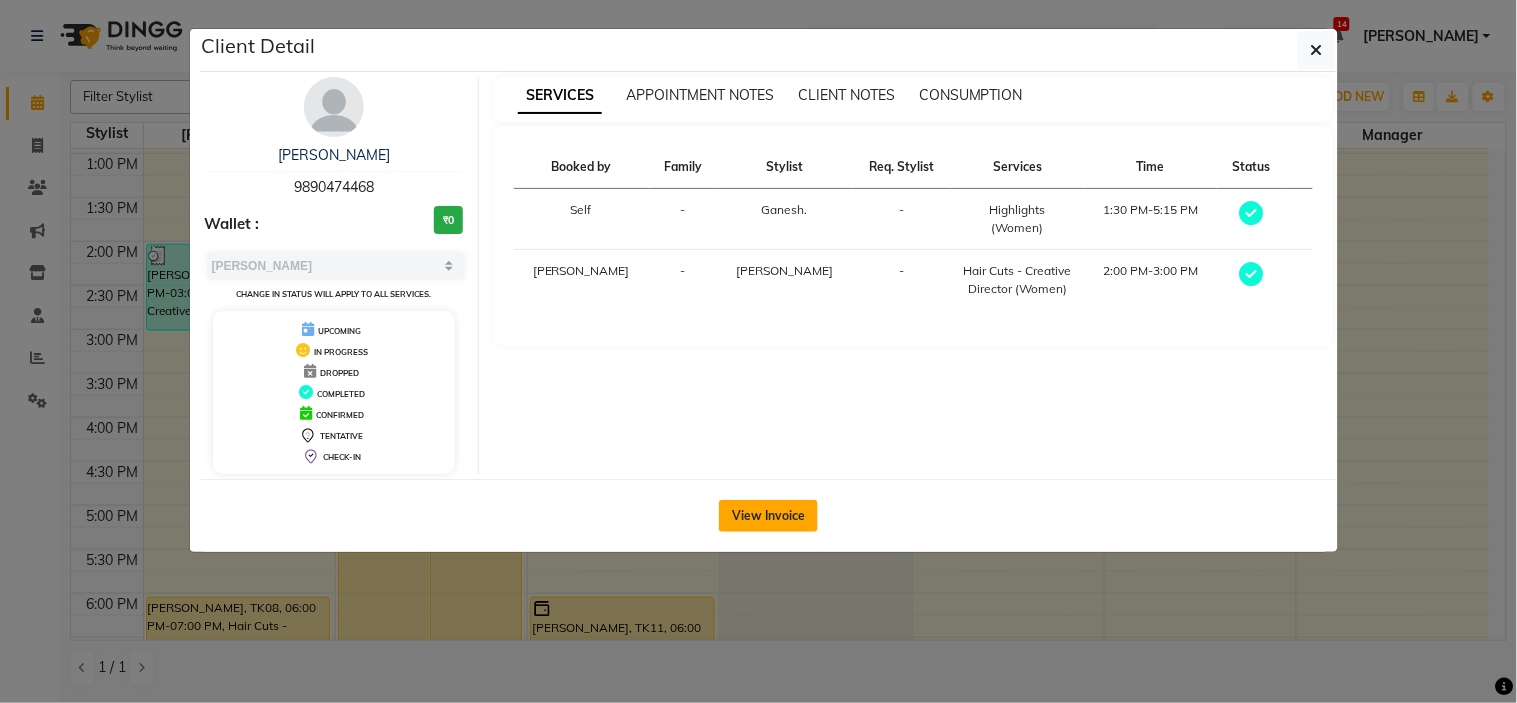 click on "View Invoice" 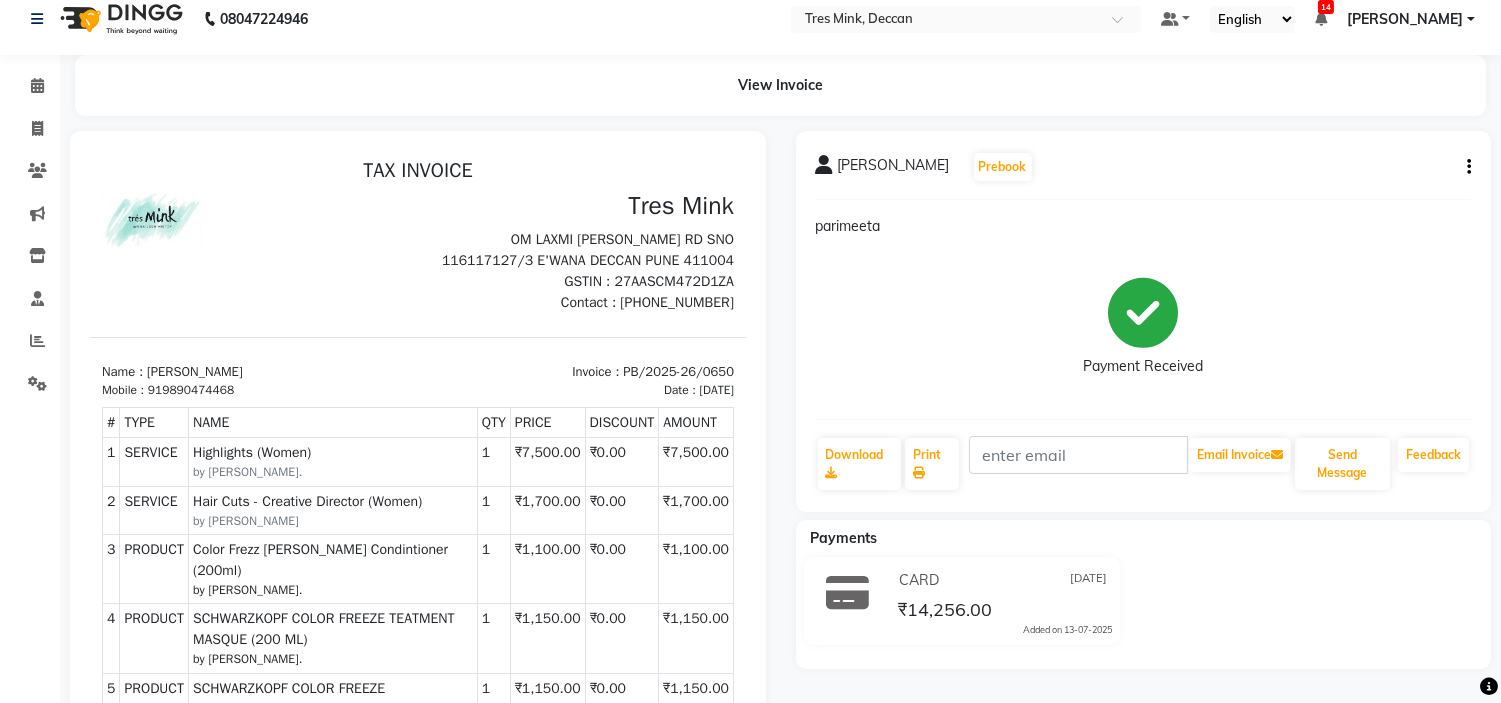 scroll, scrollTop: 0, scrollLeft: 0, axis: both 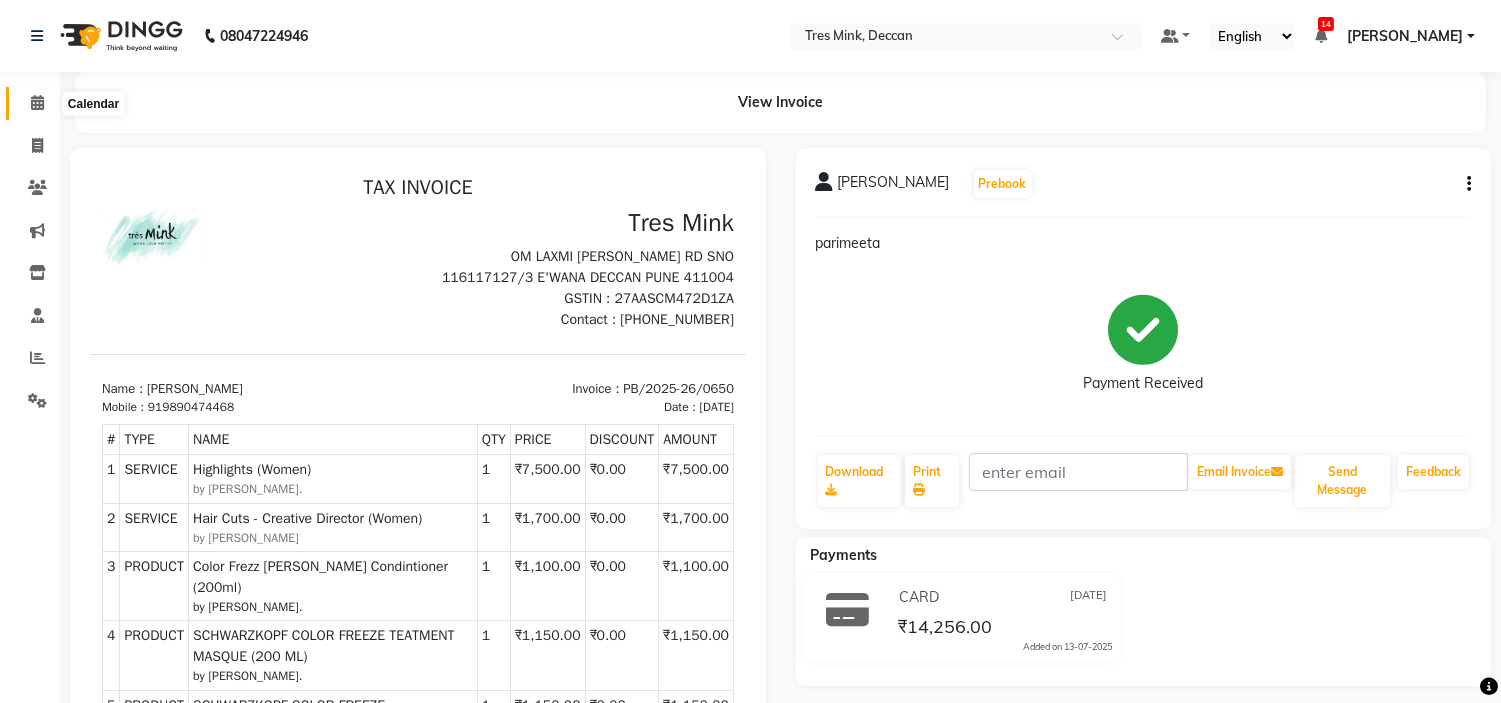 click 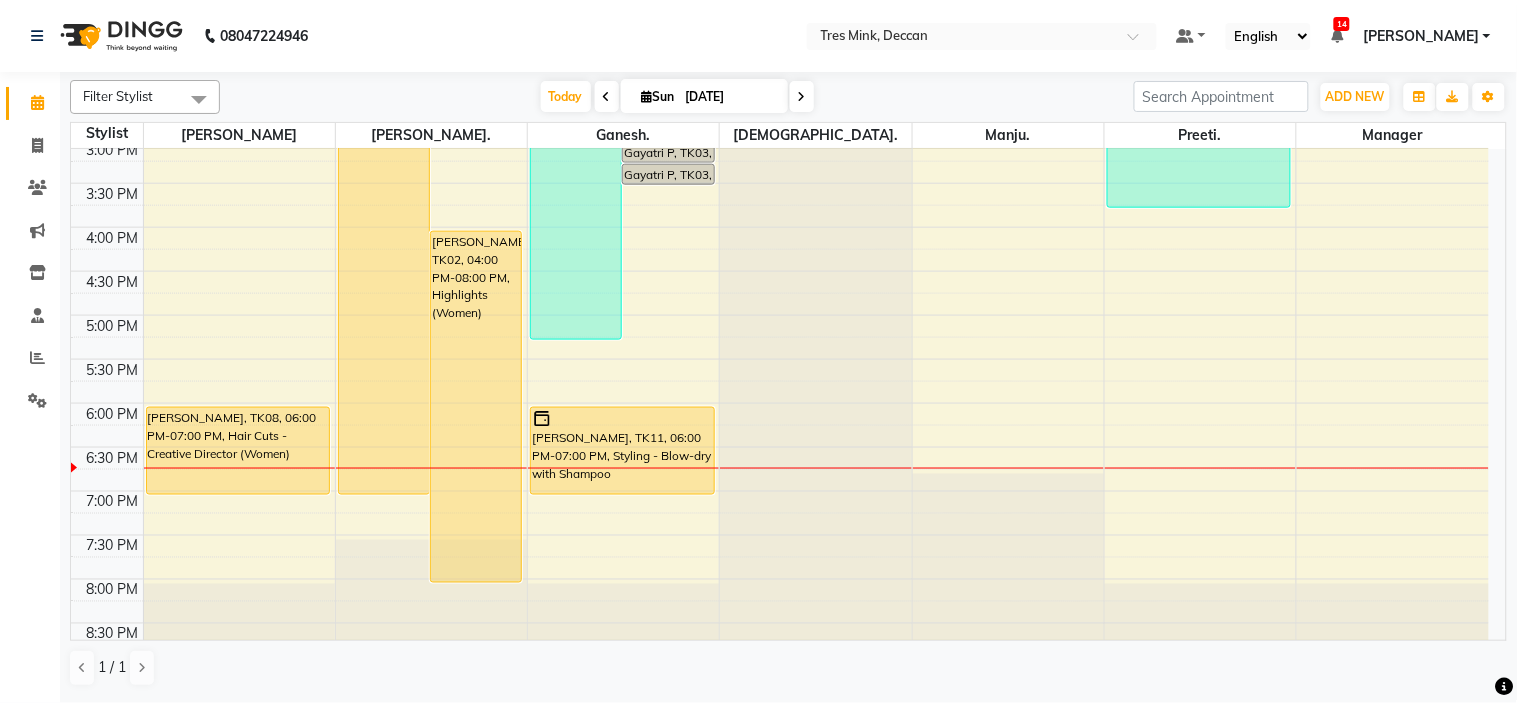 scroll, scrollTop: 656, scrollLeft: 0, axis: vertical 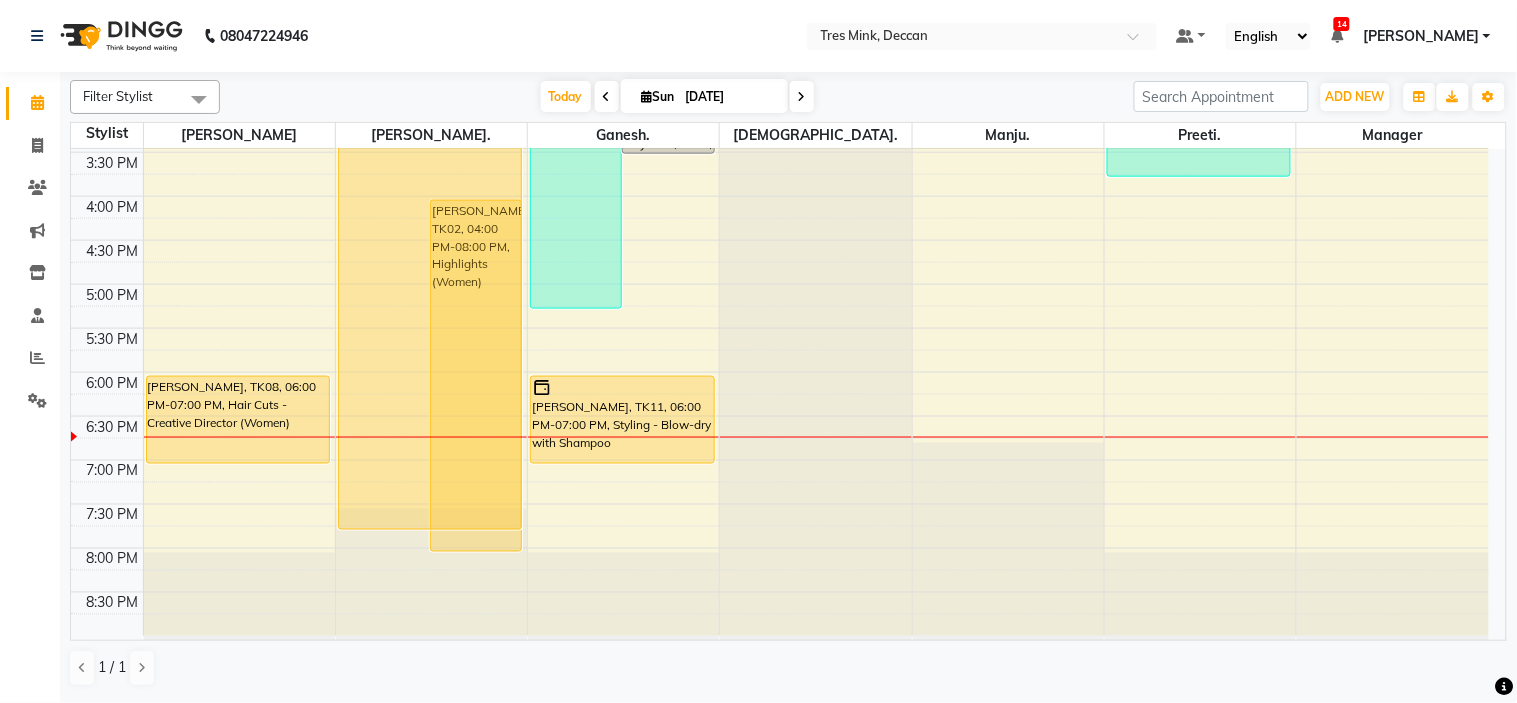 drag, startPoint x: 392, startPoint y: 463, endPoint x: 395, endPoint y: 510, distance: 47.095646 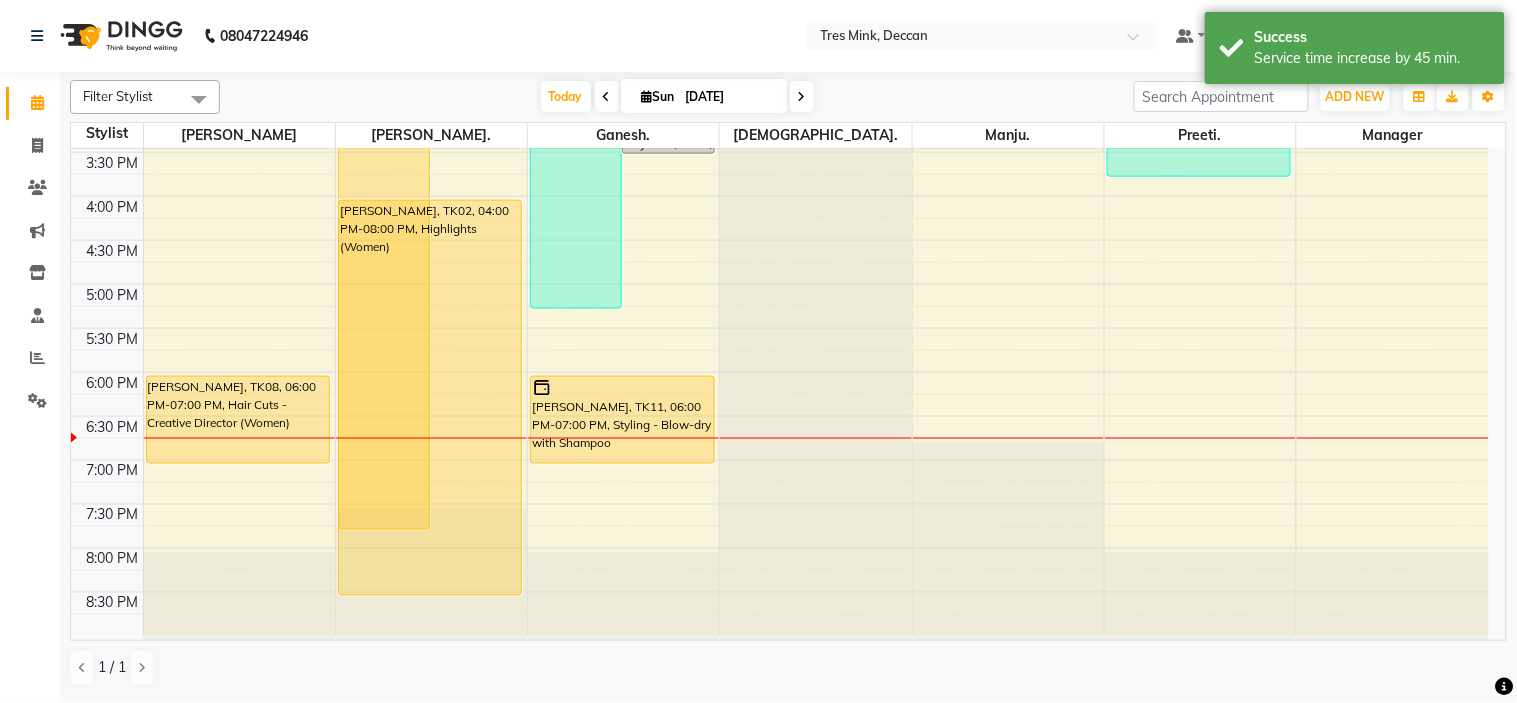 drag, startPoint x: 482, startPoint y: 551, endPoint x: 484, endPoint y: 582, distance: 31.06445 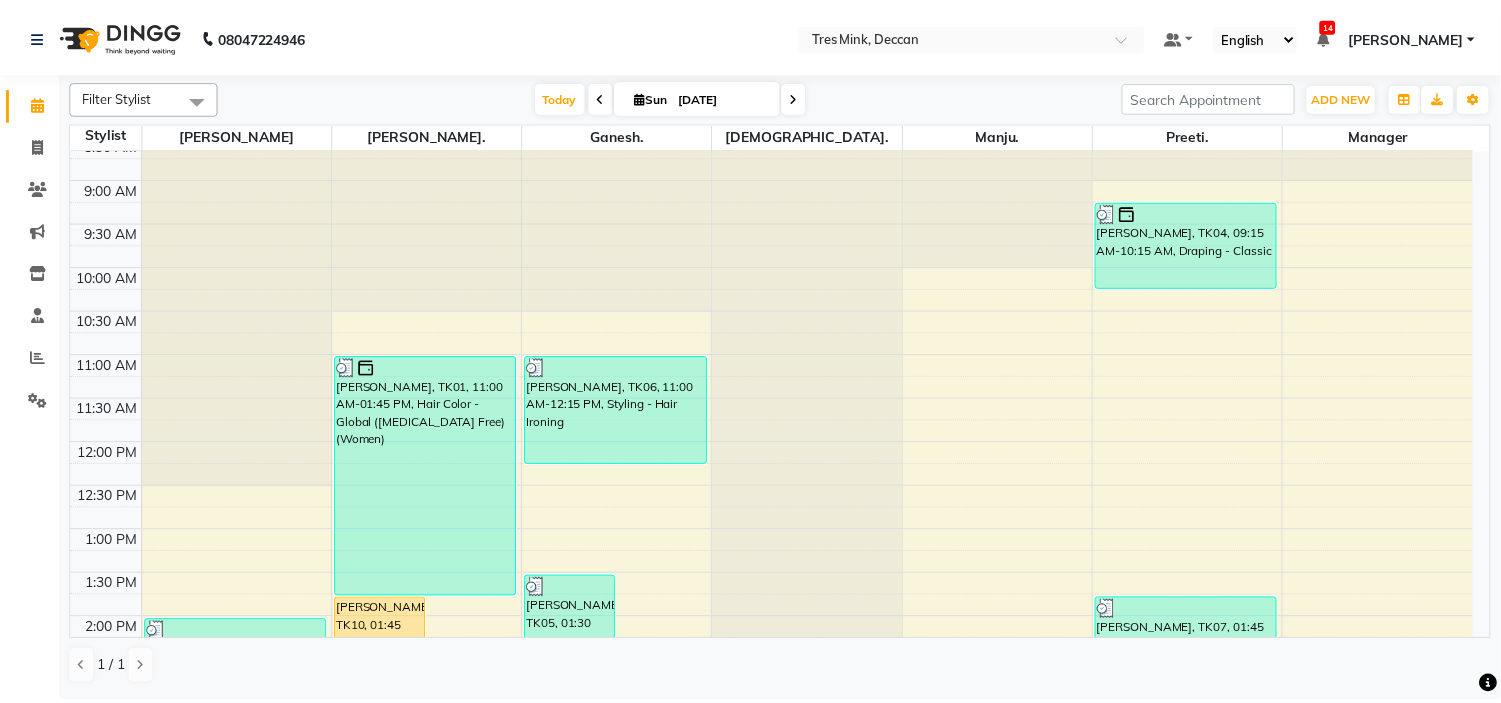 scroll, scrollTop: 111, scrollLeft: 0, axis: vertical 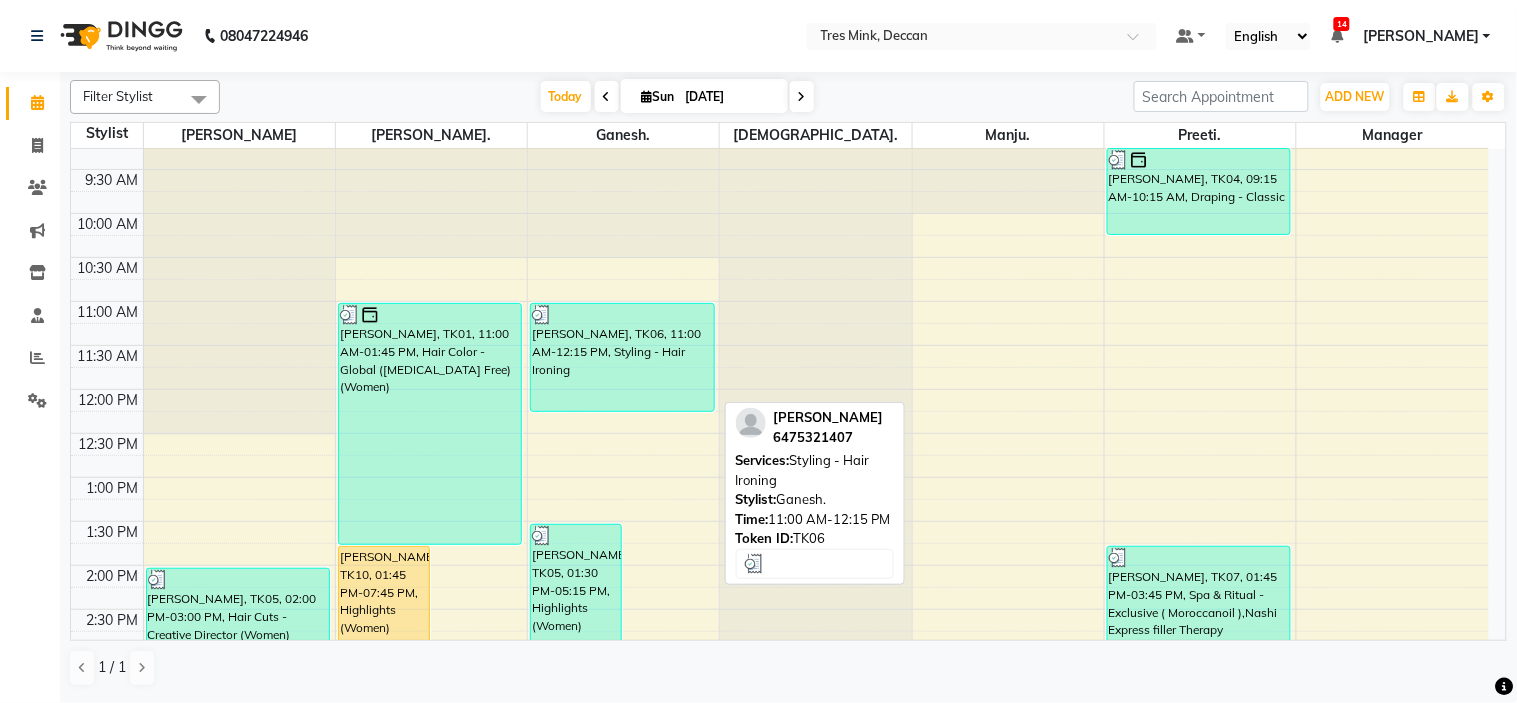 click on "[PERSON_NAME], TK06, 11:00 AM-12:15 PM, Styling - Hair Ironing" at bounding box center (622, 357) 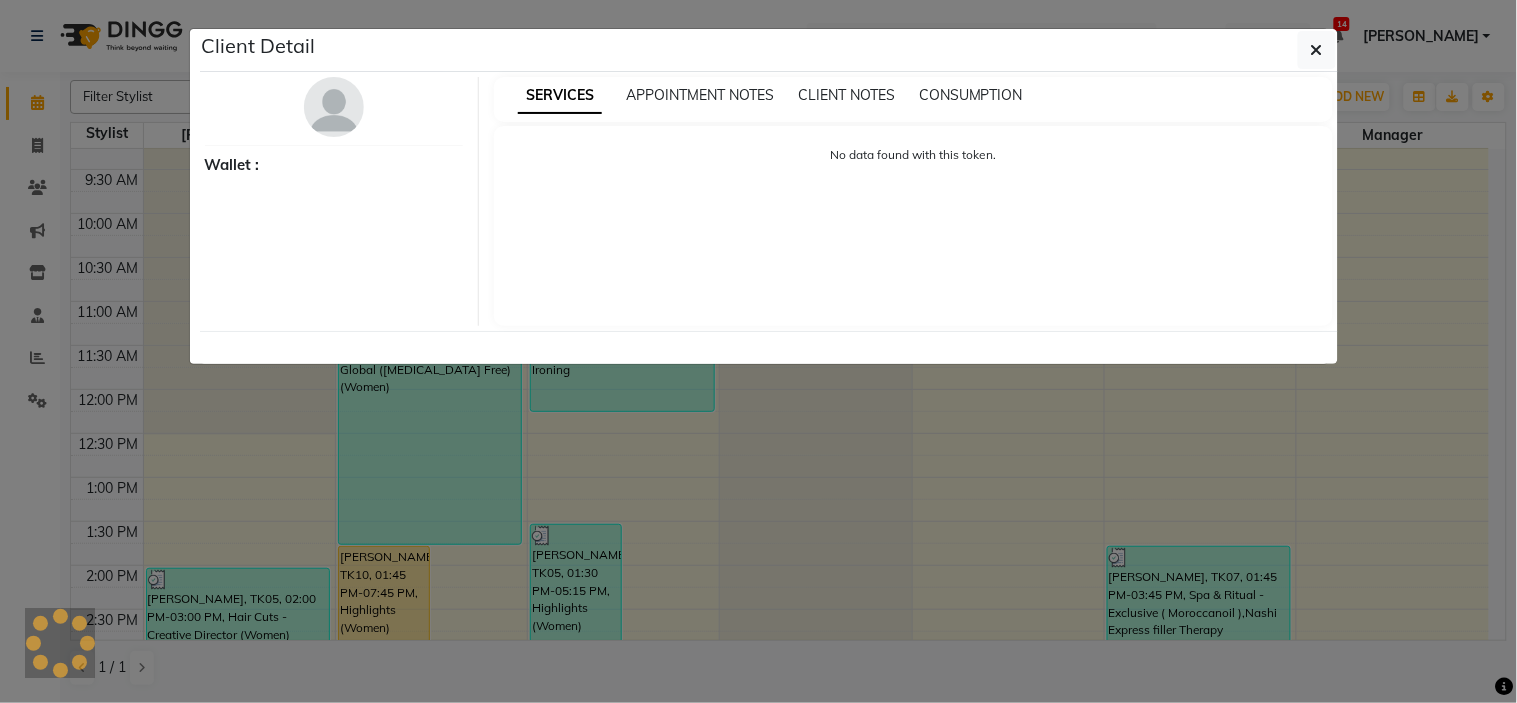 select on "3" 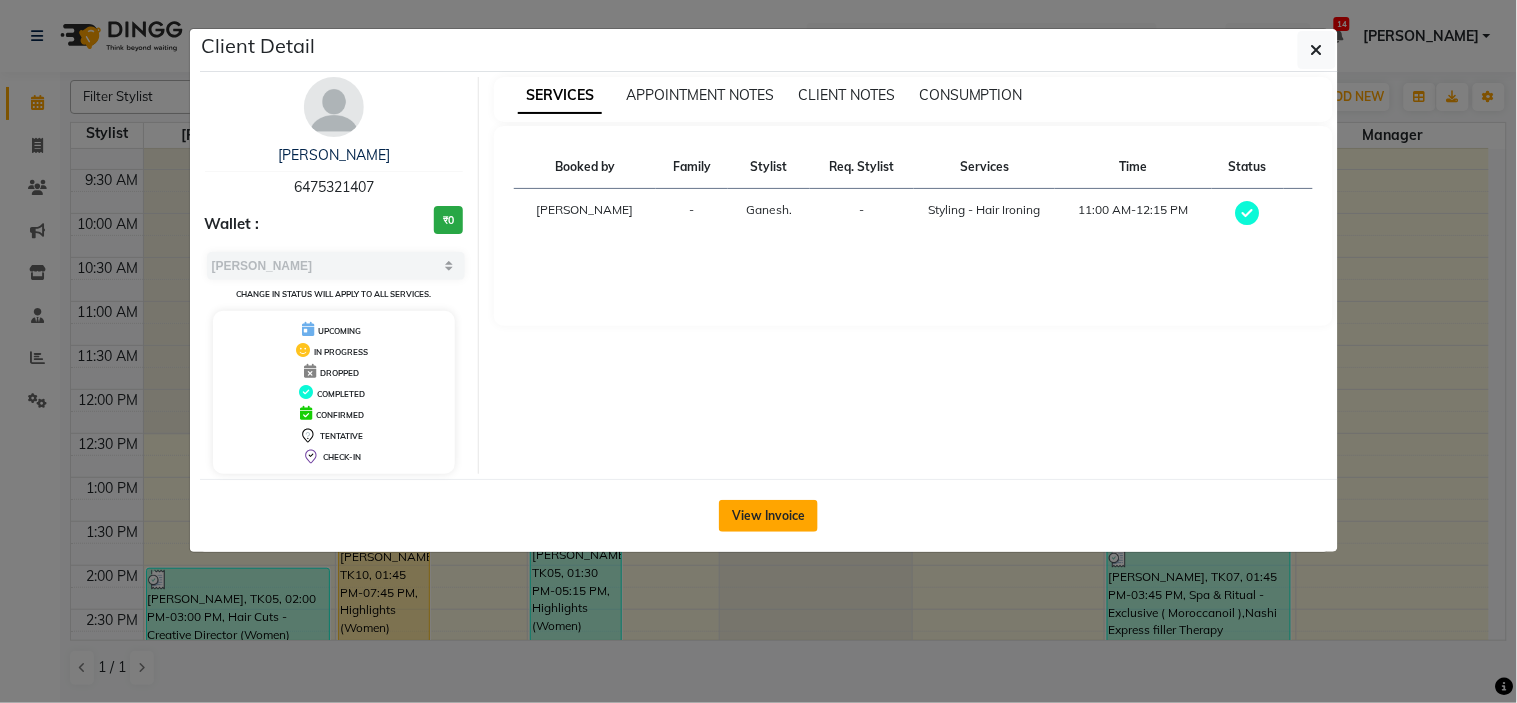 click on "View Invoice" 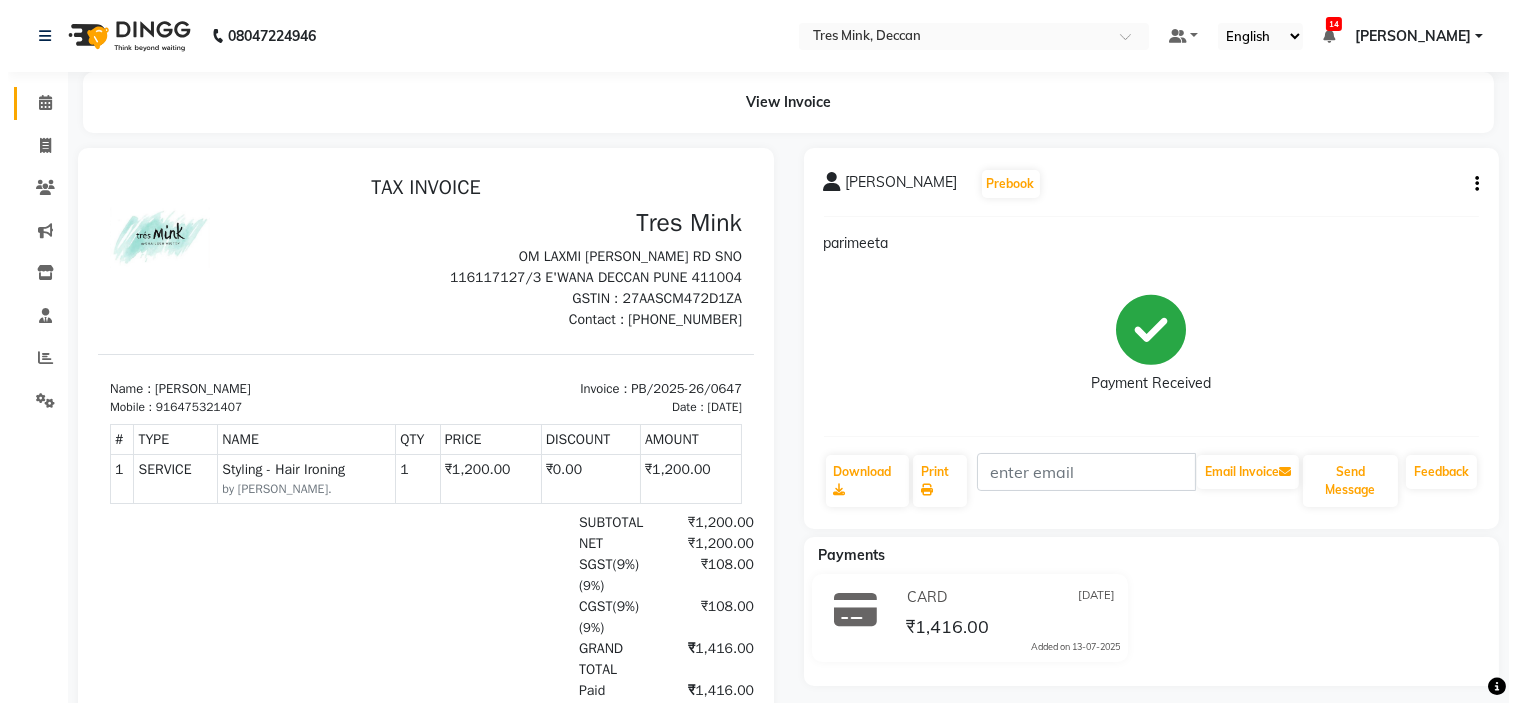 scroll, scrollTop: 0, scrollLeft: 0, axis: both 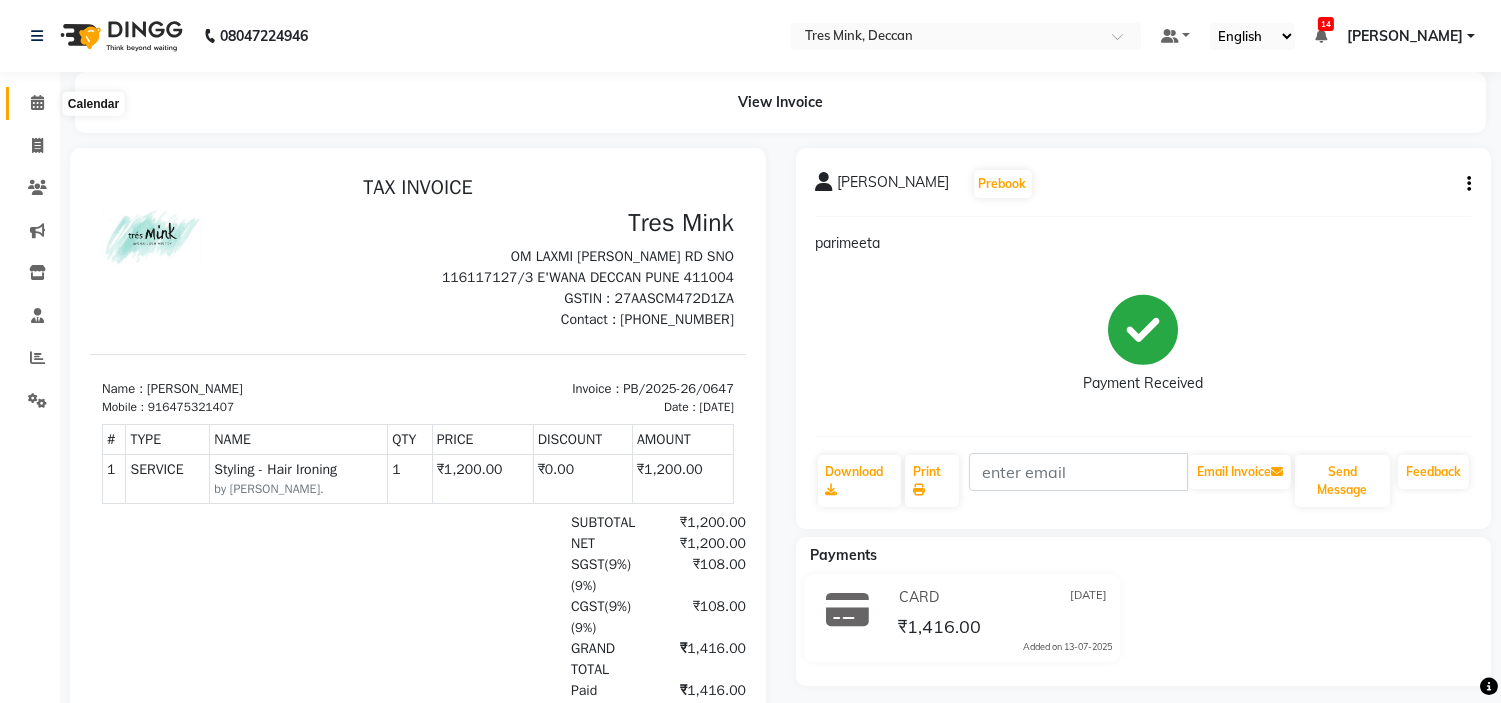 click 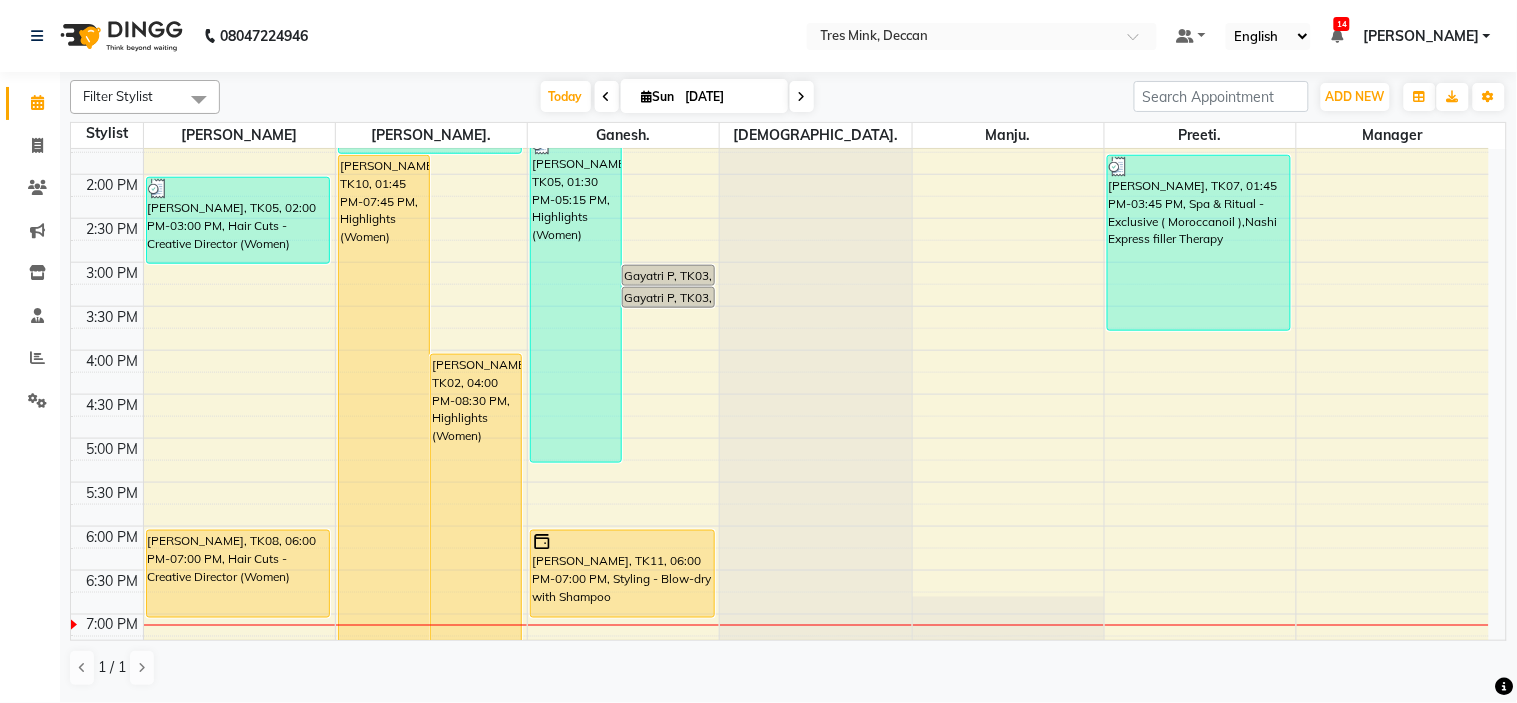 scroll, scrollTop: 656, scrollLeft: 0, axis: vertical 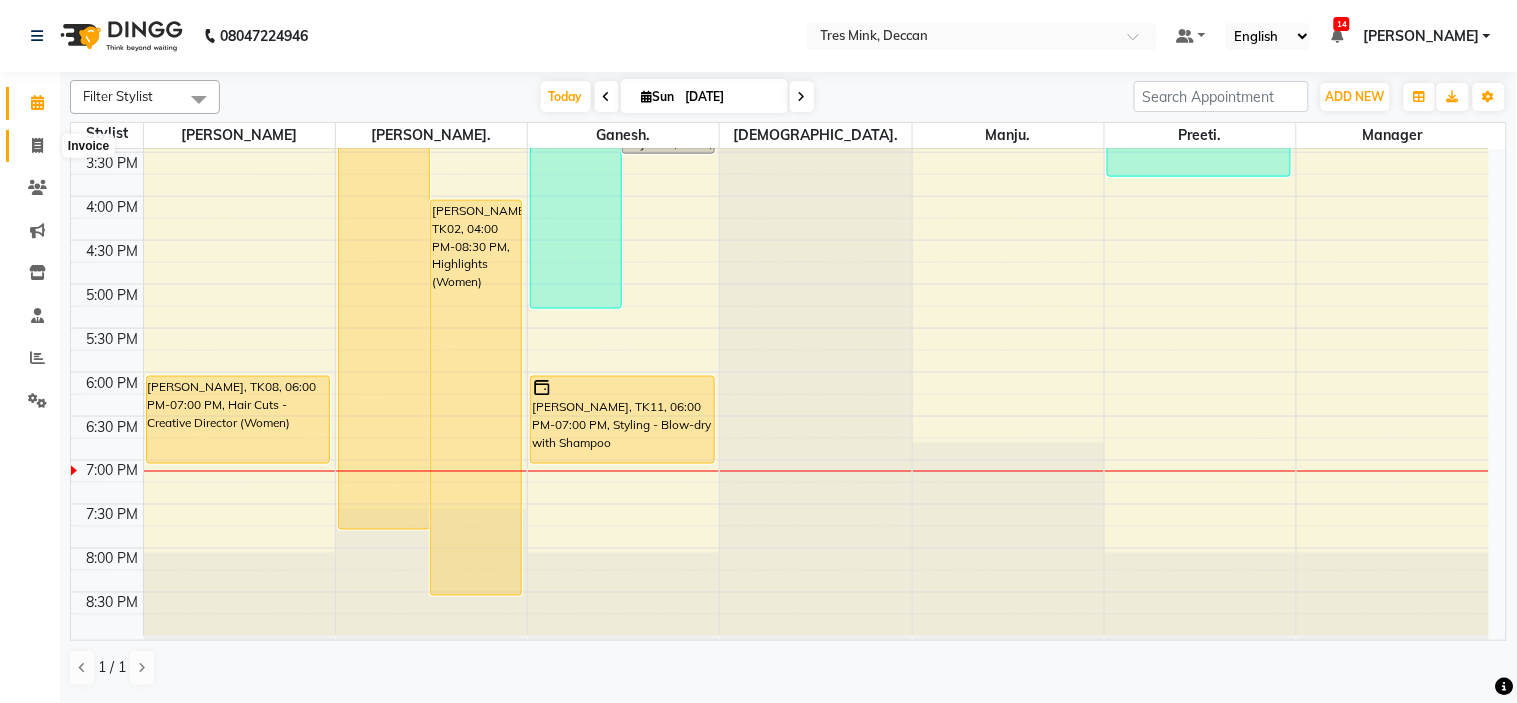 click 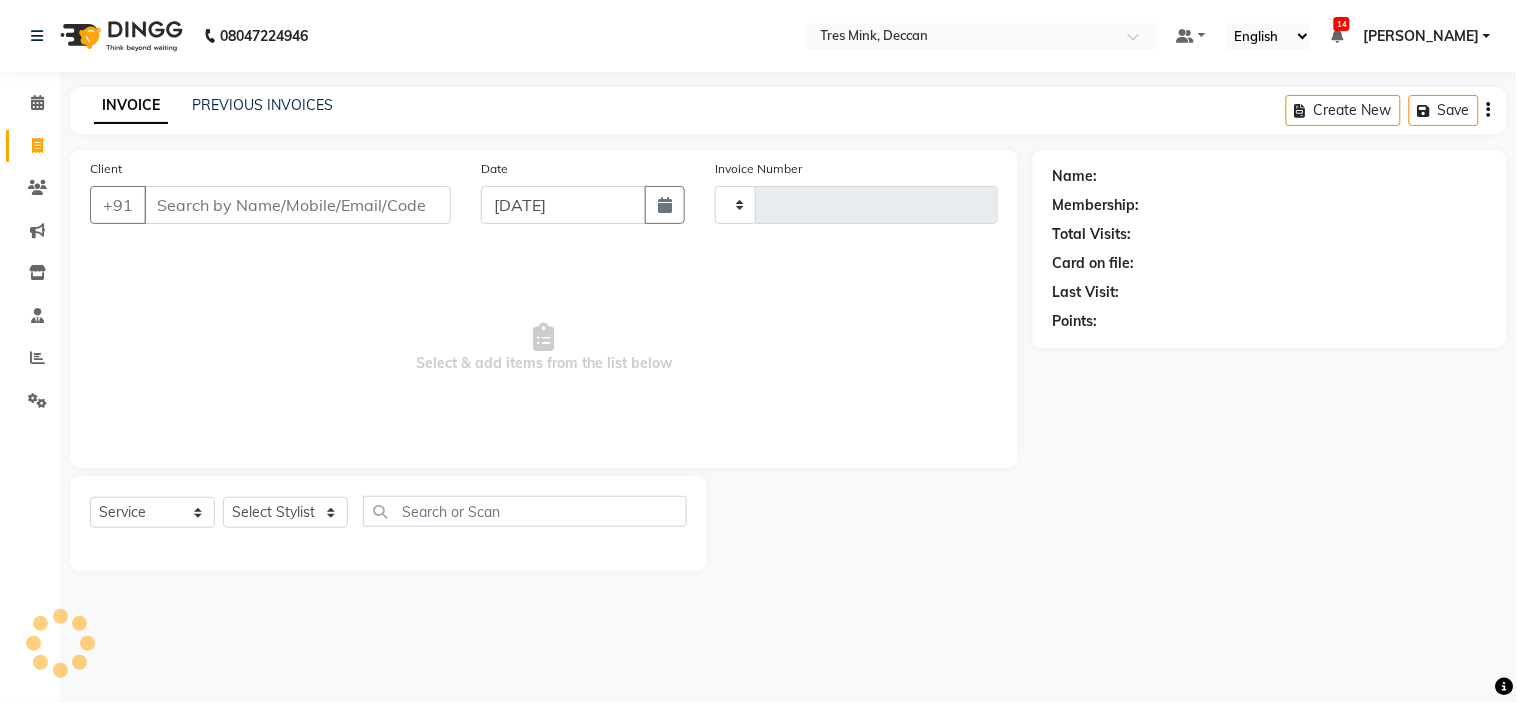 type on "0651" 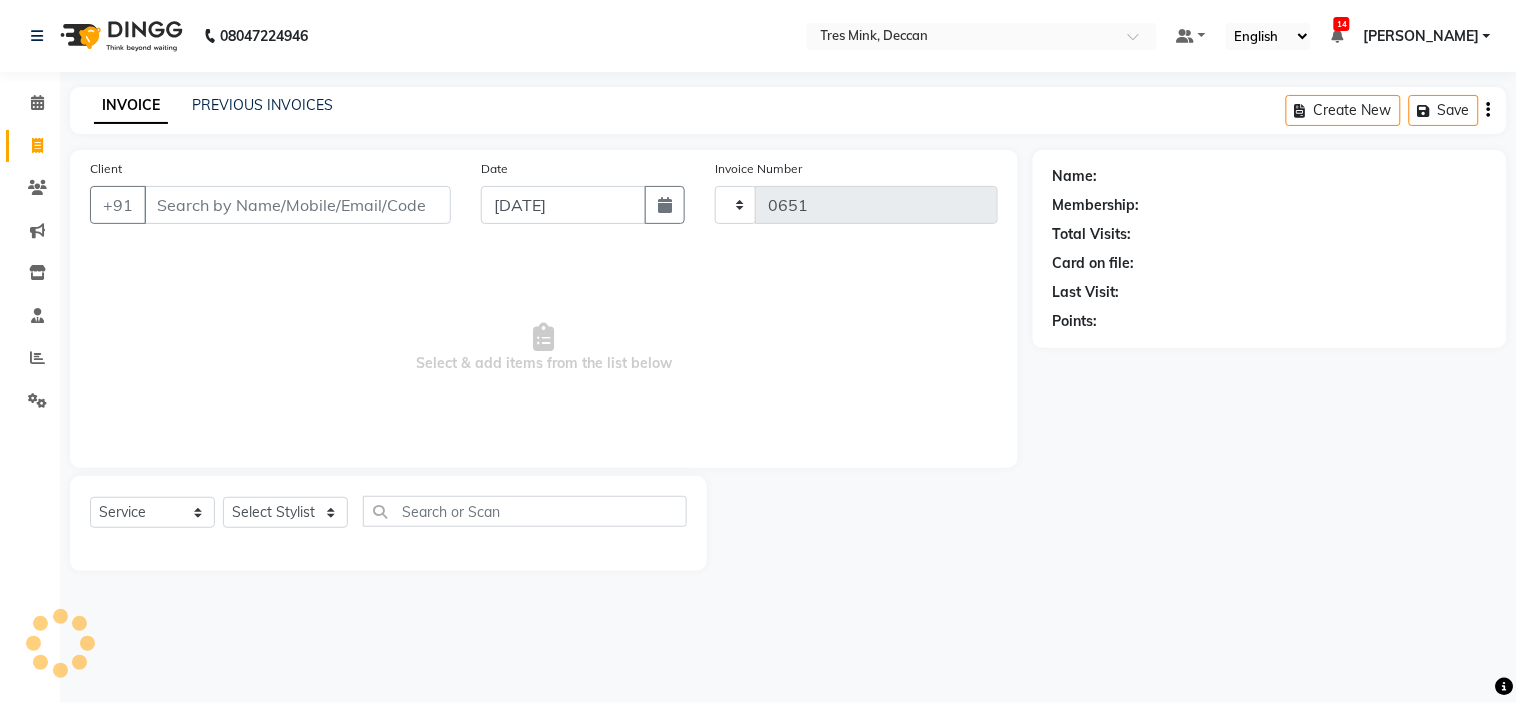 select on "8055" 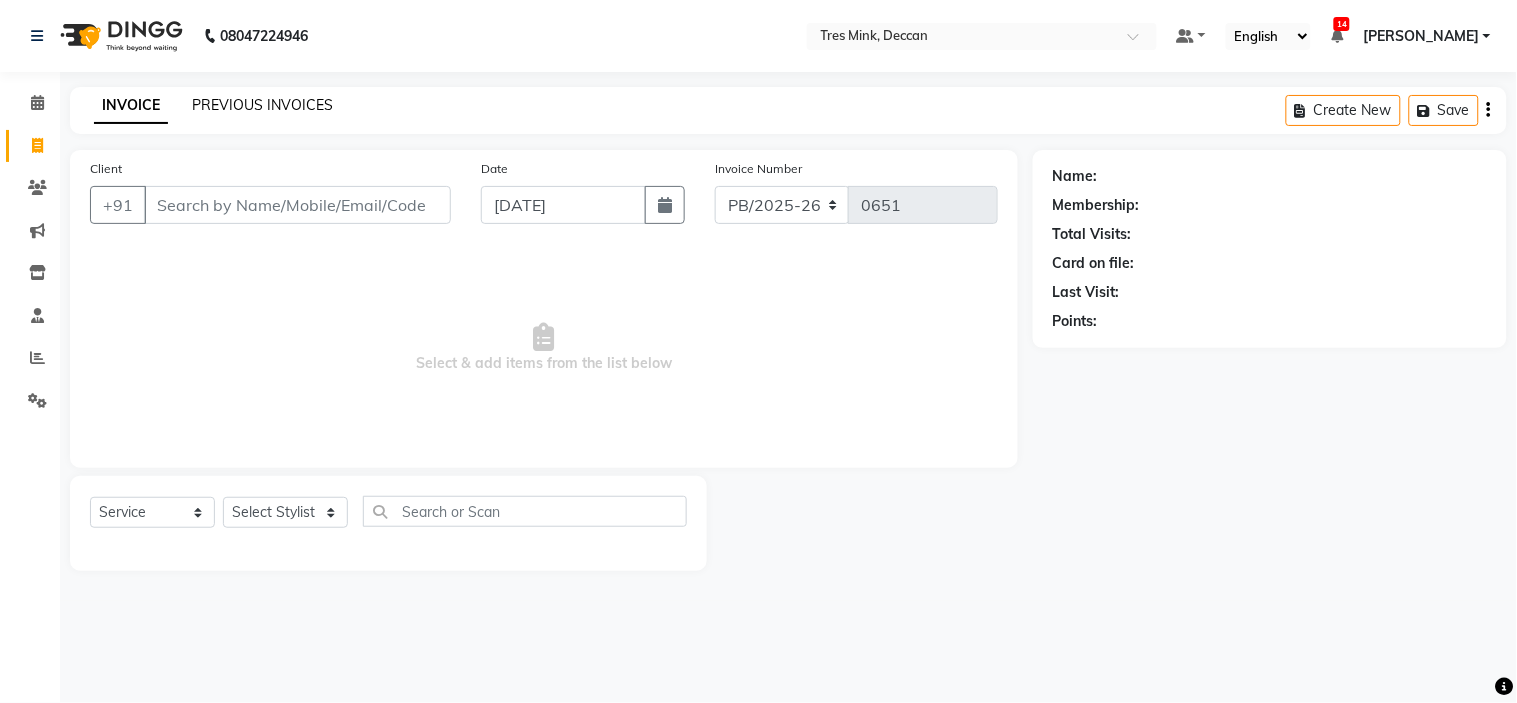 click on "PREVIOUS INVOICES" 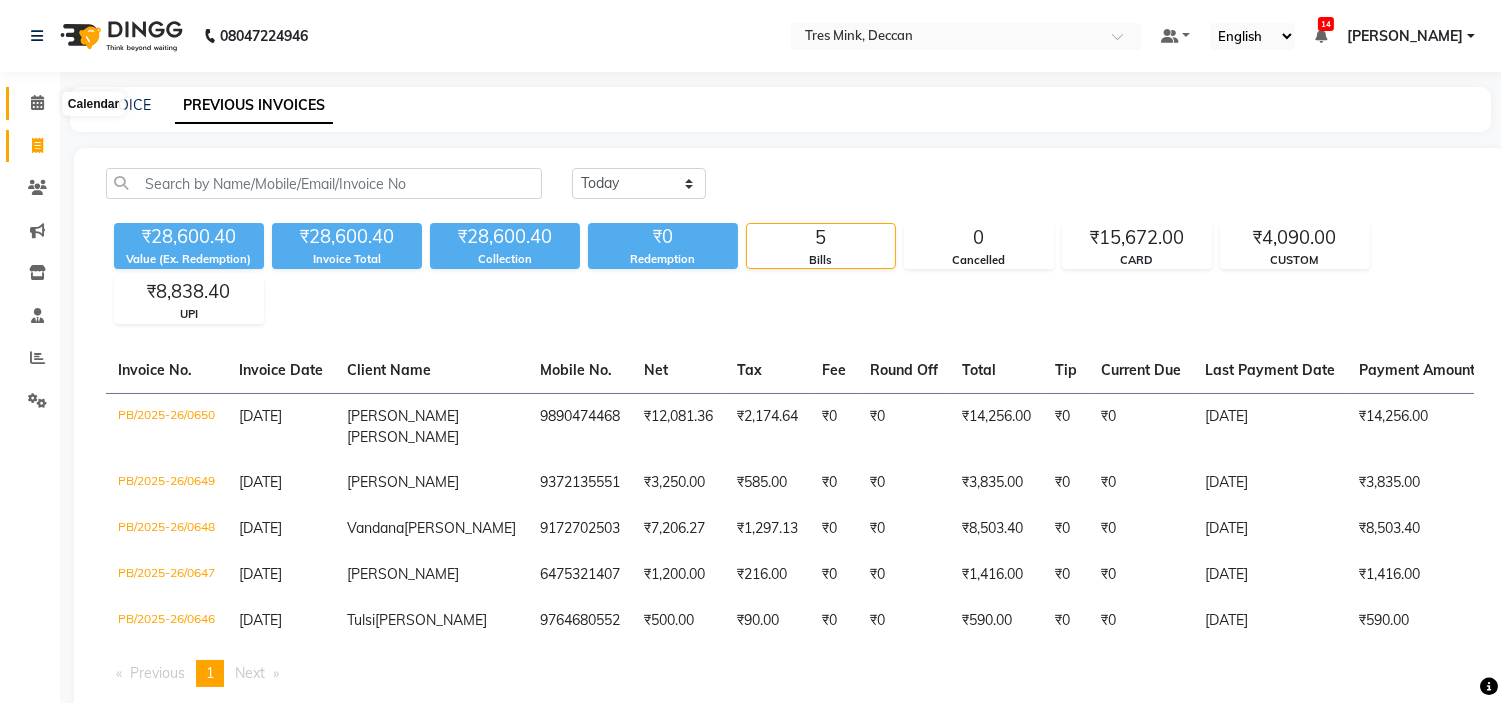 click 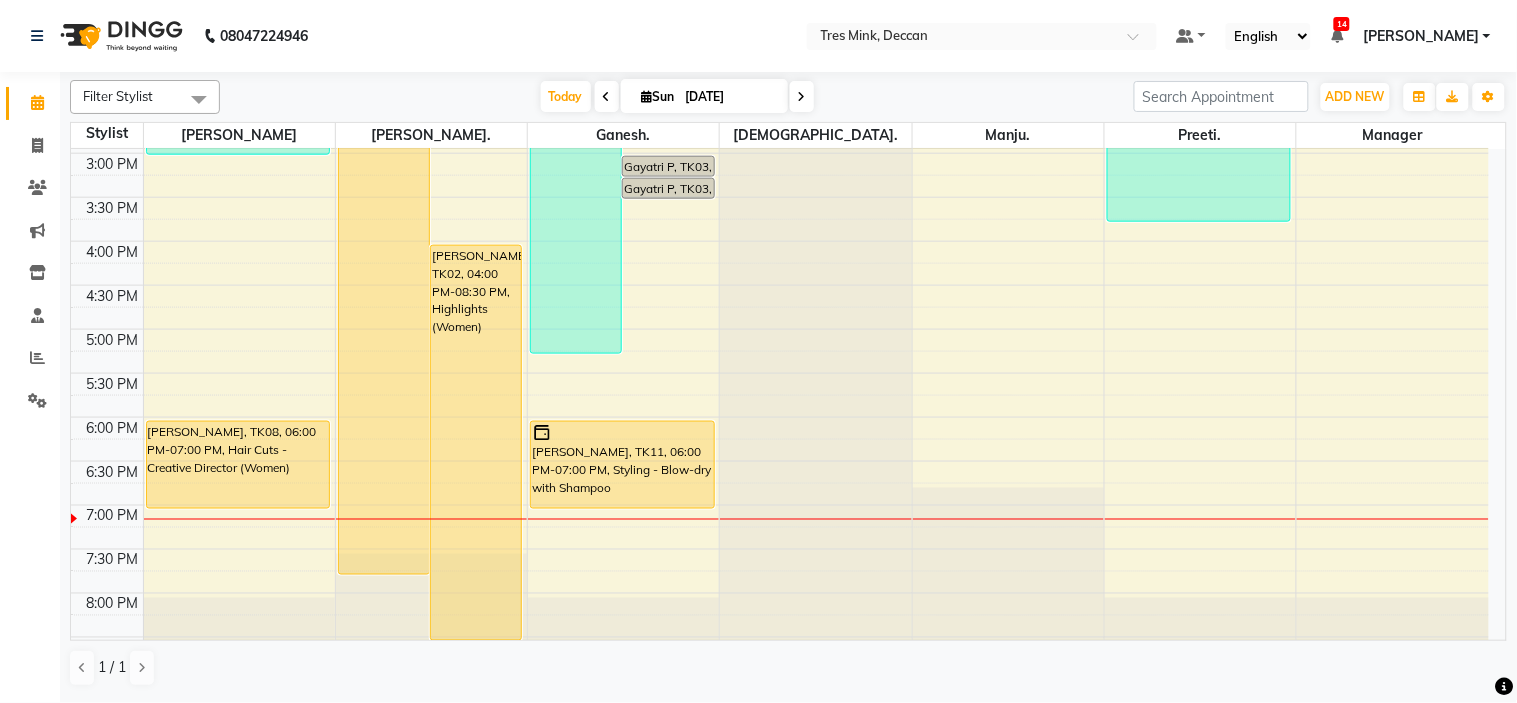 scroll, scrollTop: 656, scrollLeft: 0, axis: vertical 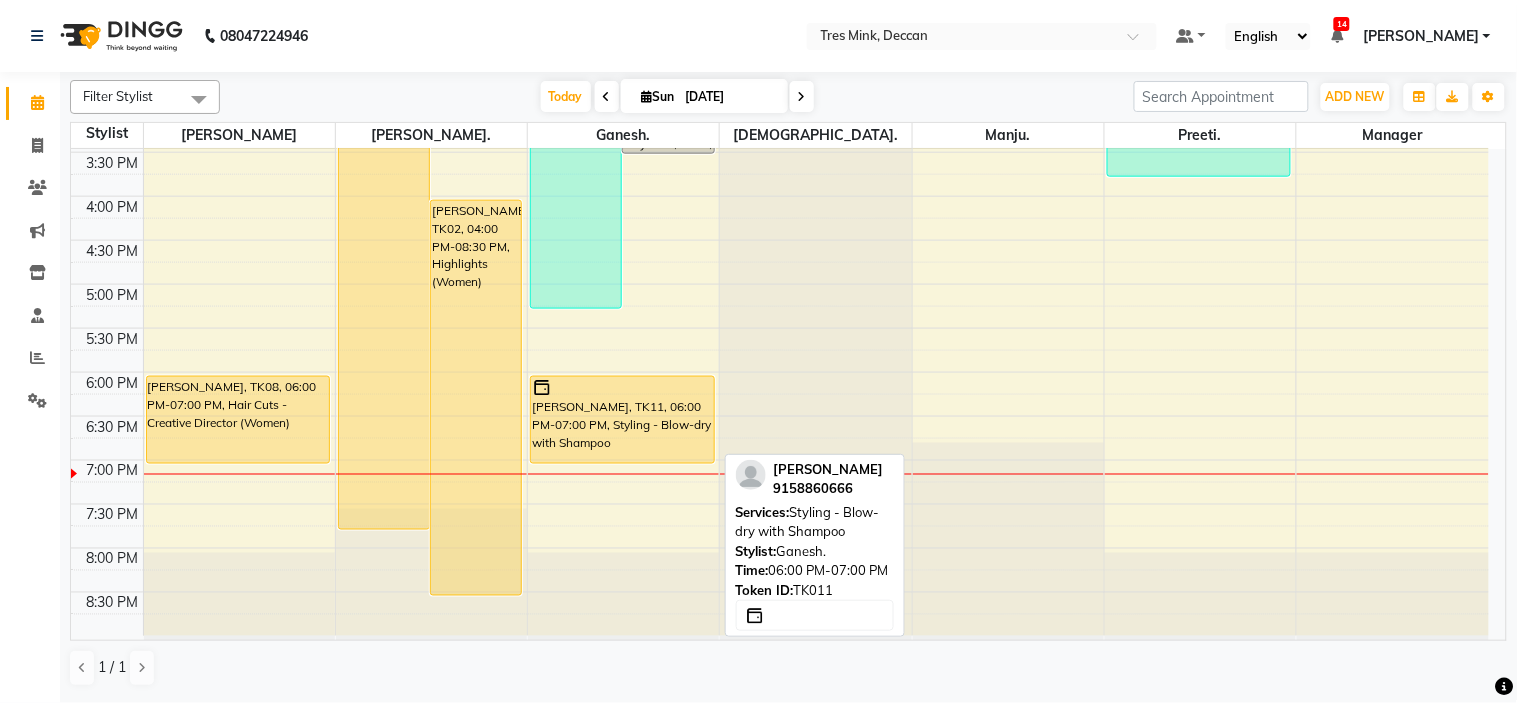 click on "[PERSON_NAME], TK11, 06:00 PM-07:00 PM, Styling - Blow-dry with Shampoo" at bounding box center [622, 420] 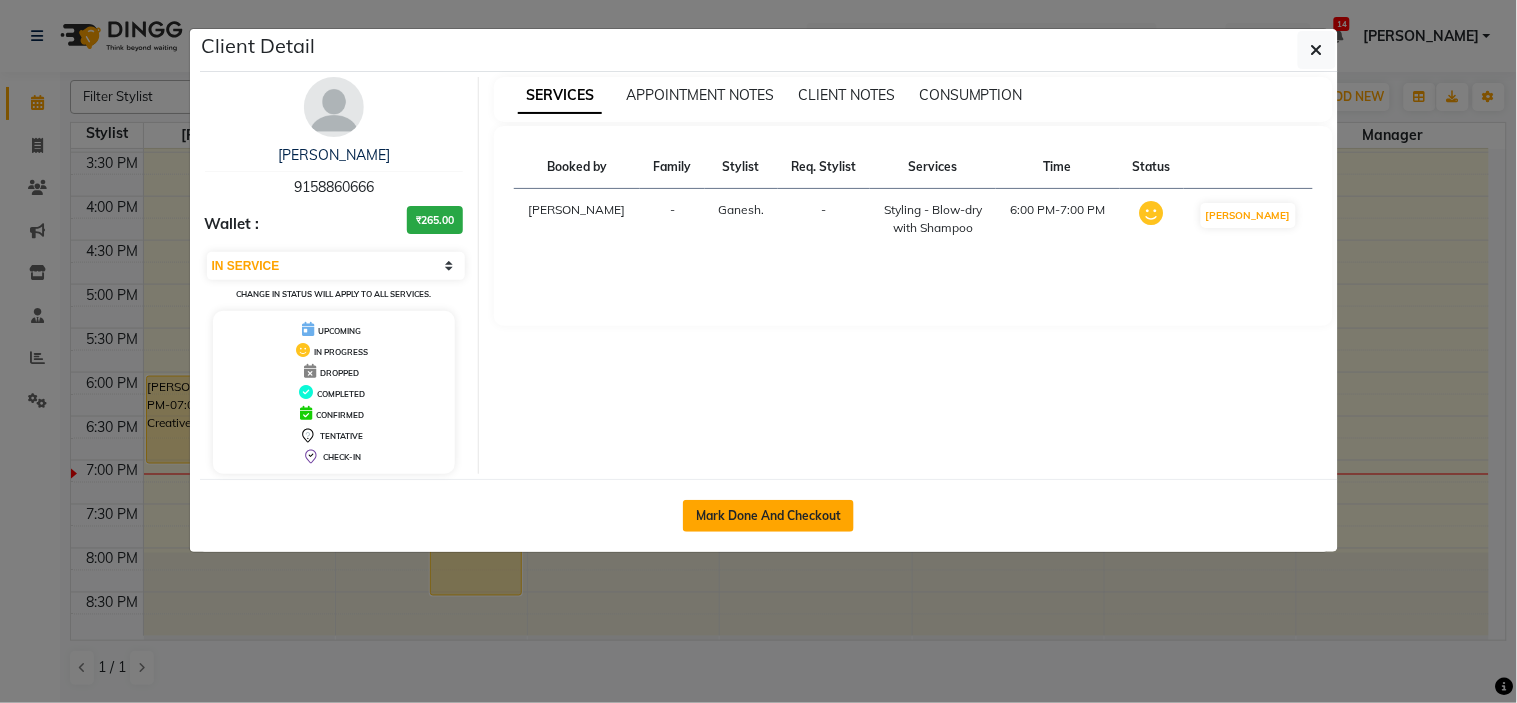 click on "Mark Done And Checkout" 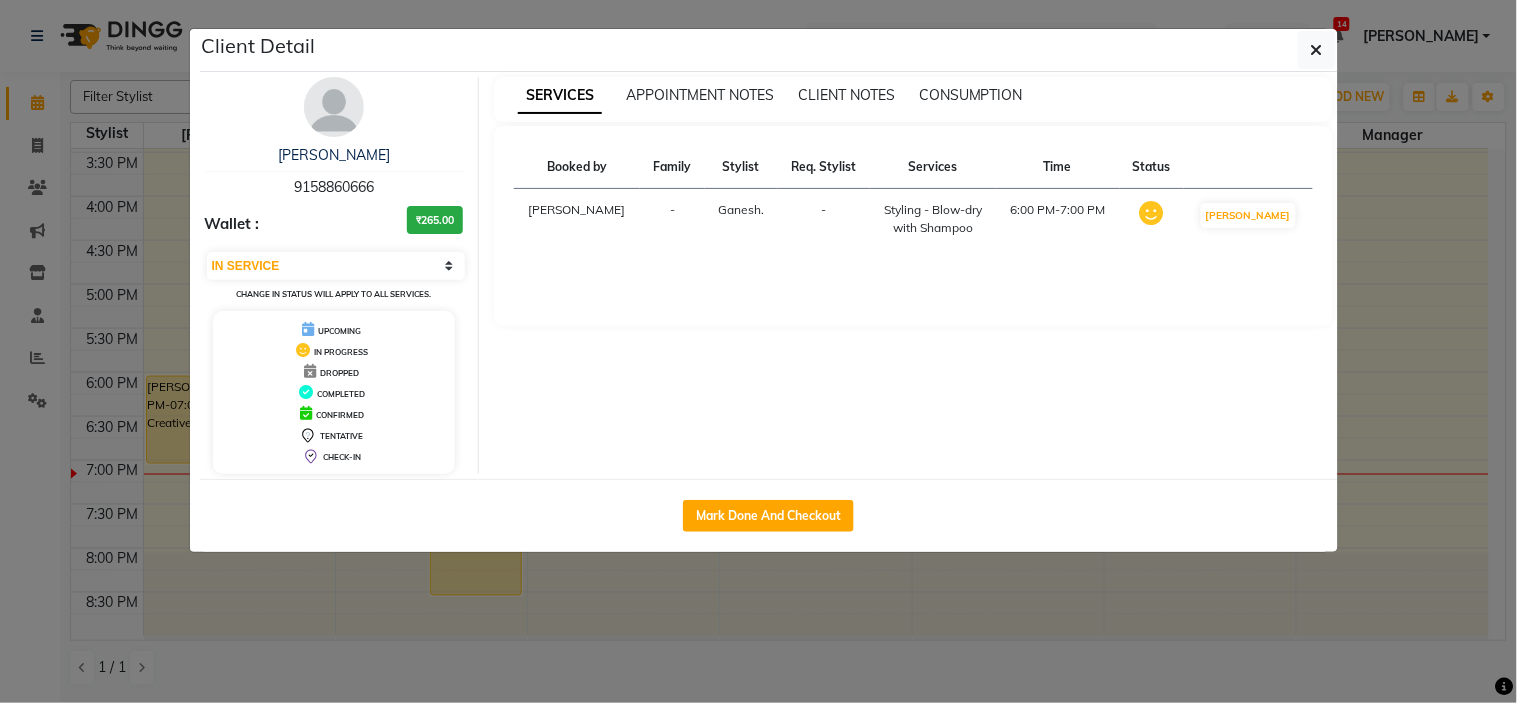 select on "service" 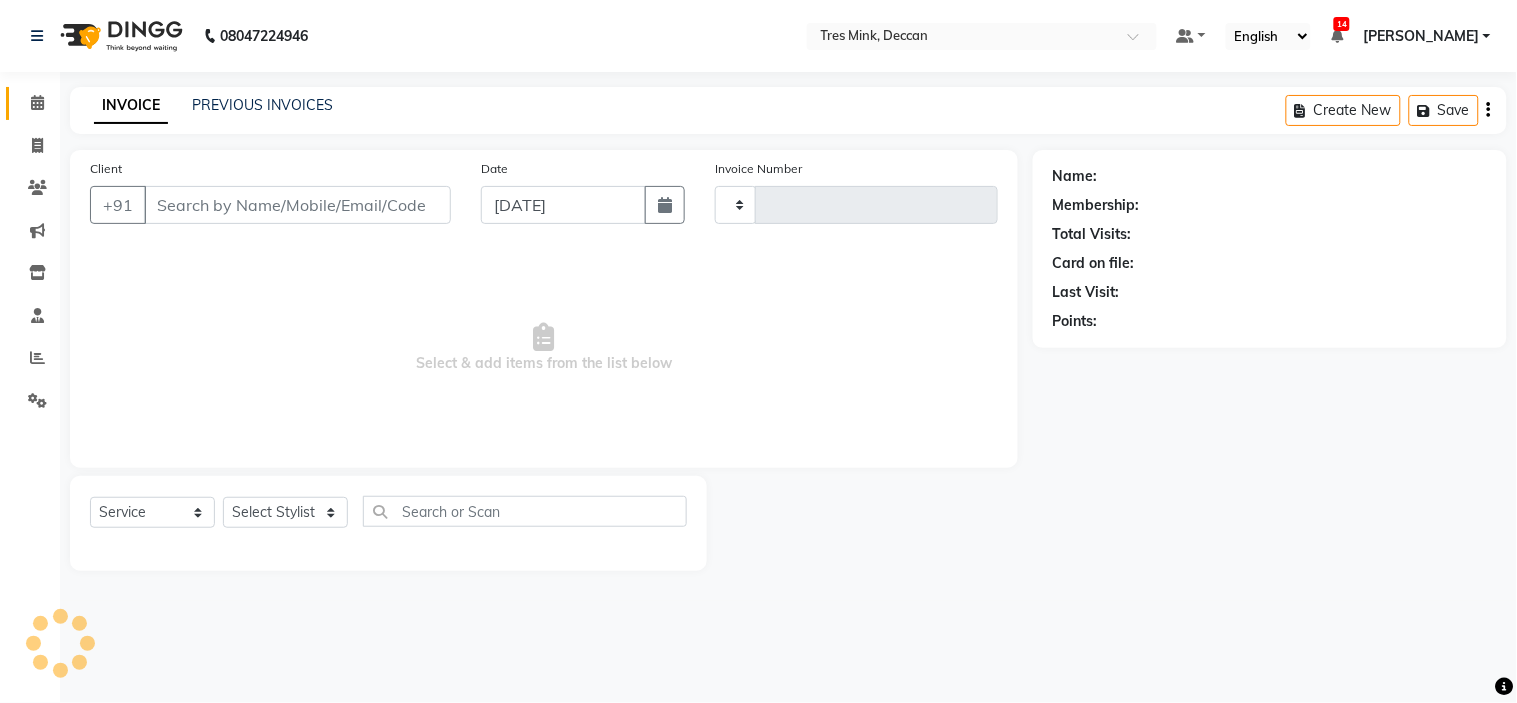 type on "0651" 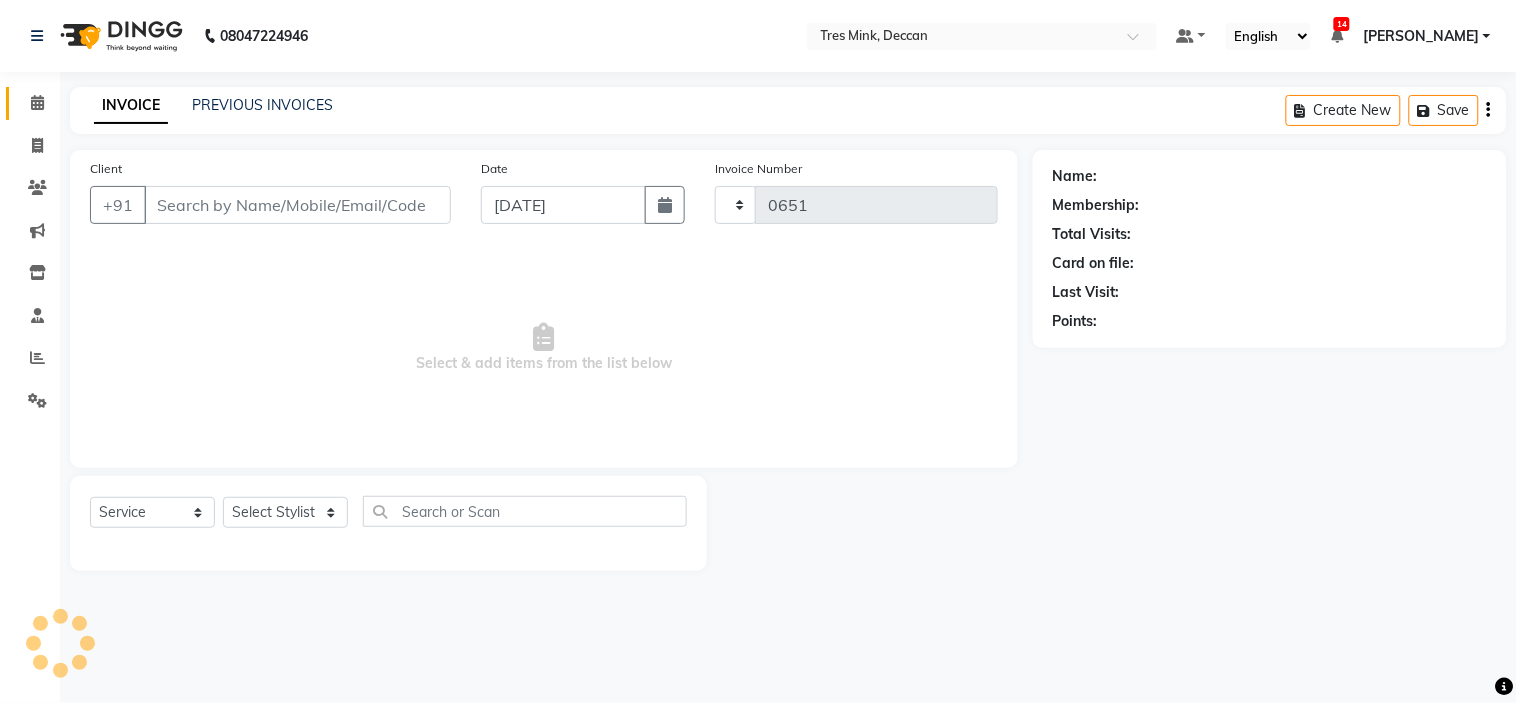 select on "8055" 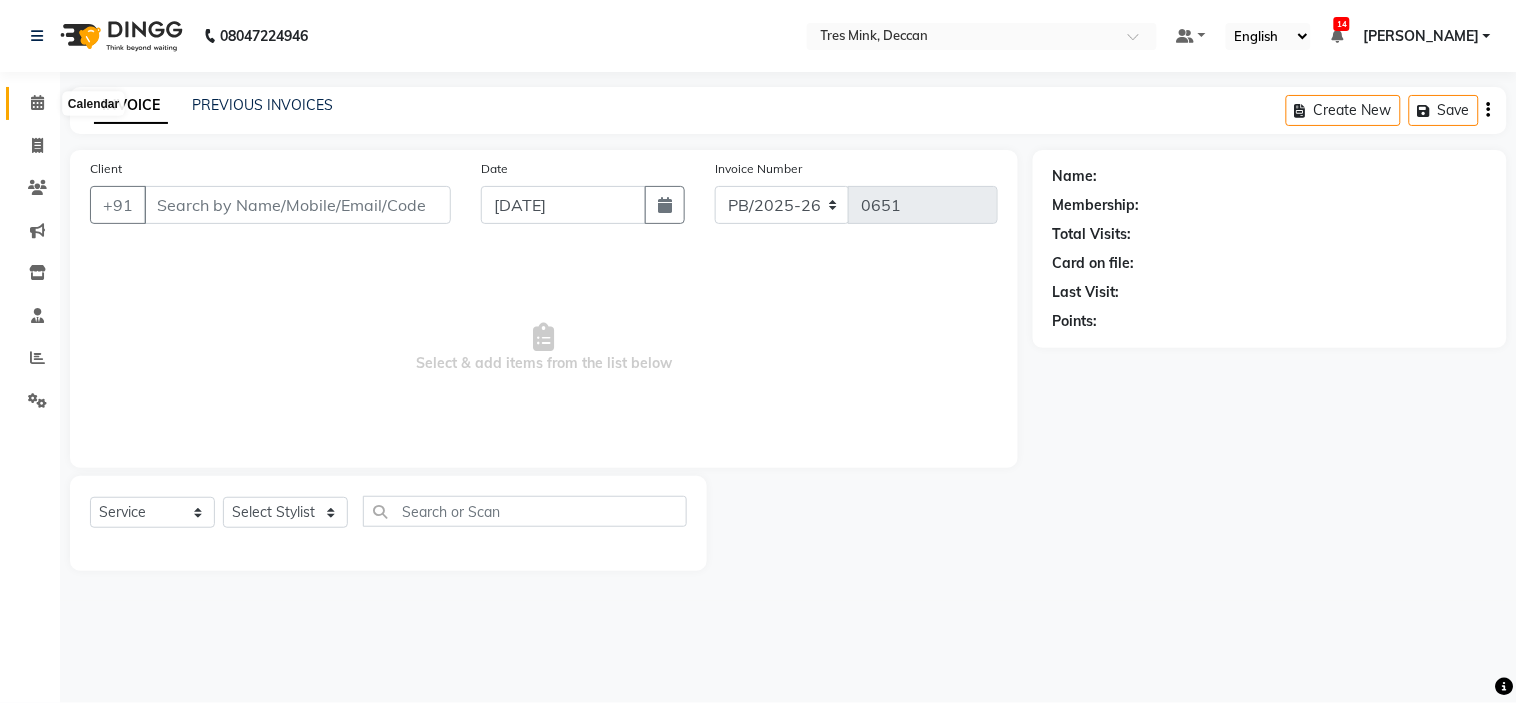 click 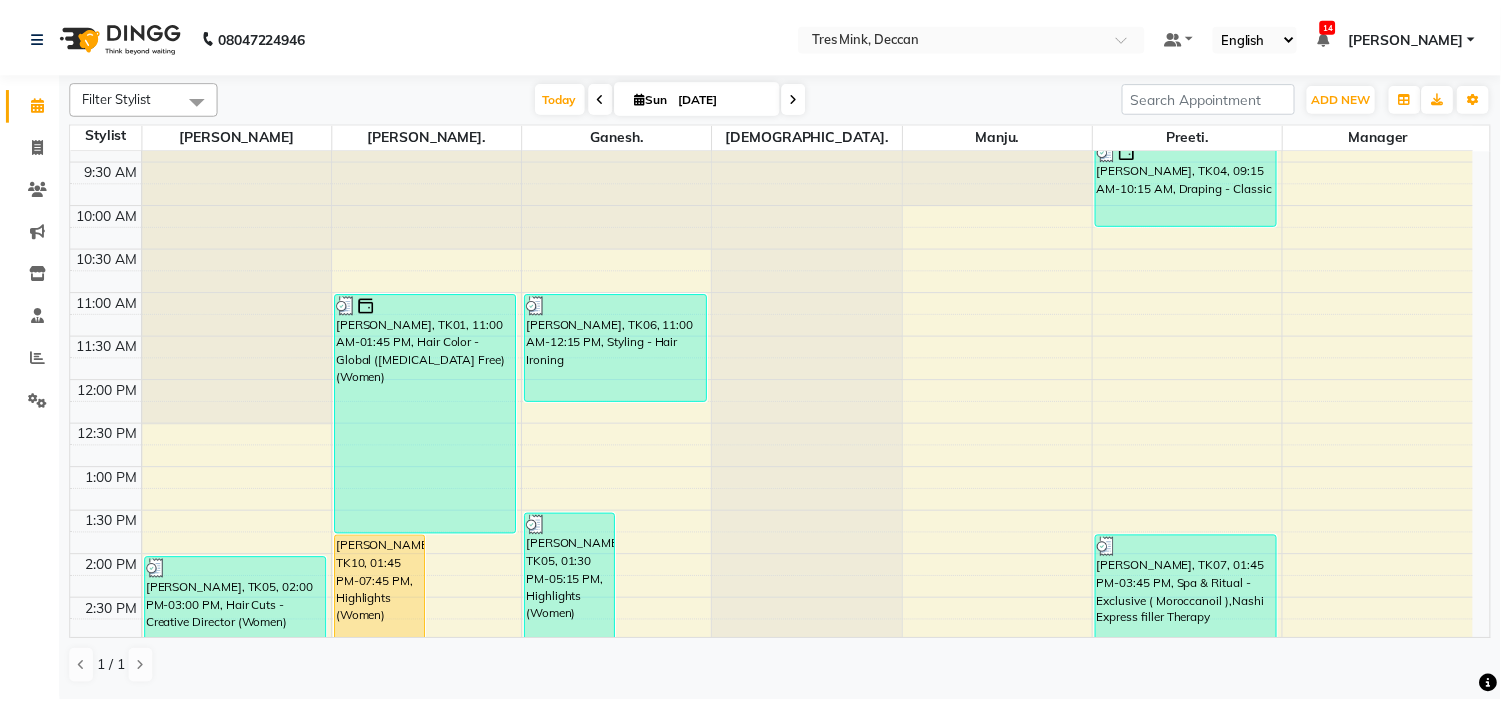 scroll, scrollTop: 555, scrollLeft: 0, axis: vertical 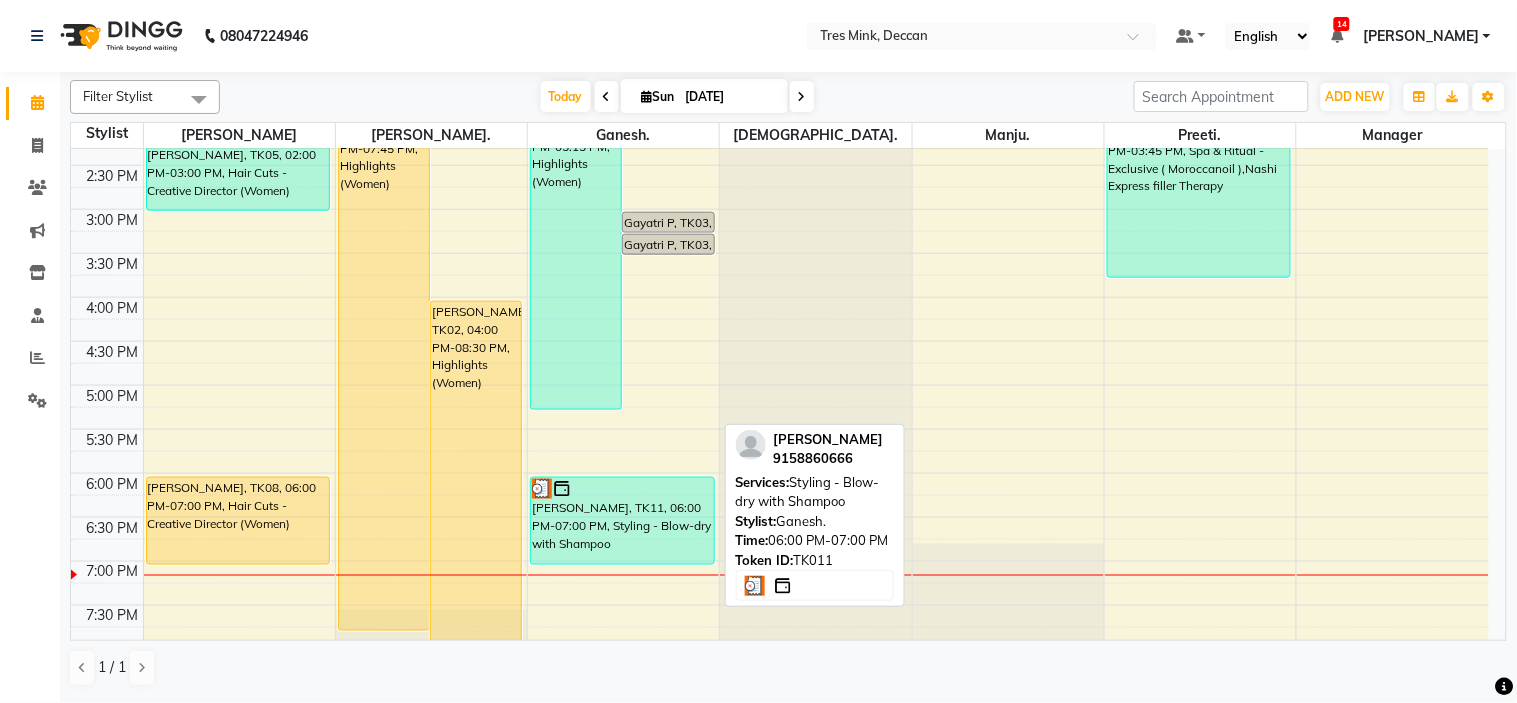 click on "[PERSON_NAME], TK11, 06:00 PM-07:00 PM, Styling - Blow-dry with Shampoo" at bounding box center [622, 521] 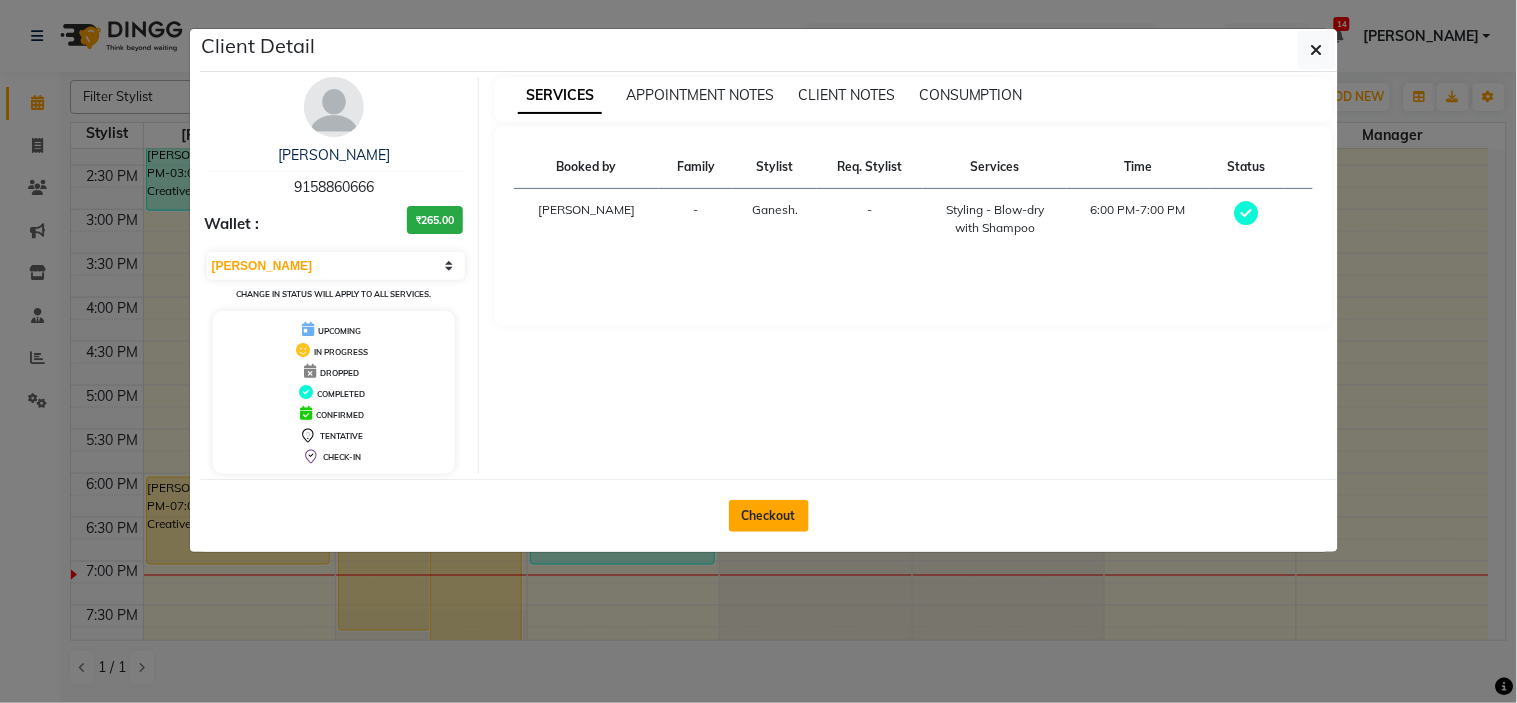 click on "Checkout" 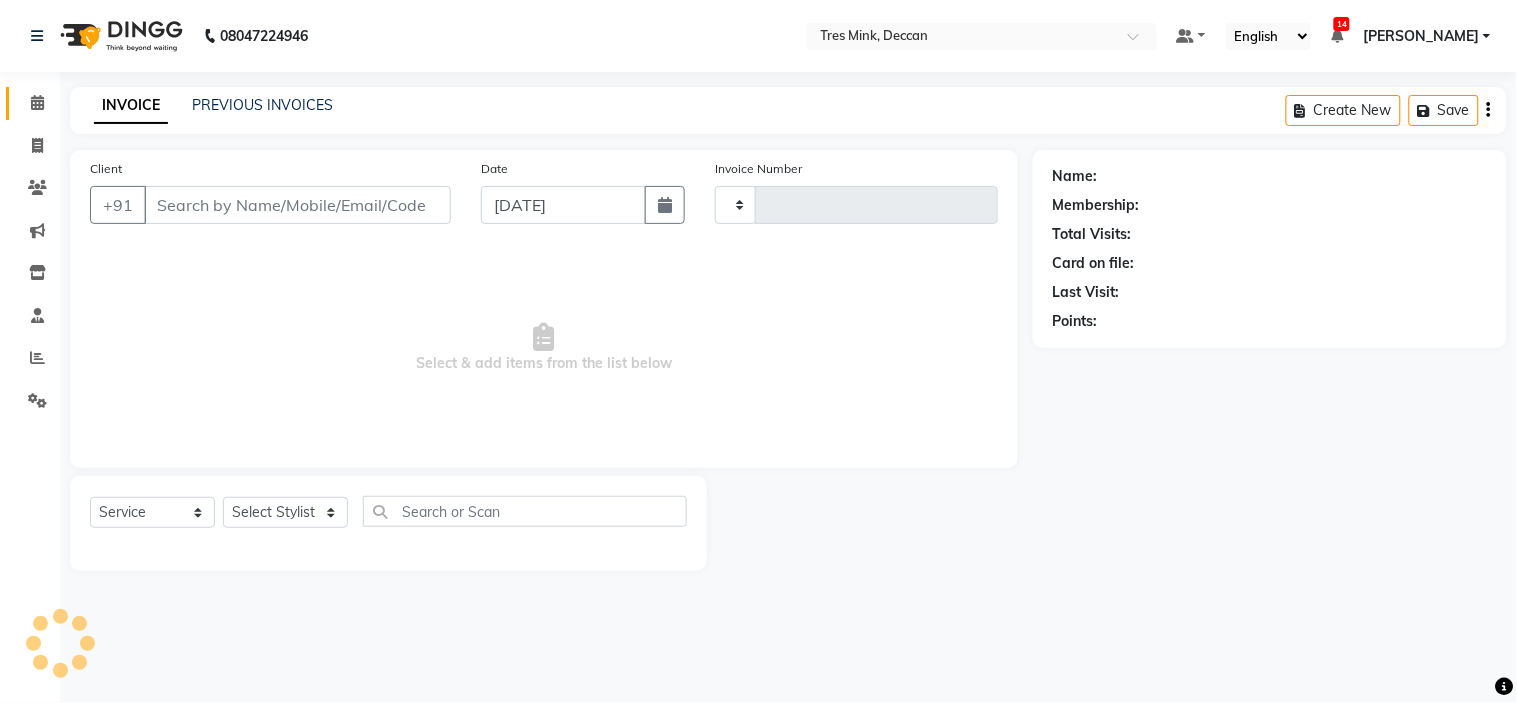 type on "0651" 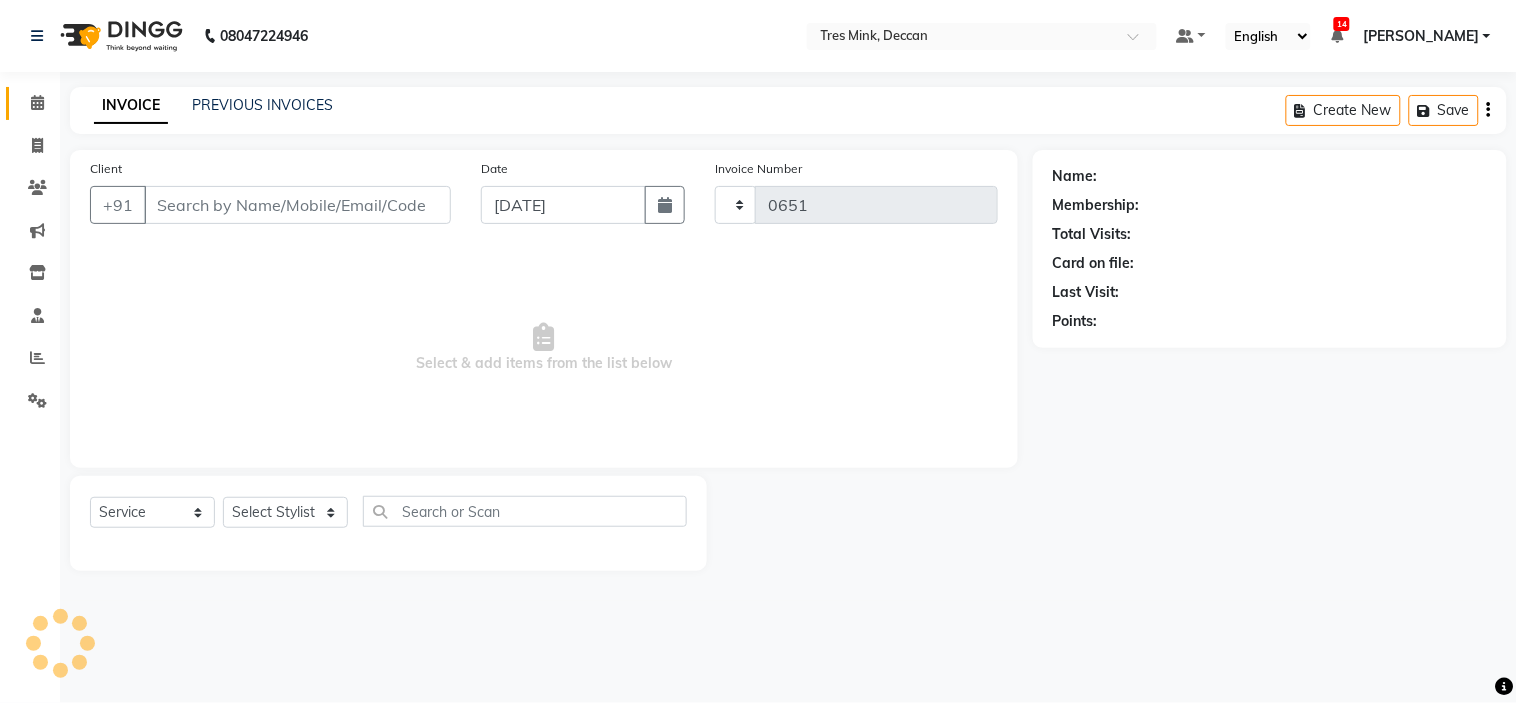 select on "8055" 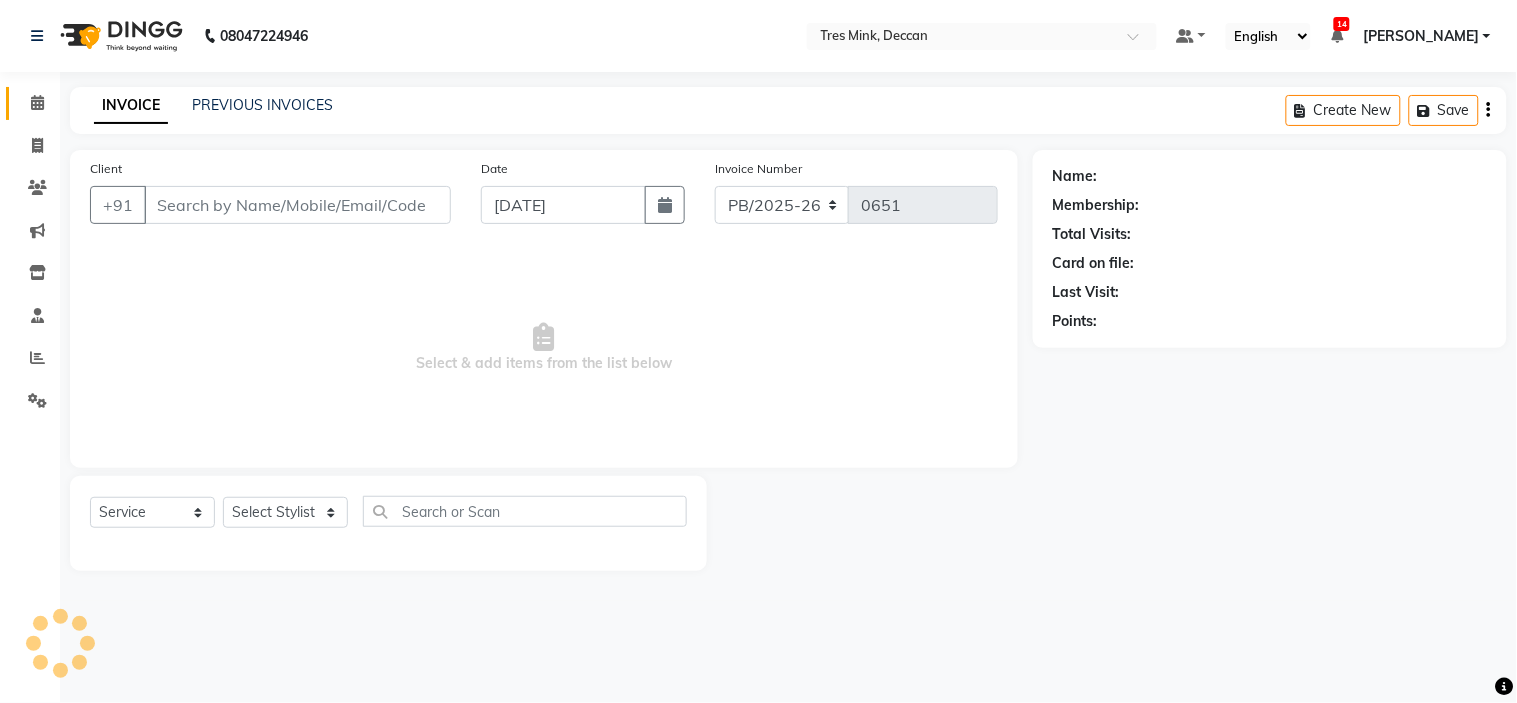 type on "9158860666" 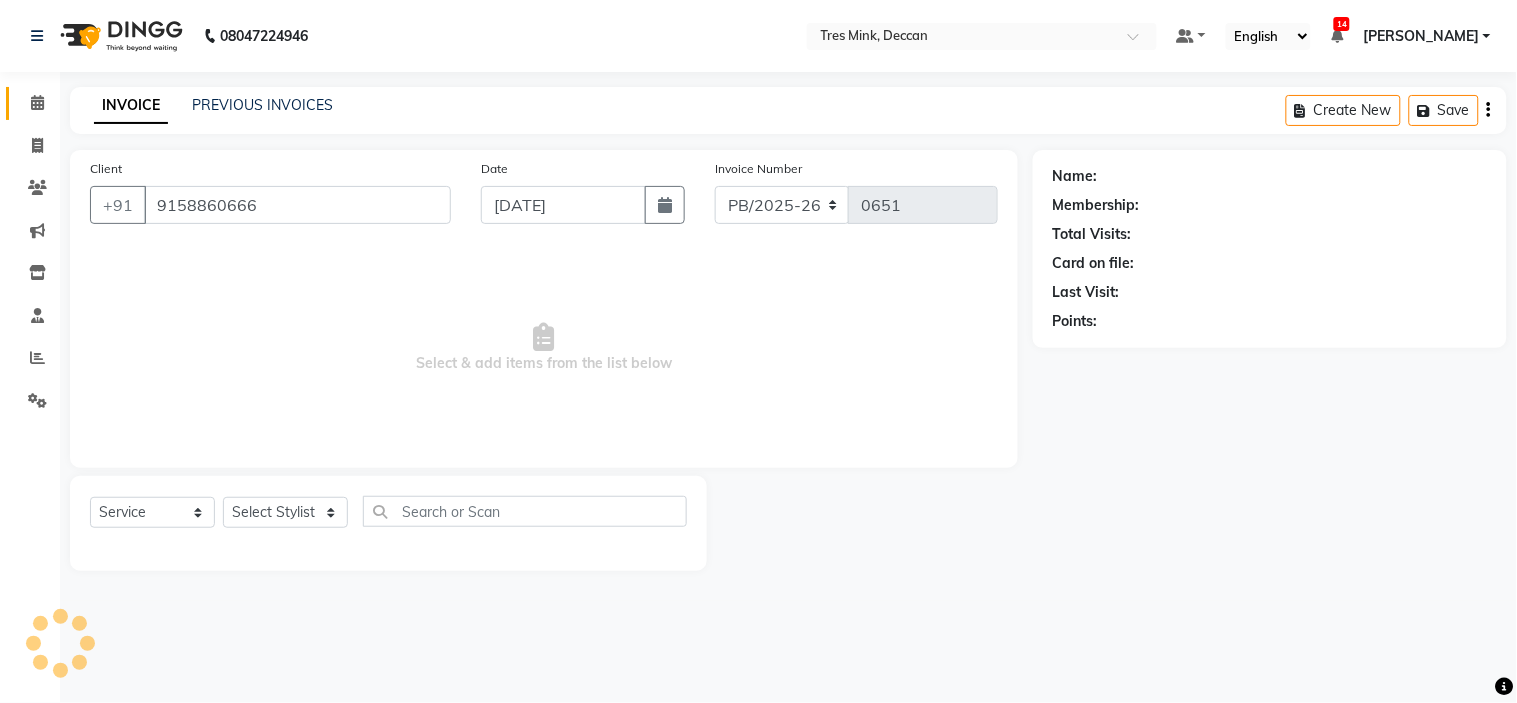 select on "59501" 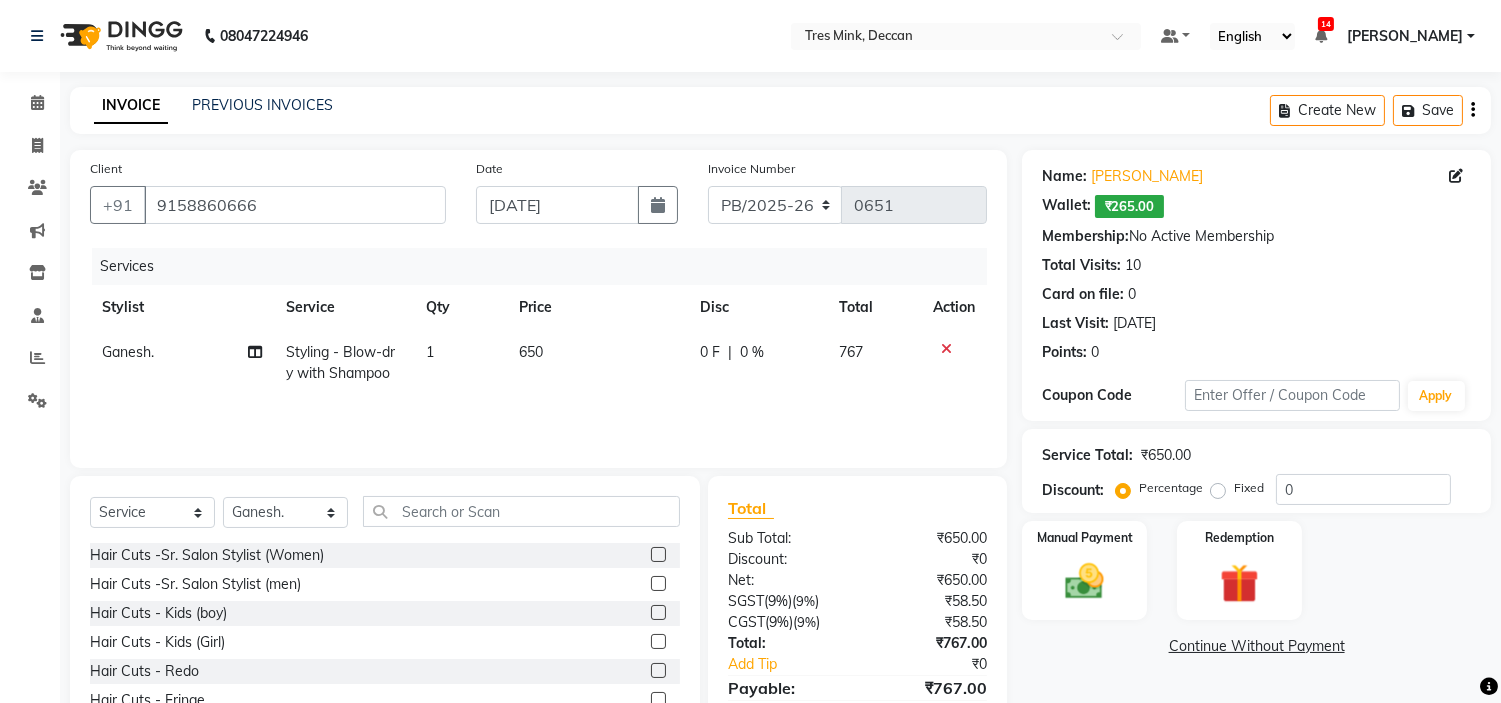 click on "650" 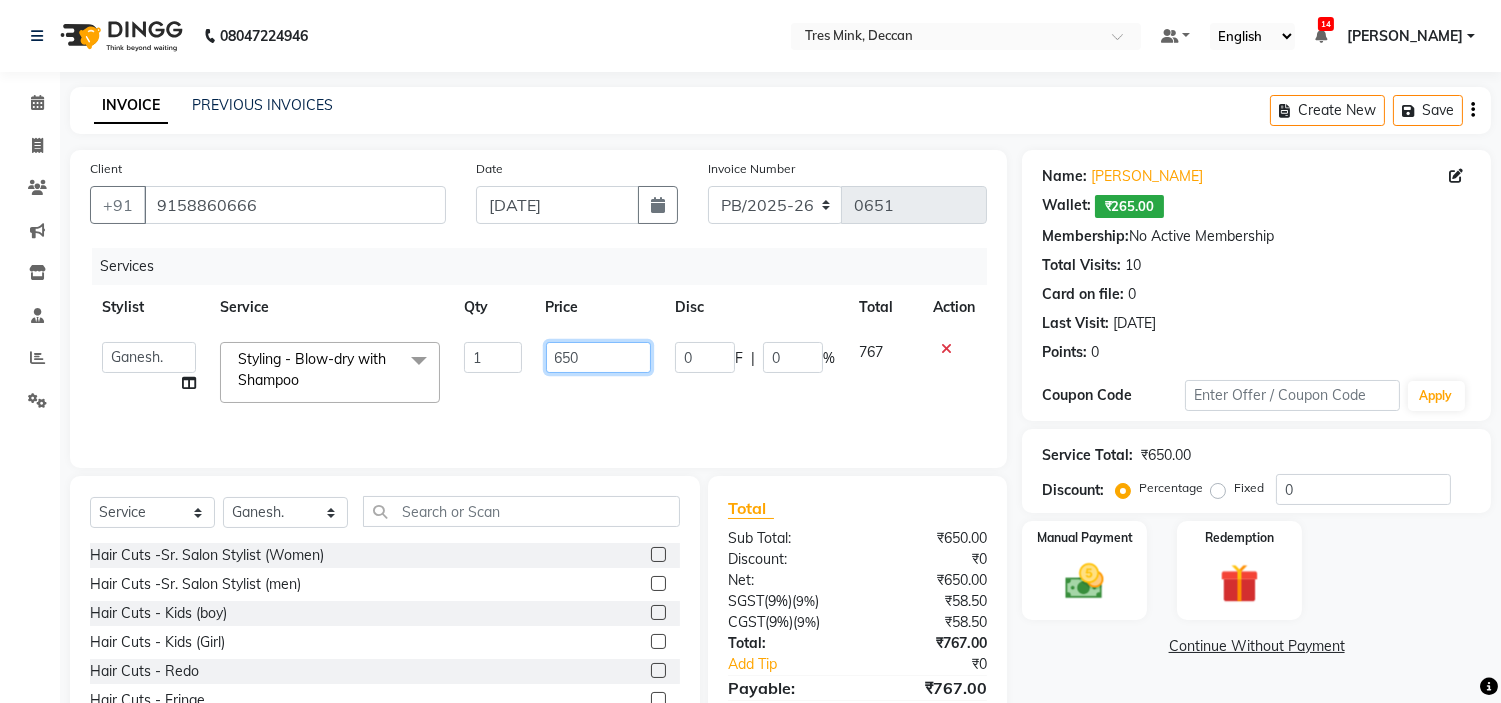drag, startPoint x: 563, startPoint y: 358, endPoint x: 546, endPoint y: 362, distance: 17.464249 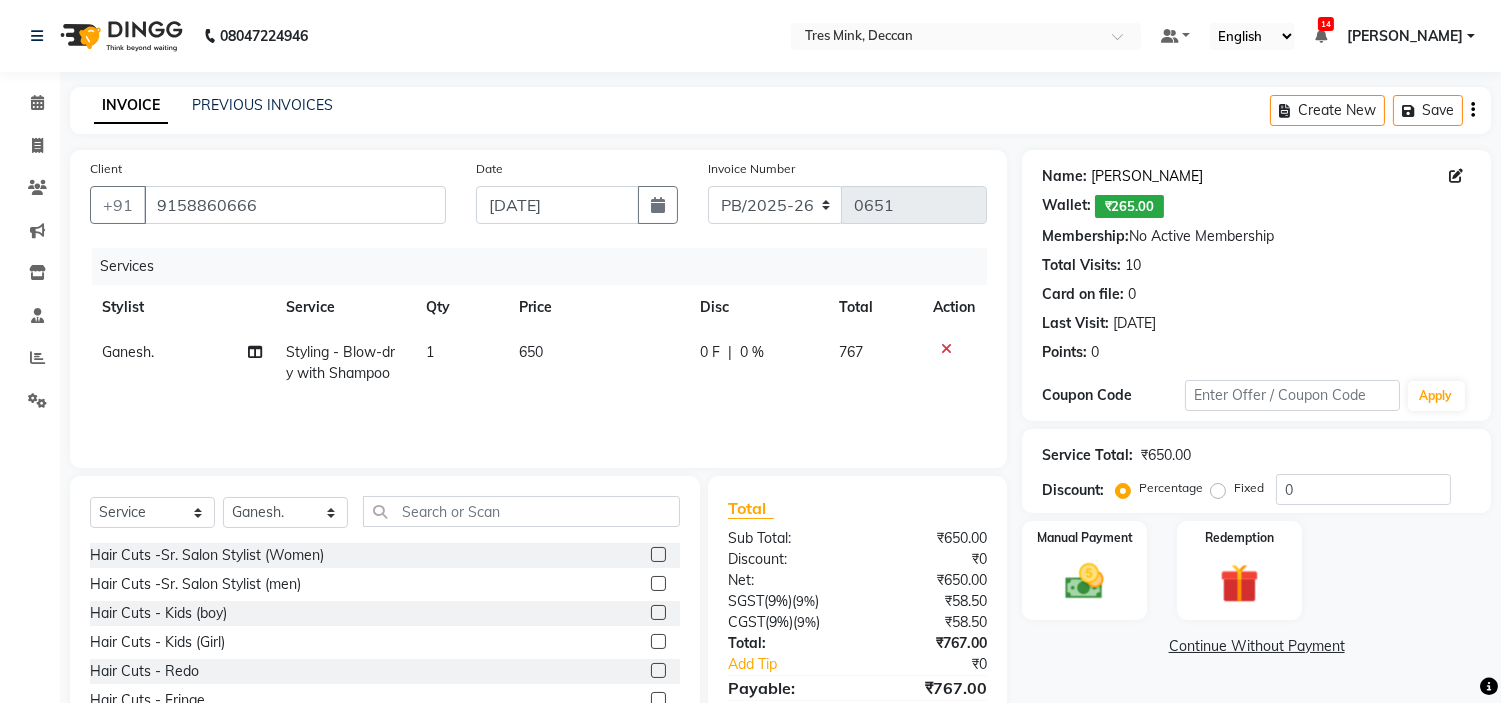 click on "[PERSON_NAME]" 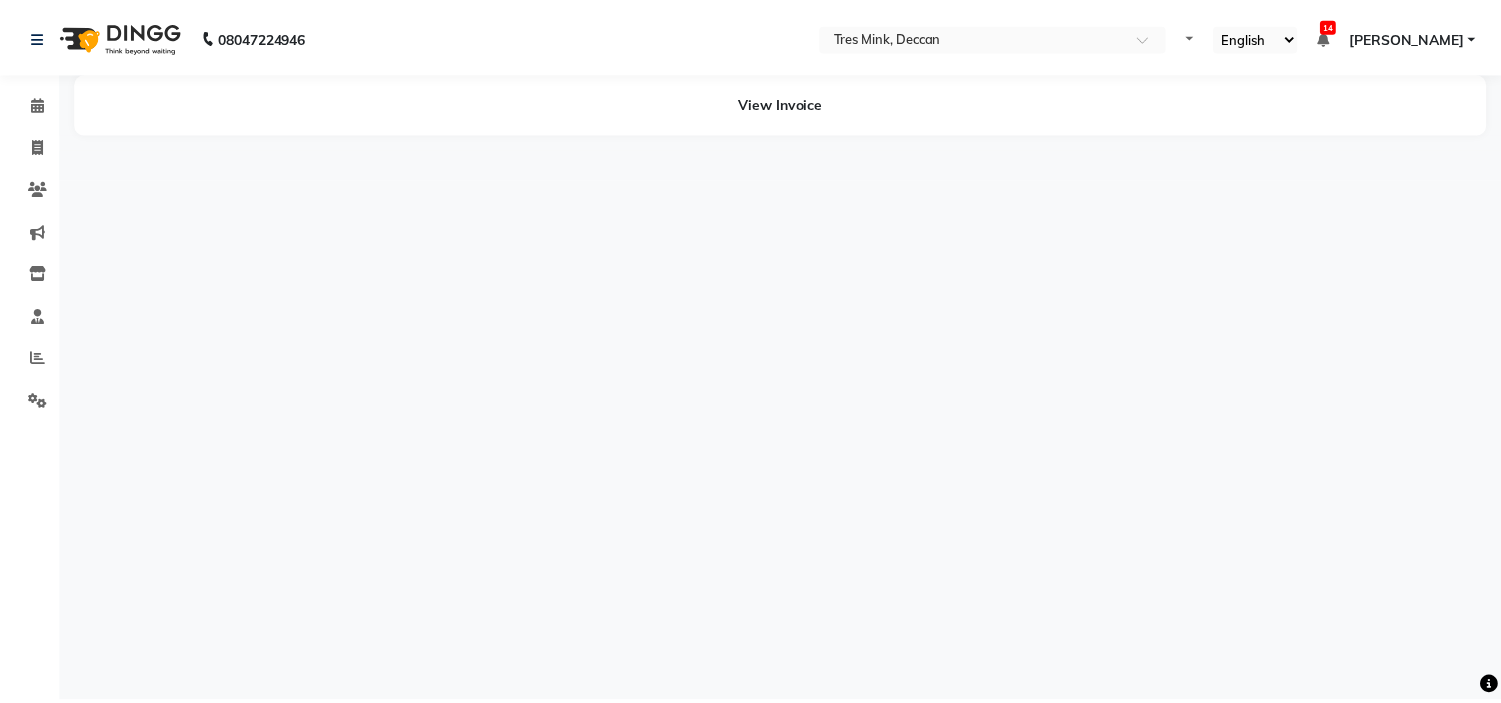 scroll, scrollTop: 0, scrollLeft: 0, axis: both 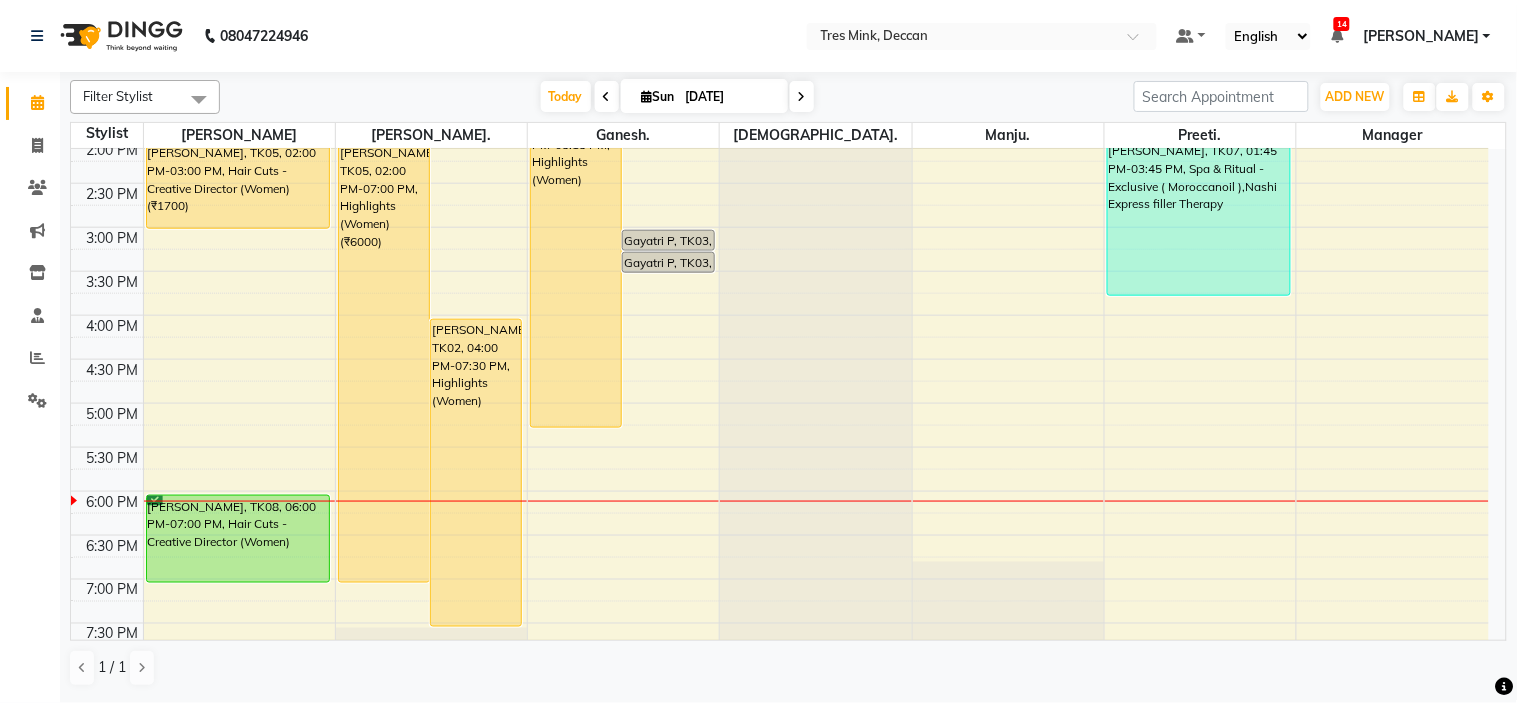 click on "Today" at bounding box center [566, 96] 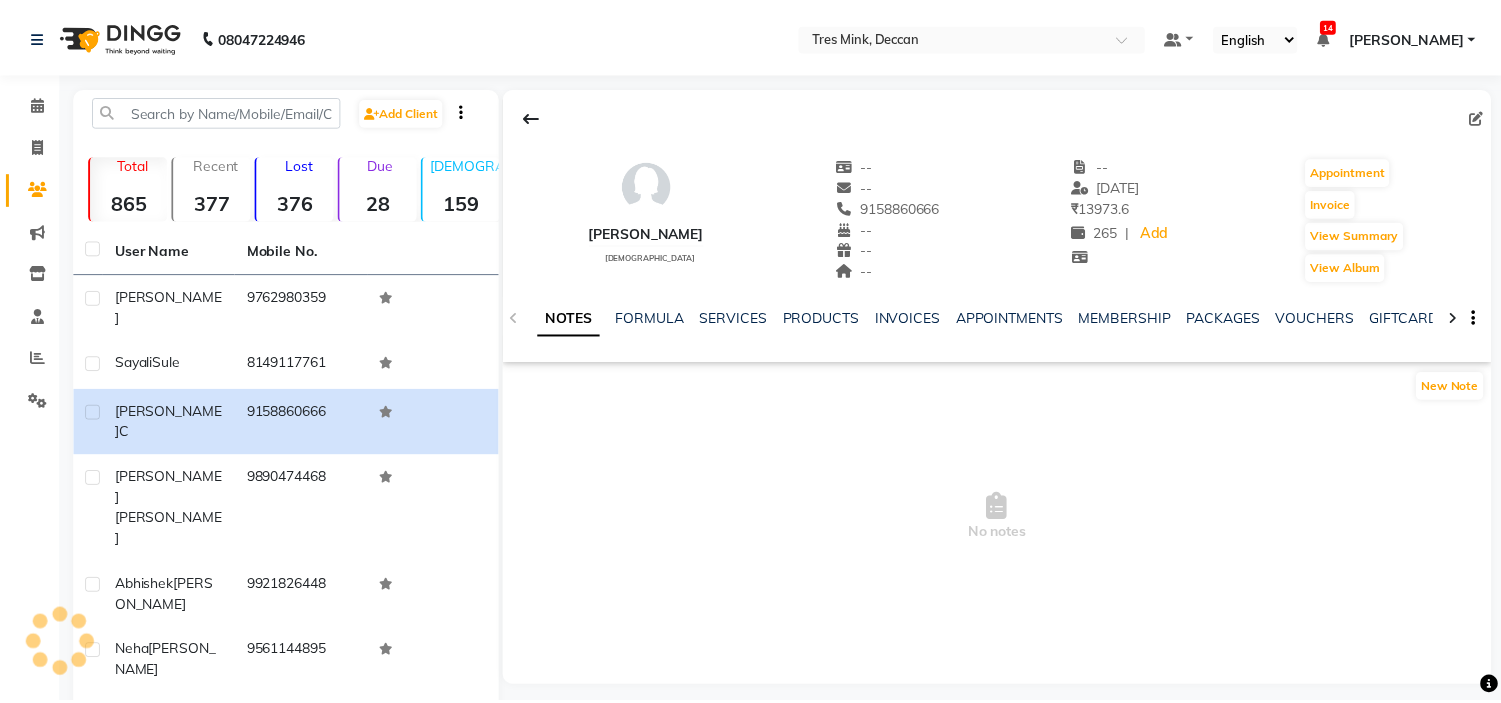 scroll, scrollTop: 0, scrollLeft: 0, axis: both 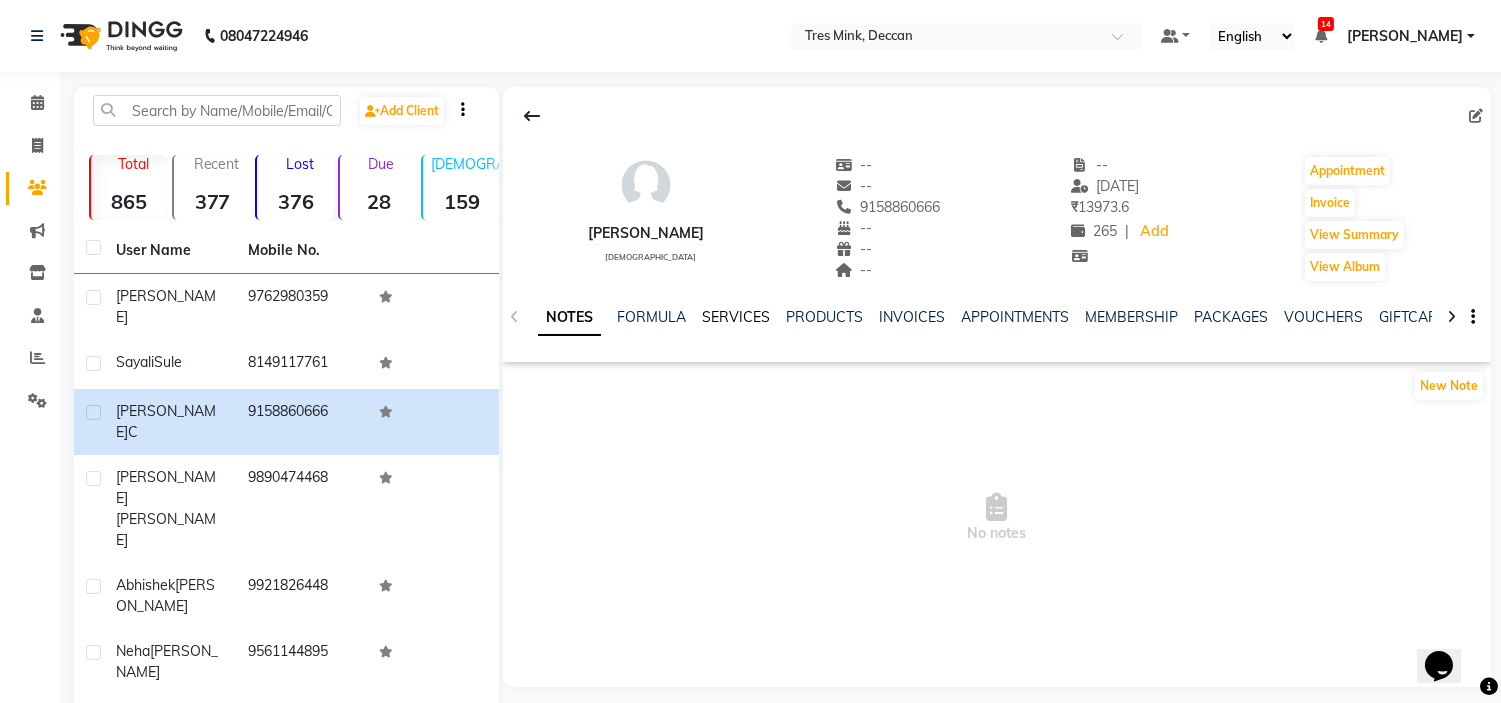 click on "SERVICES" 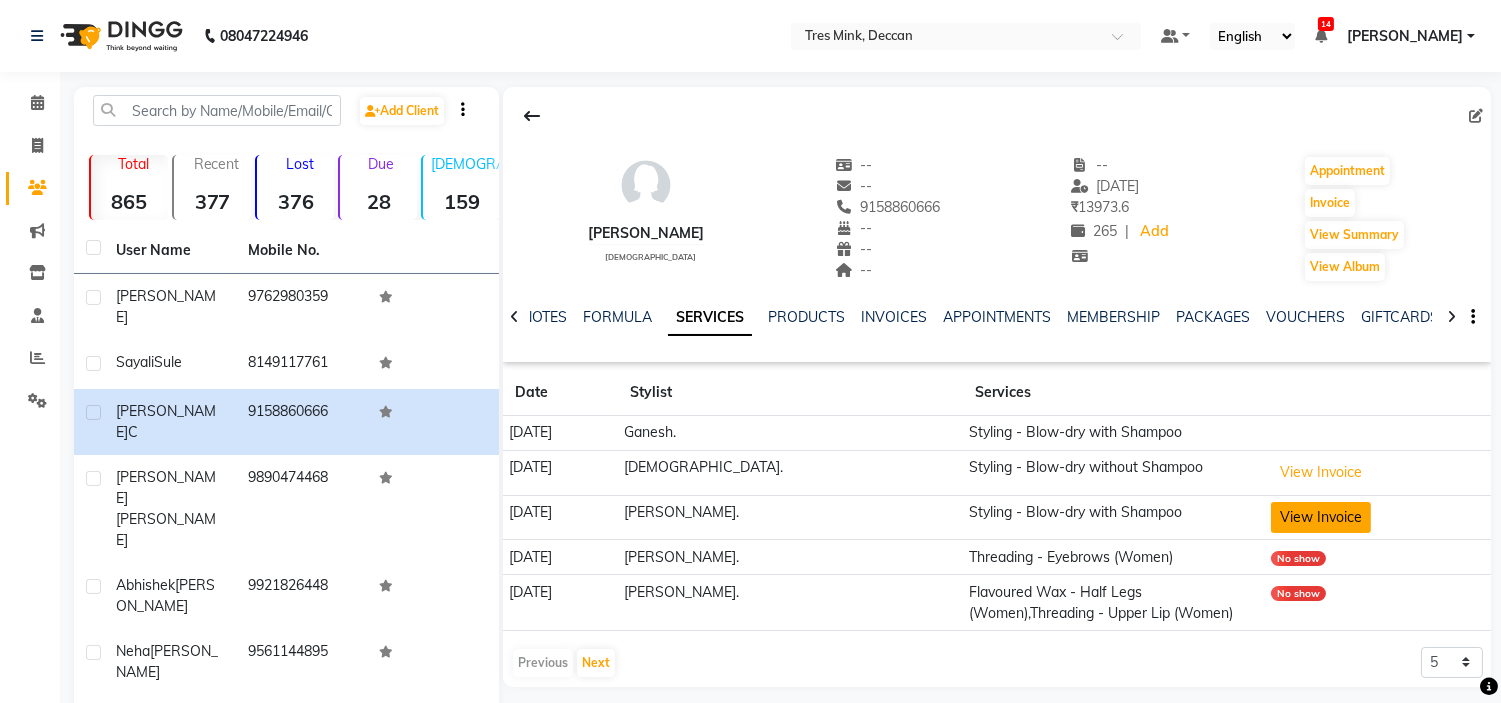 click on "View Invoice" 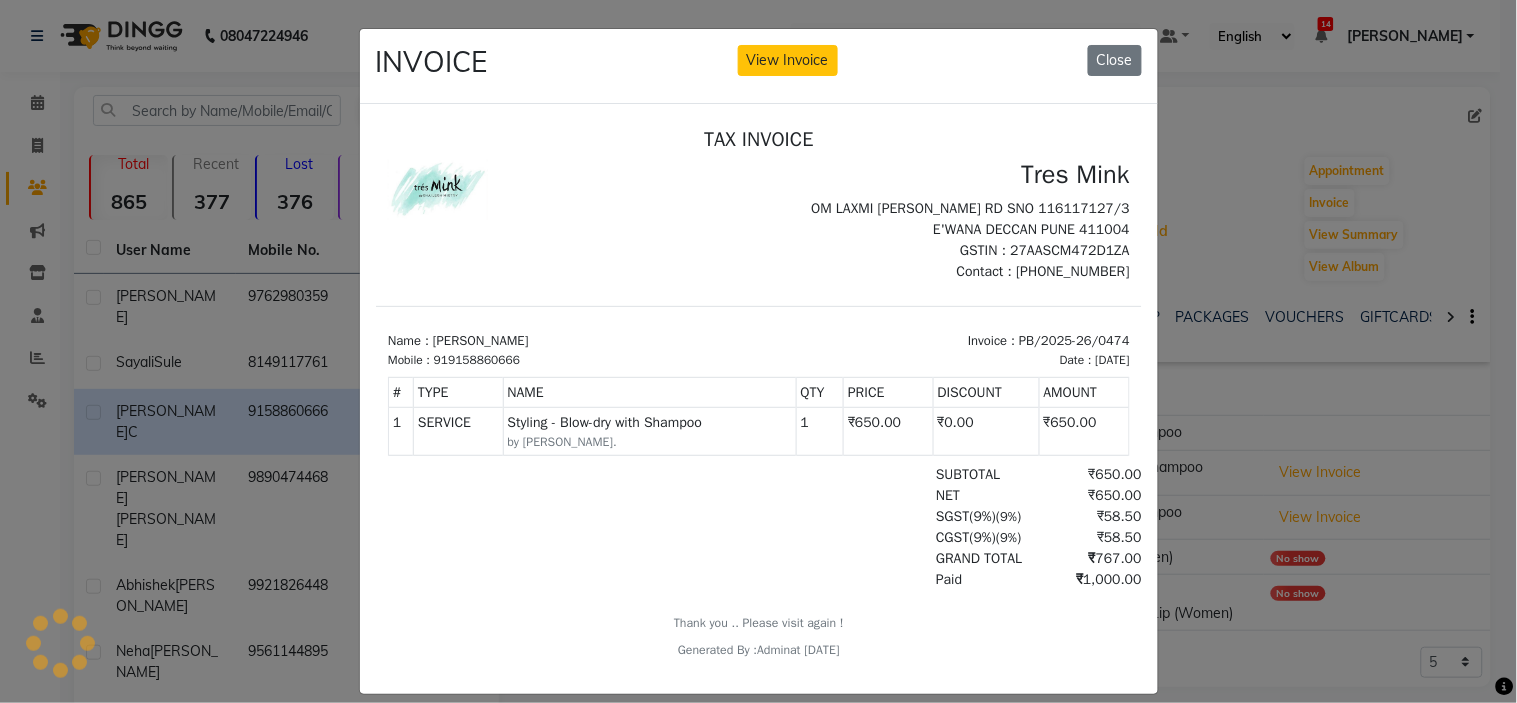 scroll, scrollTop: 0, scrollLeft: 0, axis: both 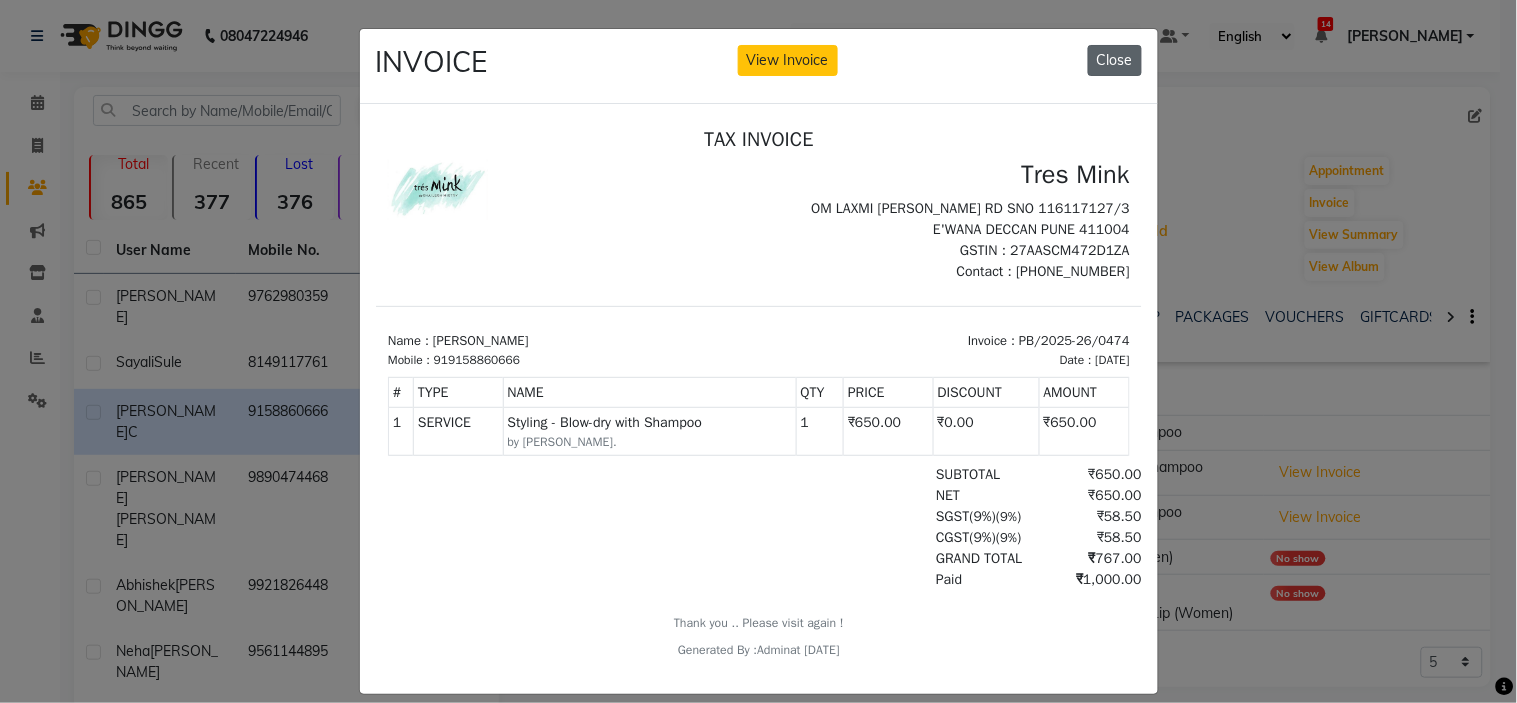 click on "Close" 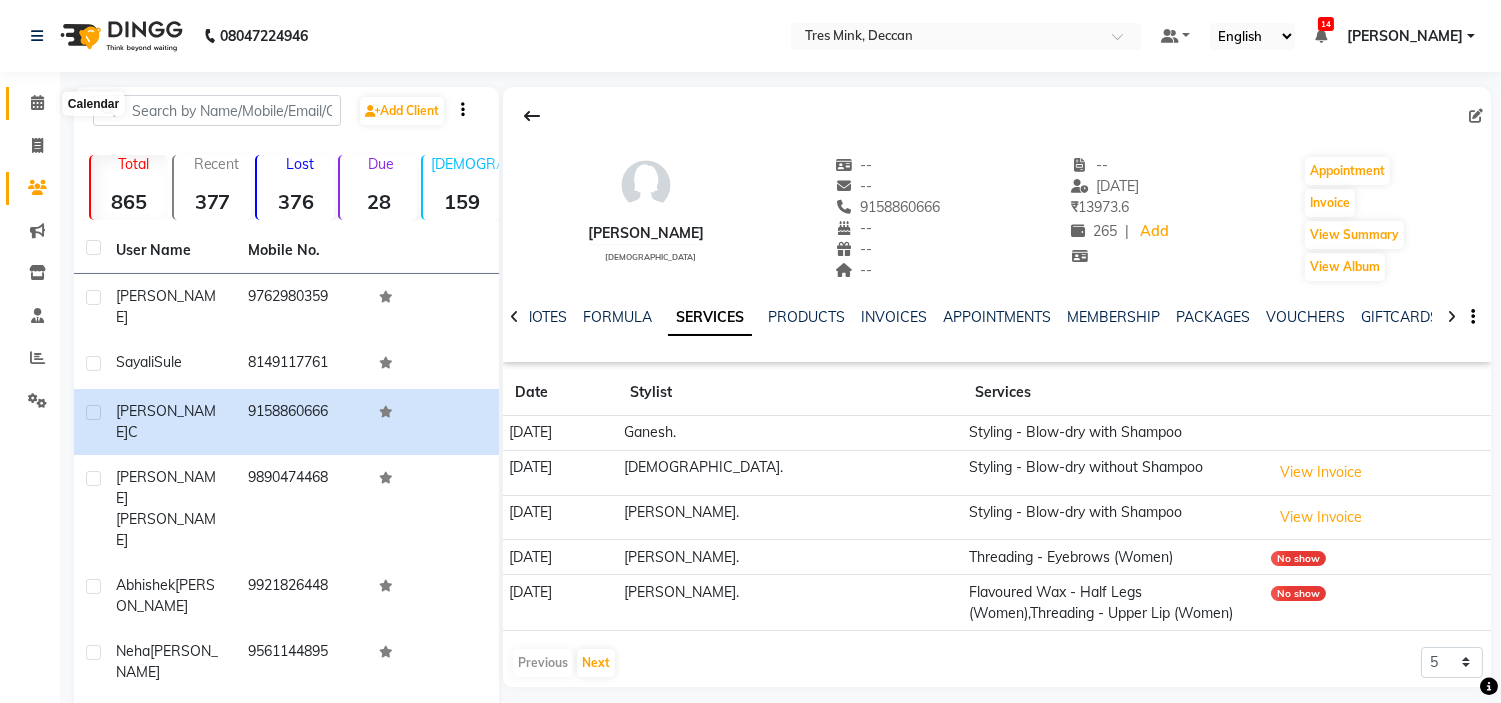 click 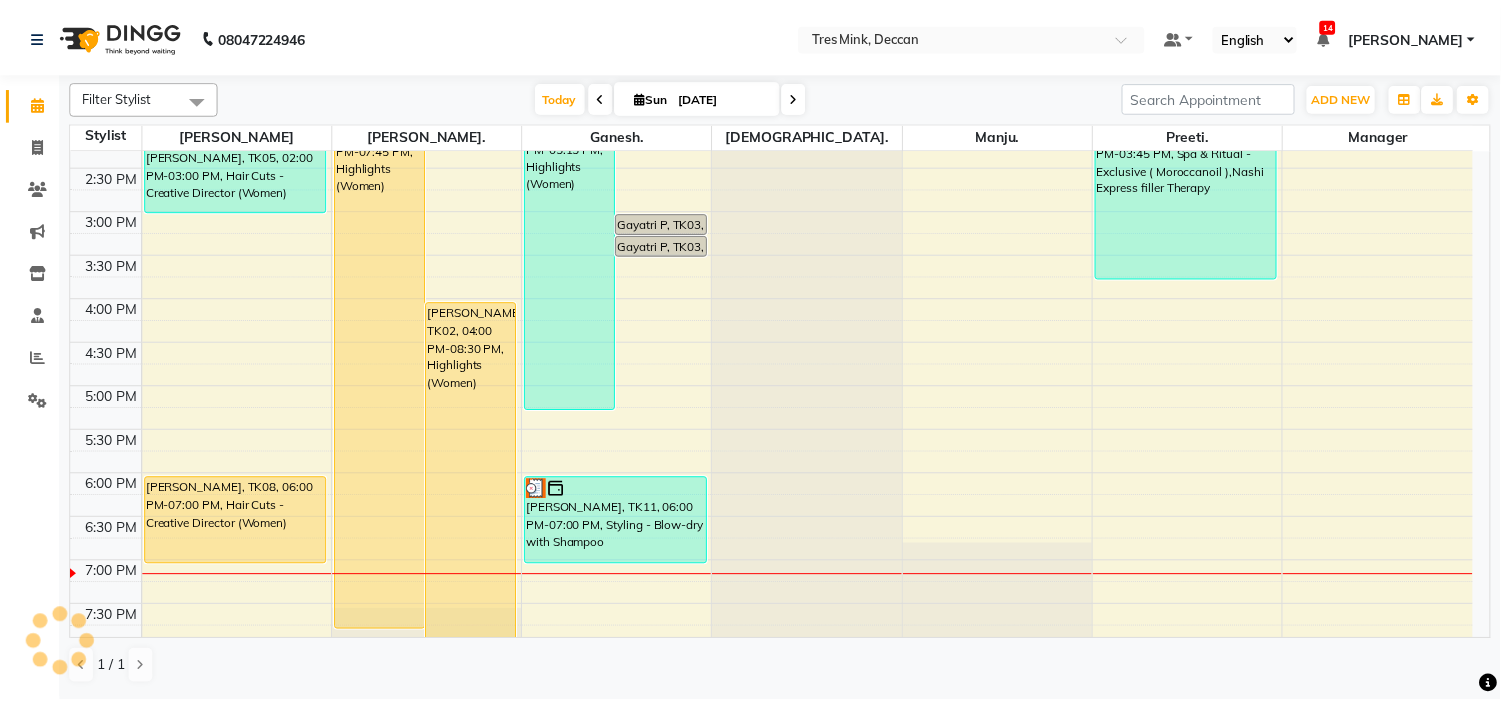 scroll, scrollTop: 656, scrollLeft: 0, axis: vertical 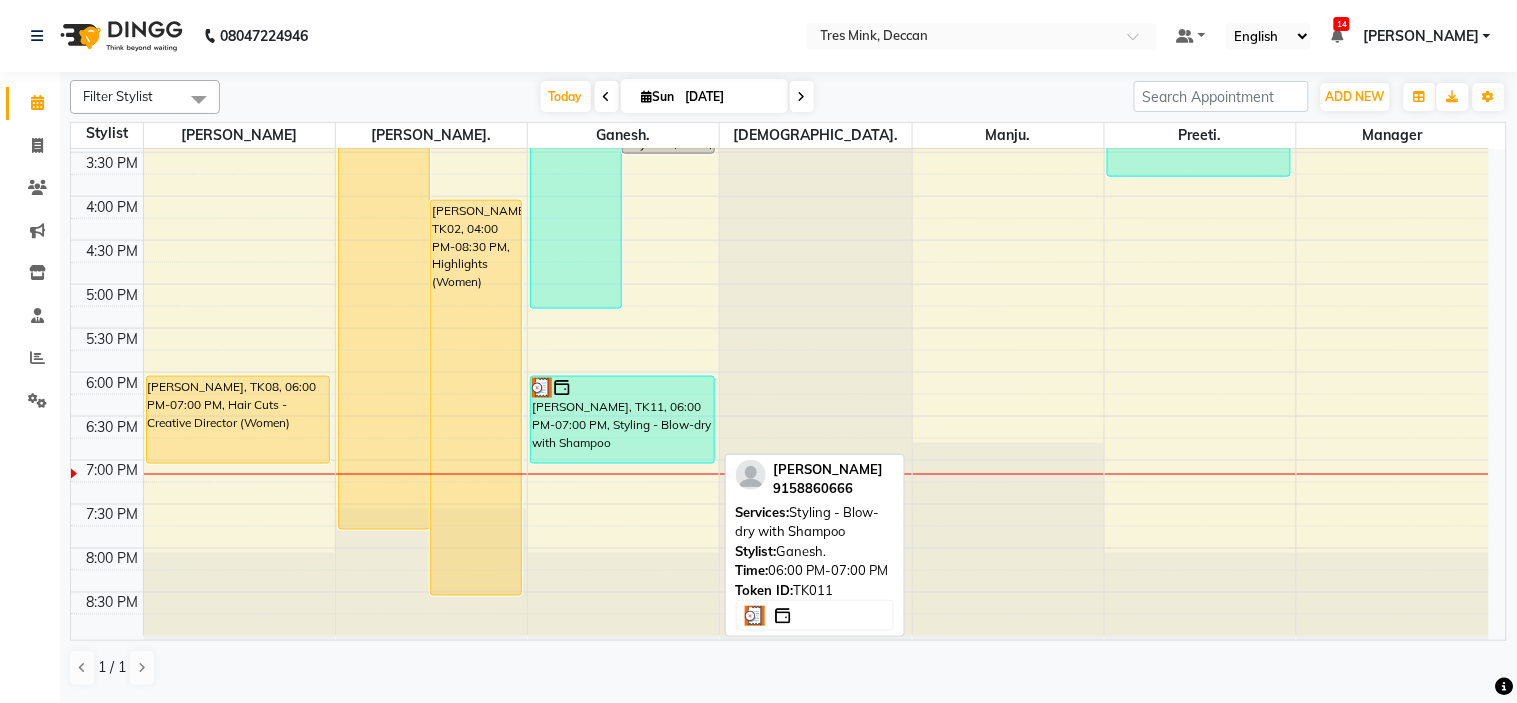 click on "Rita C, TK11, 06:00 PM-07:00 PM, Styling - Blow-dry with Shampoo" at bounding box center (622, 420) 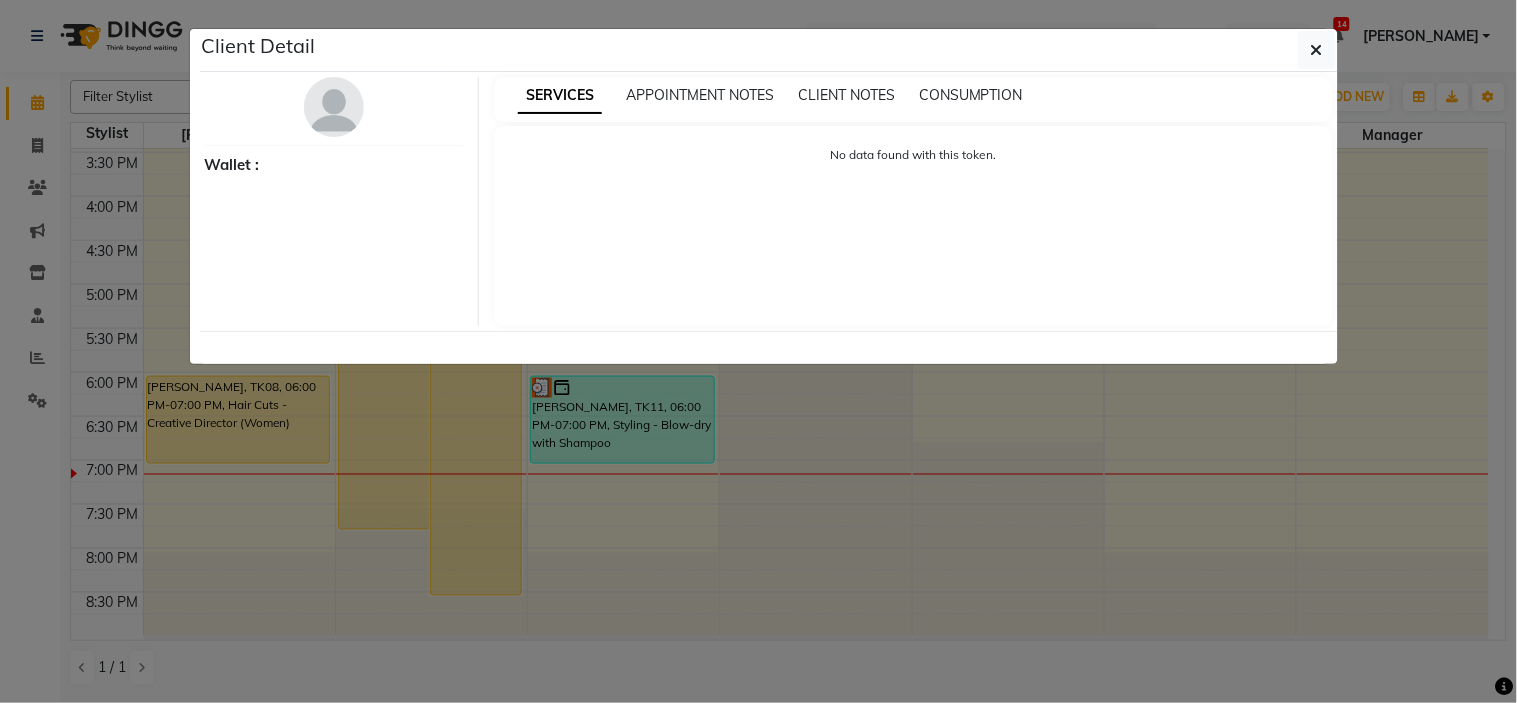 select on "3" 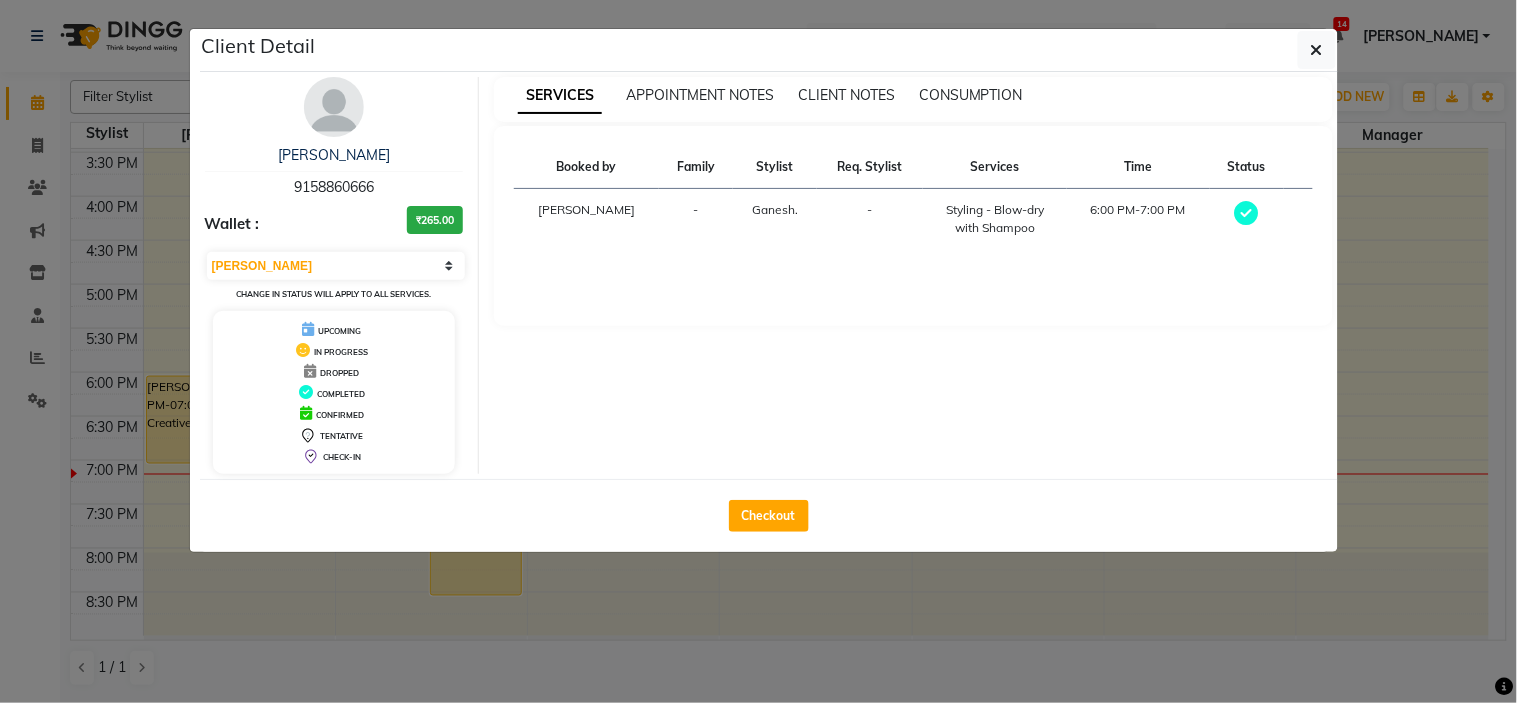 click on "Checkout" 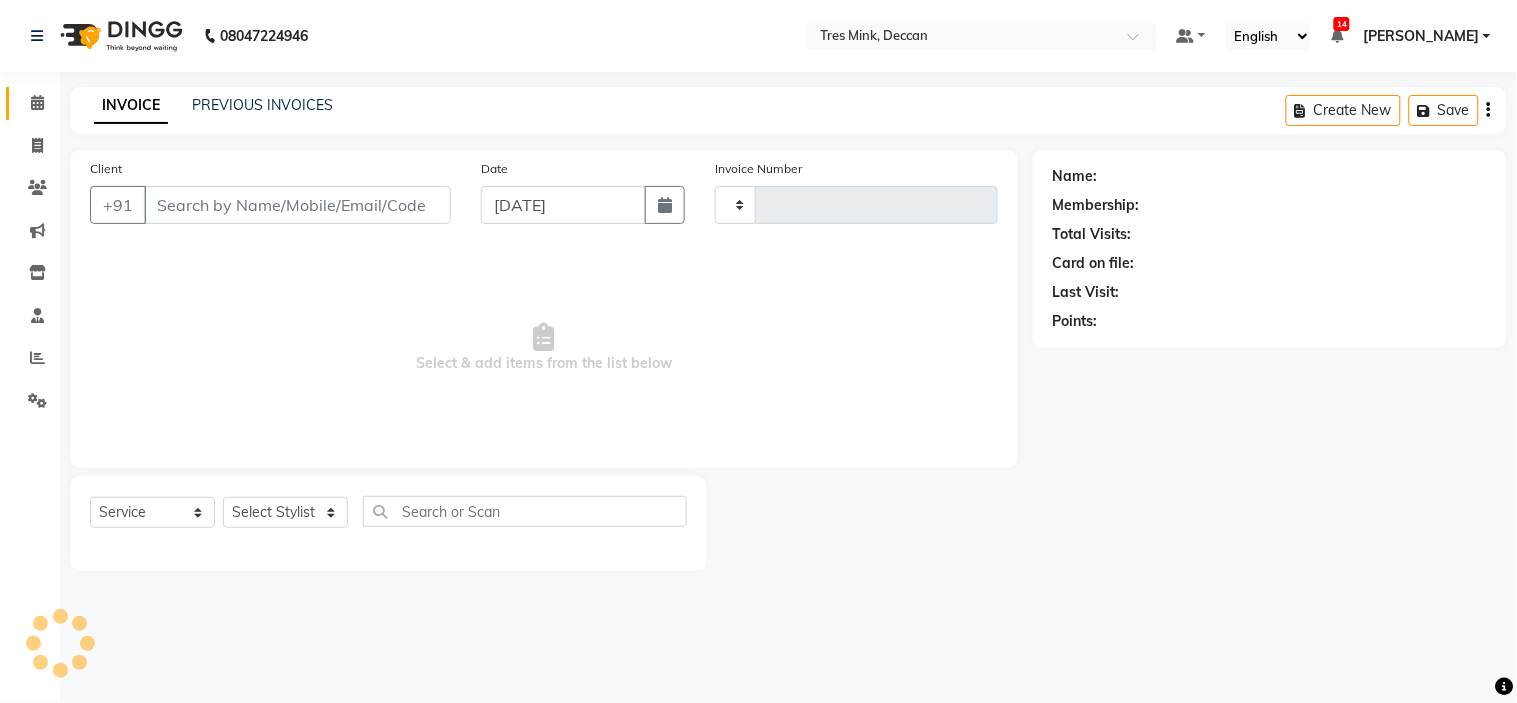 type on "0651" 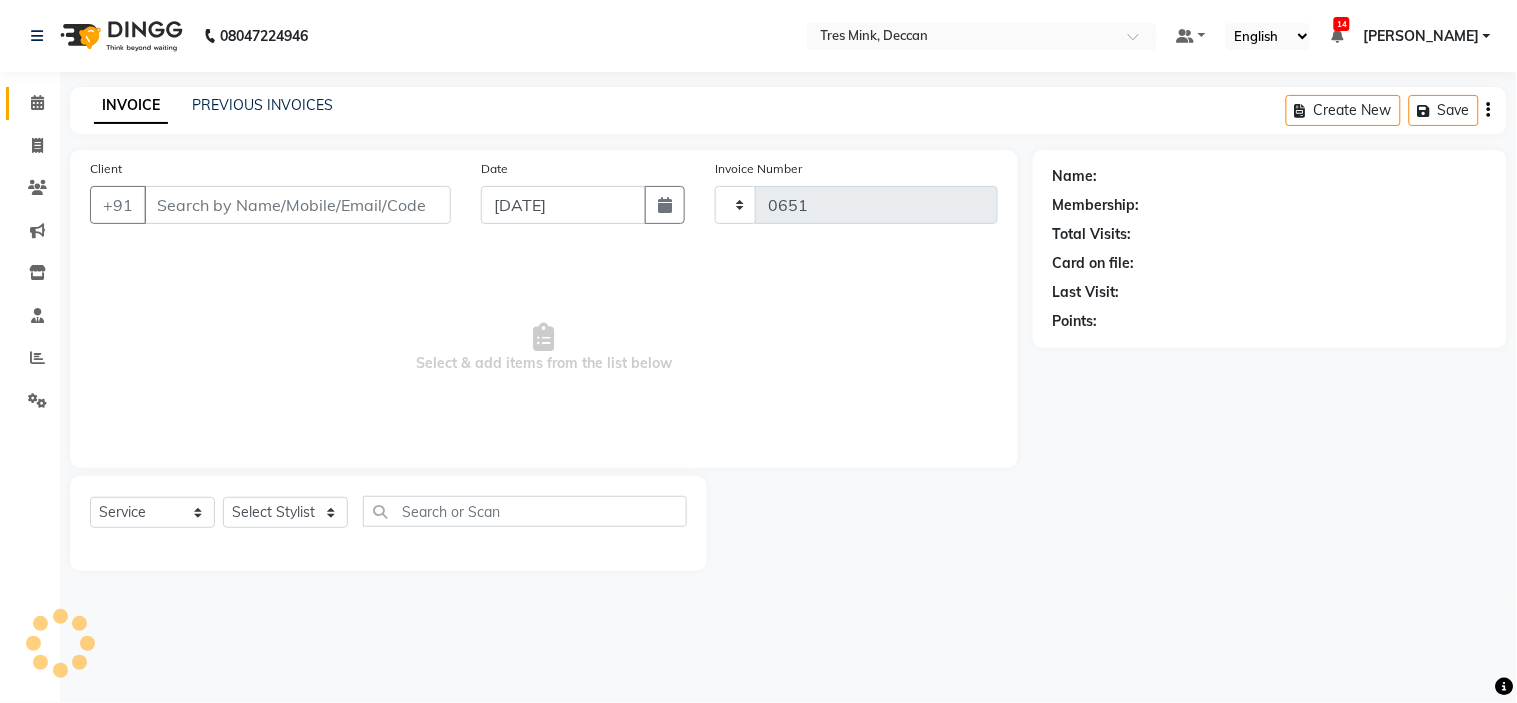 select on "8055" 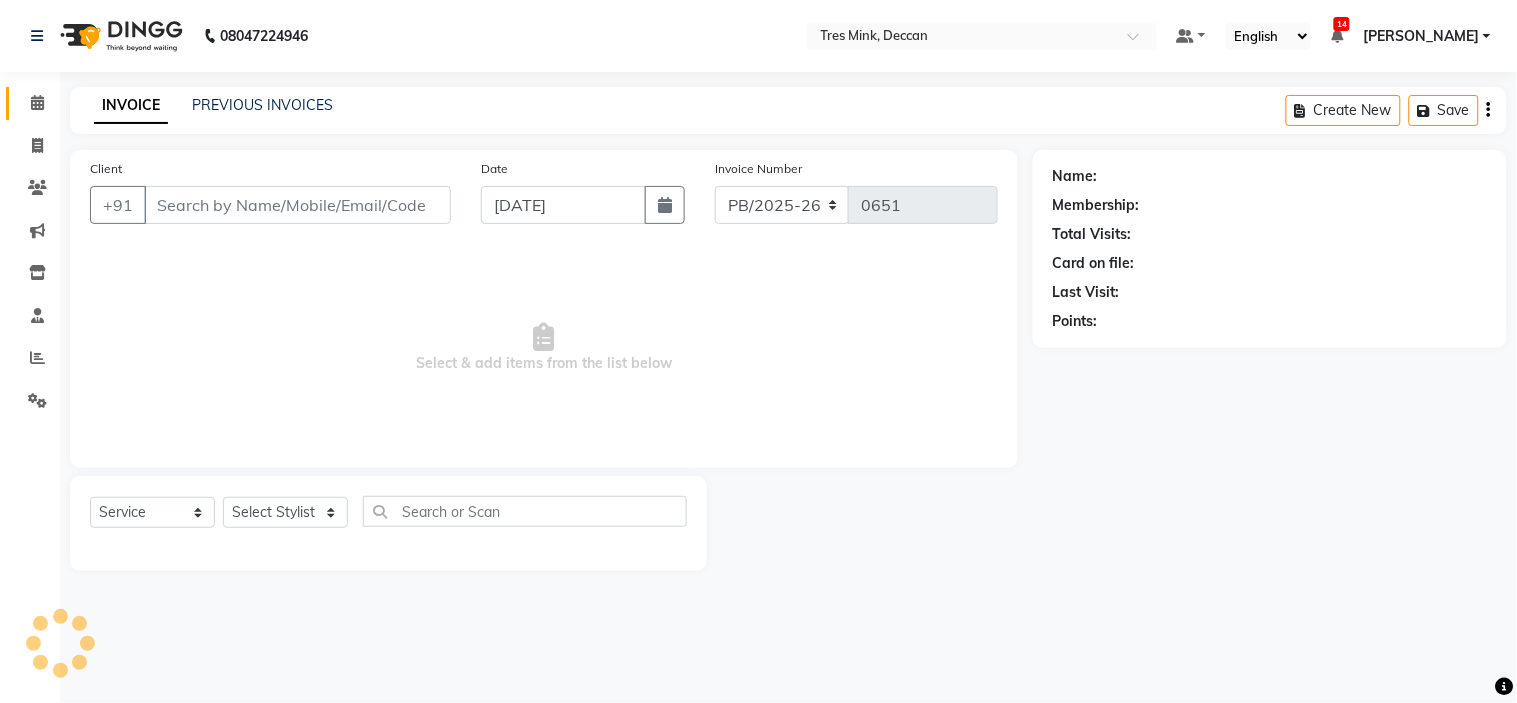 type on "9158860666" 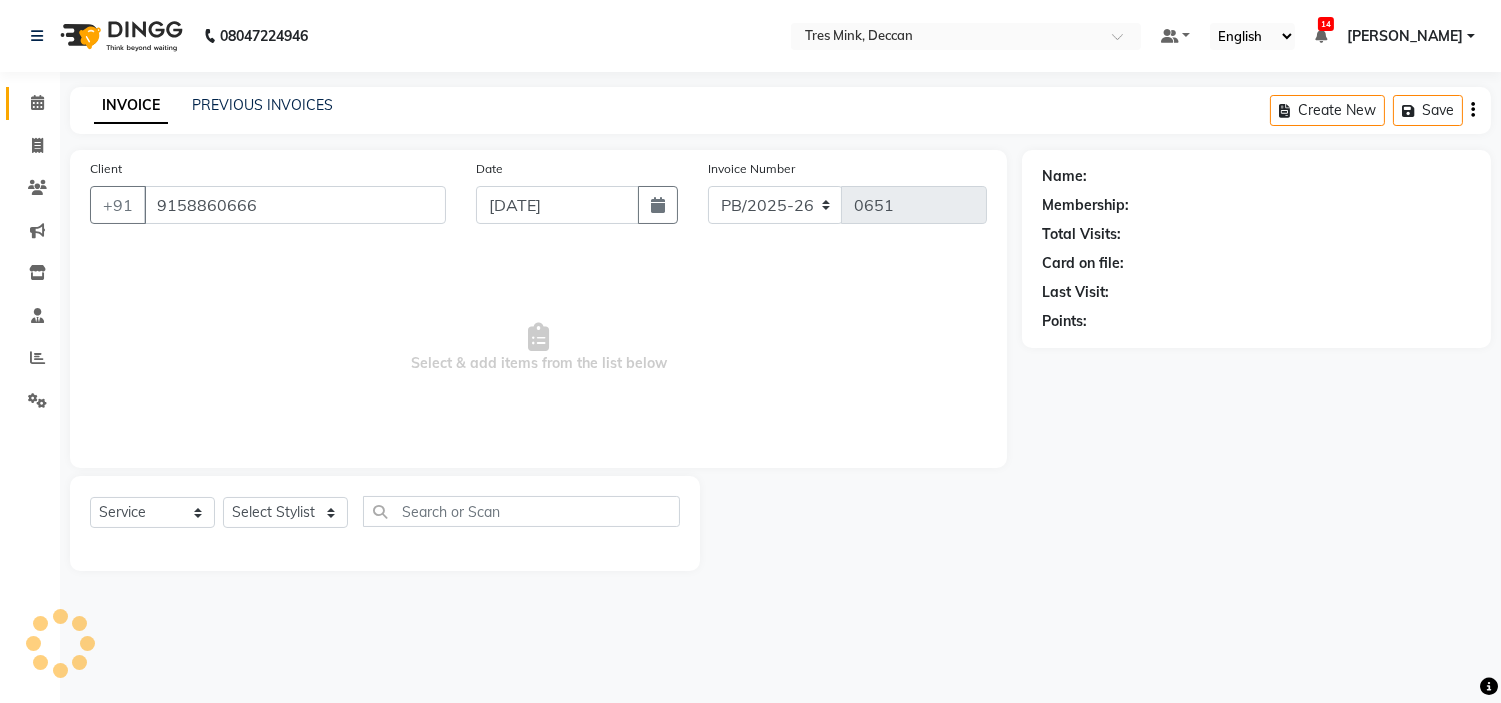 select on "59501" 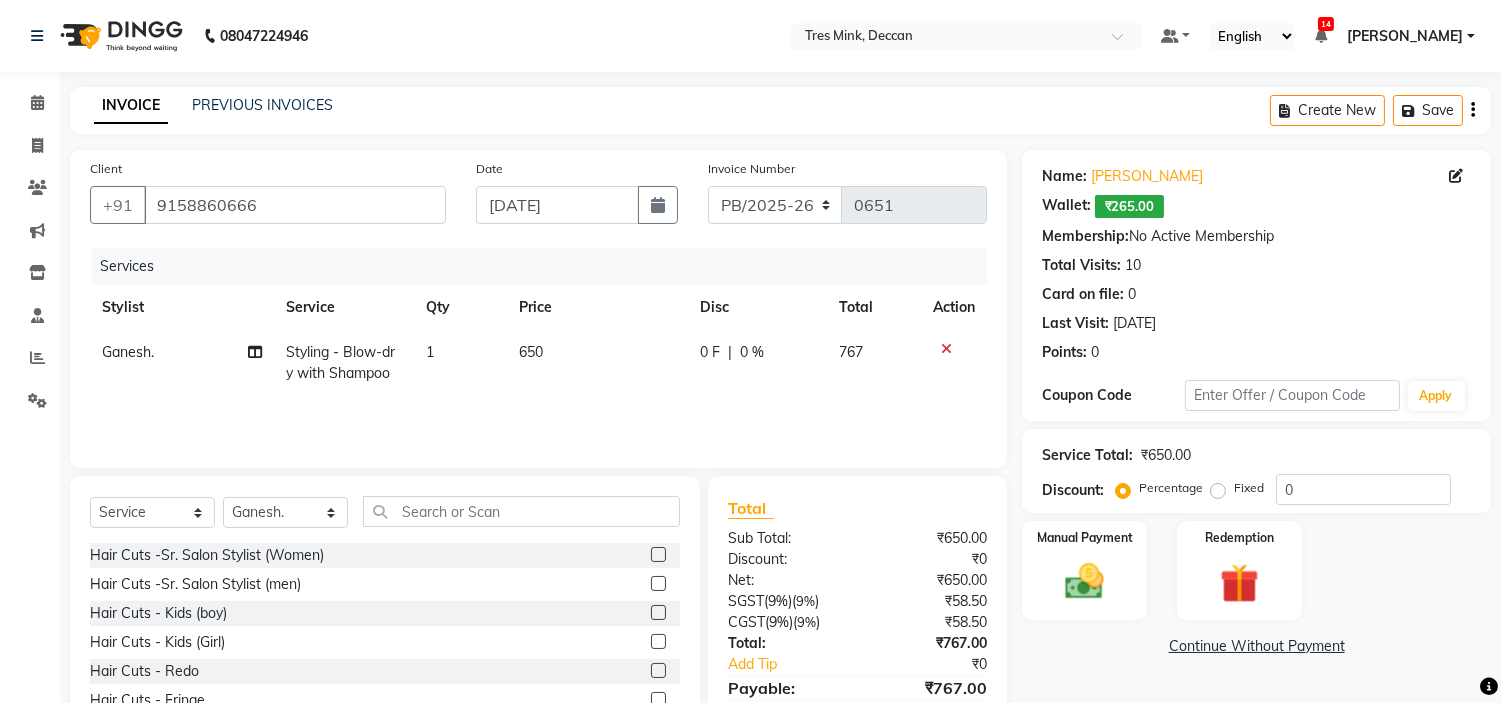 click on "650" 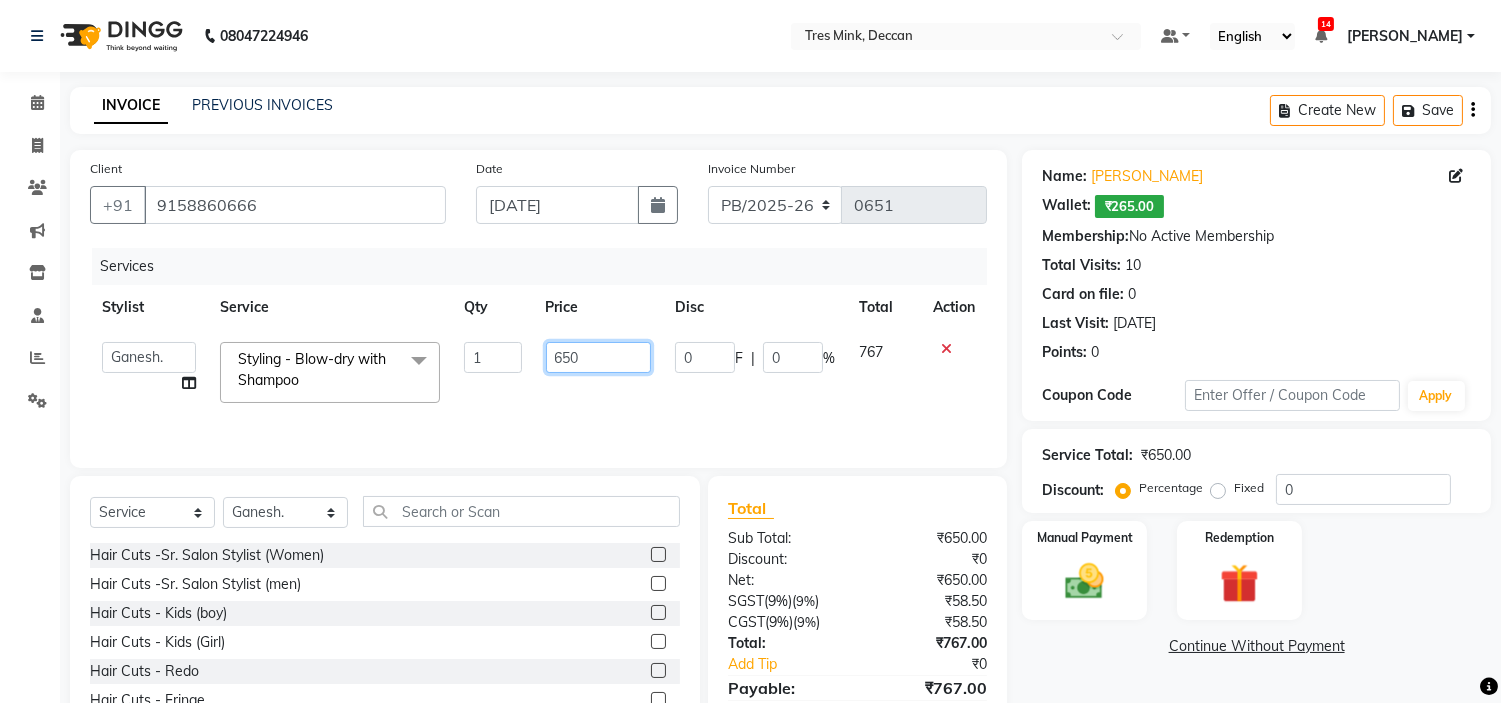drag, startPoint x: 528, startPoint y: 351, endPoint x: 517, endPoint y: 350, distance: 11.045361 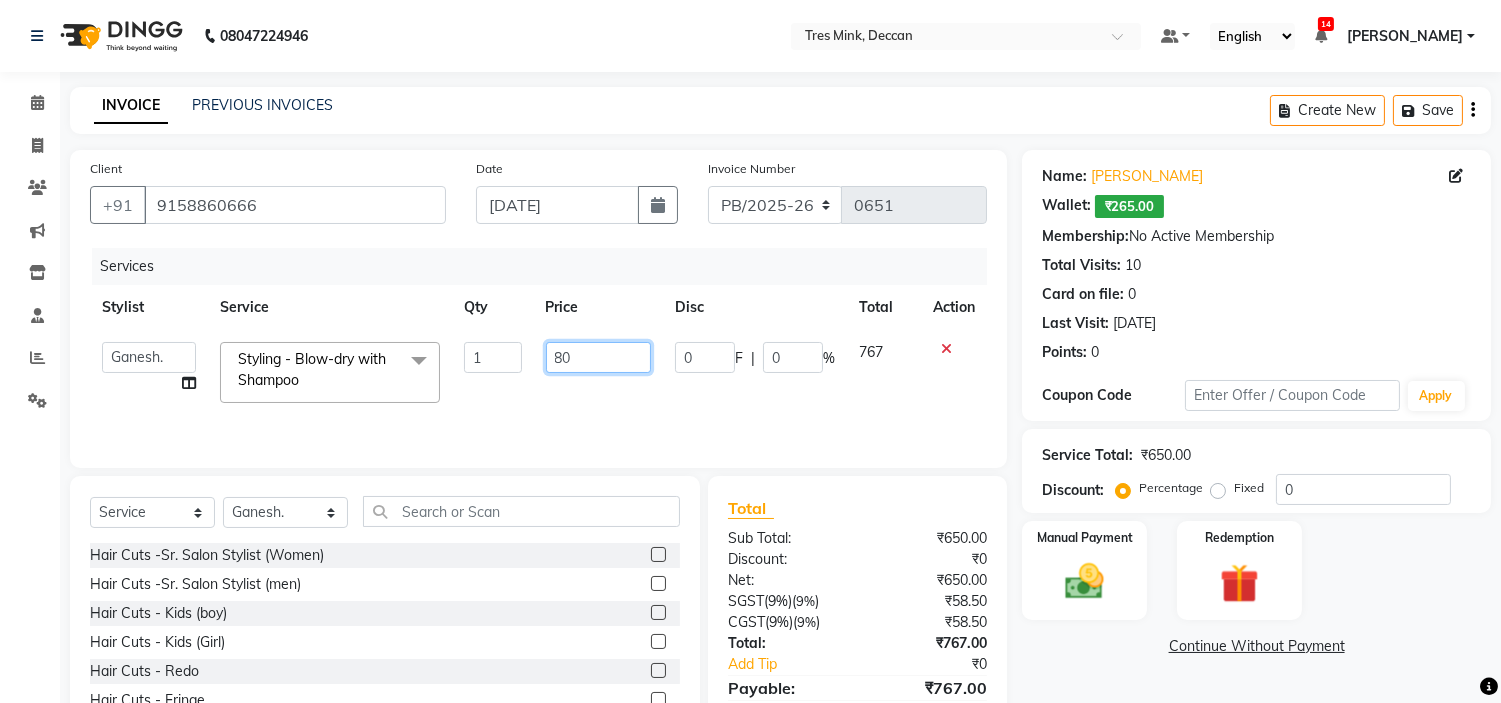 type on "850" 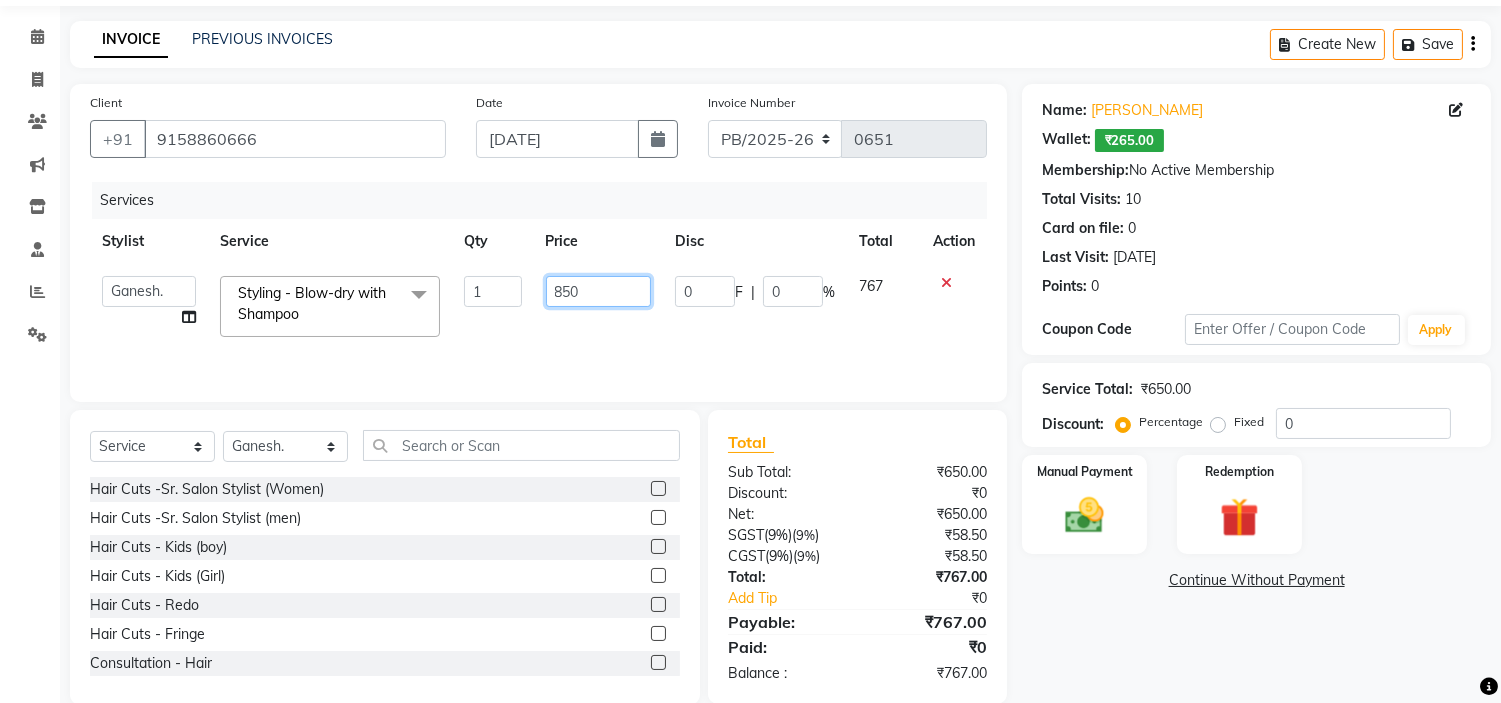 scroll, scrollTop: 97, scrollLeft: 0, axis: vertical 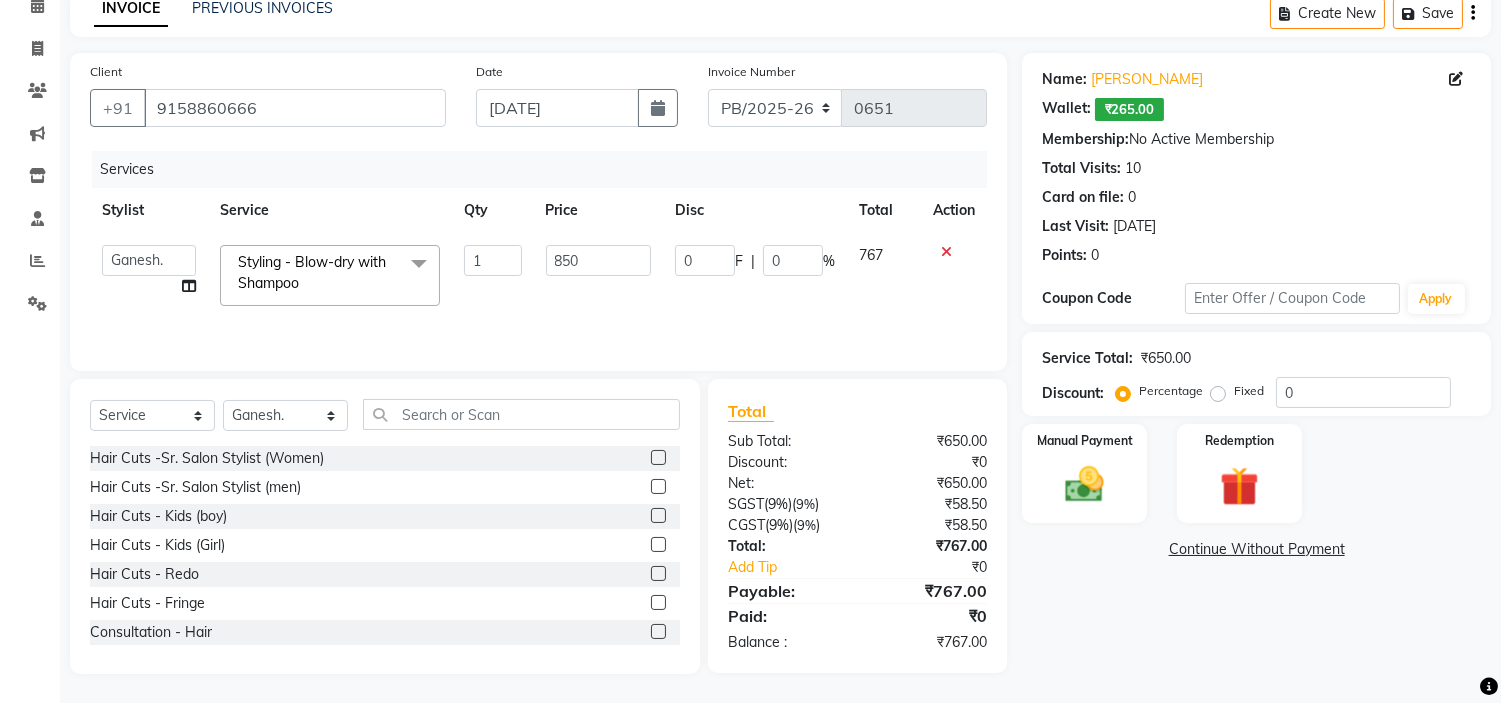 click on "Name: Rita C  Wallet:   ₹265.00  Membership:  No Active Membership  Total Visits:  10 Card on file:  0 Last Visit:   17-06-2025 Points:   0  Coupon Code Apply Service Total:  ₹650.00  Discount:  Percentage   Fixed  0 Manual Payment Redemption  Continue Without Payment" 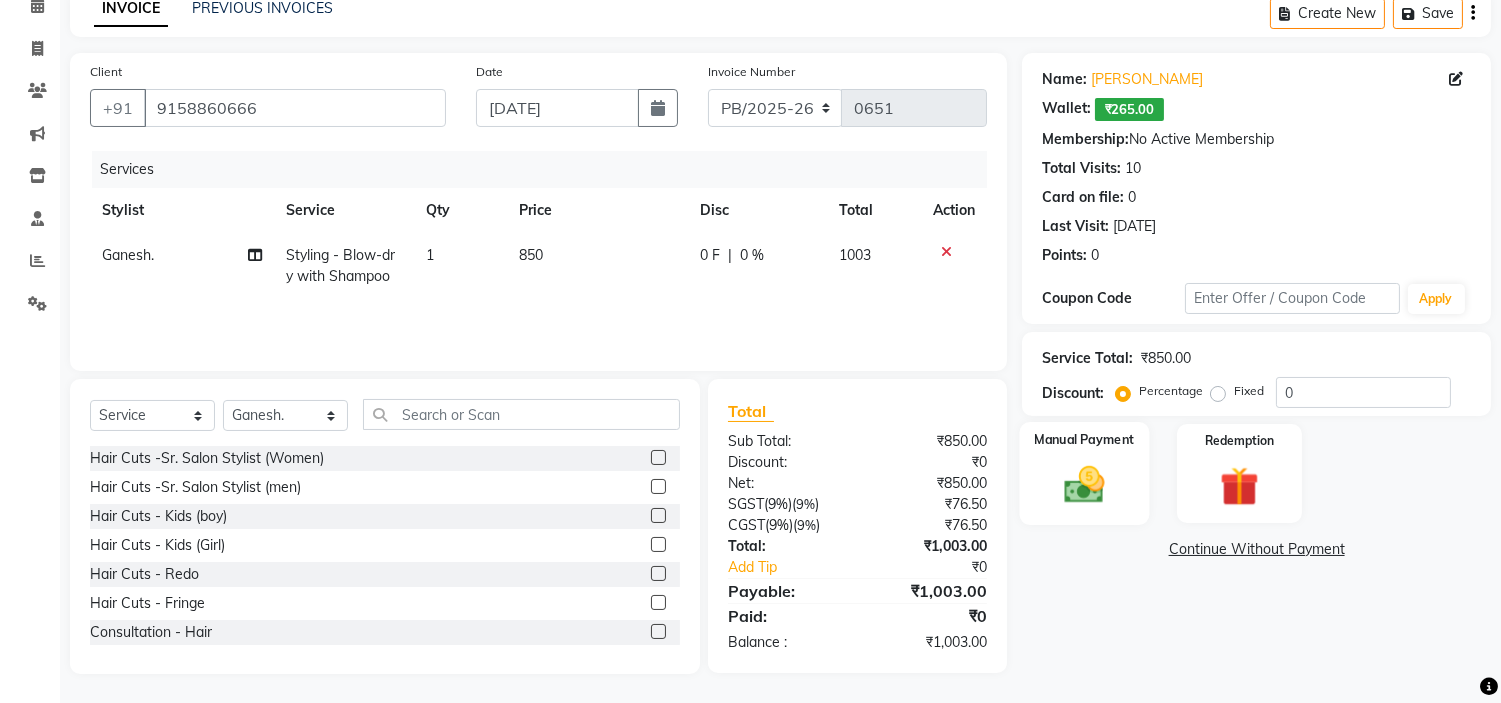 click 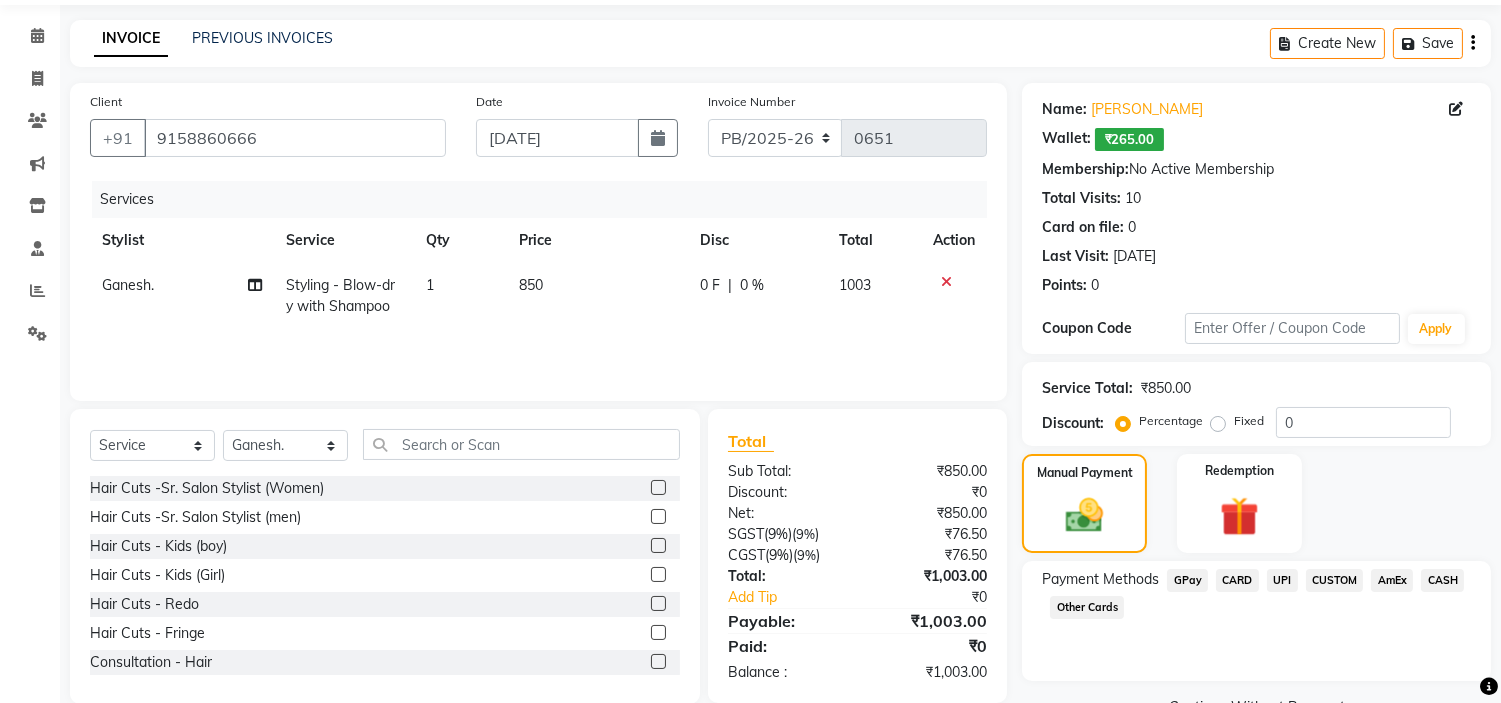 scroll, scrollTop: 114, scrollLeft: 0, axis: vertical 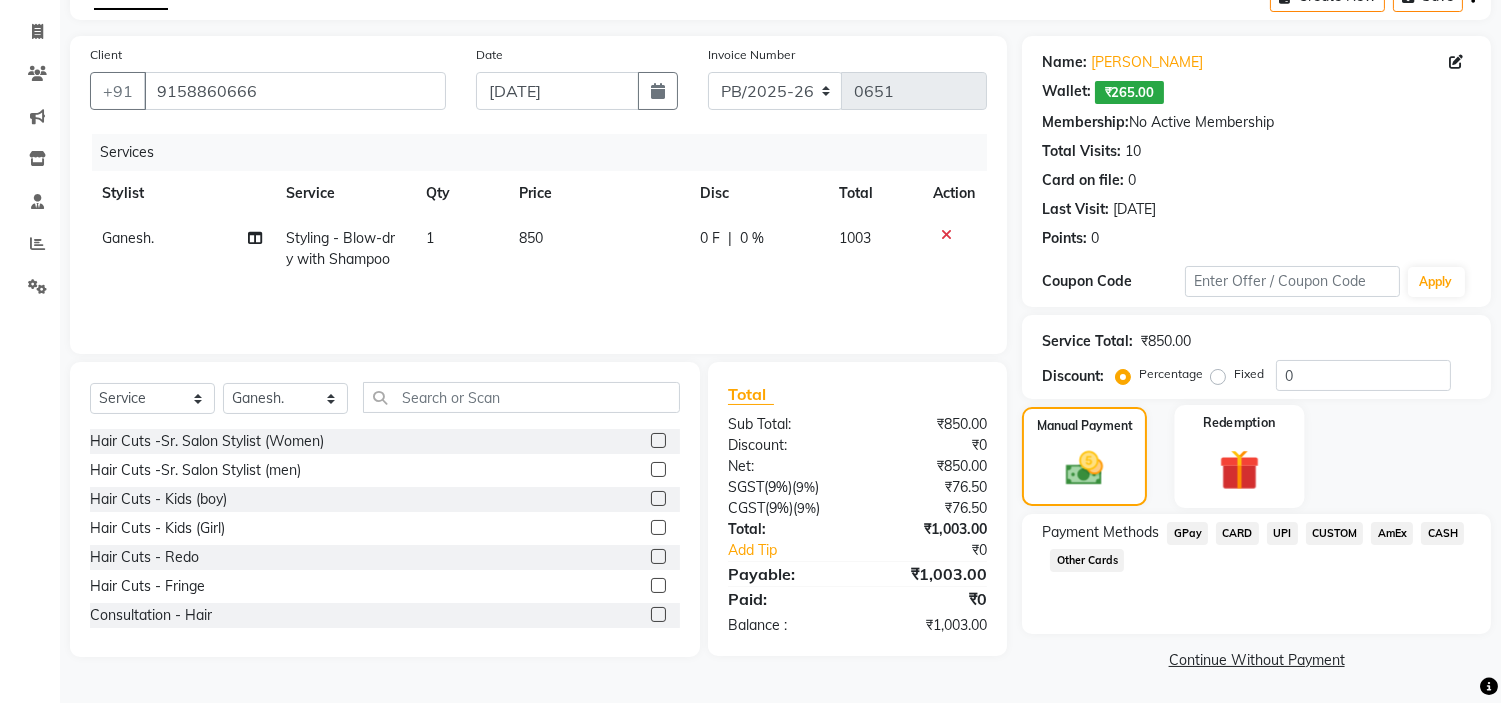 click 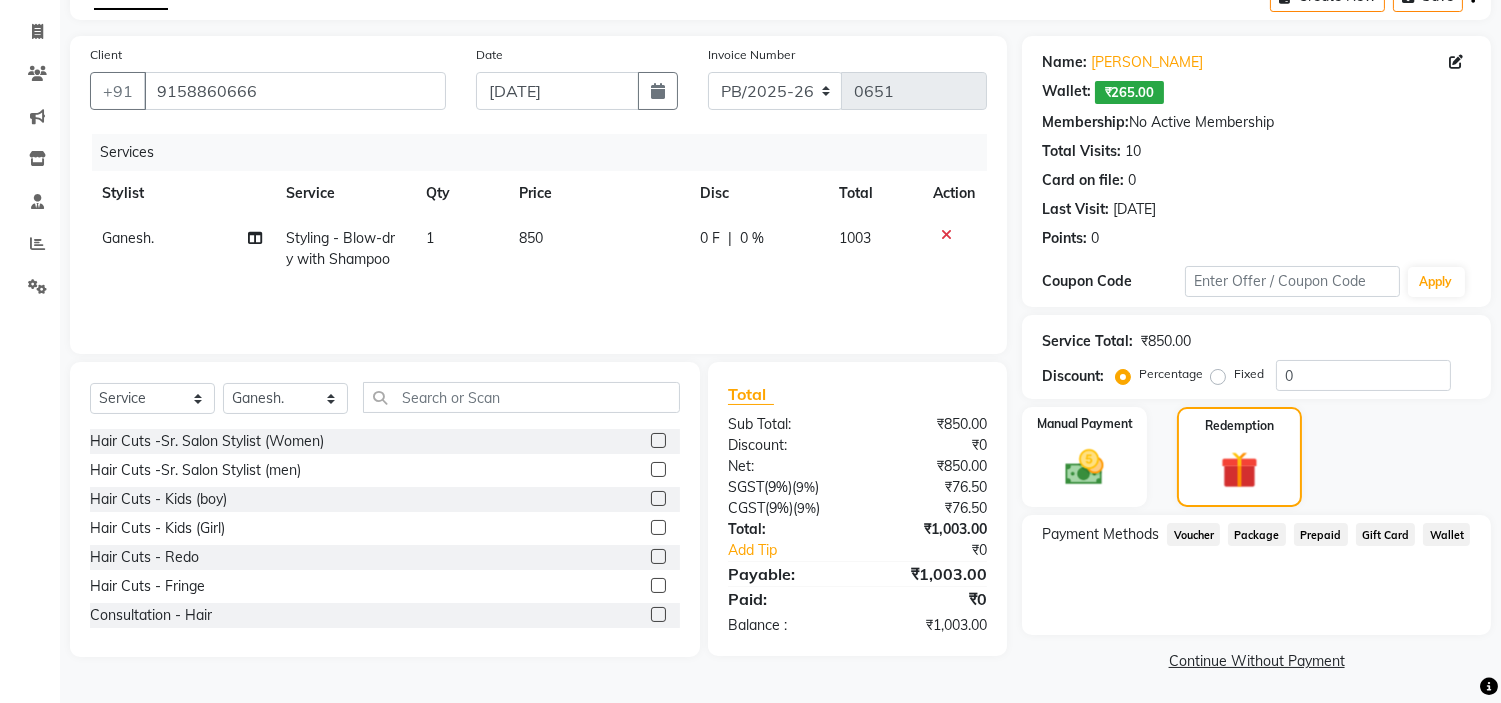 click on "Wallet" 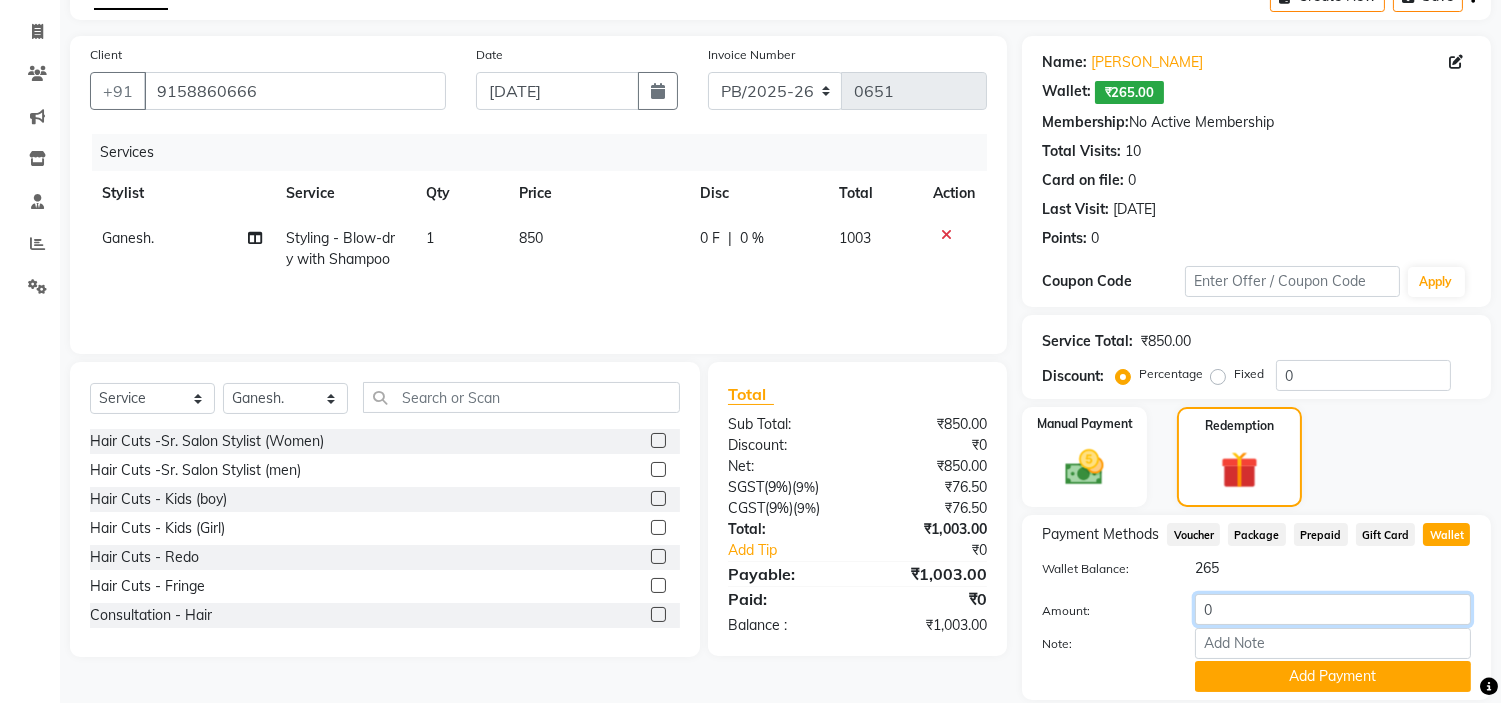 drag, startPoint x: 1228, startPoint y: 604, endPoint x: 1158, endPoint y: 604, distance: 70 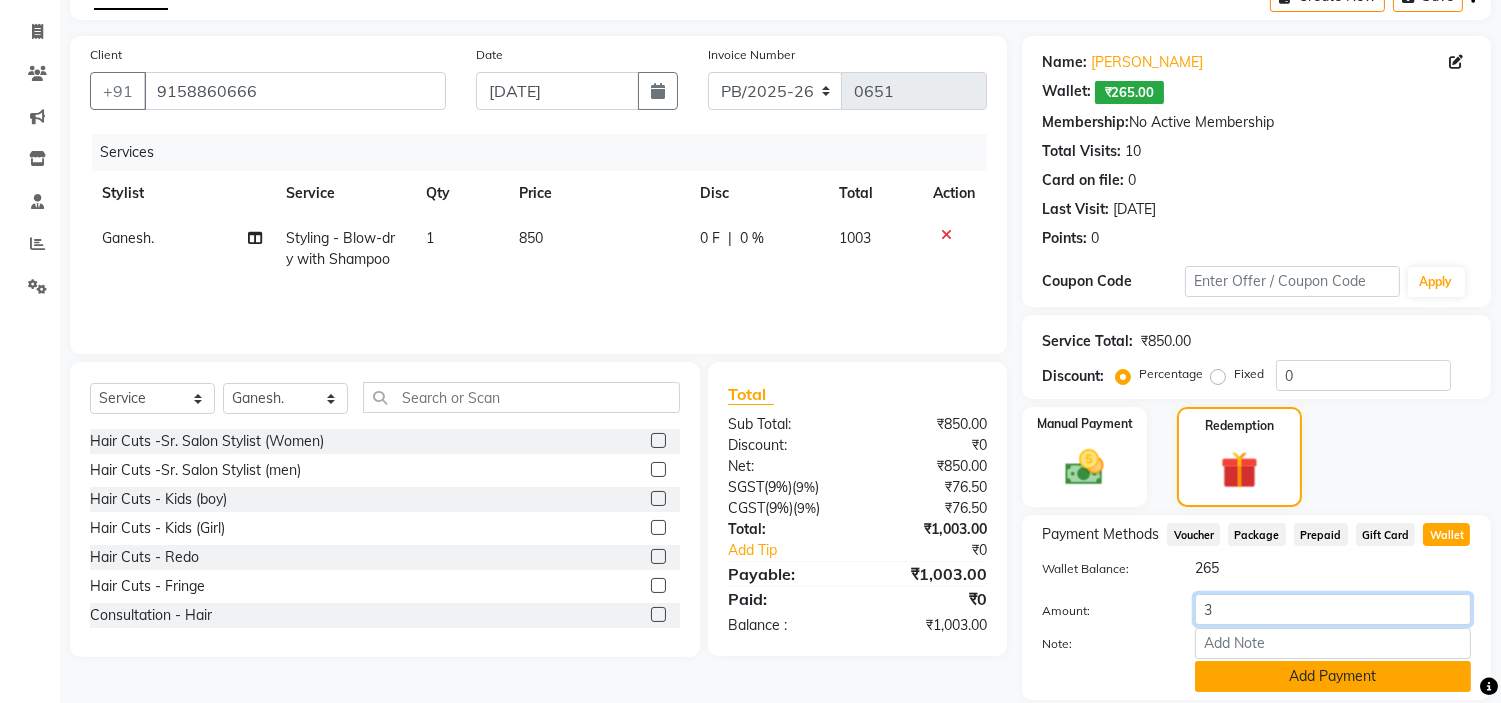 type on "3" 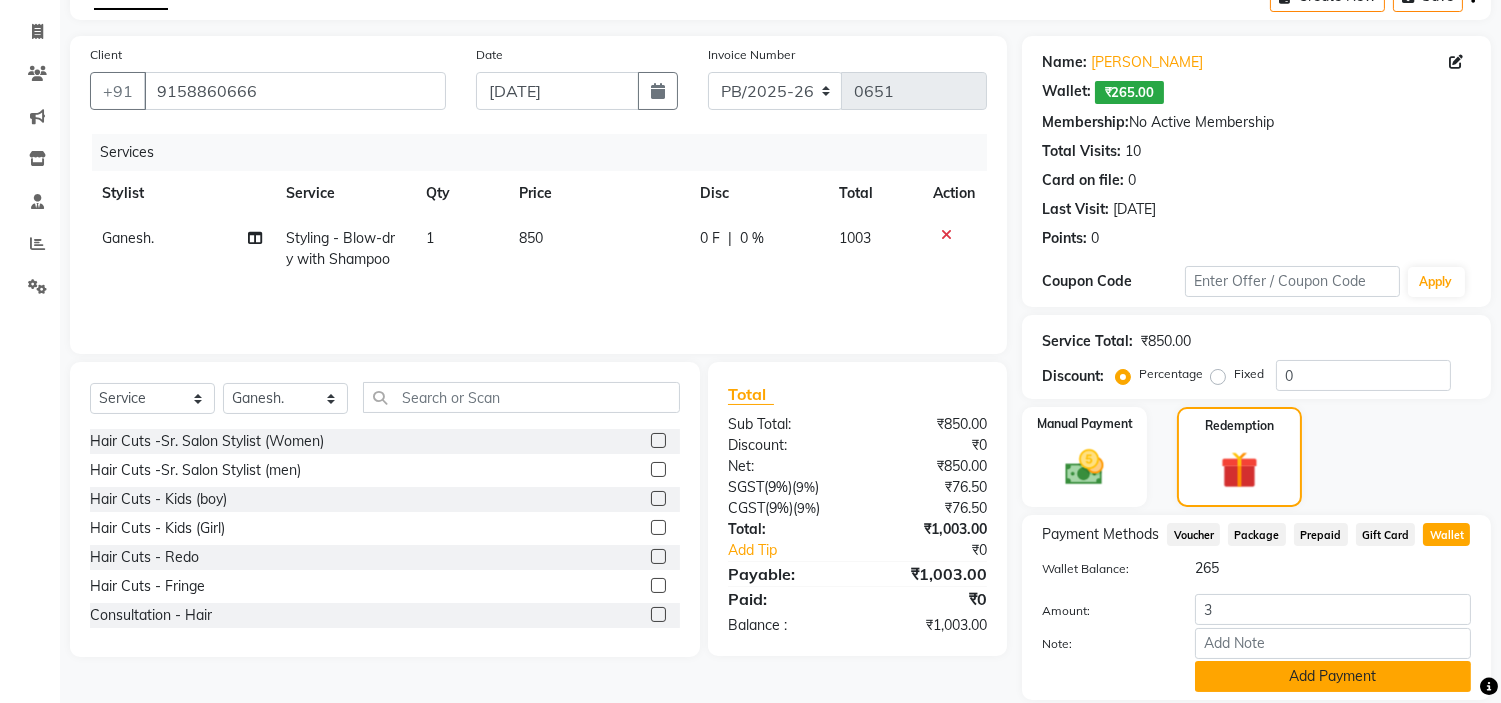 click on "Add Payment" 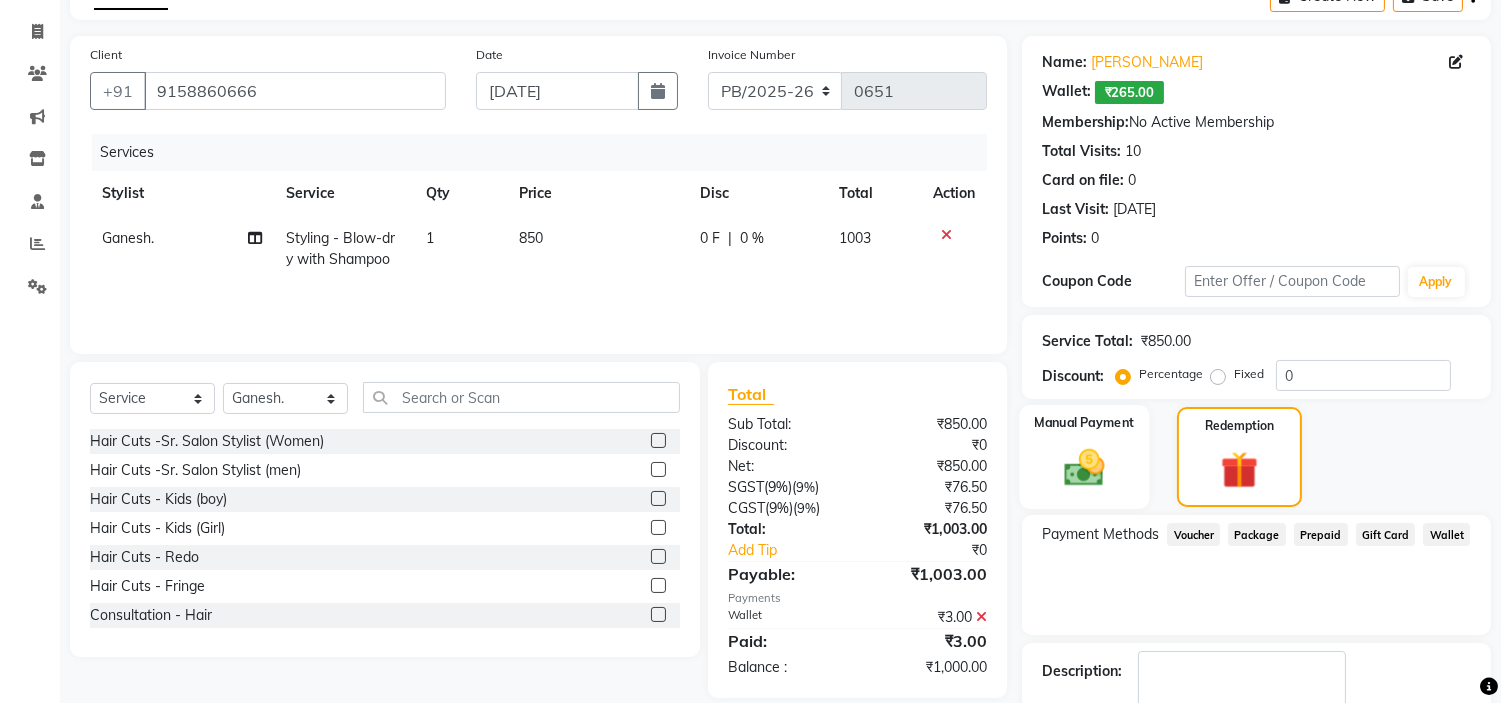 click 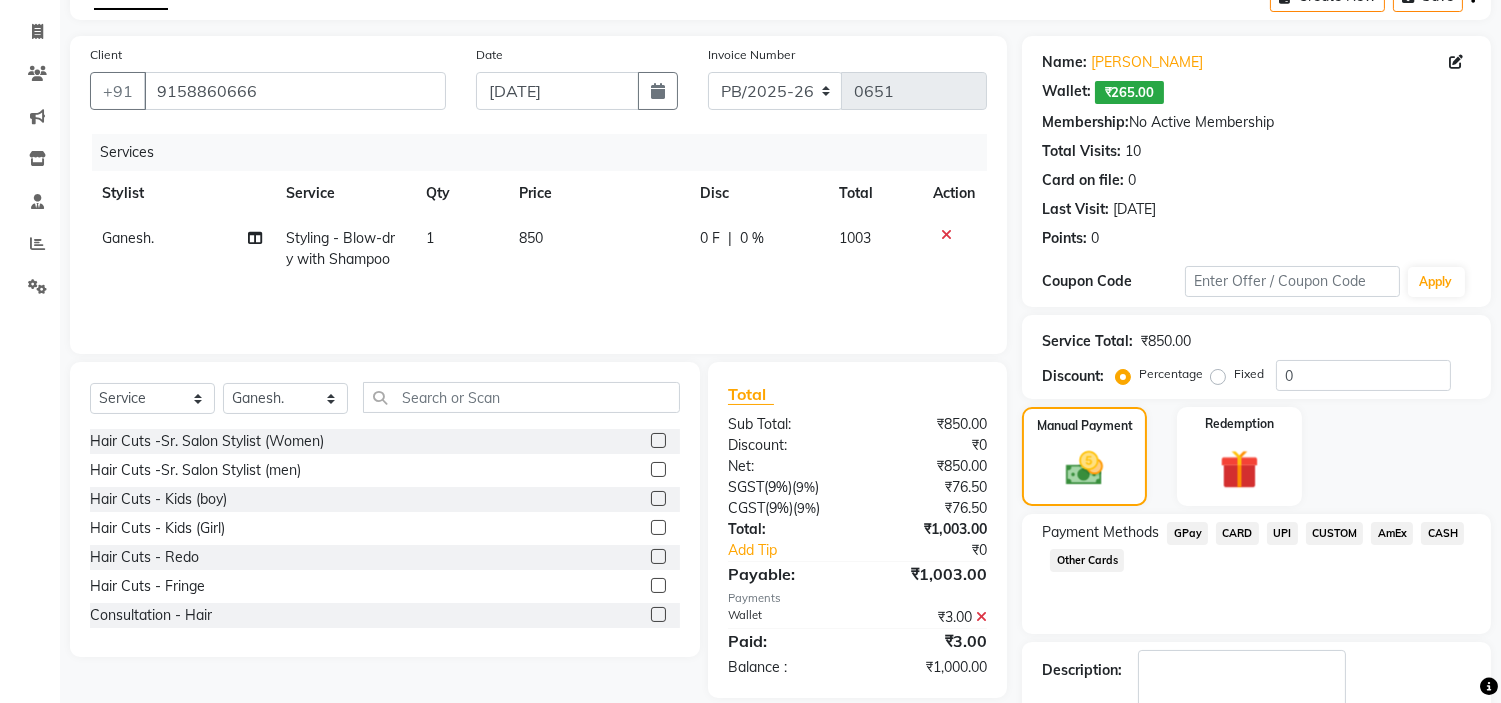 click on "CUSTOM" 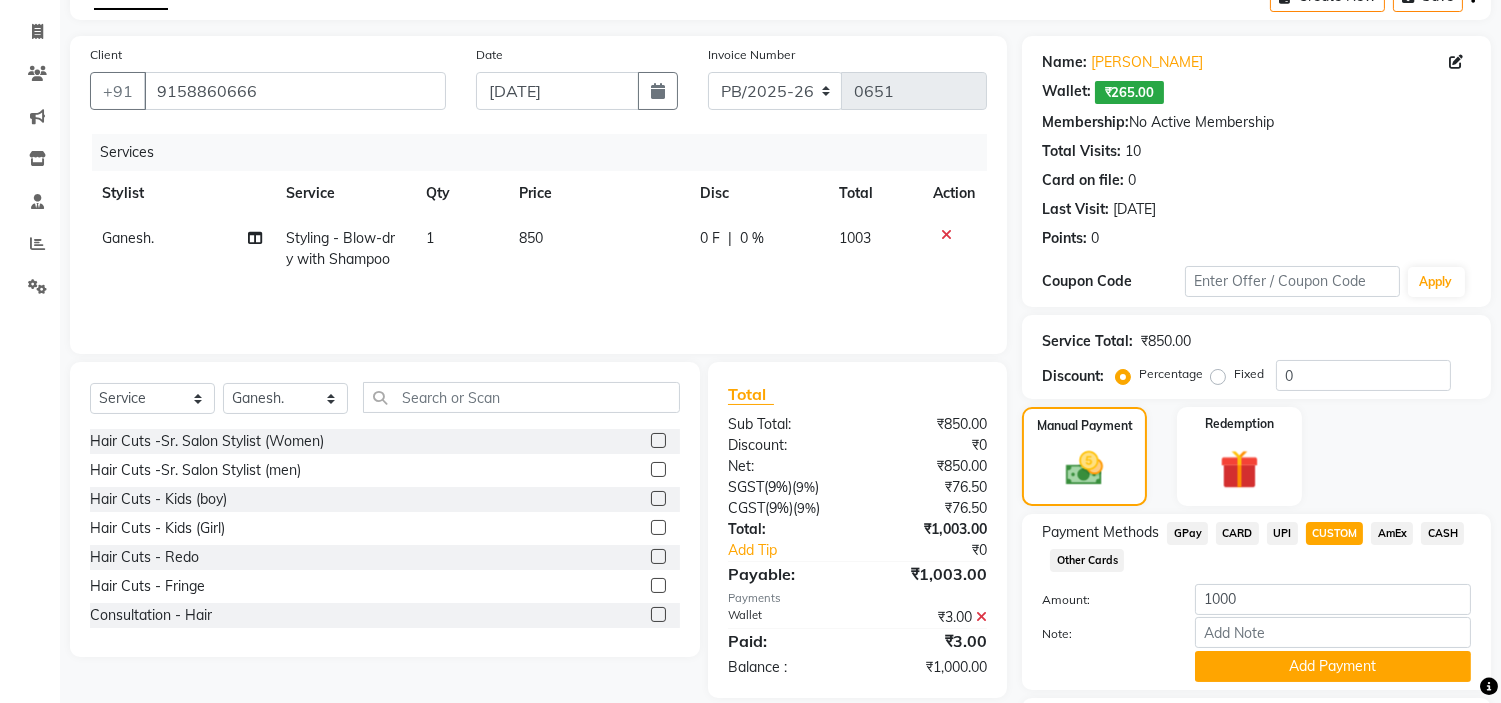 click on "Add Payment" 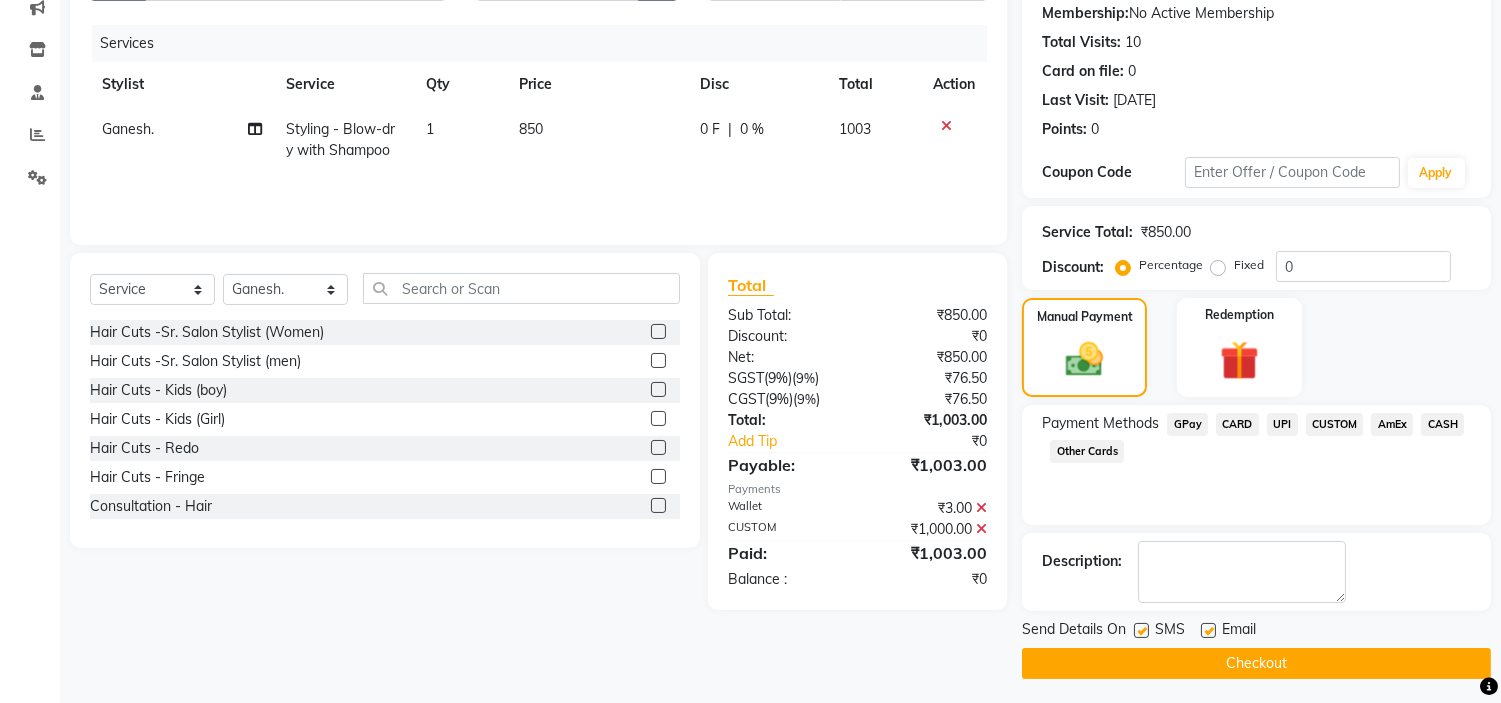 scroll, scrollTop: 227, scrollLeft: 0, axis: vertical 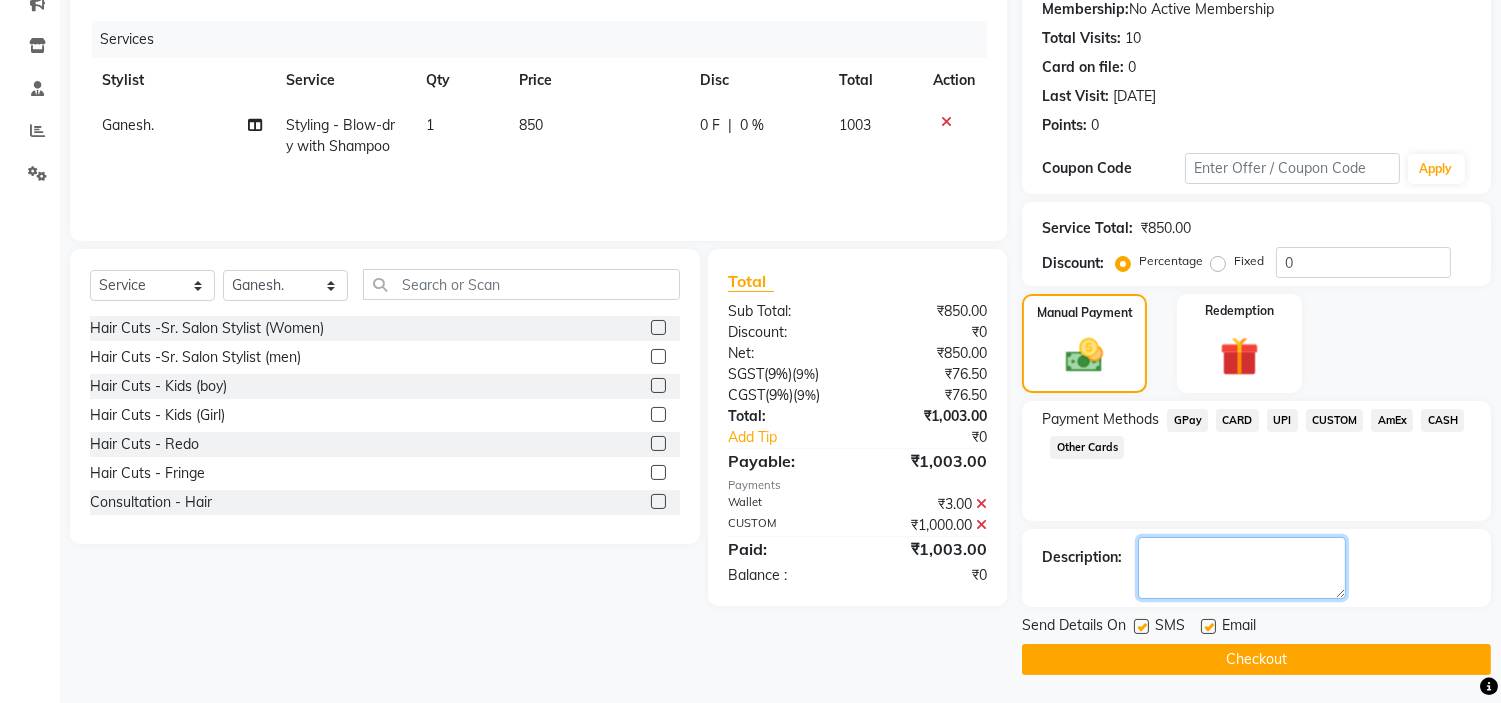 click 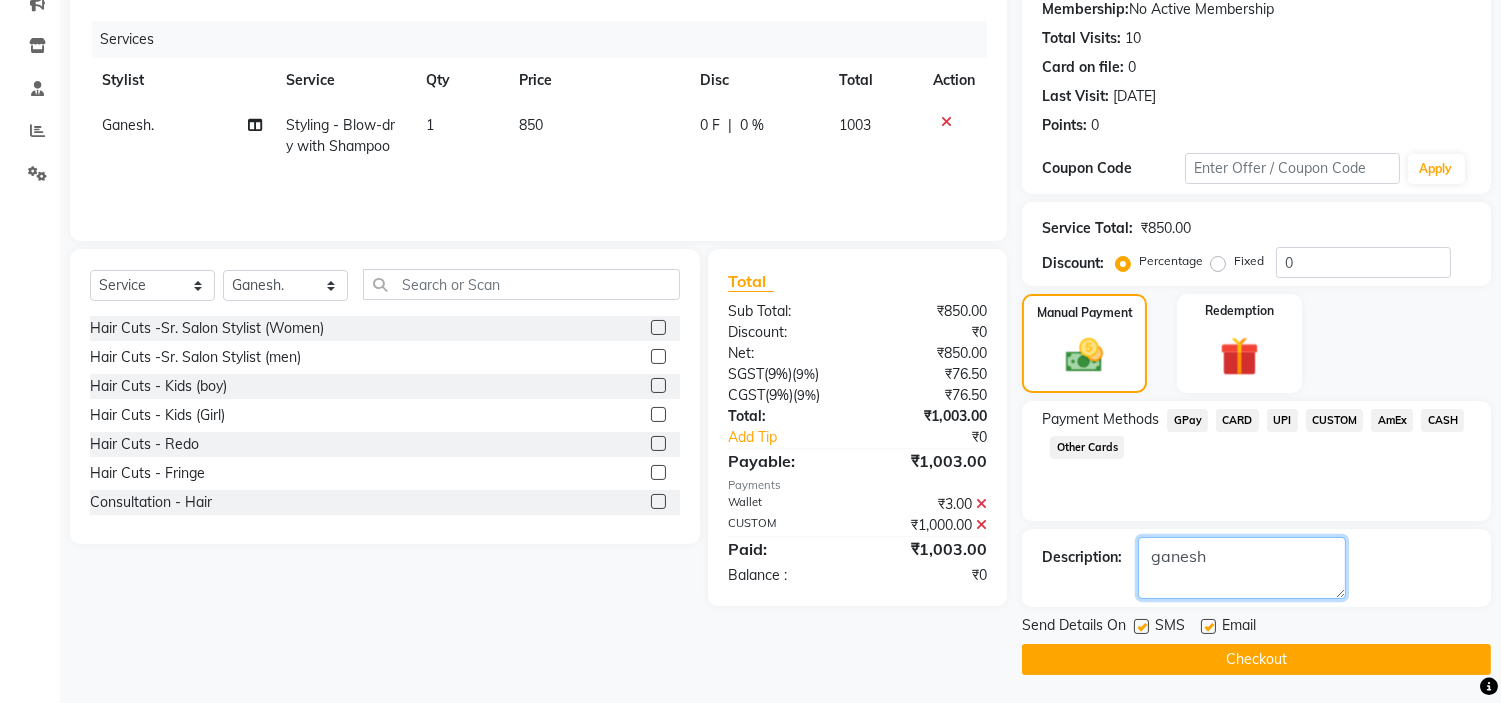 type on "ganesh" 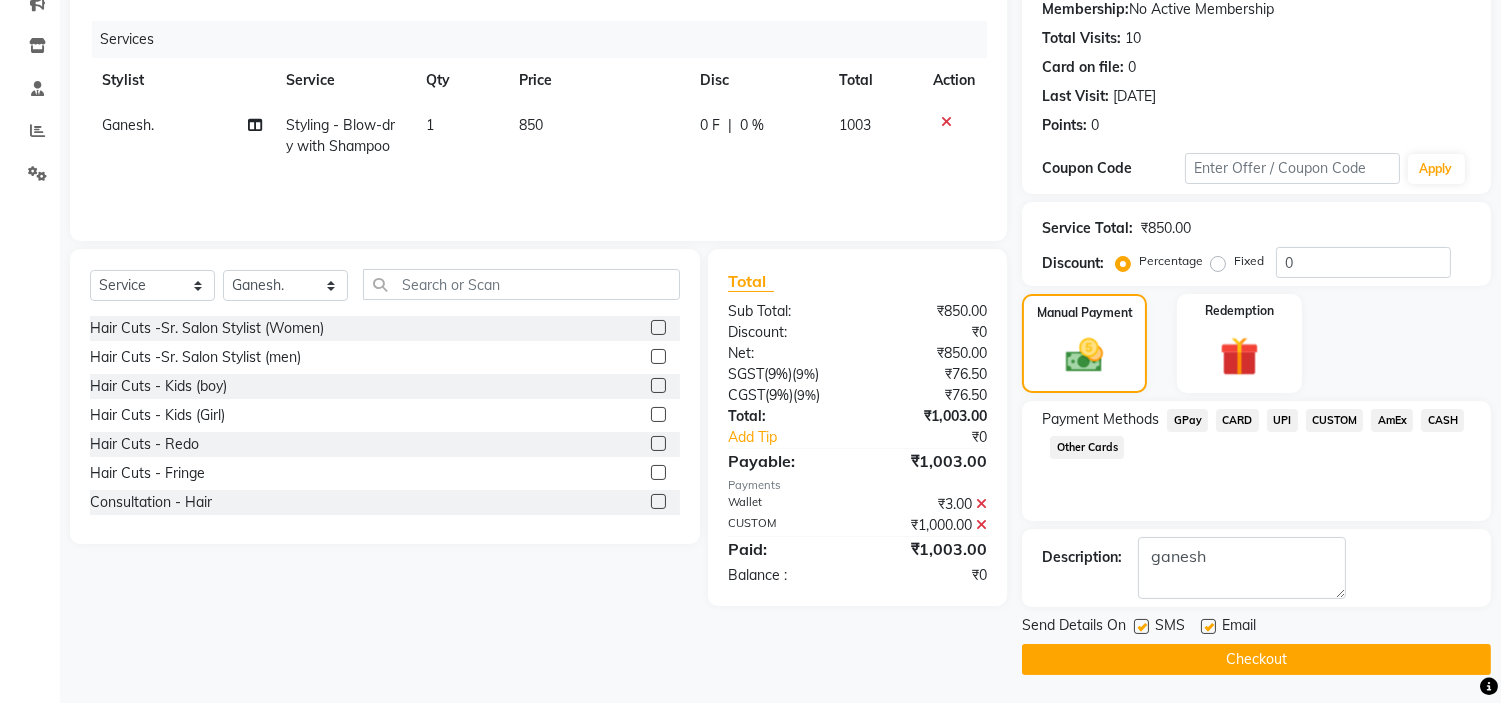 click on "Checkout" 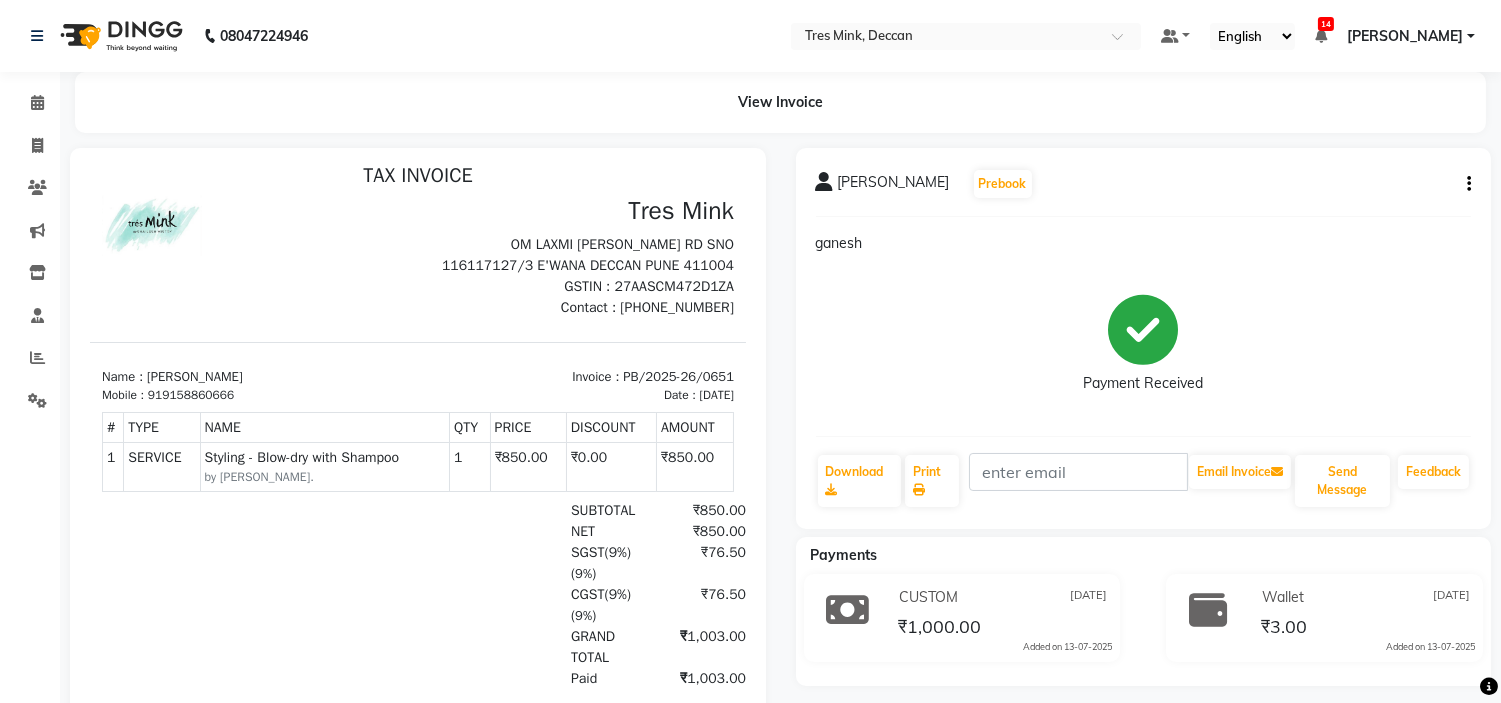 scroll, scrollTop: 15, scrollLeft: 0, axis: vertical 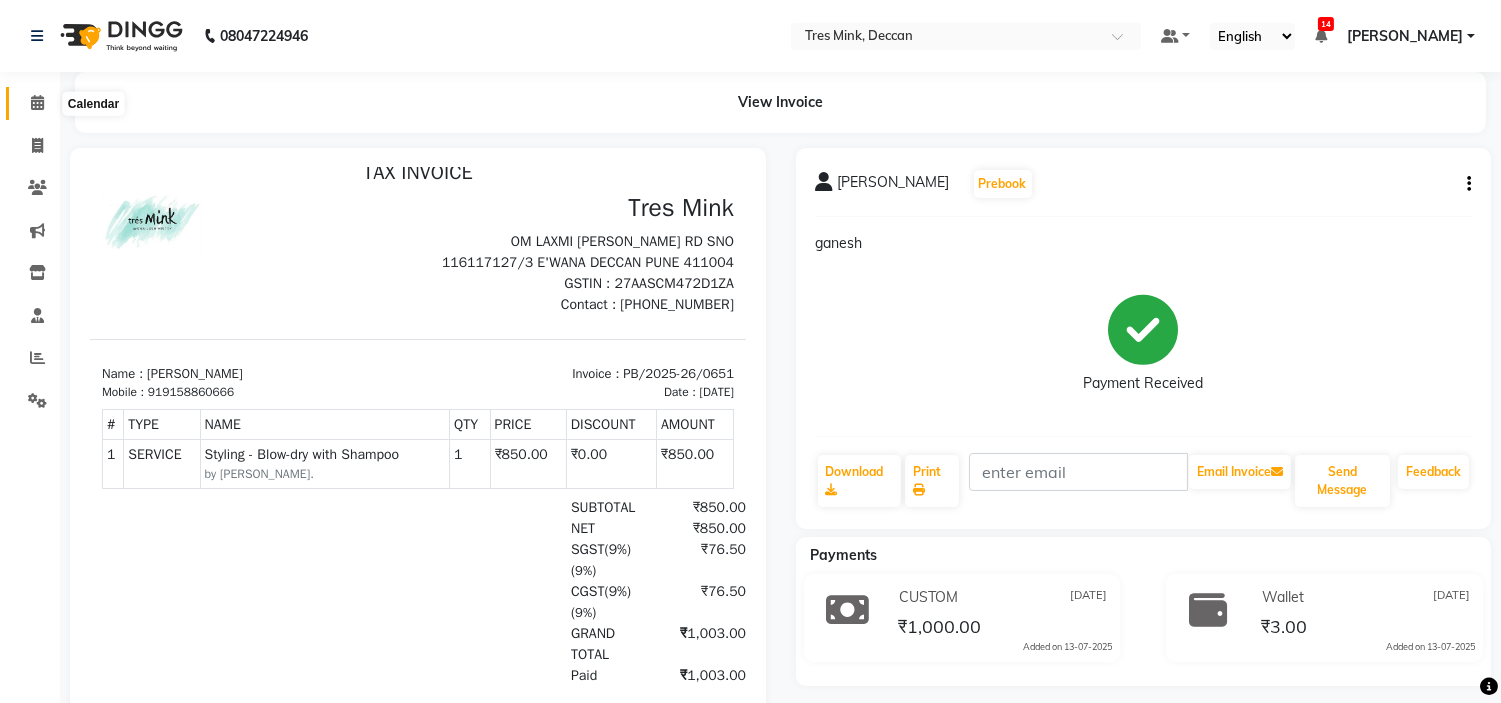 click 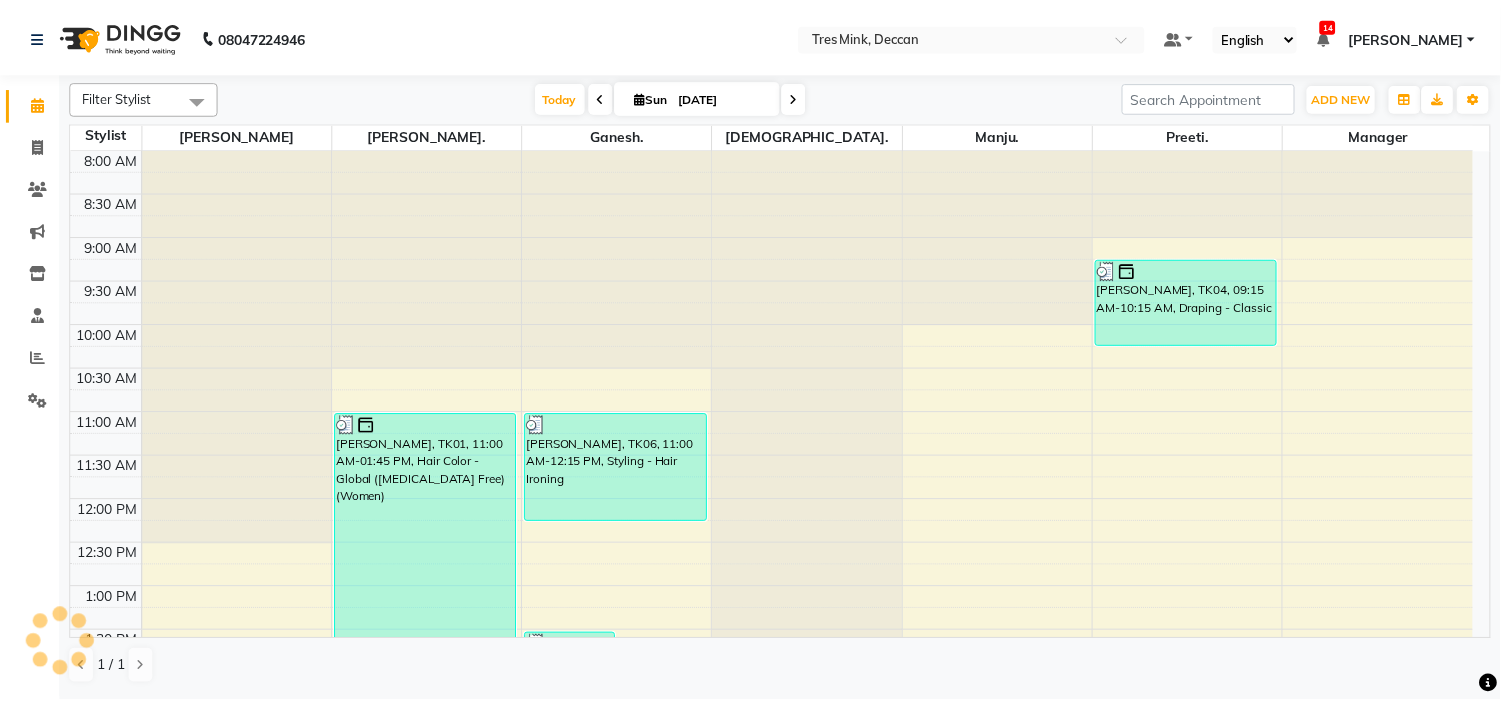 scroll, scrollTop: 656, scrollLeft: 0, axis: vertical 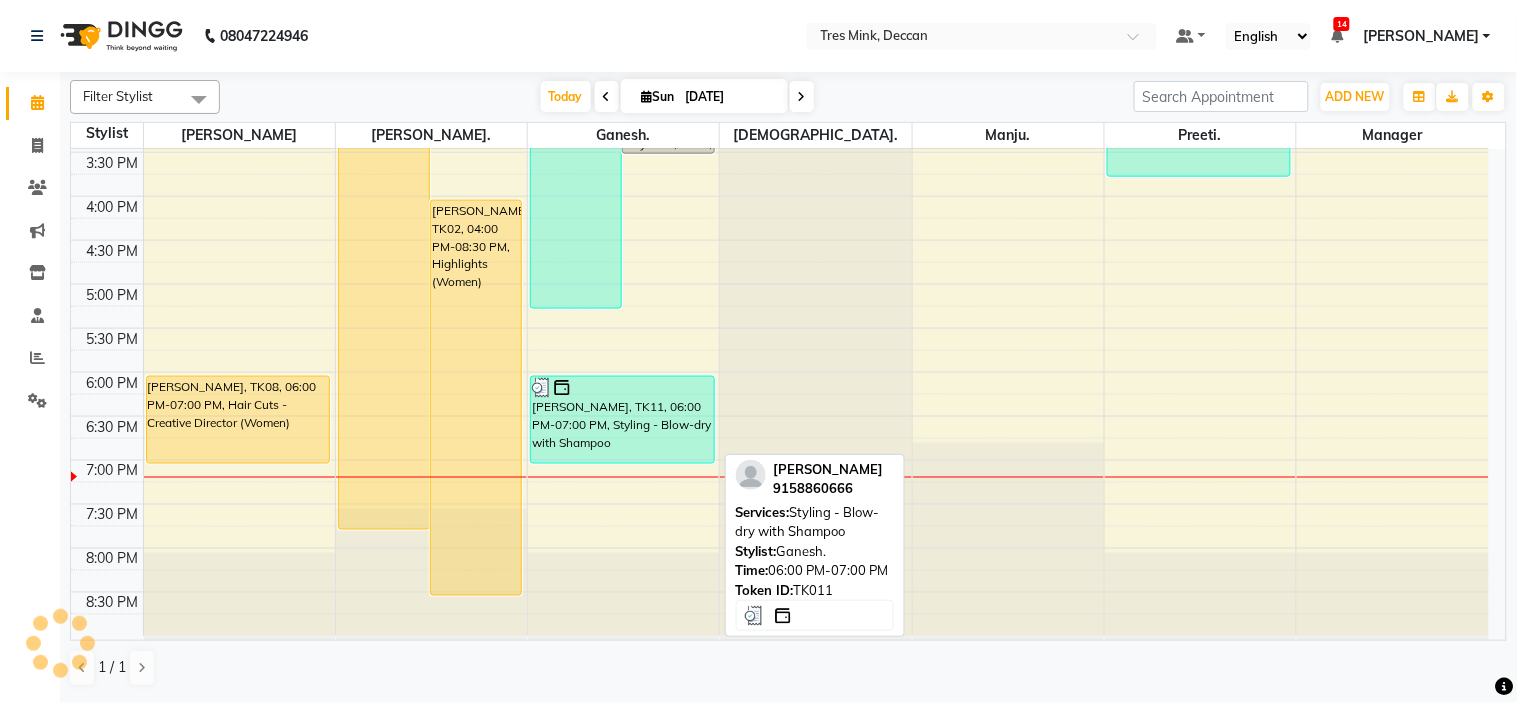 click on "[PERSON_NAME], TK11, 06:00 PM-07:00 PM, Styling - Blow-dry with Shampoo" at bounding box center (622, 420) 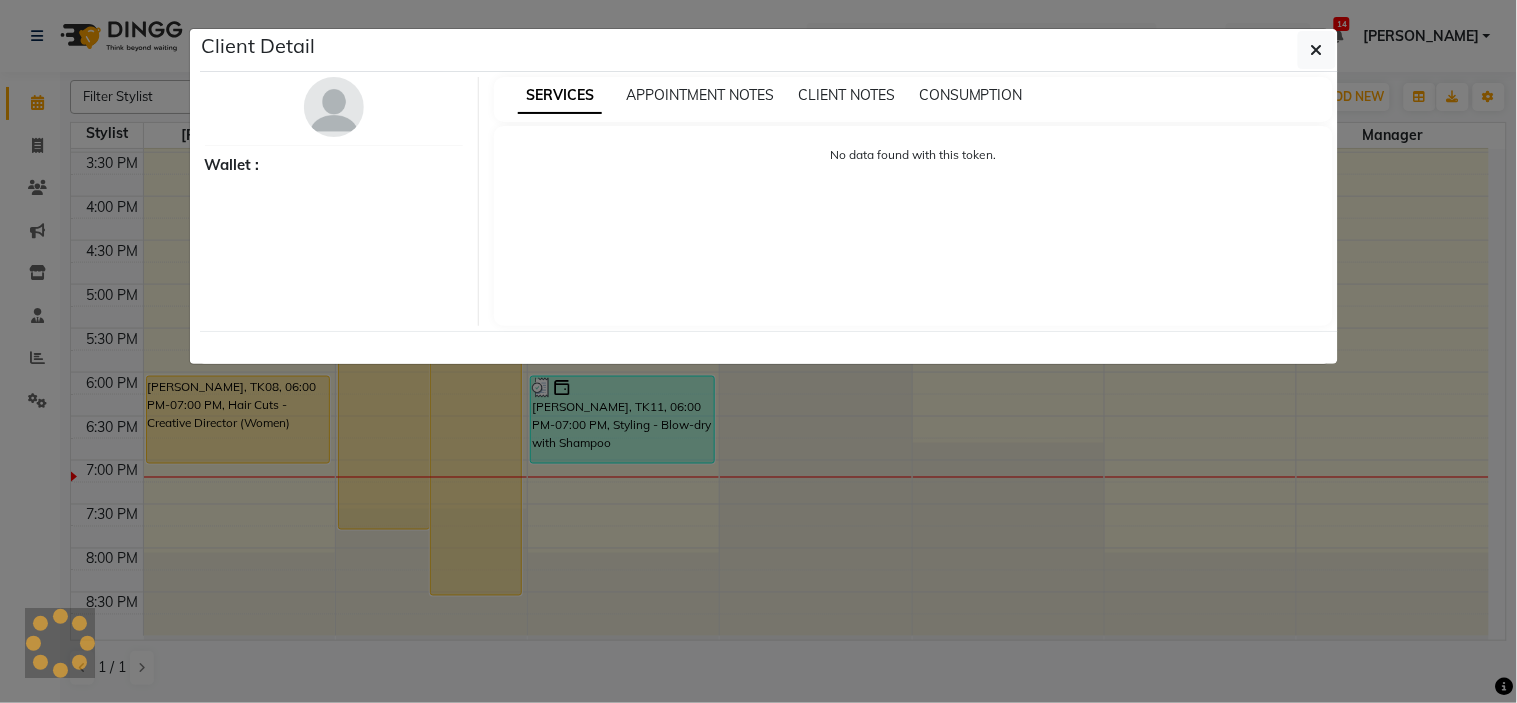 select on "3" 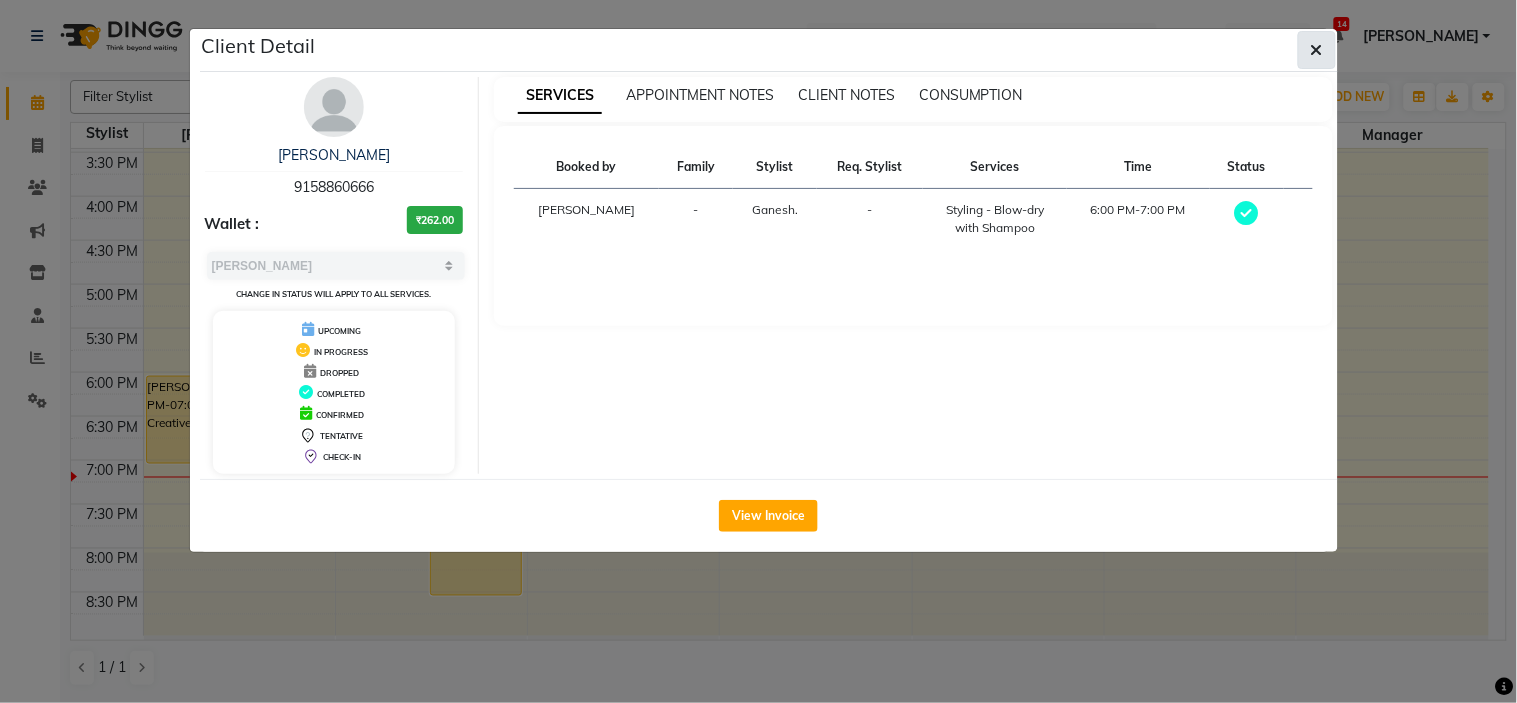 click 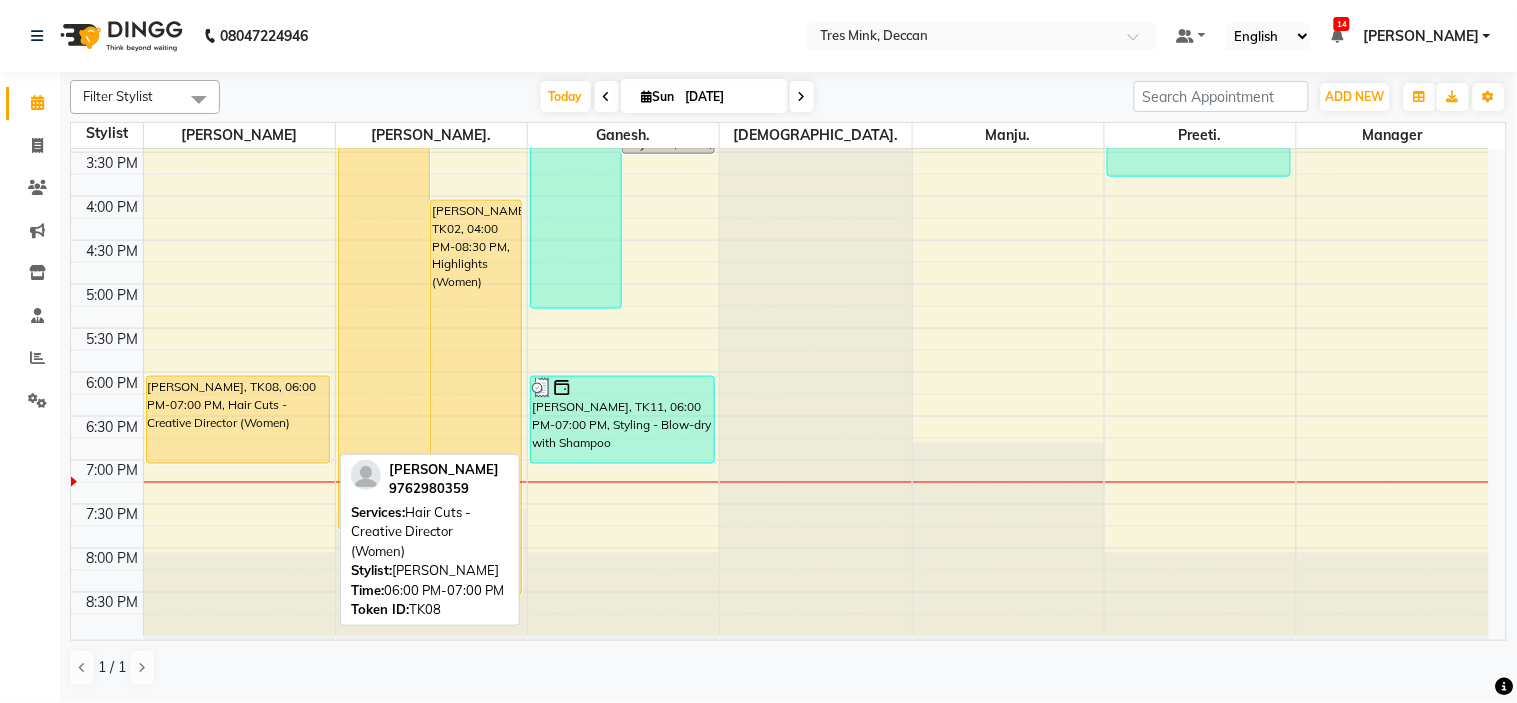 click on "[PERSON_NAME], TK08, 06:00 PM-07:00 PM, Hair Cuts - Creative Director (Women)" at bounding box center [238, 420] 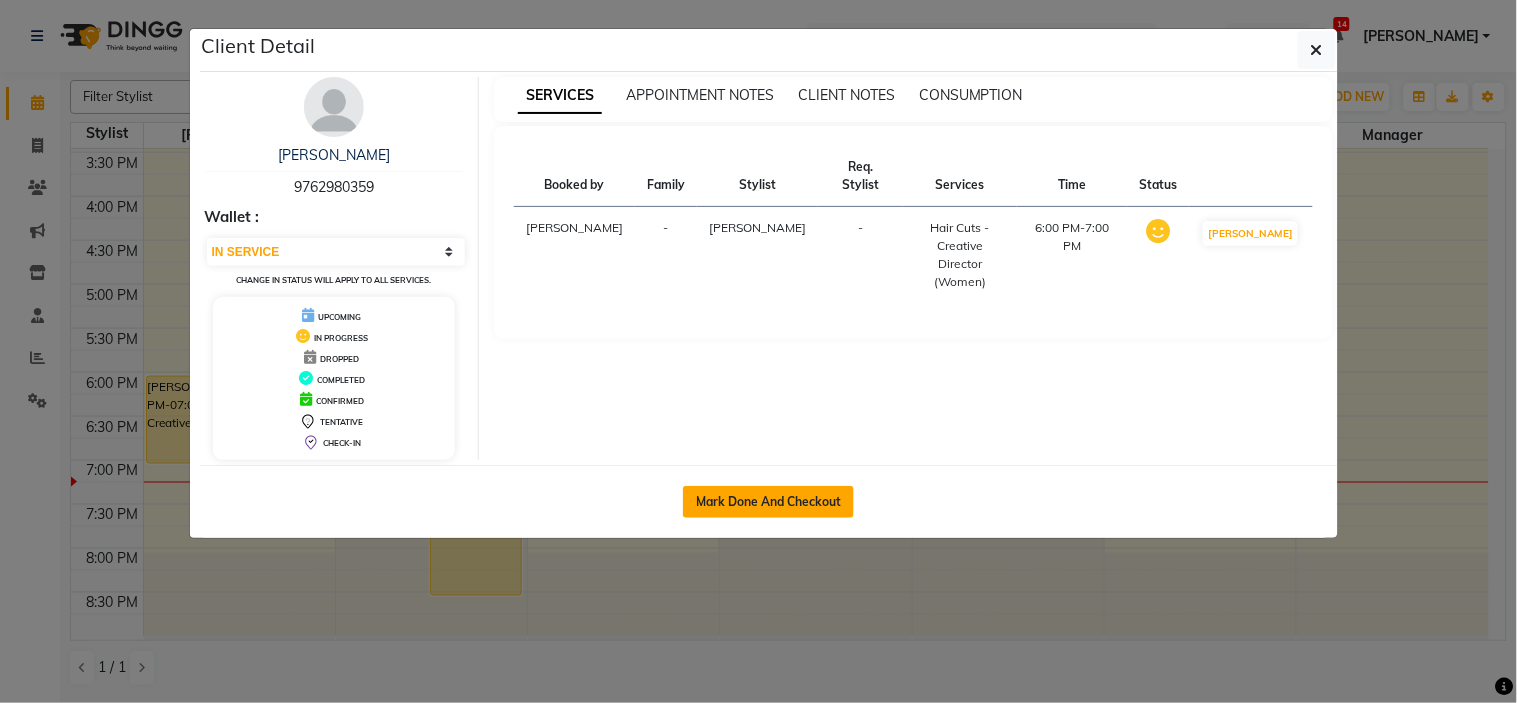 click on "Mark Done And Checkout" 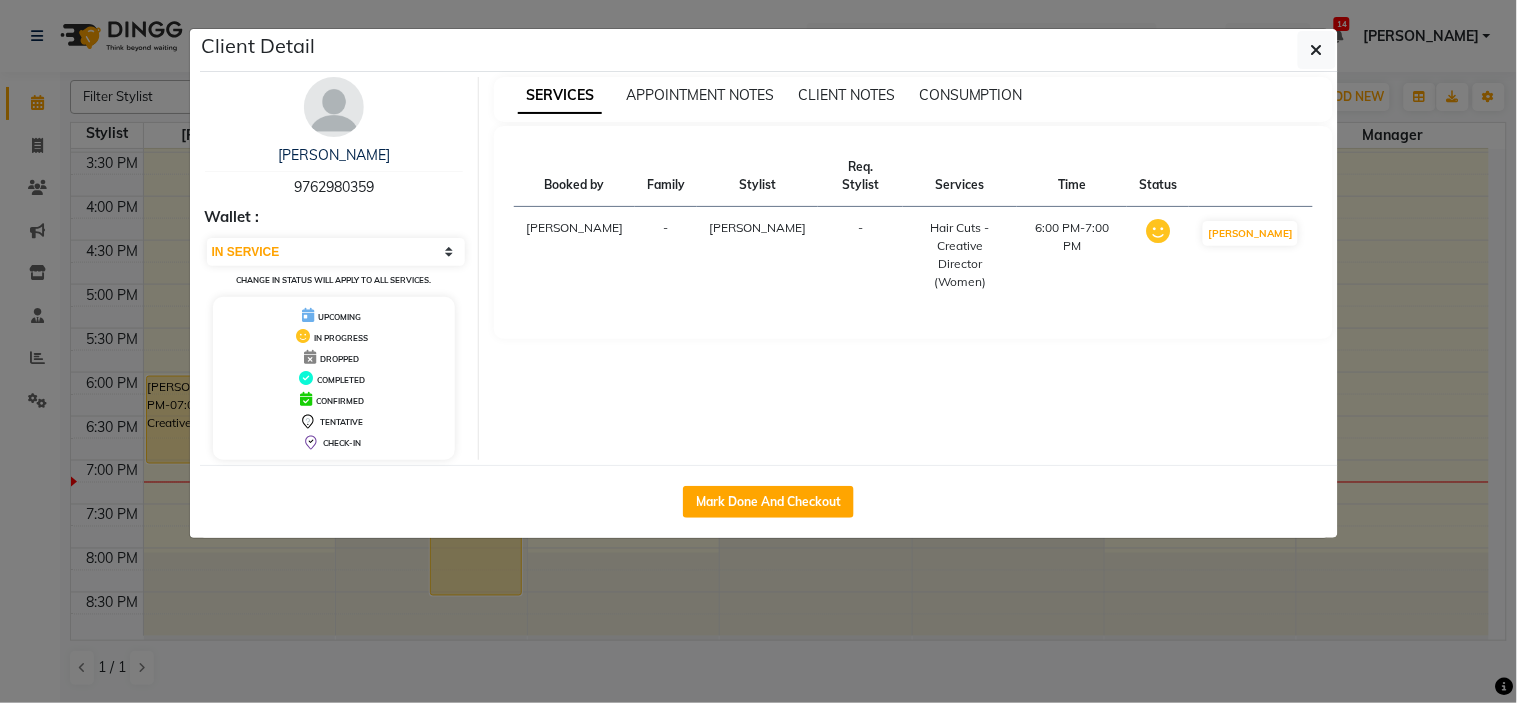 select on "service" 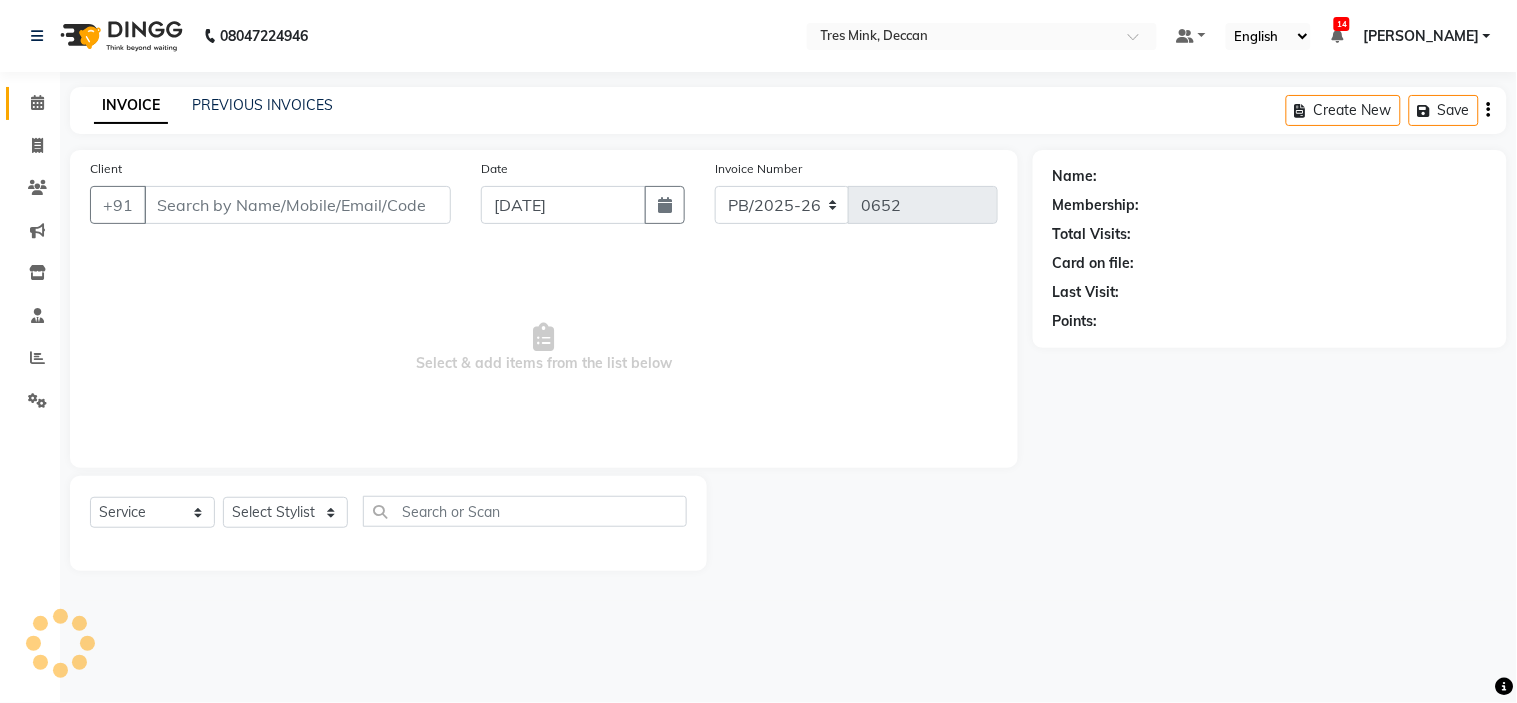 type on "9762980359" 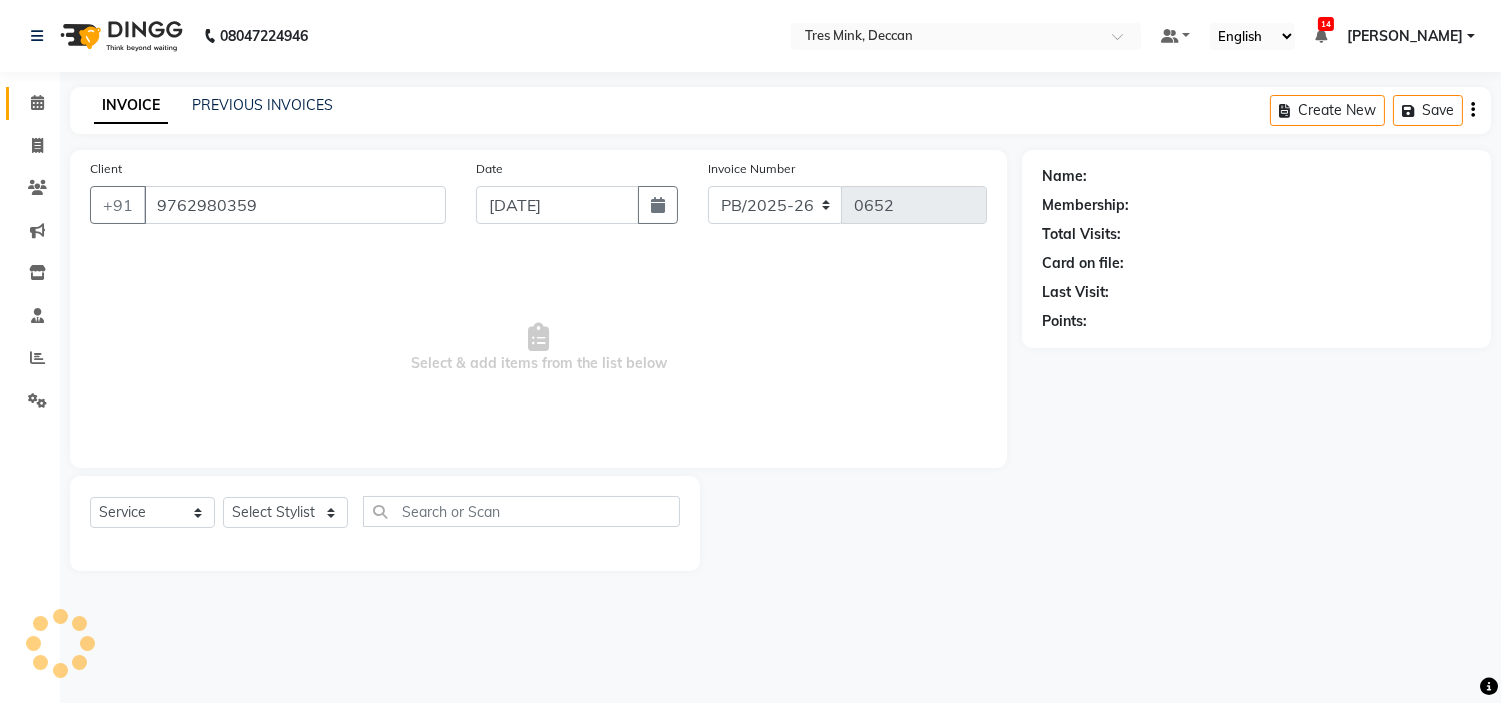 select on "59496" 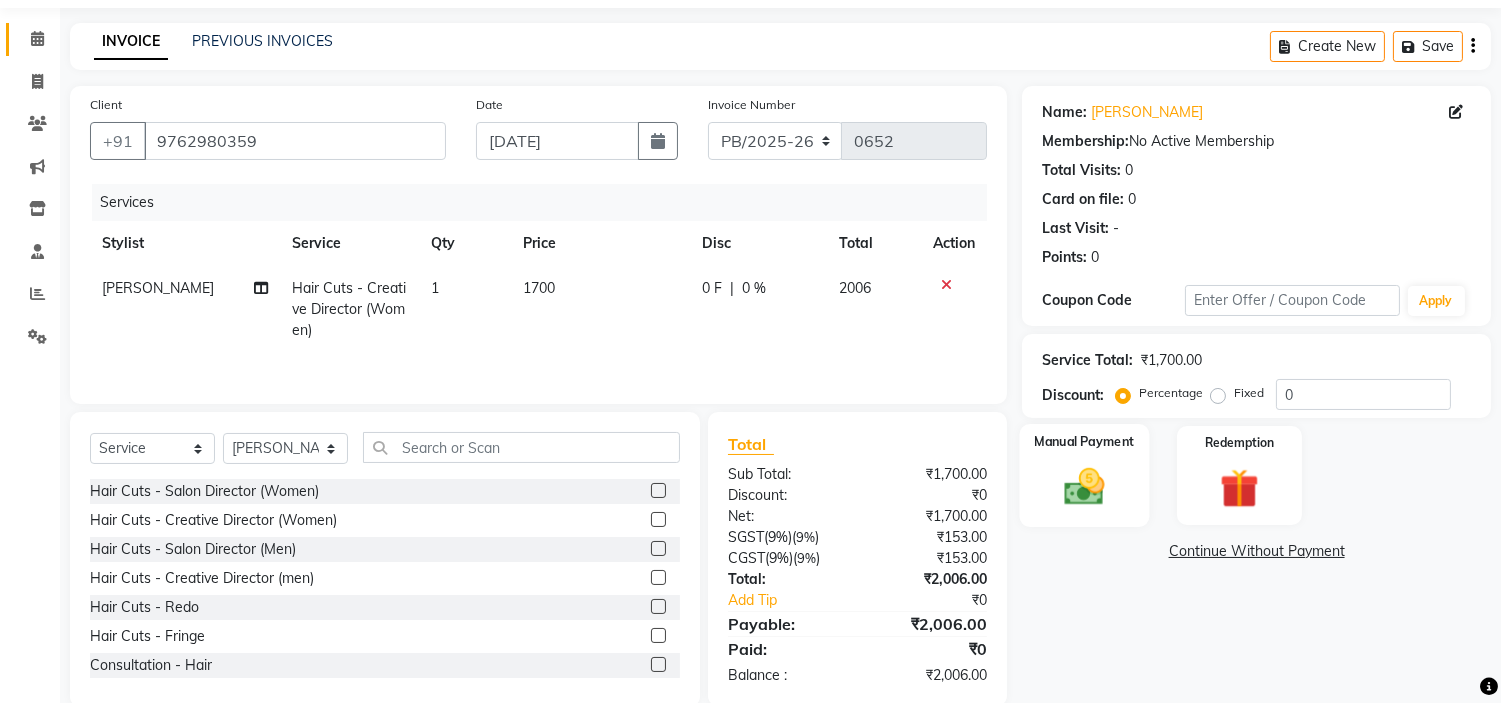 scroll, scrollTop: 100, scrollLeft: 0, axis: vertical 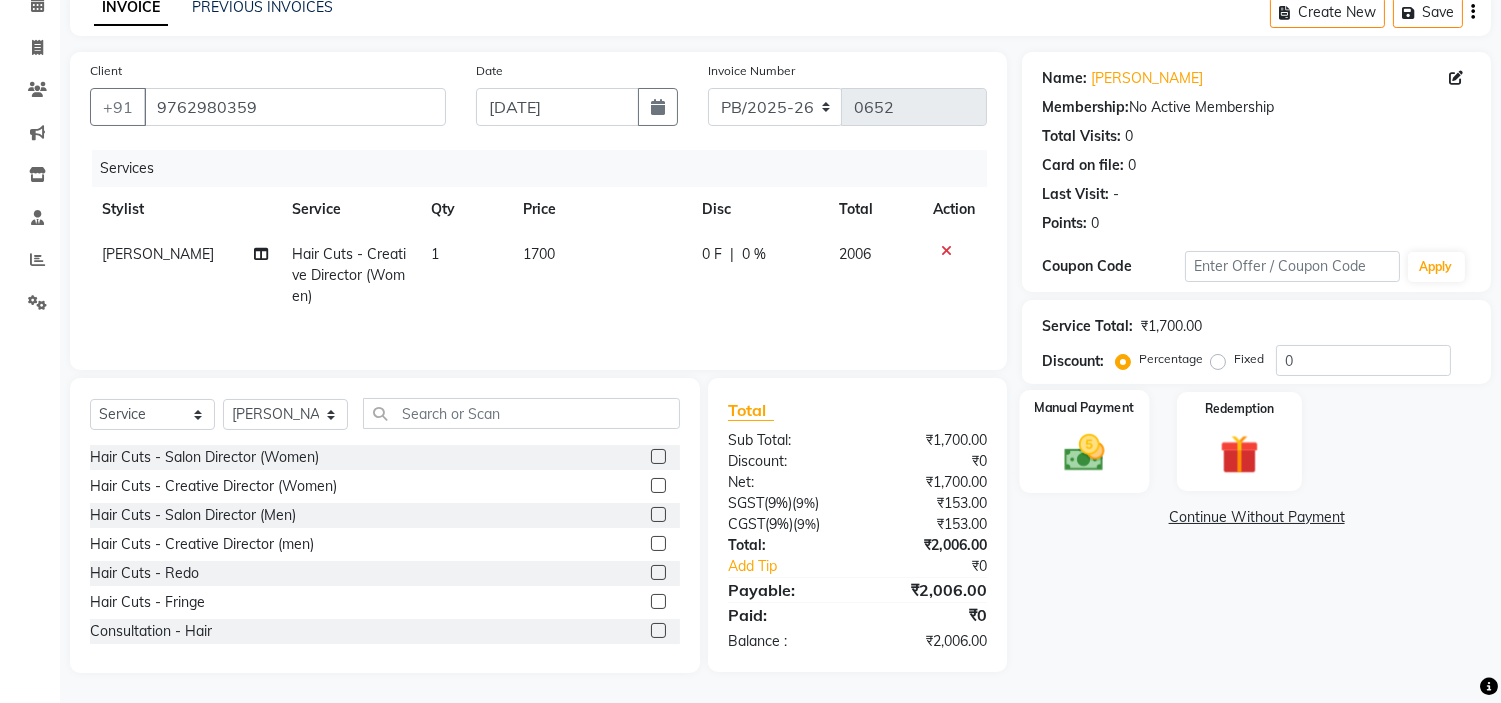 click 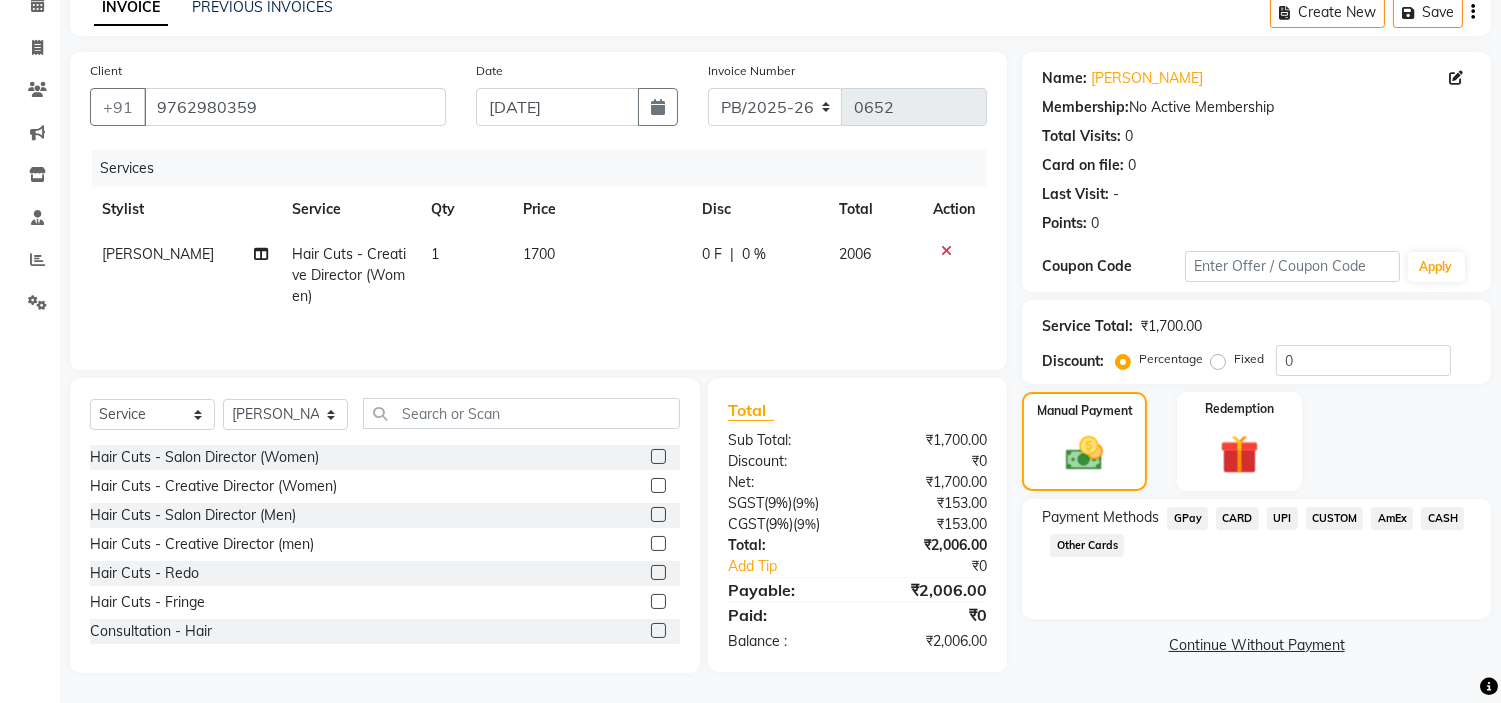 click on "CARD" 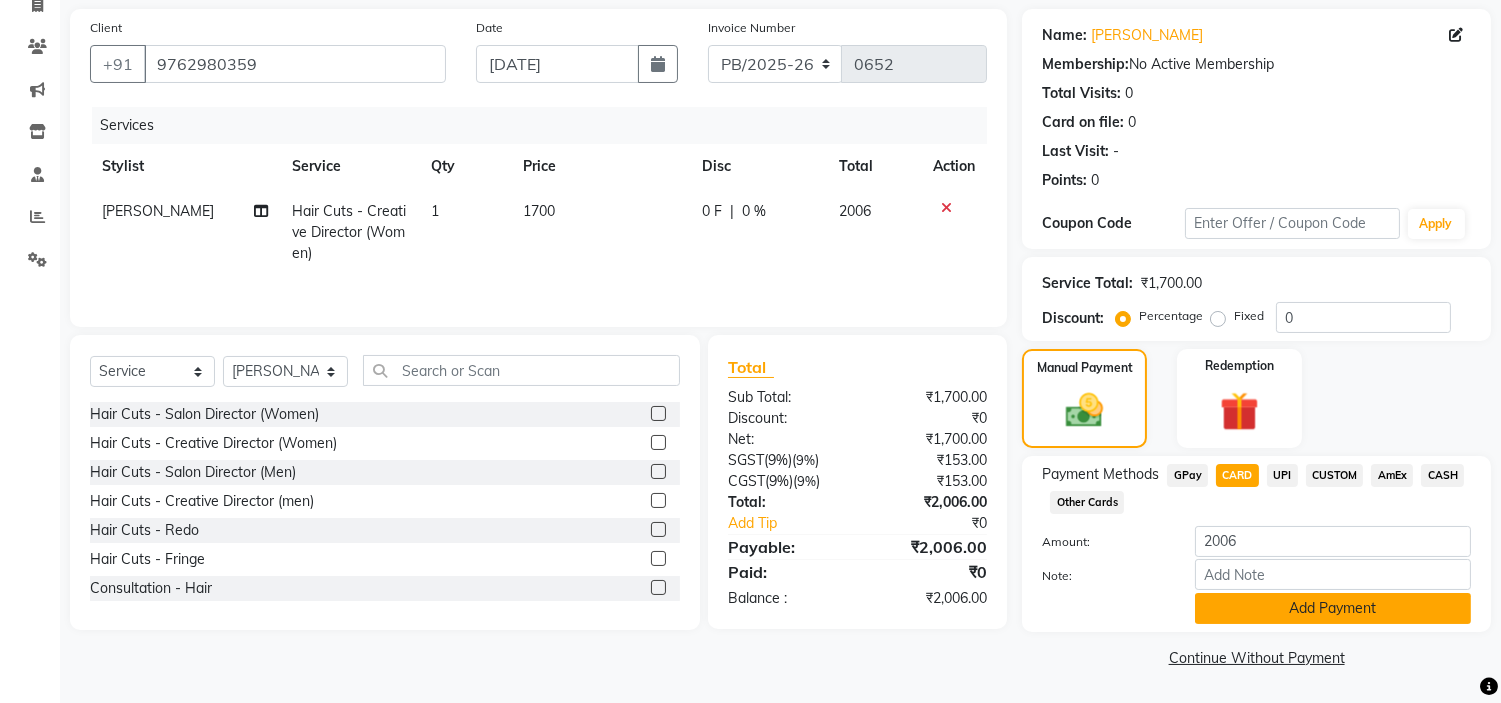 click on "Add Payment" 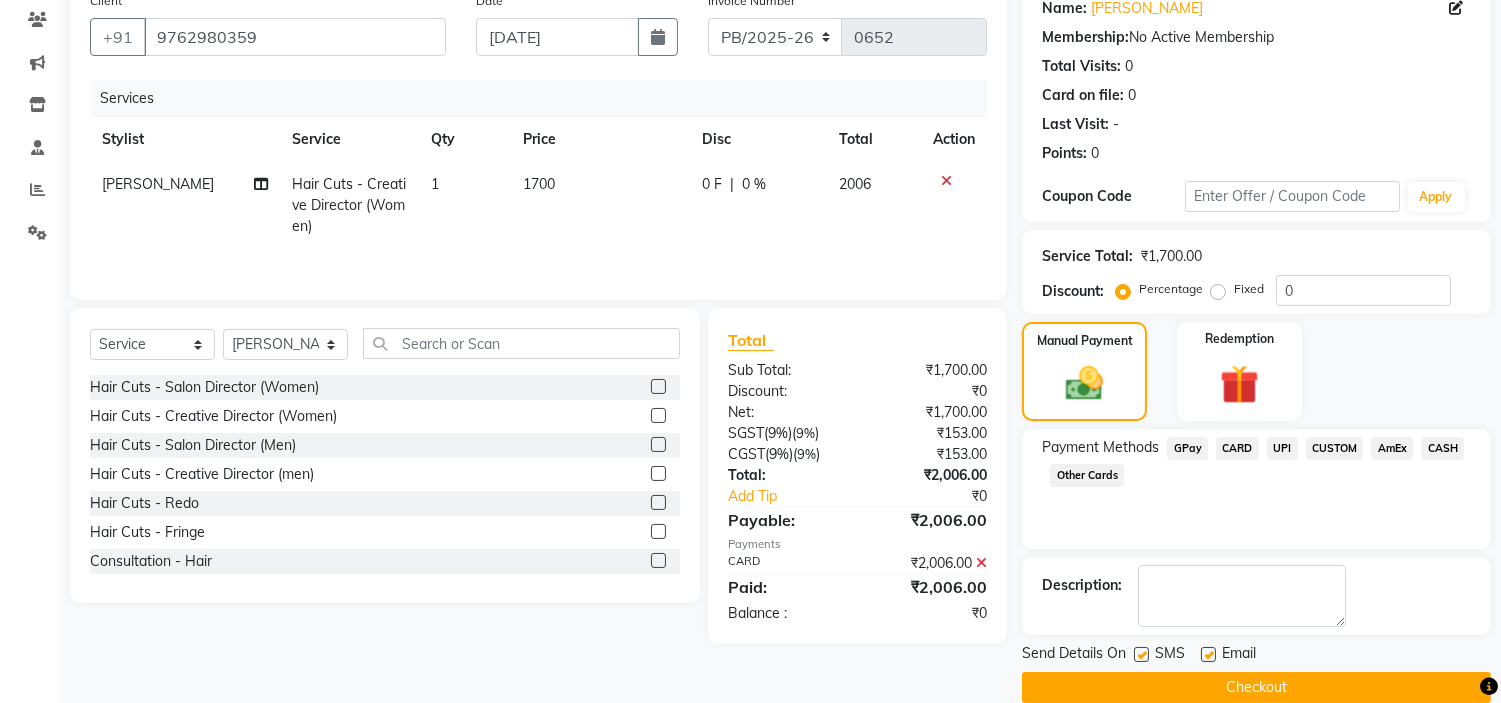 scroll, scrollTop: 196, scrollLeft: 0, axis: vertical 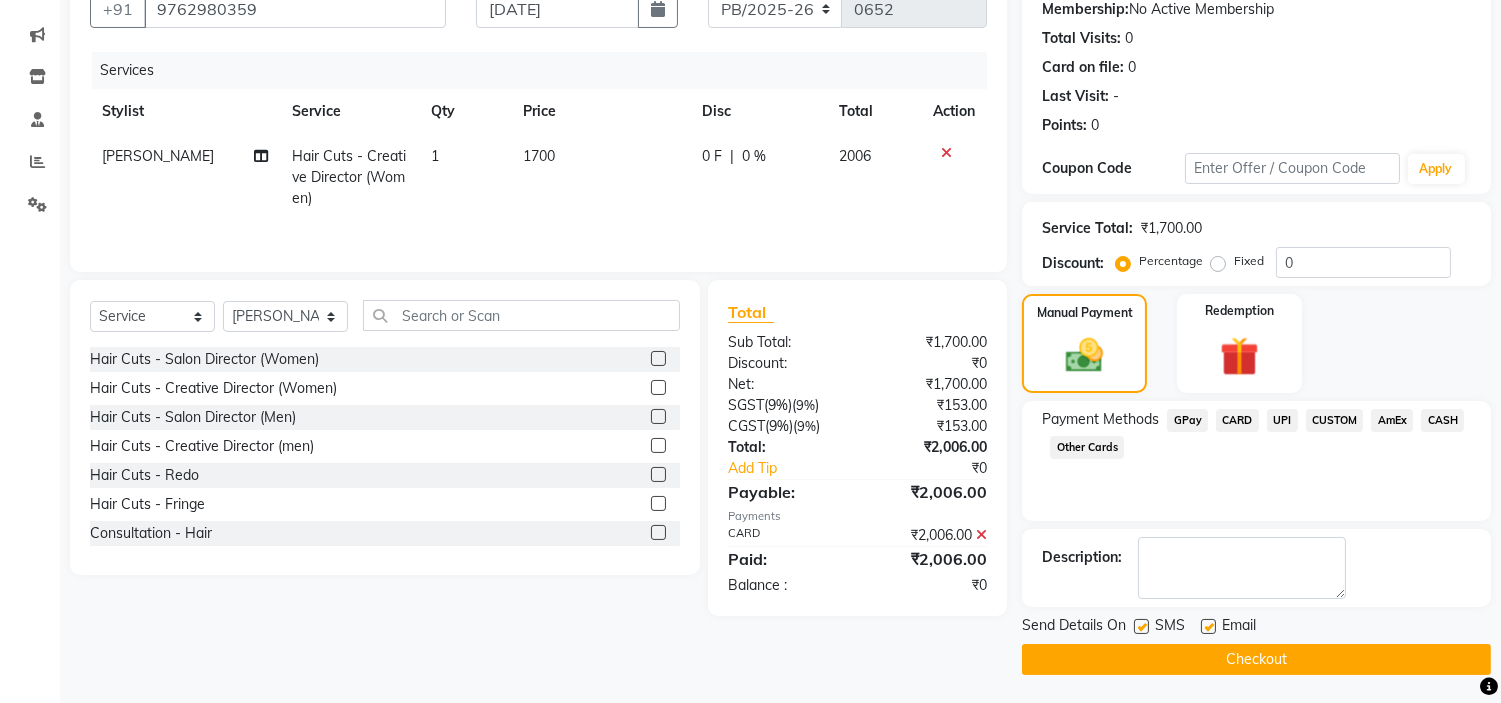 click on "Checkout" 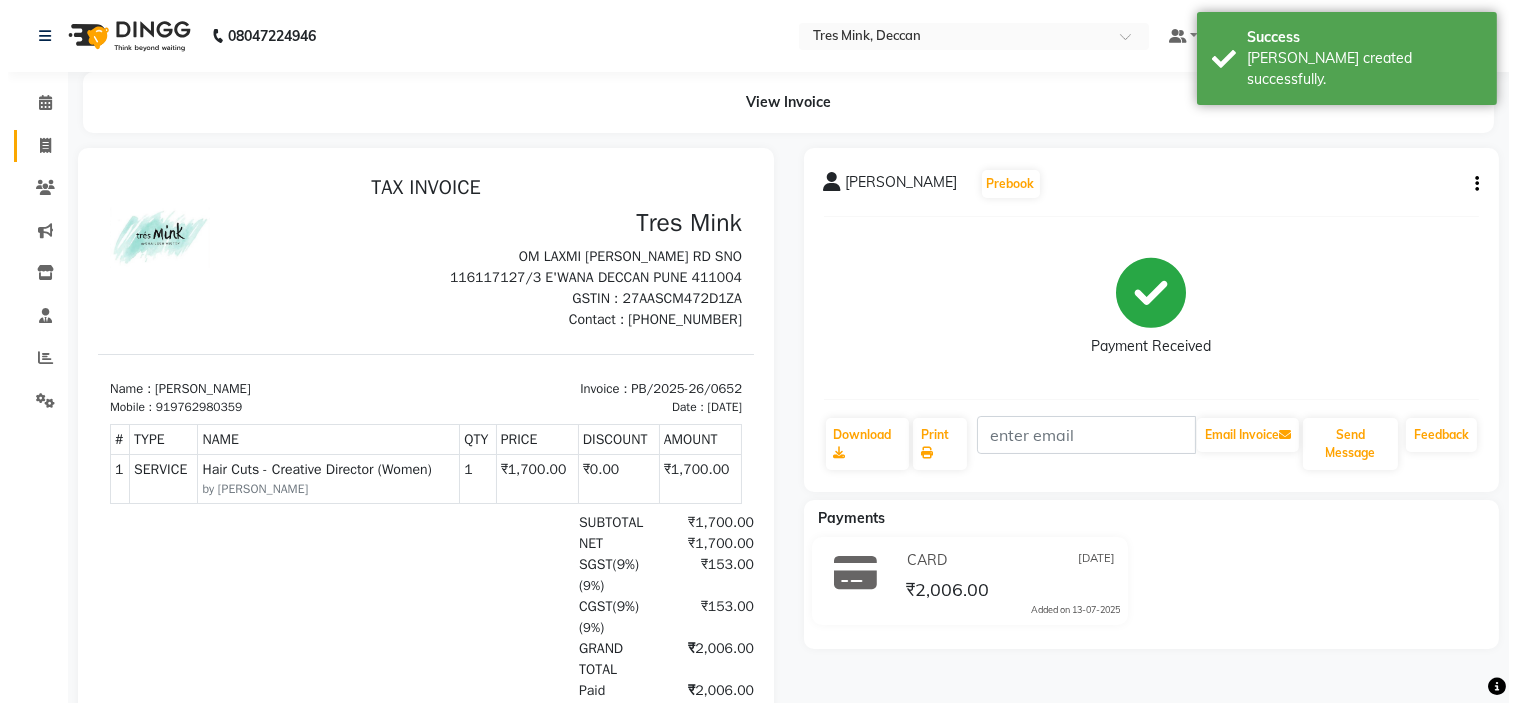 scroll, scrollTop: 0, scrollLeft: 0, axis: both 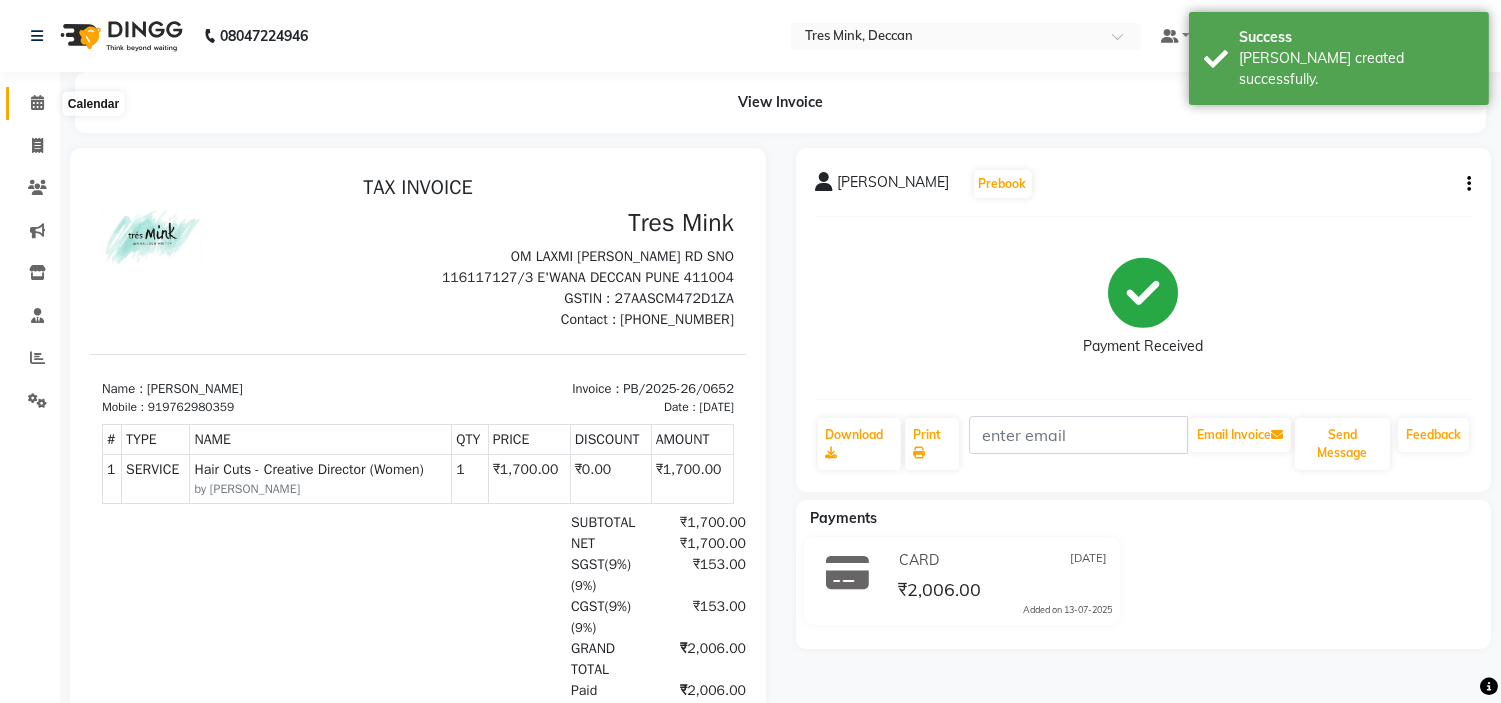 click 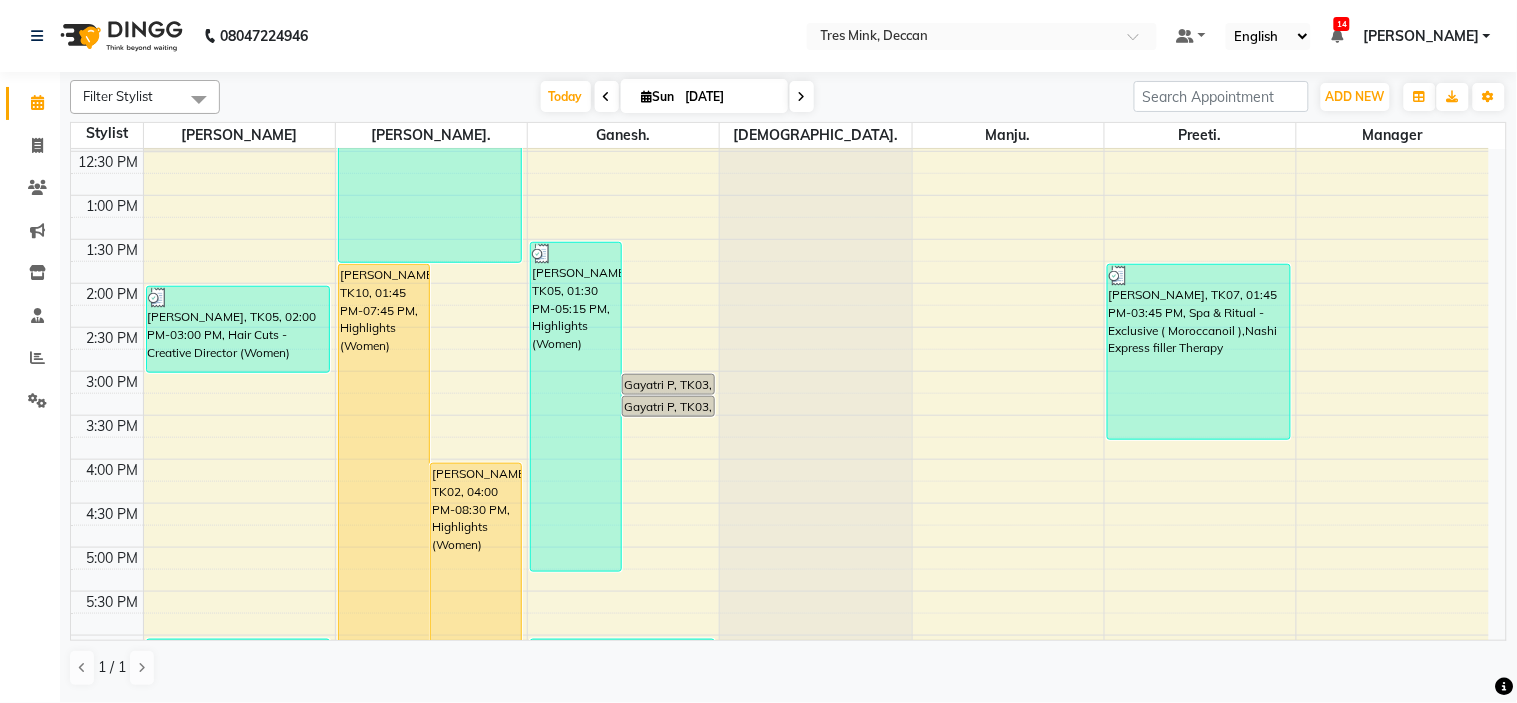 scroll, scrollTop: 656, scrollLeft: 0, axis: vertical 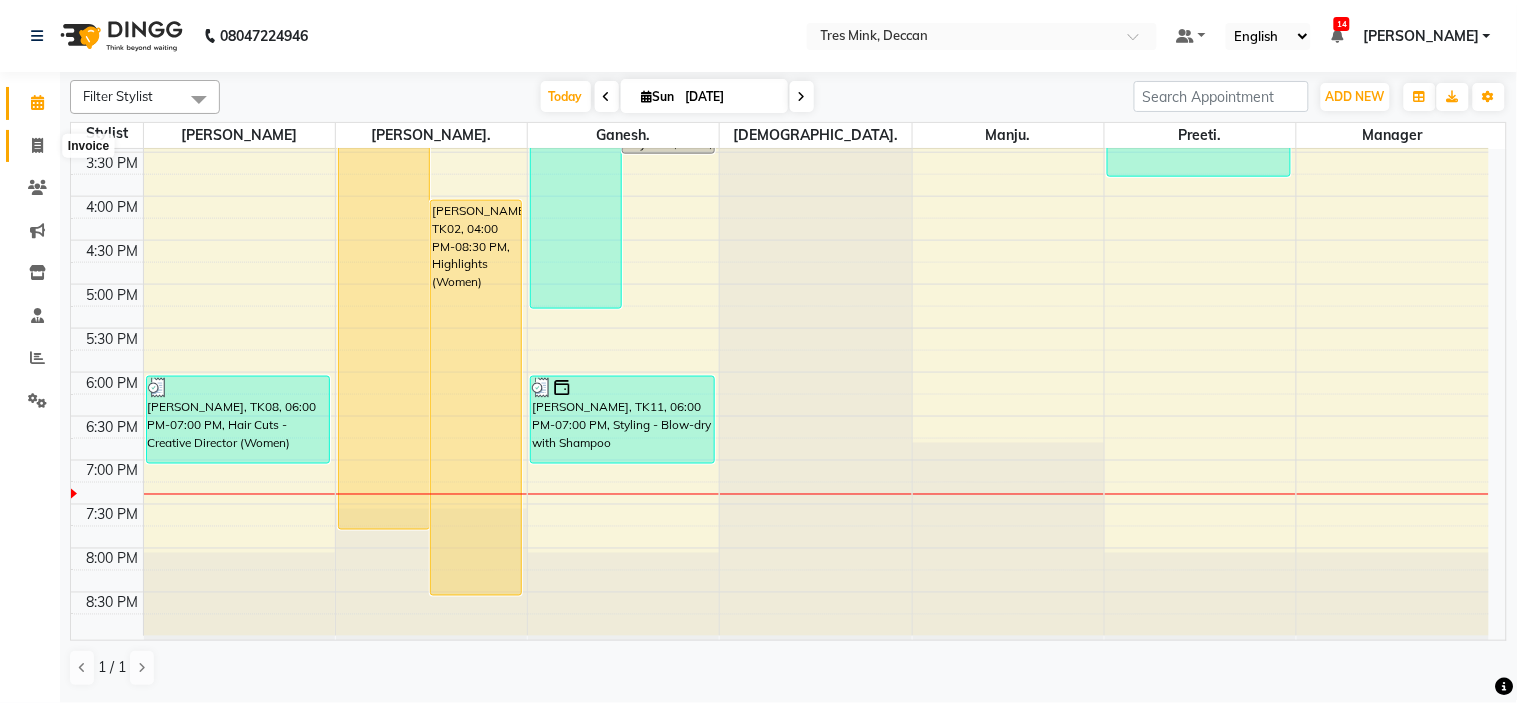 click 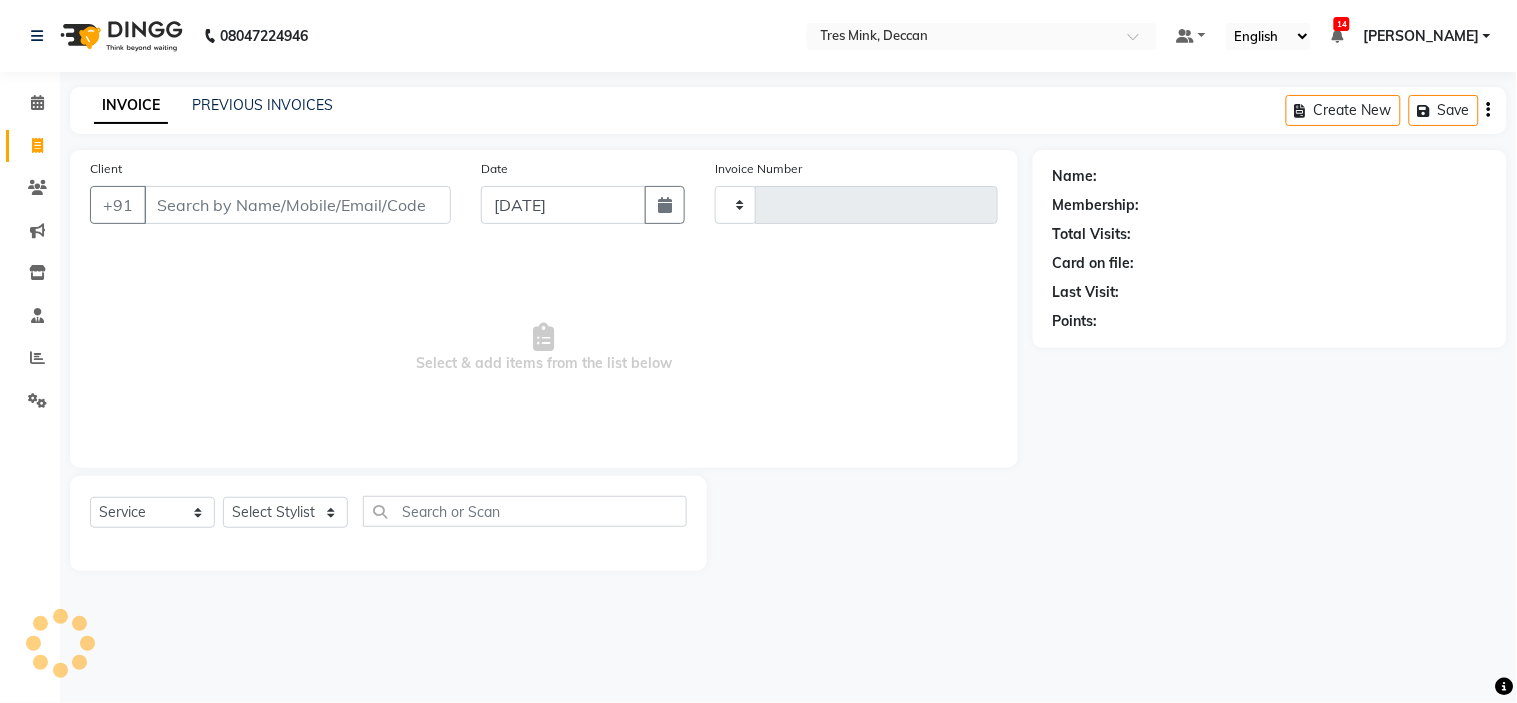 type on "0653" 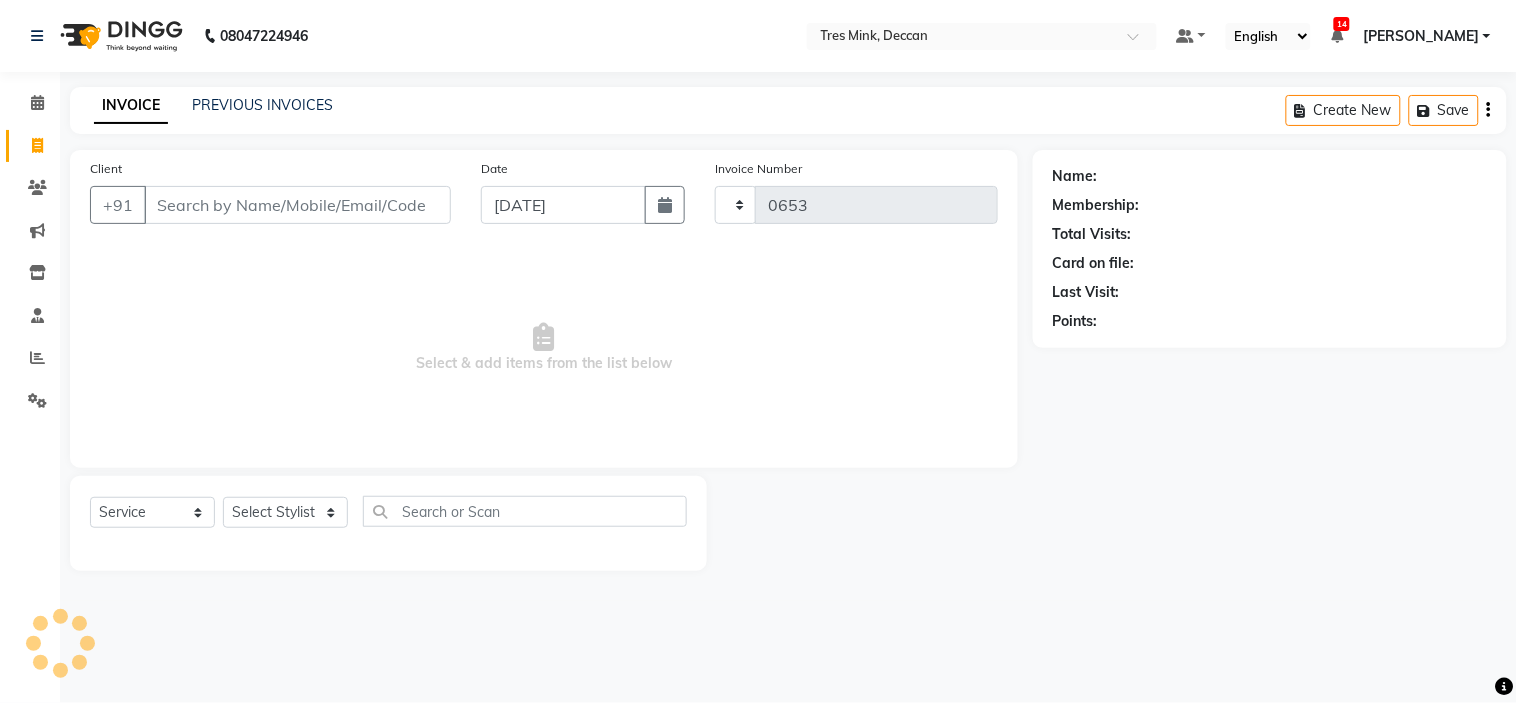 select on "8055" 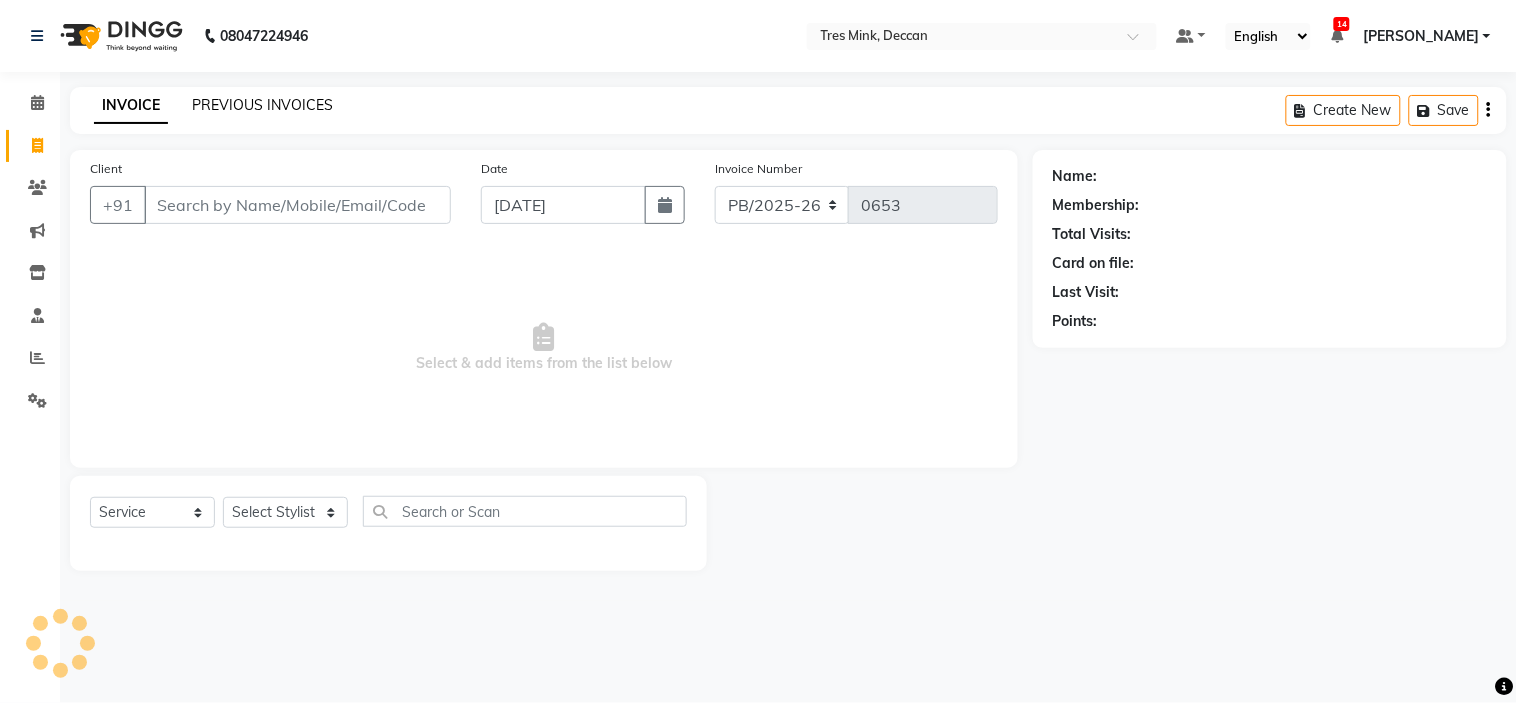 click on "PREVIOUS INVOICES" 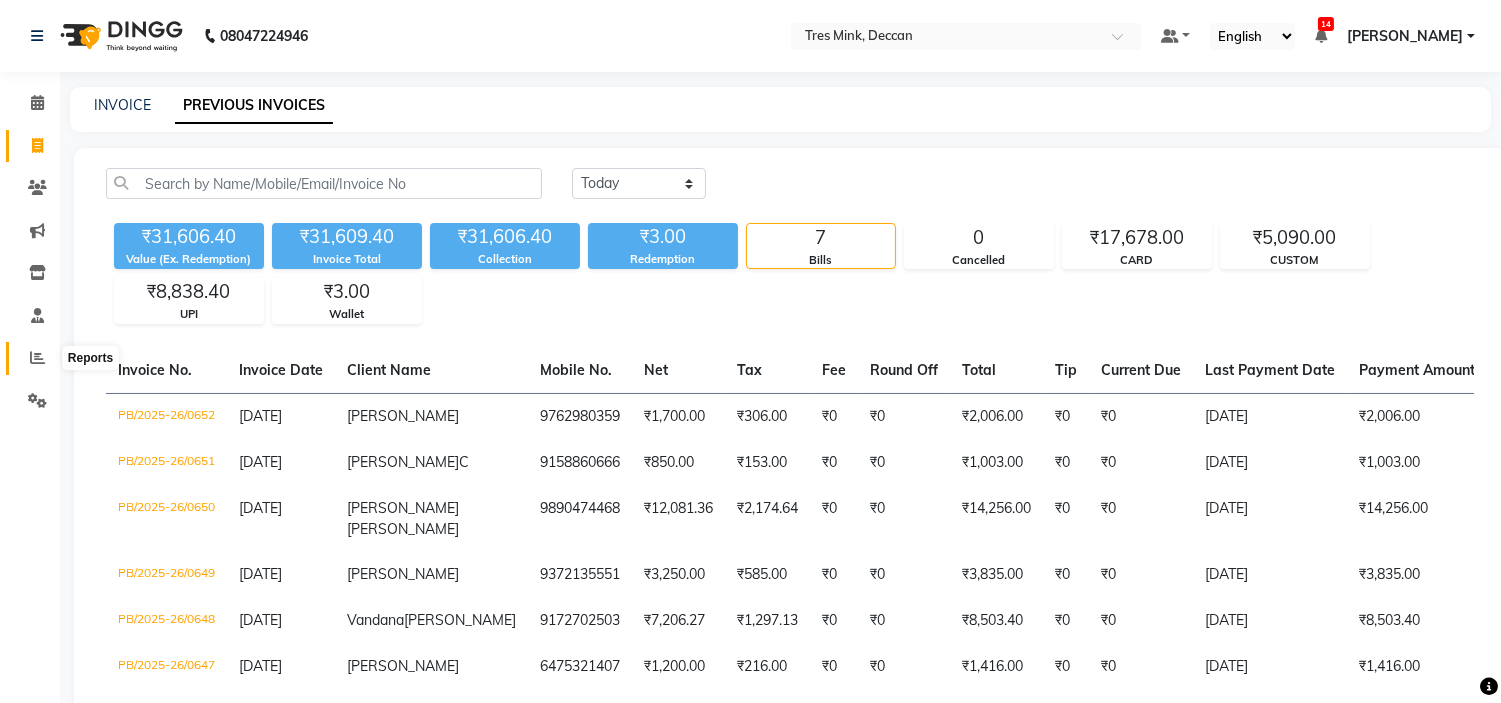 click 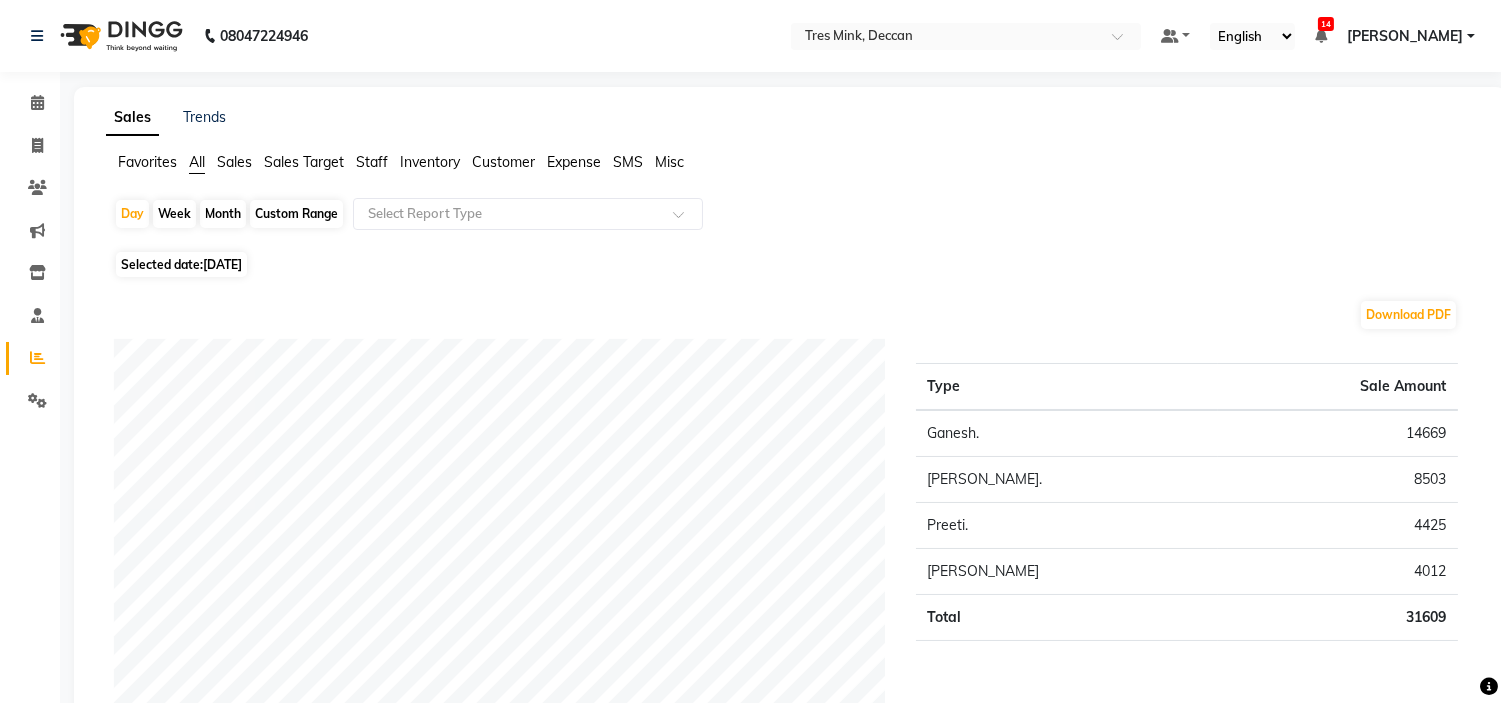 click on "Month" 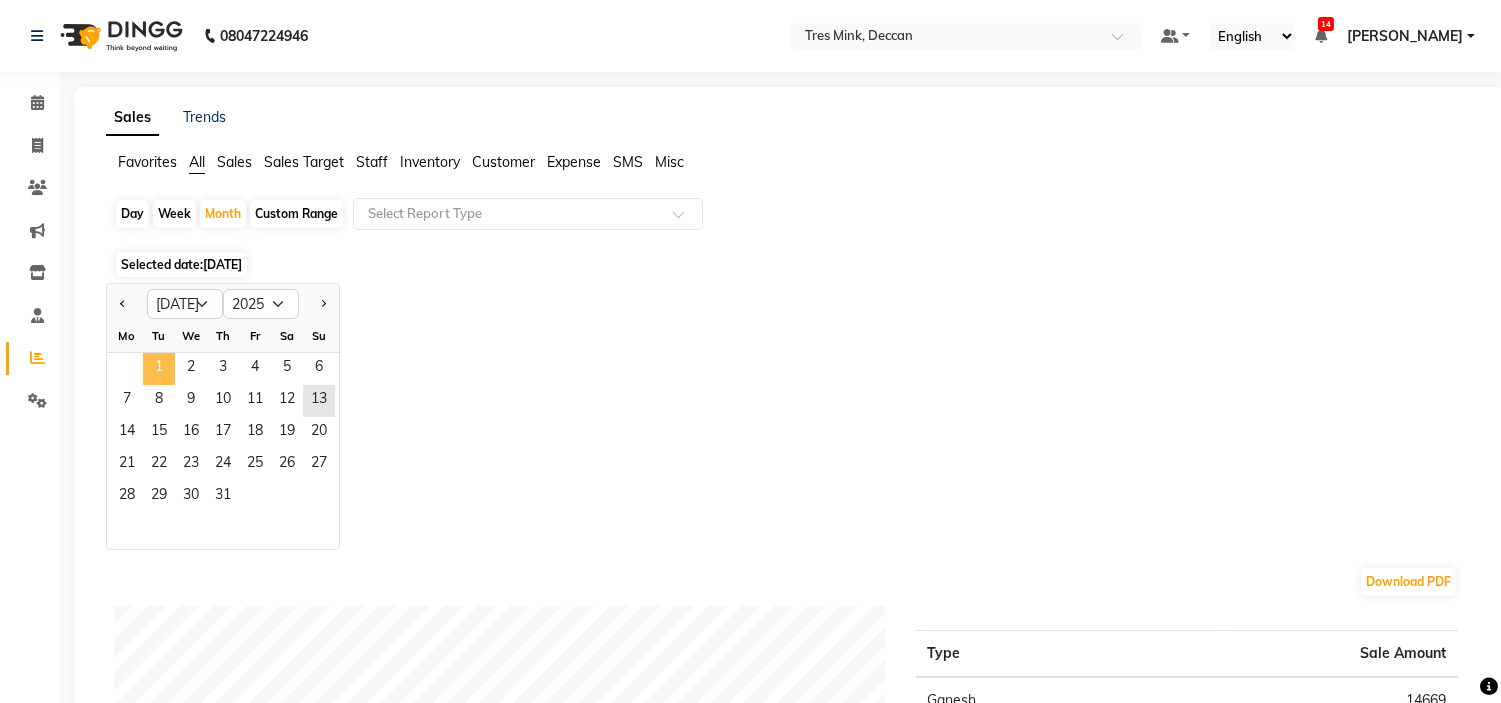 click on "1" 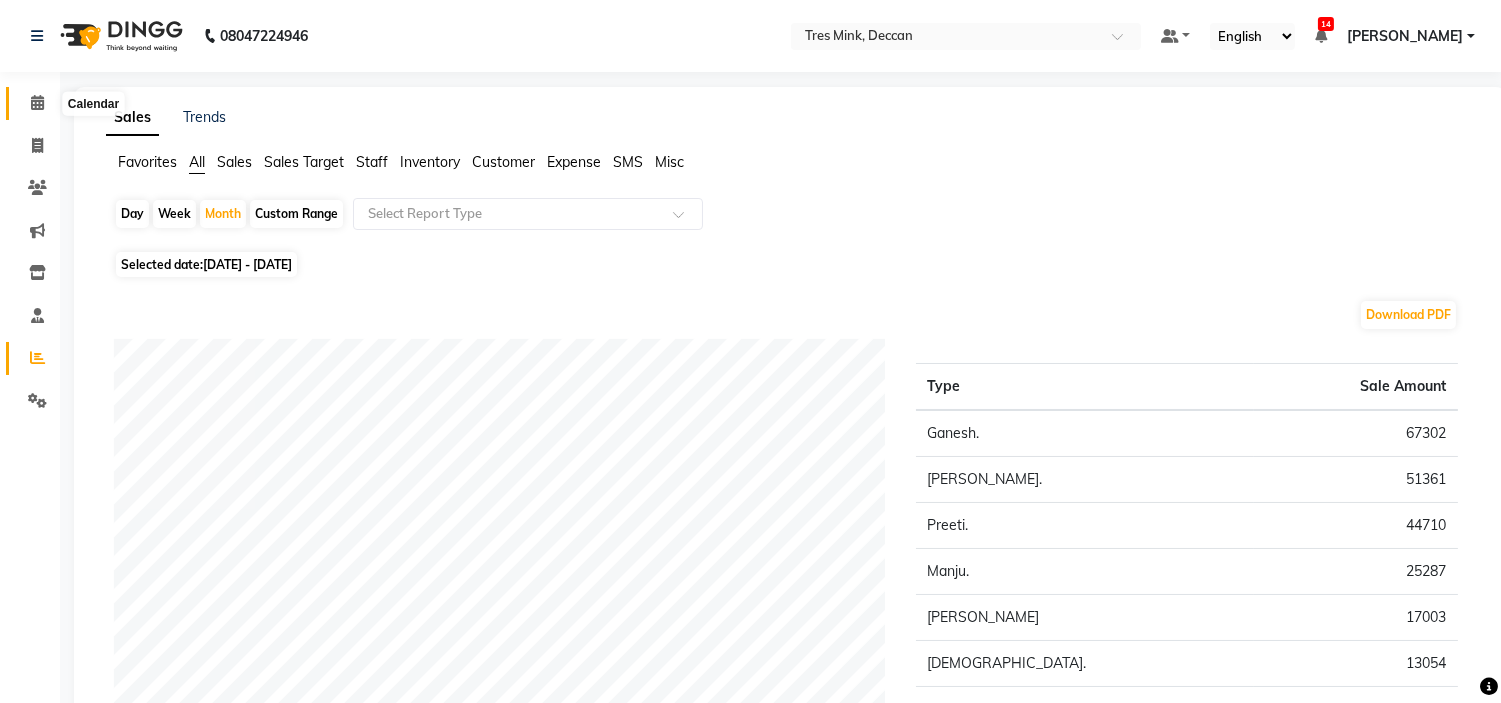 click 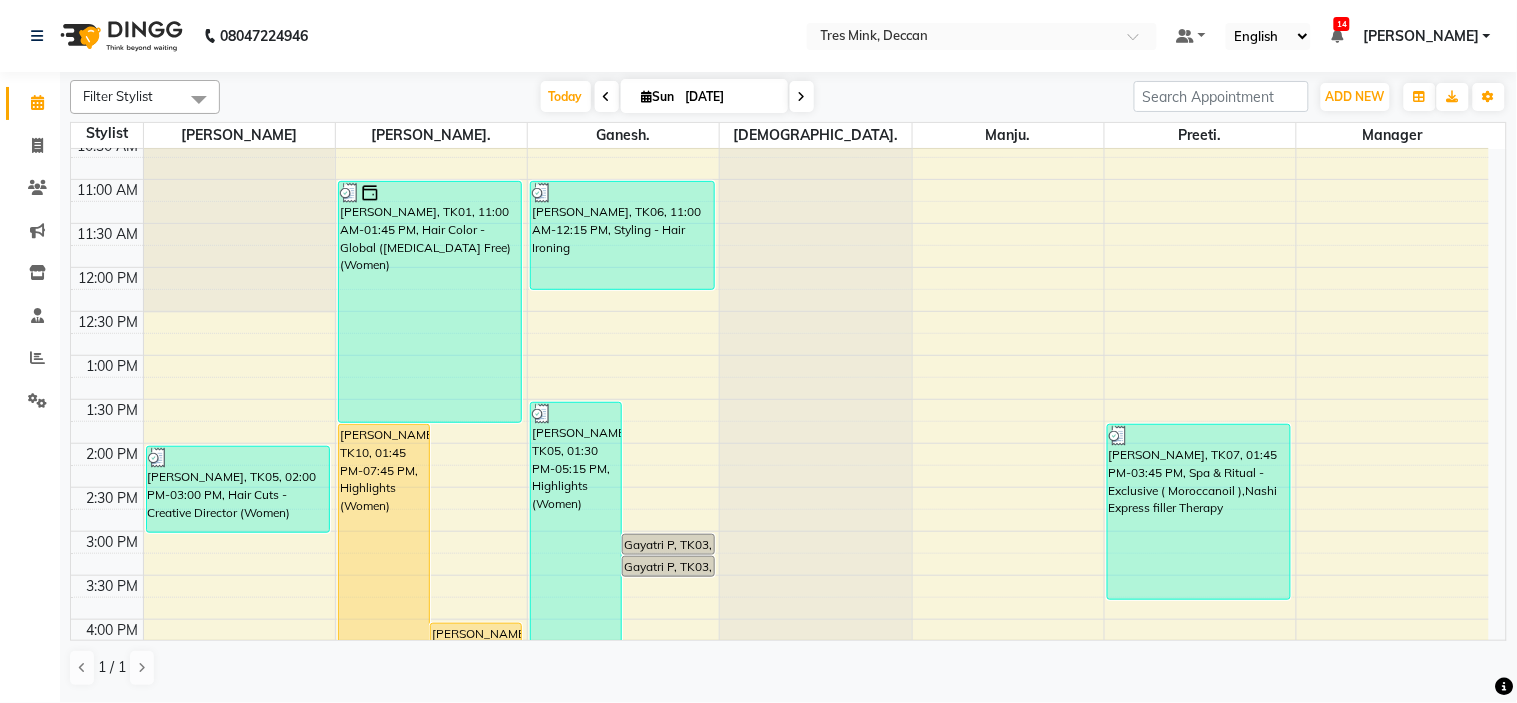 scroll, scrollTop: 333, scrollLeft: 0, axis: vertical 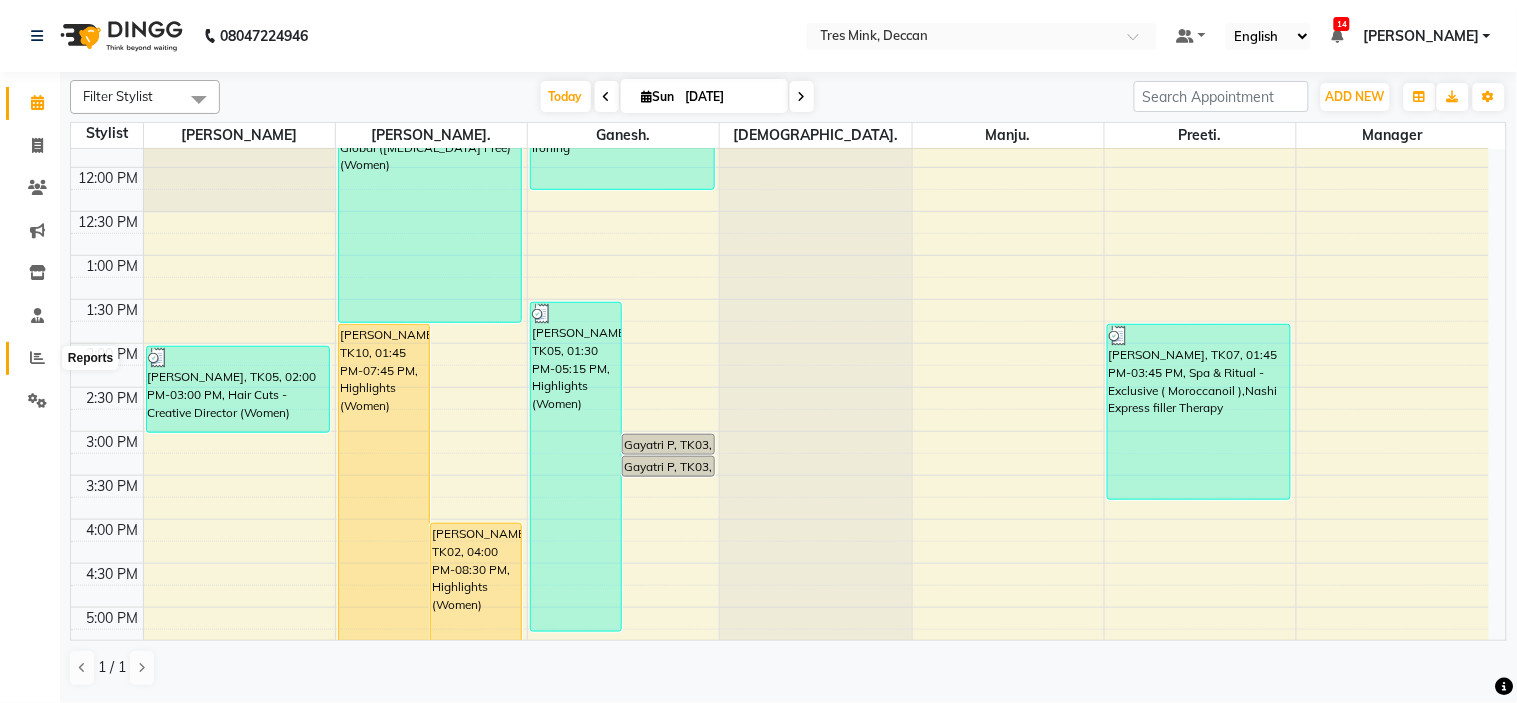 click 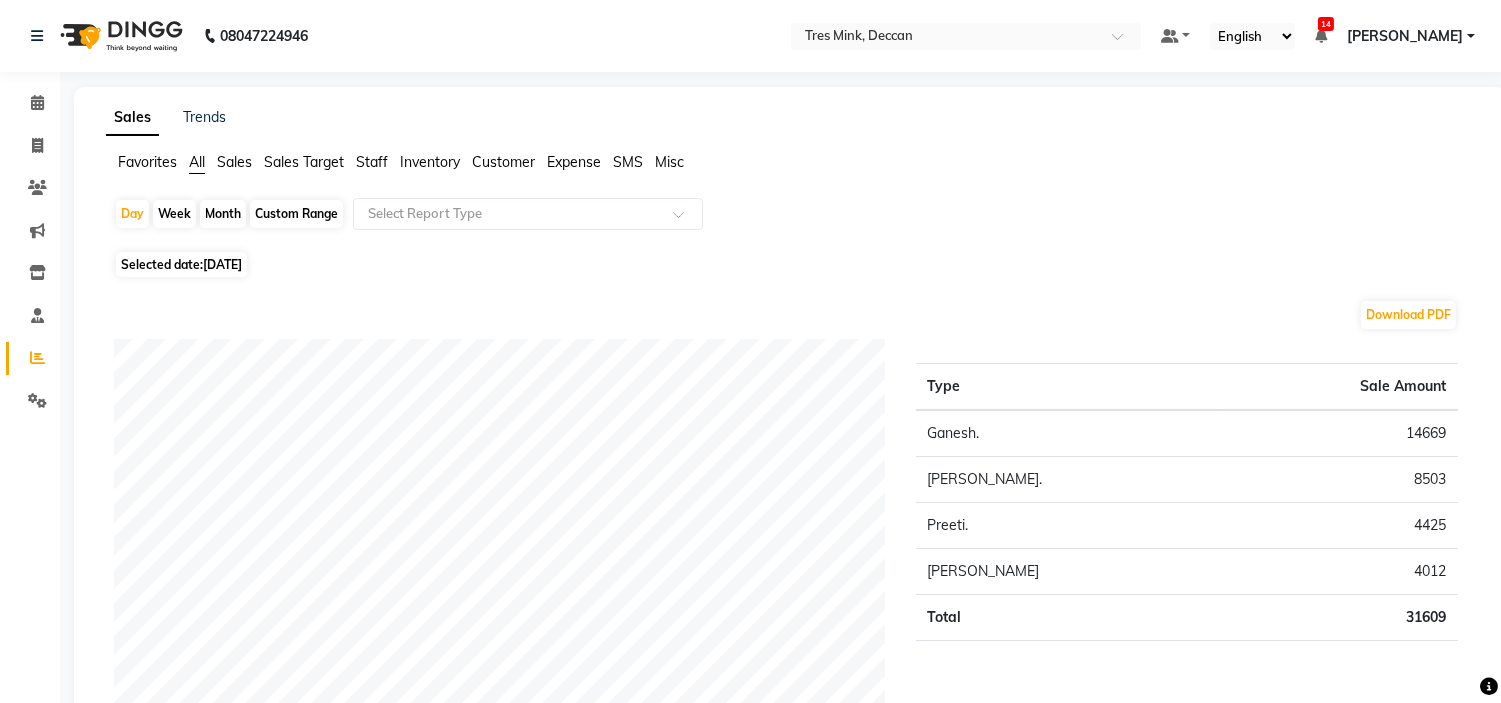 click on "[DATE]" 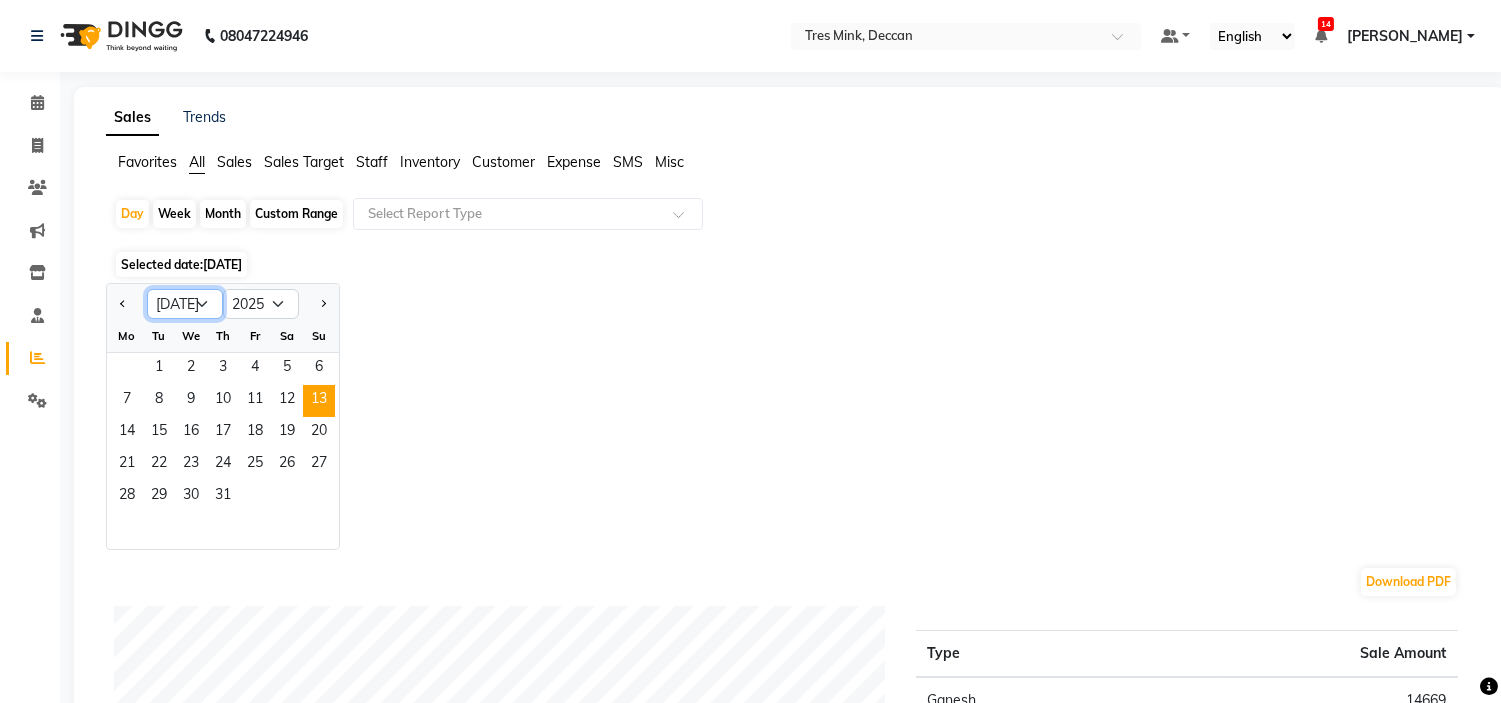 click on "Jan Feb Mar Apr May Jun Jul Aug Sep Oct Nov Dec" 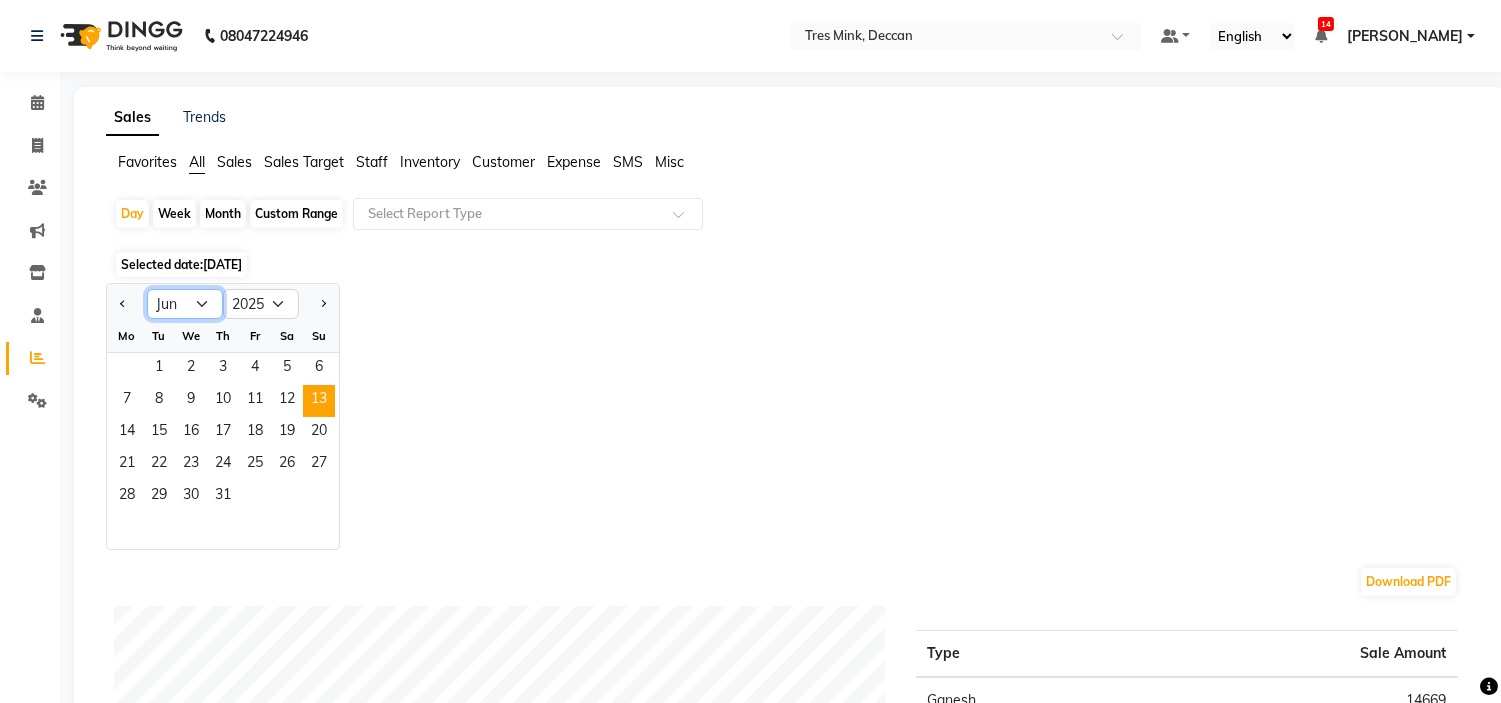 click on "Jan Feb Mar Apr May Jun Jul Aug Sep Oct Nov Dec" 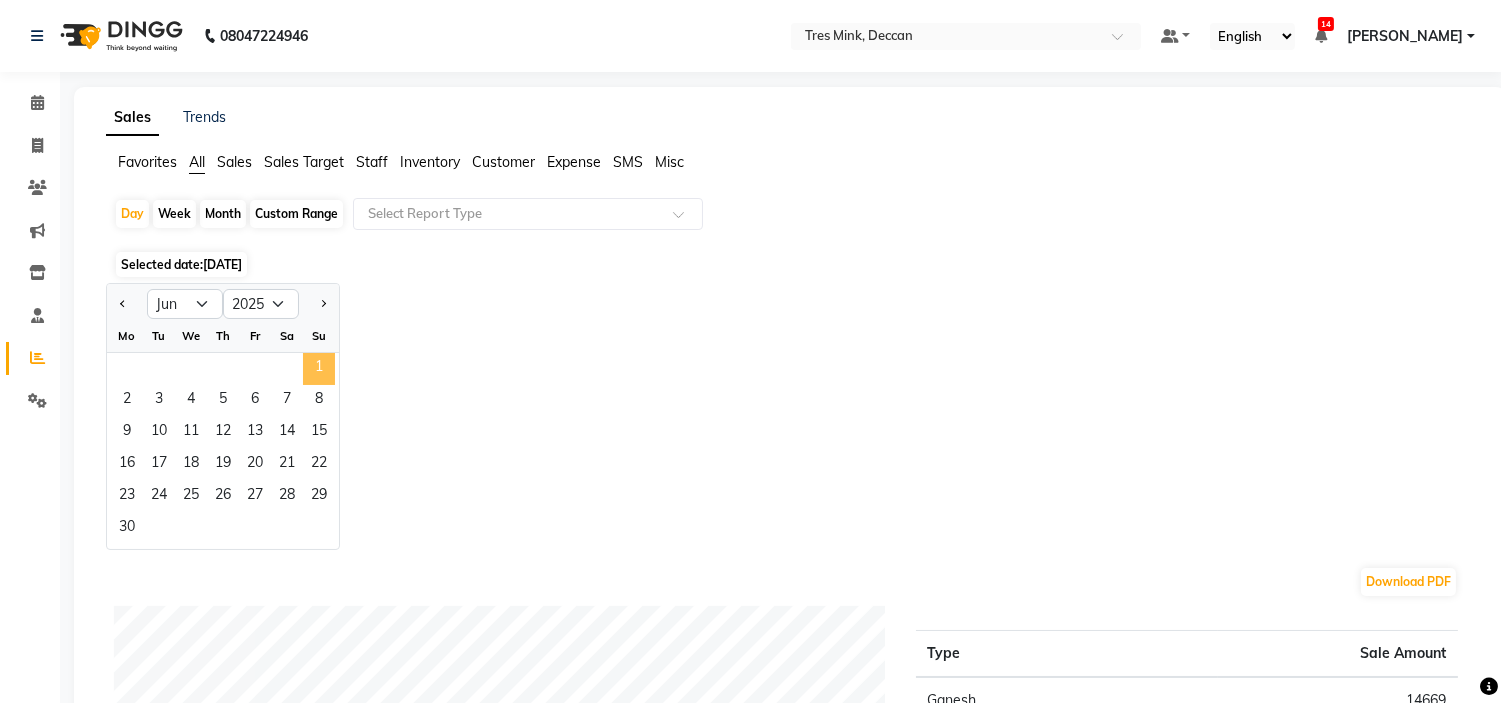 click on "1" 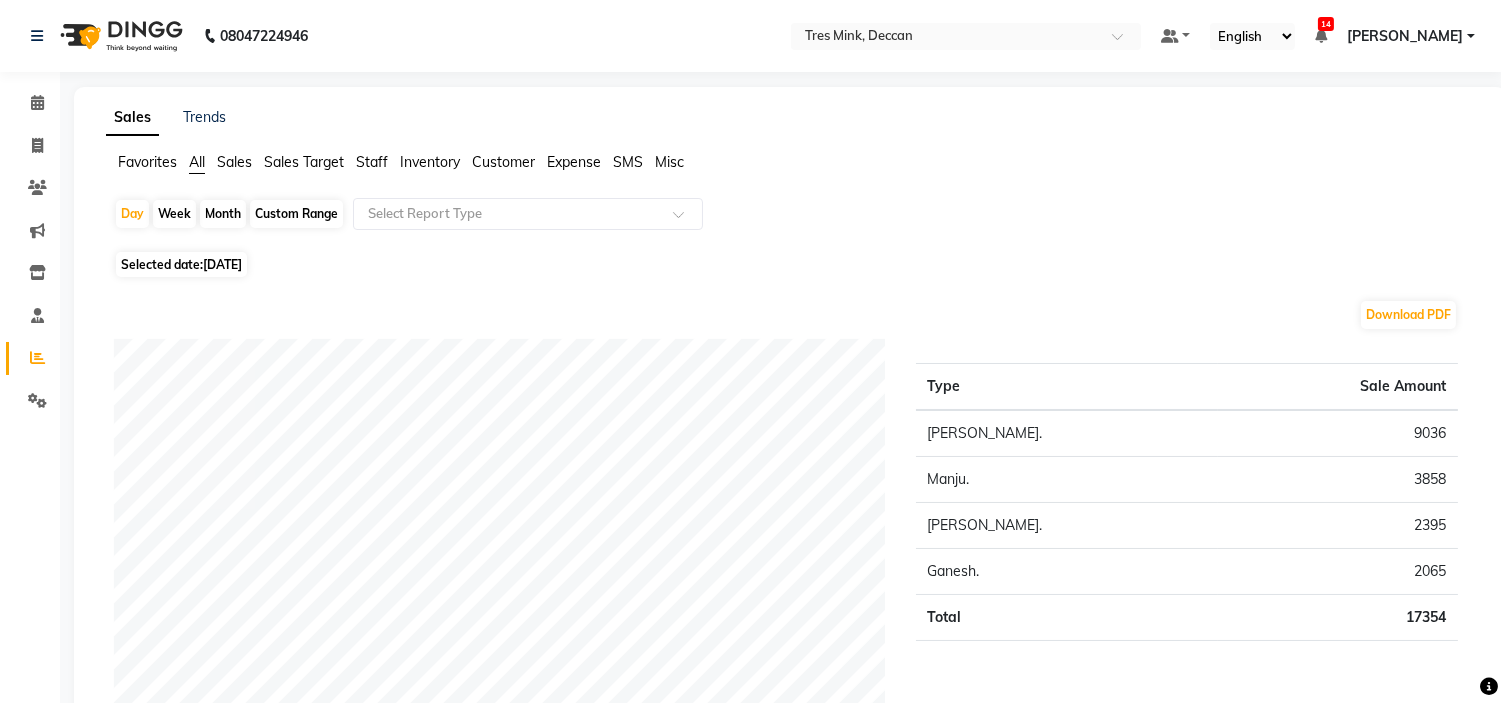 click on "Favorites All Sales Sales Target Staff Inventory Customer Expense SMS Misc  Day   Week   Month   Custom Range  Select Report Type Selected date:  01-06-2025  Download PDF Staff summary Type Sale Amount Gunjan. 9036 Manju. 3858 Philomina. 2395 Ganesh. 2065 Total 17354 ★ Mark as Favorite  Choose how you'd like to save "" report to favorites  Save to Personal Favorites:   Only you can see this report in your favorites tab. Share with Organization:   Everyone in your organization can see this report in their favorites tab.  Save to Favorites" 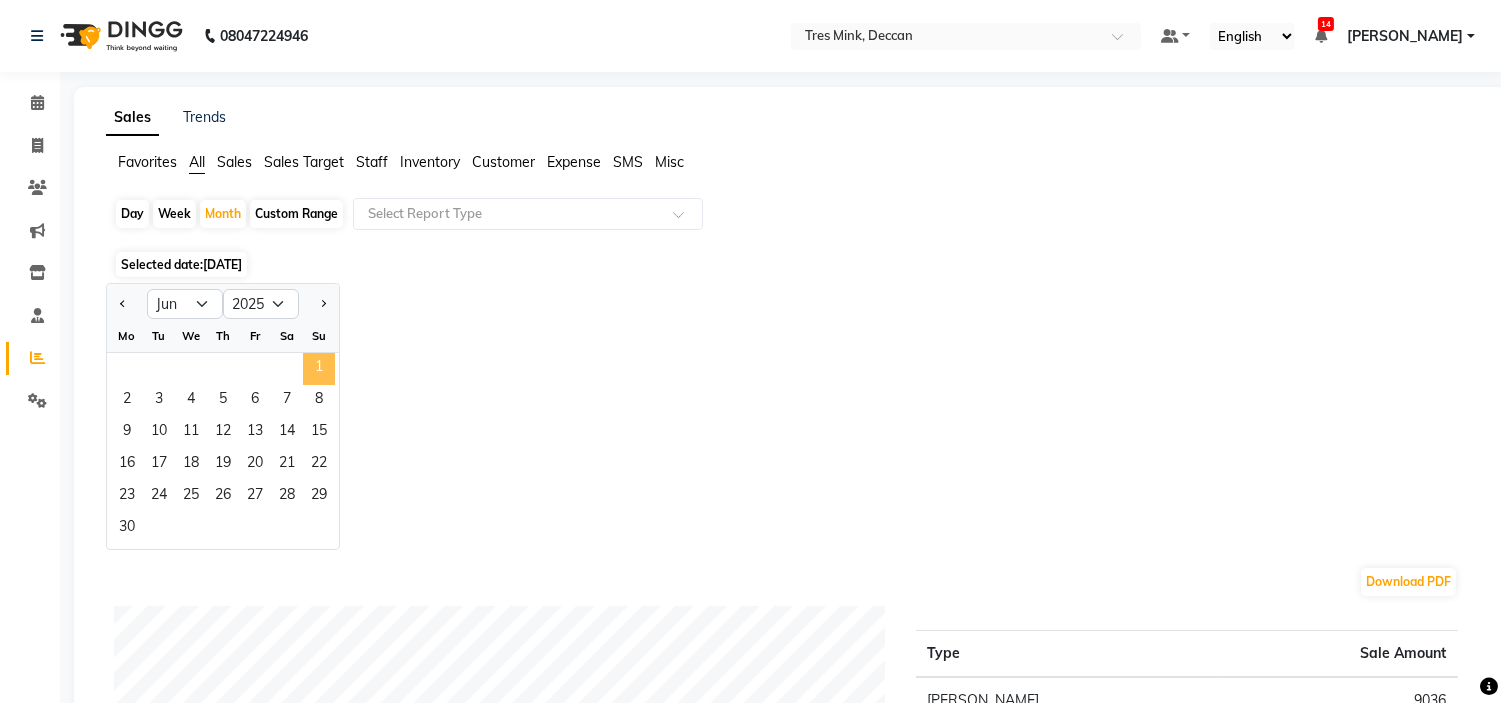 click on "1" 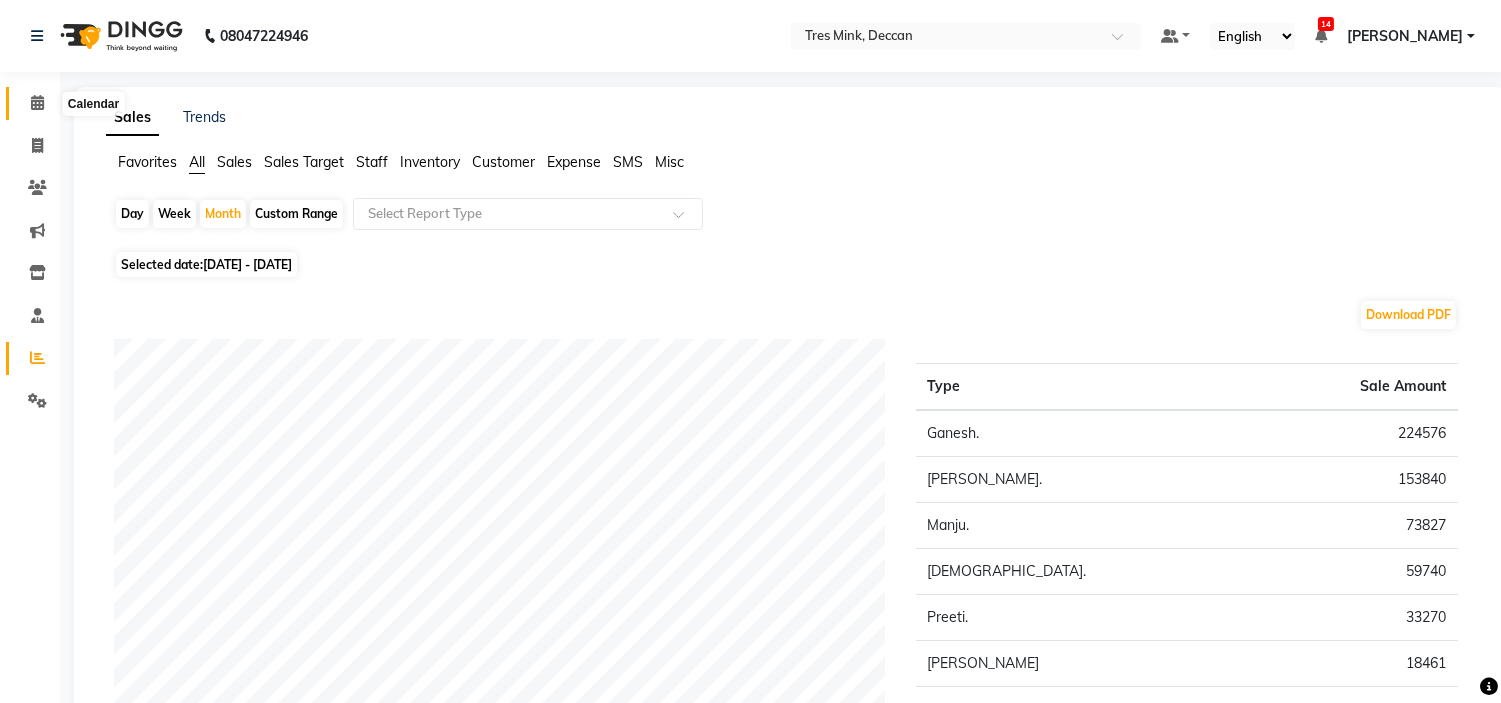 click 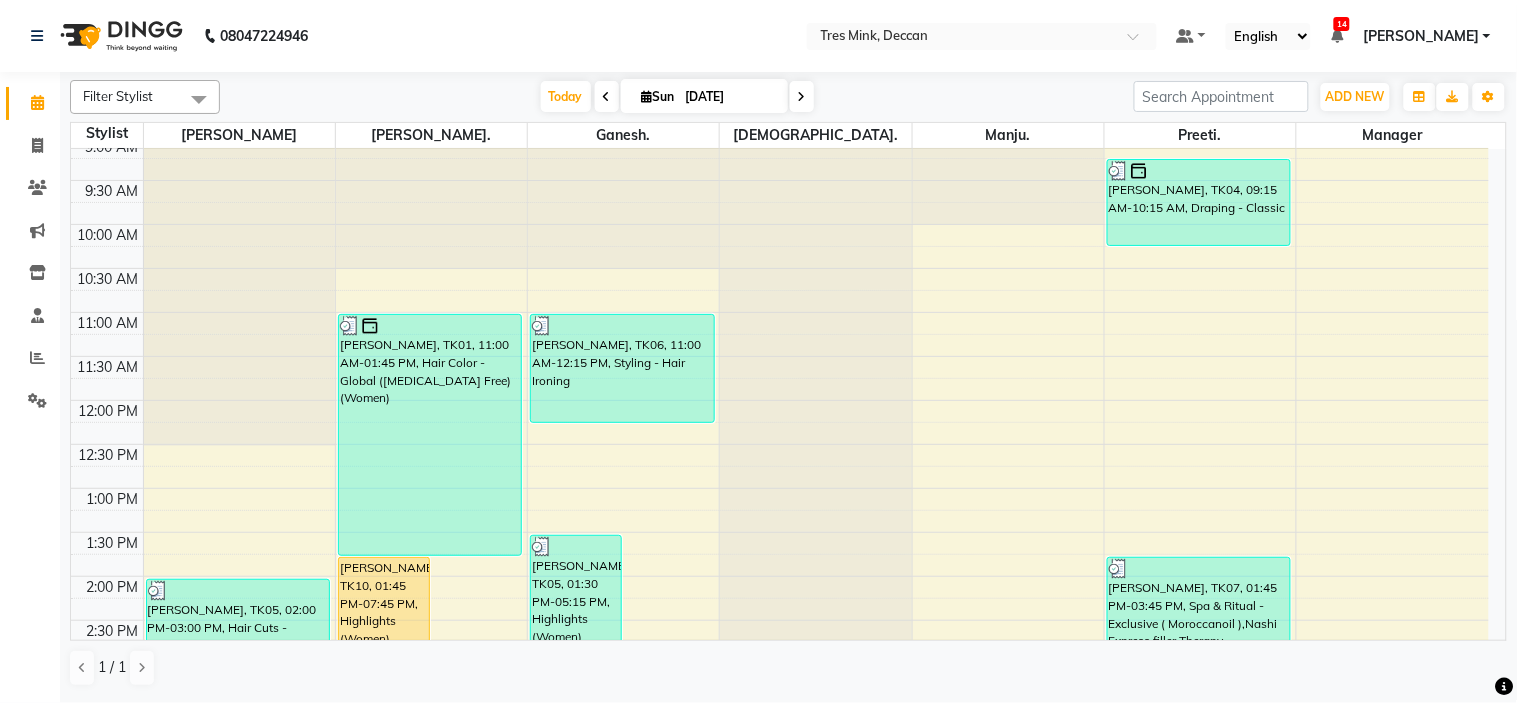 scroll, scrollTop: 656, scrollLeft: 0, axis: vertical 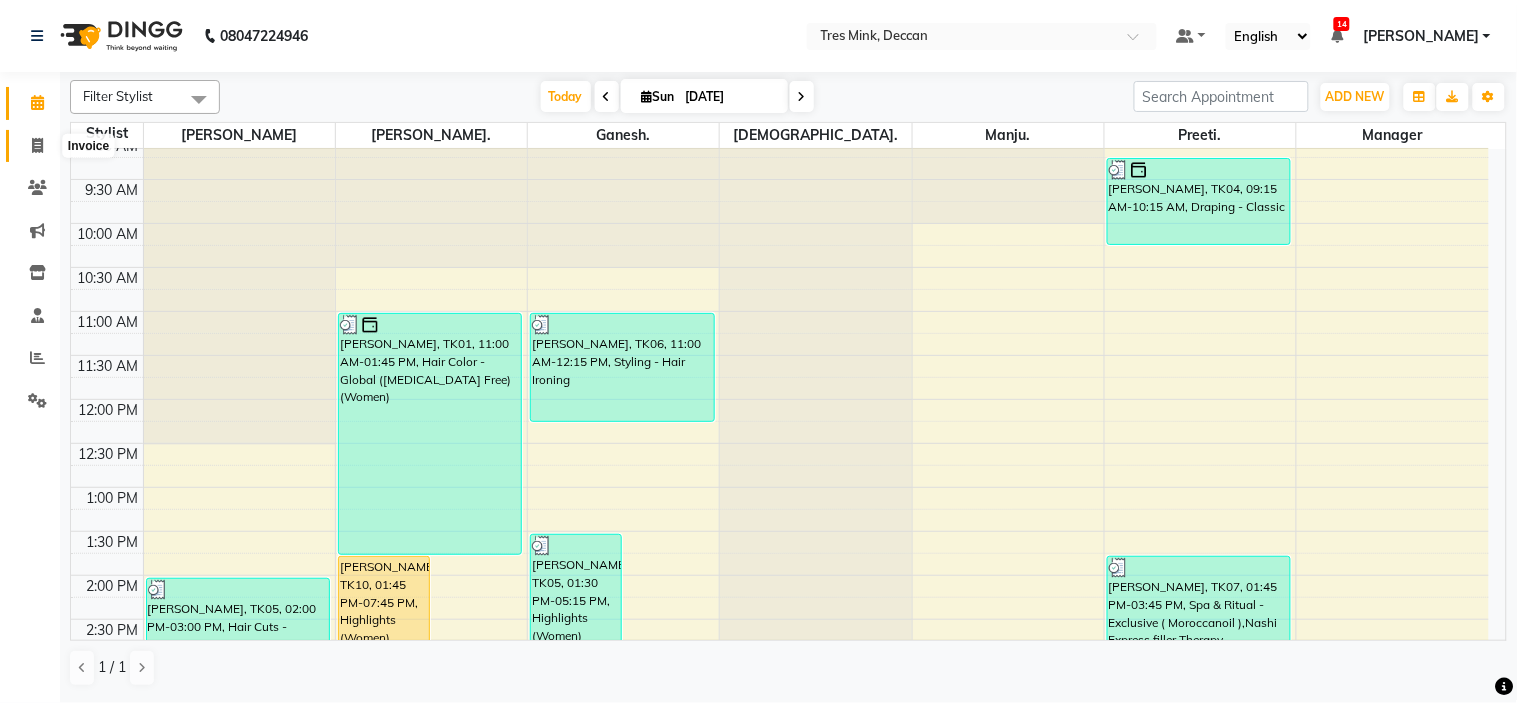 click 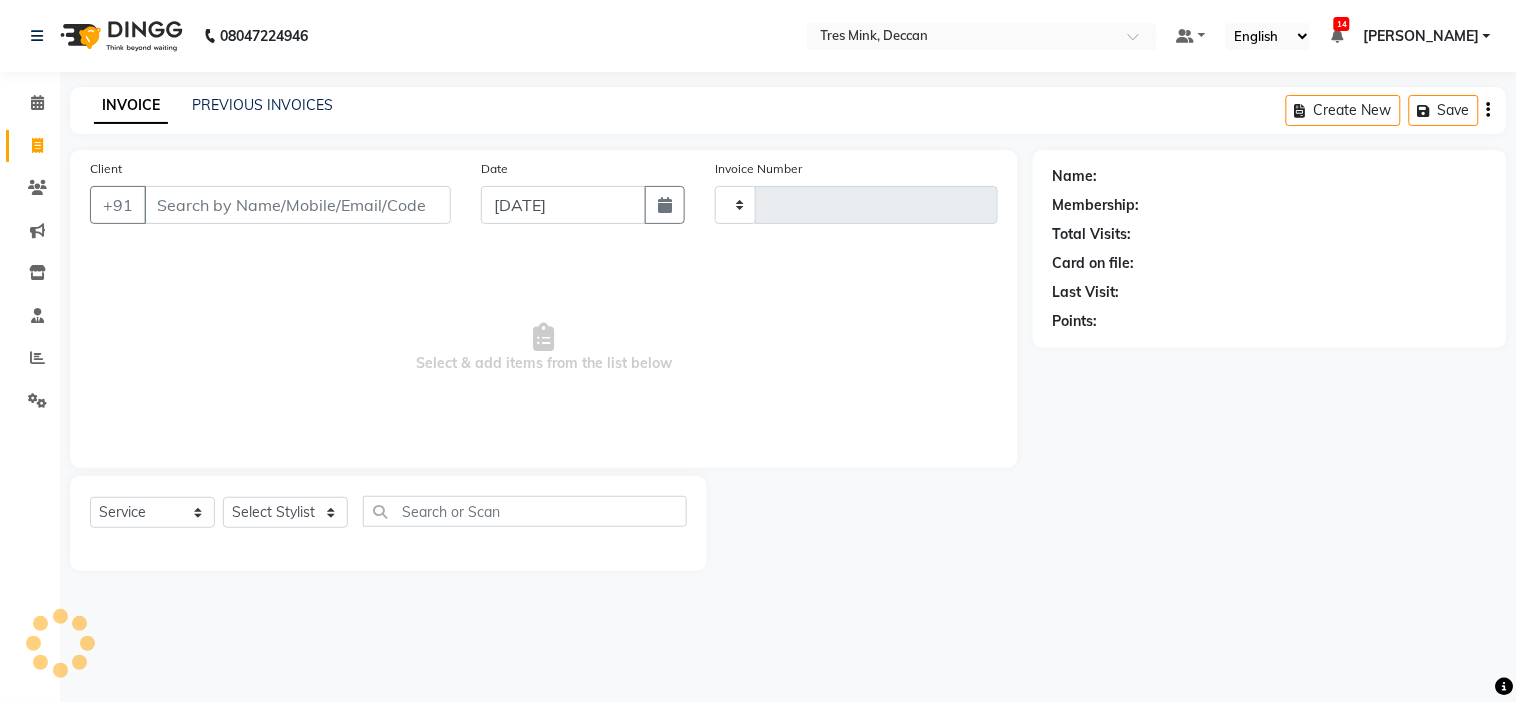 type on "0653" 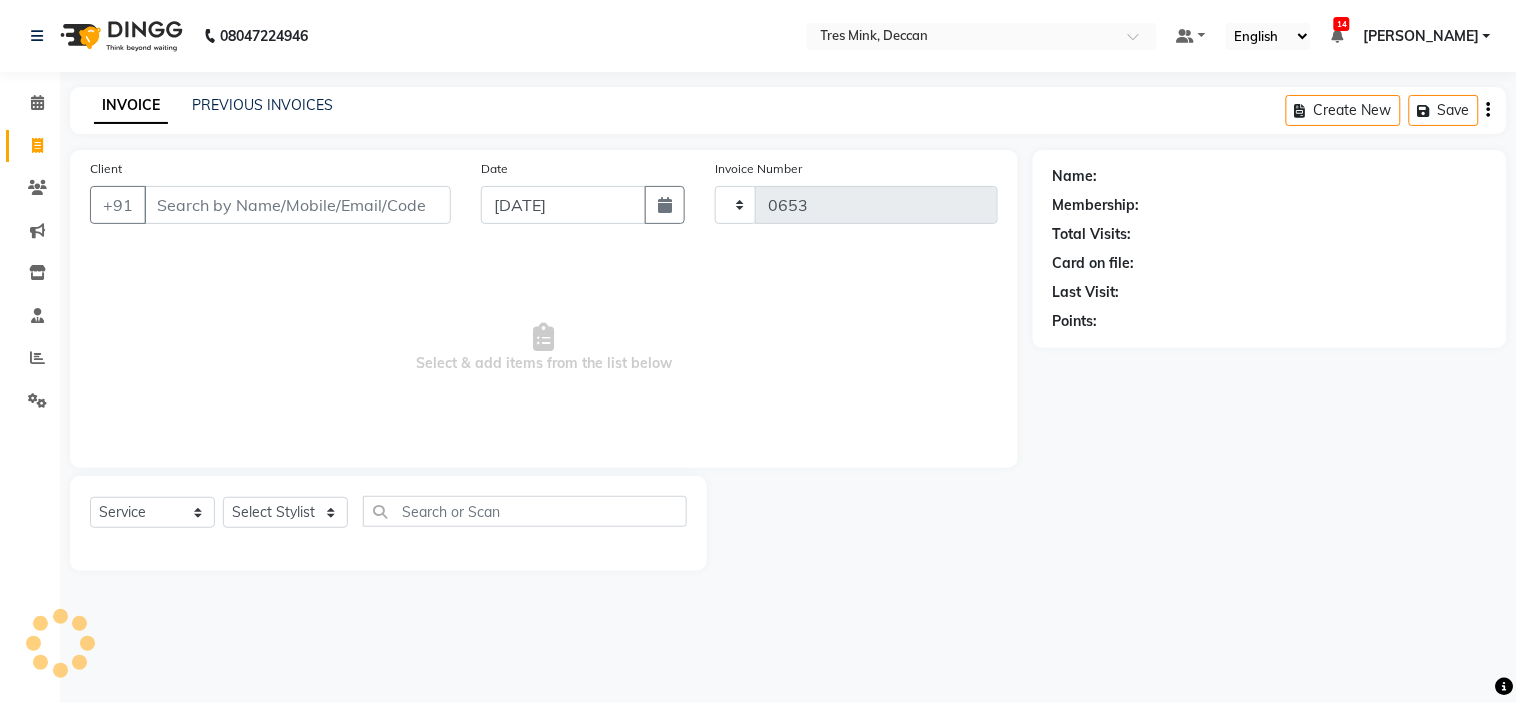 select on "8055" 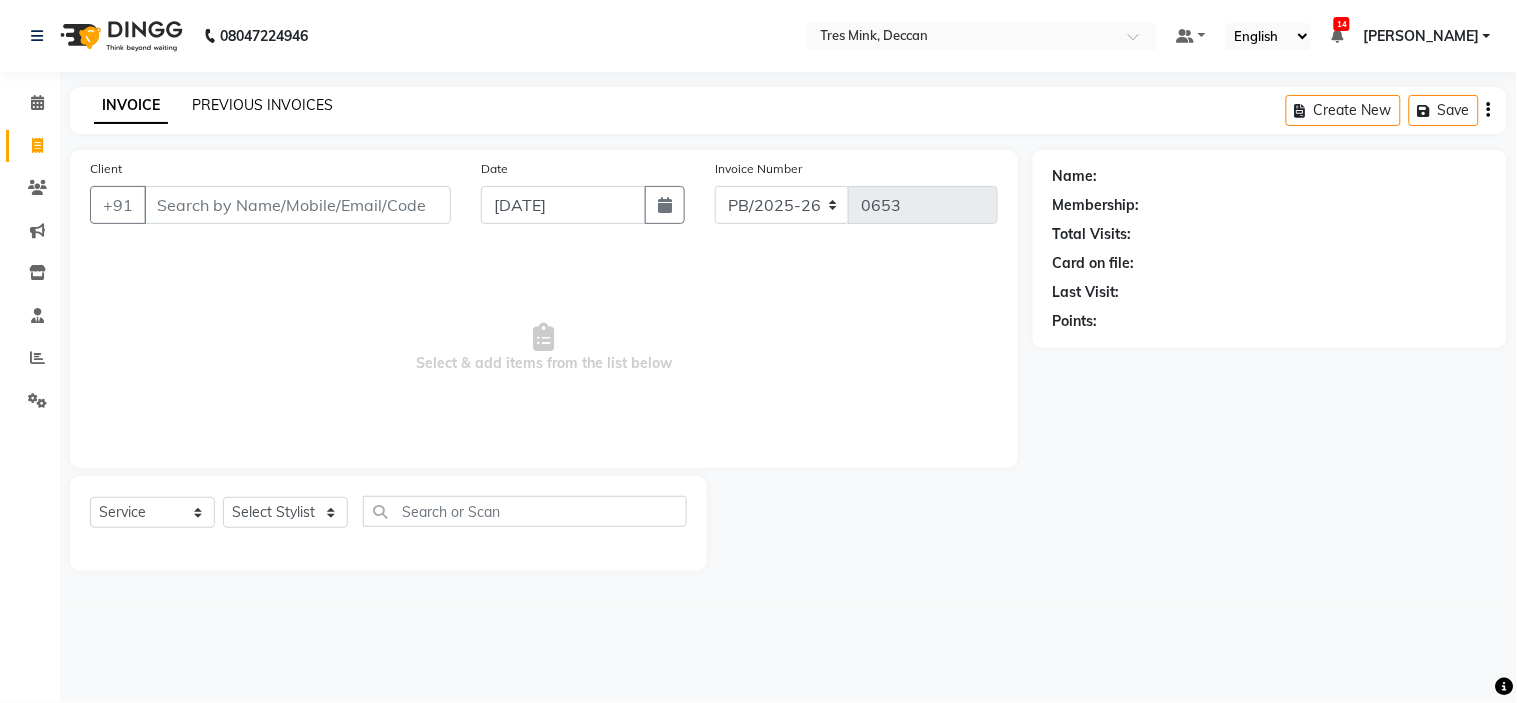 click on "PREVIOUS INVOICES" 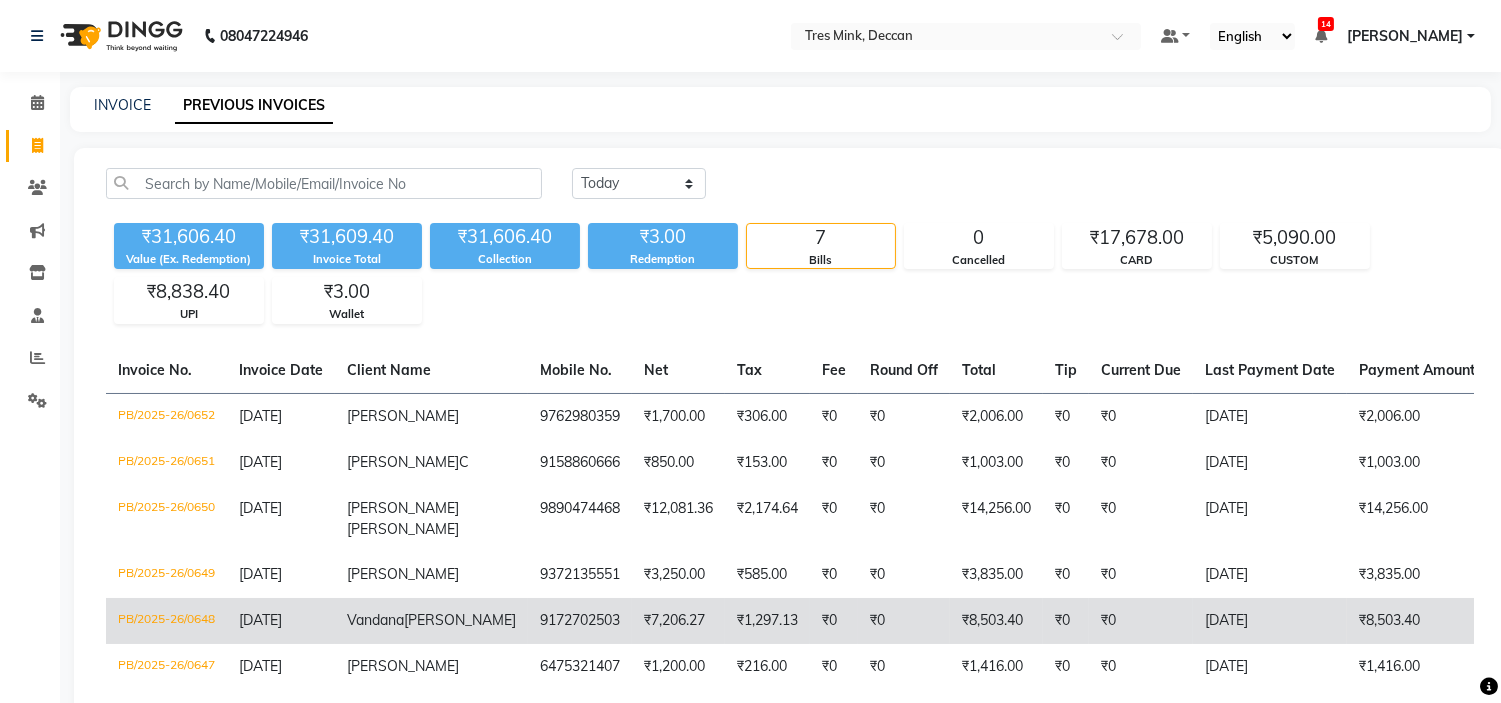 scroll, scrollTop: 176, scrollLeft: 0, axis: vertical 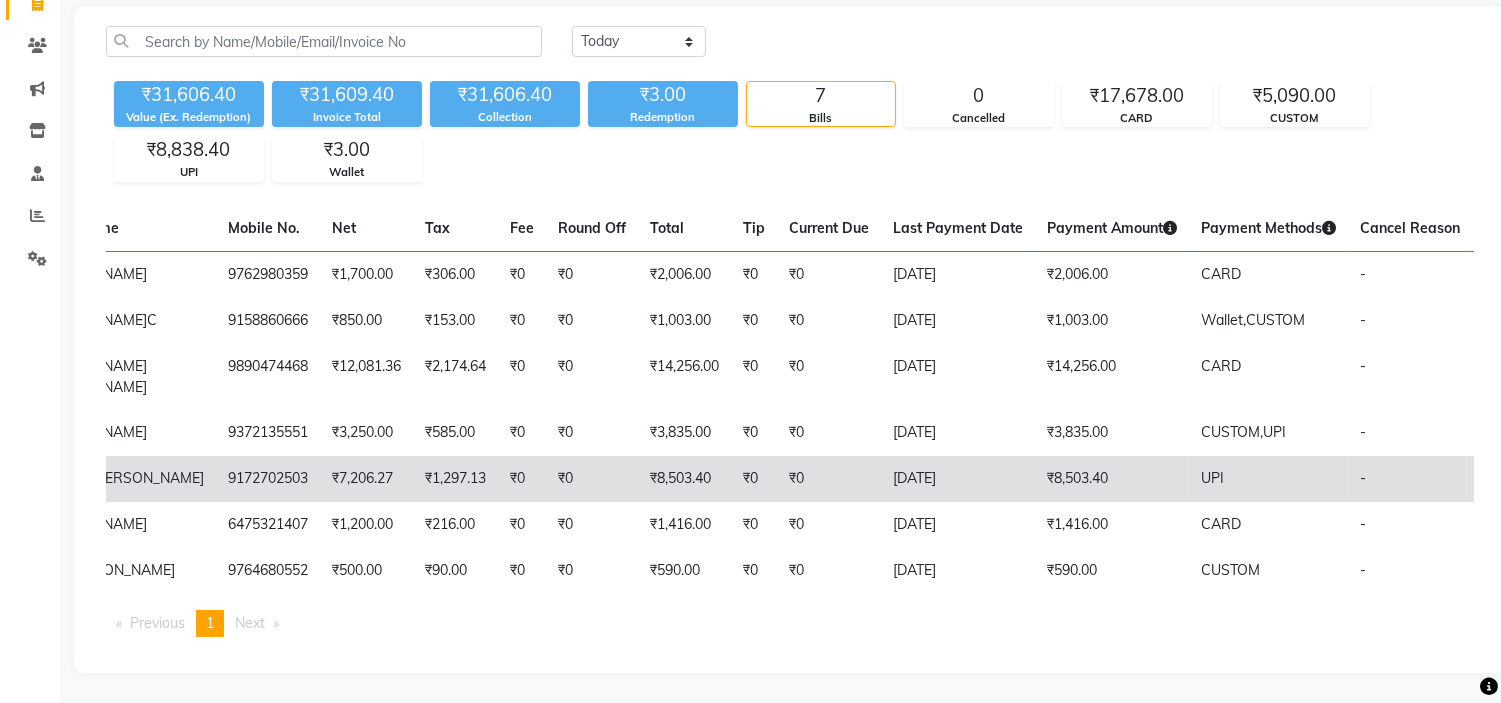 click on "UPI" 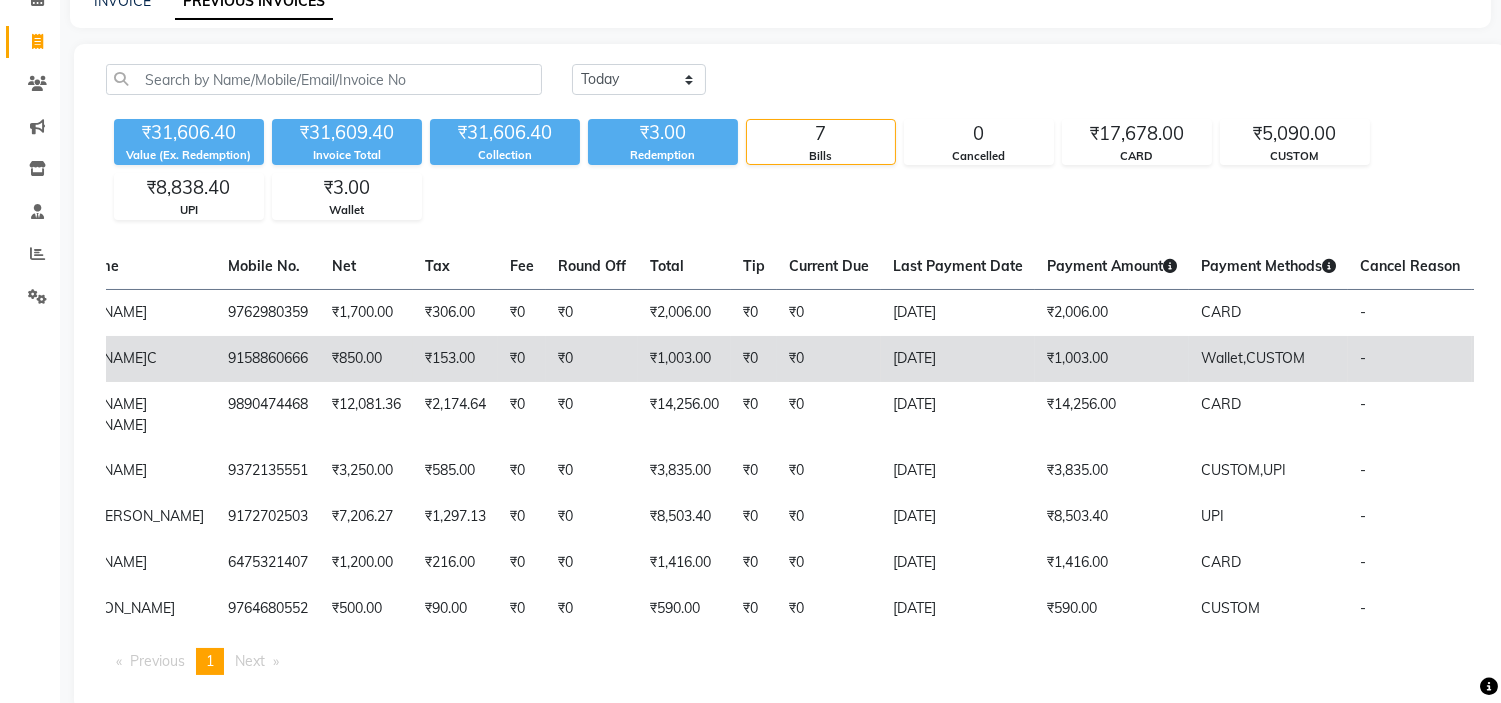 scroll, scrollTop: 65, scrollLeft: 0, axis: vertical 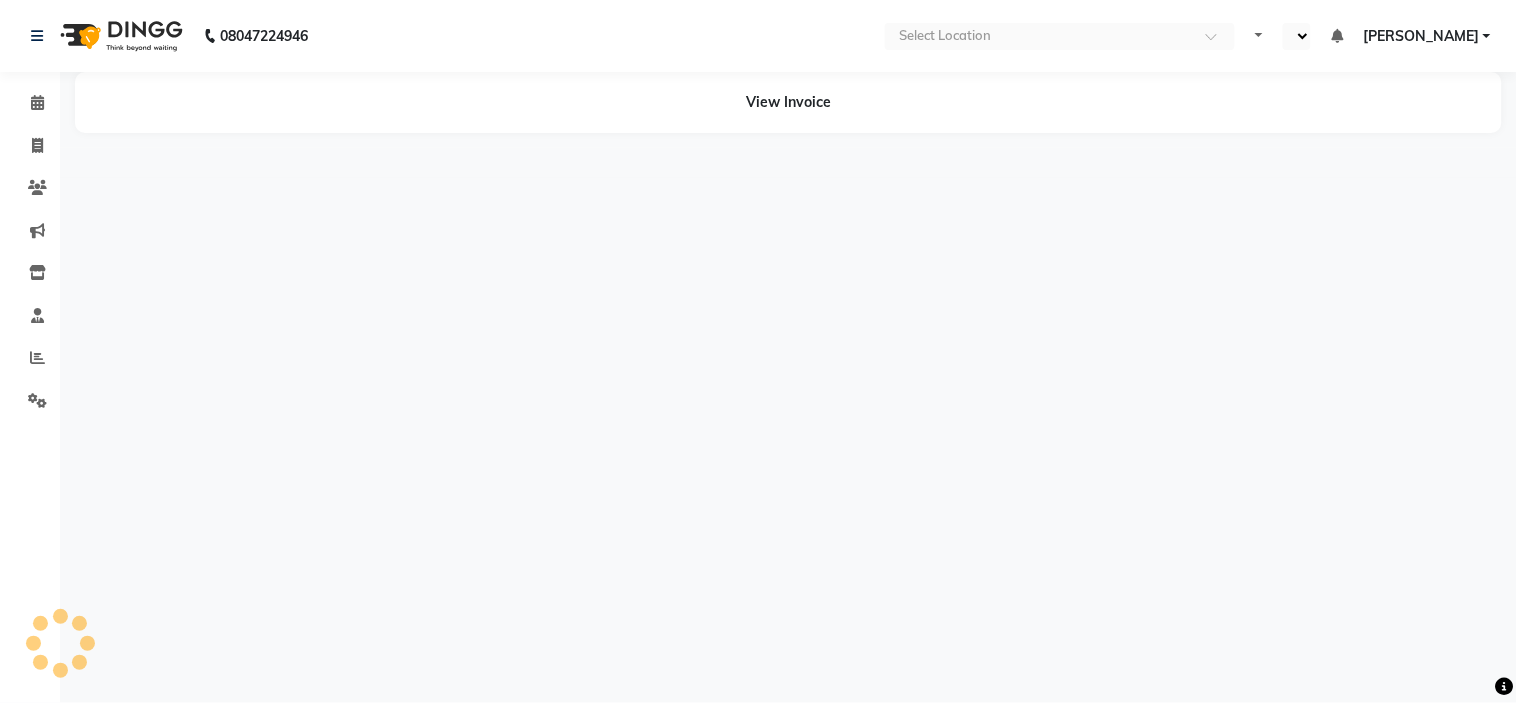 select on "en" 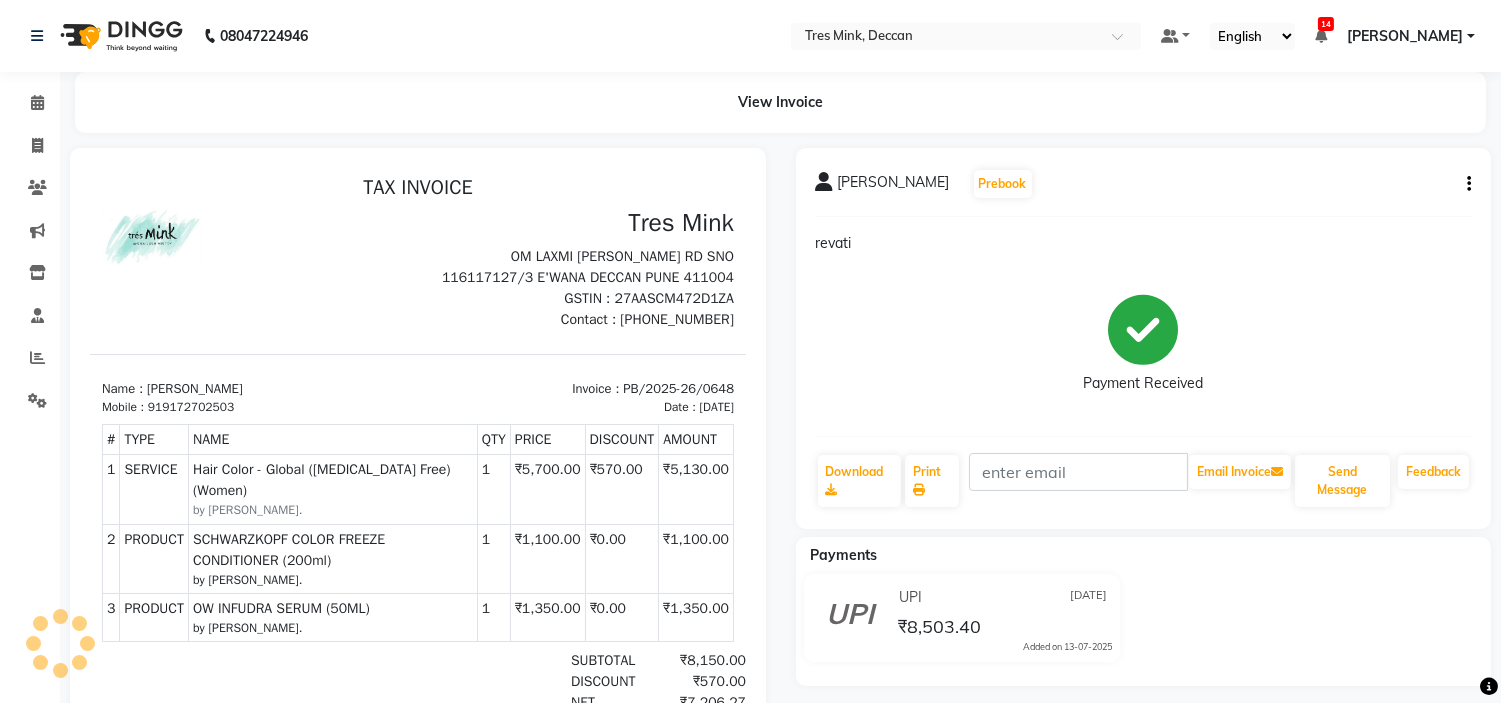 scroll, scrollTop: 0, scrollLeft: 0, axis: both 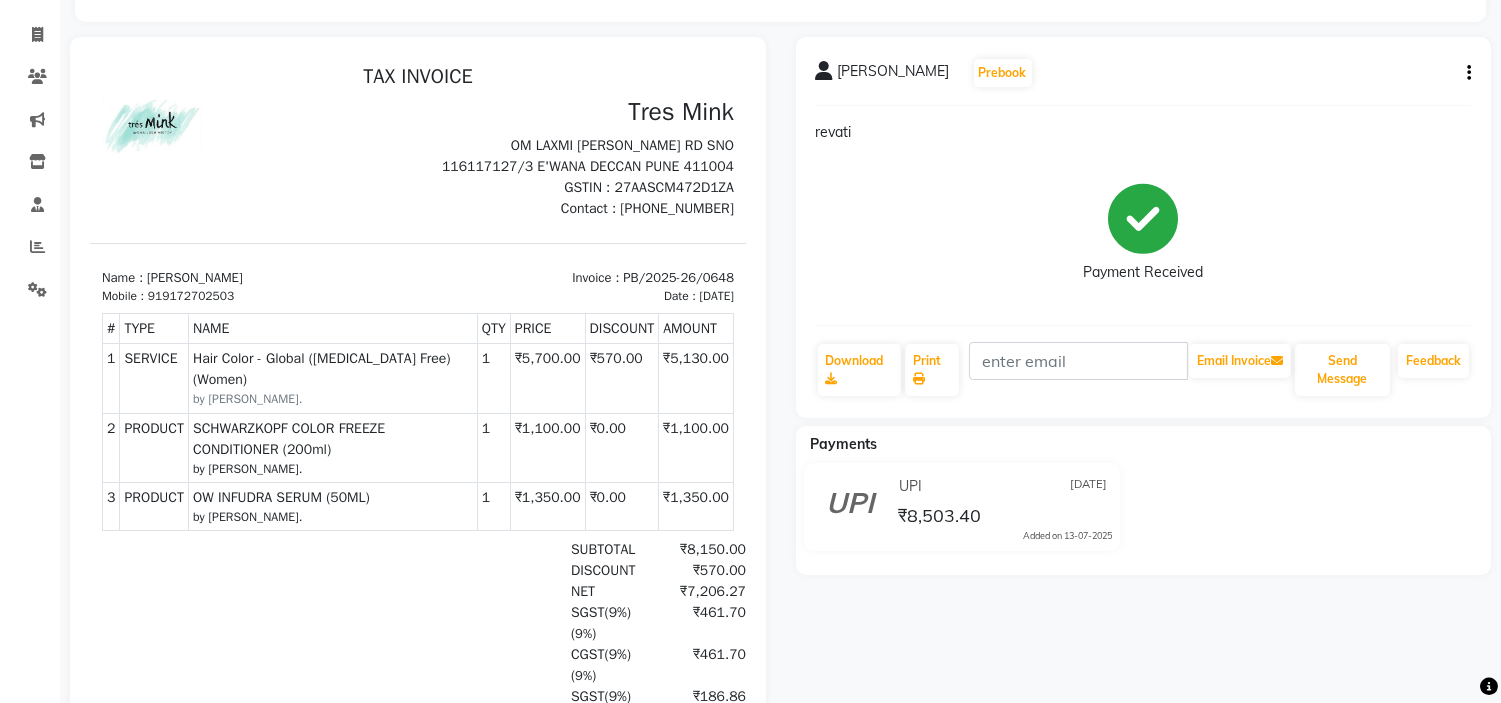click on "[PERSON_NAME]  Prebook  revati  Payment Received  Download  Print   Email Invoice   Send Message Feedback" 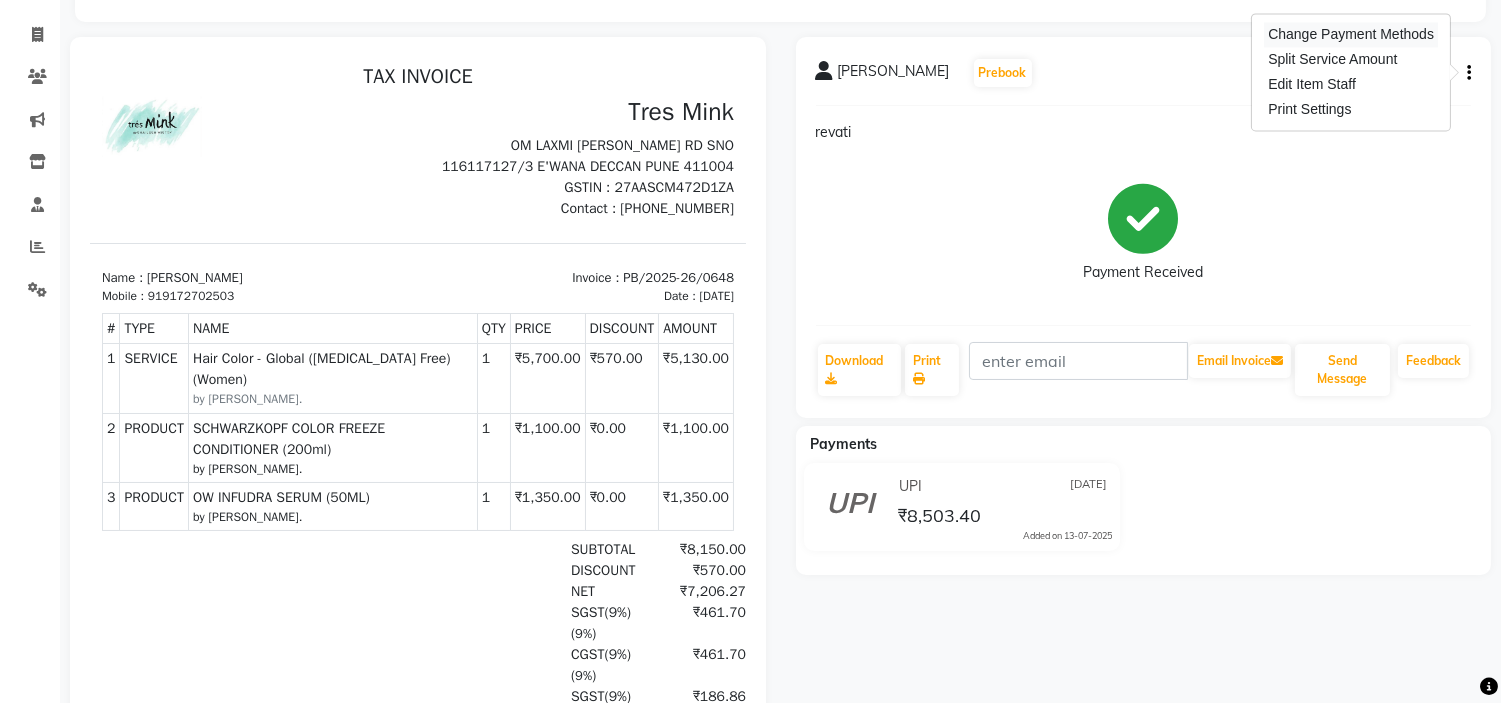 click on "Change Payment Methods" at bounding box center (1351, 34) 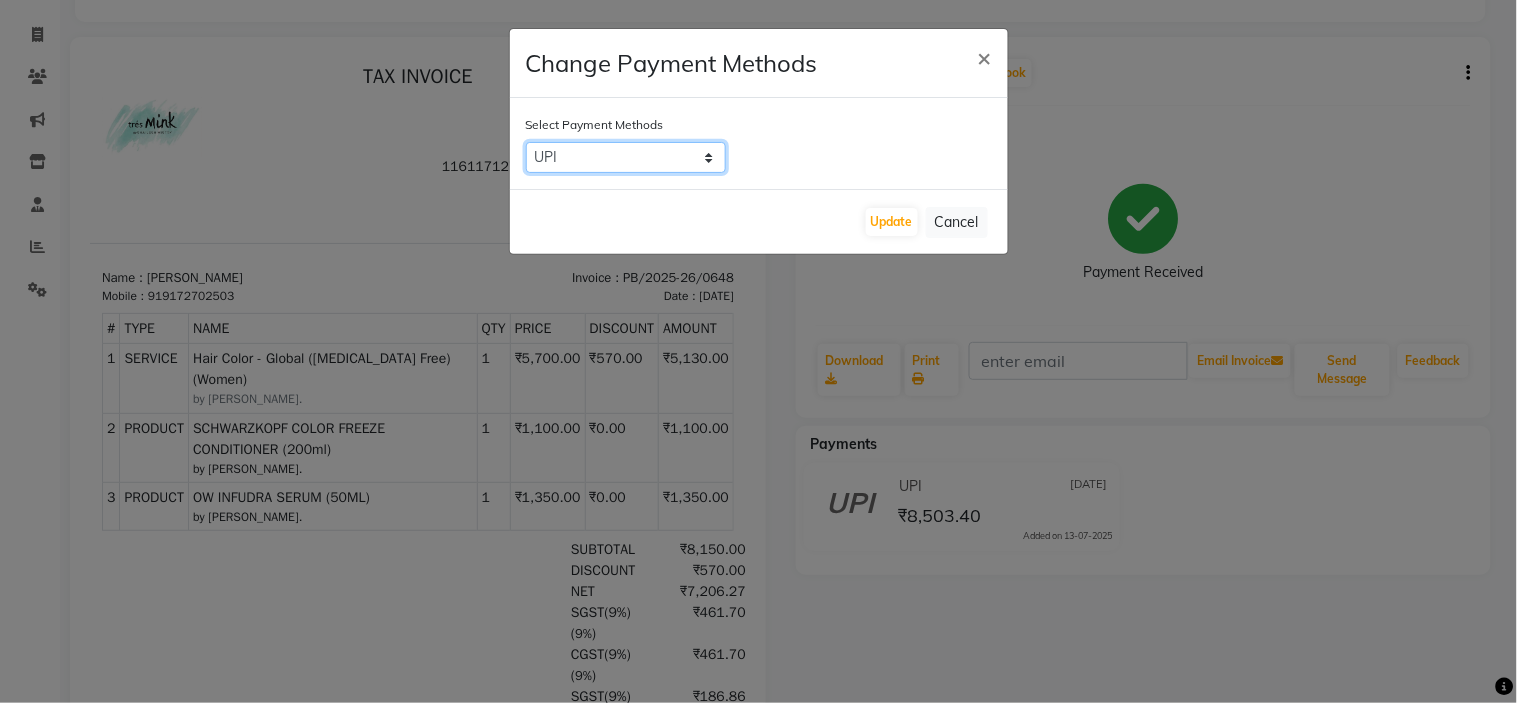 click on "GPay   CARD   UPI   CUSTOM   AmEx   CASH   Other Cards" 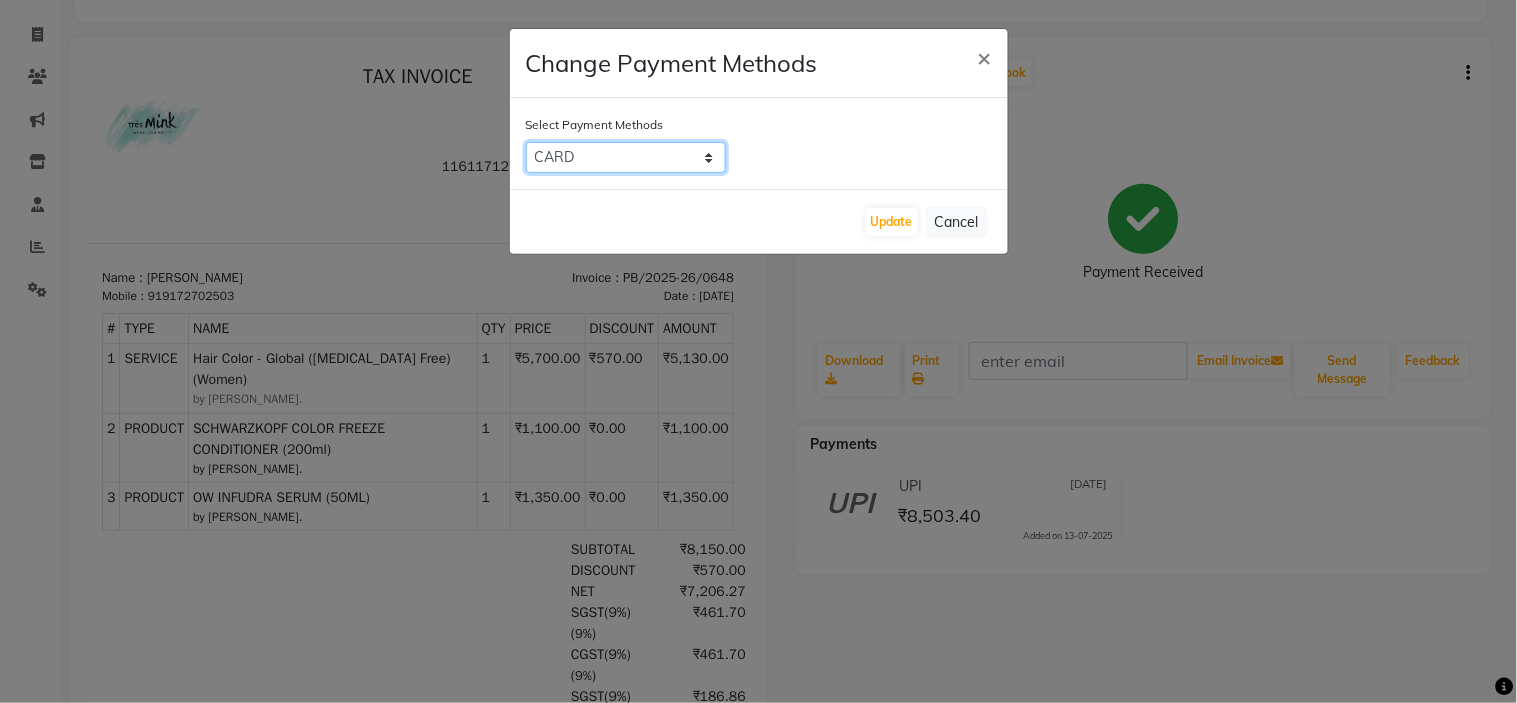 click on "GPay   CARD   UPI   CUSTOM   AmEx   CASH   Other Cards" 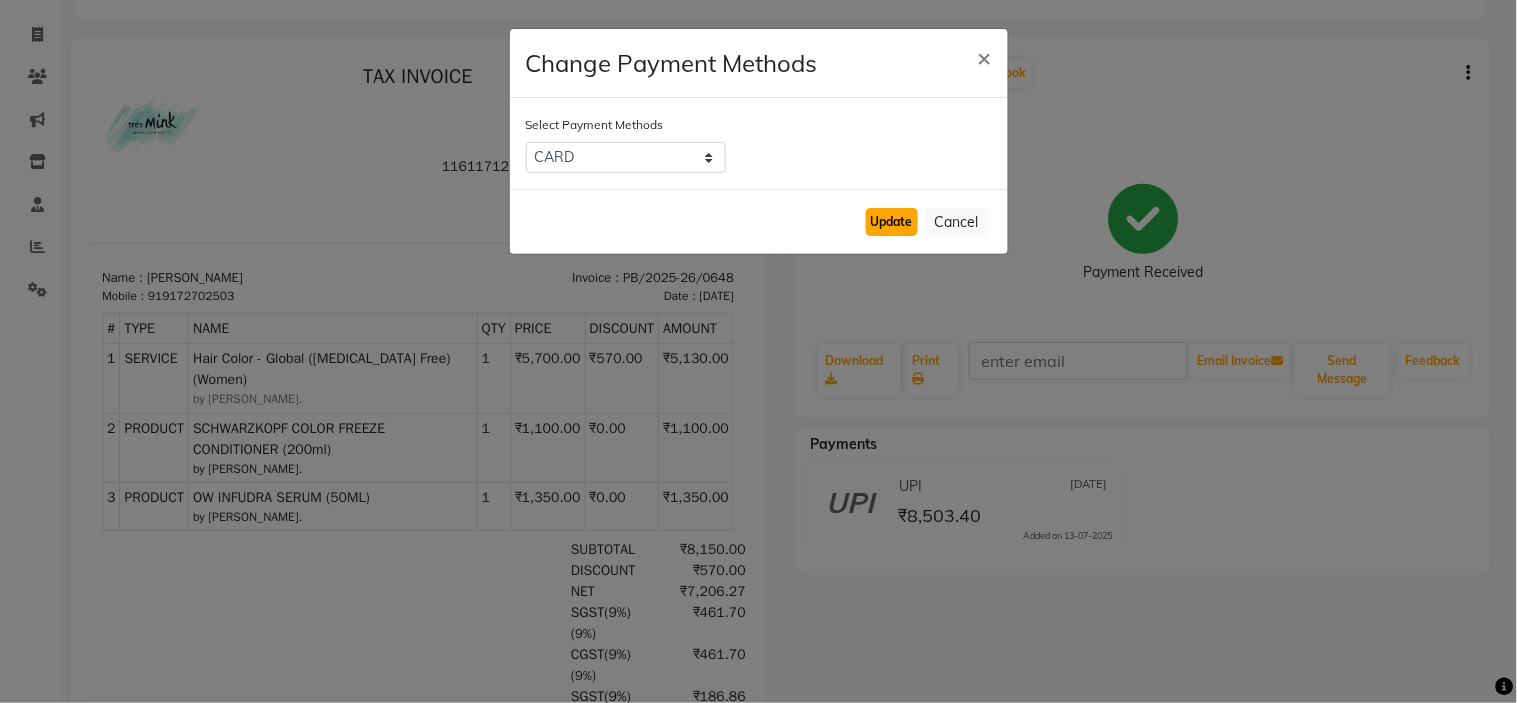 click on "Update" 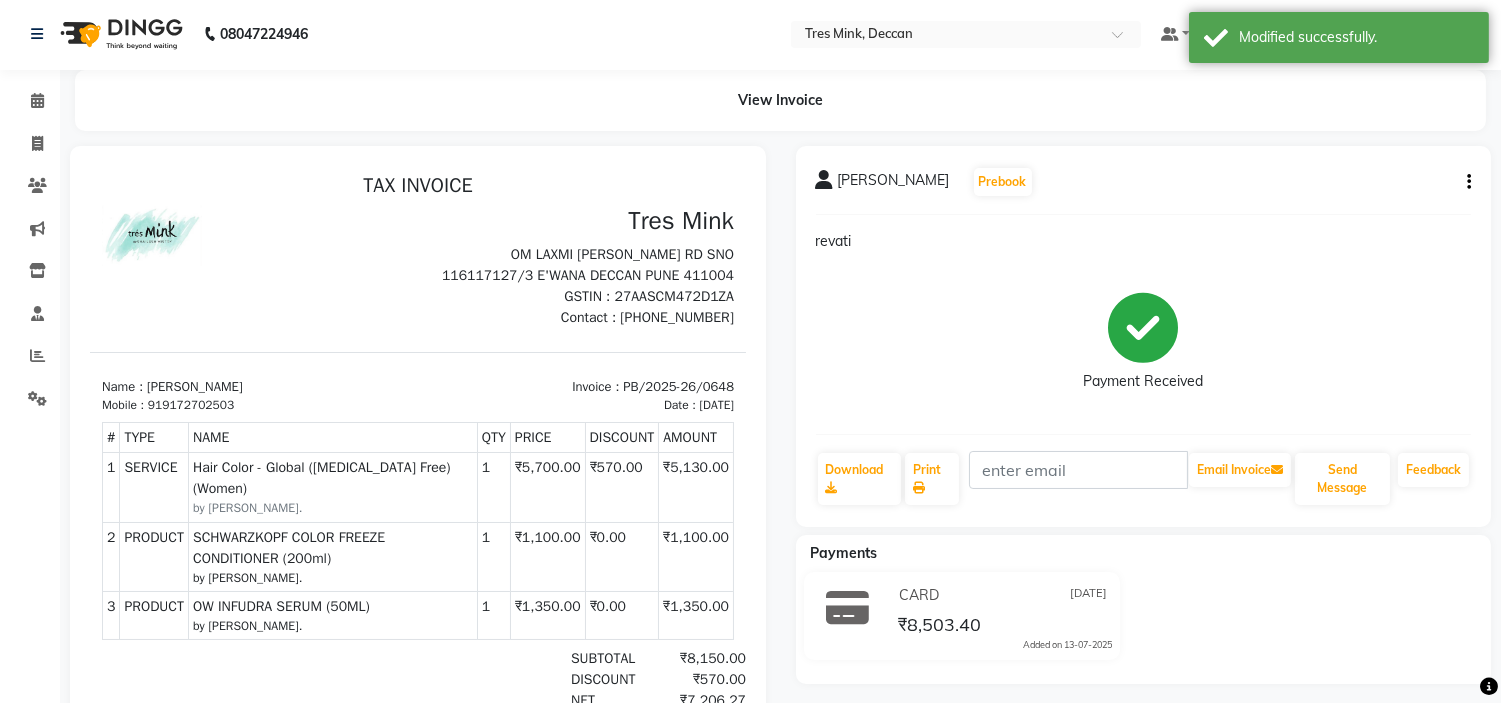 scroll, scrollTop: 0, scrollLeft: 0, axis: both 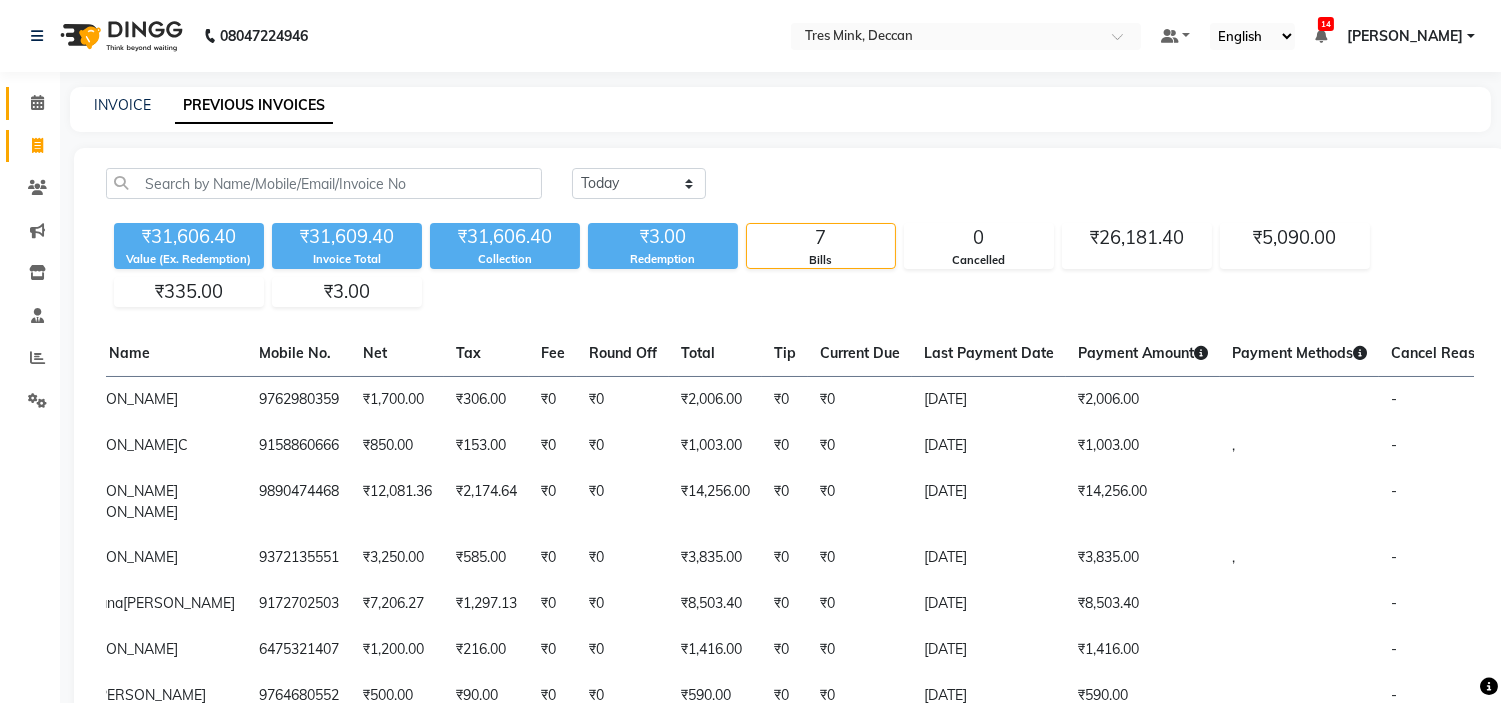 click on "Calendar" 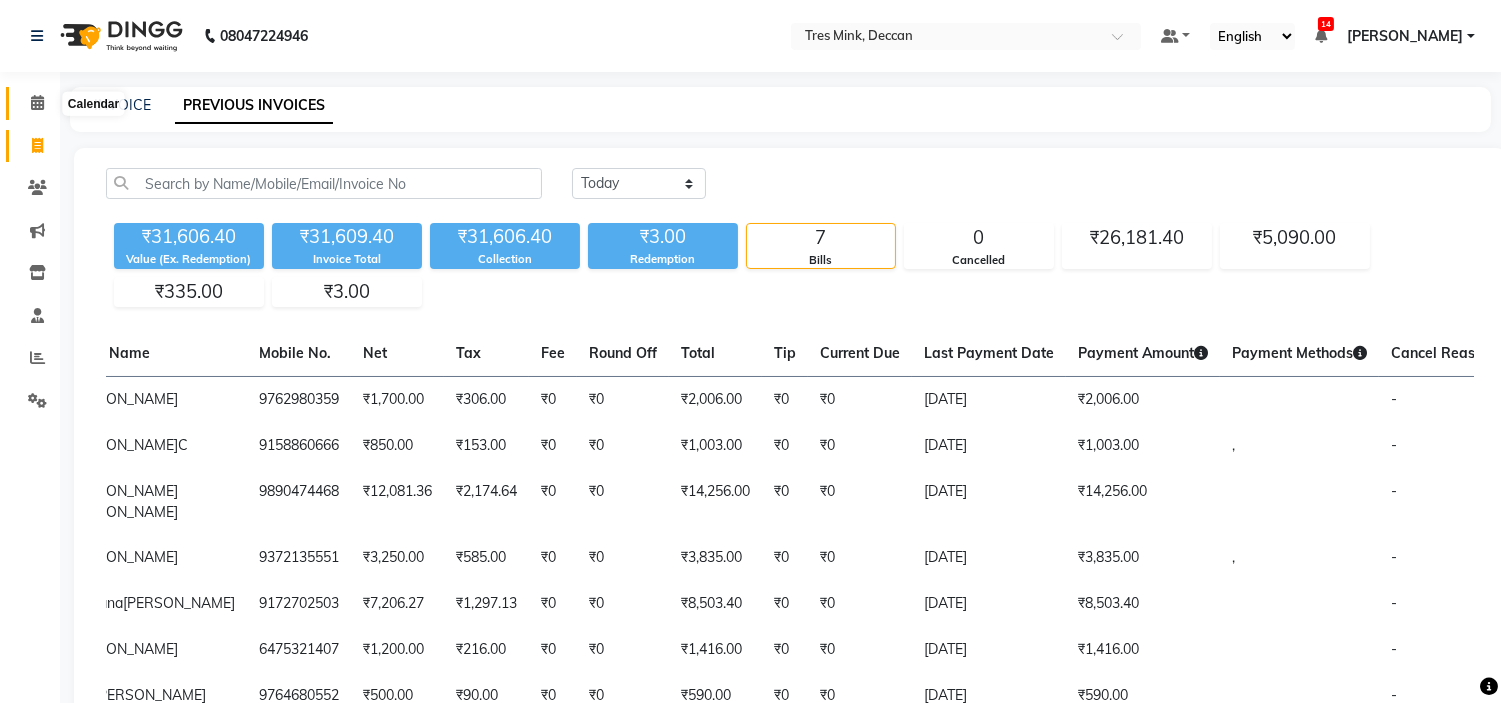 click 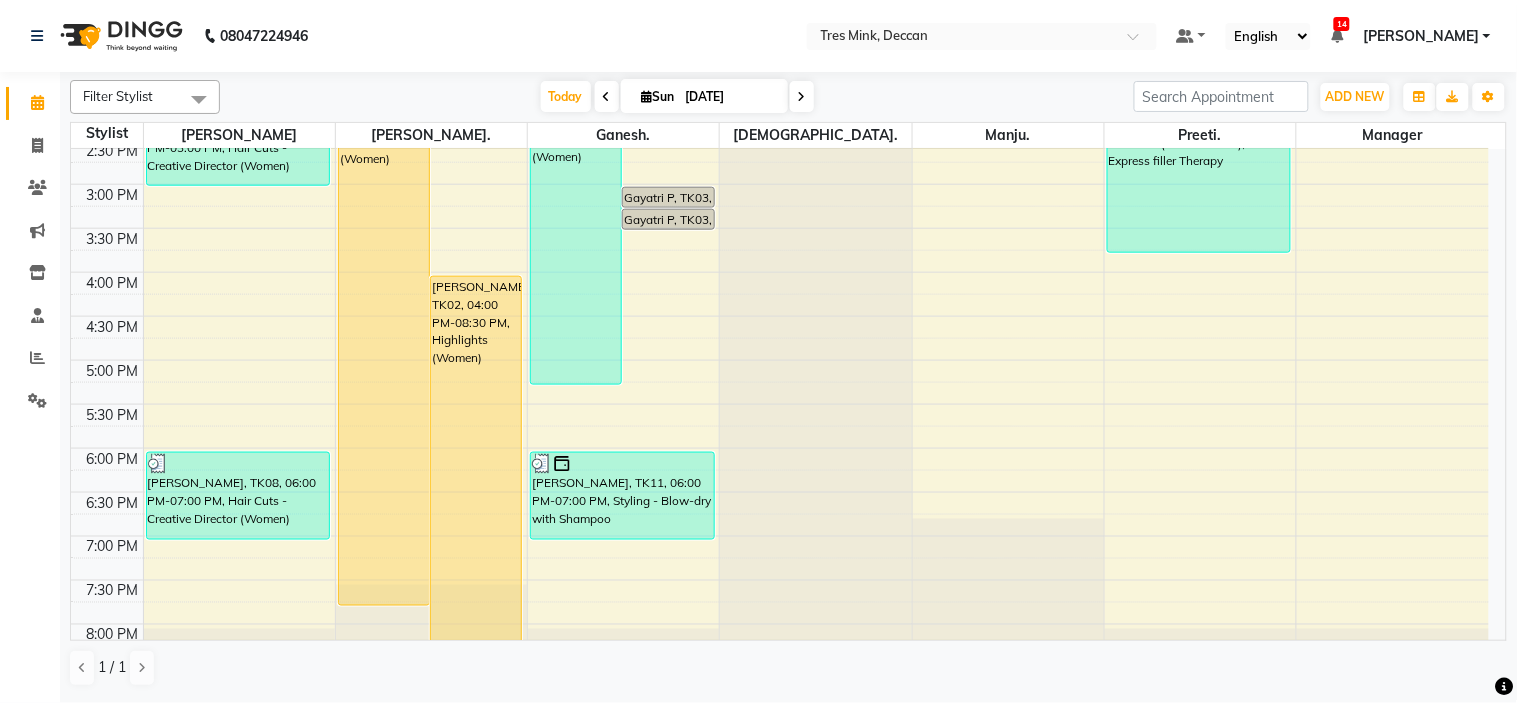 scroll, scrollTop: 656, scrollLeft: 0, axis: vertical 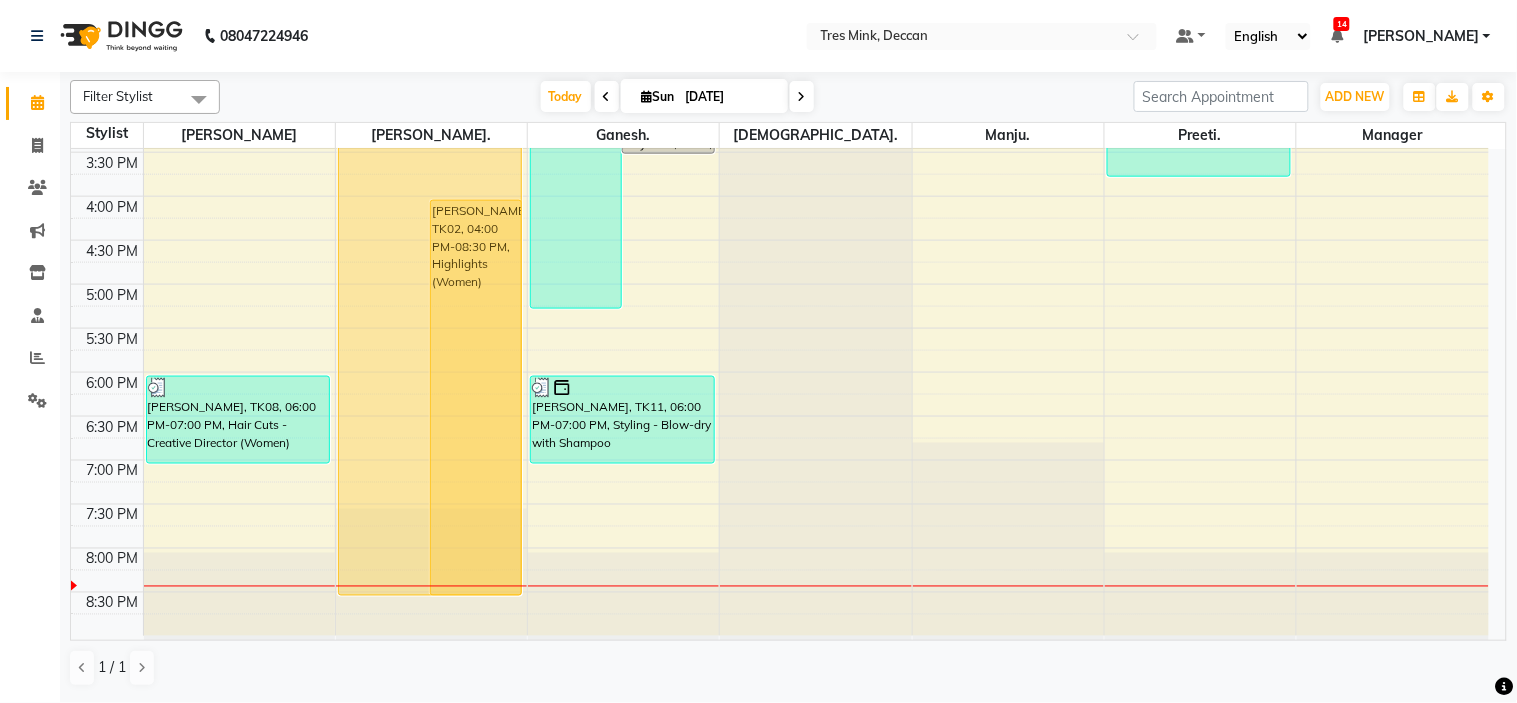 drag, startPoint x: 385, startPoint y: 530, endPoint x: 378, endPoint y: 577, distance: 47.518417 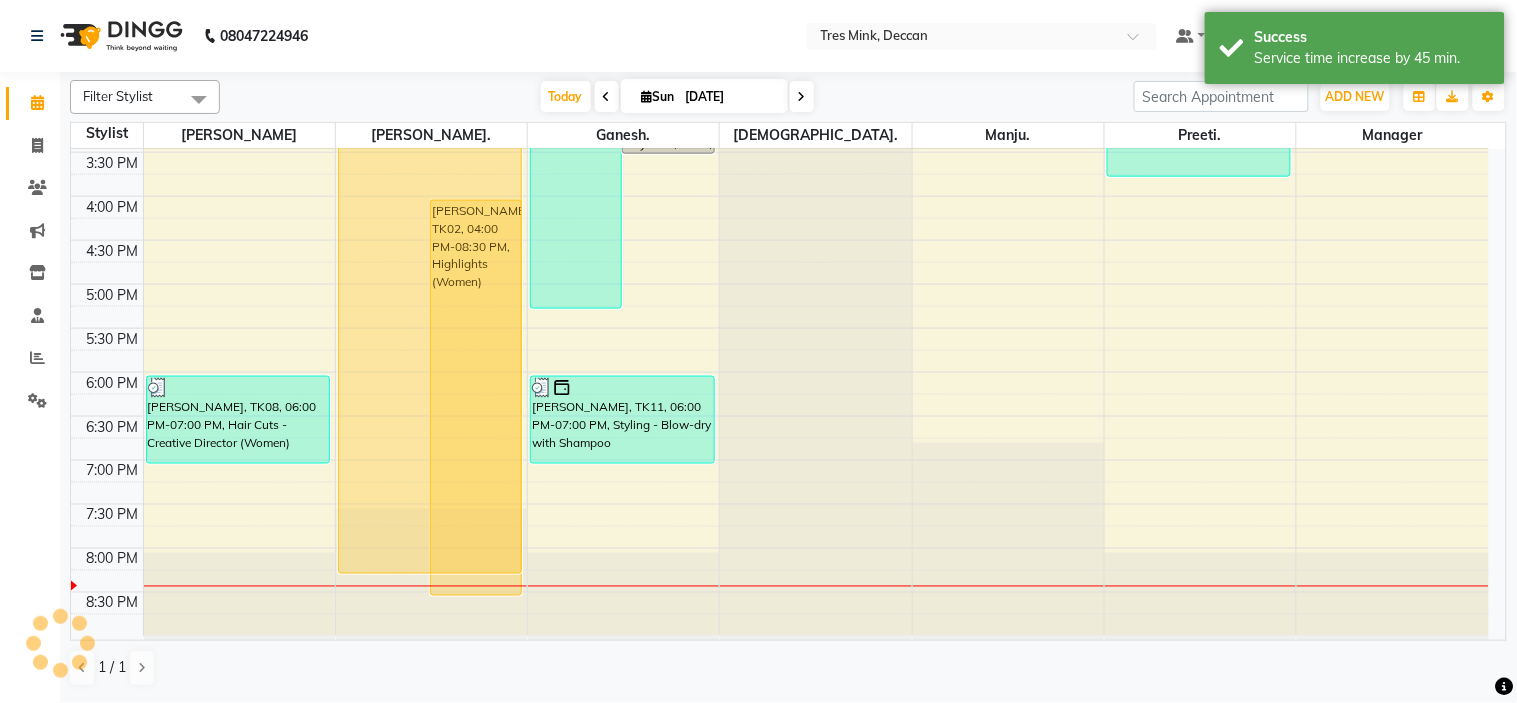 drag, startPoint x: 393, startPoint y: 591, endPoint x: 401, endPoint y: 571, distance: 21.540659 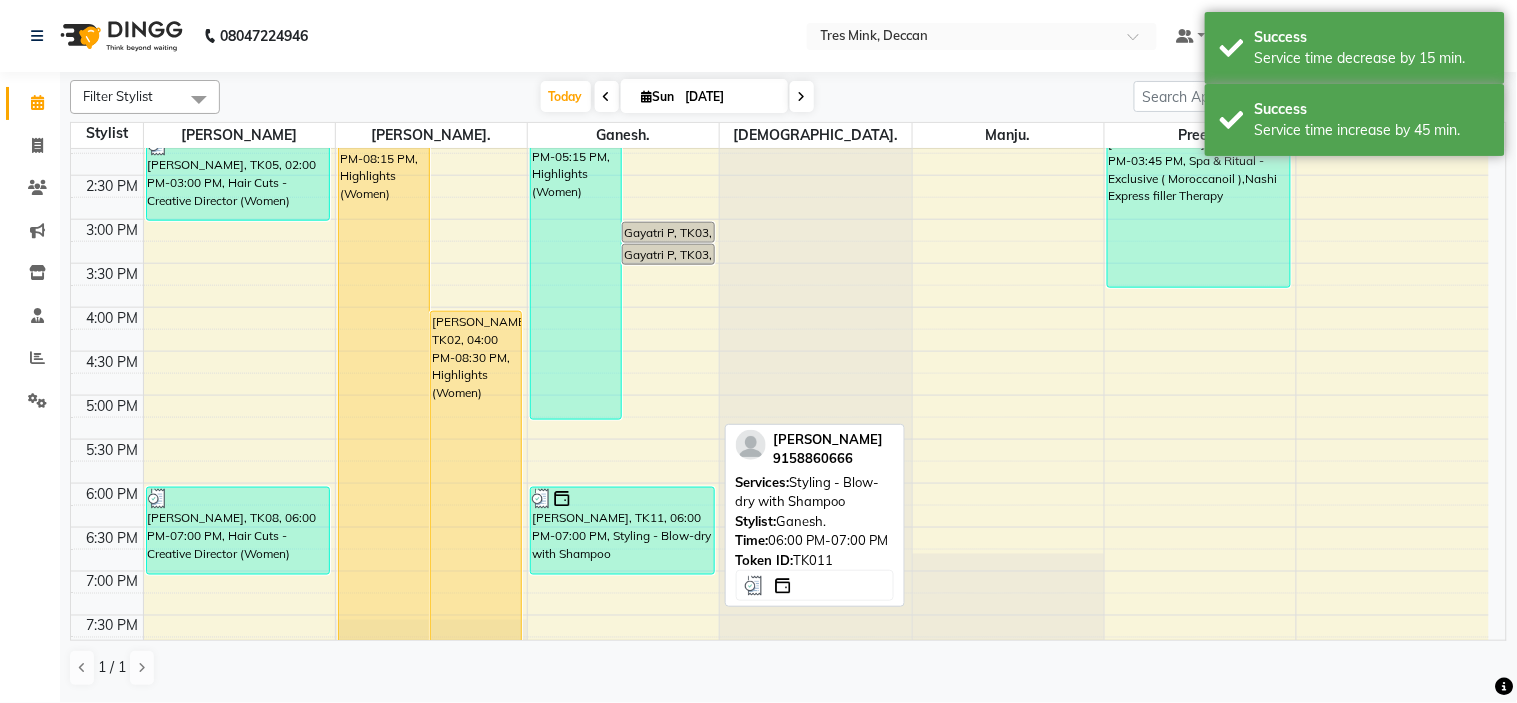 scroll, scrollTop: 656, scrollLeft: 0, axis: vertical 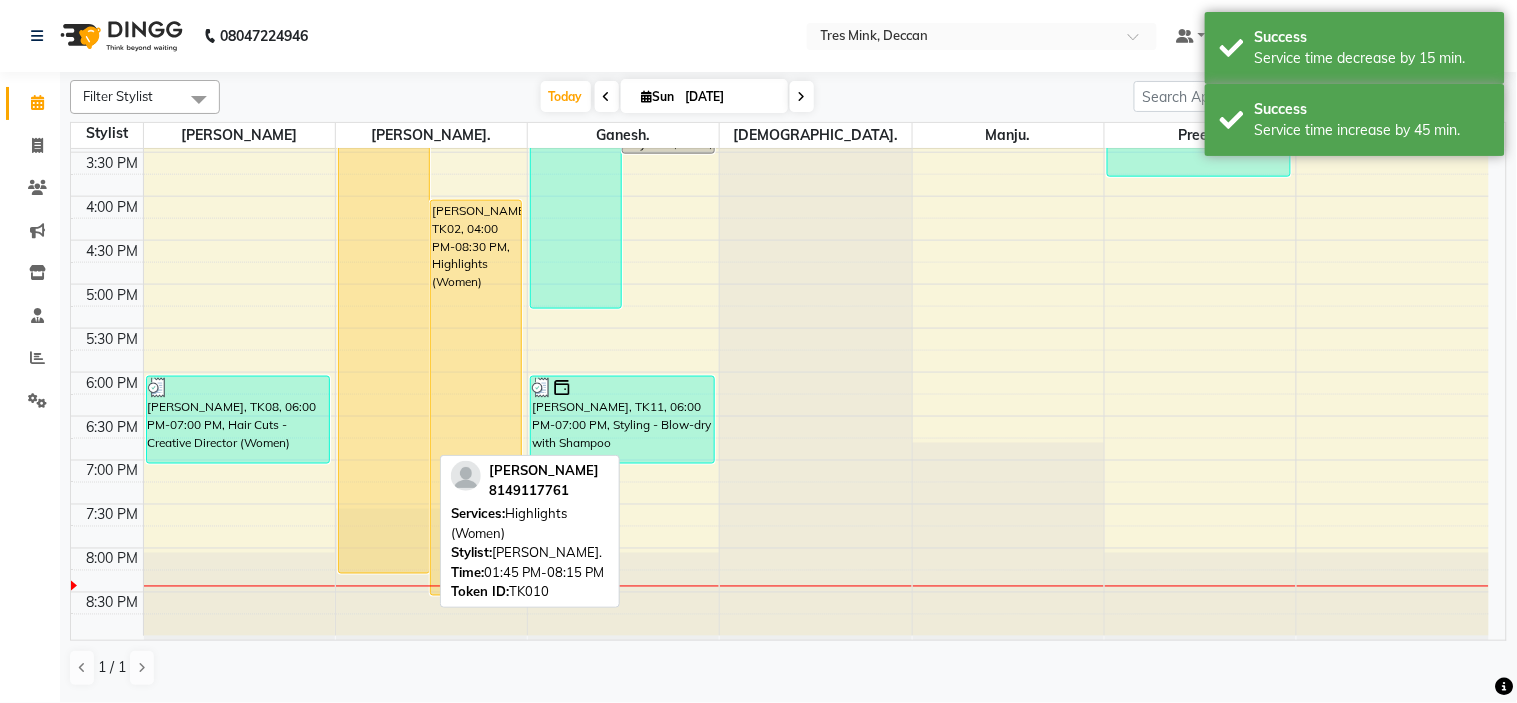 click on "[PERSON_NAME], TK10, 01:45 PM-08:15 PM, Highlights (Women)" at bounding box center [384, 287] 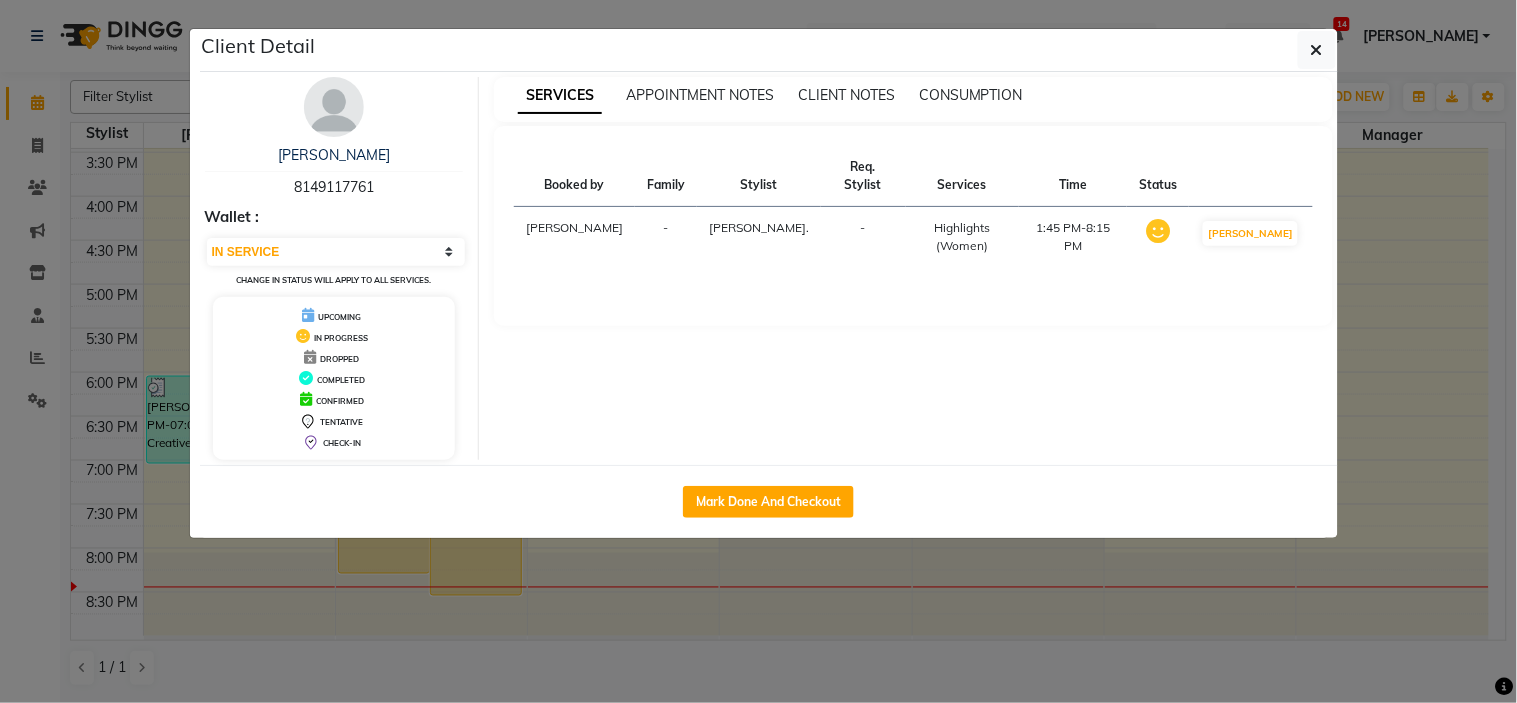 click on "Client Detail  [PERSON_NAME]   8149117761 Wallet : Select IN SERVICE CONFIRMED TENTATIVE CHECK IN MARK DONE DROPPED UPCOMING Change in status will apply to all services. UPCOMING IN PROGRESS DROPPED COMPLETED CONFIRMED TENTATIVE CHECK-IN SERVICES APPOINTMENT NOTES CLIENT NOTES CONSUMPTION Booked by Family Stylist Req. Stylist Services Time Status  [PERSON_NAME]  - [PERSON_NAME]. -  Highlights (Women)   1:45 PM-8:15 PM   MARK DONE   Mark Done And Checkout" 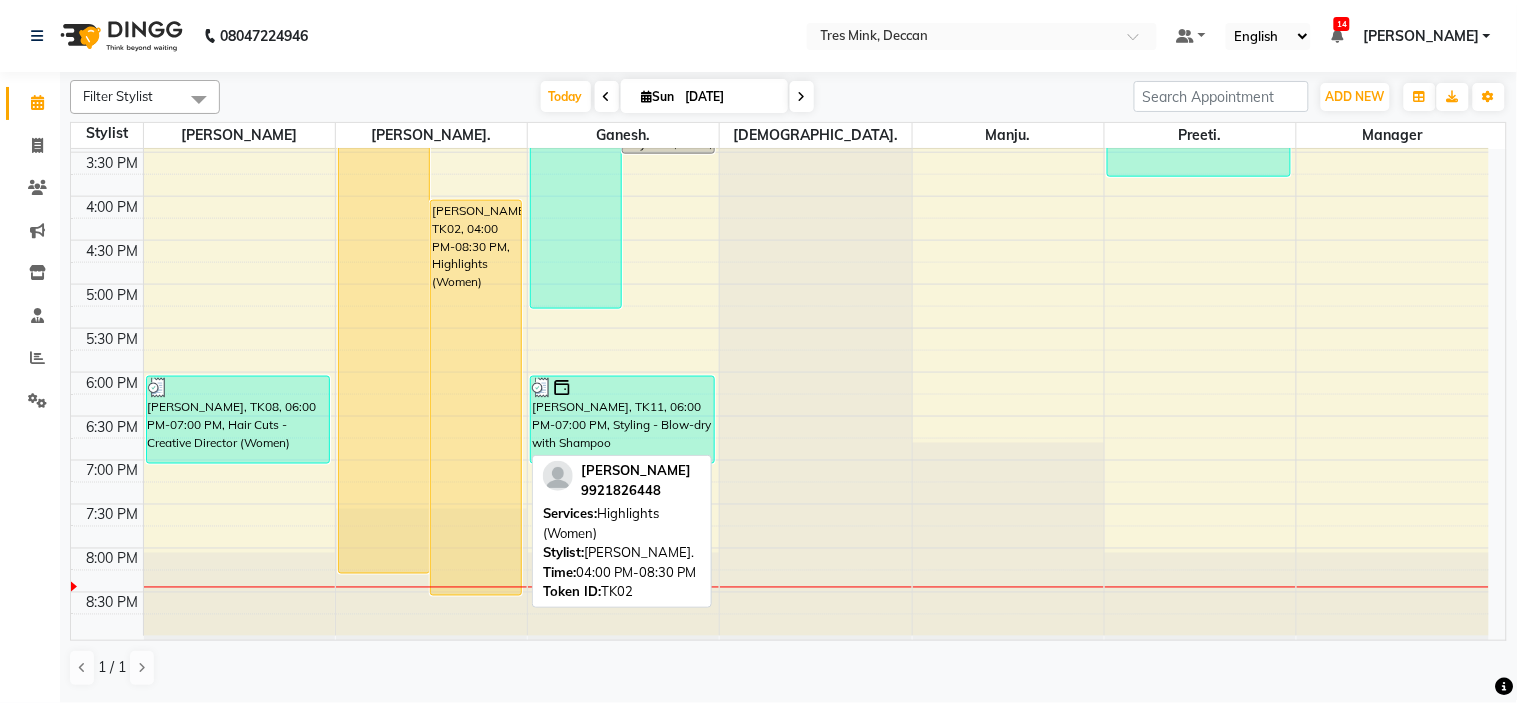 click on "[PERSON_NAME], TK02, 04:00 PM-08:30 PM, Highlights (Women)" at bounding box center [476, 398] 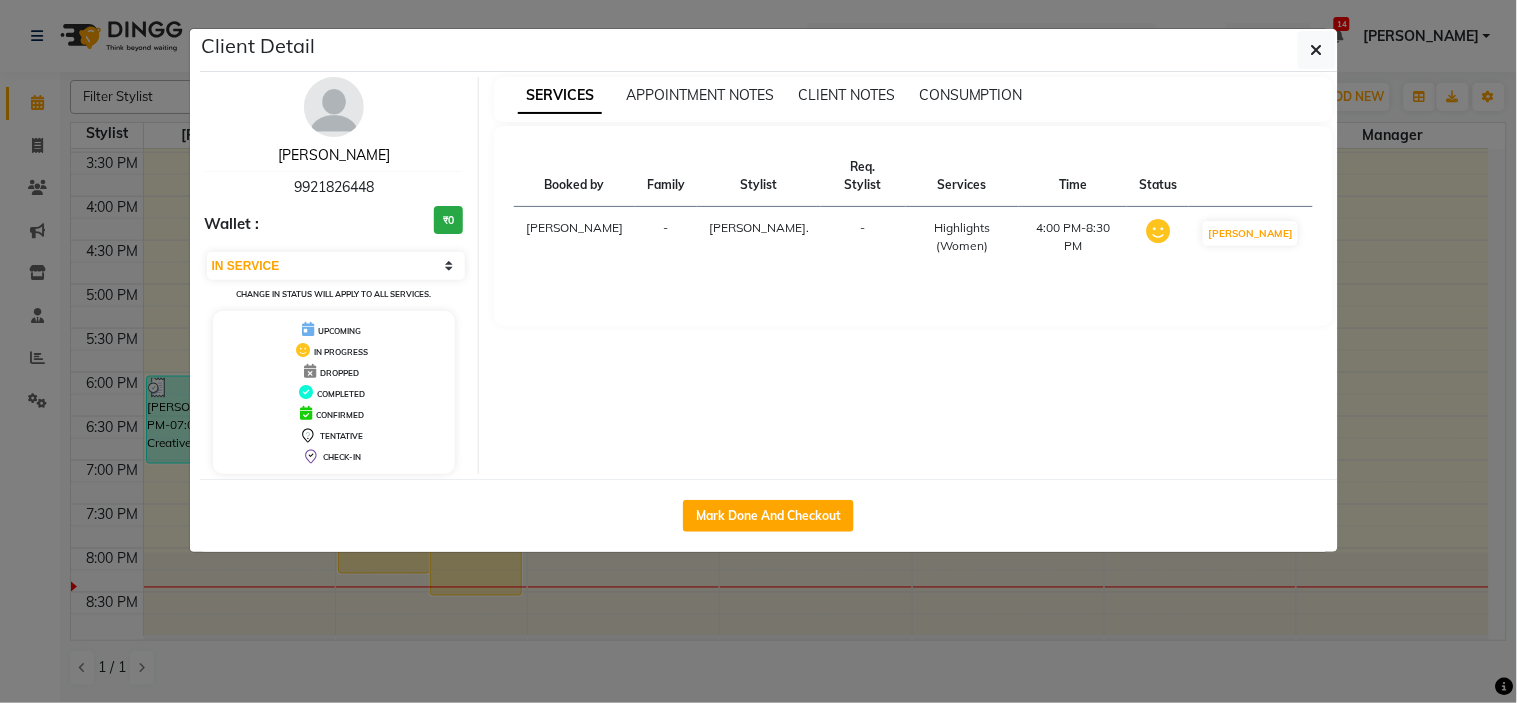 click on "[PERSON_NAME]" at bounding box center [334, 155] 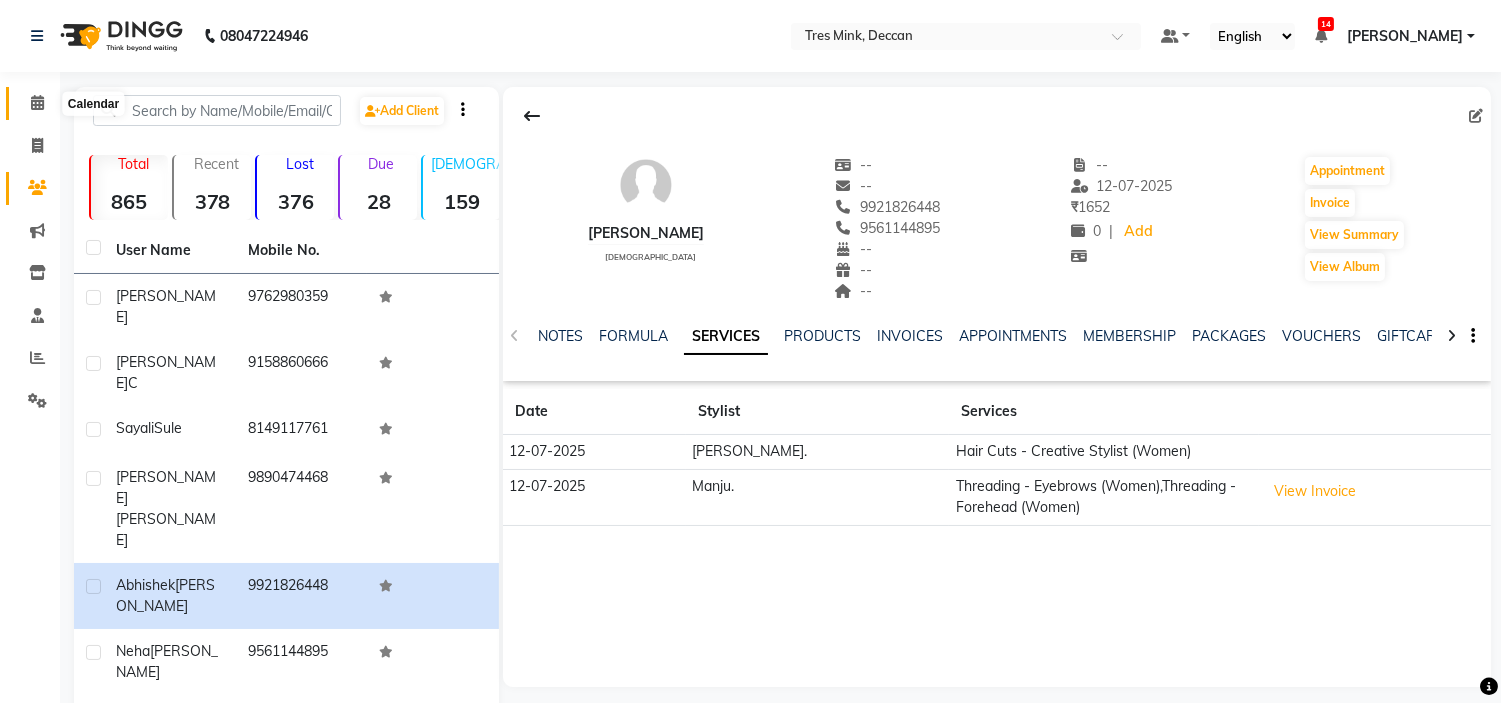 click 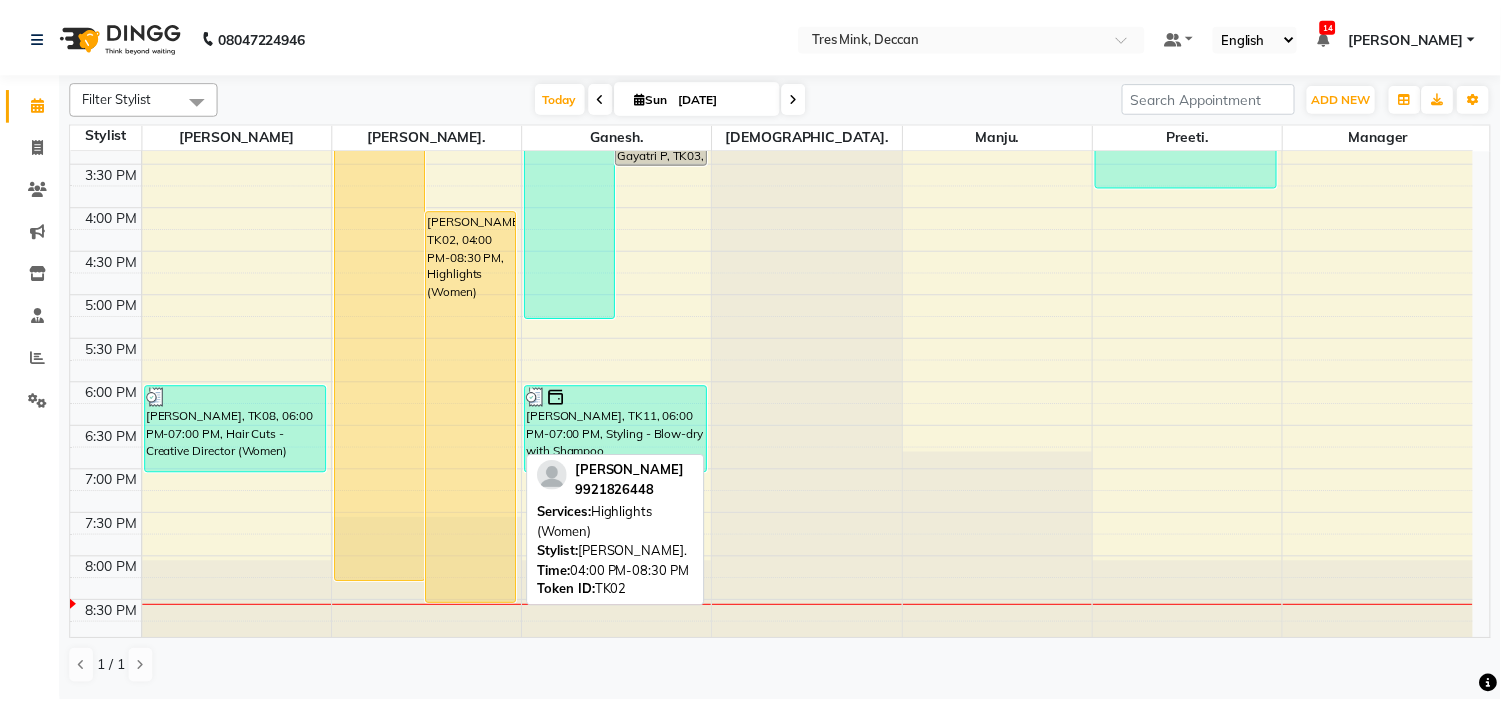 scroll, scrollTop: 656, scrollLeft: 0, axis: vertical 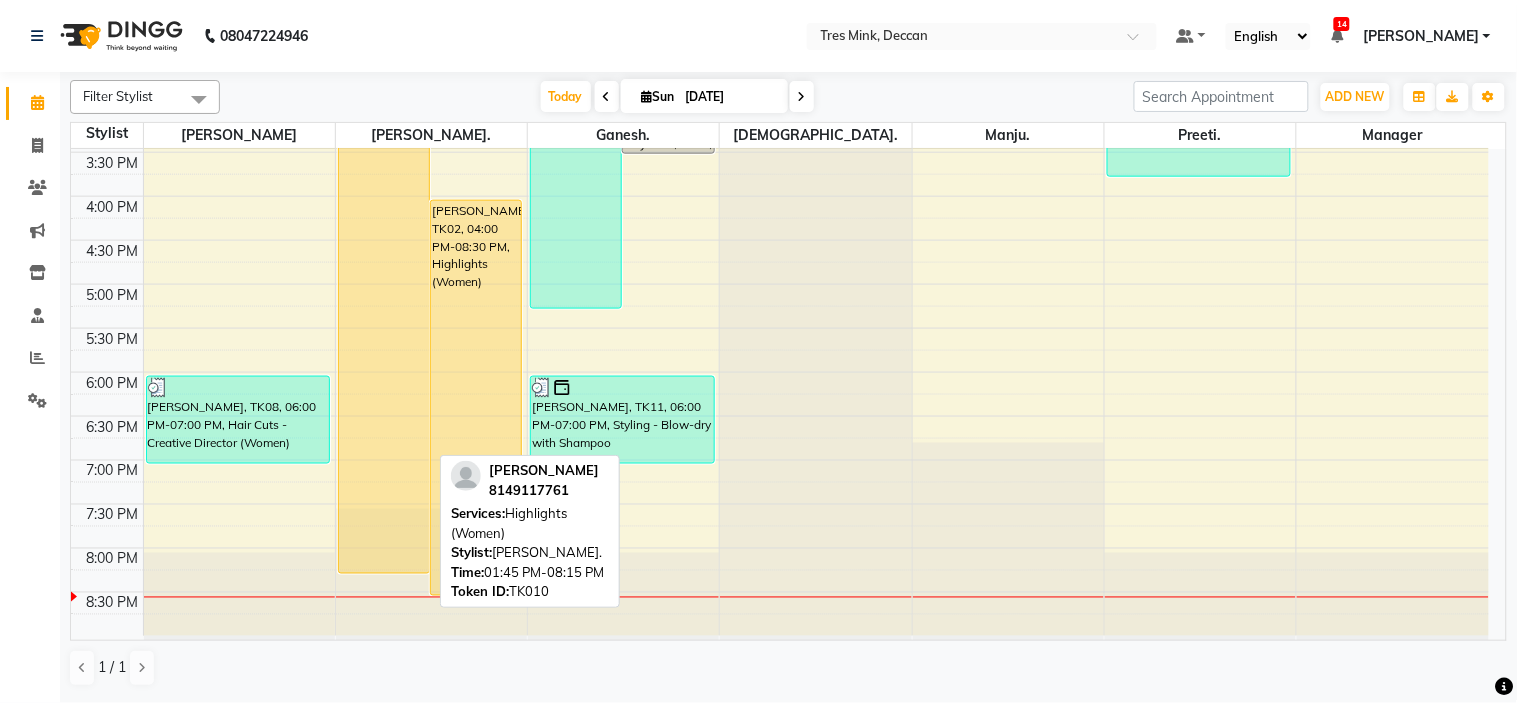 click on "[PERSON_NAME], TK10, 01:45 PM-08:15 PM, Highlights (Women)" at bounding box center [384, 287] 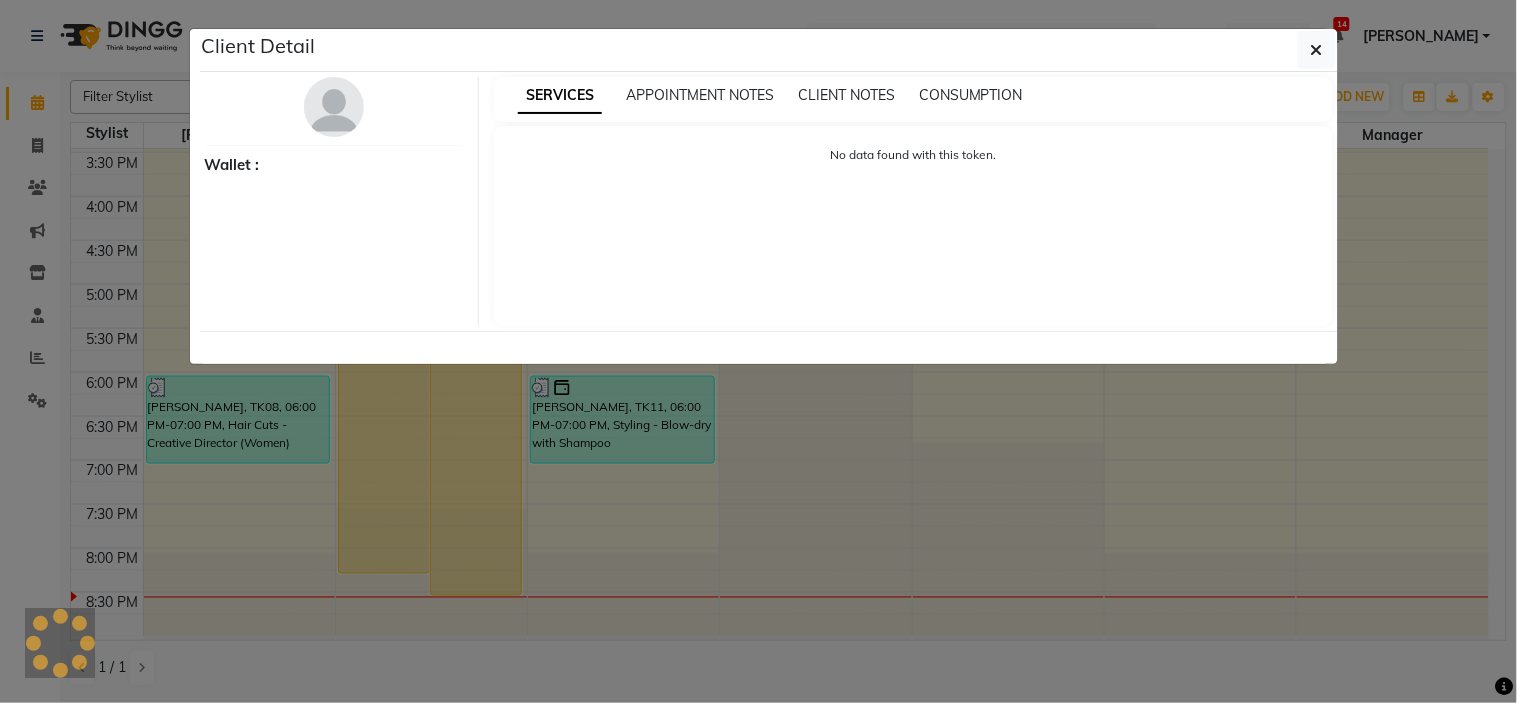 select on "1" 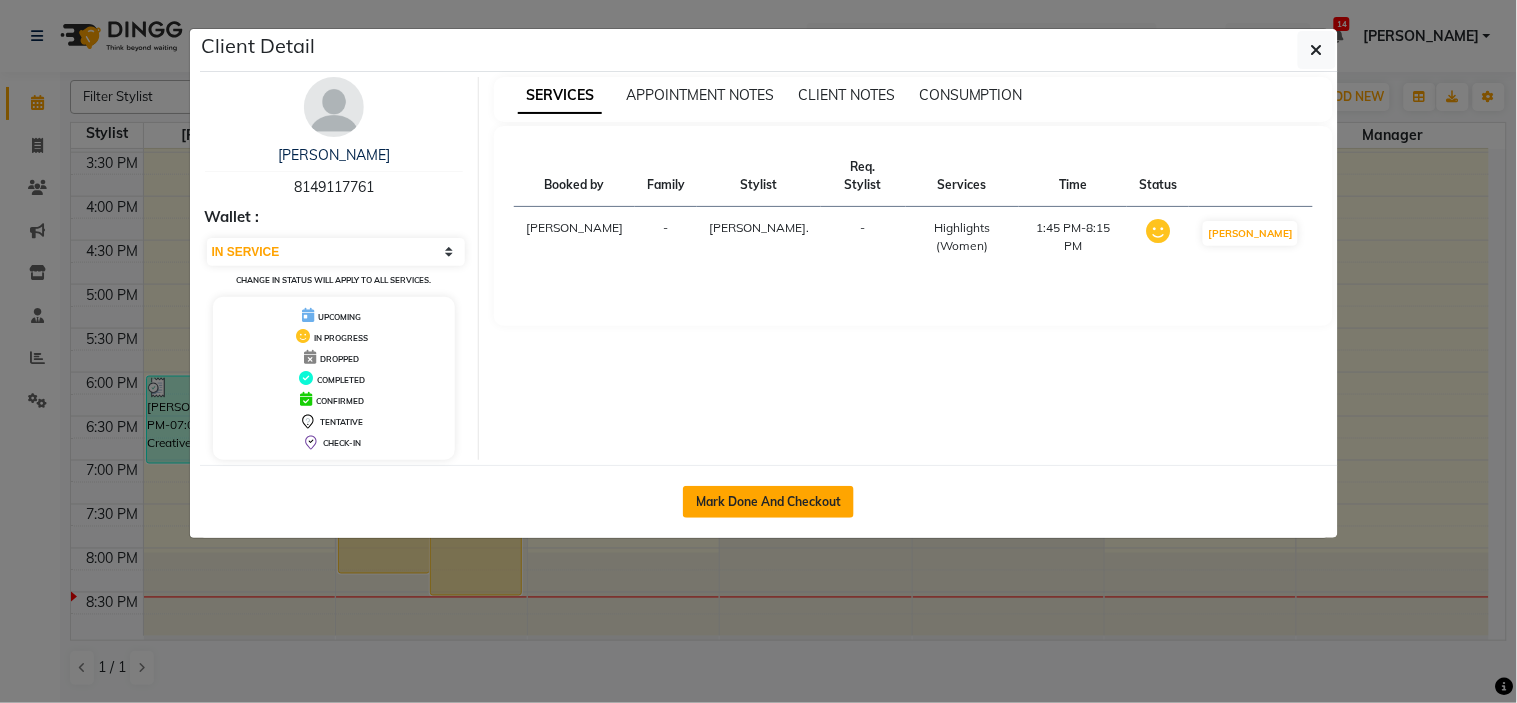 click on "Mark Done And Checkout" 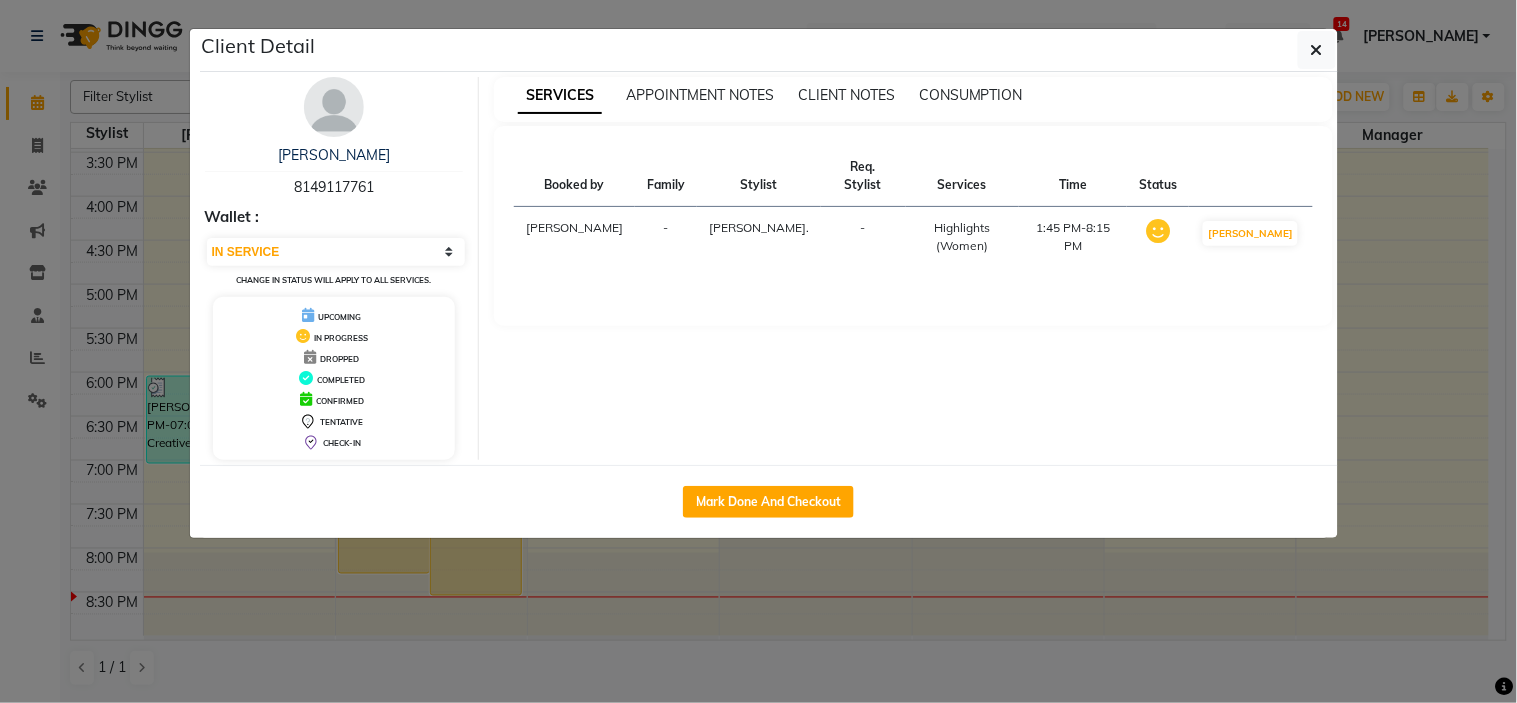 select on "service" 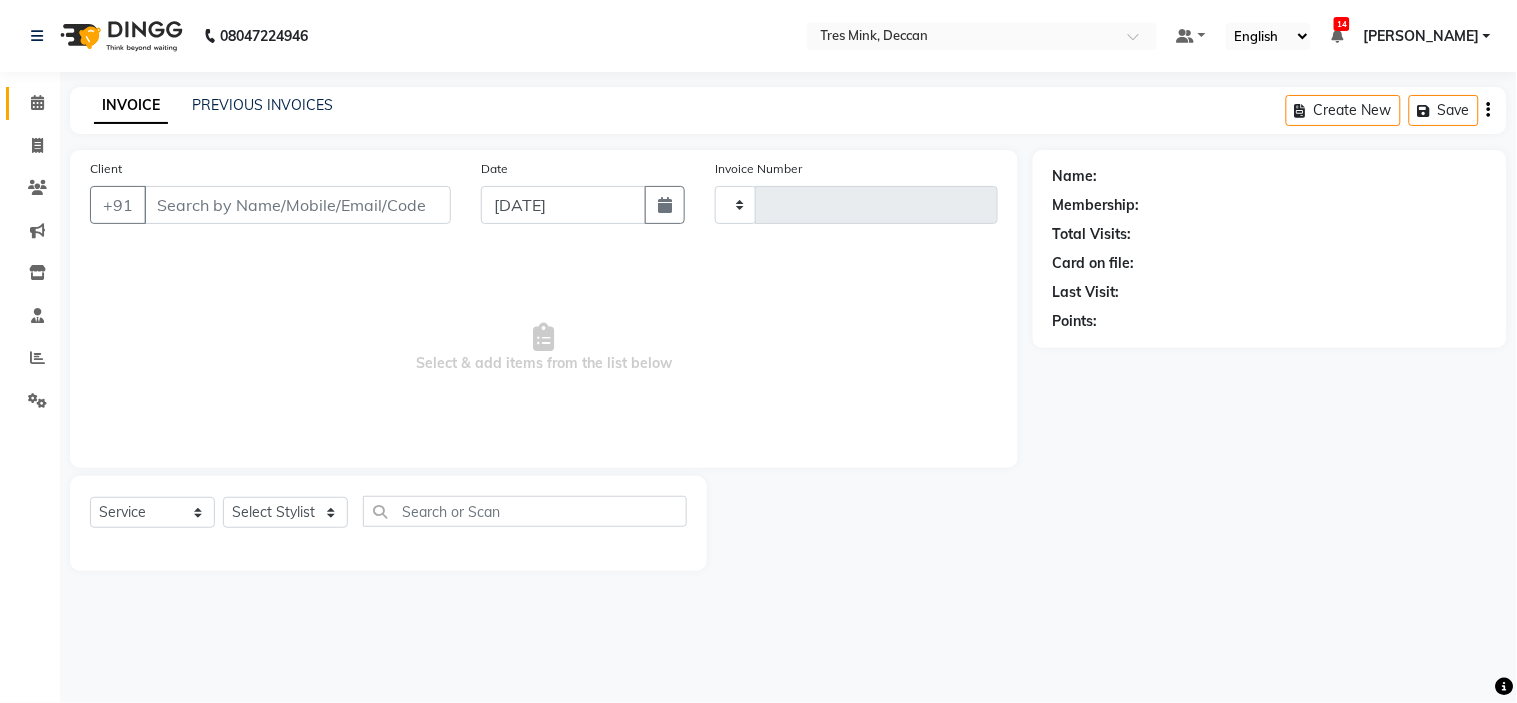 select on "3" 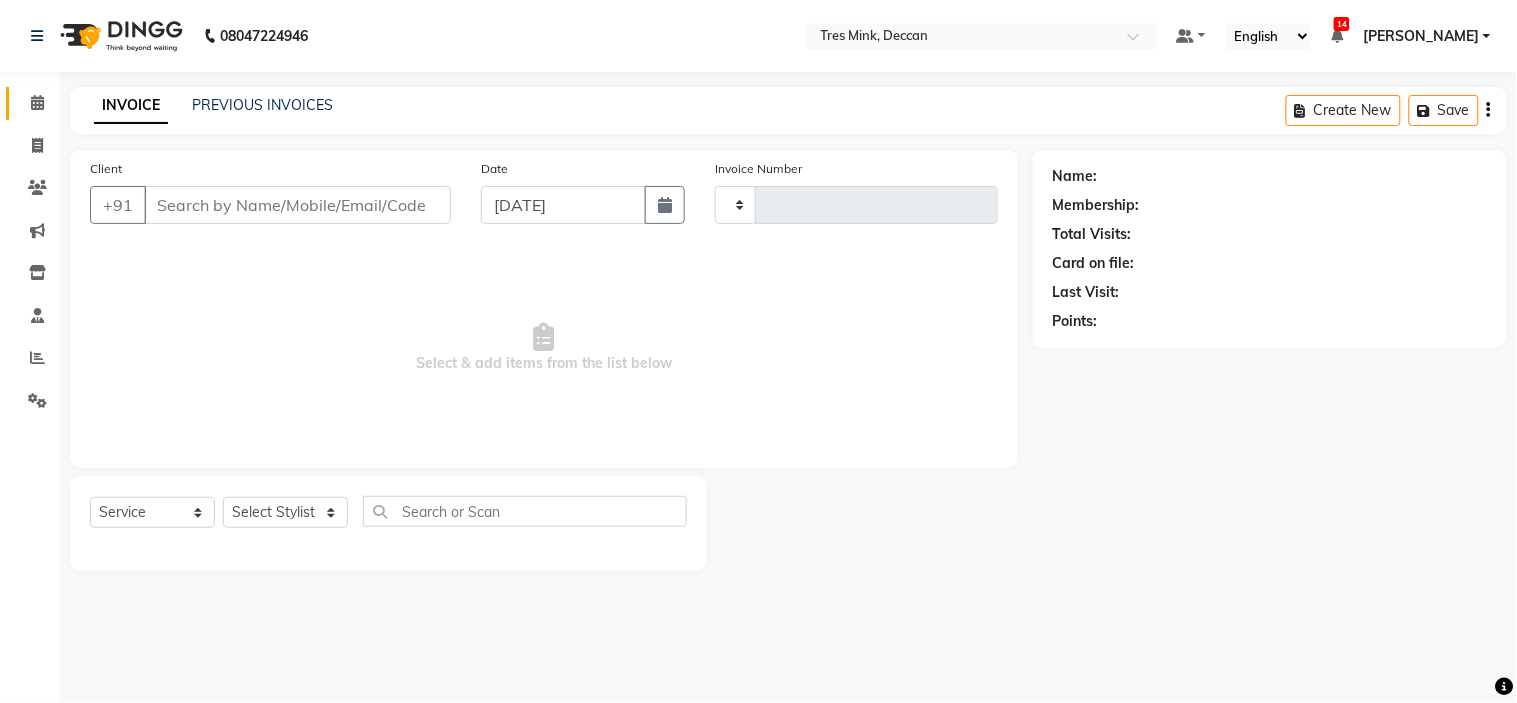 type on "0653" 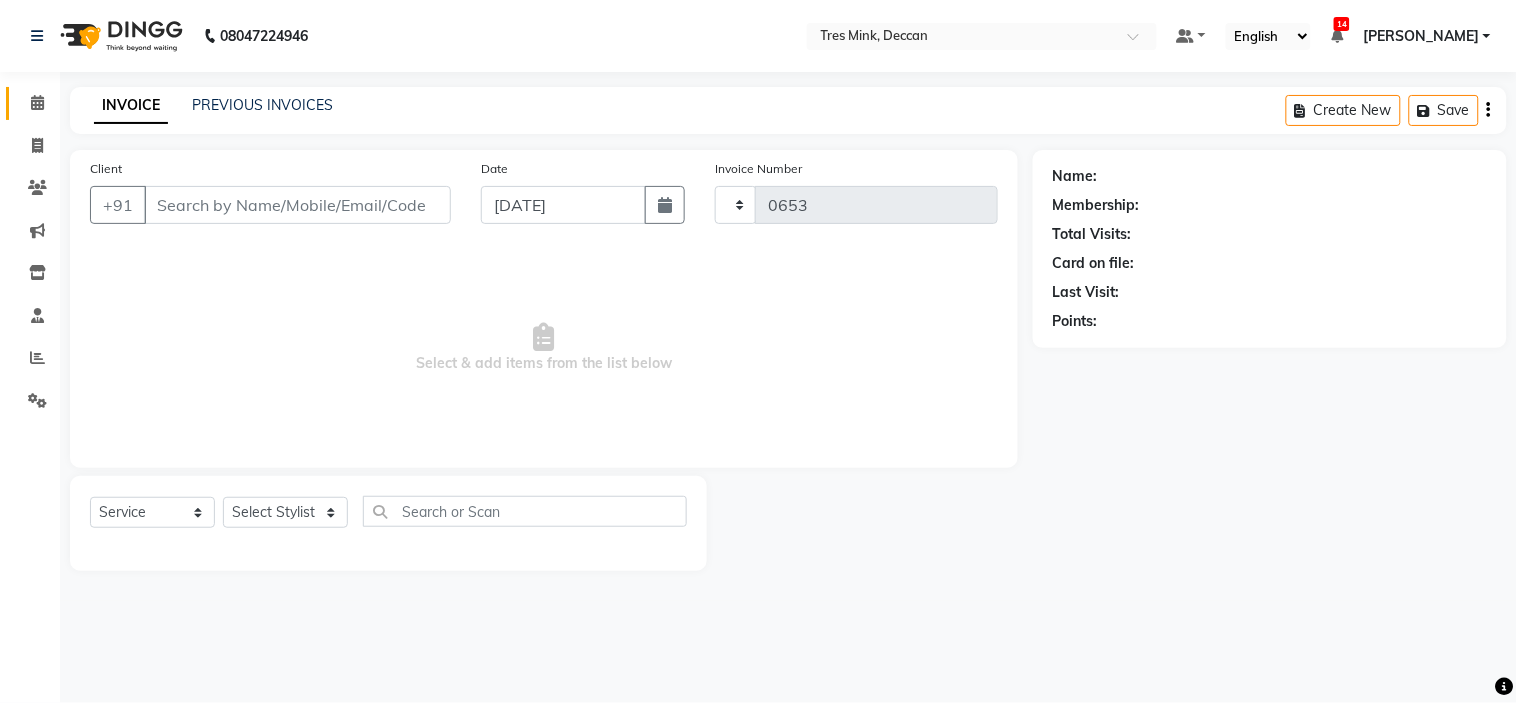 select on "8055" 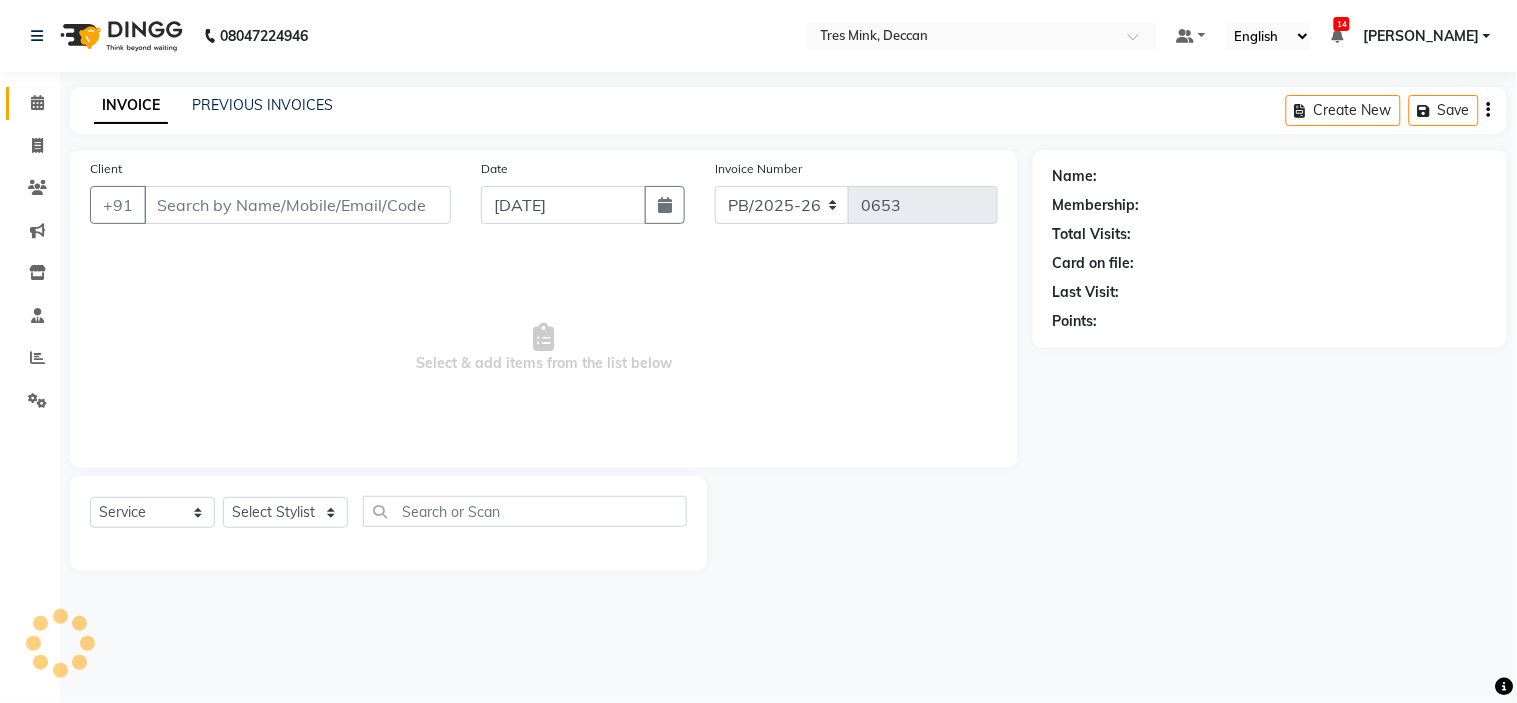 type on "8149117761" 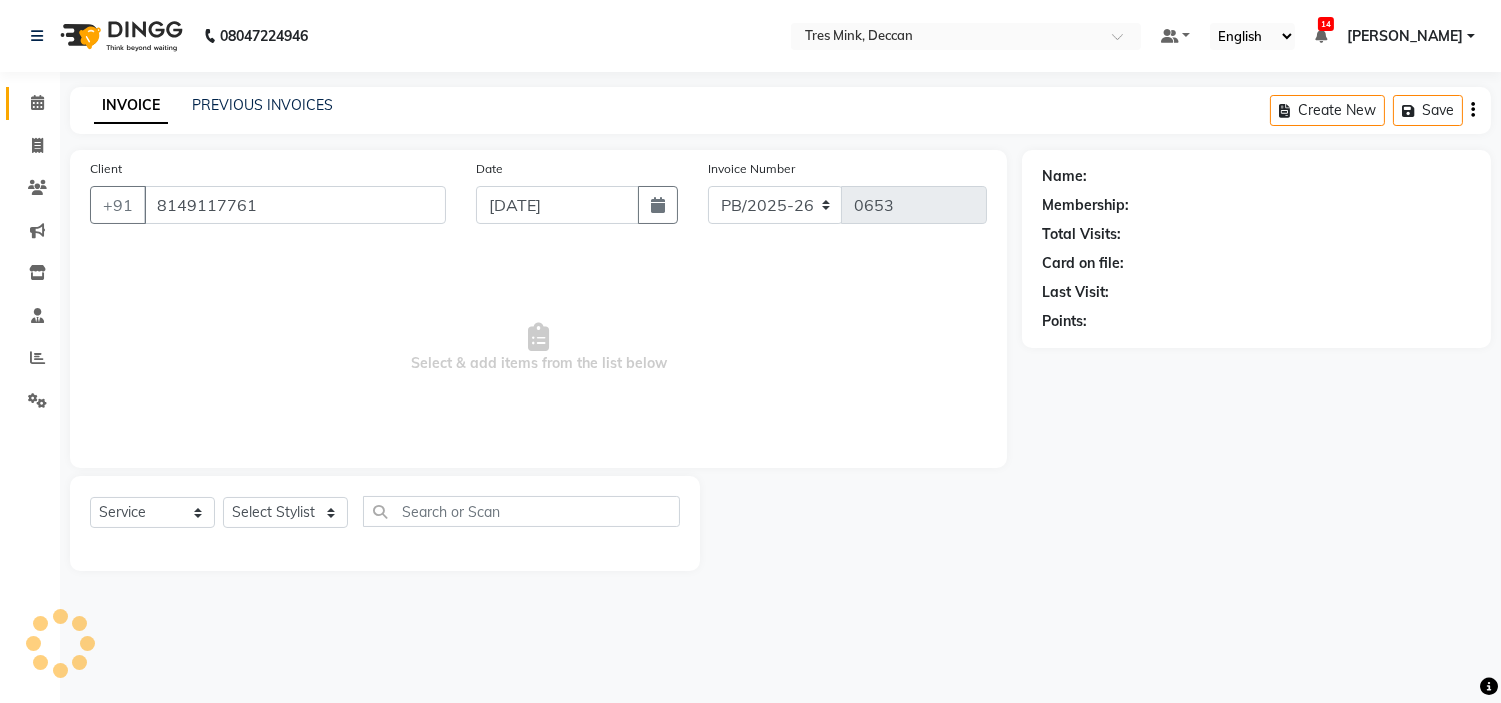 select on "59499" 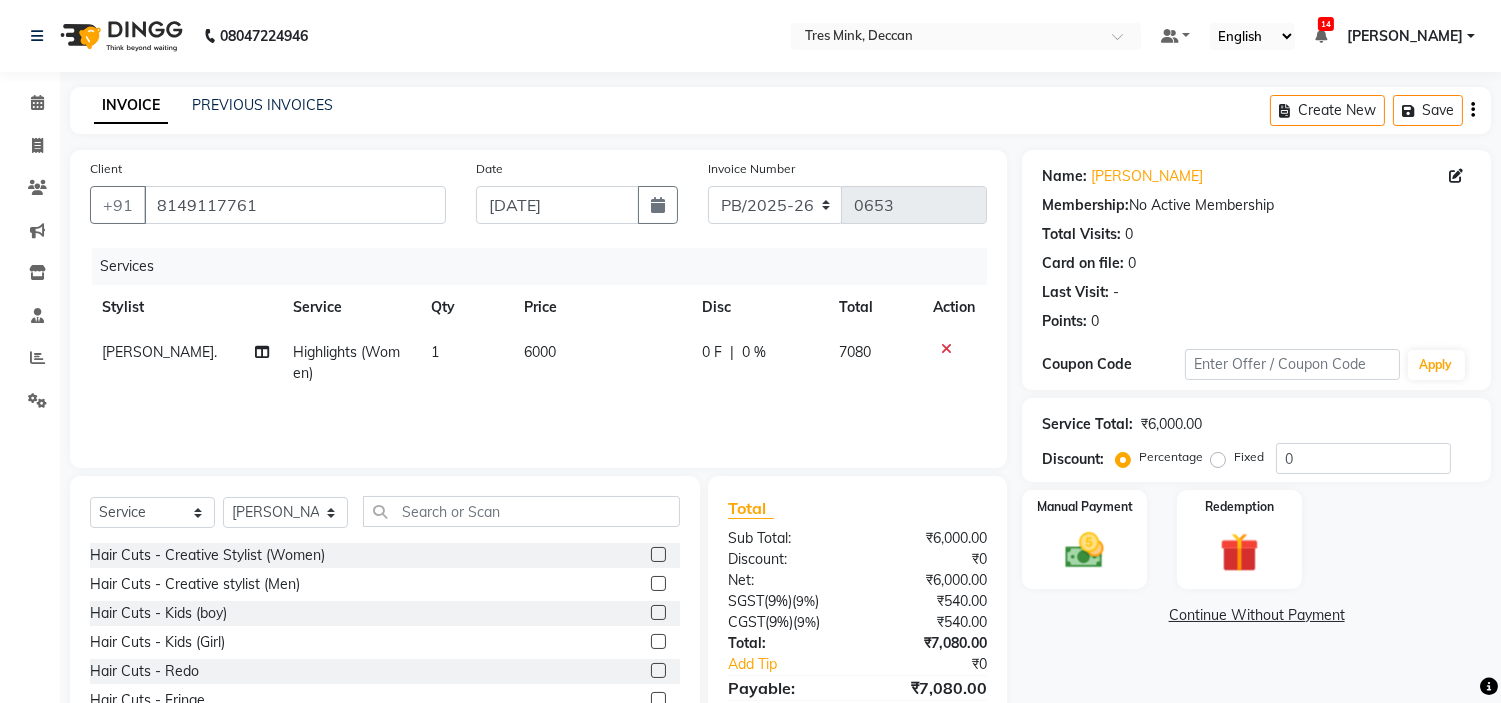 click on "6000" 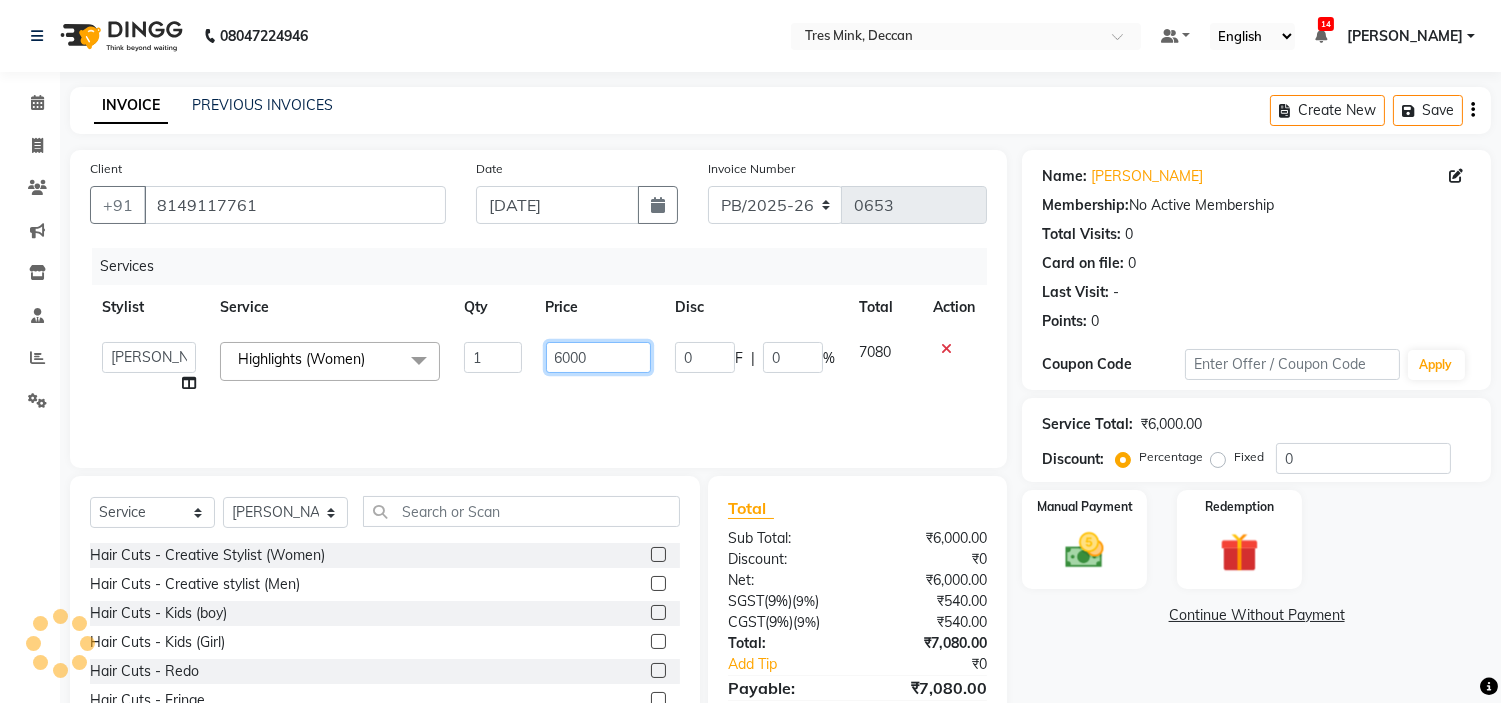 drag, startPoint x: 580, startPoint y: 356, endPoint x: 525, endPoint y: 357, distance: 55.00909 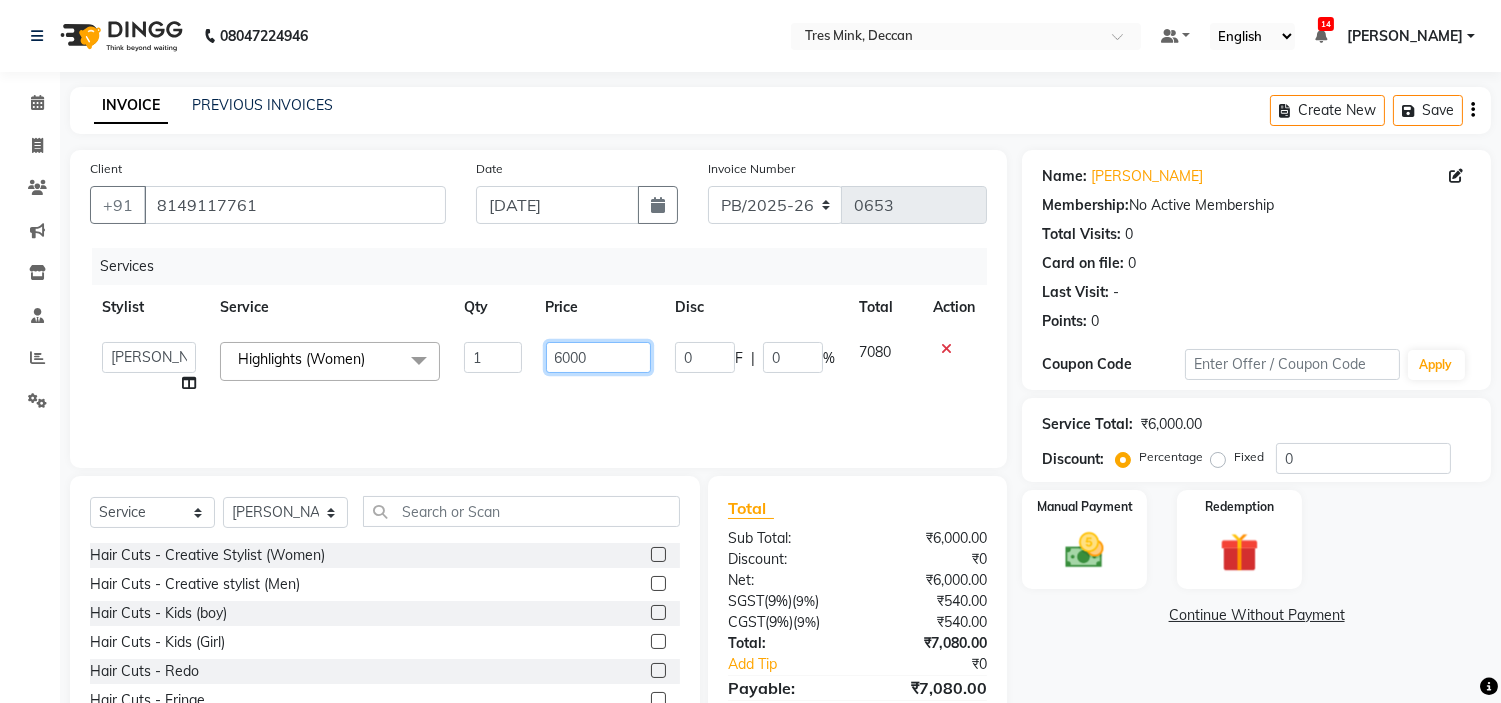 drag, startPoint x: 617, startPoint y: 356, endPoint x: 523, endPoint y: 365, distance: 94.42987 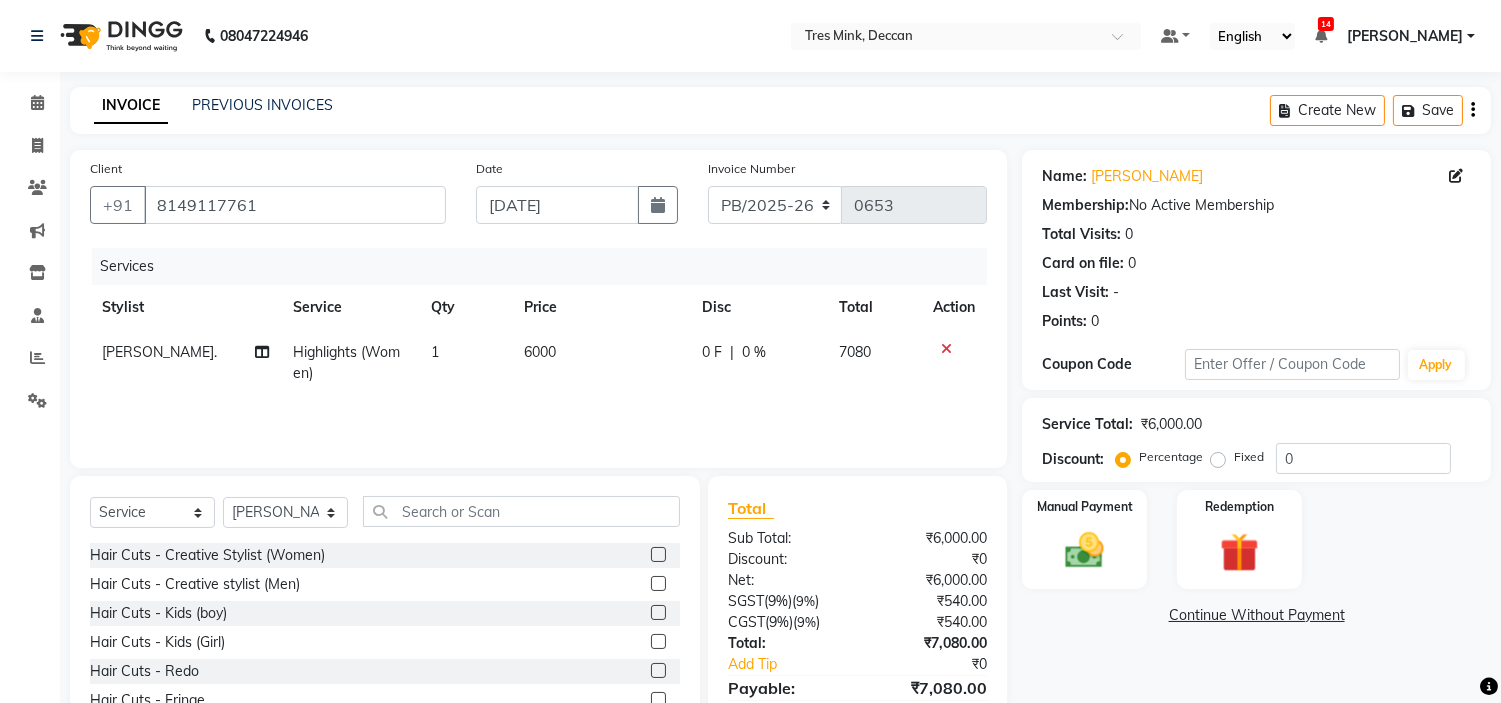 click on "[PERSON_NAME]. Split Commission" 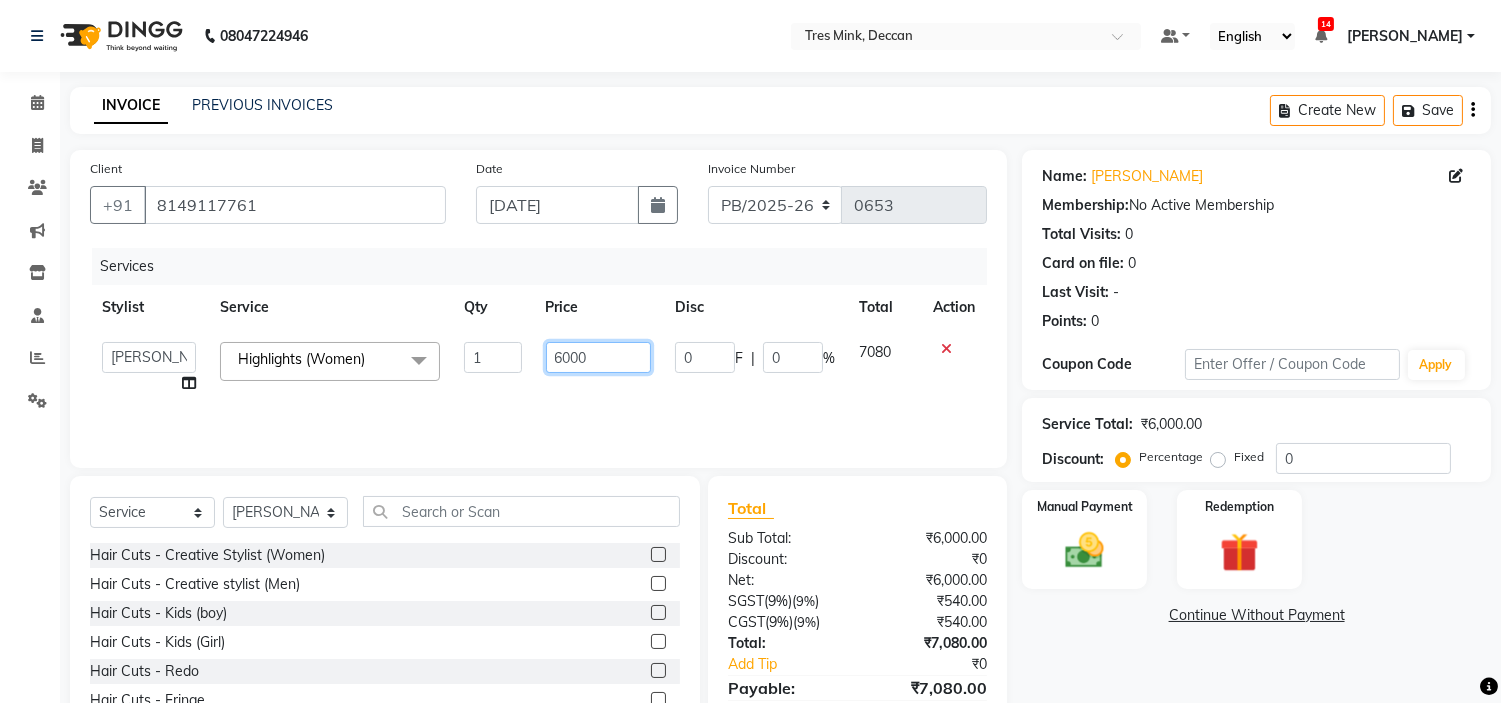 click on "6000" 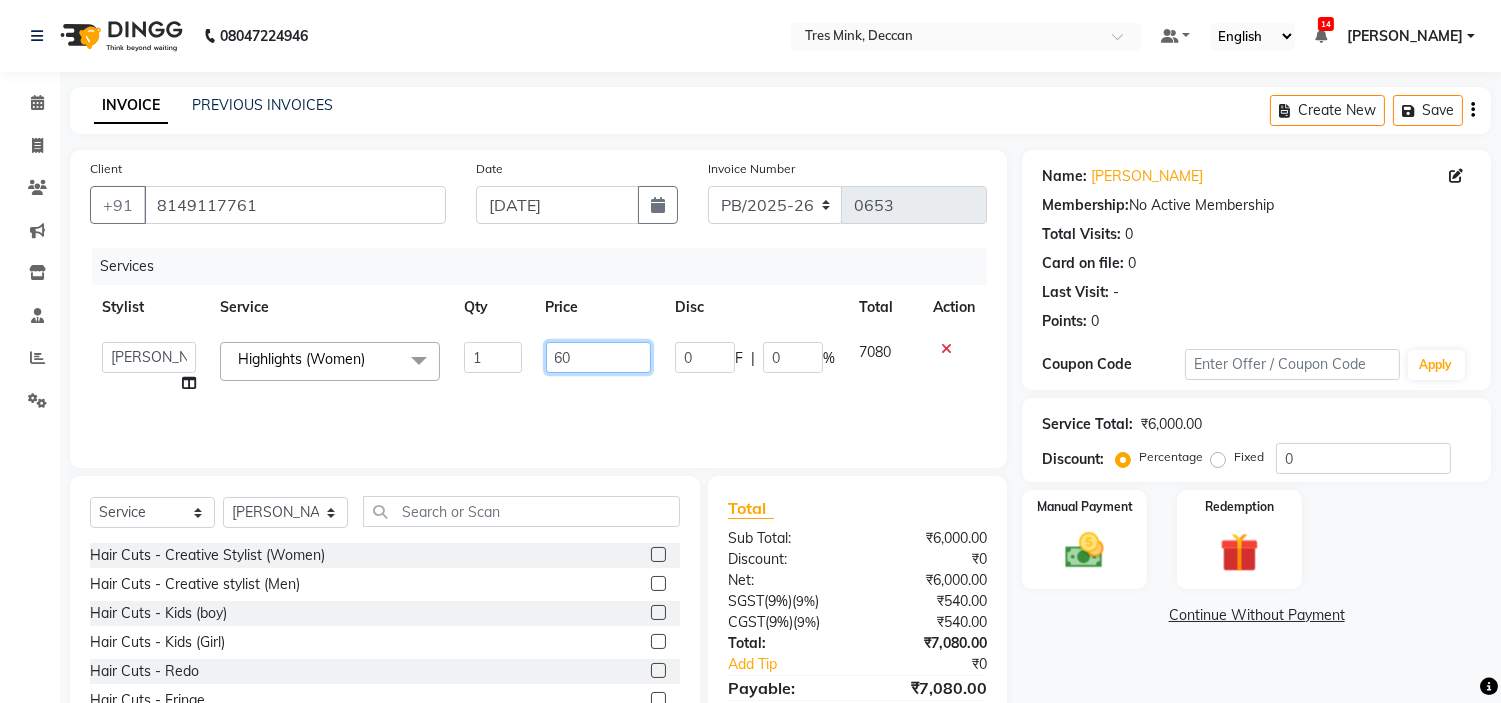 type on "6" 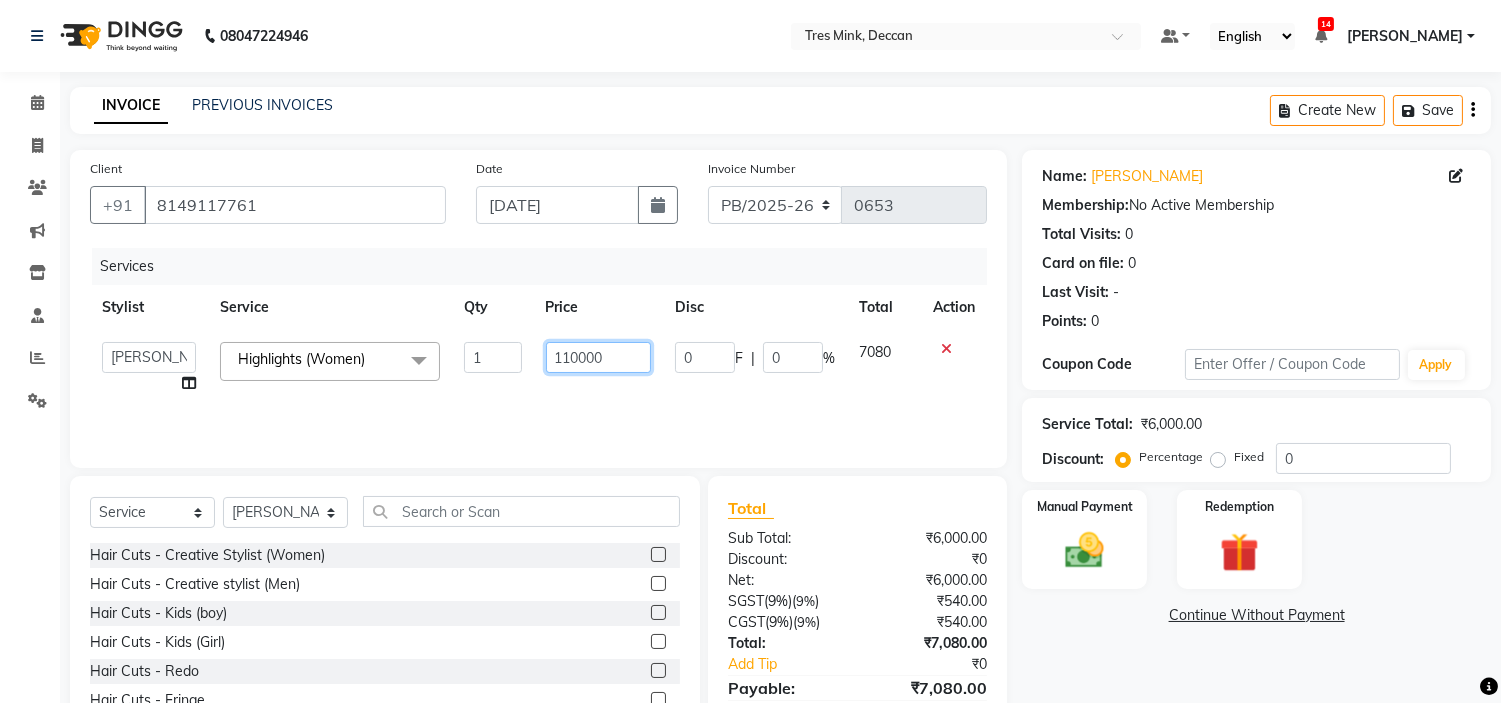 type on "11000" 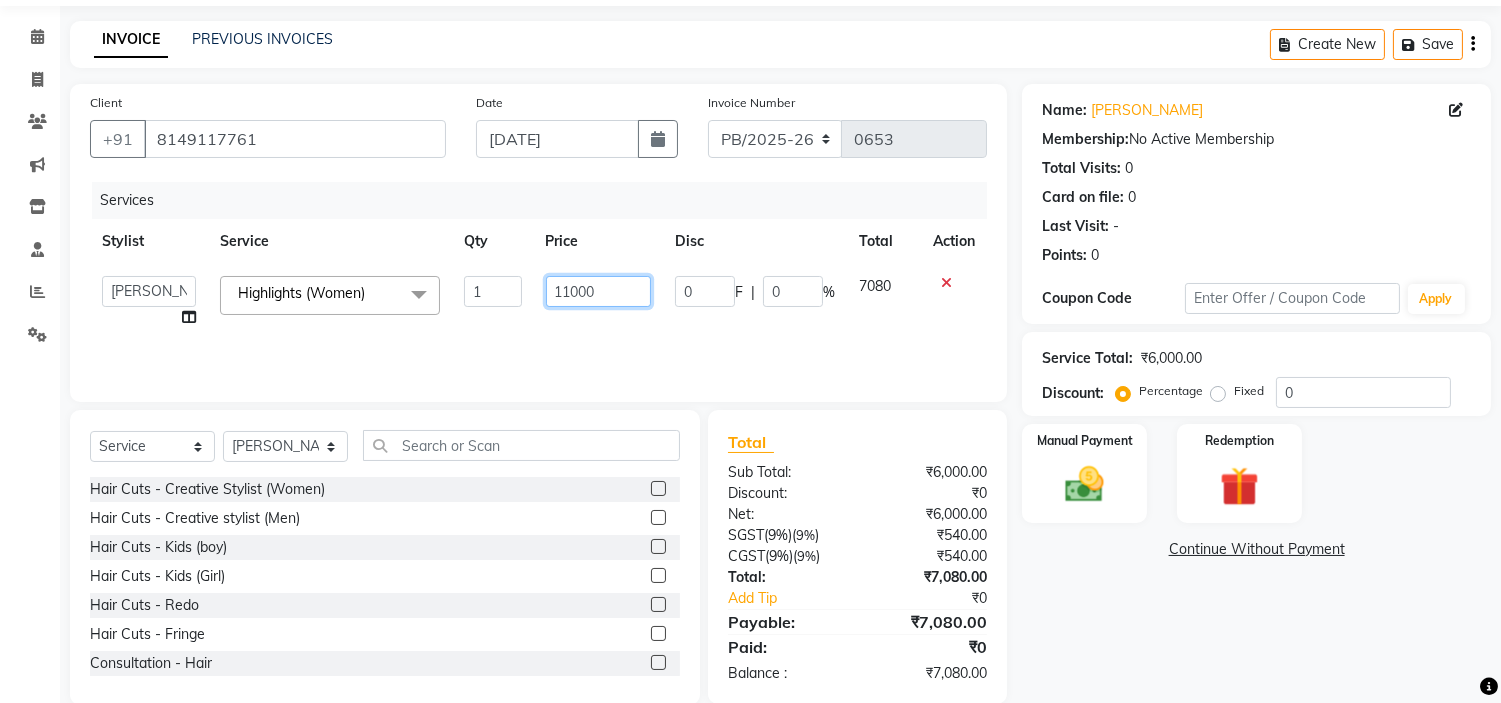 scroll, scrollTop: 97, scrollLeft: 0, axis: vertical 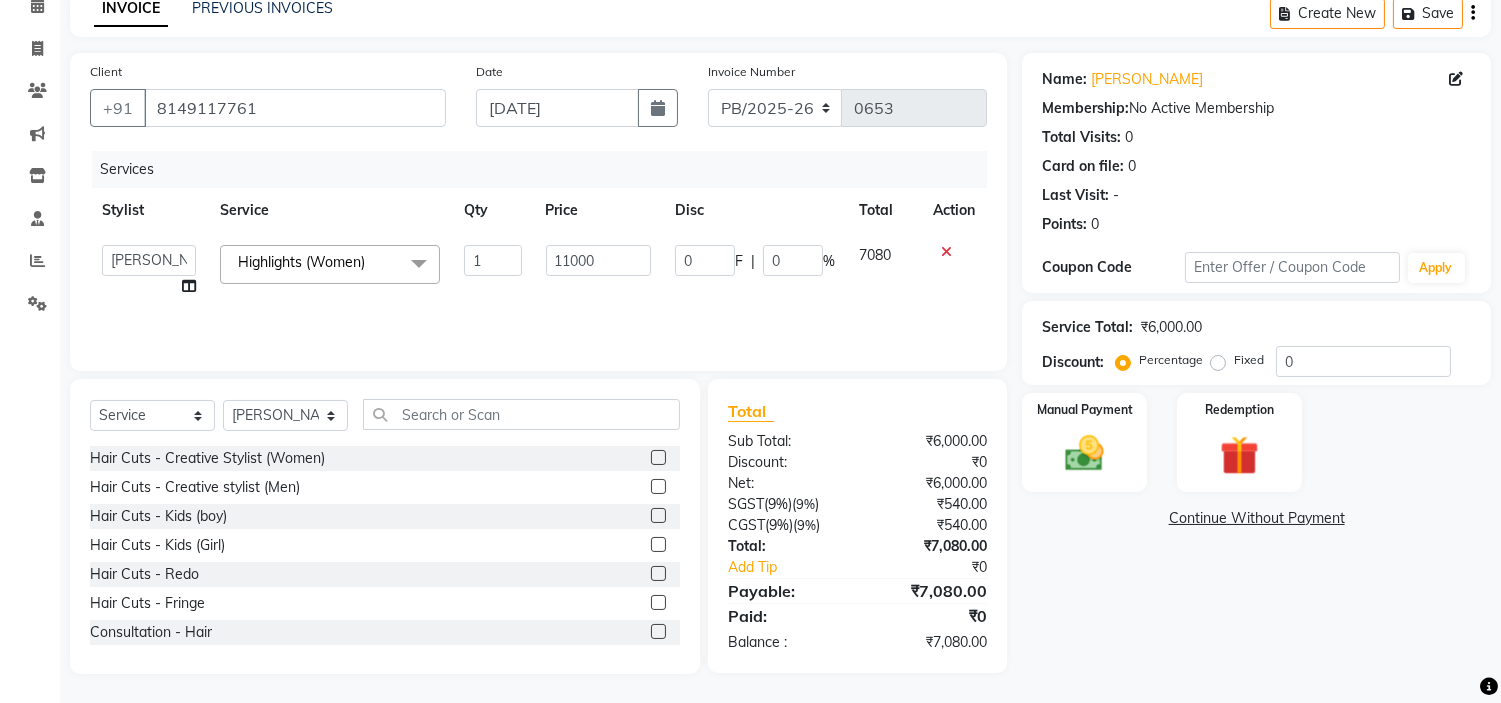 click on "Name: [PERSON_NAME] Membership:  No Active Membership  Total Visits:  0 Card on file:  0 Last Visit:   - Points:   0  Coupon Code Apply Service Total:  ₹6,000.00  Discount:  Percentage   Fixed  0 Manual Payment Redemption  Continue Without Payment" 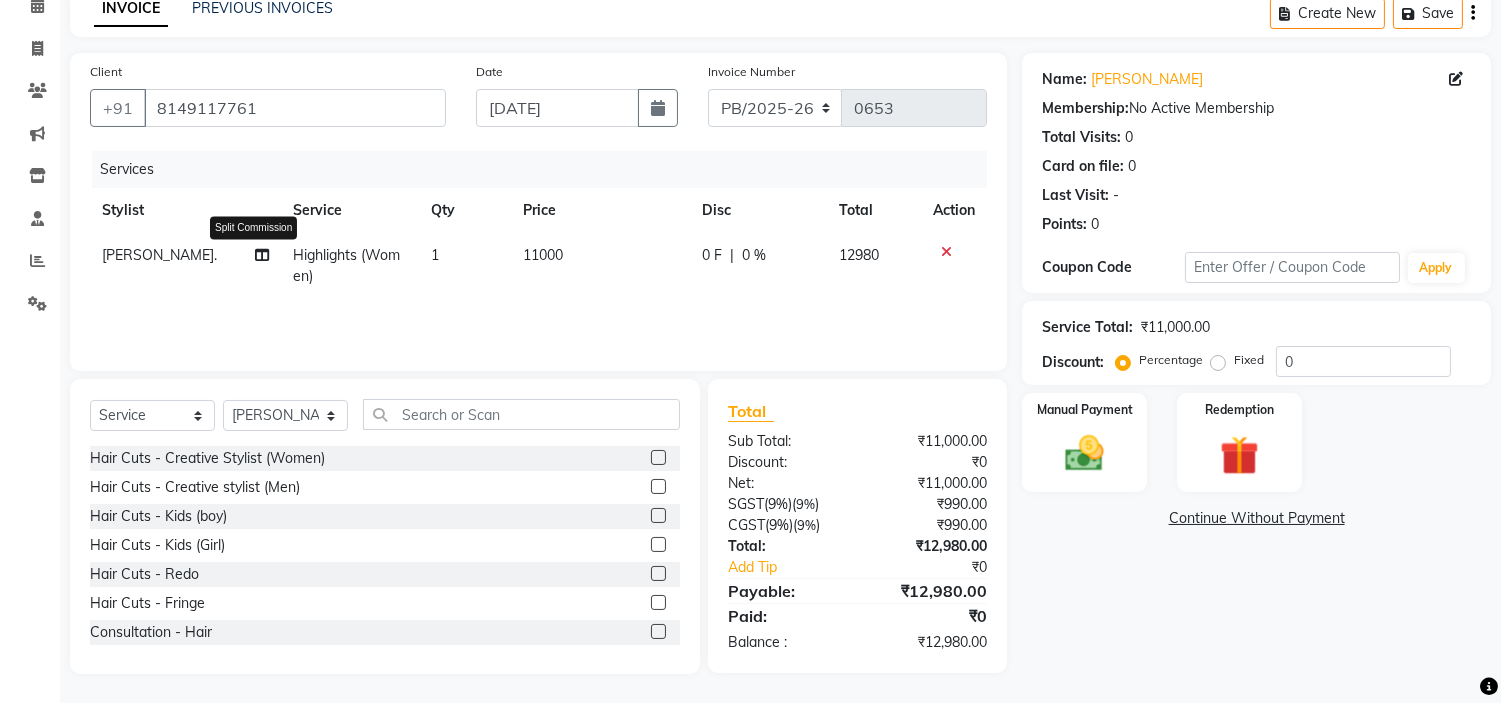 click 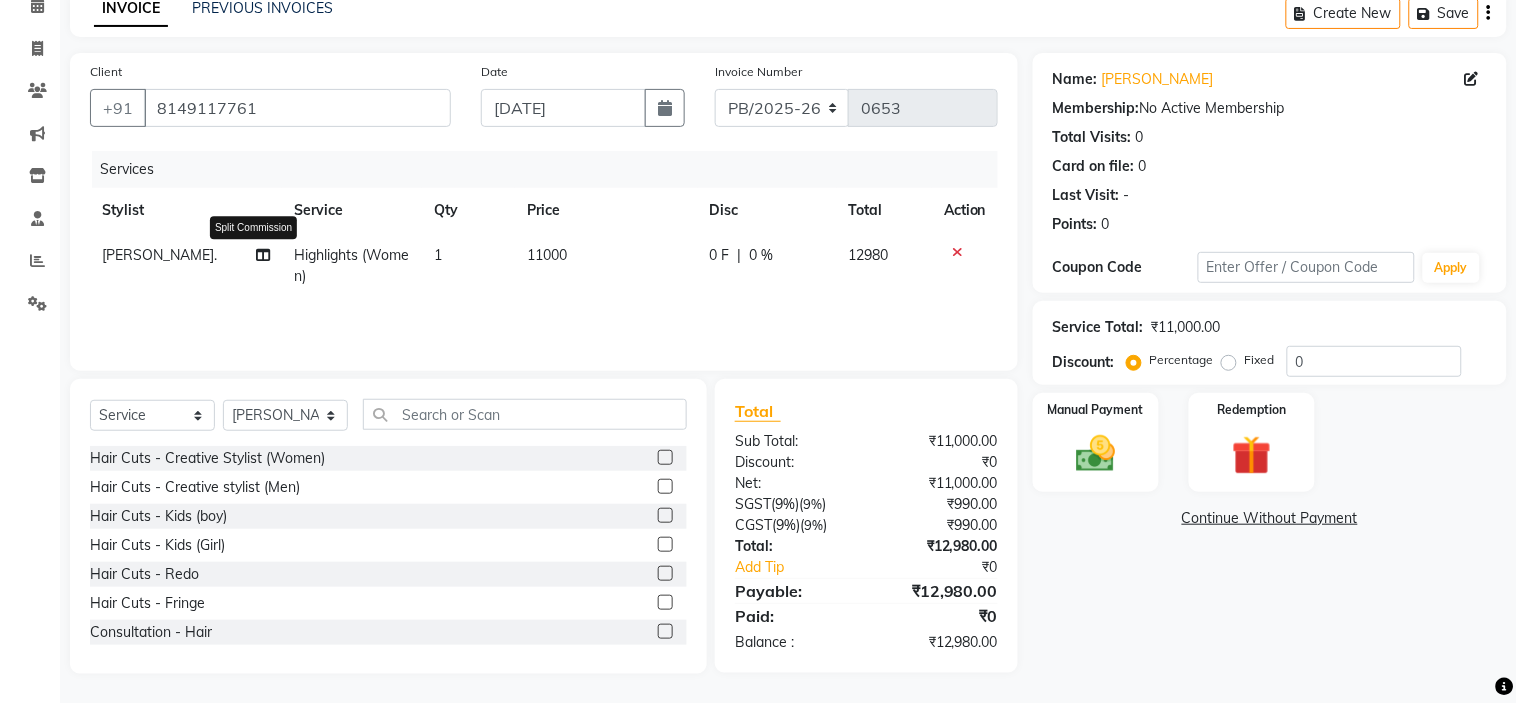 select on "59499" 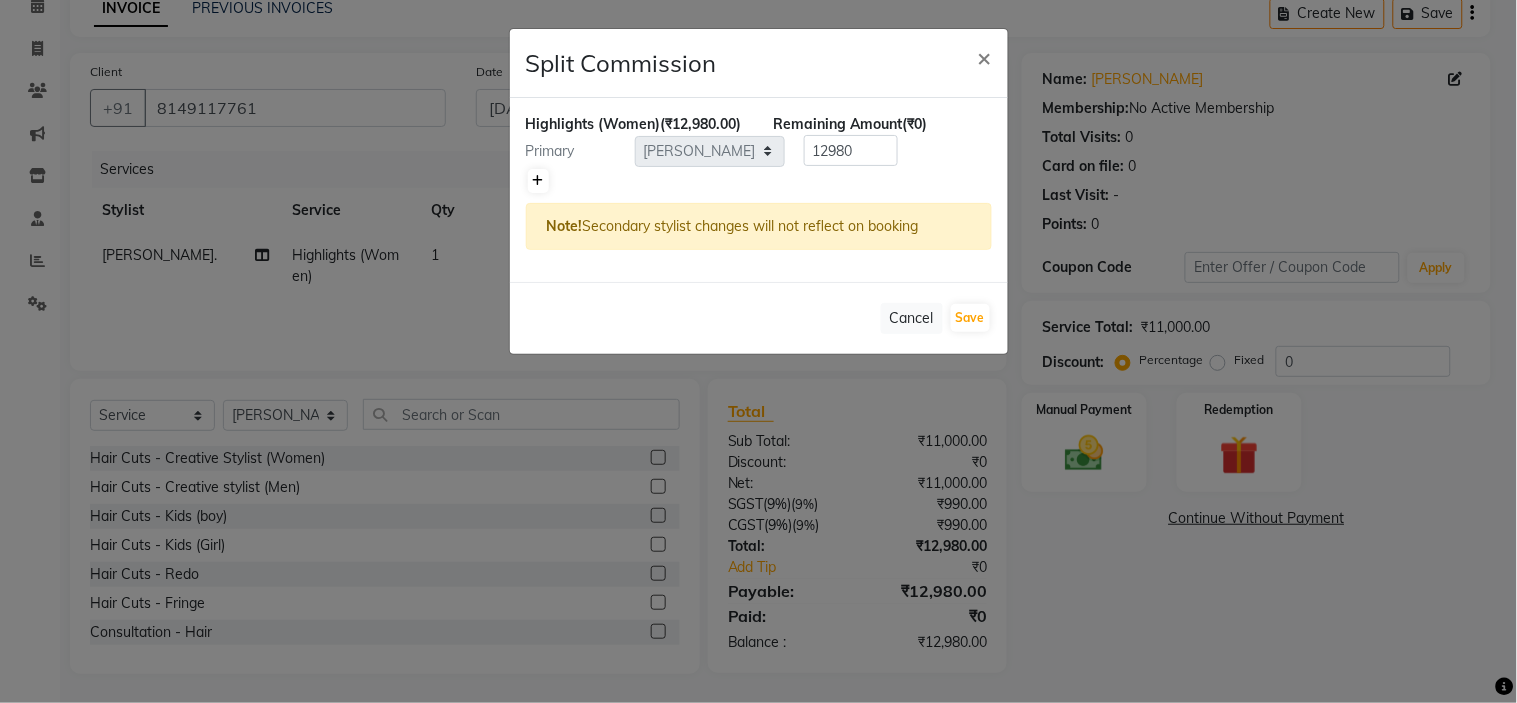 click 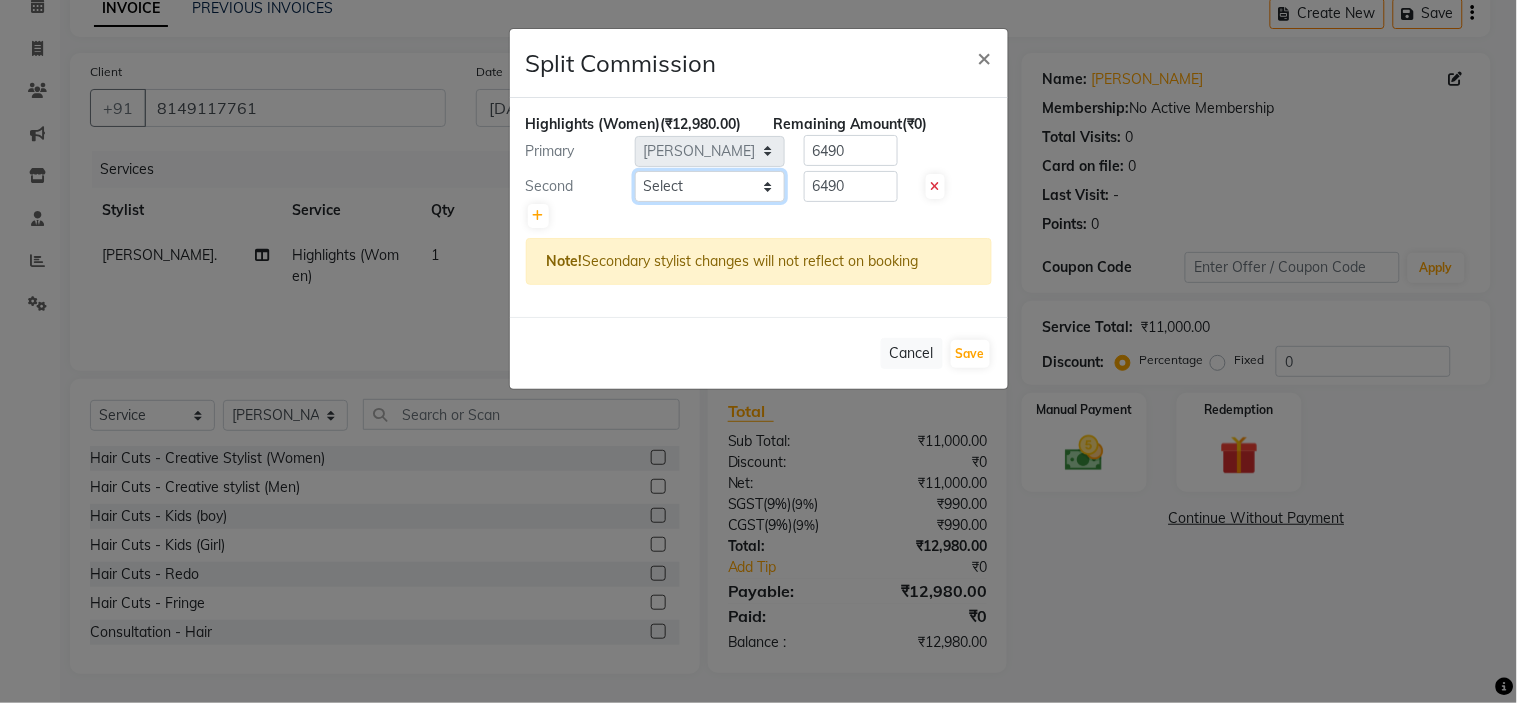 click on "Select  [PERSON_NAME].   [PERSON_NAME].   [PERSON_NAME].   Manager   [PERSON_NAME].   [PERSON_NAME].   [GEOGRAPHIC_DATA].   Revati [PERSON_NAME] [PERSON_NAME].   [PERSON_NAME]." 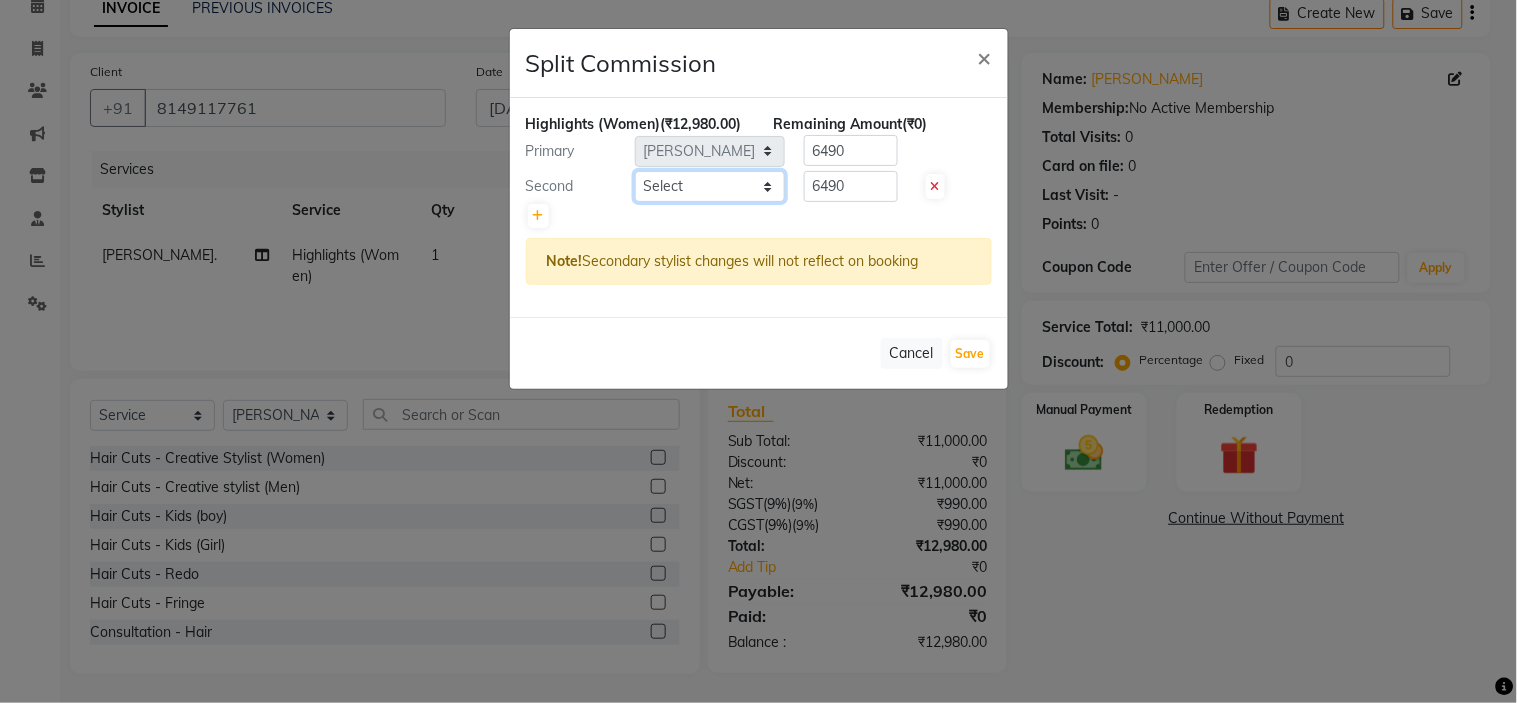 select on "59496" 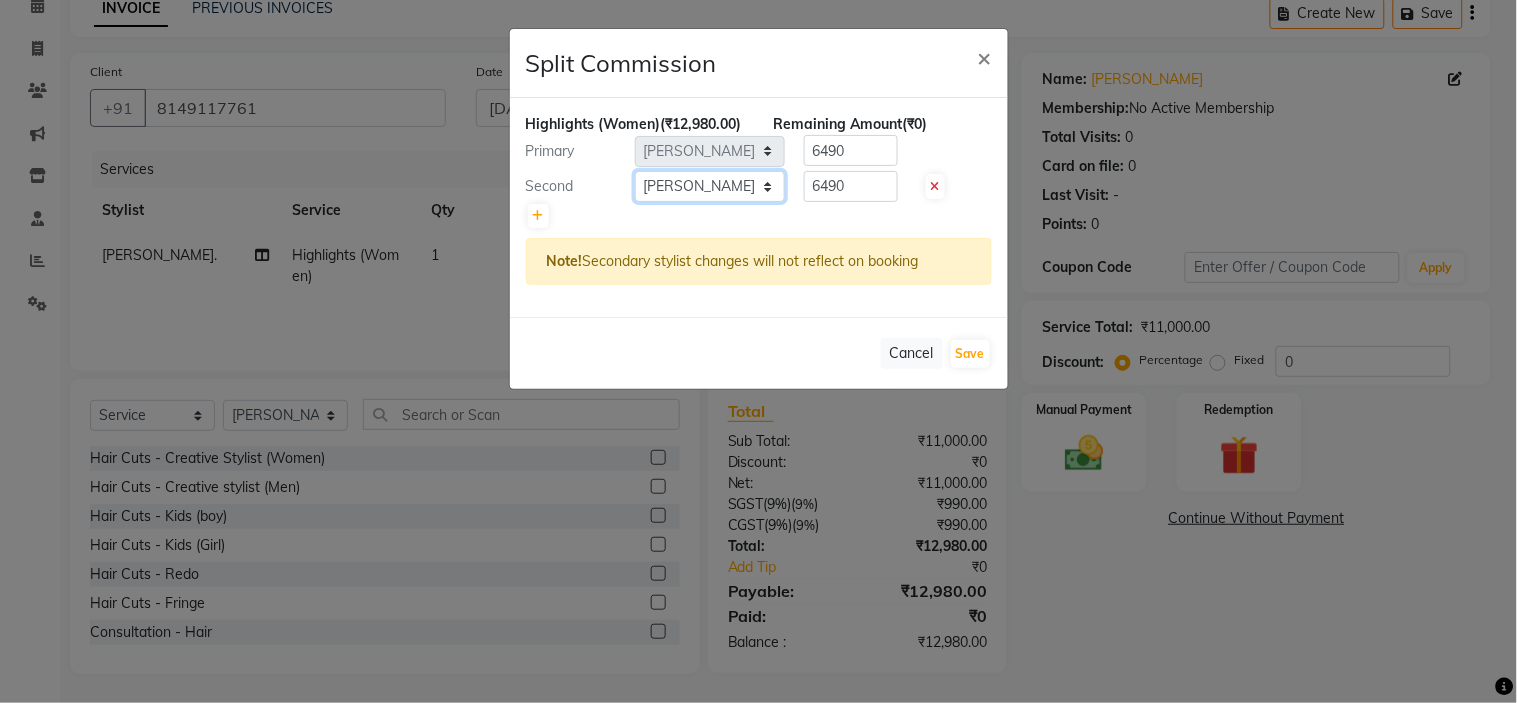 click on "Select  [PERSON_NAME].   [PERSON_NAME].   [PERSON_NAME].   Manager   [PERSON_NAME].   [PERSON_NAME].   [GEOGRAPHIC_DATA].   Revati [PERSON_NAME] [PERSON_NAME].   [PERSON_NAME]." 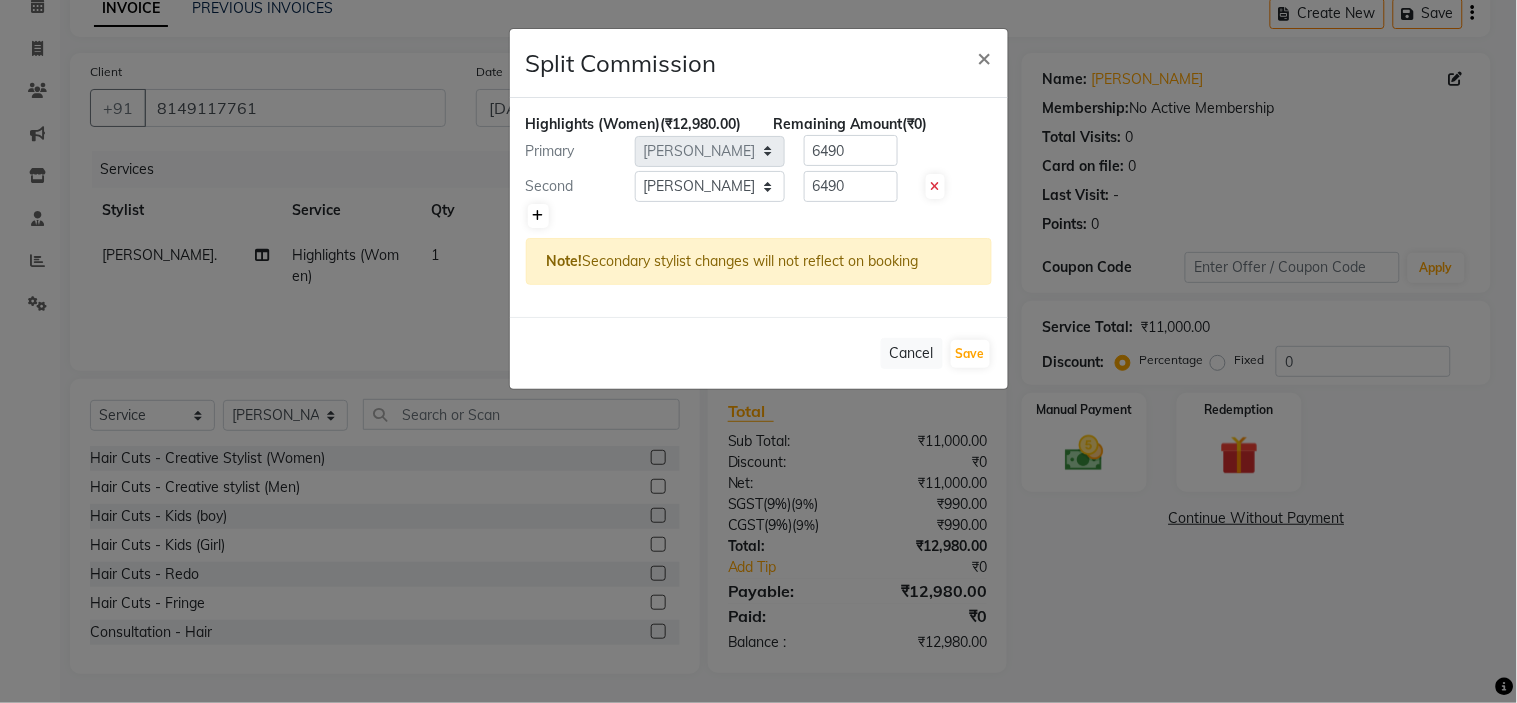 click 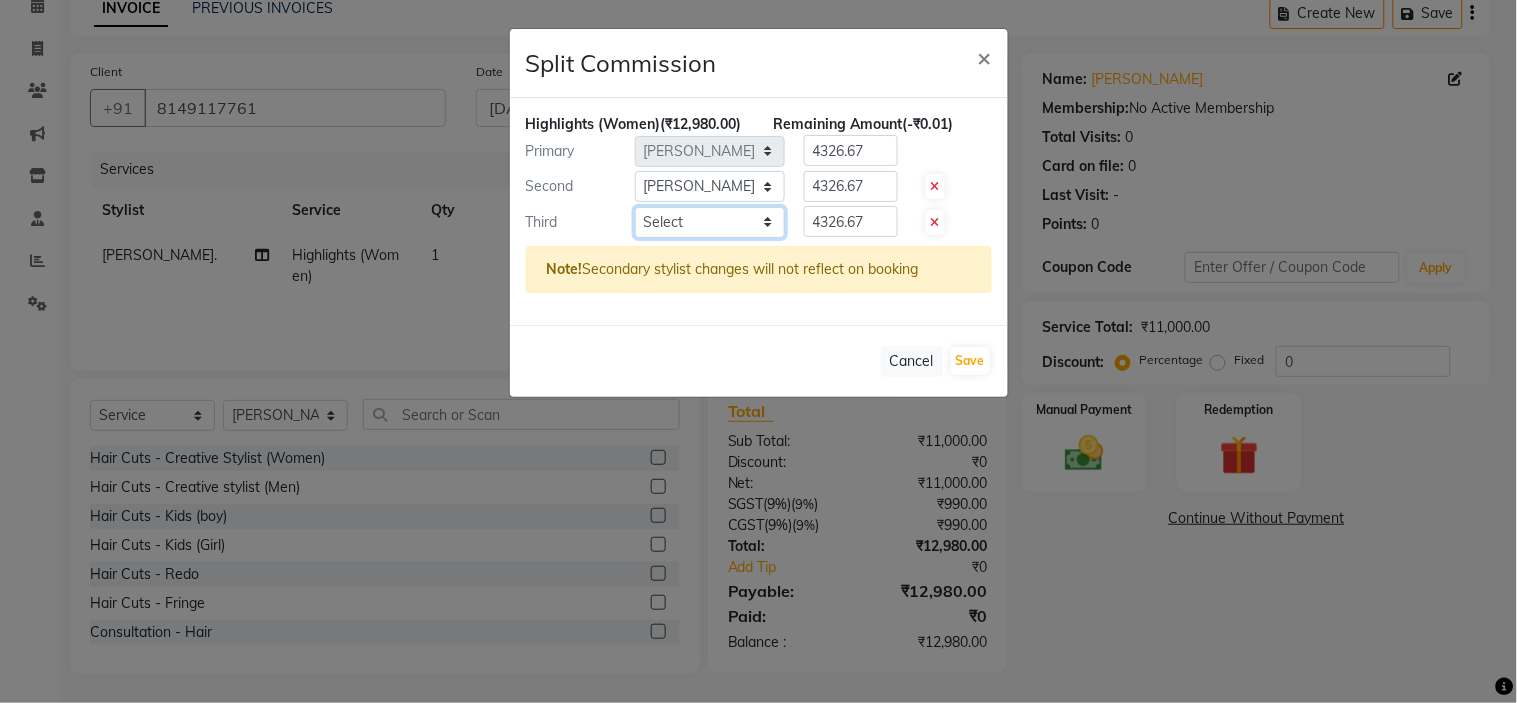 click on "Select  [PERSON_NAME].   [PERSON_NAME].   [PERSON_NAME].   Manager   [PERSON_NAME].   [PERSON_NAME].   [GEOGRAPHIC_DATA].   Revati [PERSON_NAME] [PERSON_NAME].   [PERSON_NAME]." 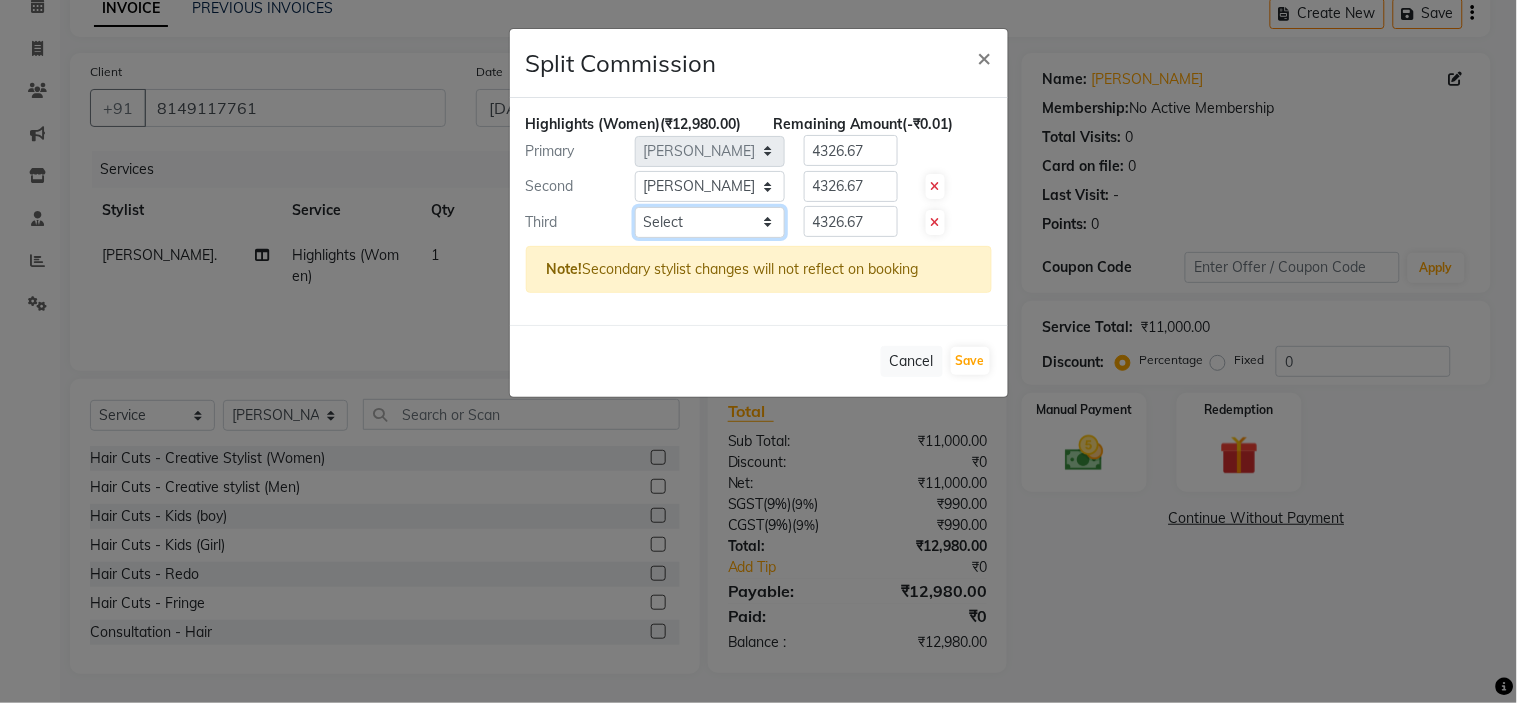select on "59501" 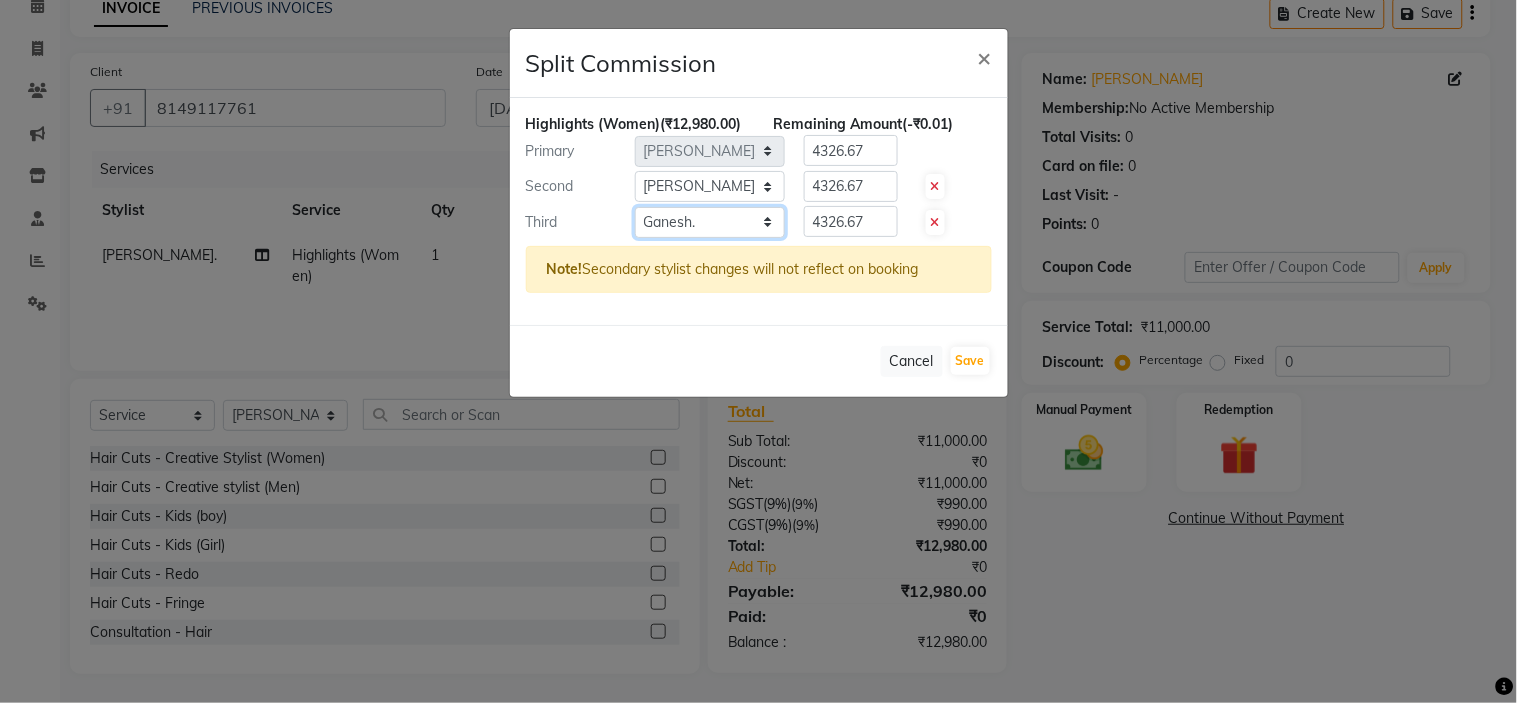 click on "Select  [PERSON_NAME].   [PERSON_NAME].   [PERSON_NAME].   Manager   [PERSON_NAME].   [PERSON_NAME].   [GEOGRAPHIC_DATA].   Revati [PERSON_NAME] [PERSON_NAME].   [PERSON_NAME]." 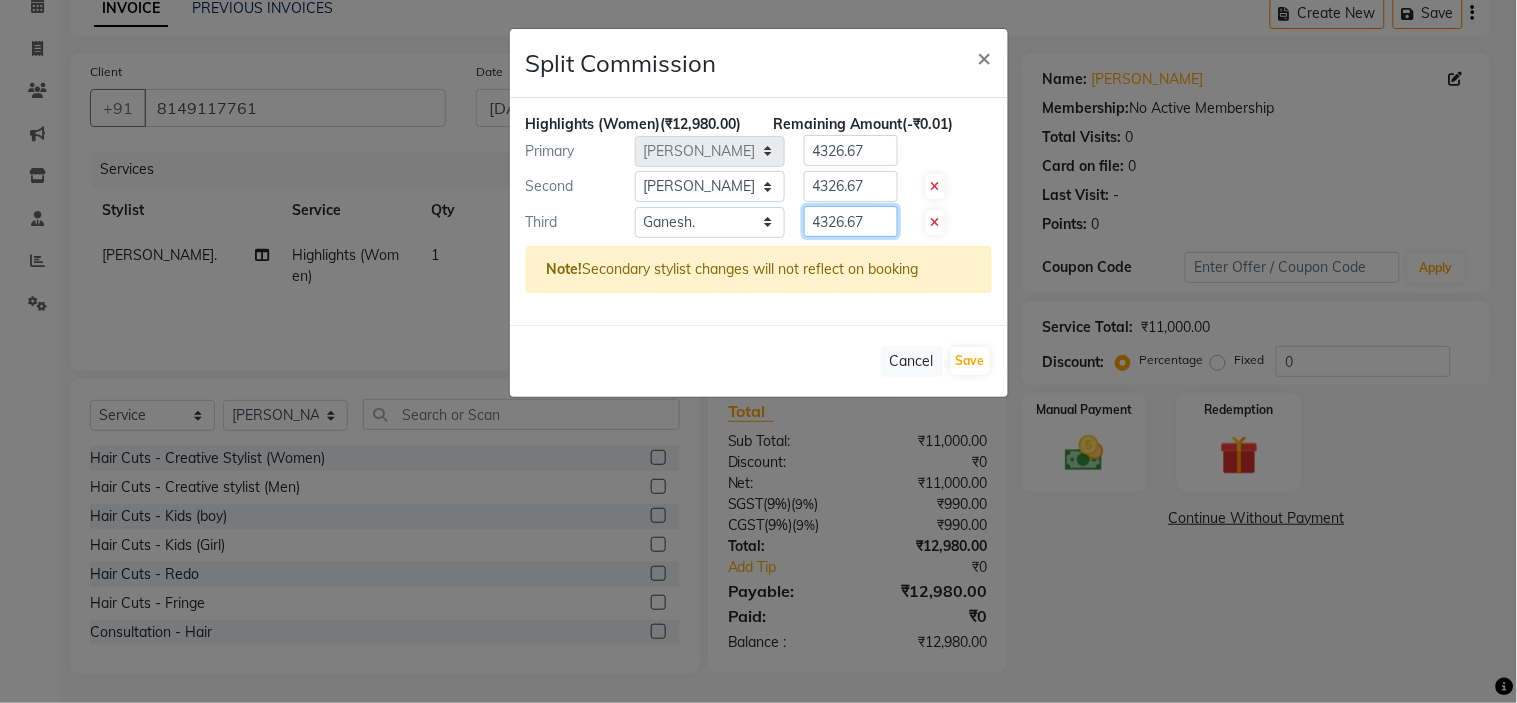 click on "4326.67" 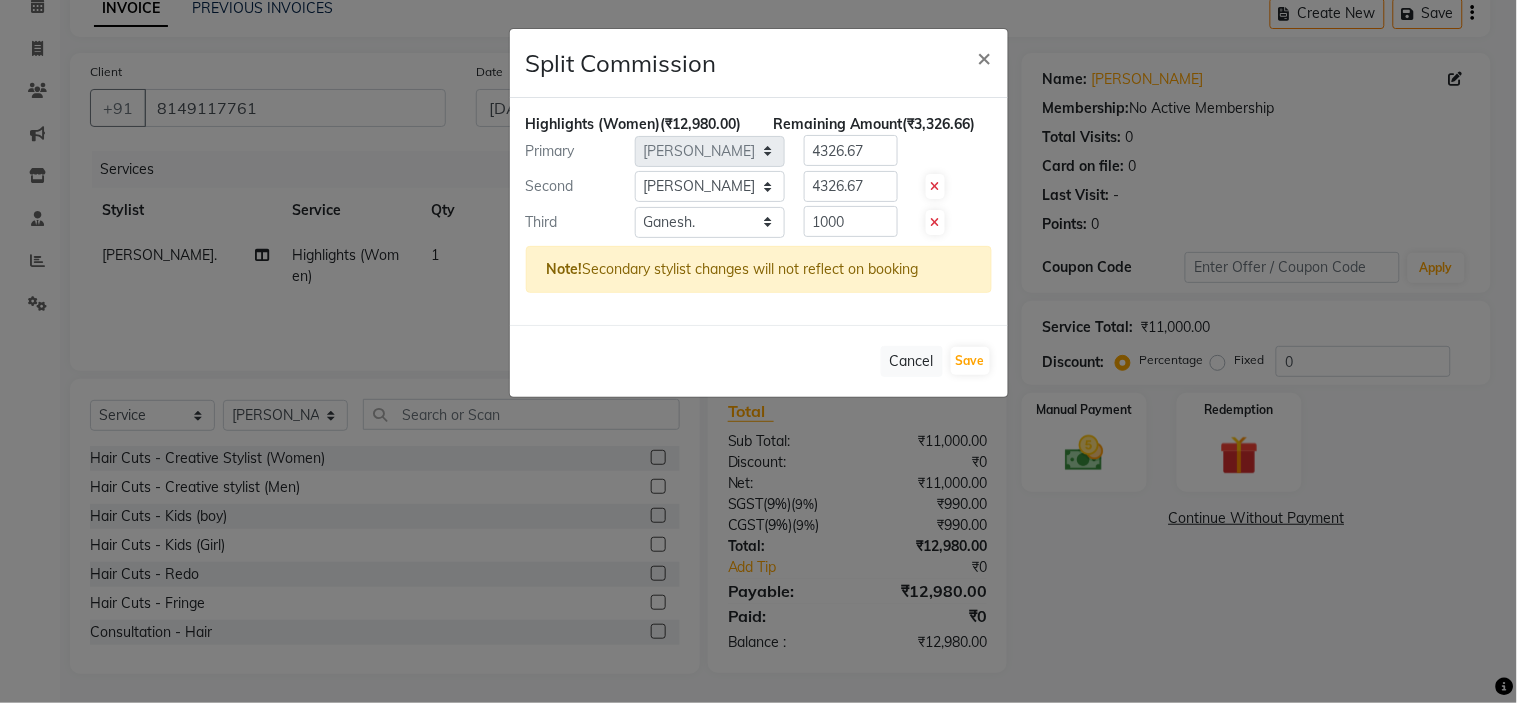 click on "Cancel   Save" 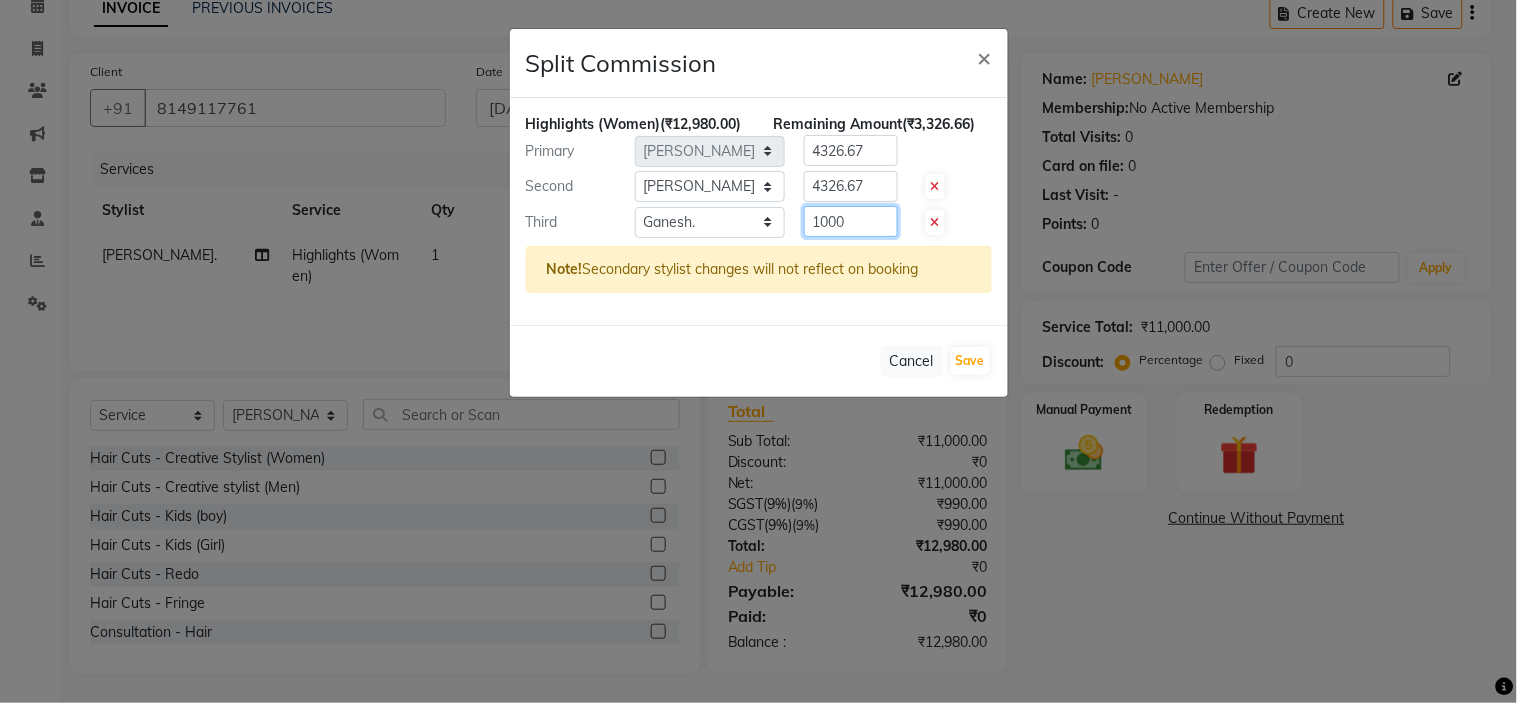 drag, startPoint x: 868, startPoint y: 241, endPoint x: 791, endPoint y: 261, distance: 79.555016 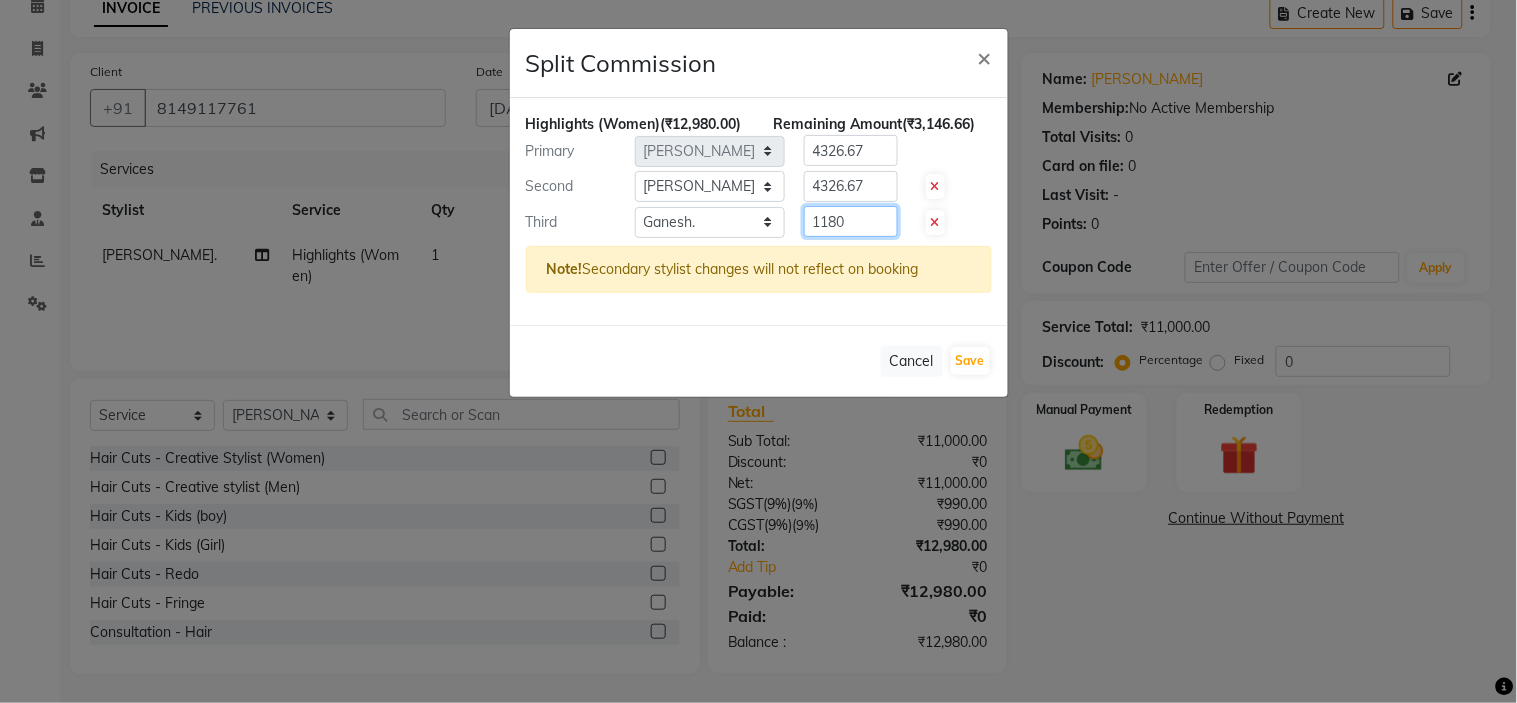 type on "1180" 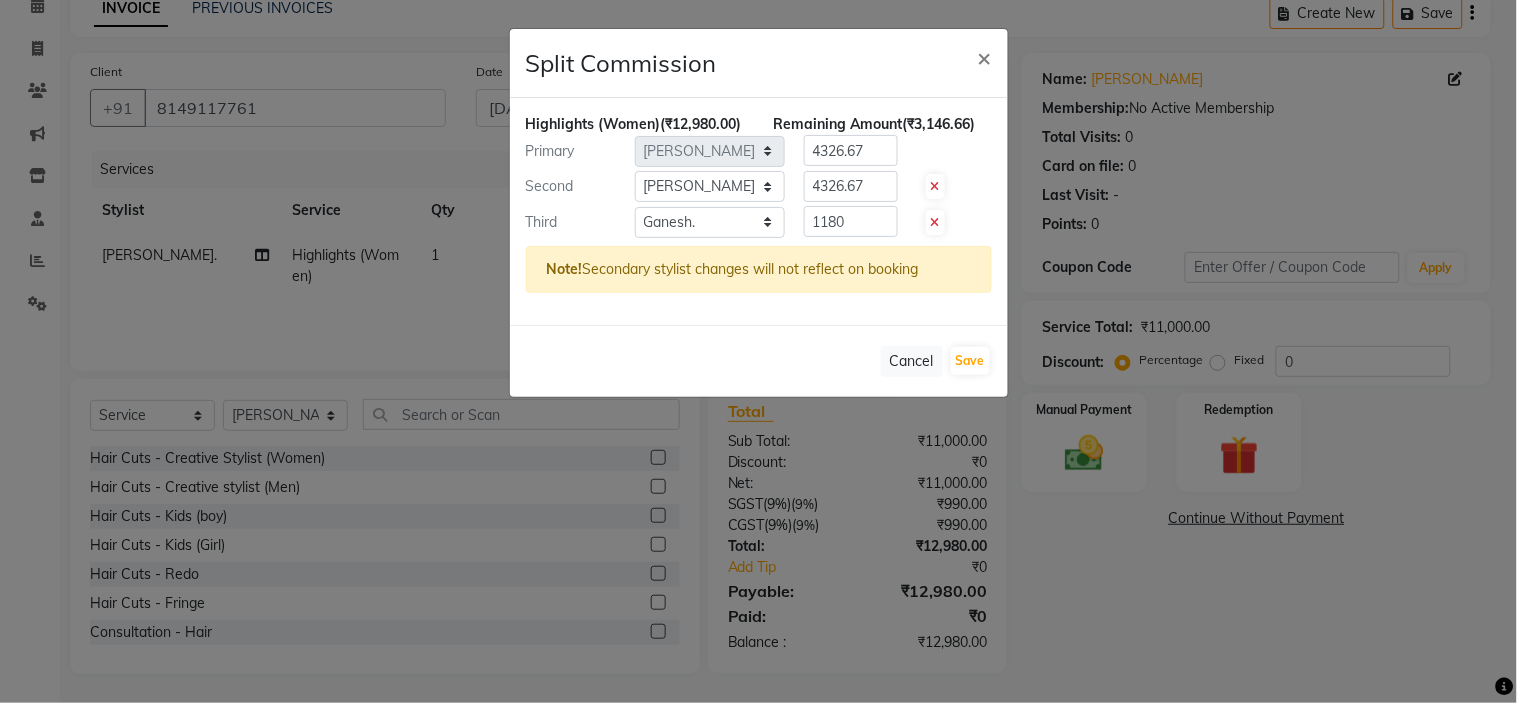 click on "Primary Select  [PERSON_NAME].   [PERSON_NAME].   [PERSON_NAME].   Manager   [PERSON_NAME].   [PERSON_NAME].   [GEOGRAPHIC_DATA].   Revati [PERSON_NAME] [PERSON_NAME].   [PERSON_NAME].  4326.67" 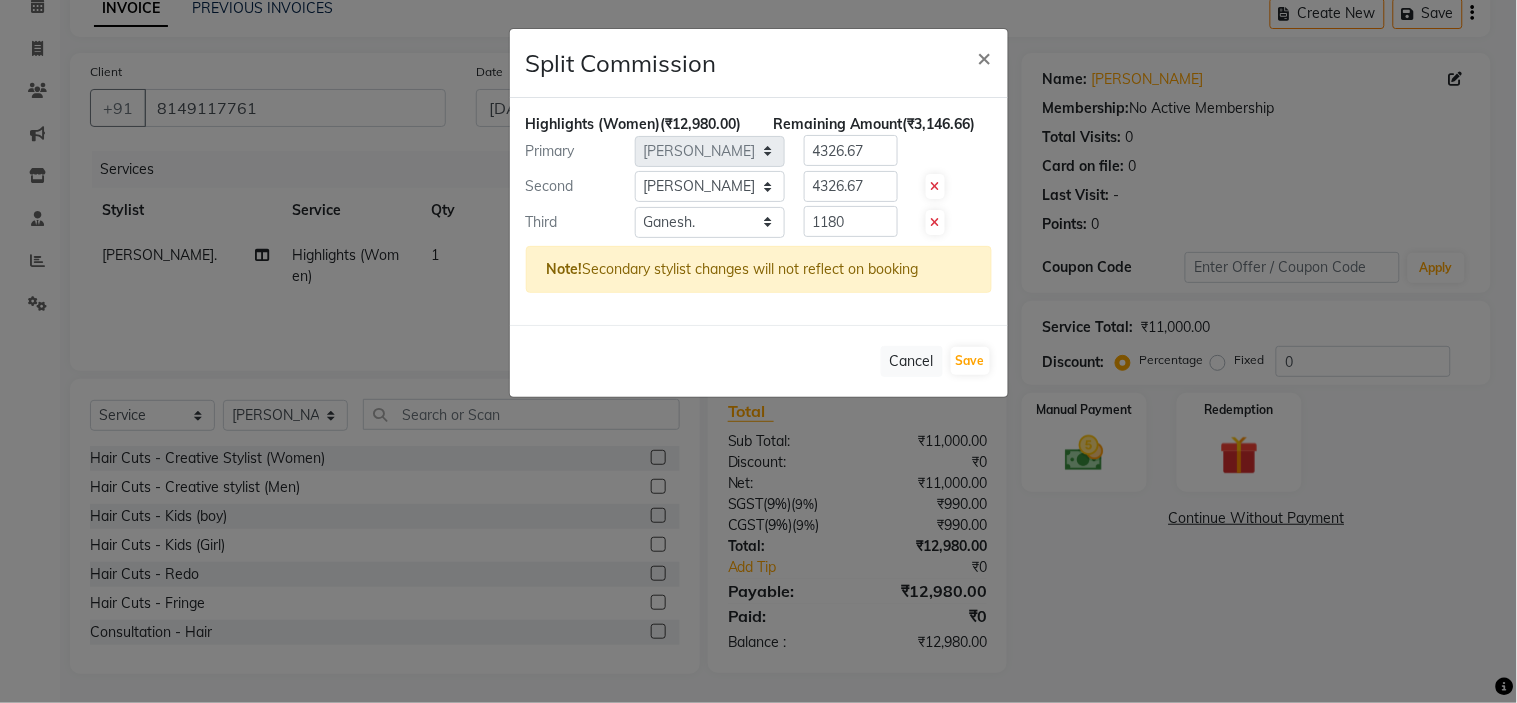 click 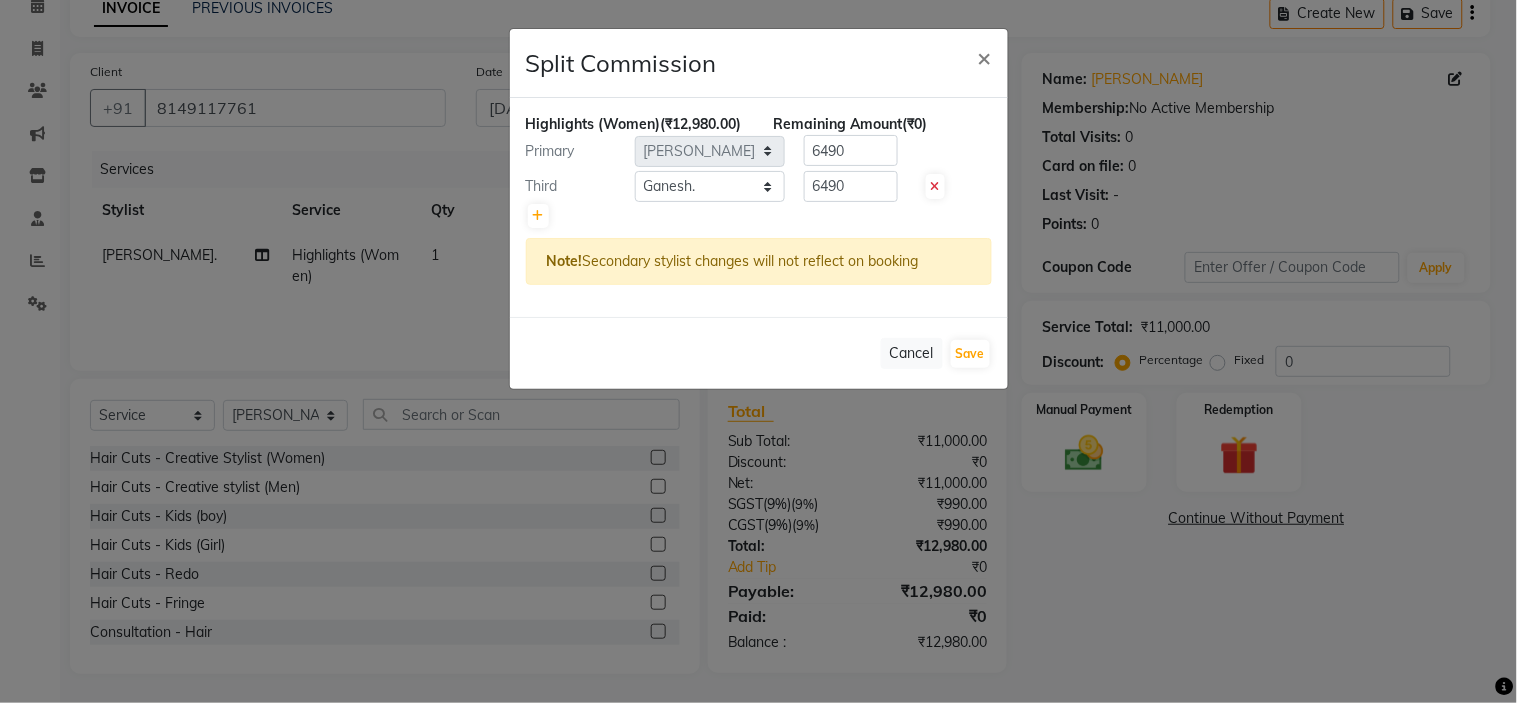 click 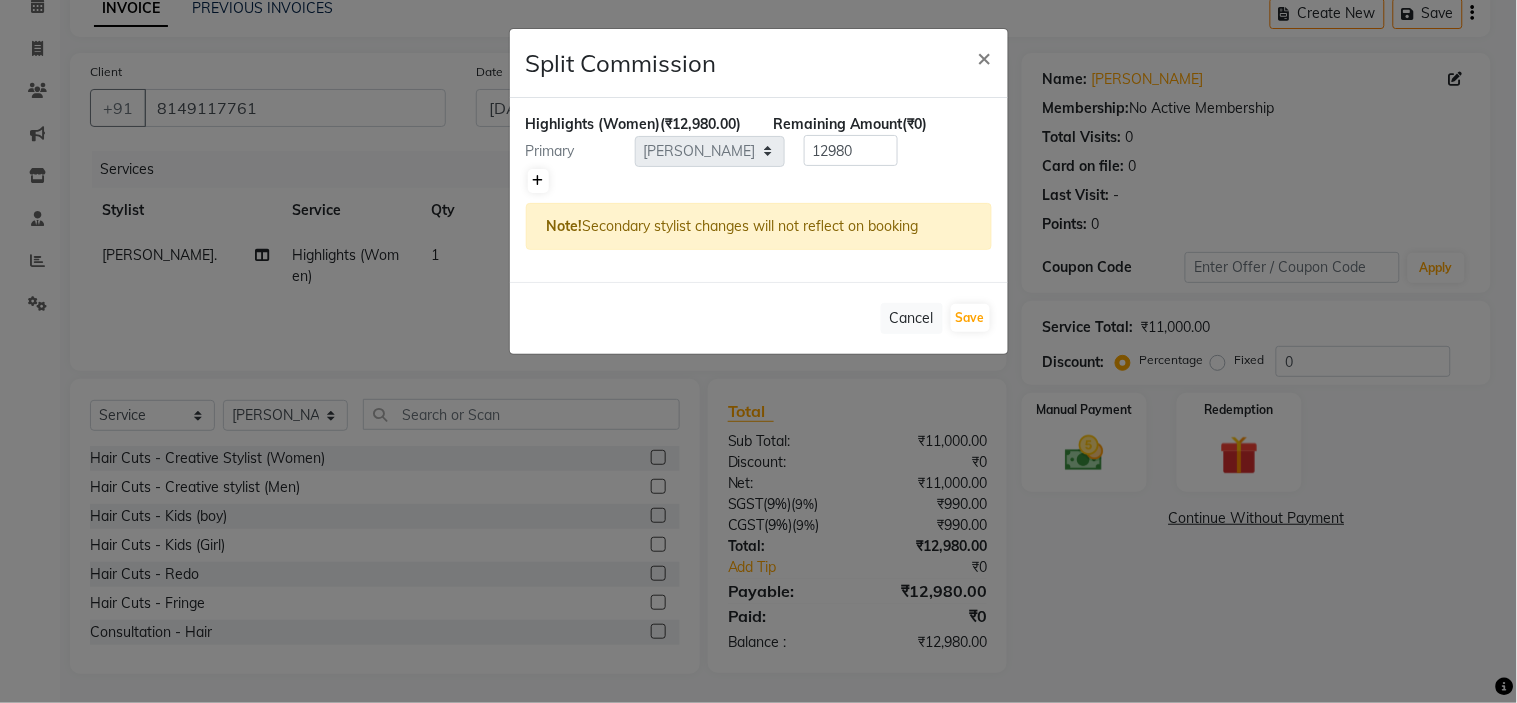 click 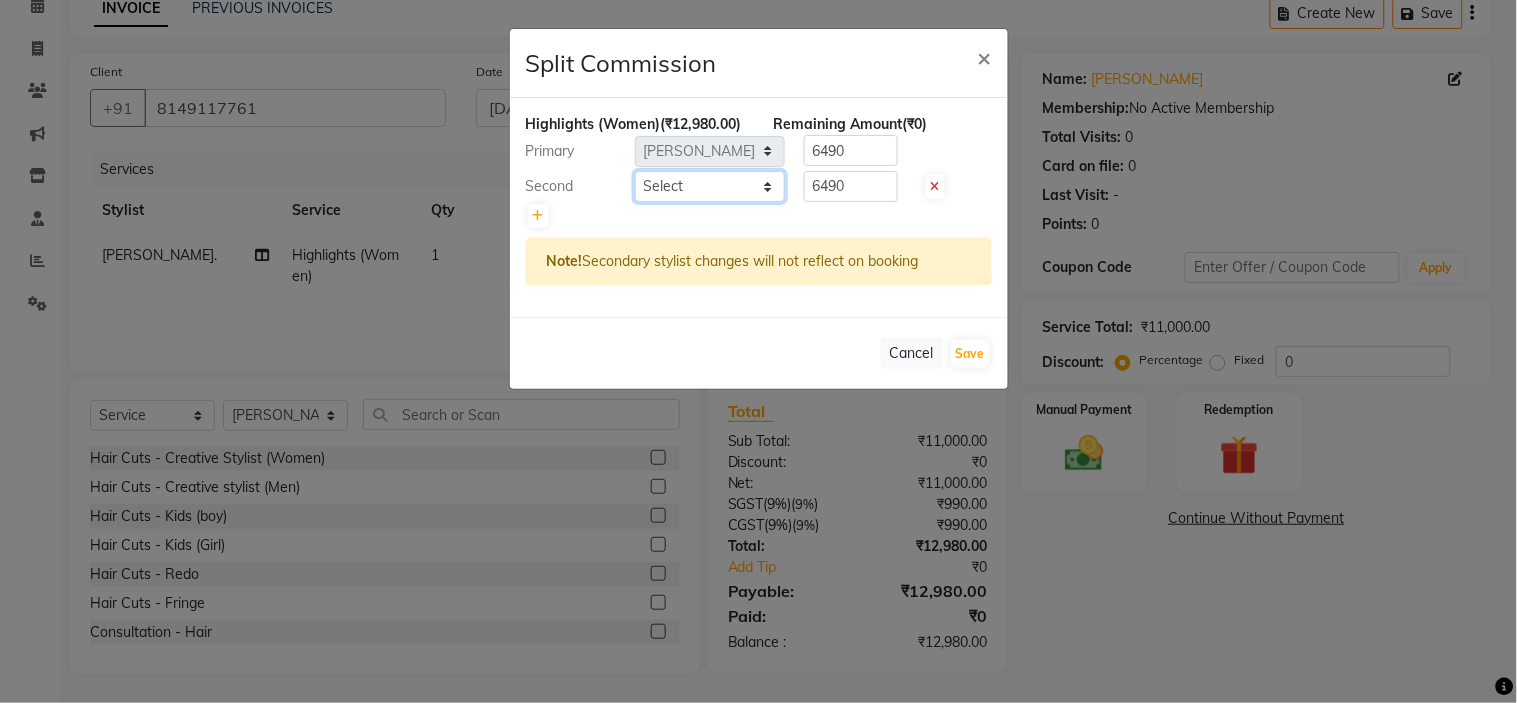 click on "Select  [PERSON_NAME].   [PERSON_NAME].   [PERSON_NAME].   Manager   [PERSON_NAME].   [PERSON_NAME].   [GEOGRAPHIC_DATA].   Revati [PERSON_NAME] [PERSON_NAME].   [PERSON_NAME]." 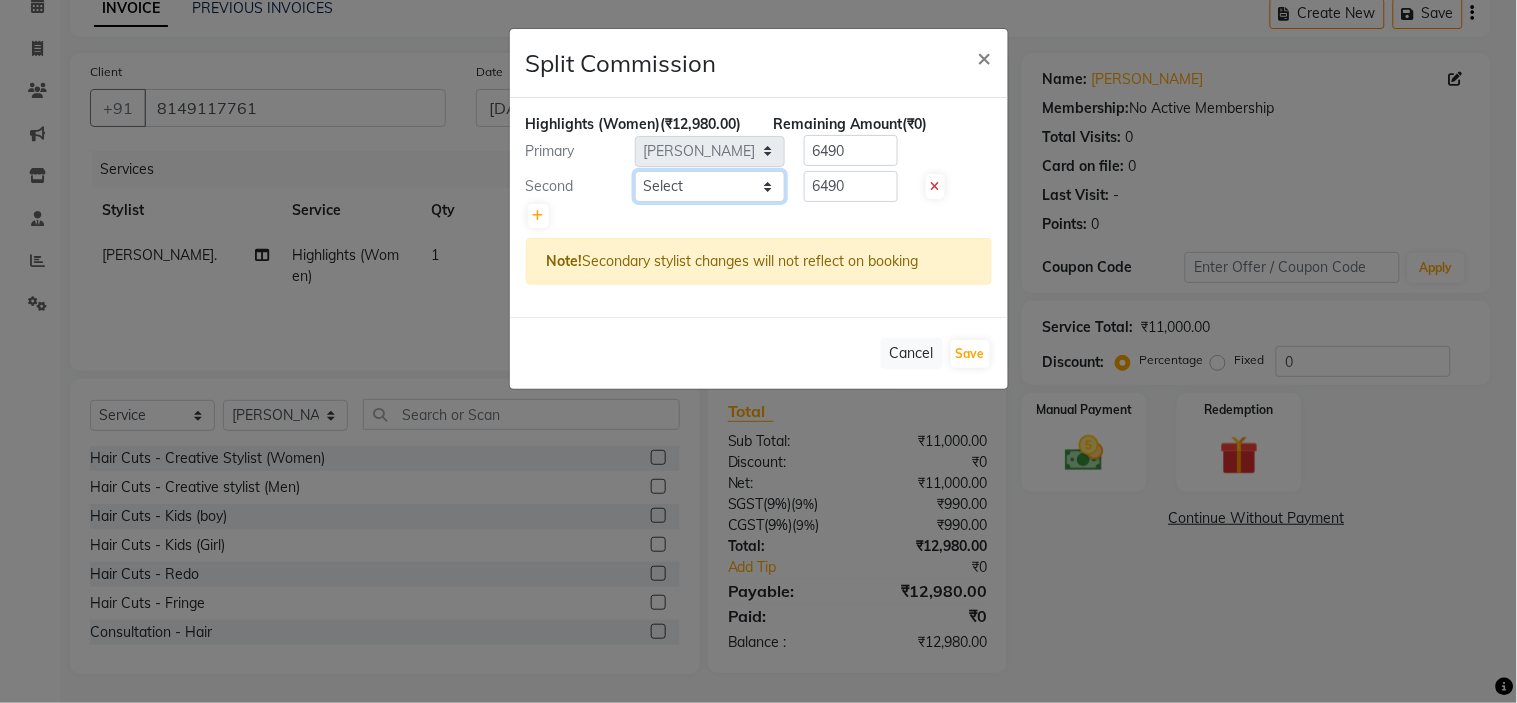 select on "59496" 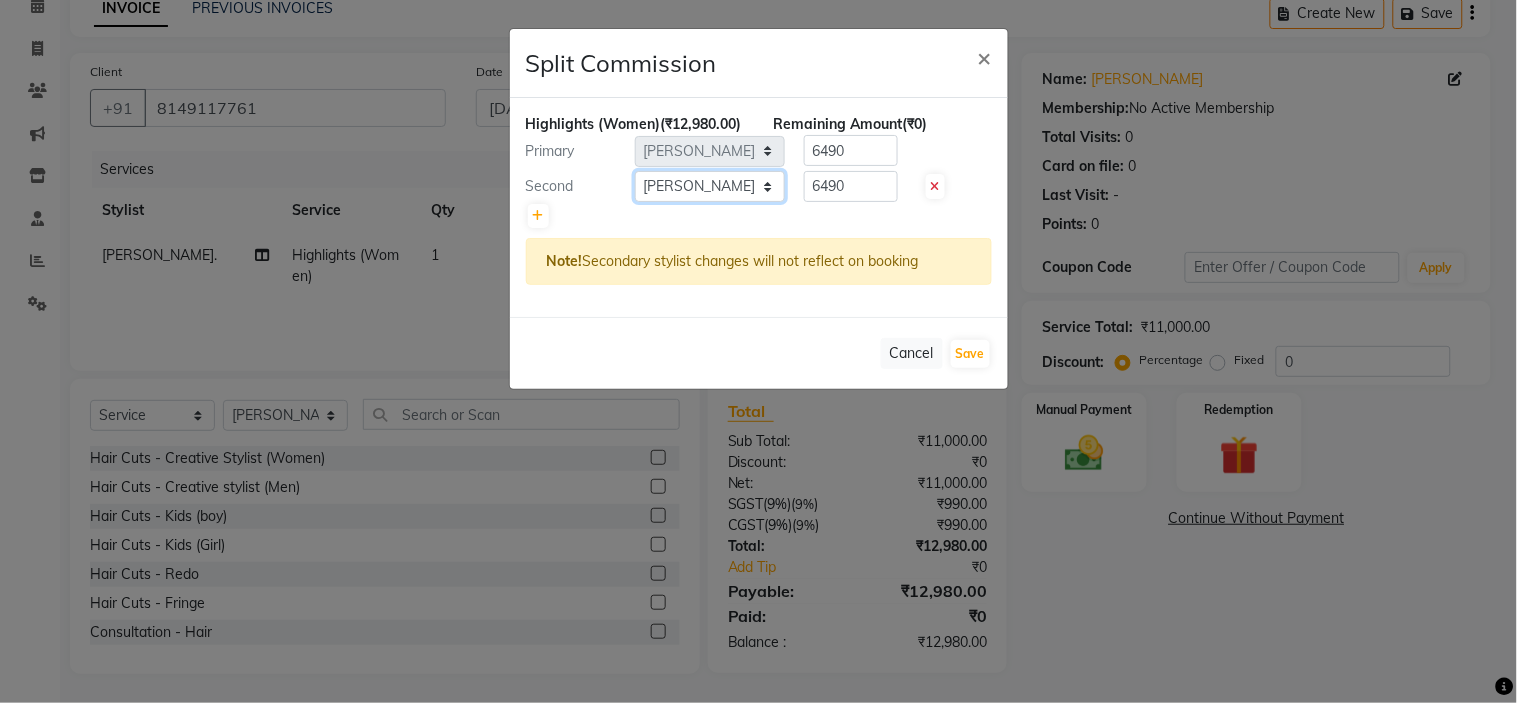 click on "Select  [PERSON_NAME].   [PERSON_NAME].   [PERSON_NAME].   Manager   [PERSON_NAME].   [PERSON_NAME].   [GEOGRAPHIC_DATA].   Revati [PERSON_NAME] [PERSON_NAME].   [PERSON_NAME]." 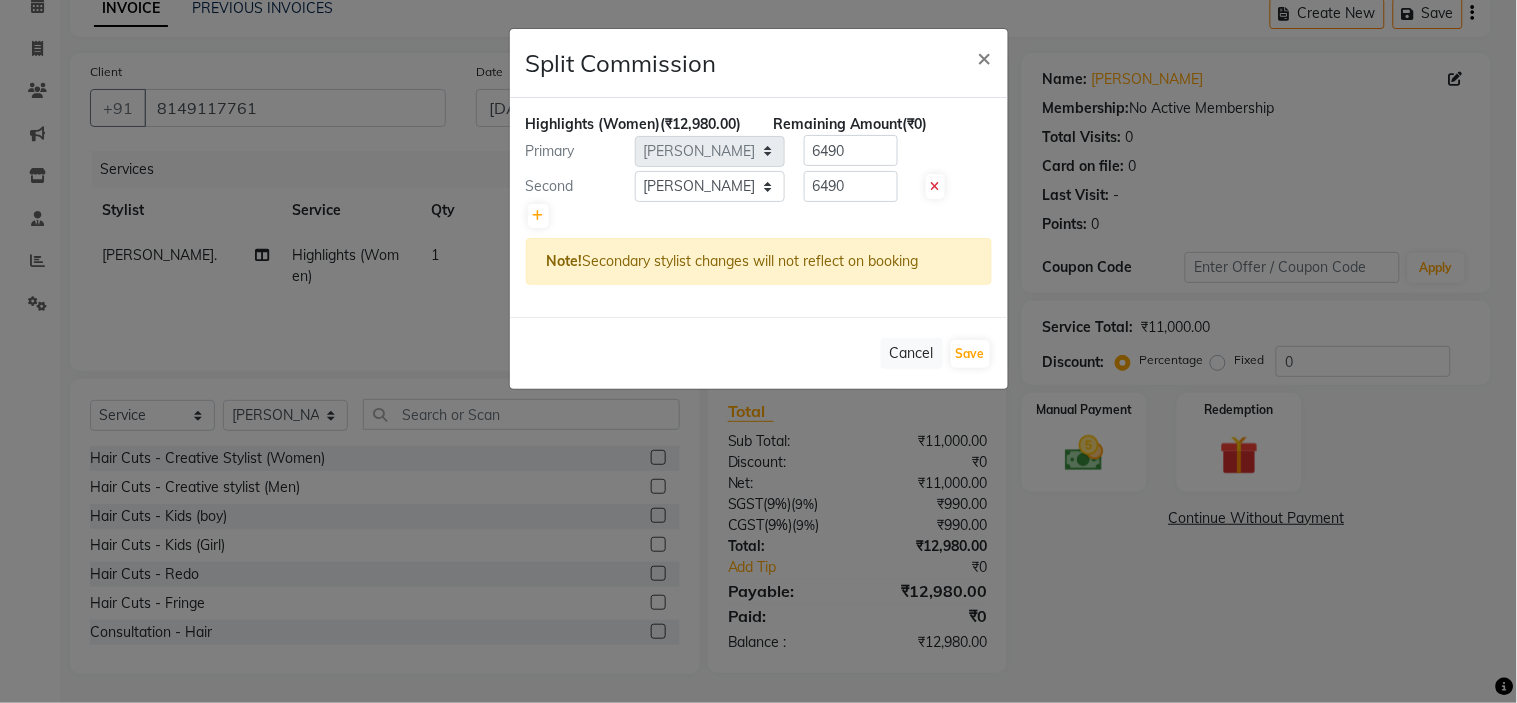 click 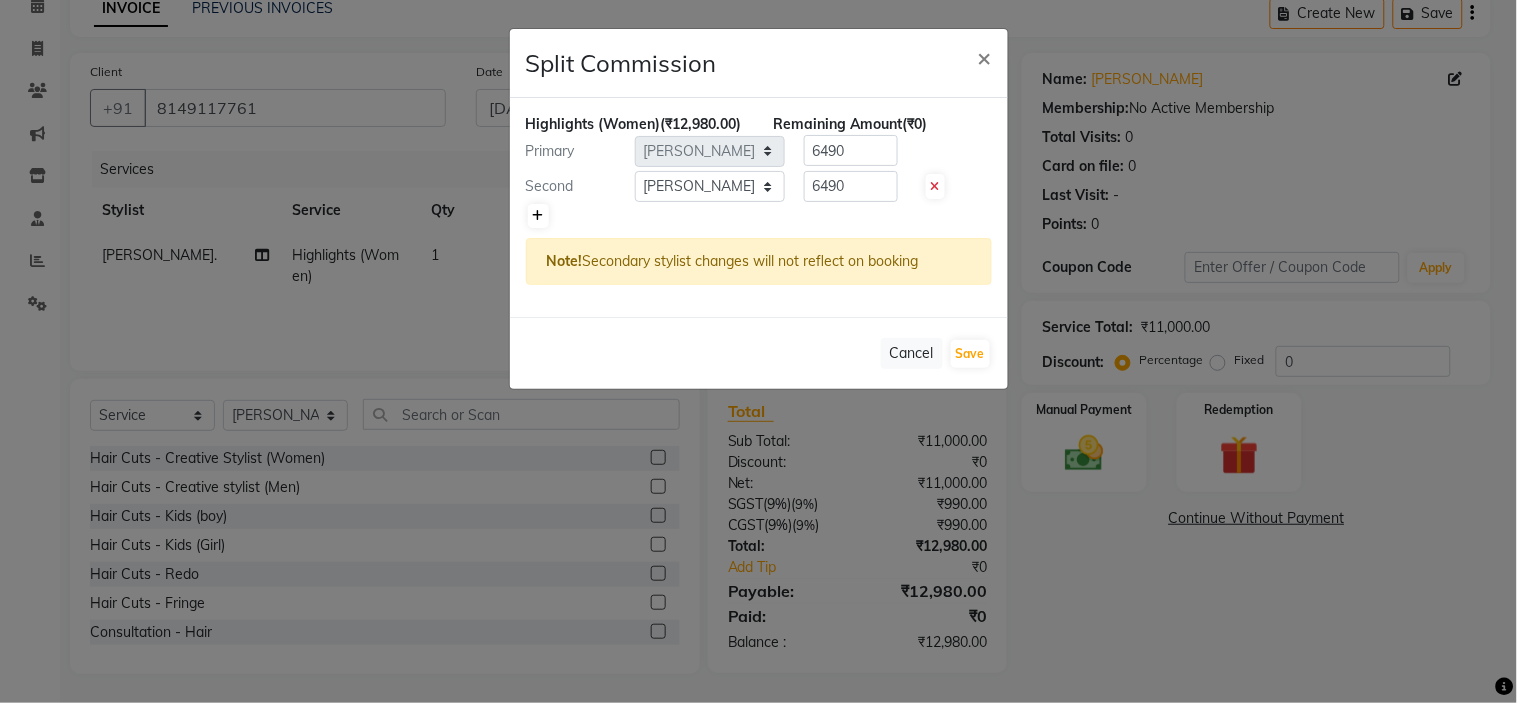 click 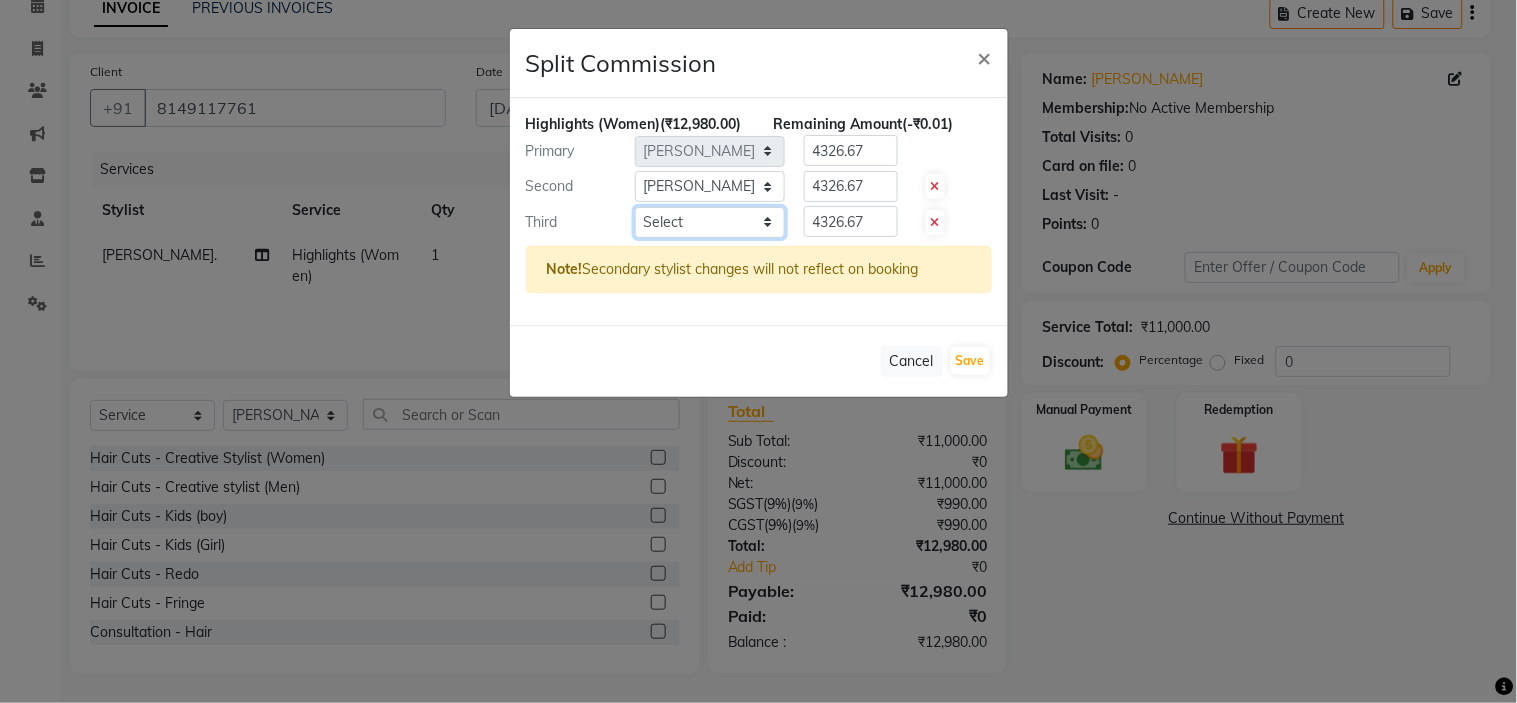 click on "Select  [PERSON_NAME].   [PERSON_NAME].   [PERSON_NAME].   Manager   [PERSON_NAME].   [PERSON_NAME].   [GEOGRAPHIC_DATA].   Revati [PERSON_NAME] [PERSON_NAME].   [PERSON_NAME]." 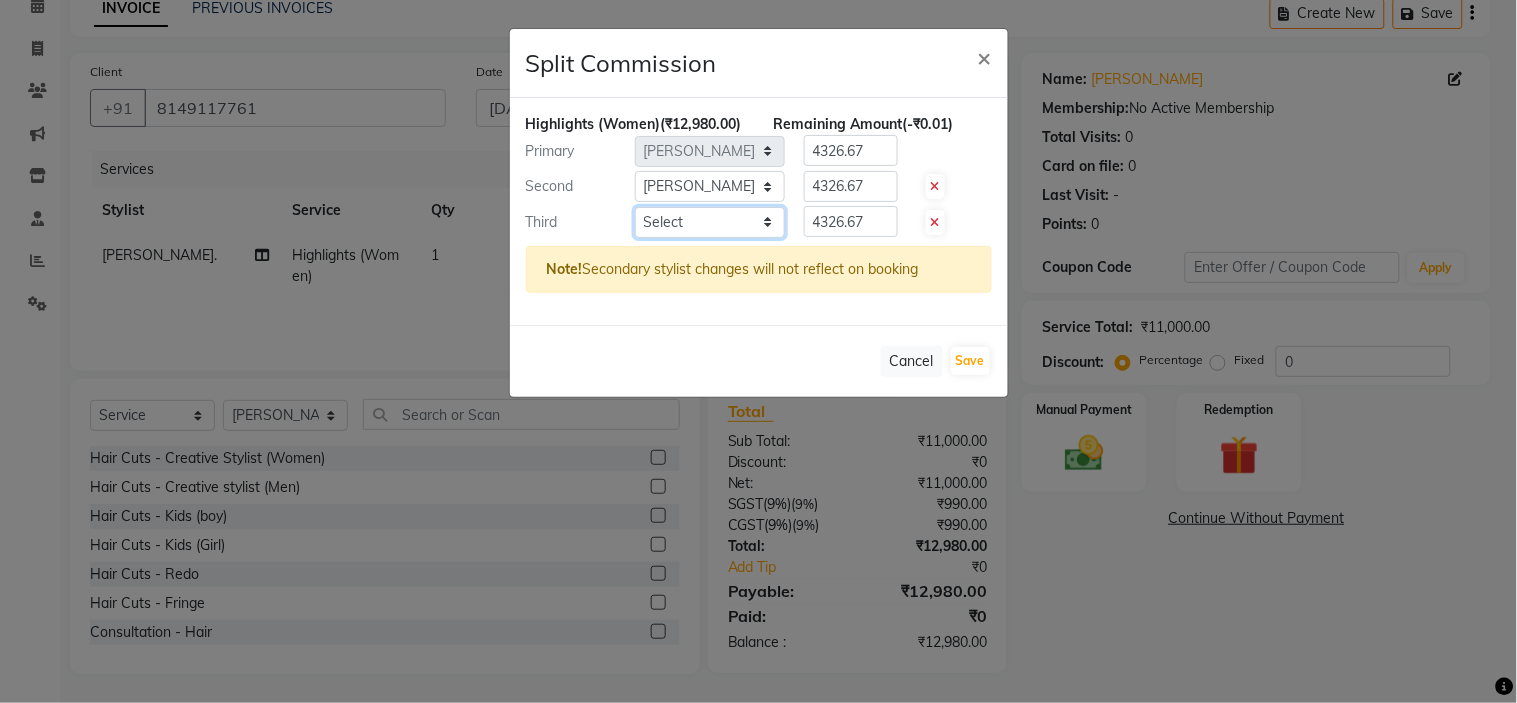 select on "59501" 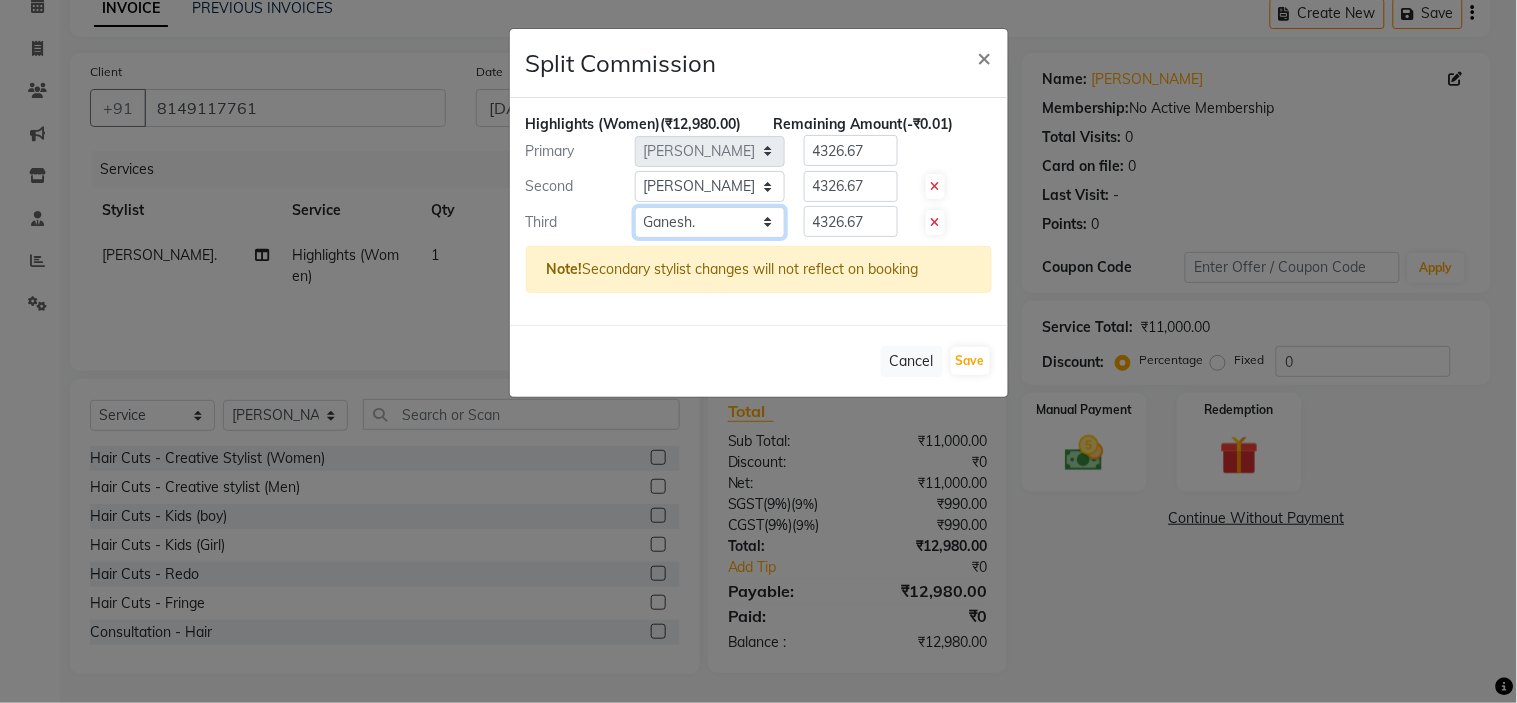 click on "Select  [PERSON_NAME].   [PERSON_NAME].   [PERSON_NAME].   Manager   [PERSON_NAME].   [PERSON_NAME].   [GEOGRAPHIC_DATA].   Revati [PERSON_NAME] [PERSON_NAME].   [PERSON_NAME]." 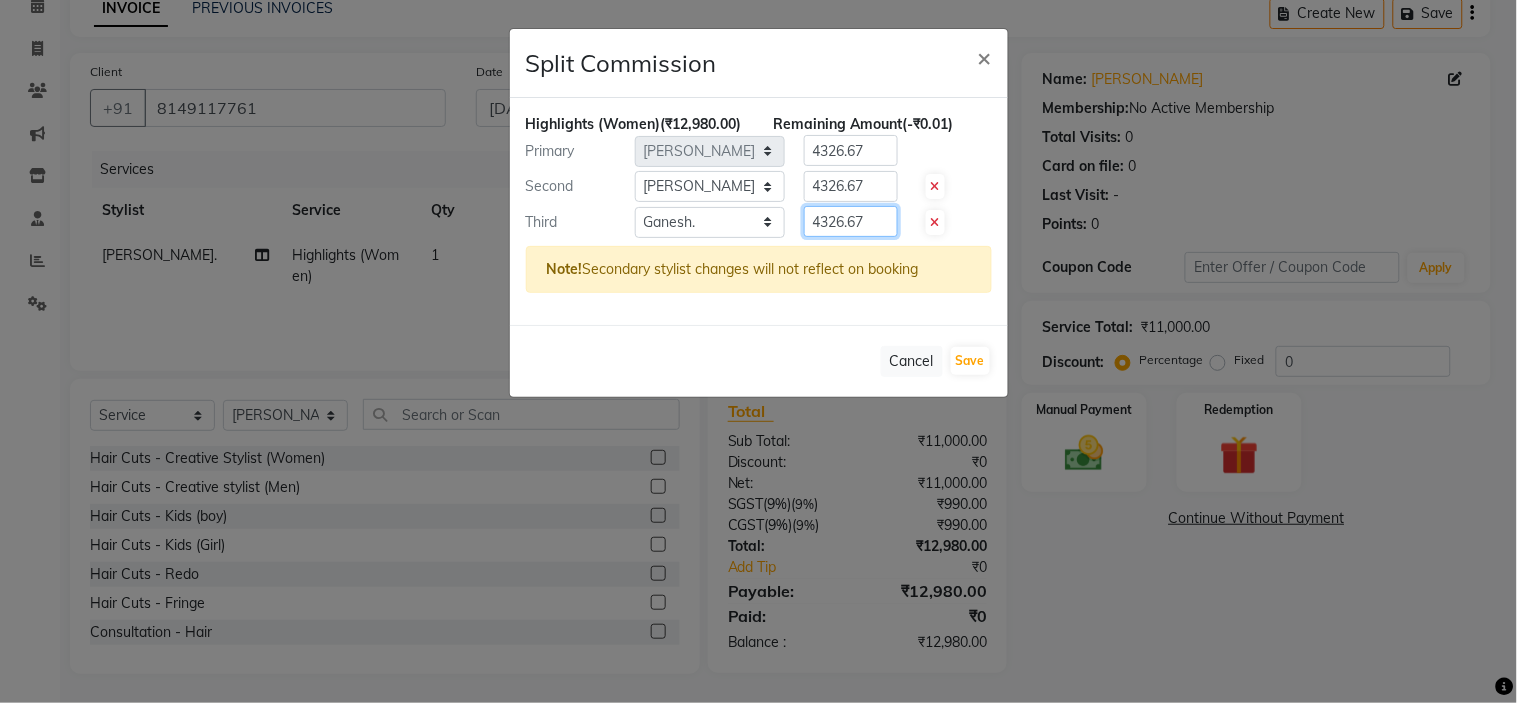 drag, startPoint x: 875, startPoint y: 247, endPoint x: 795, endPoint y: 245, distance: 80.024994 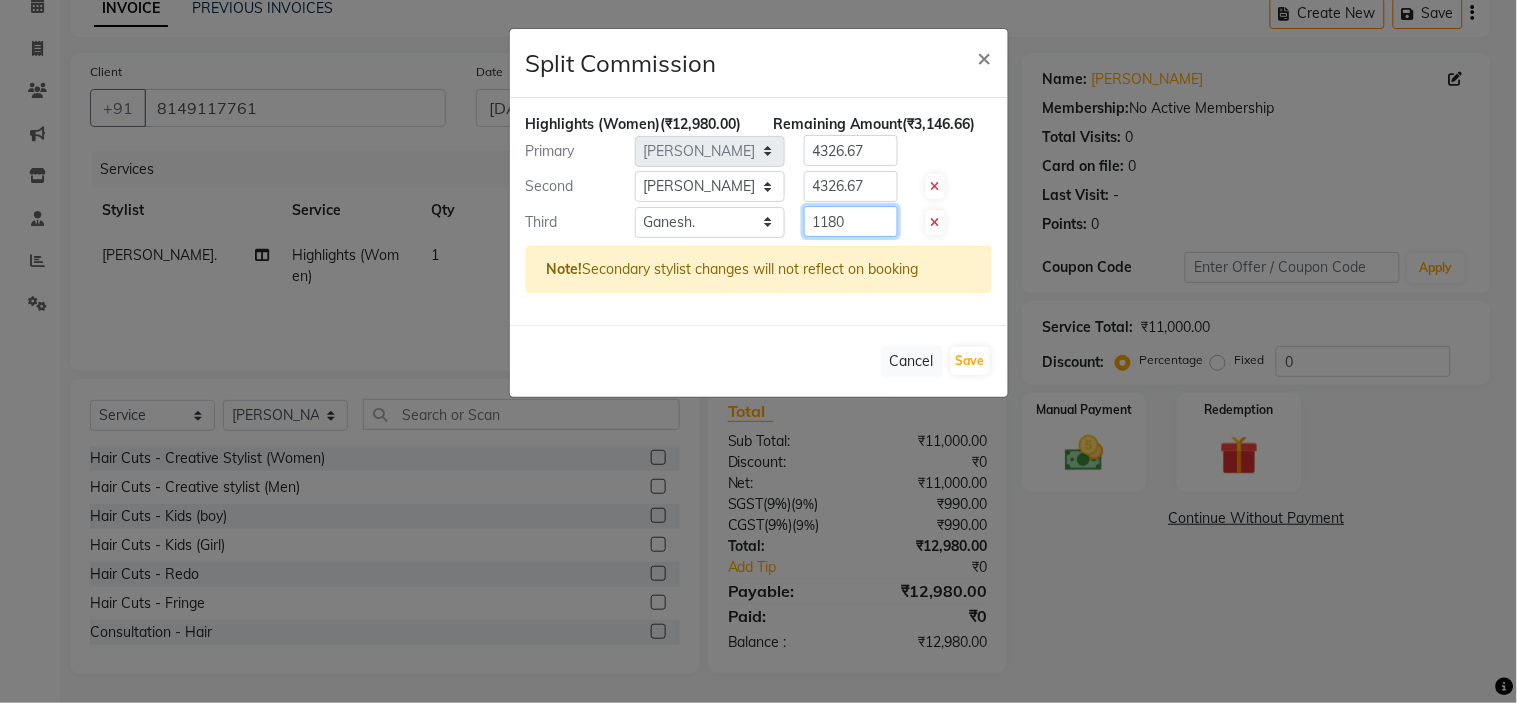 type on "1180" 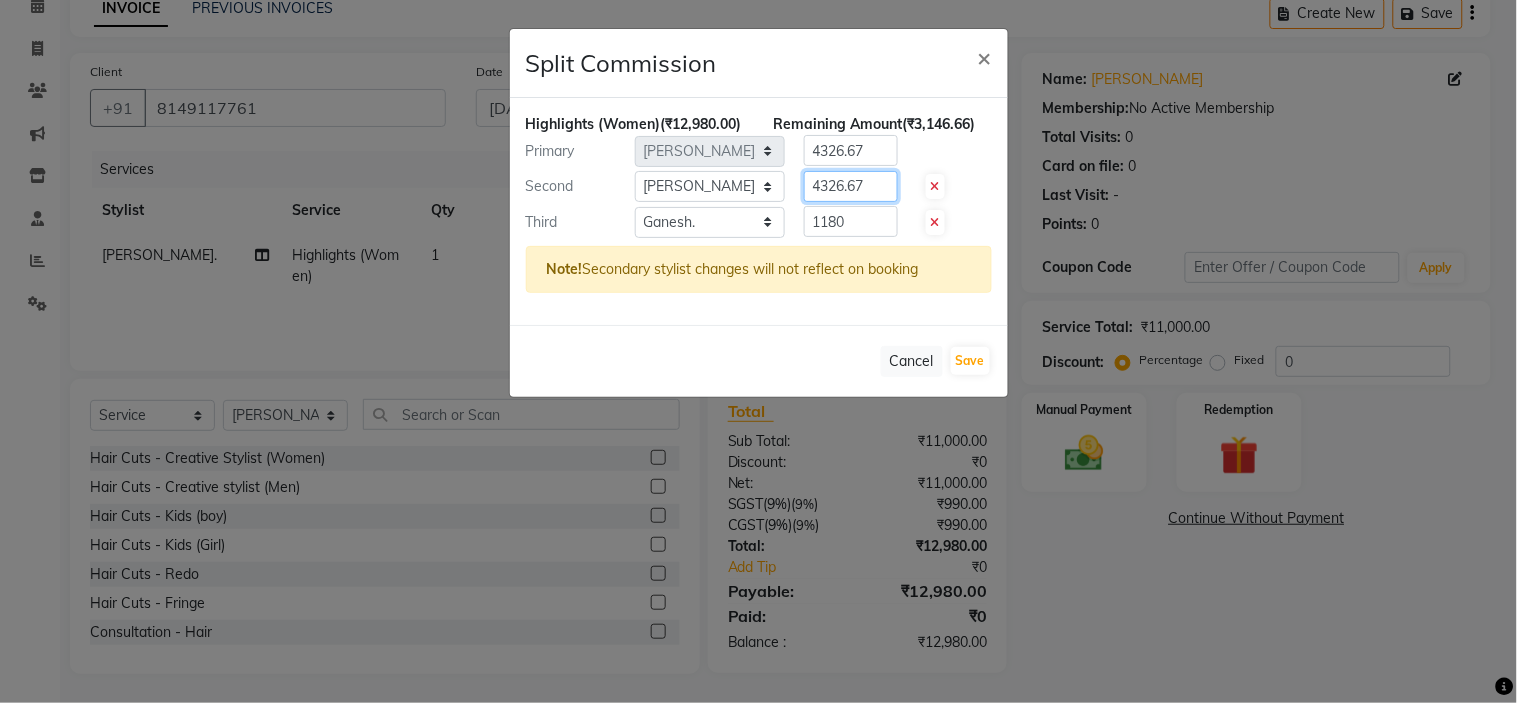 click on "4326.67" 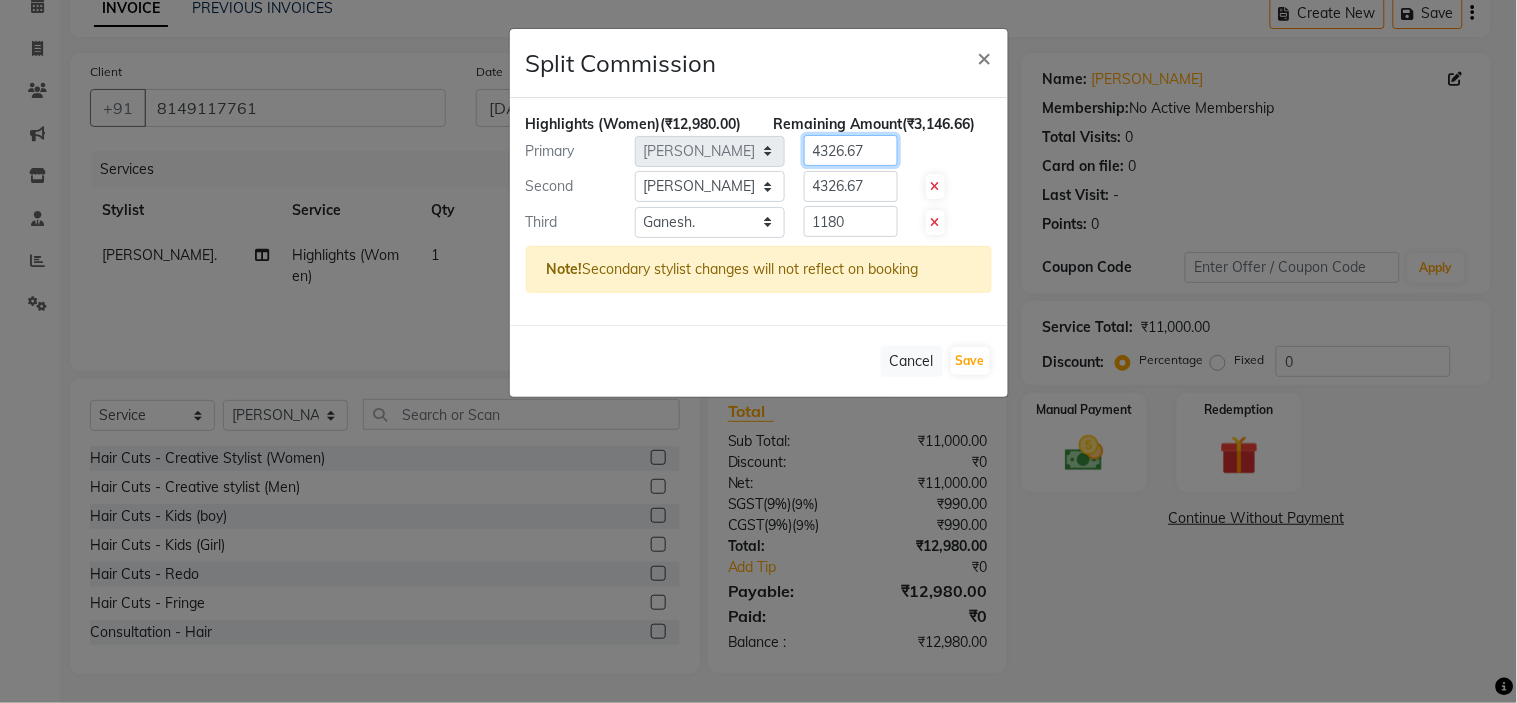 click on "Primary Select  [PERSON_NAME].   [PERSON_NAME].   [PERSON_NAME].   Manager   [PERSON_NAME].   [PERSON_NAME].   [GEOGRAPHIC_DATA].   Revati [PERSON_NAME] [PERSON_NAME].   [PERSON_NAME].  4326.67" 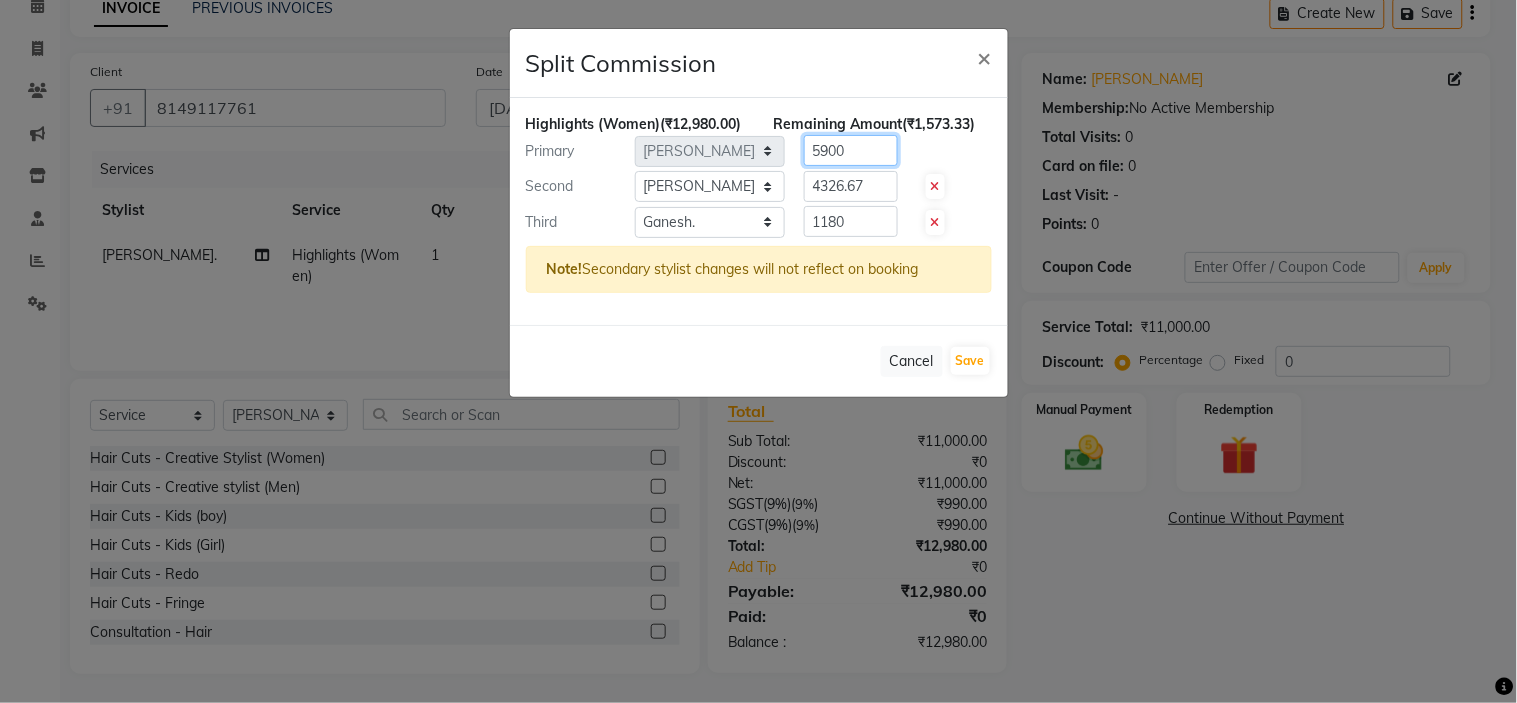 type on "5900" 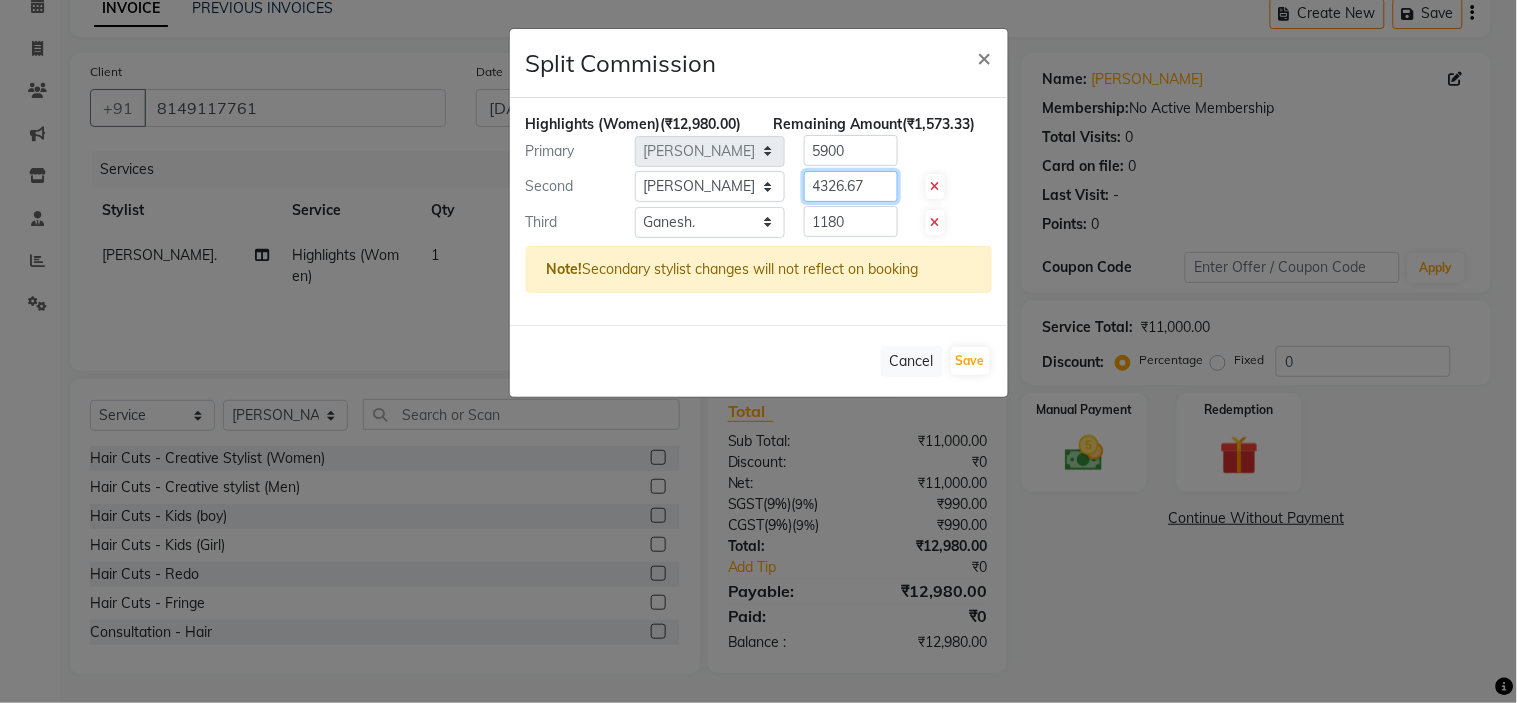 drag, startPoint x: 856, startPoint y: 205, endPoint x: 748, endPoint y: 207, distance: 108.01852 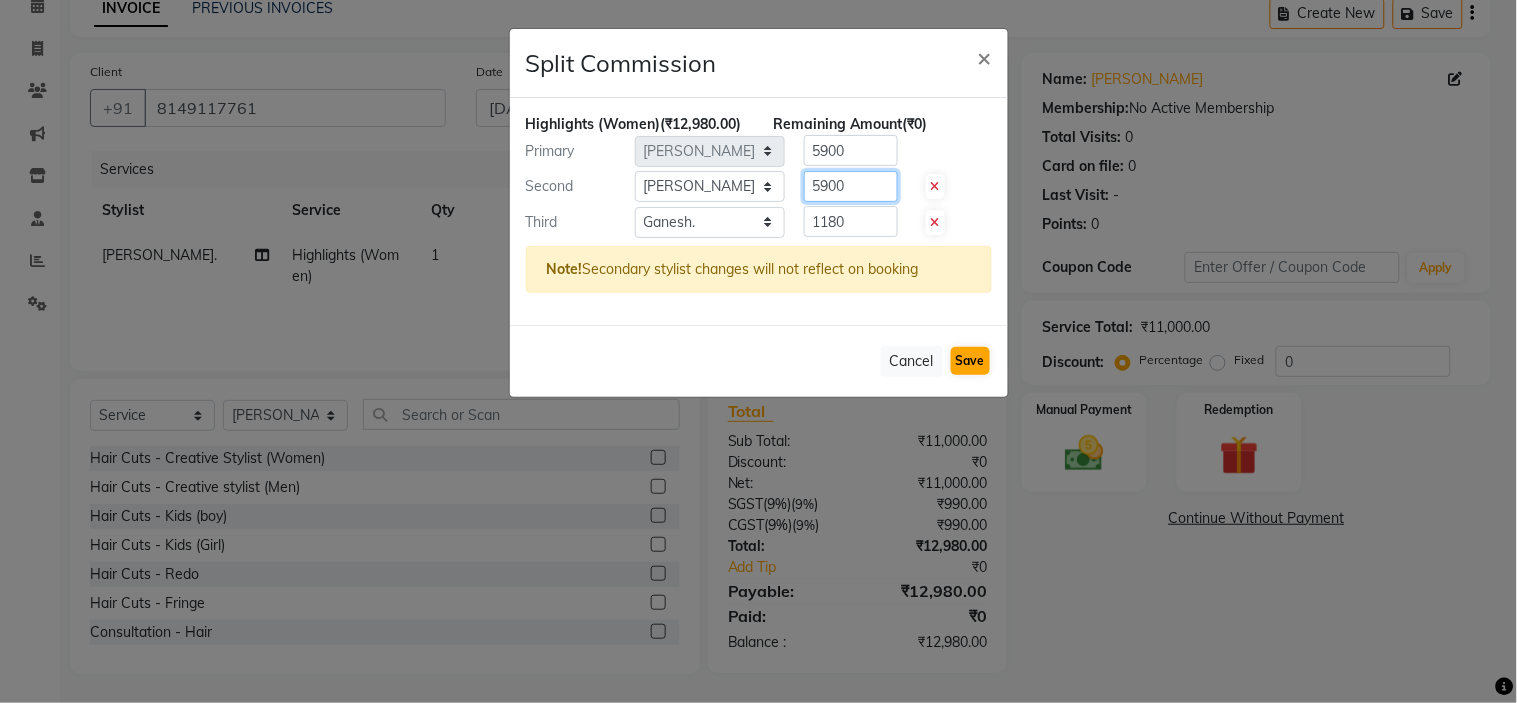 type on "5900" 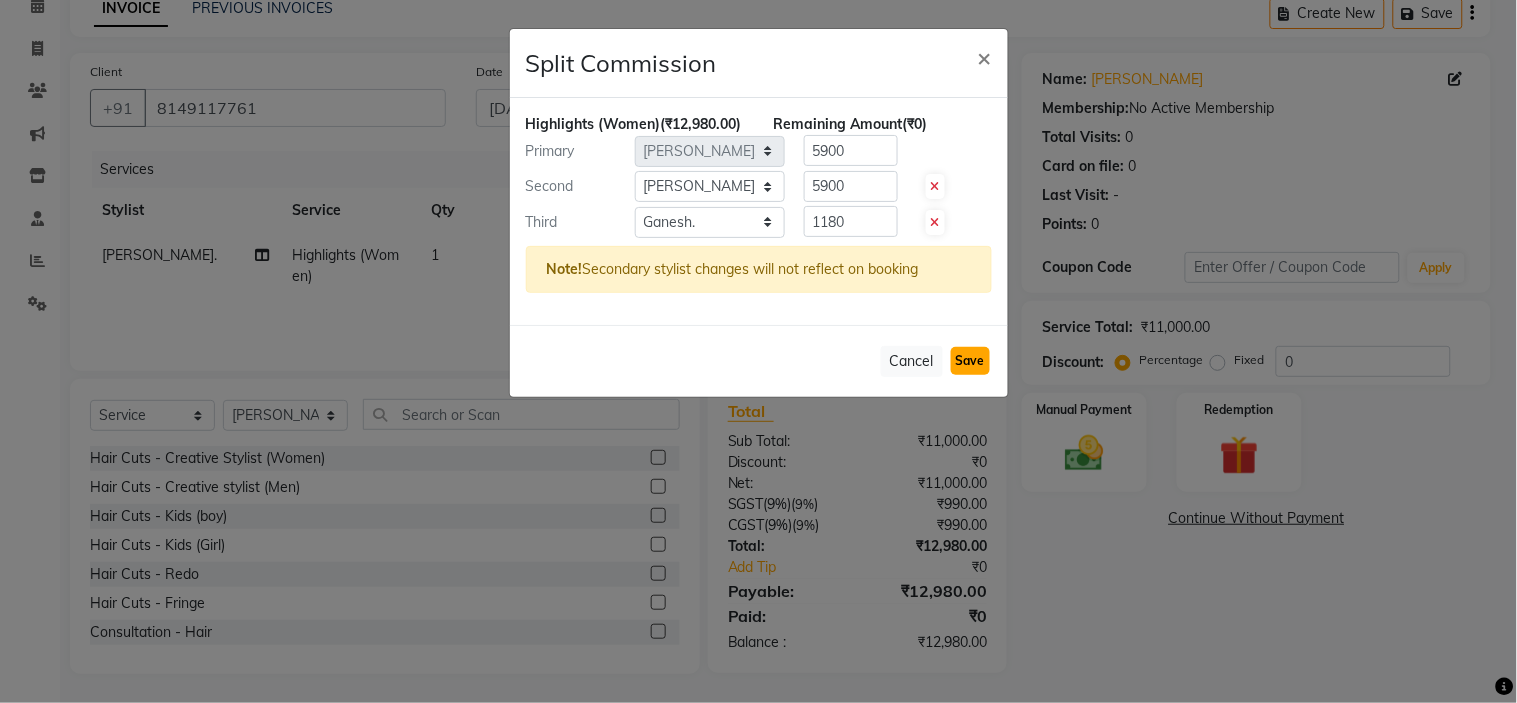 click on "Save" 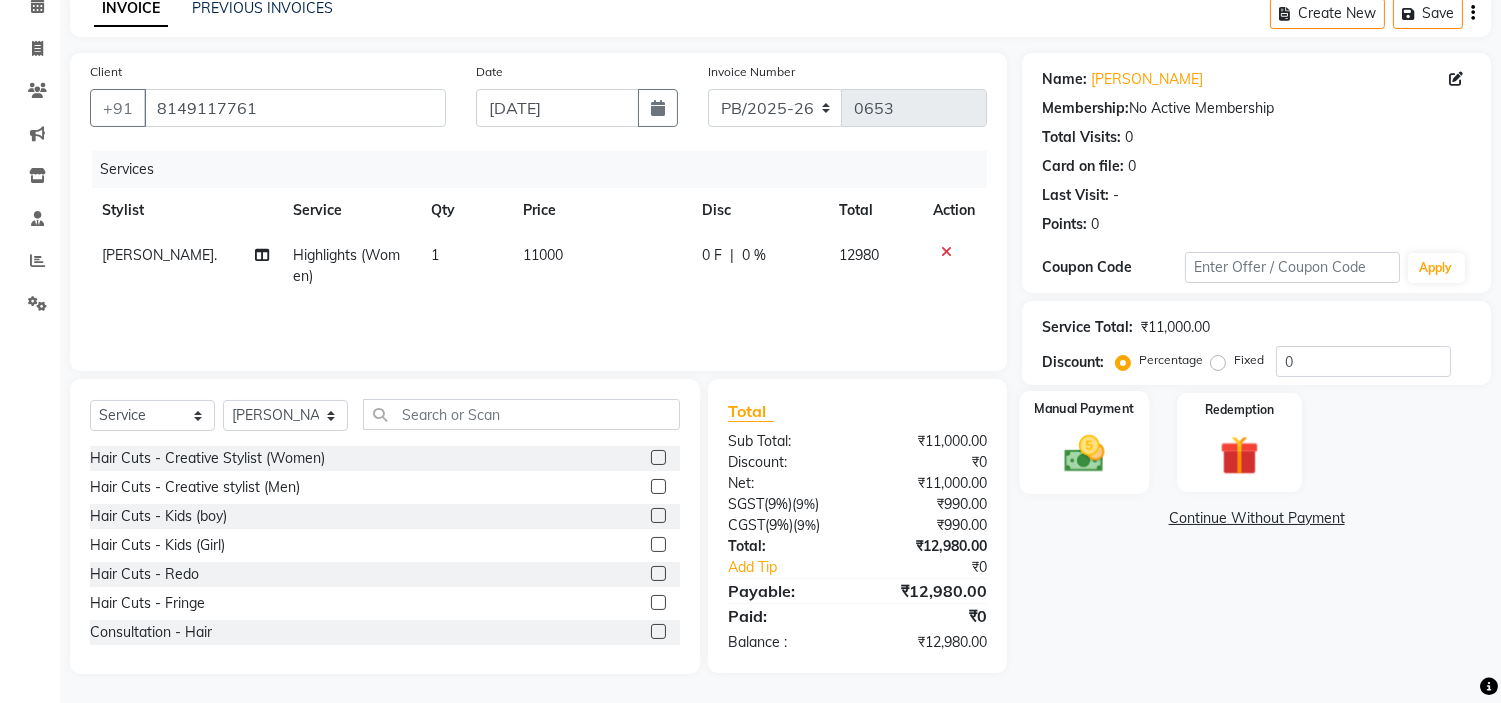 click 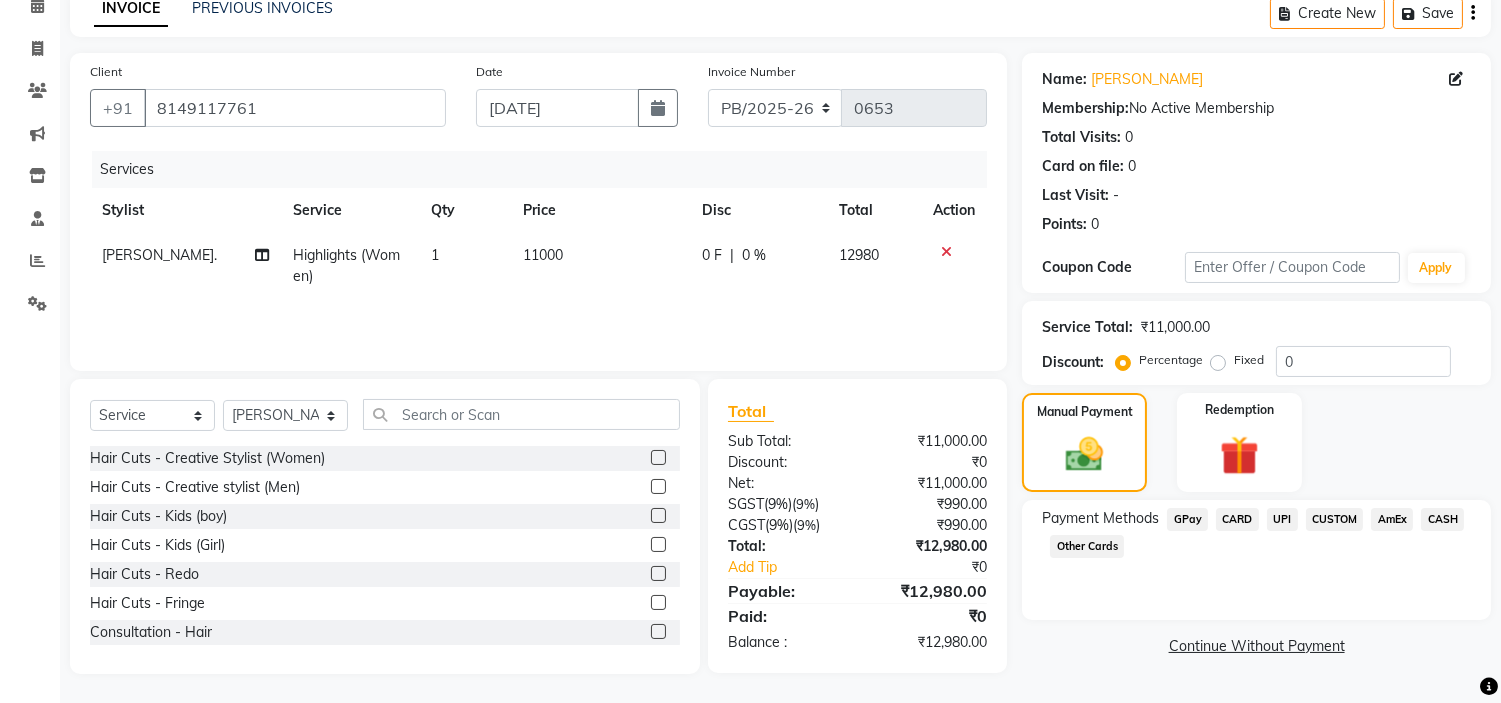click on "UPI" 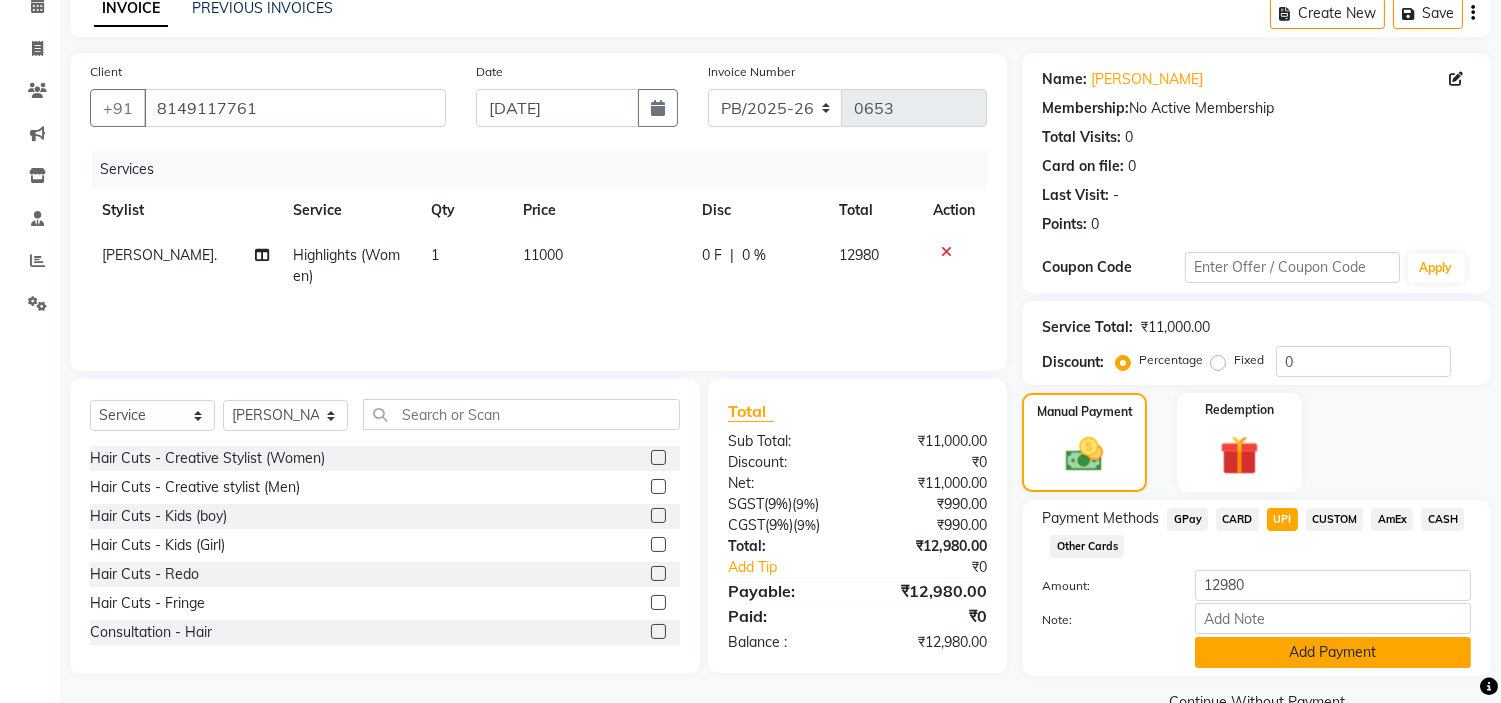 click on "Add Payment" 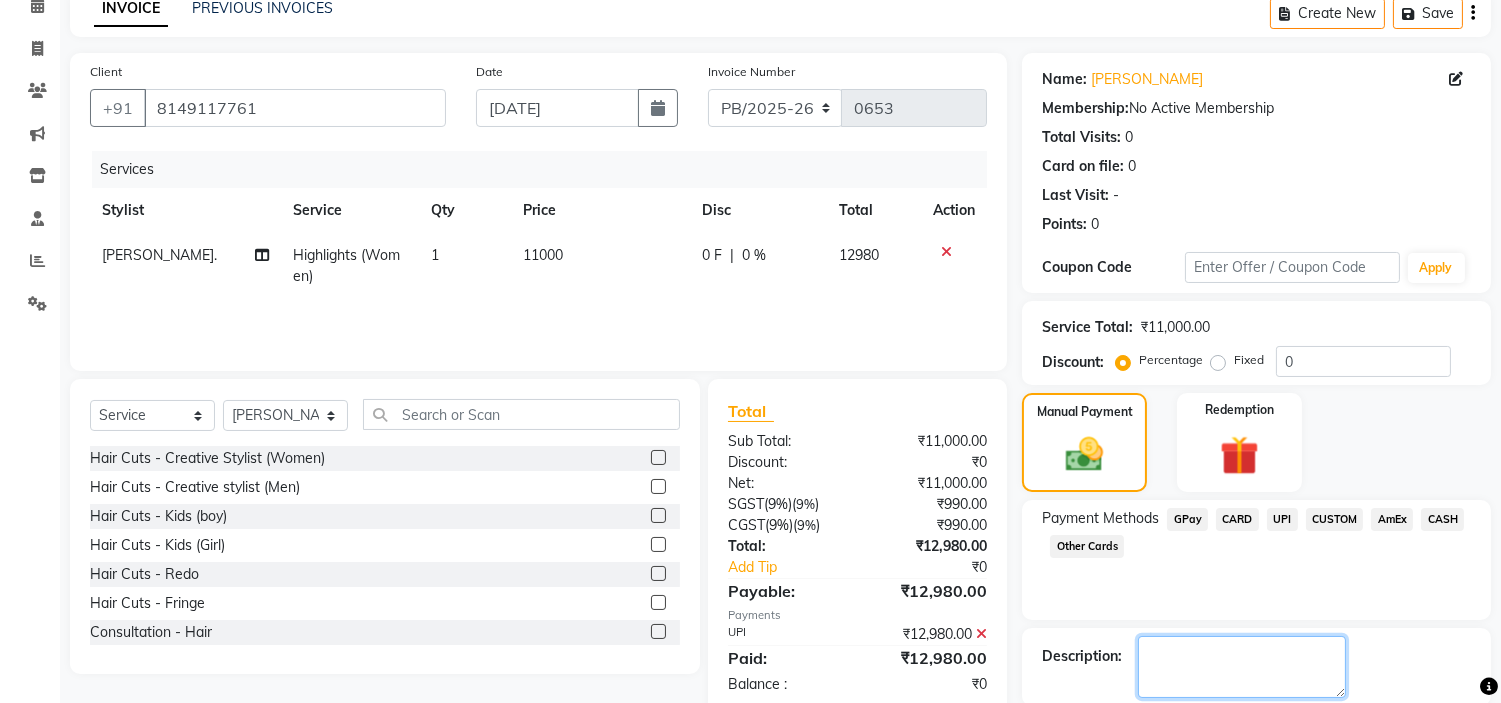 click 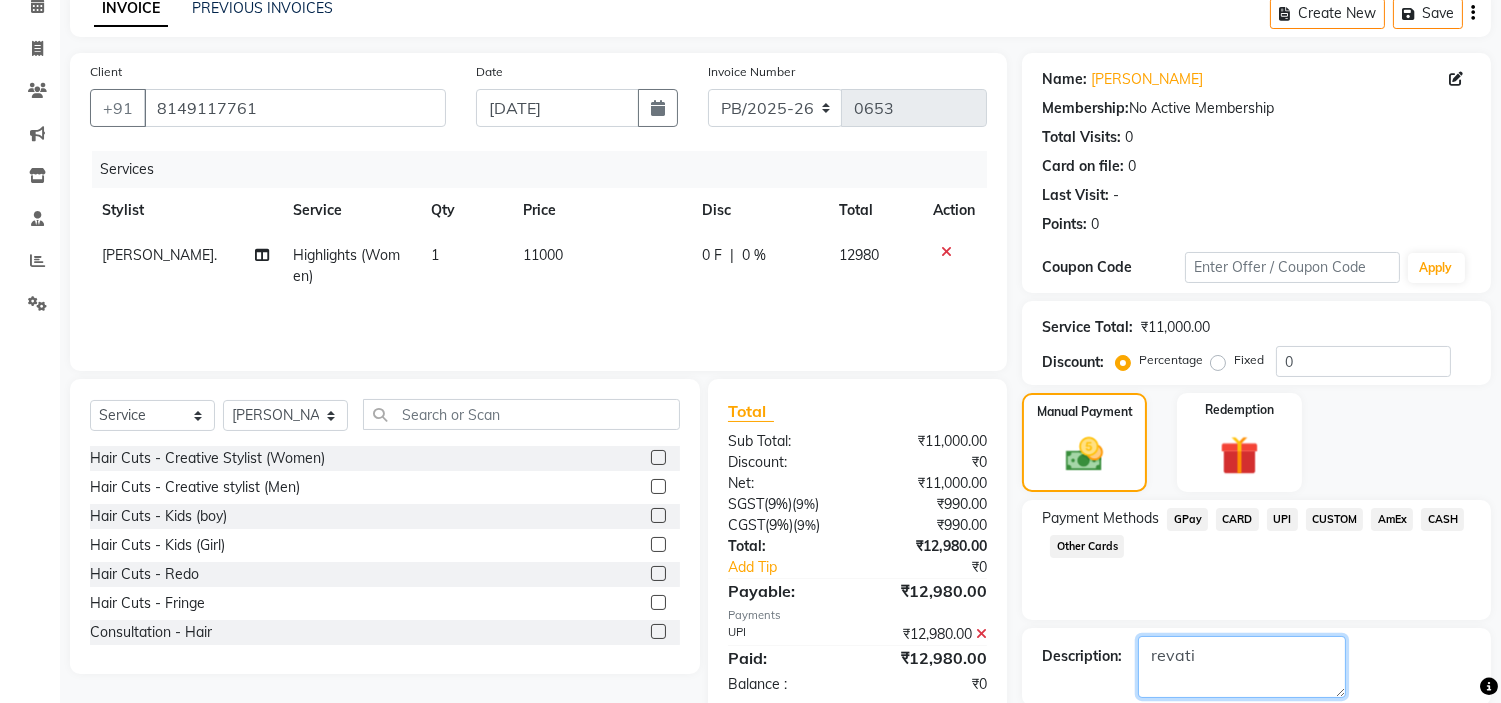 type on "revati" 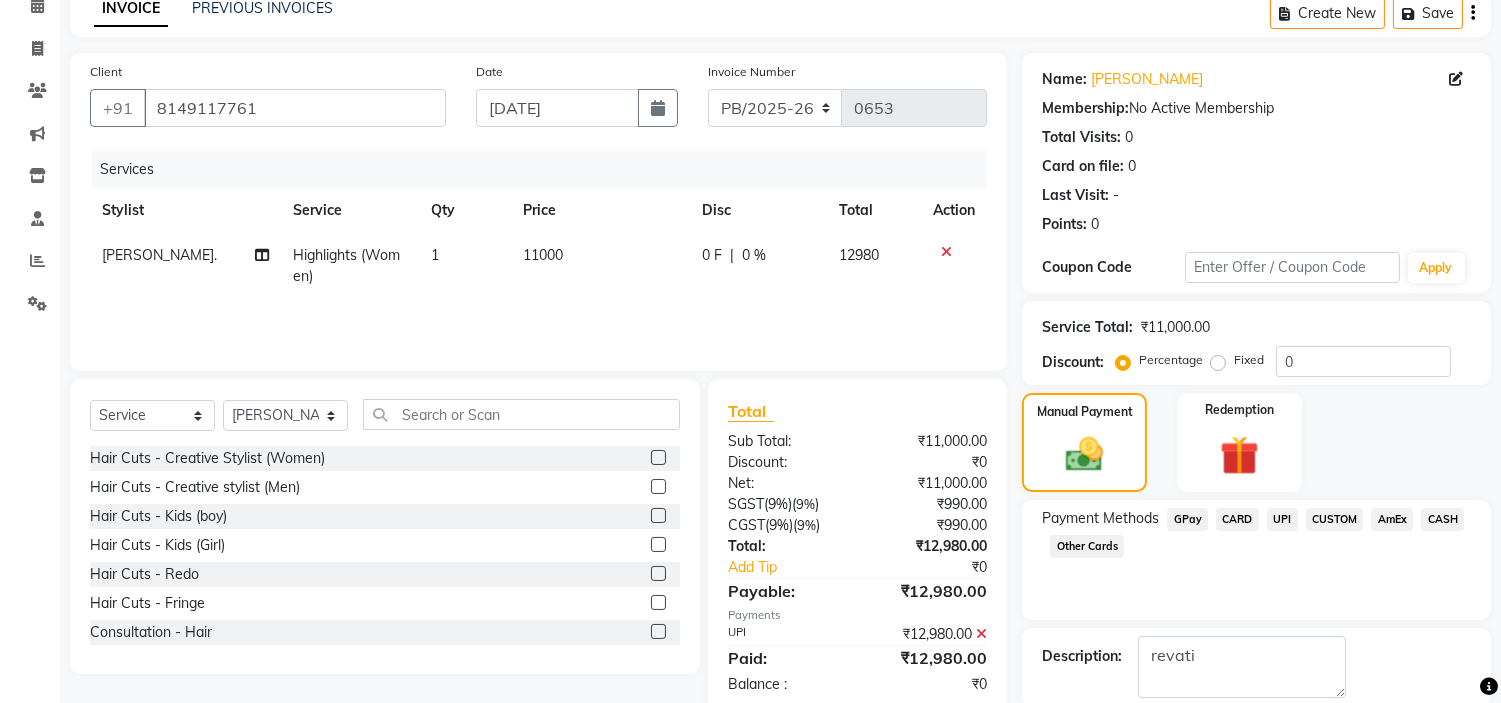 click on "Payment Methods  GPay   CARD   UPI   CUSTOM   AmEx   CASH   Other Cards" 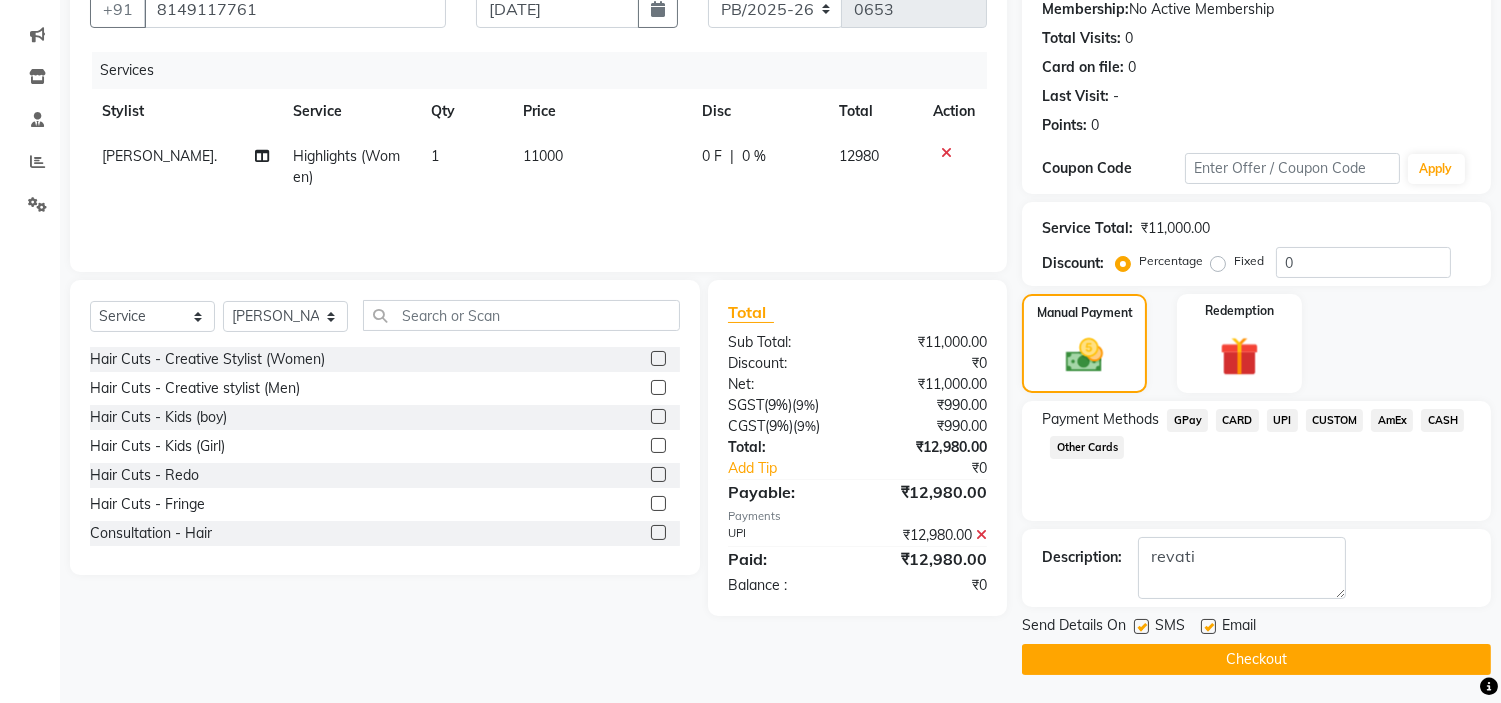 click on "Checkout" 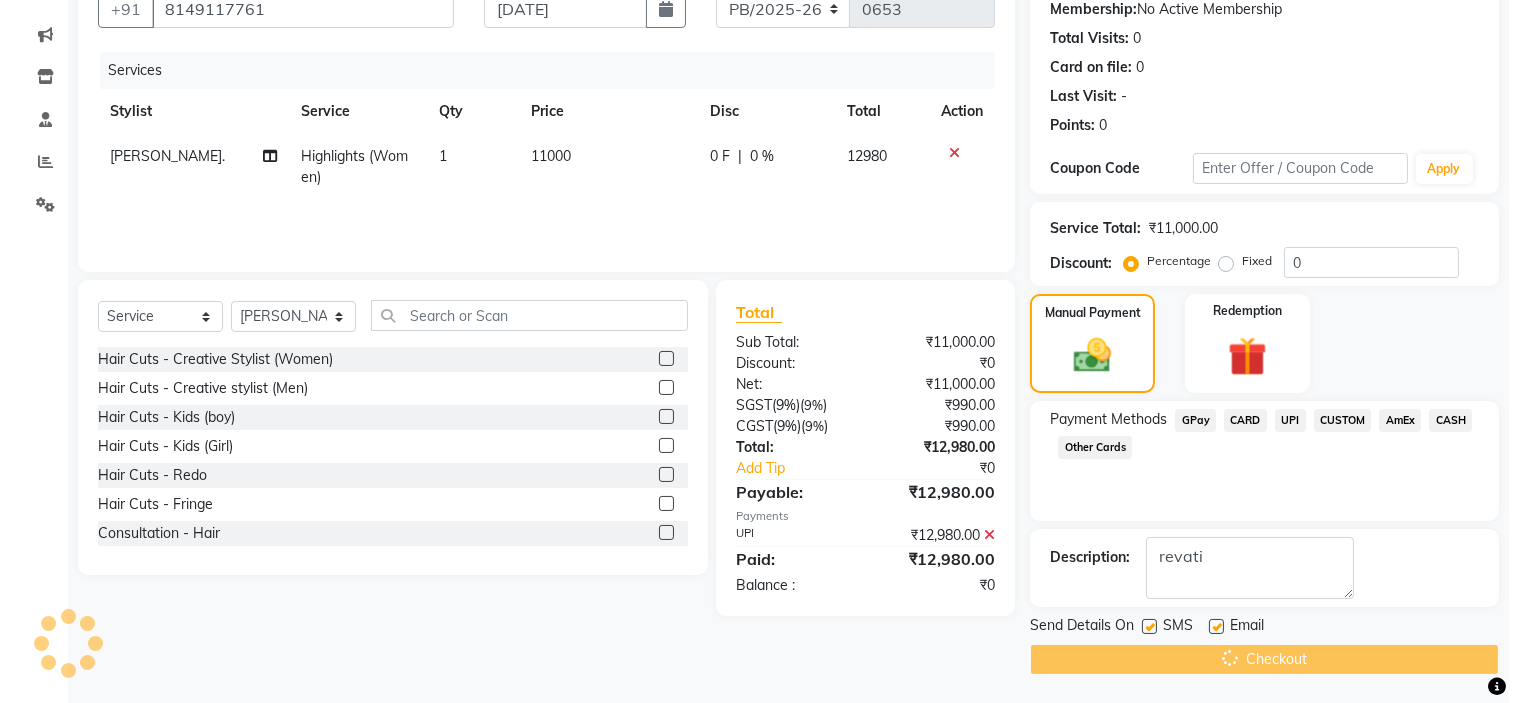 scroll, scrollTop: 0, scrollLeft: 0, axis: both 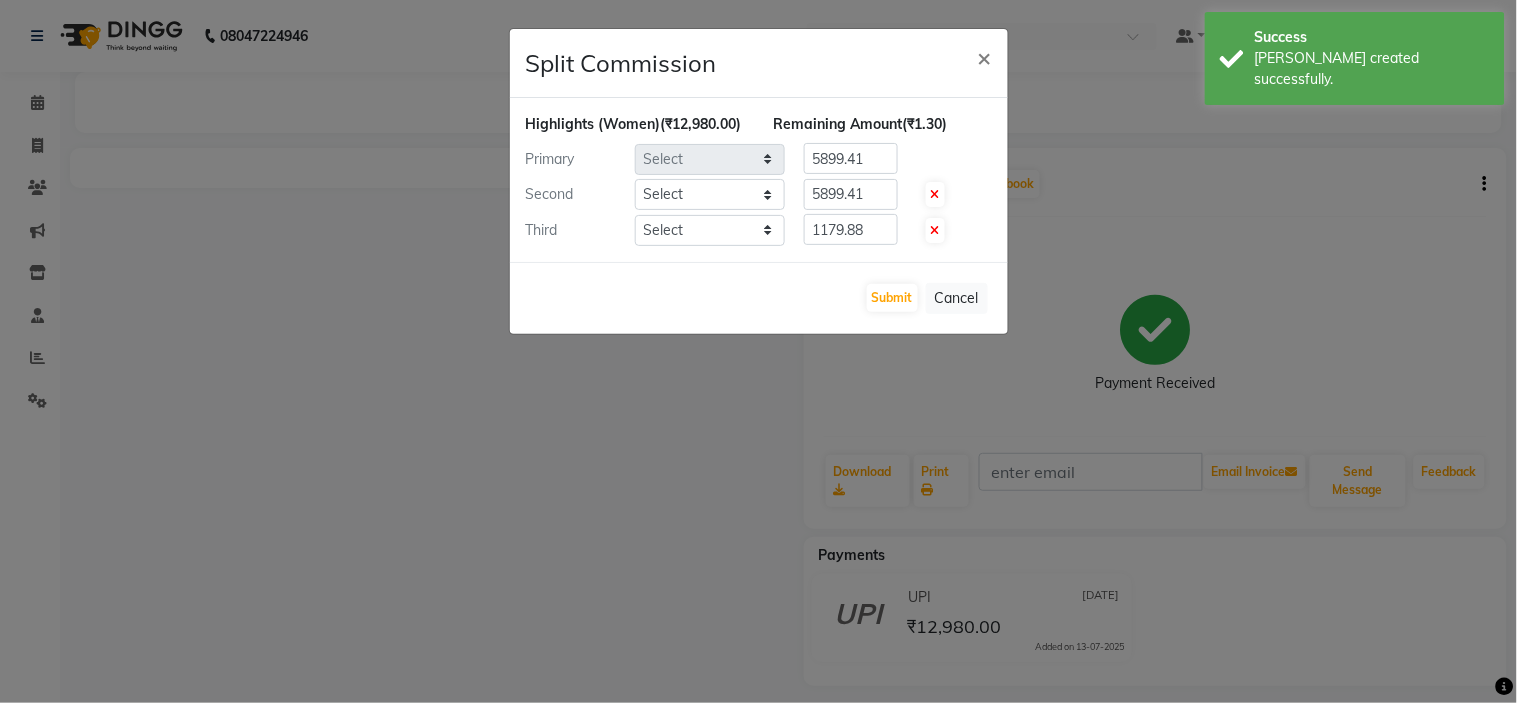 select on "59499" 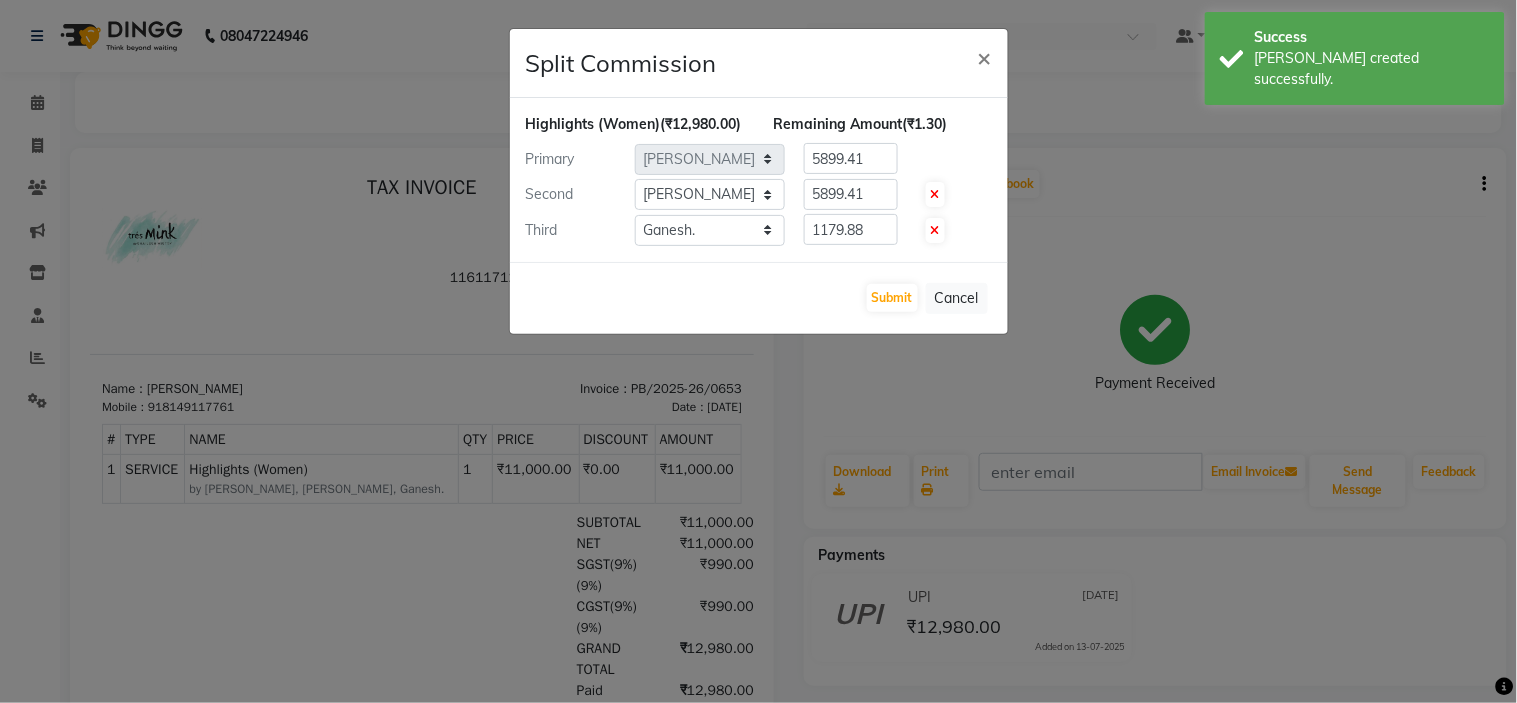scroll, scrollTop: 0, scrollLeft: 0, axis: both 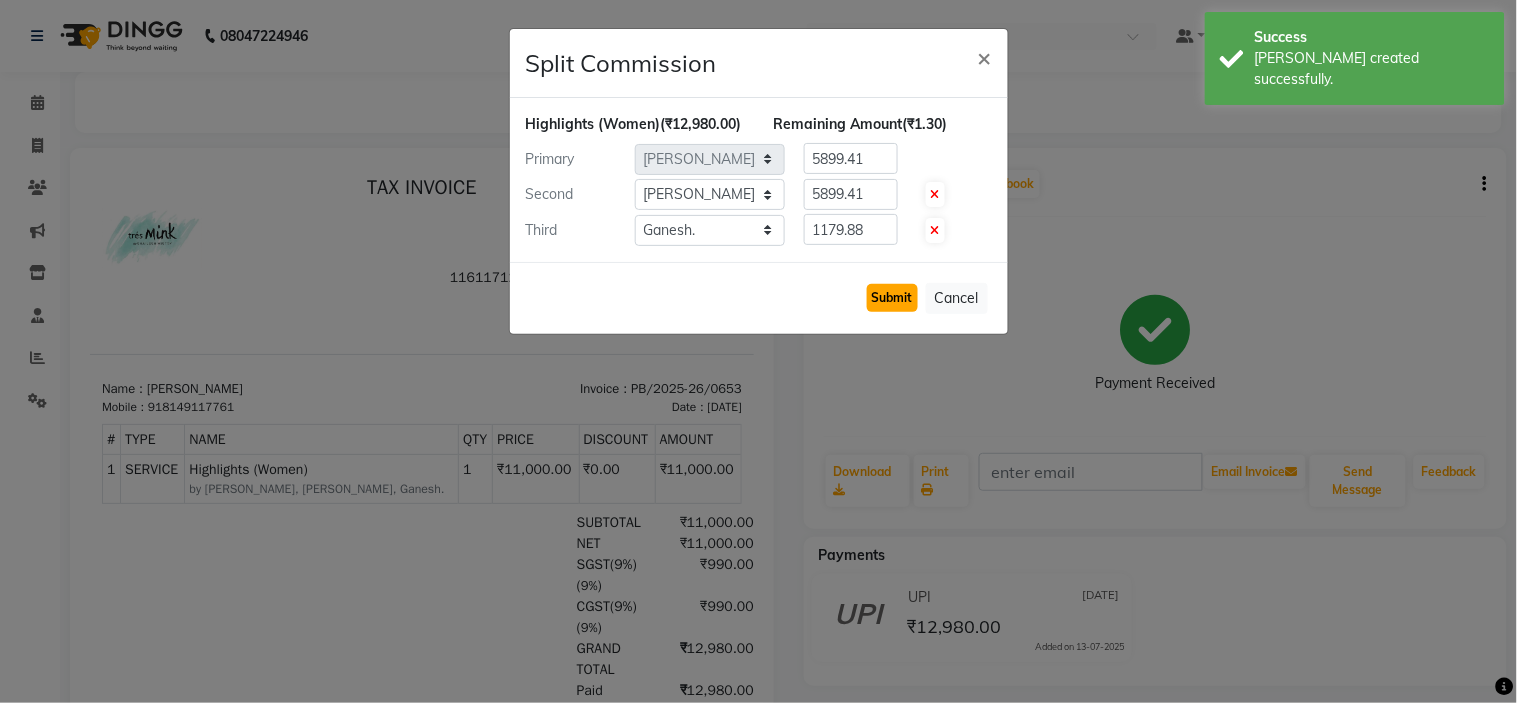 click on "Submit" 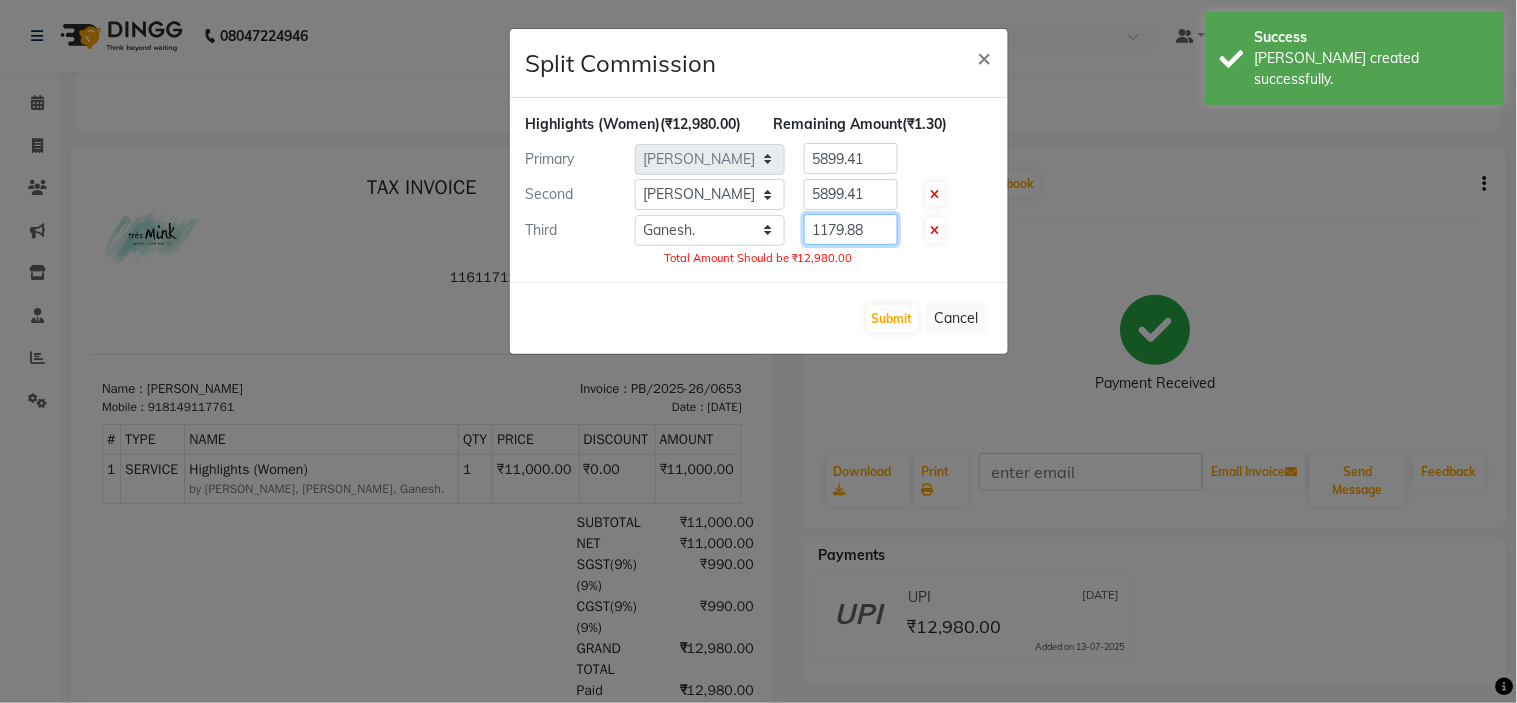 drag, startPoint x: 880, startPoint y: 252, endPoint x: 801, endPoint y: 246, distance: 79.22752 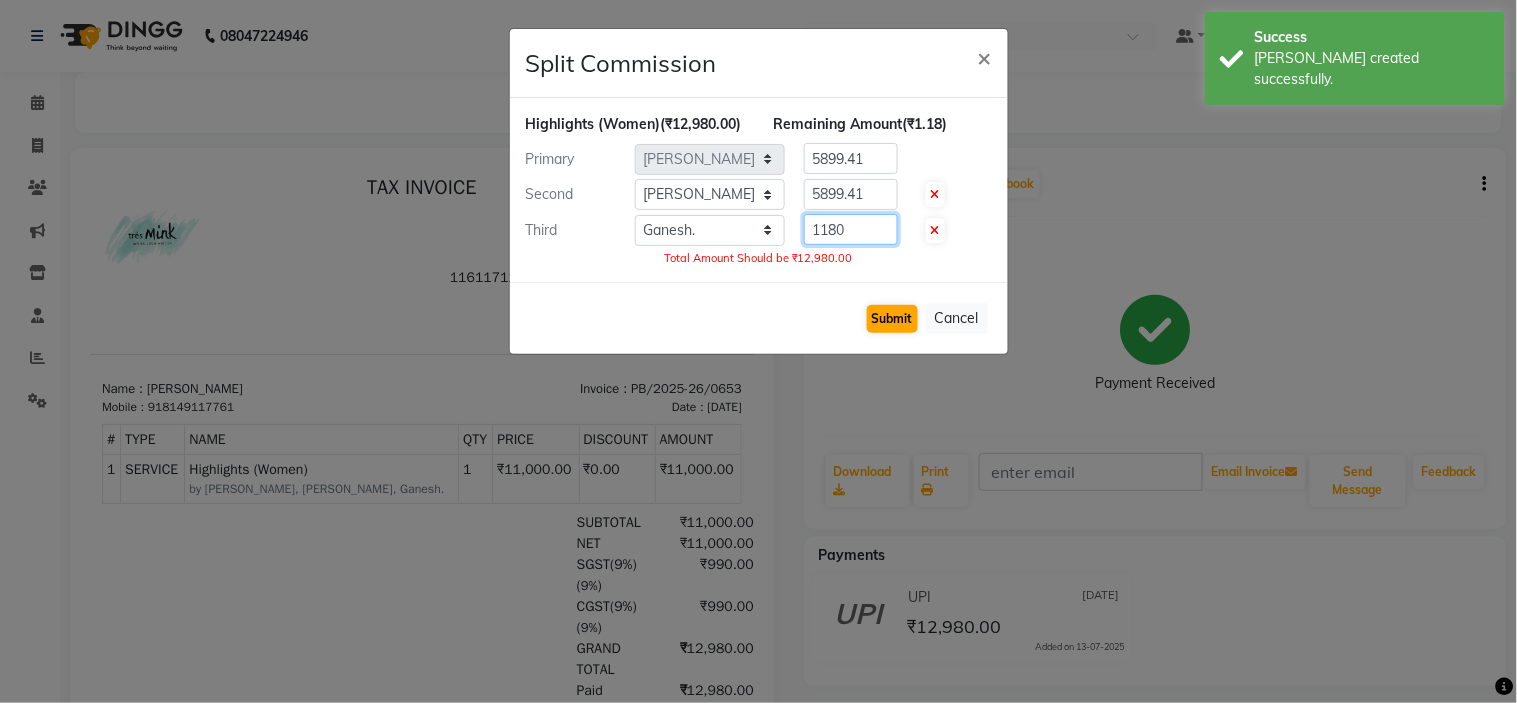 type on "1180" 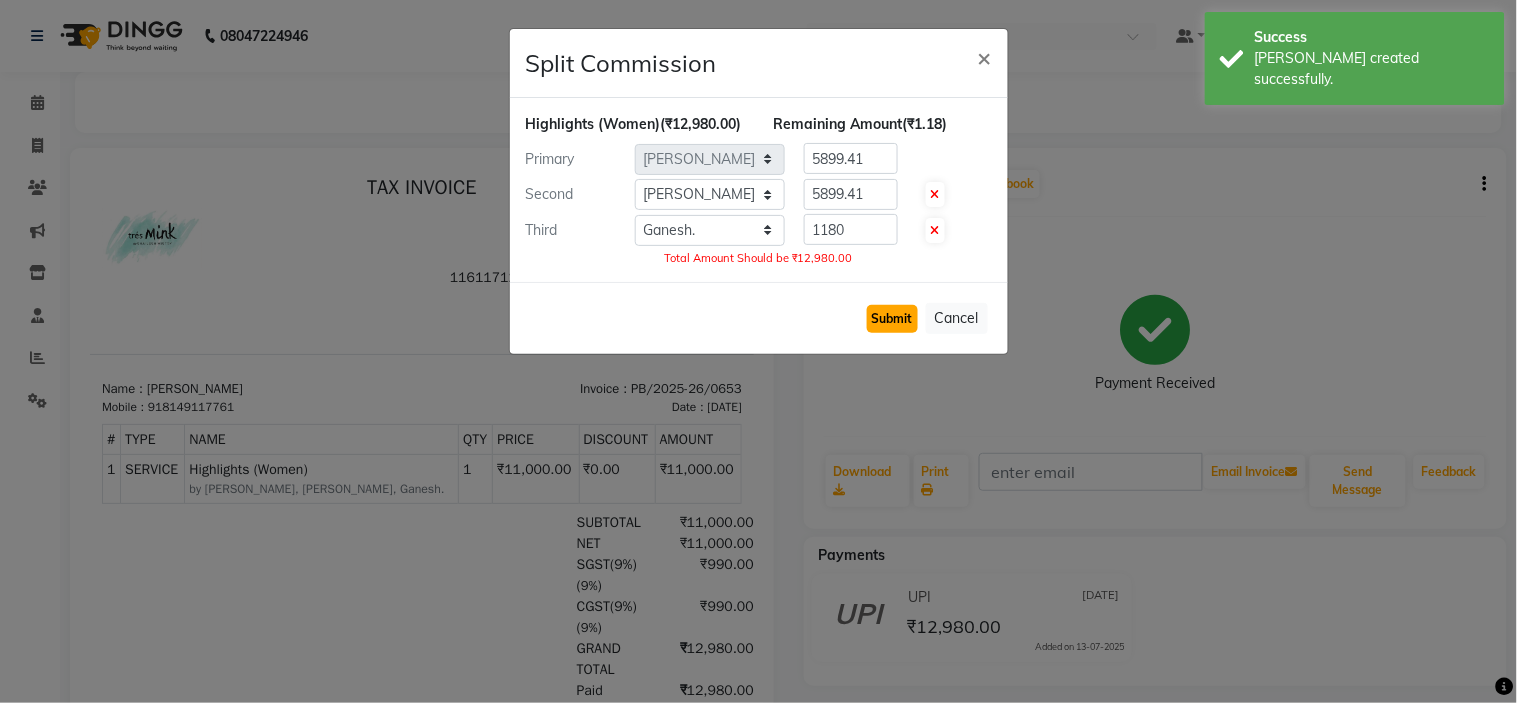 click on "Submit" 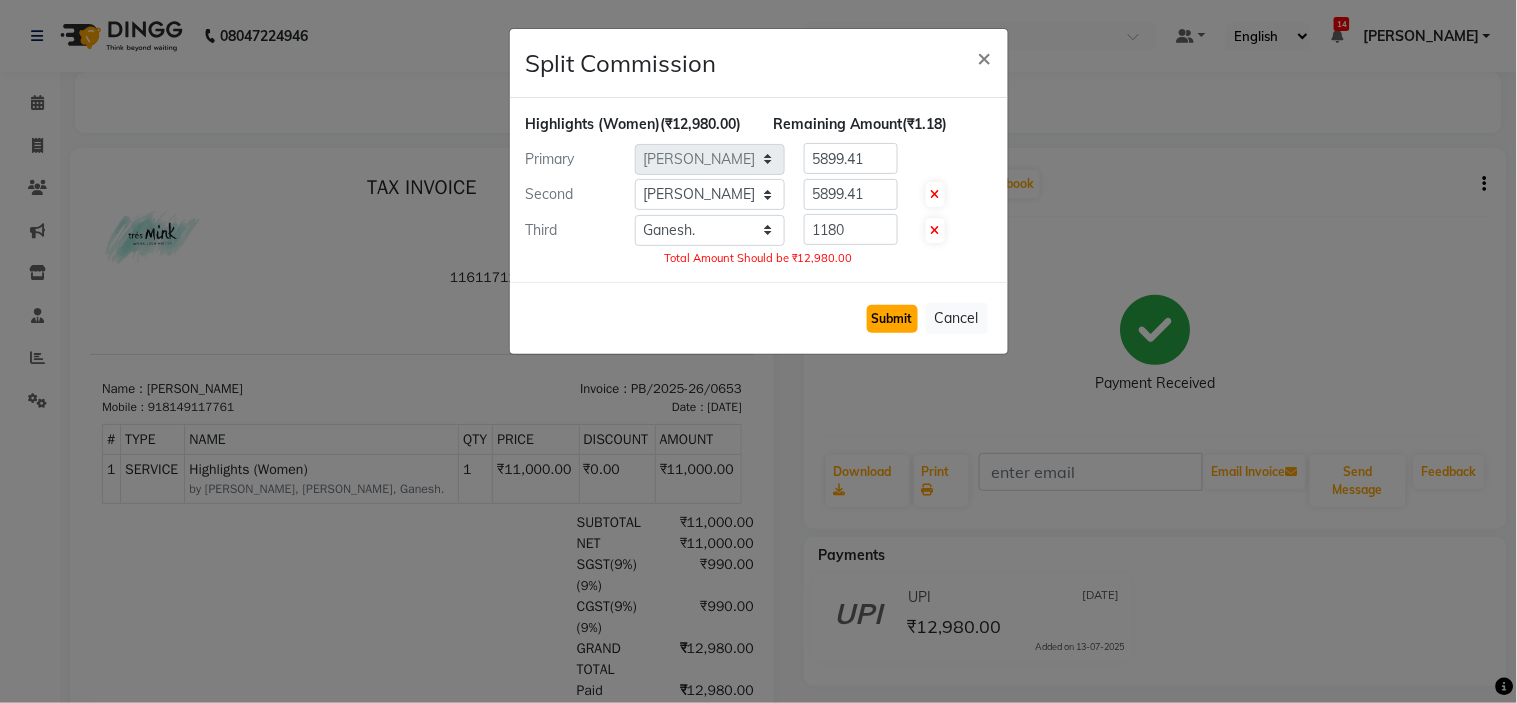 click on "Submit" 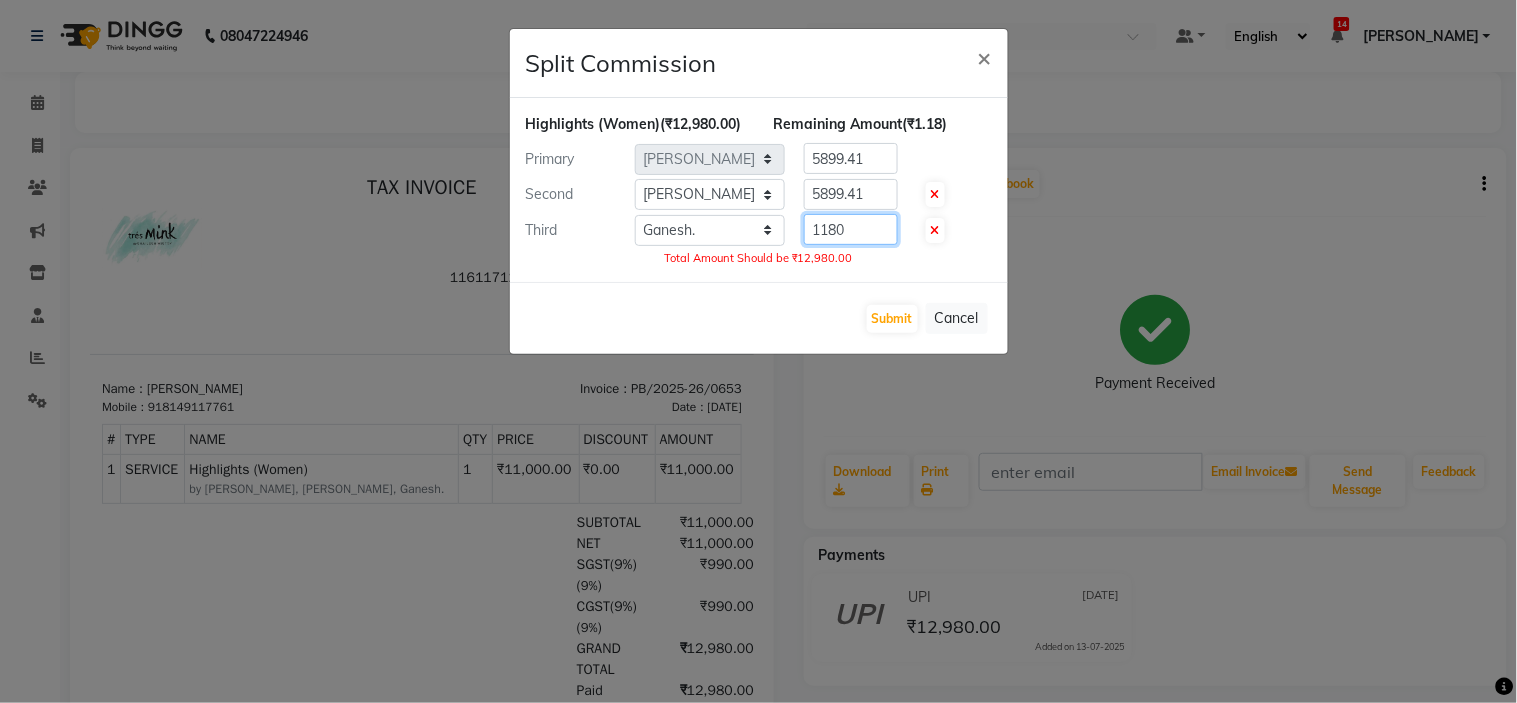 click on "1180" 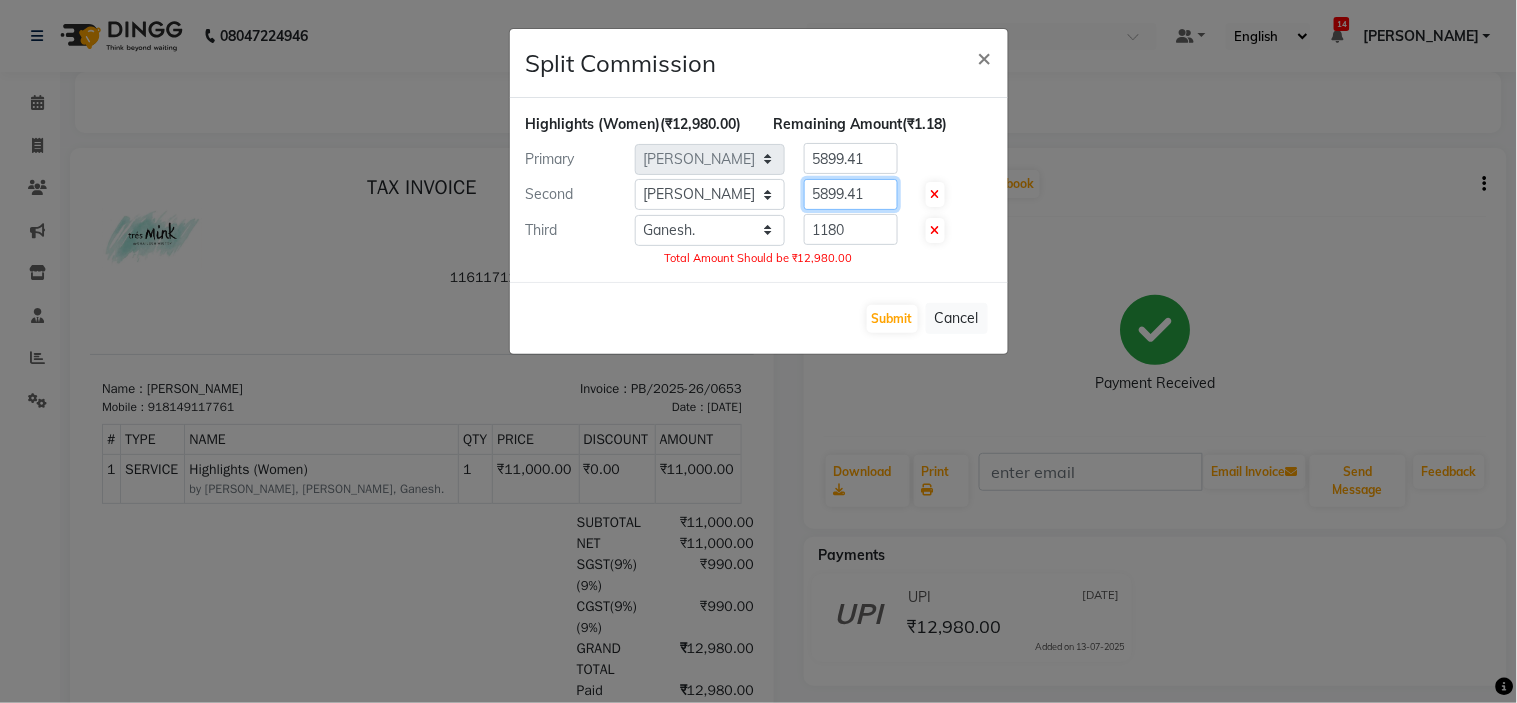 drag, startPoint x: 878, startPoint y: 214, endPoint x: 821, endPoint y: 223, distance: 57.706154 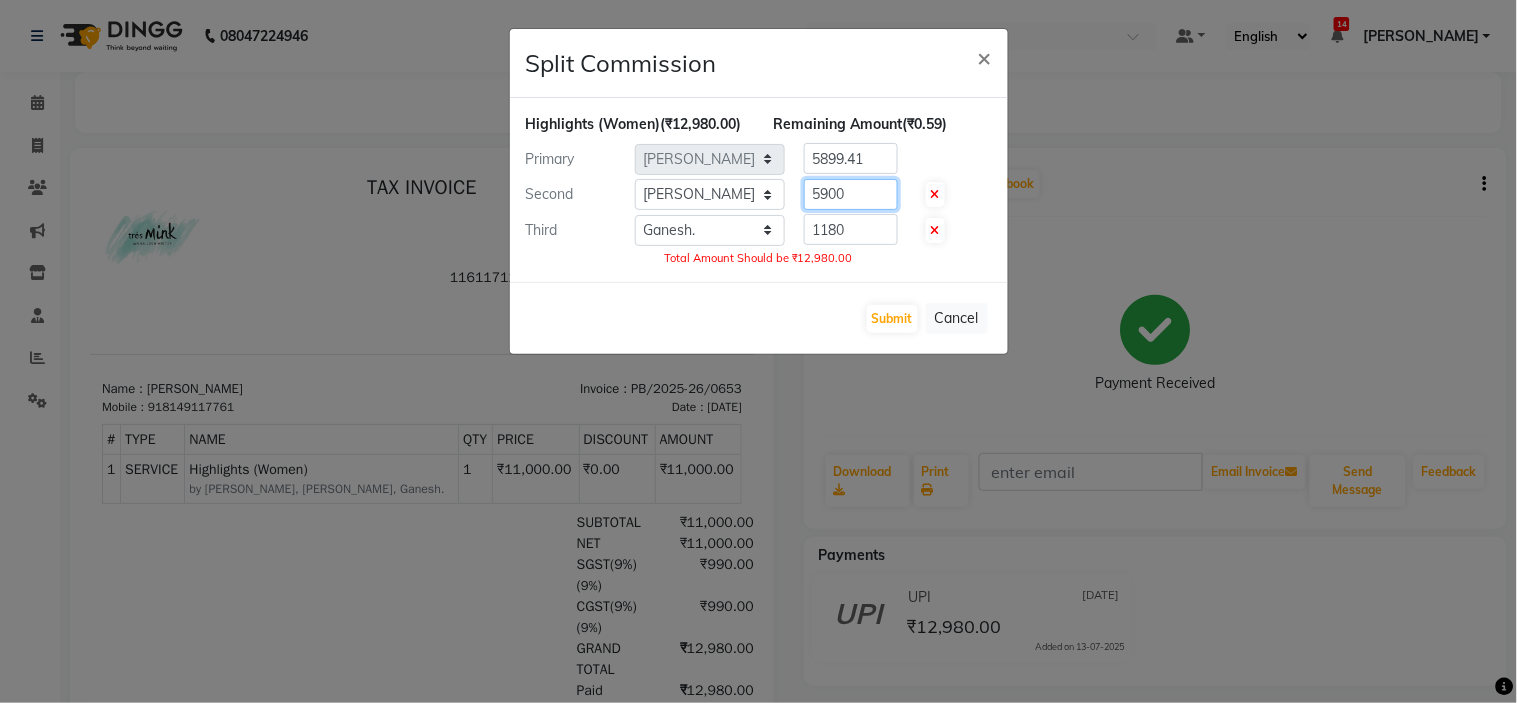 type on "5900" 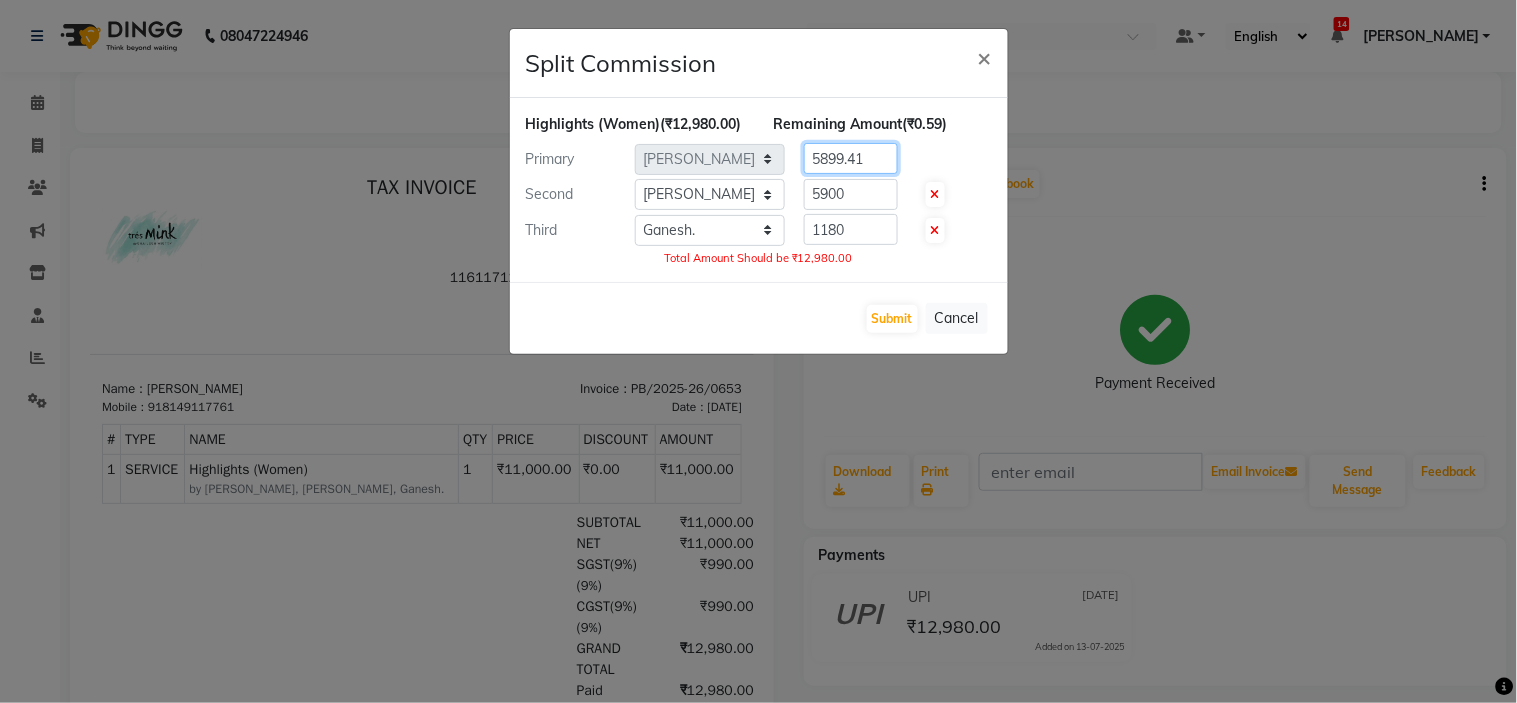 drag, startPoint x: 878, startPoint y: 184, endPoint x: 820, endPoint y: 196, distance: 59.22837 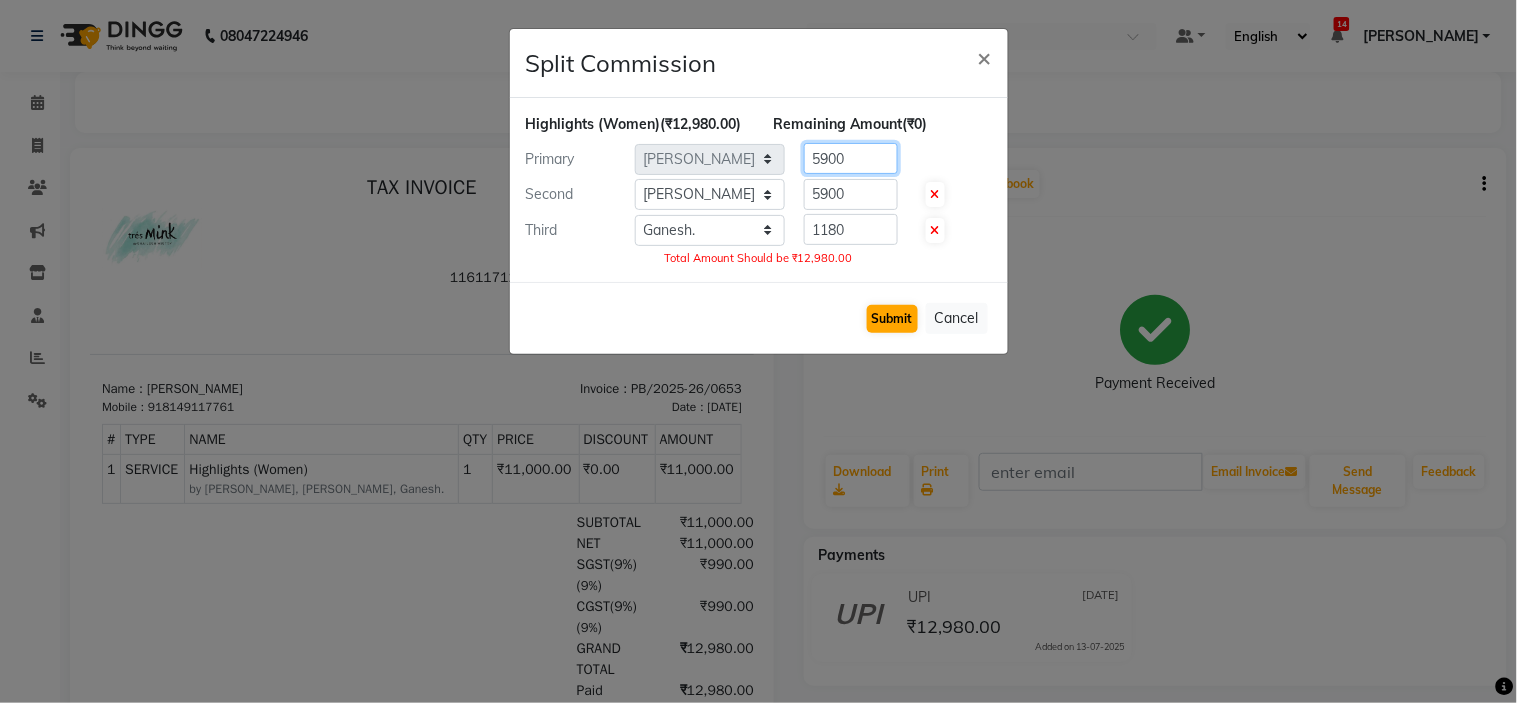type on "5900" 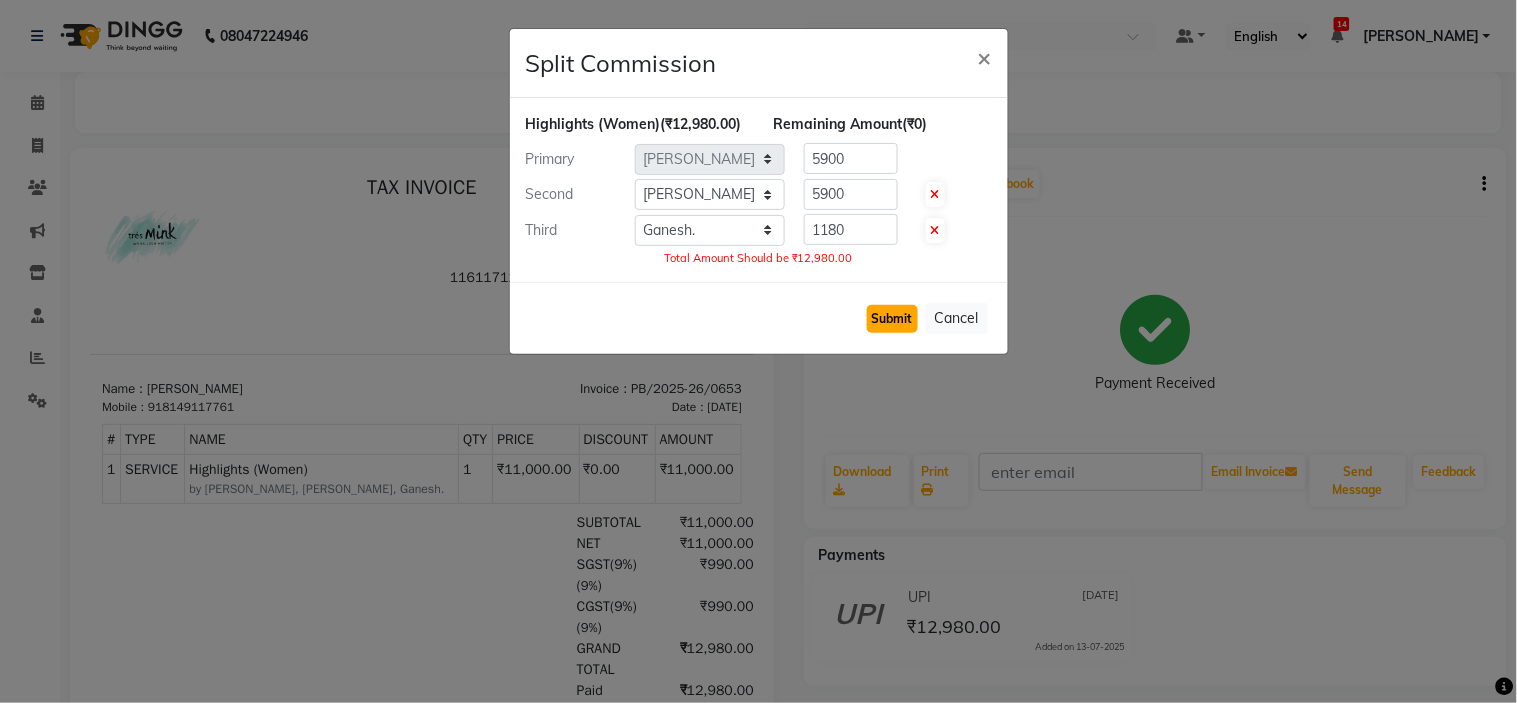 click on "Submit" 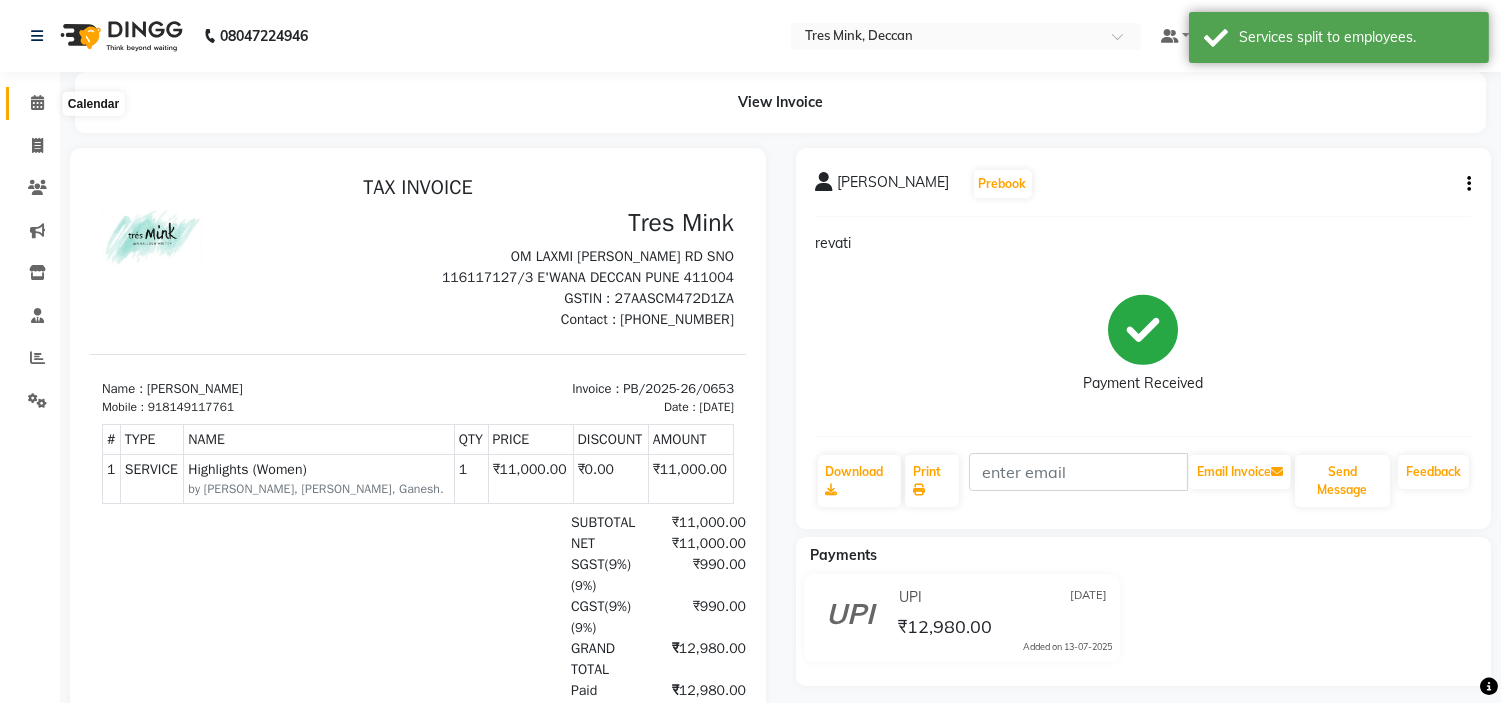 click 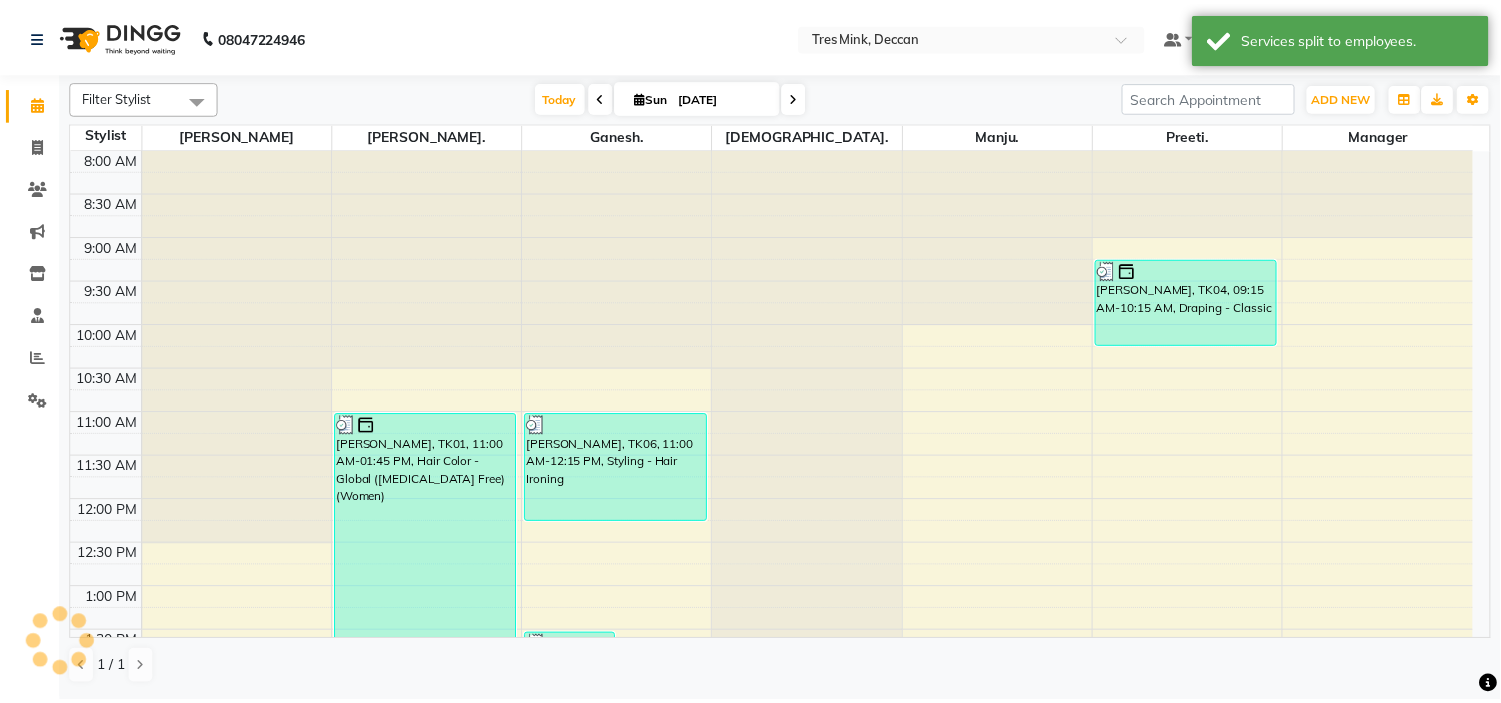 scroll, scrollTop: 618, scrollLeft: 0, axis: vertical 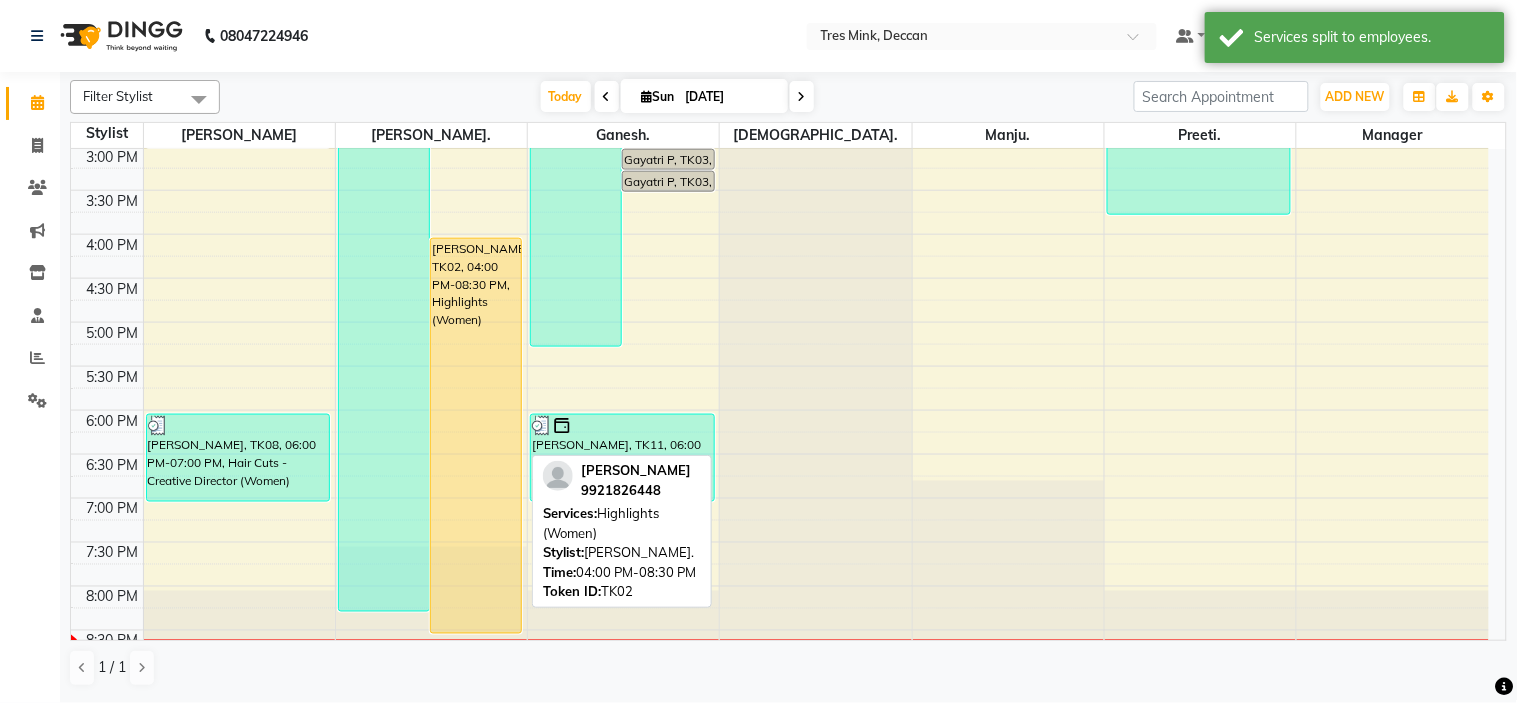click on "[PERSON_NAME], TK02, 04:00 PM-08:30 PM, Highlights (Women)" at bounding box center (476, 436) 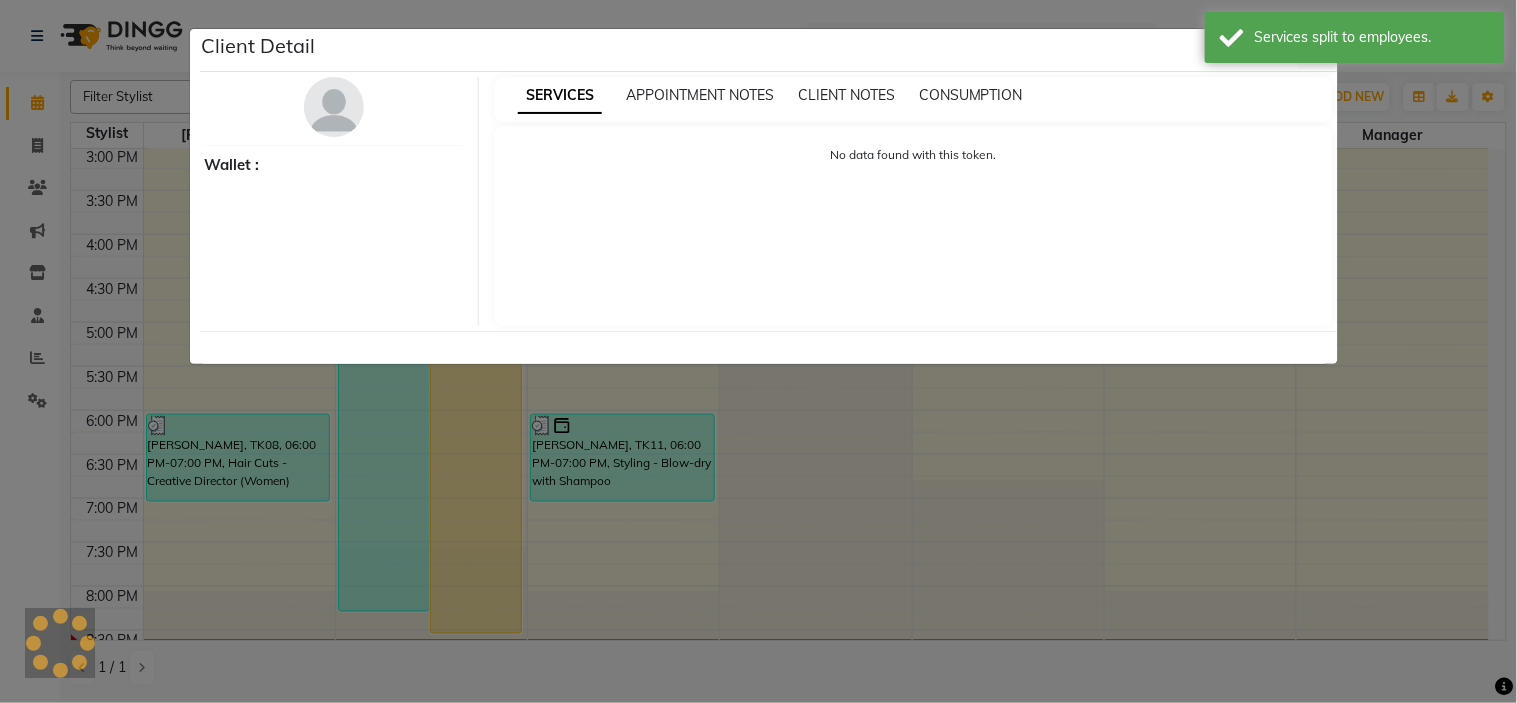 select on "1" 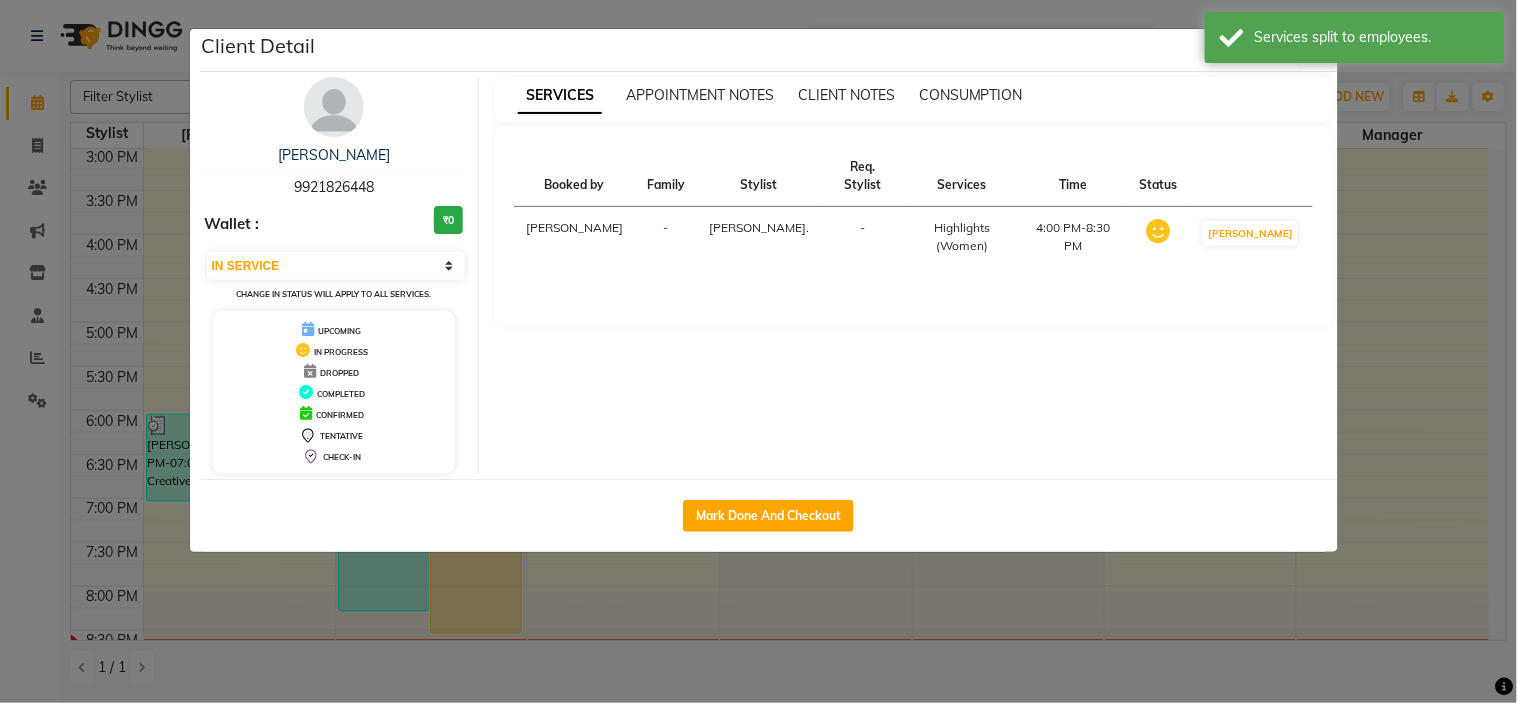 click on "Mark Done And Checkout" 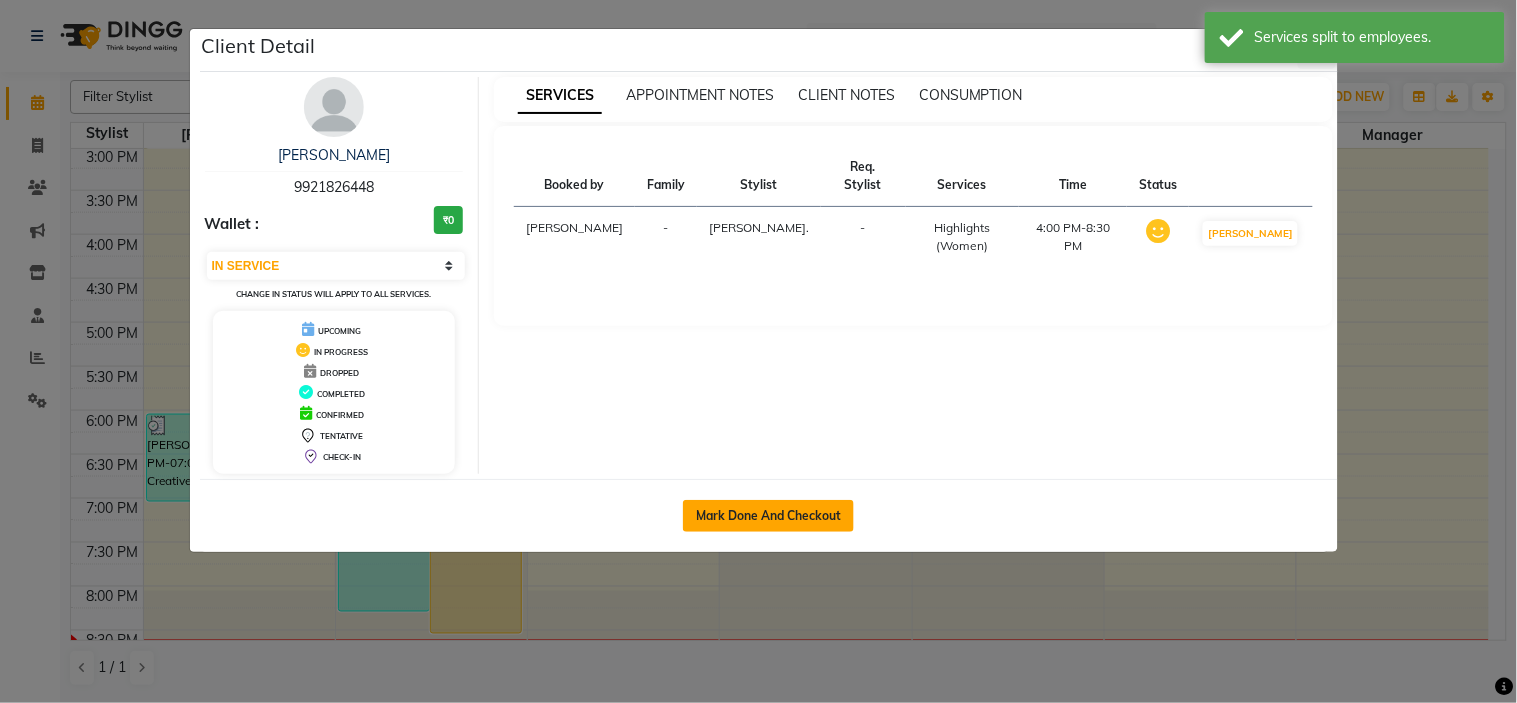 click on "Mark Done And Checkout" 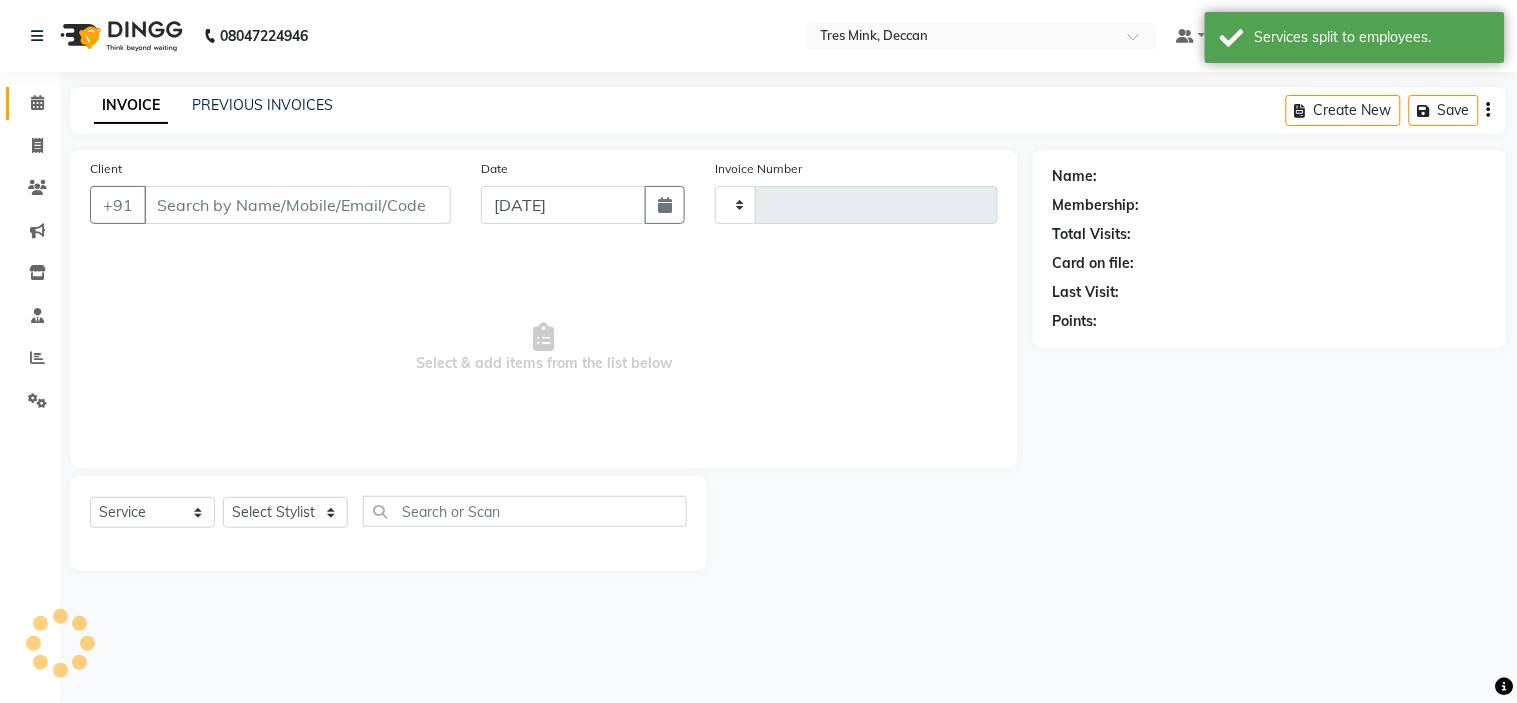 type on "0654" 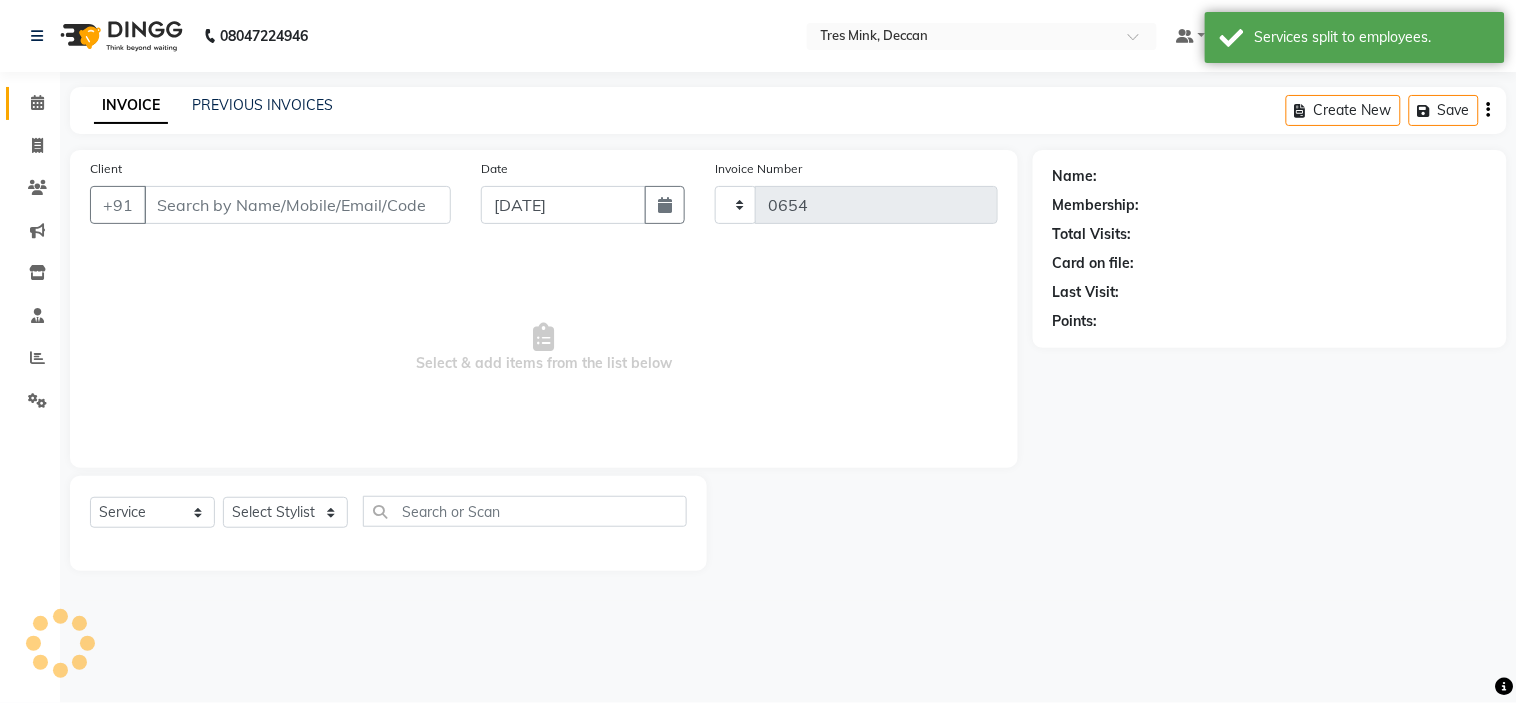 select on "8055" 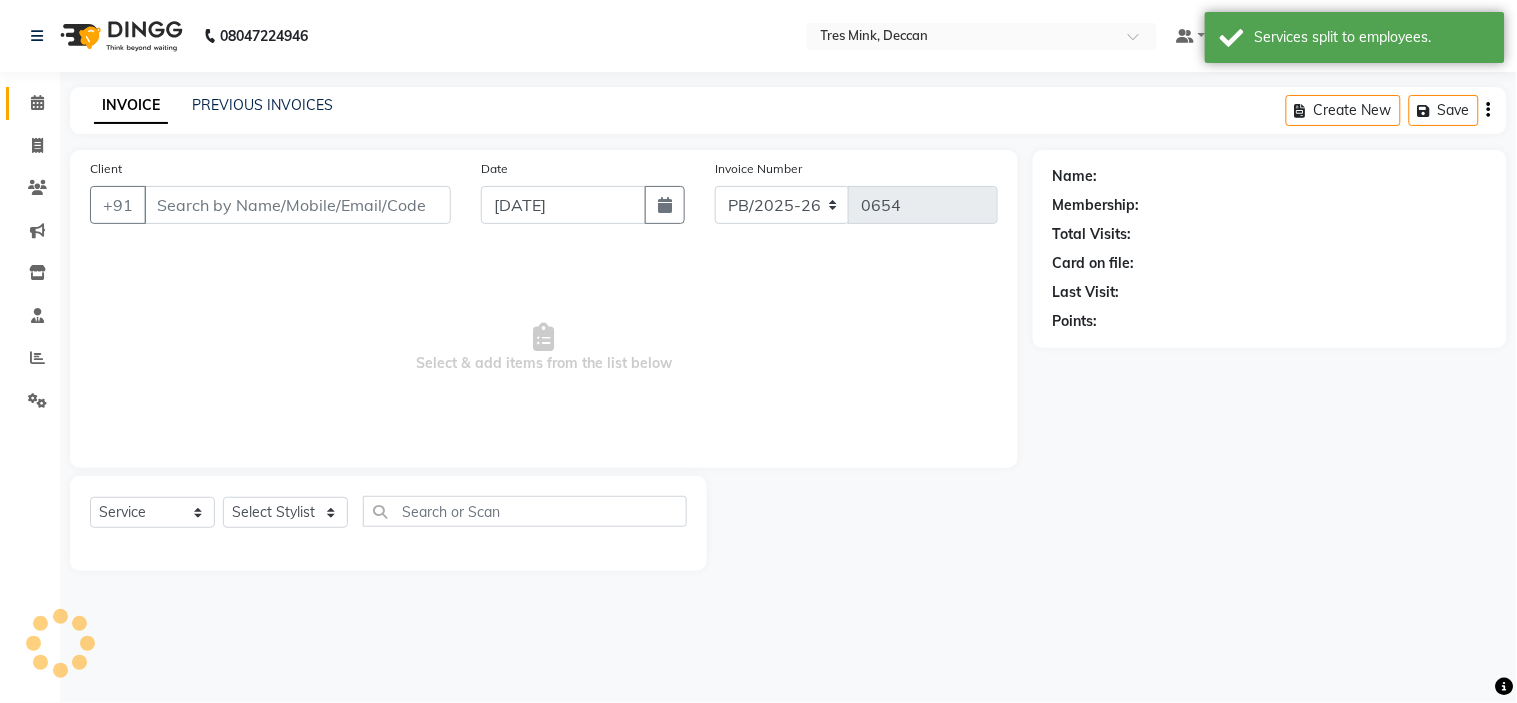 type on "9921826448" 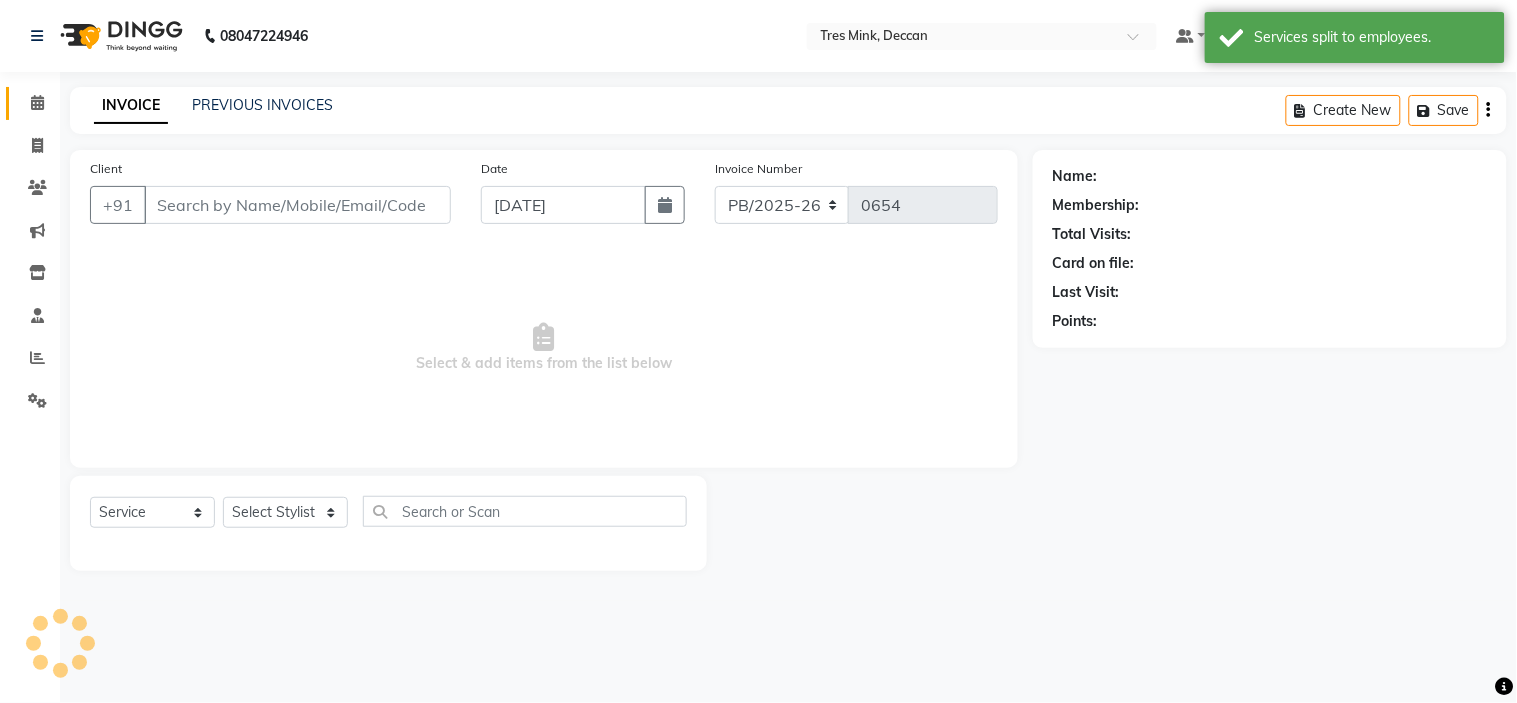 select on "59499" 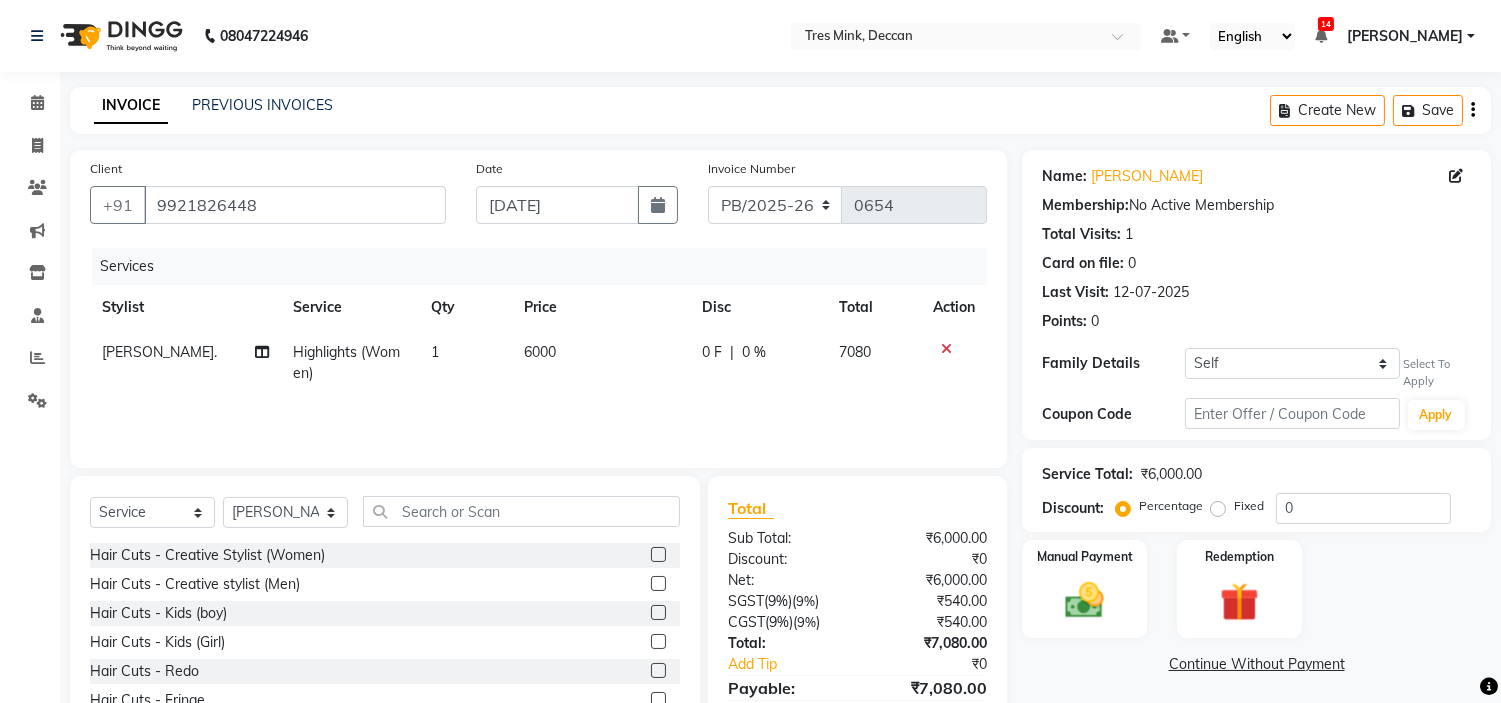 click on "6000" 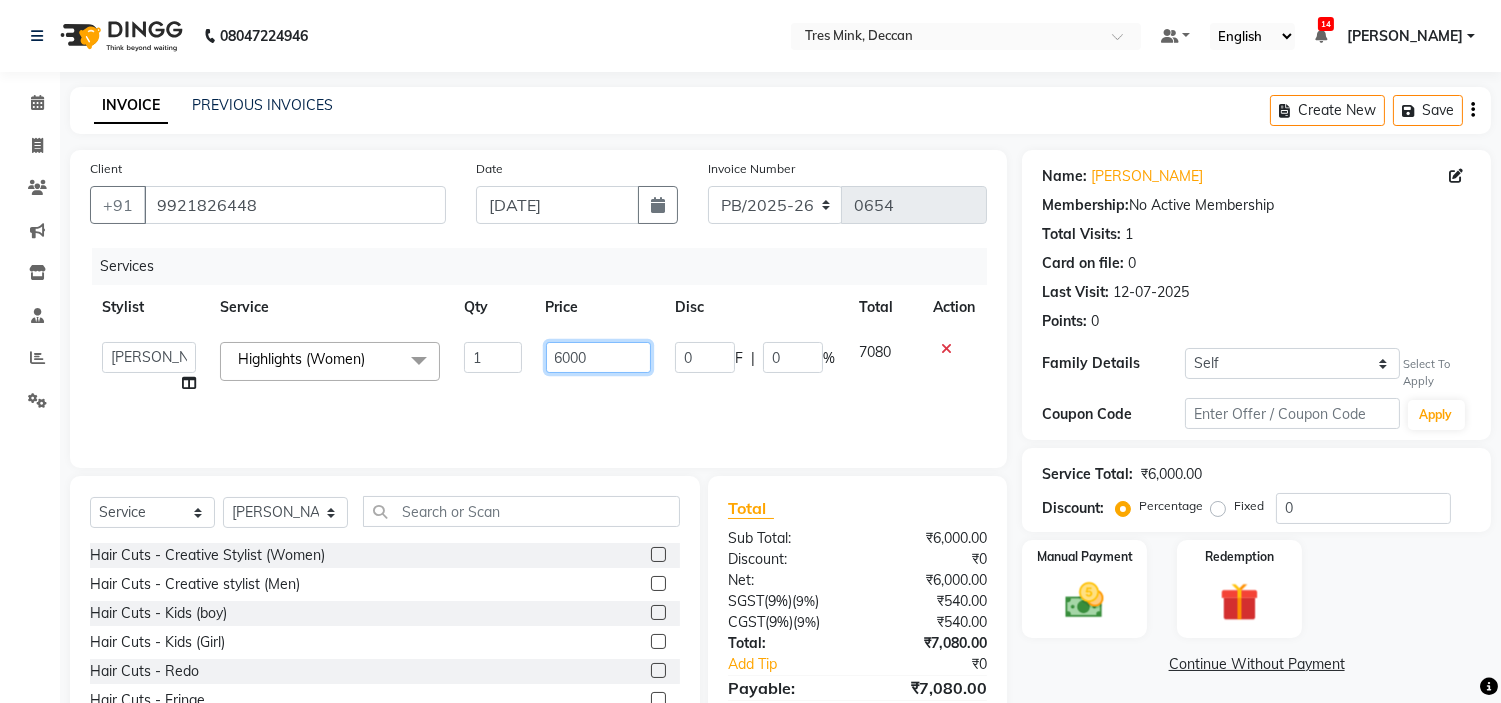 drag, startPoint x: 568, startPoint y: 357, endPoint x: 555, endPoint y: 358, distance: 13.038404 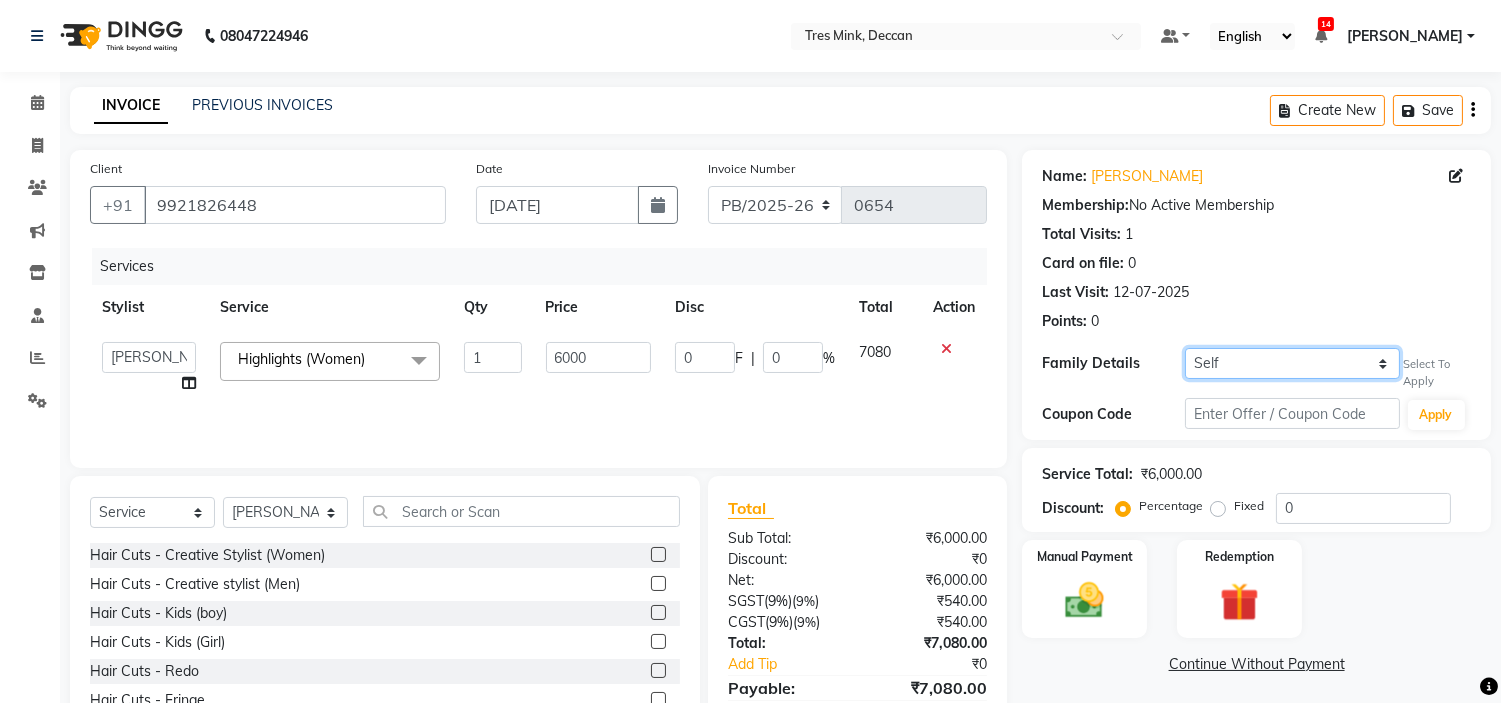 click on "Self [PERSON_NAME]" 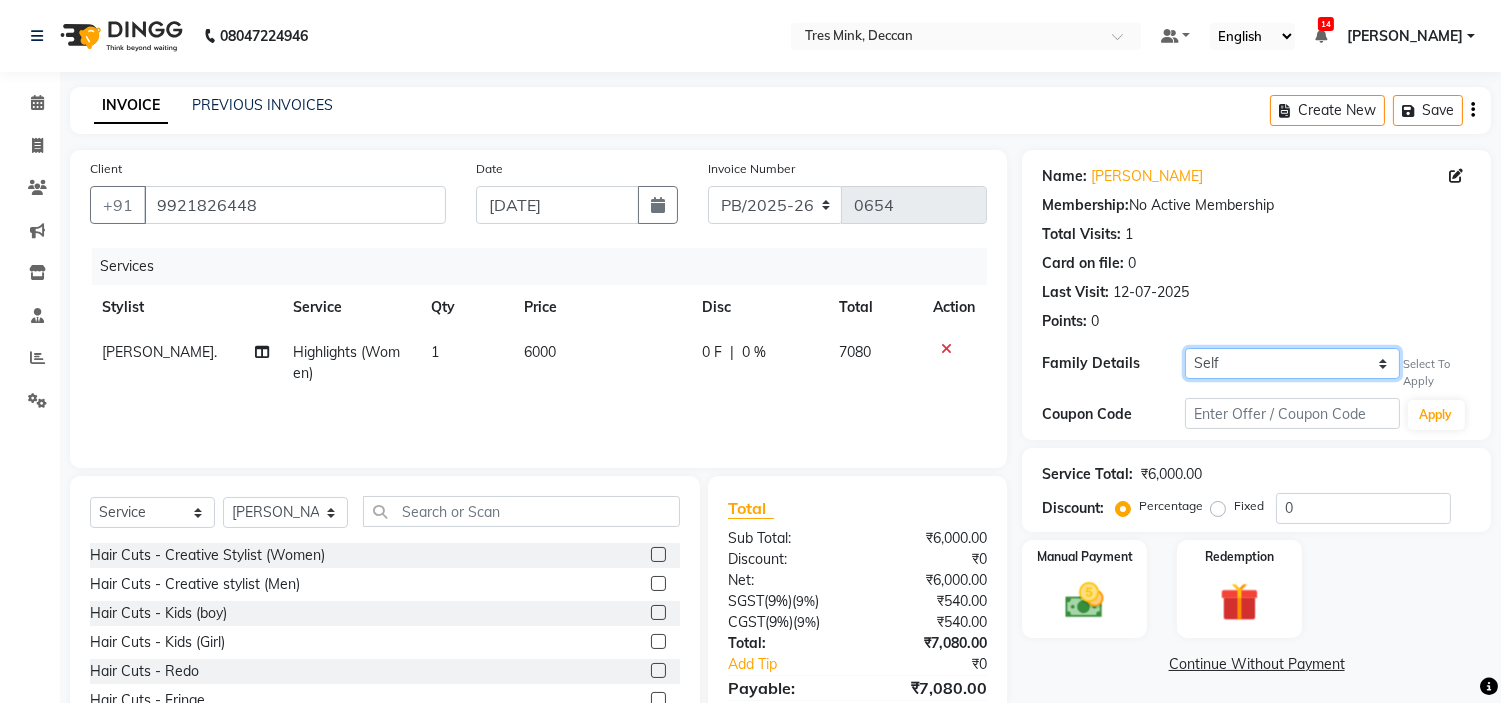 click on "Self [PERSON_NAME]" 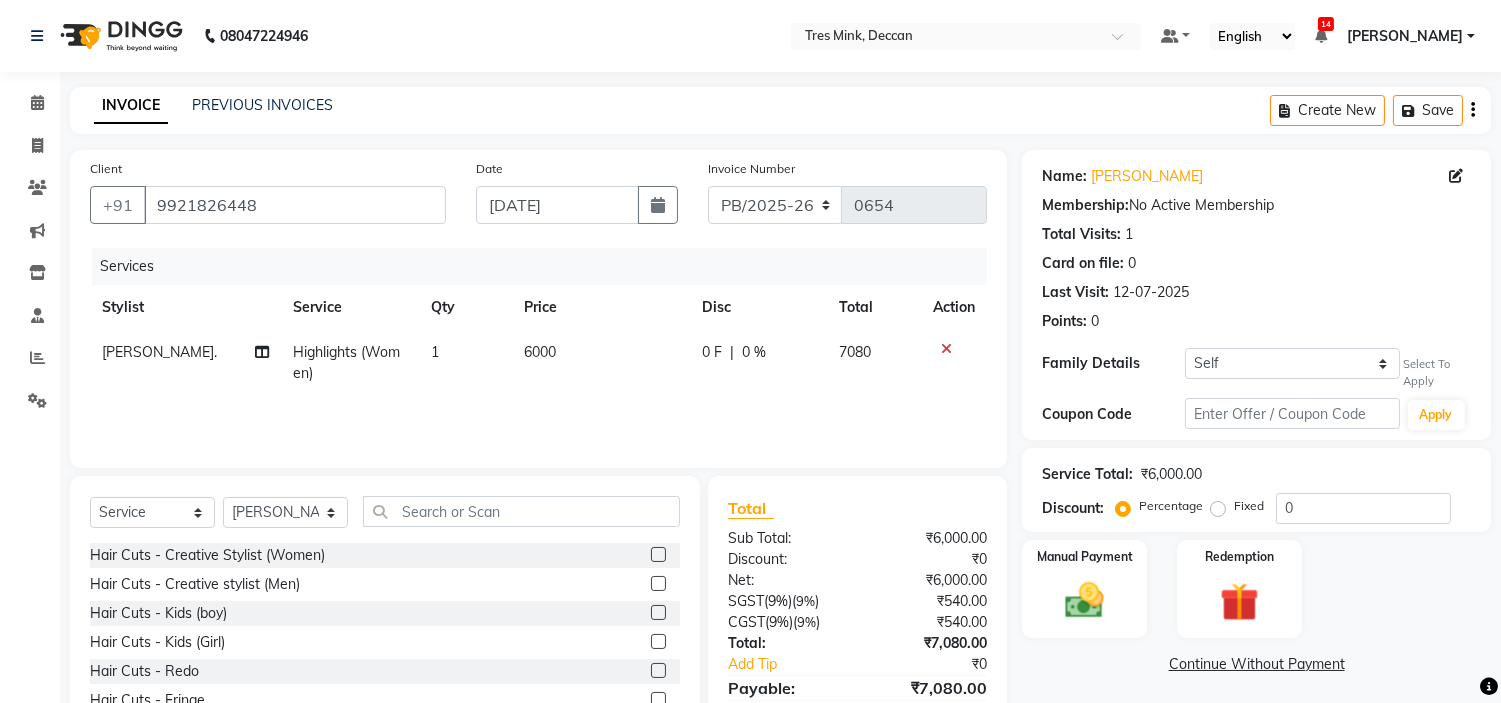 click on "6000" 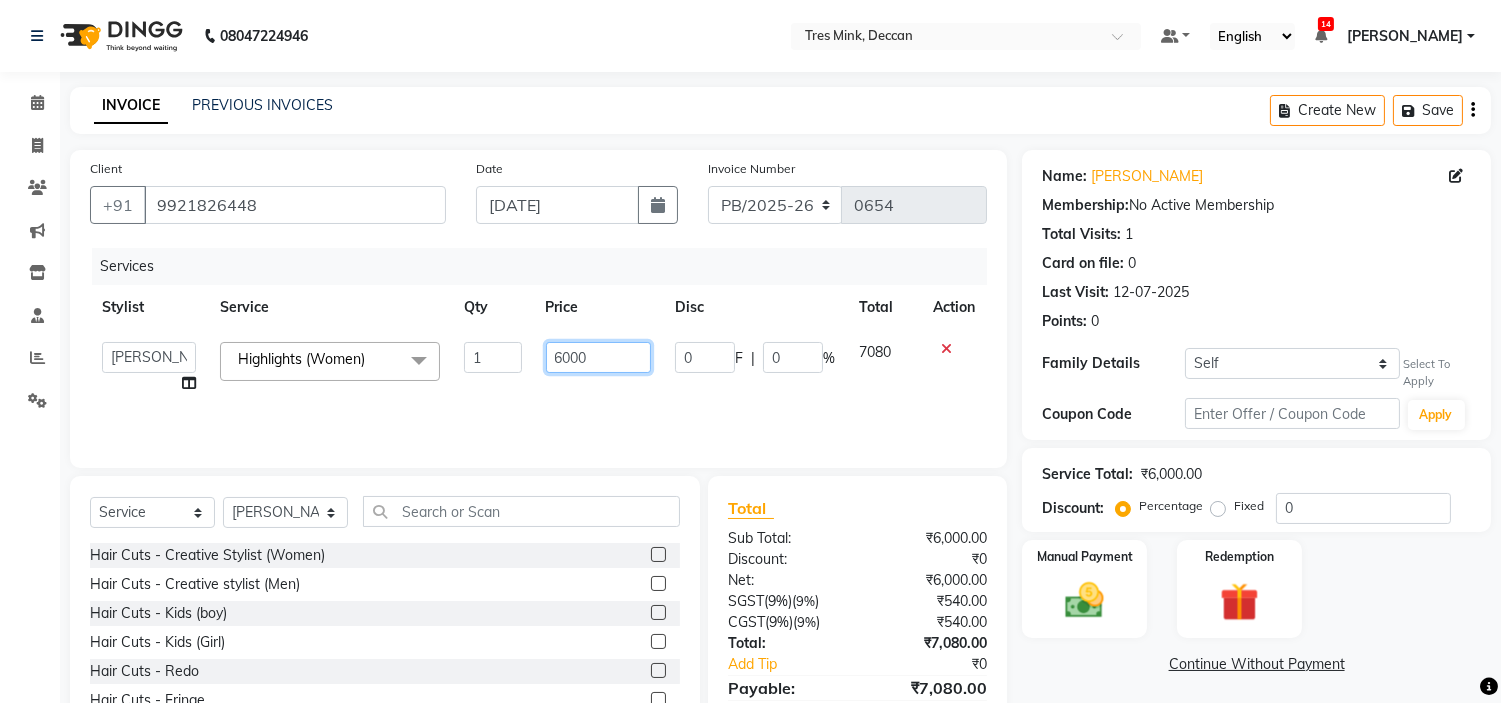 drag, startPoint x: 573, startPoint y: 350, endPoint x: 547, endPoint y: 356, distance: 26.683329 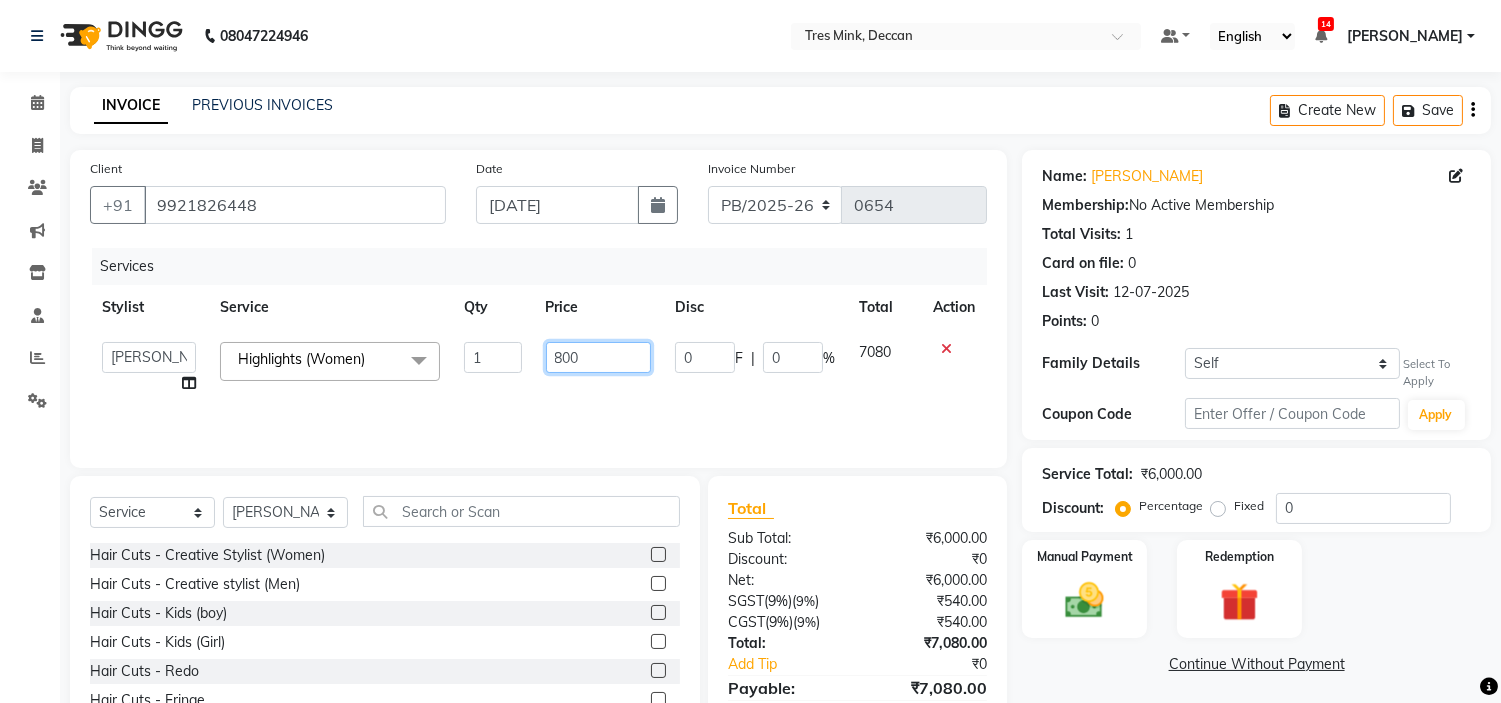 type on "8500" 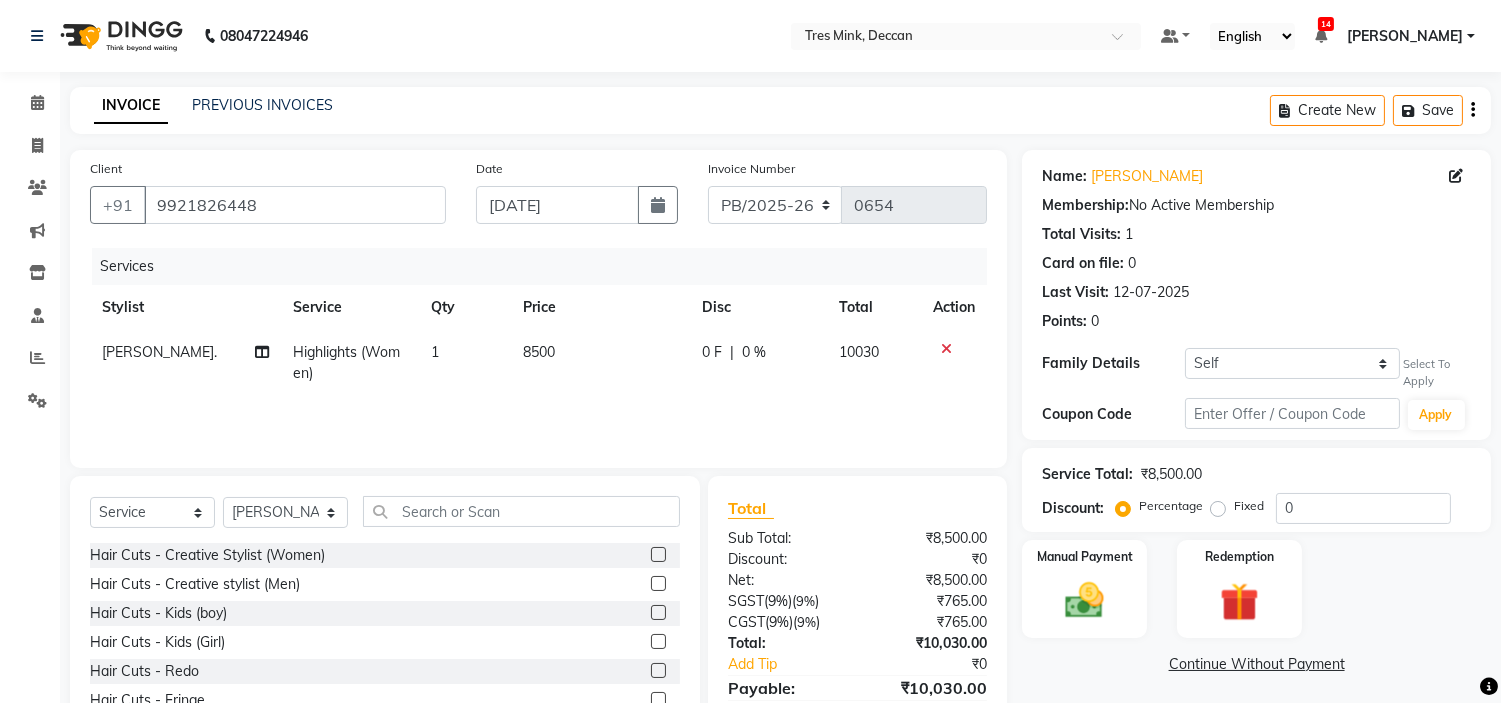 click on "Services Stylist Service Qty Price Disc Total Action [PERSON_NAME]. Highlights (Women) 1 8500 0 F | 0 % 10030" 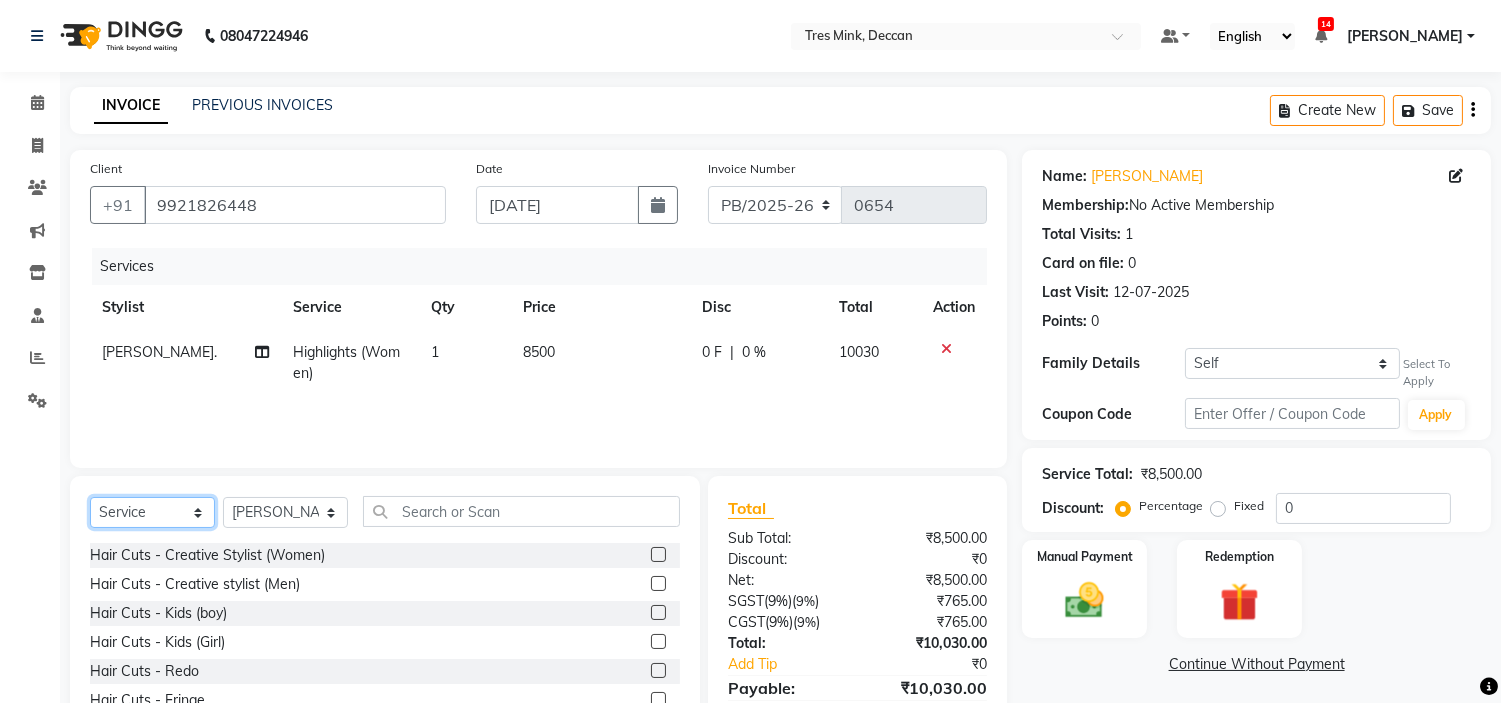 click on "Select  Service  Product  Membership  Package Voucher Prepaid Gift Card" 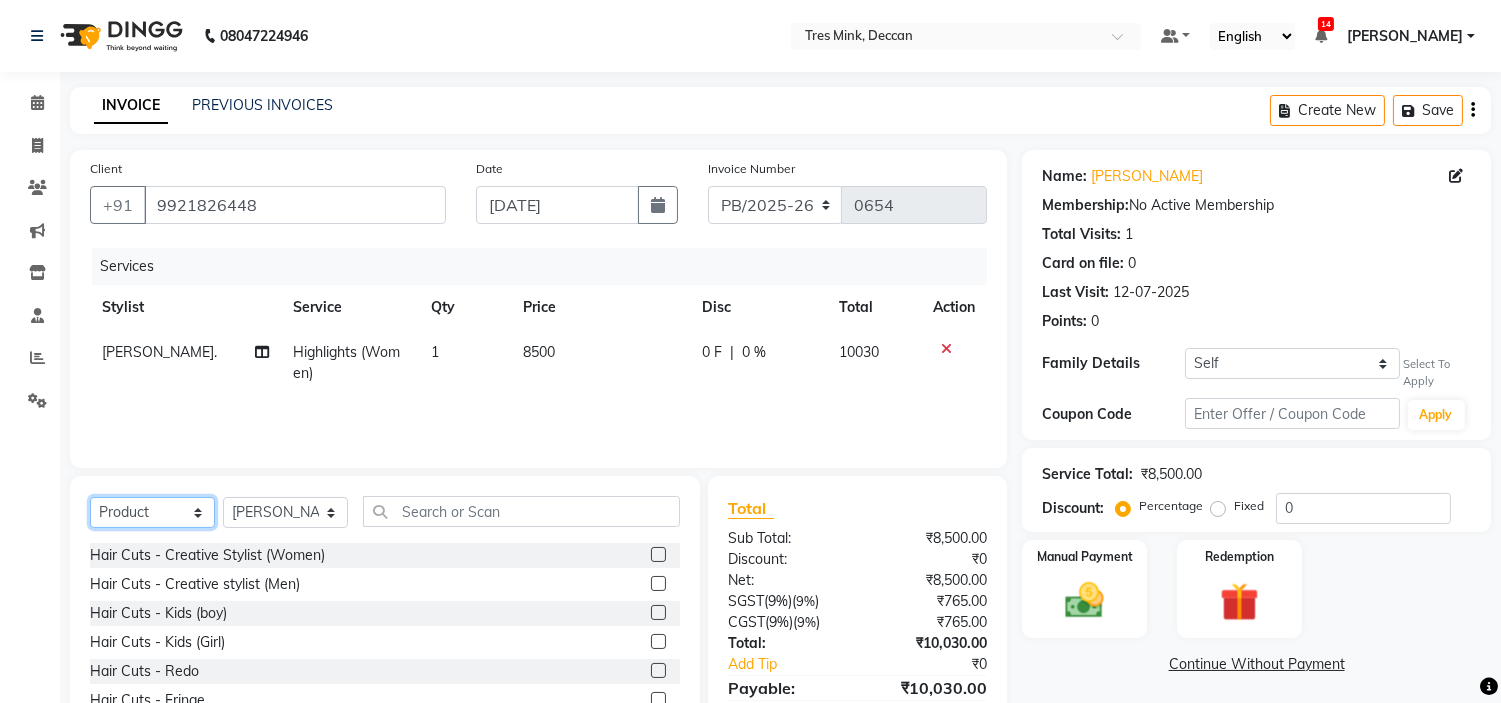 click on "Select  Service  Product  Membership  Package Voucher Prepaid Gift Card" 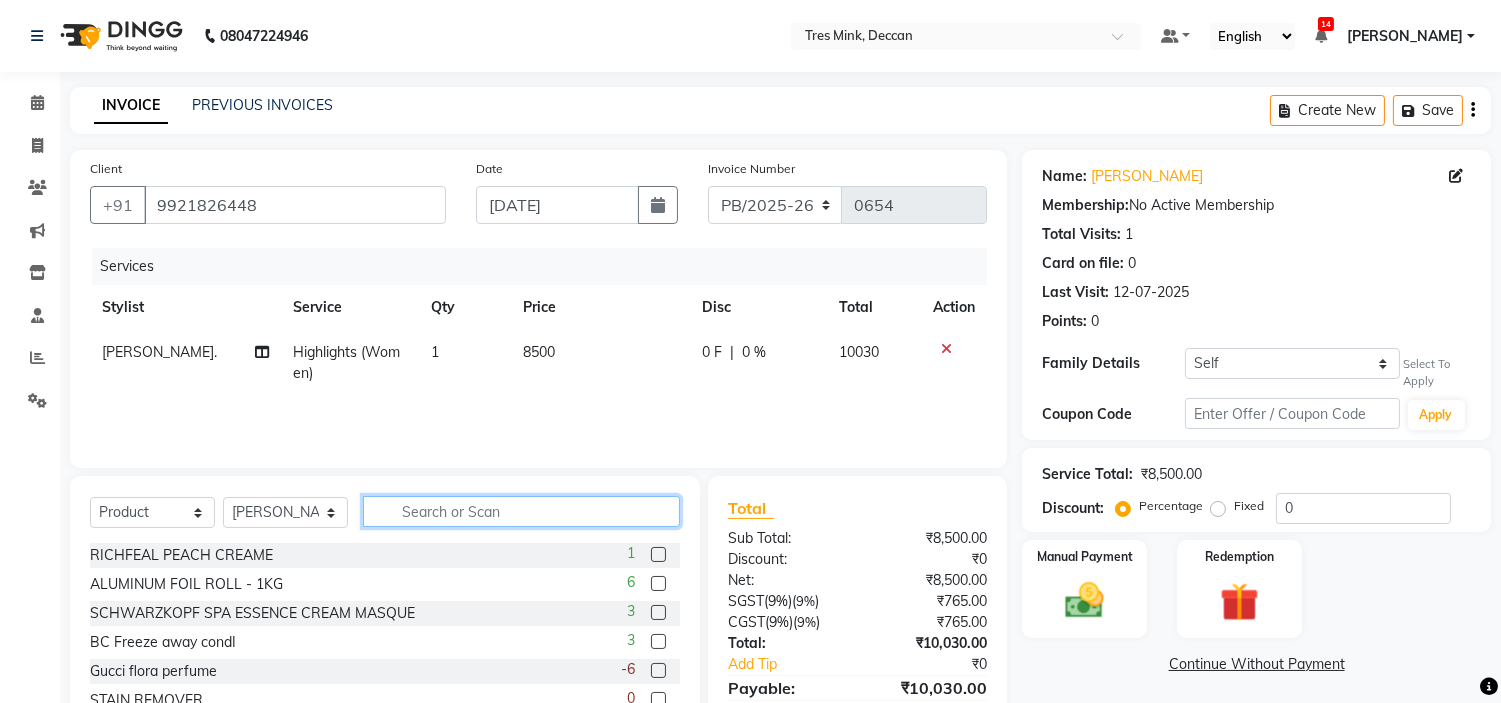 click 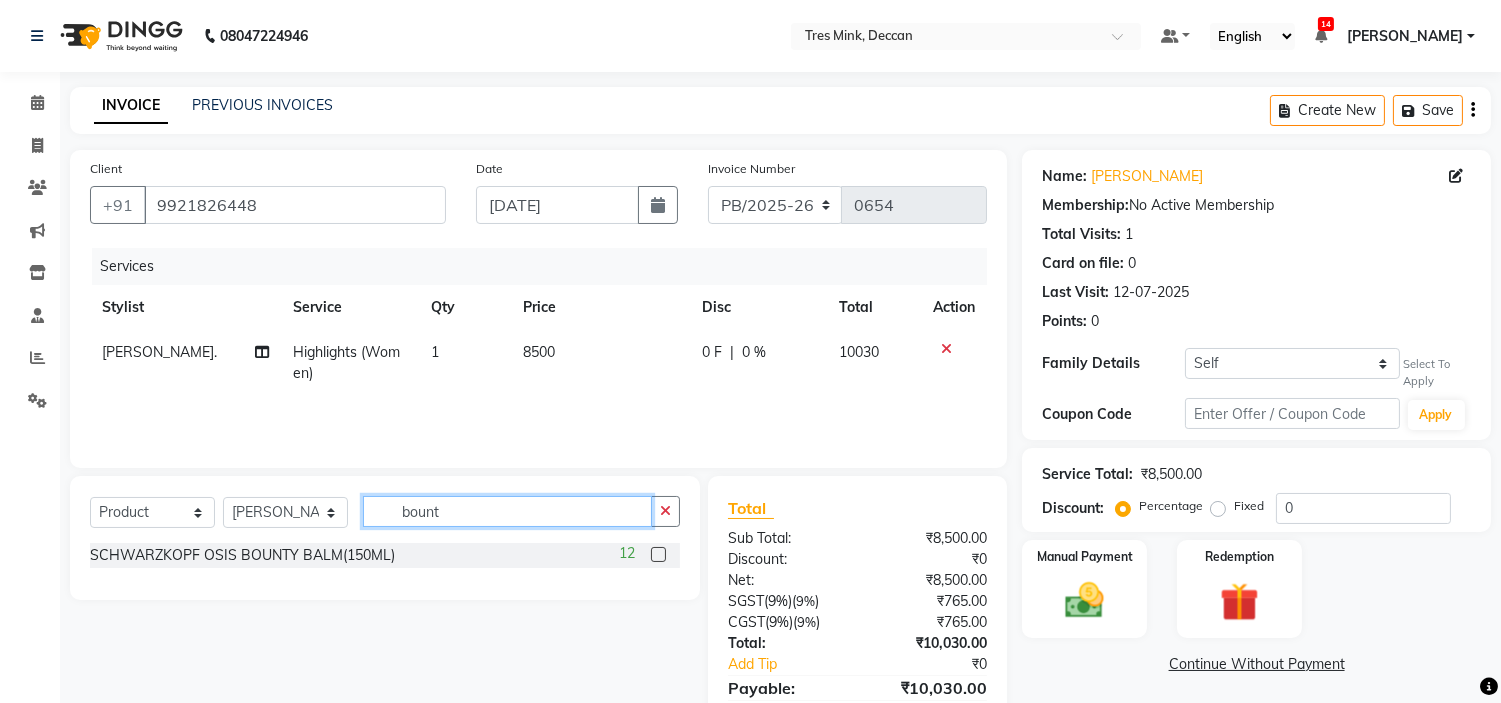 type on "bount" 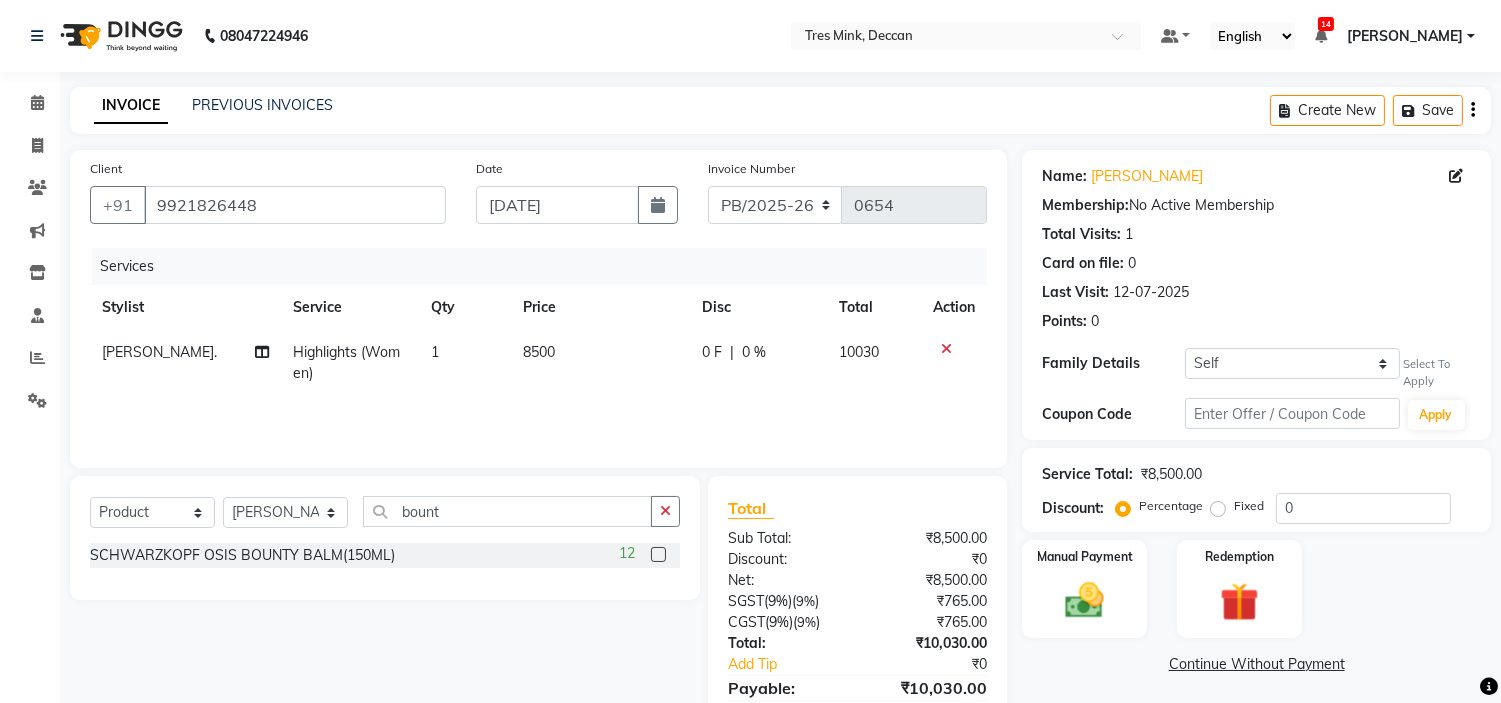 click 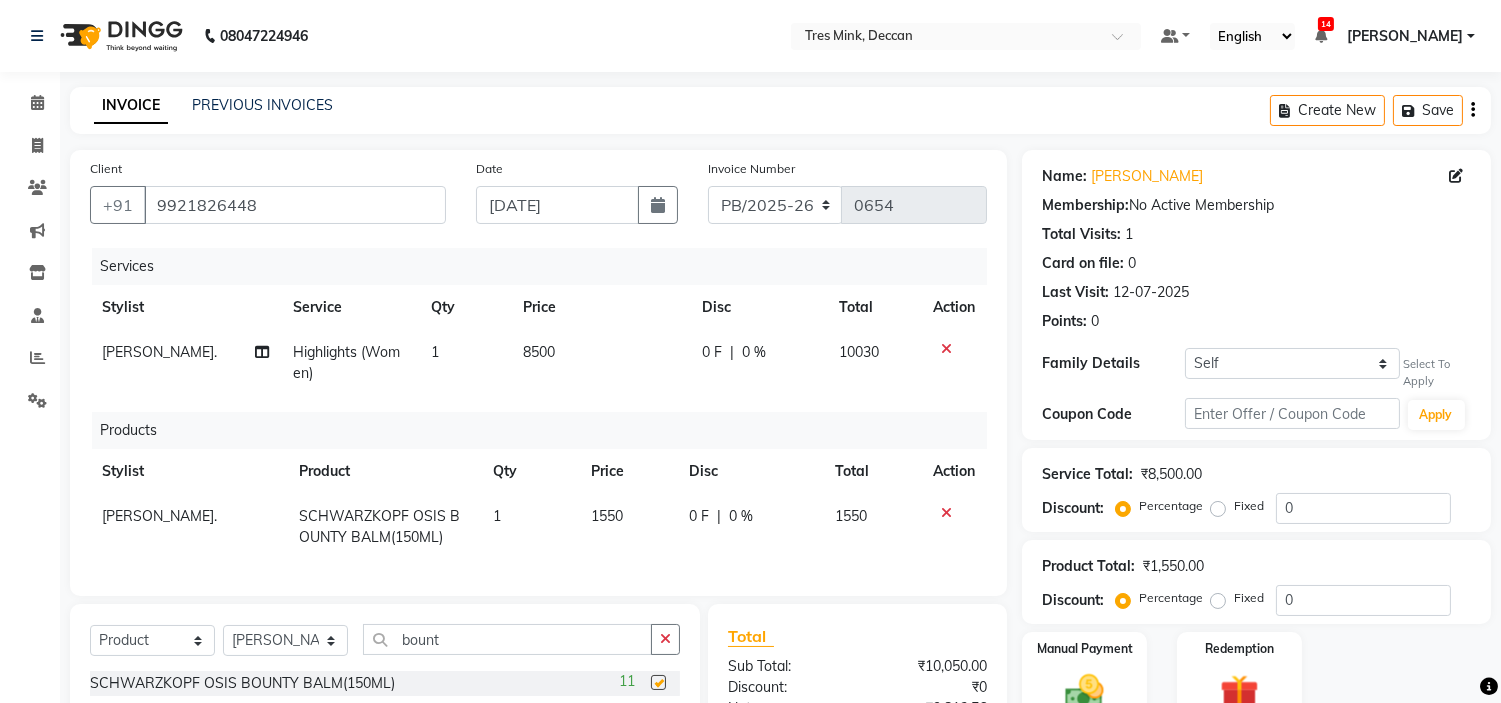 checkbox on "false" 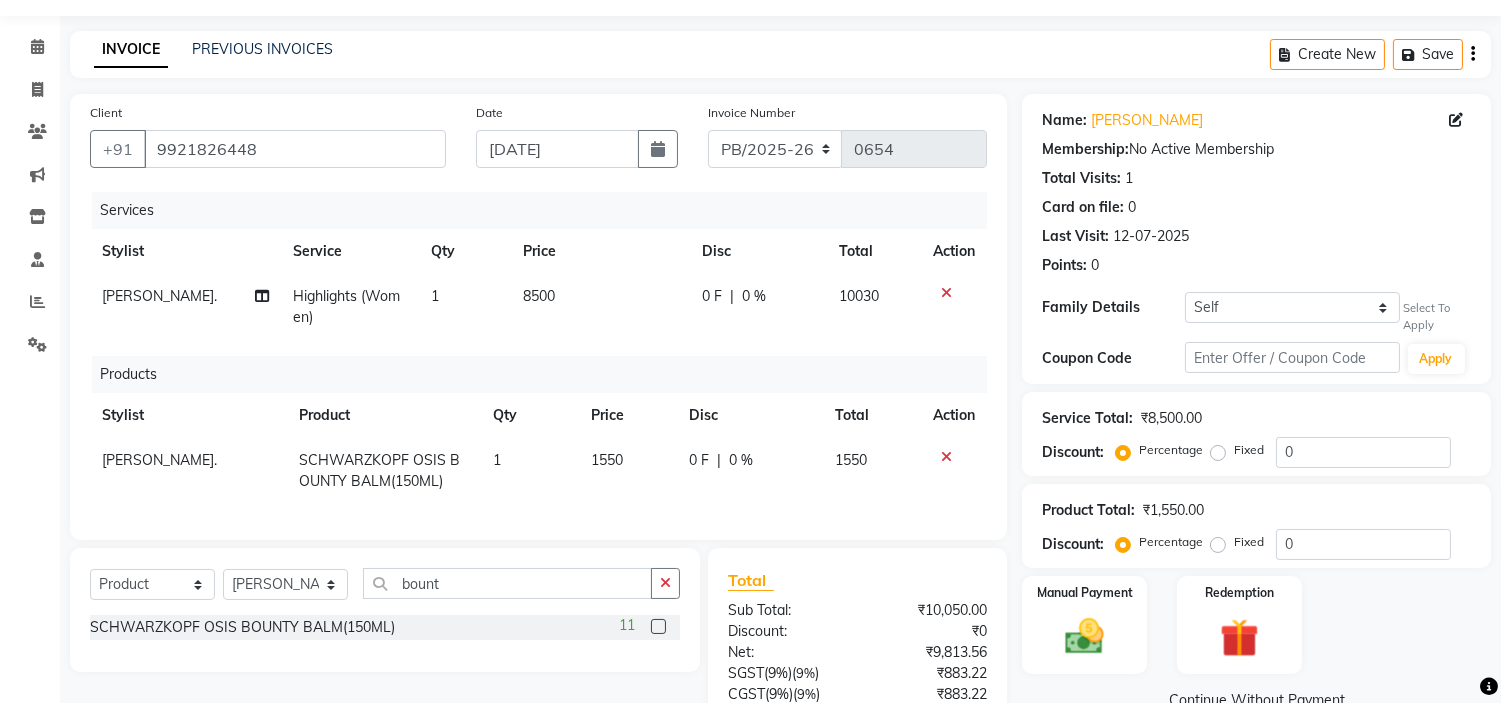 scroll, scrollTop: 111, scrollLeft: 0, axis: vertical 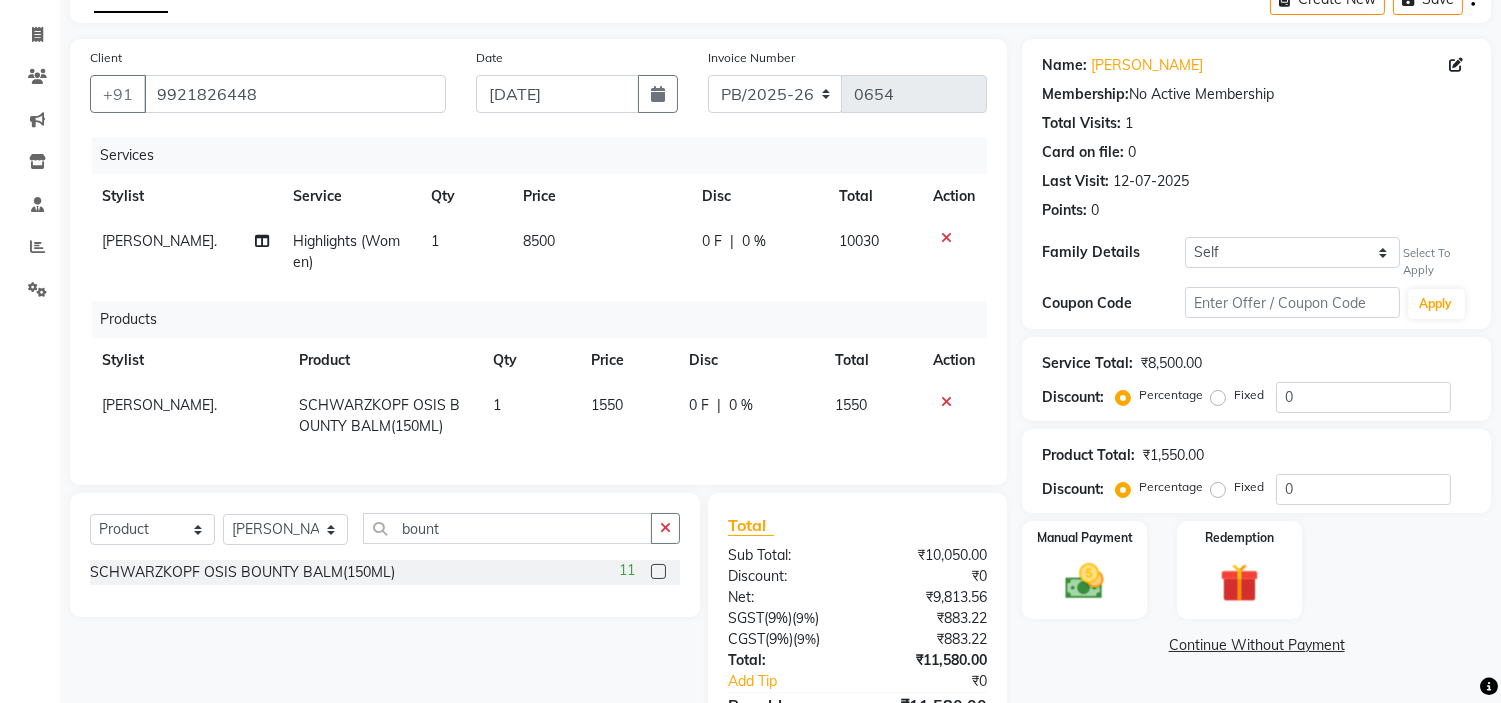 click on "1550" 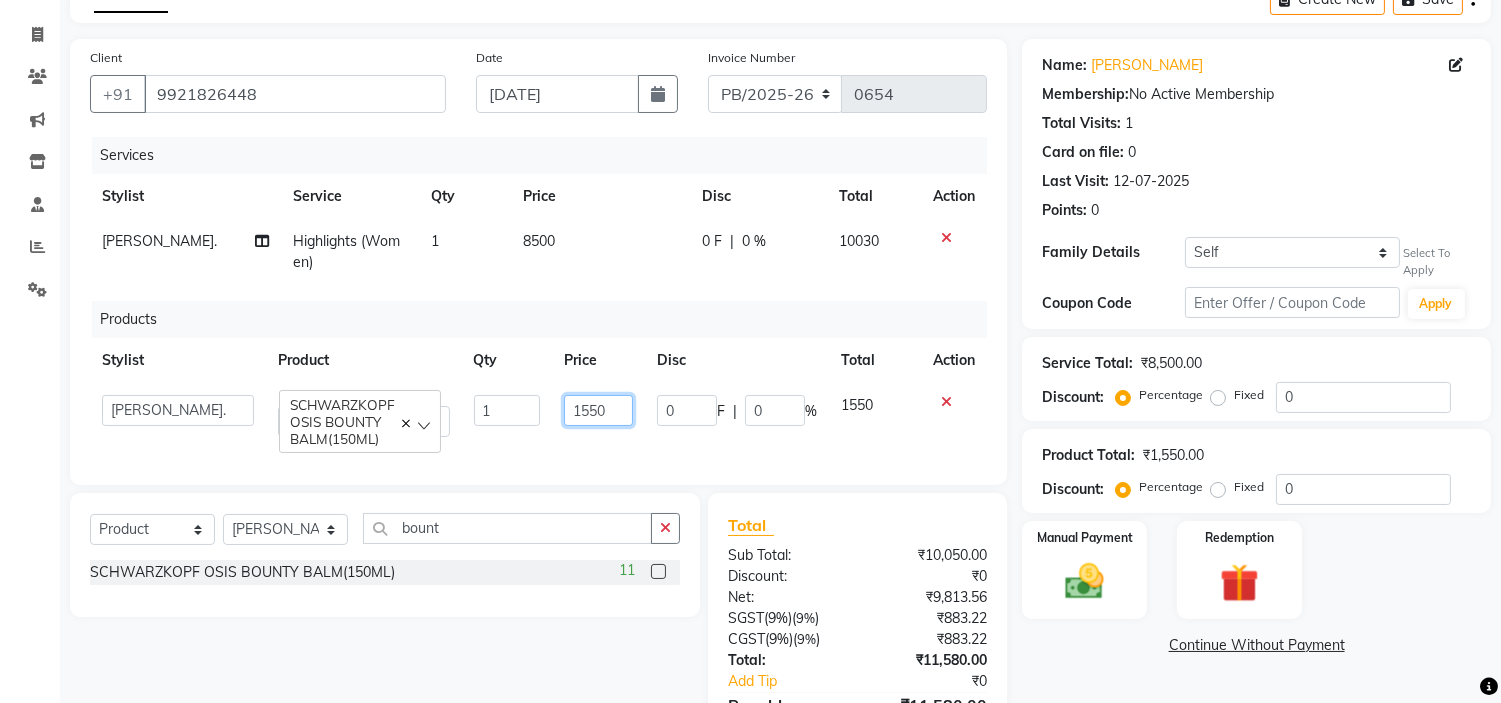 drag, startPoint x: 616, startPoint y: 410, endPoint x: 546, endPoint y: 397, distance: 71.19691 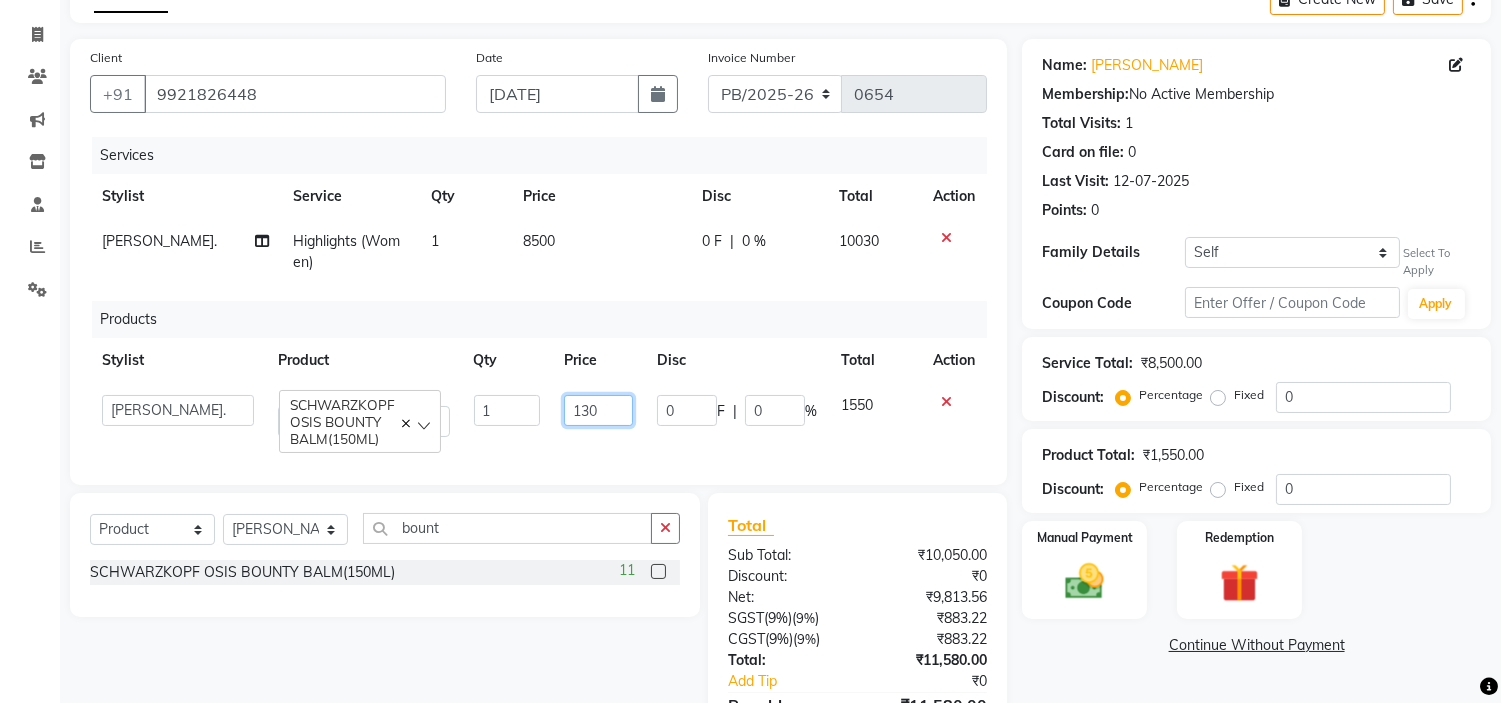 type on "1300" 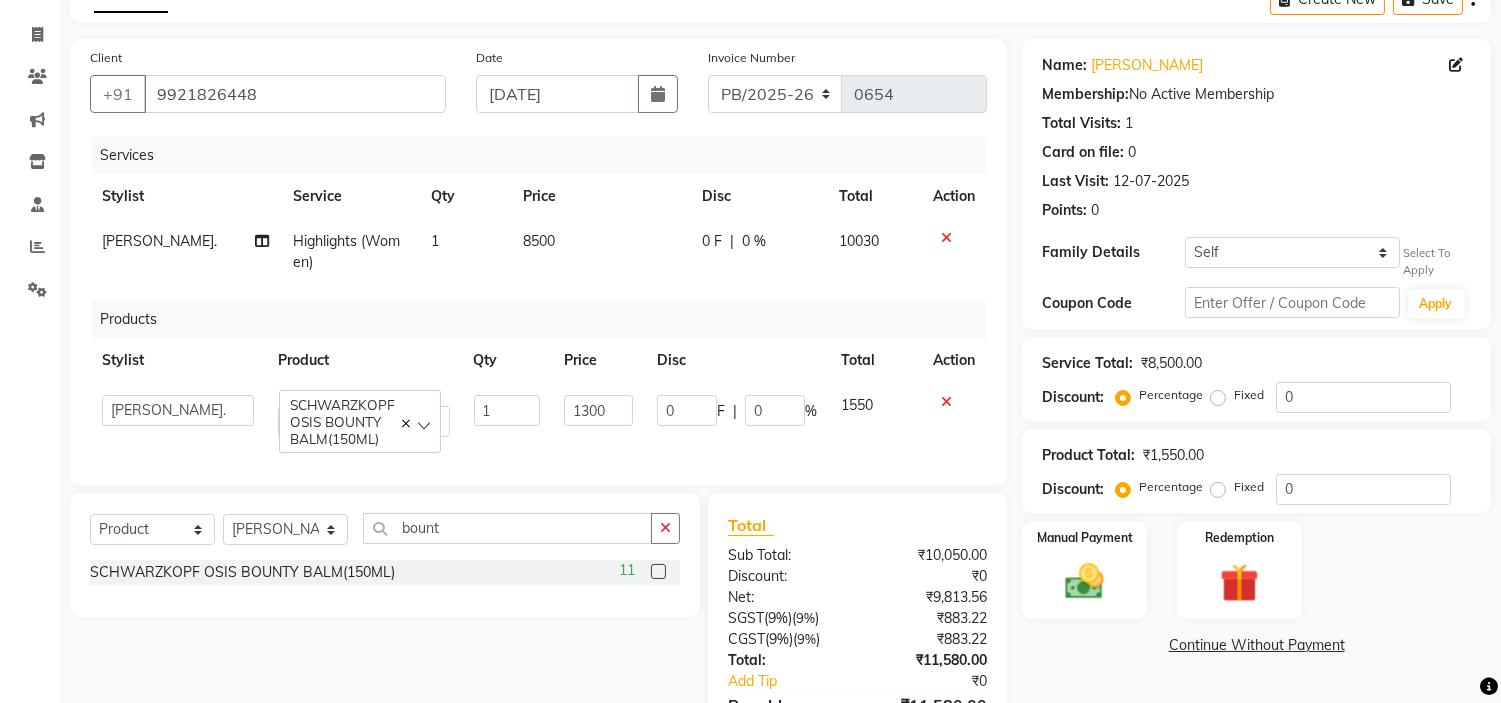 click on "0 F | 0 %" 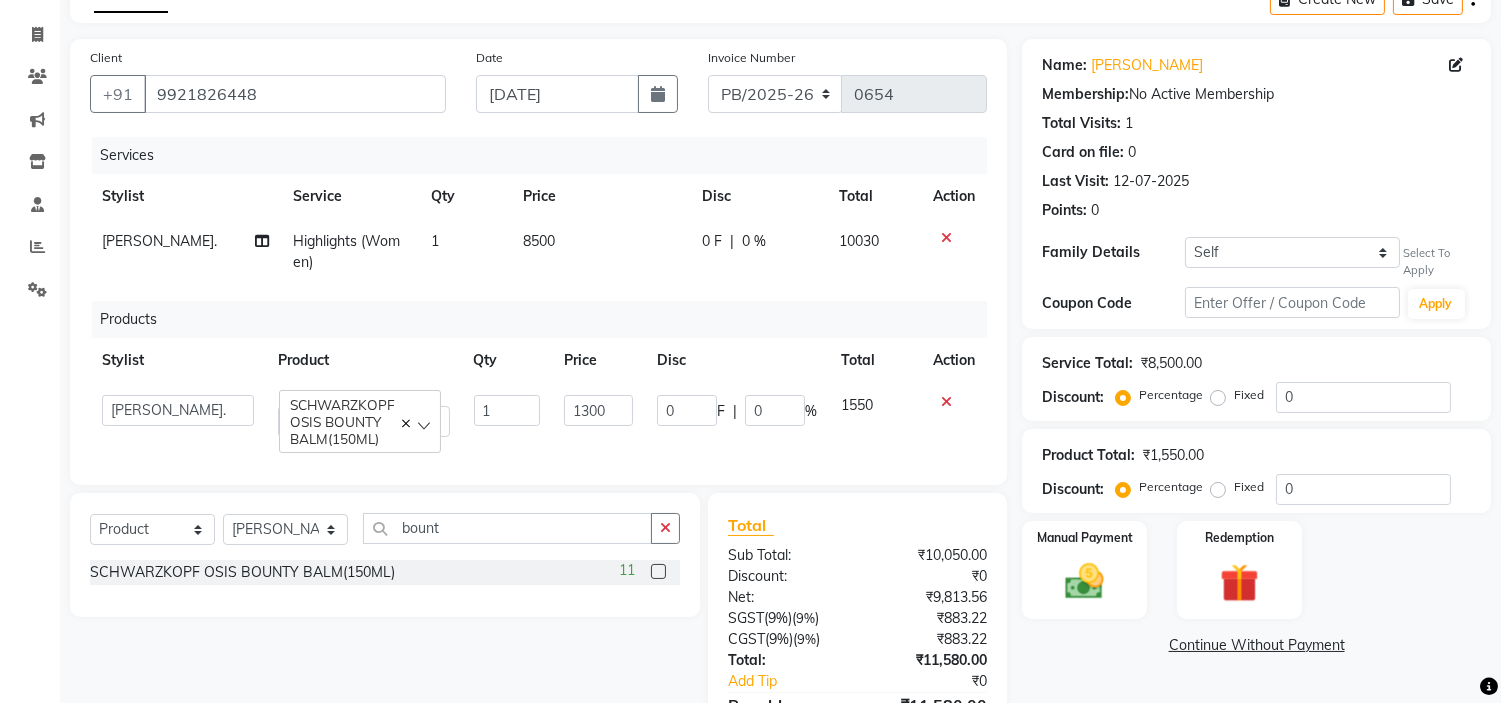select on "59499" 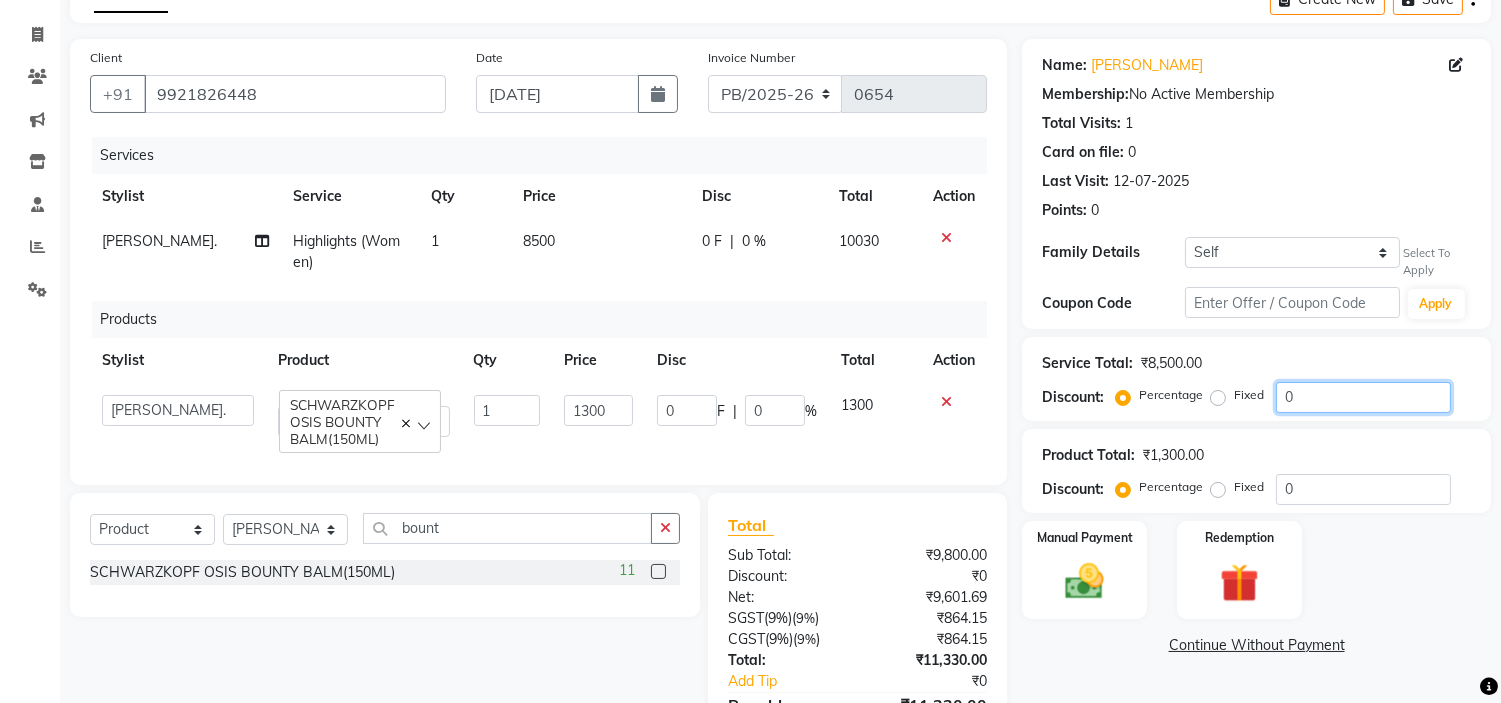 drag, startPoint x: 1302, startPoint y: 384, endPoint x: 1278, endPoint y: 390, distance: 24.738634 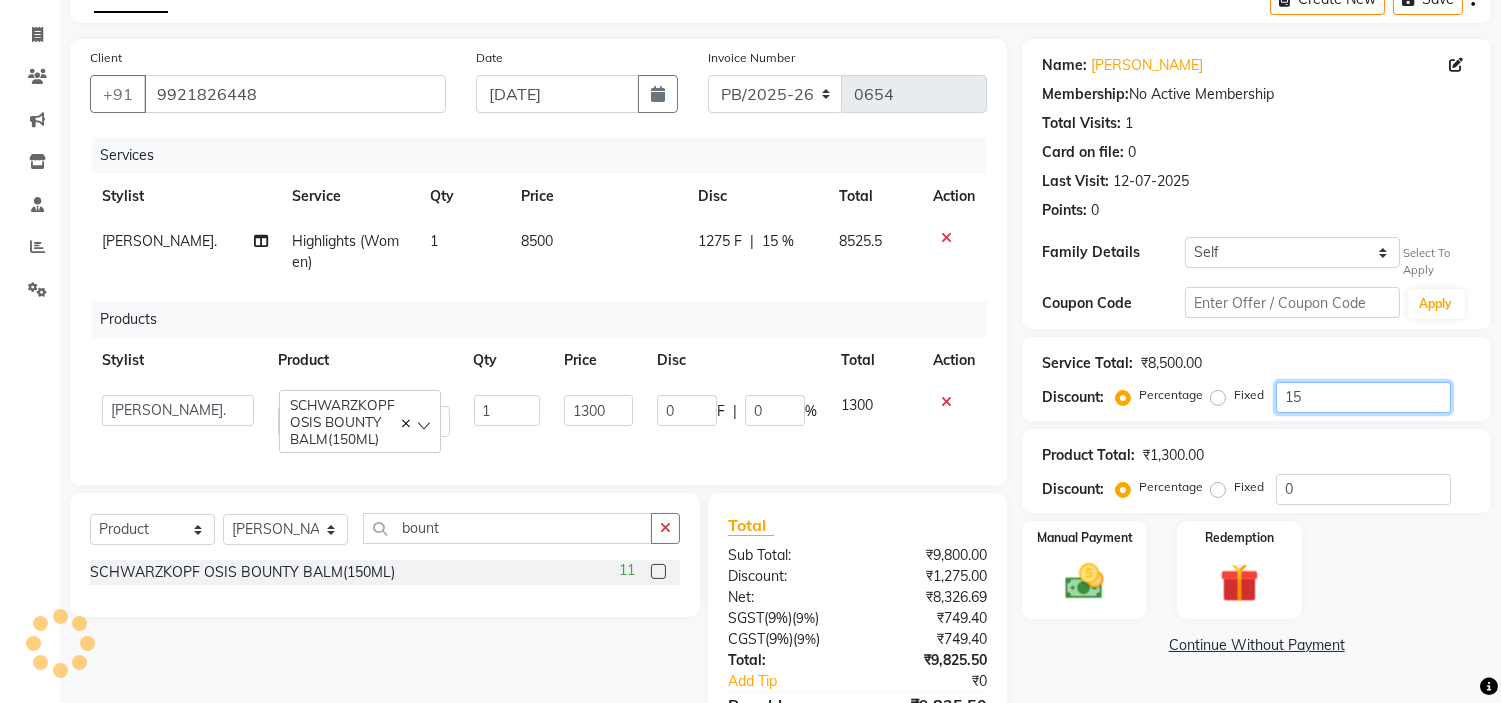 type on "15" 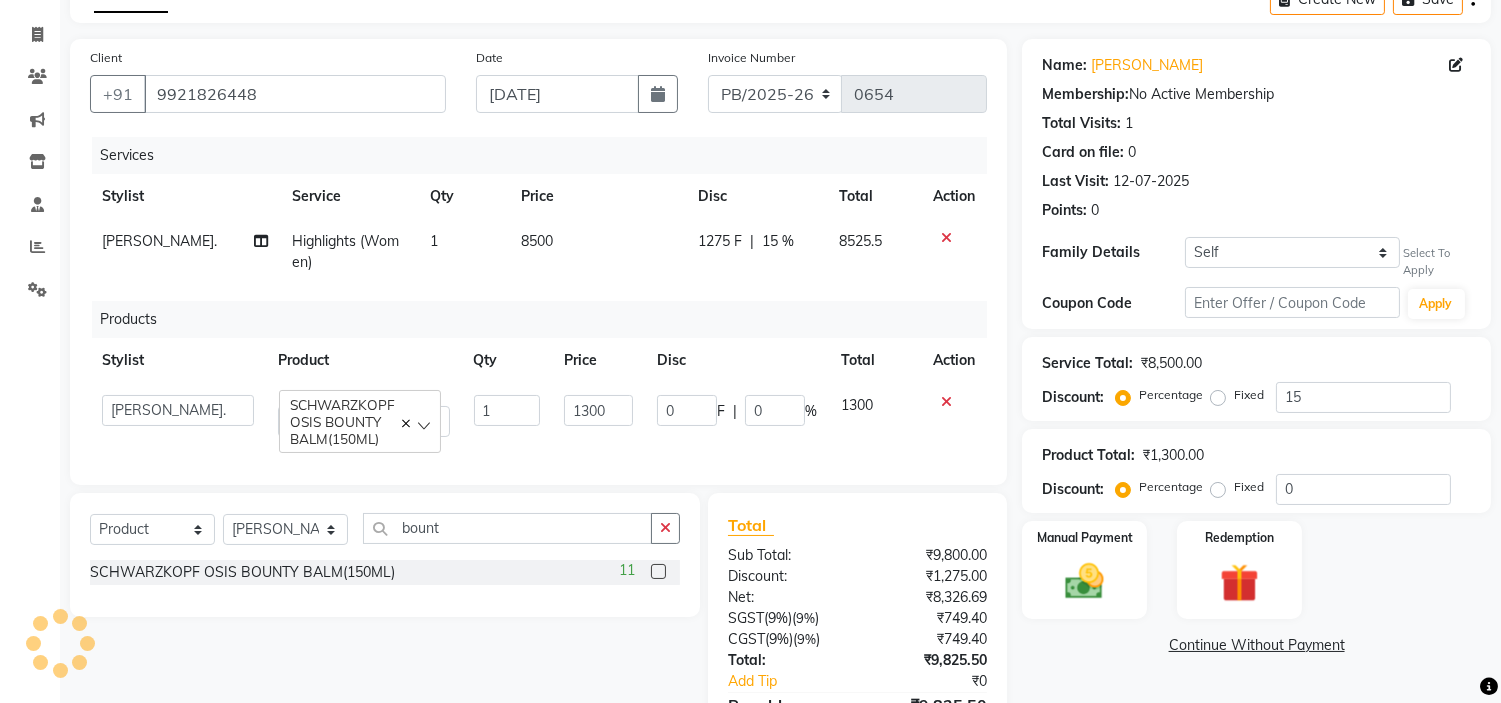 click on "Service Total:  ₹8,500.00  Discount:  Percentage   Fixed  15" 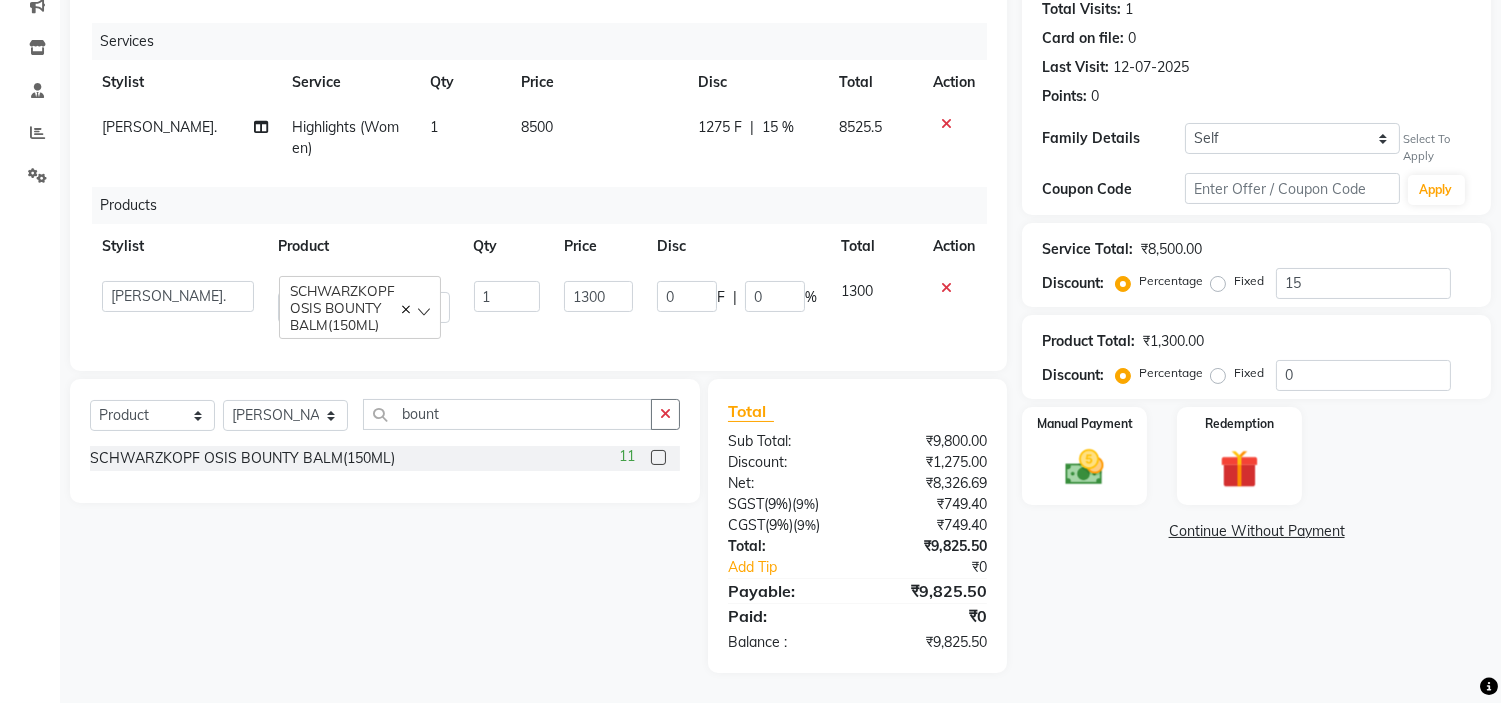 scroll, scrollTop: 242, scrollLeft: 0, axis: vertical 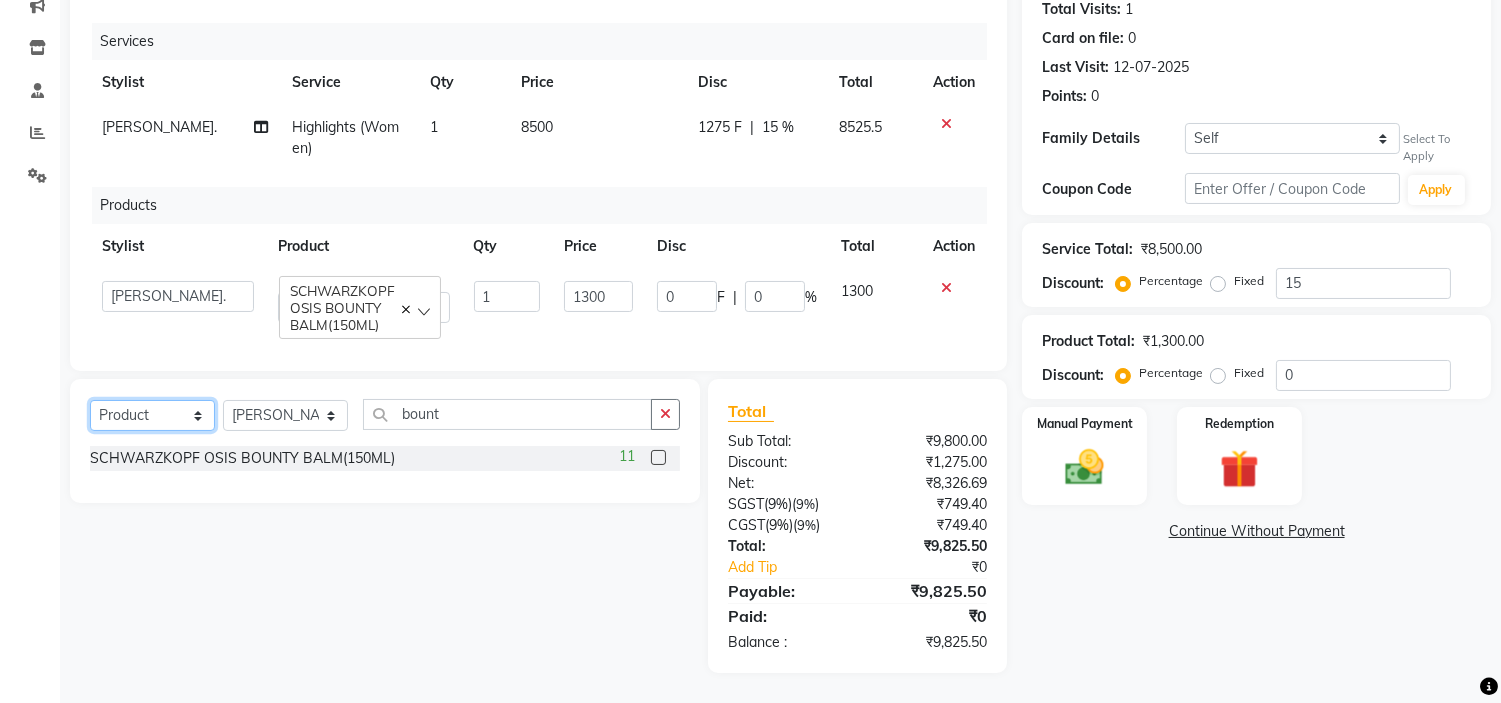 click on "Select  Service  Product  Membership  Package Voucher Prepaid Gift Card" 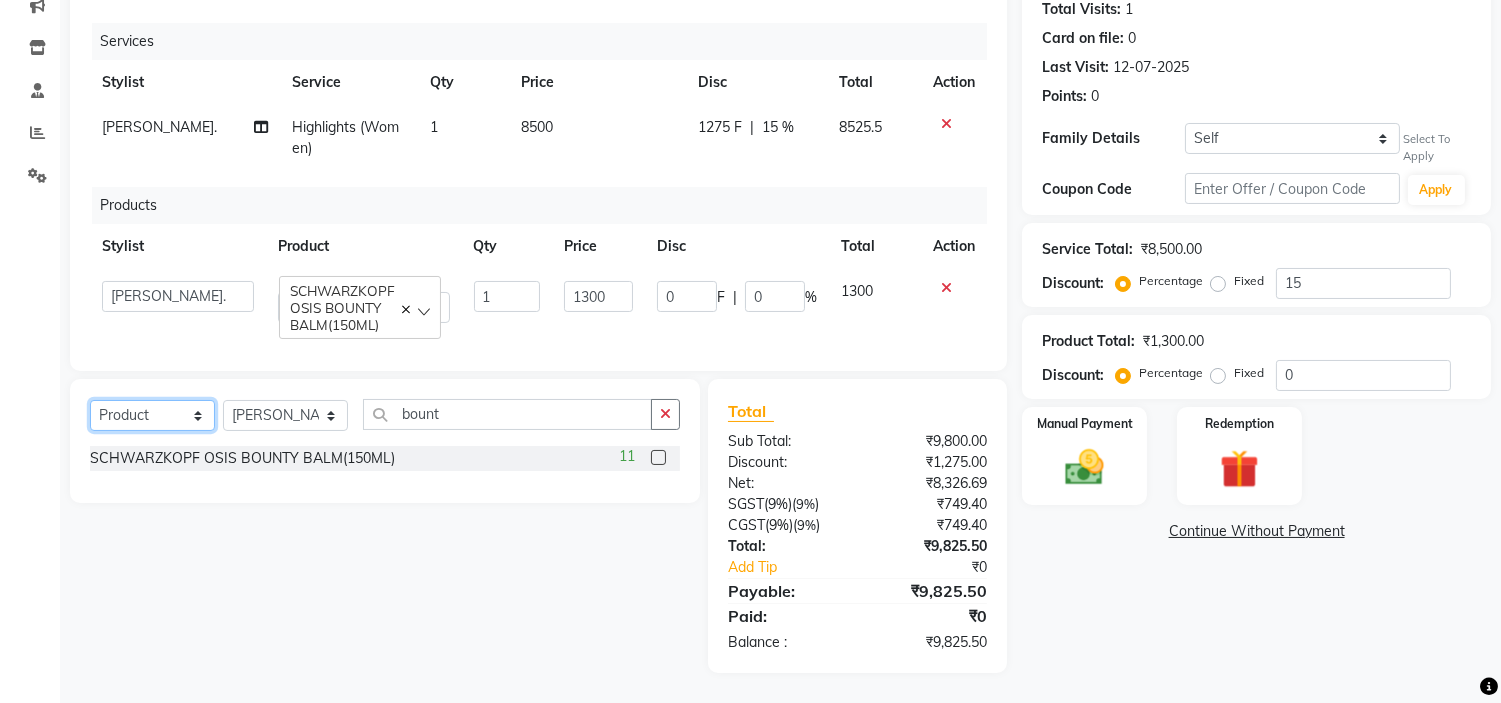 select on "membership" 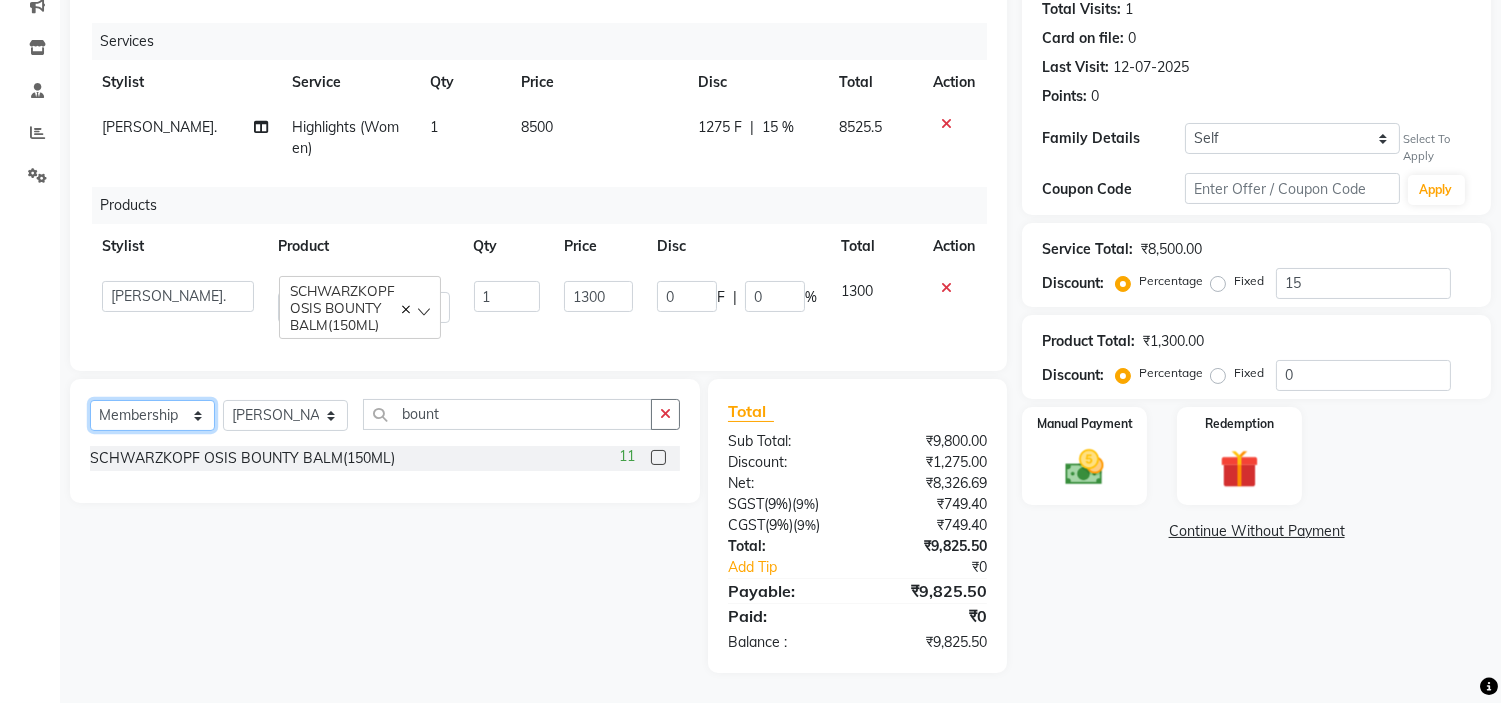 click on "Select  Service  Product  Membership  Package Voucher Prepaid Gift Card" 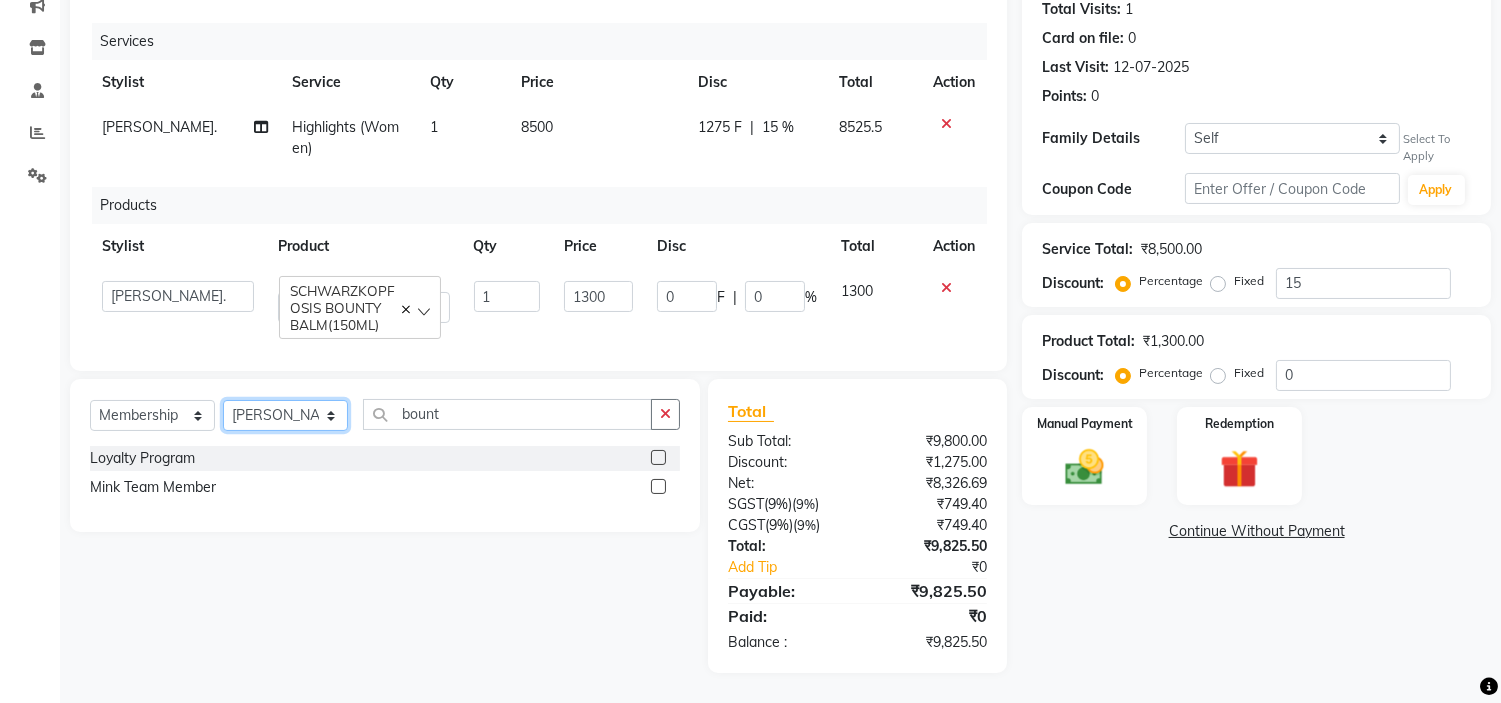 click on "Select Stylist [PERSON_NAME]. [PERSON_NAME]. [PERSON_NAME]. Manager [PERSON_NAME]. [PERSON_NAME]. [GEOGRAPHIC_DATA]. Revati [PERSON_NAME] [PERSON_NAME]. [PERSON_NAME]." 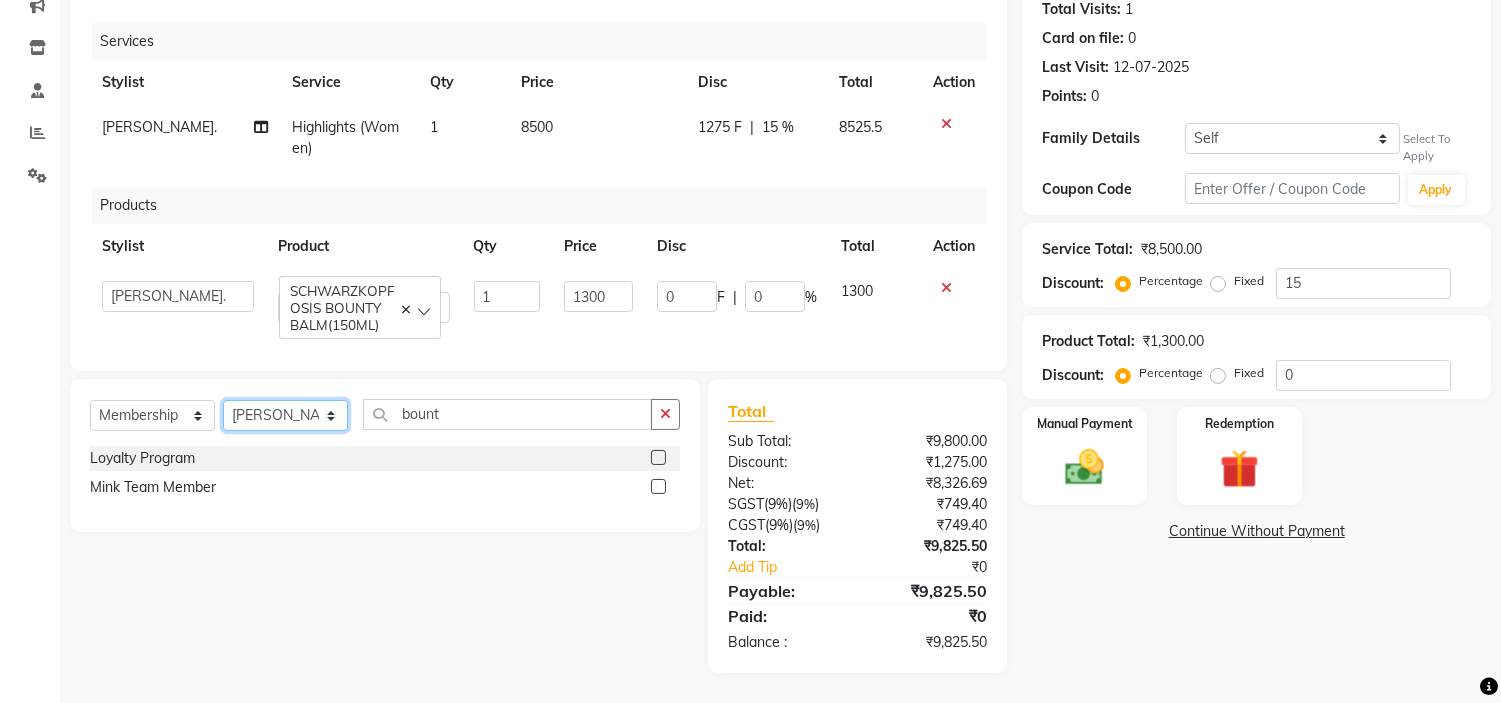 select on "60194" 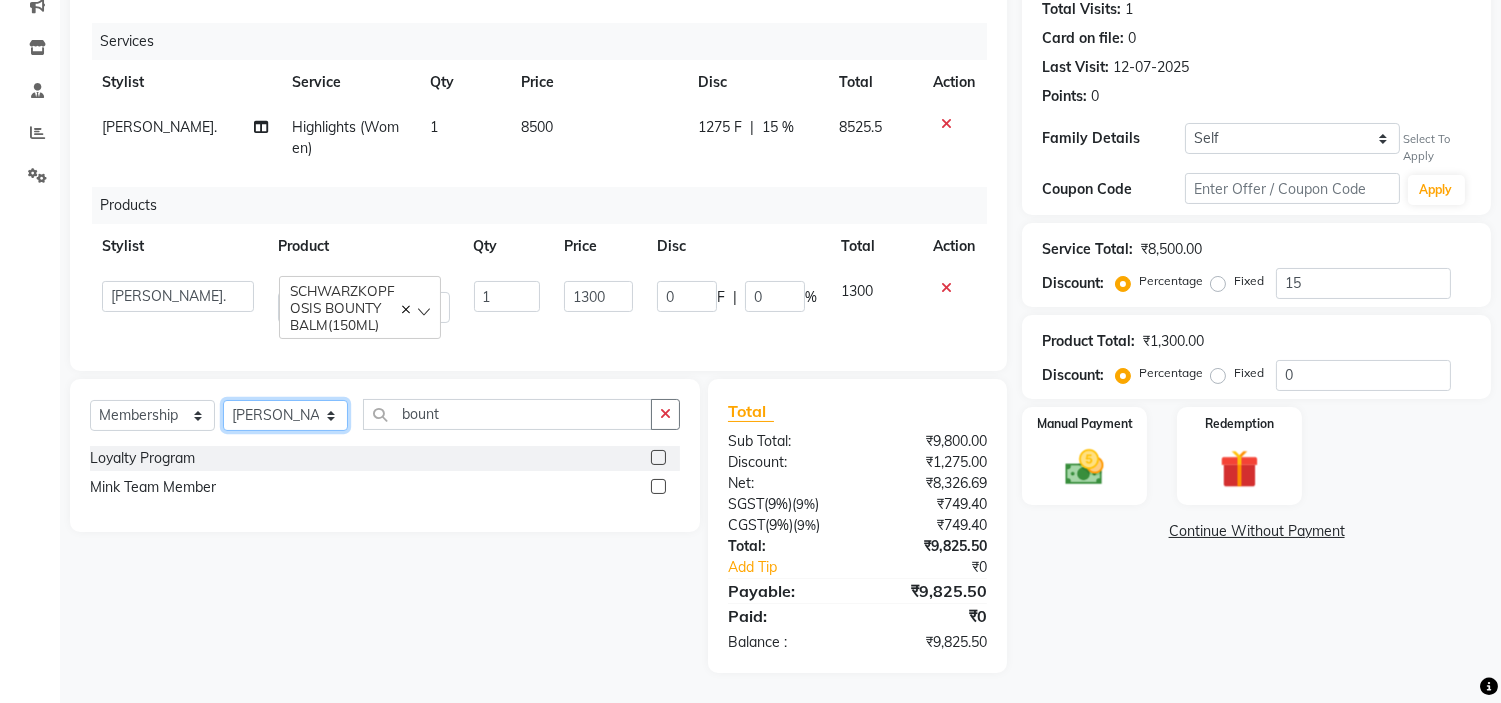 click on "Select Stylist [PERSON_NAME]. [PERSON_NAME]. [PERSON_NAME]. Manager [PERSON_NAME]. [PERSON_NAME]. [GEOGRAPHIC_DATA]. Revati [PERSON_NAME] [PERSON_NAME]. [PERSON_NAME]." 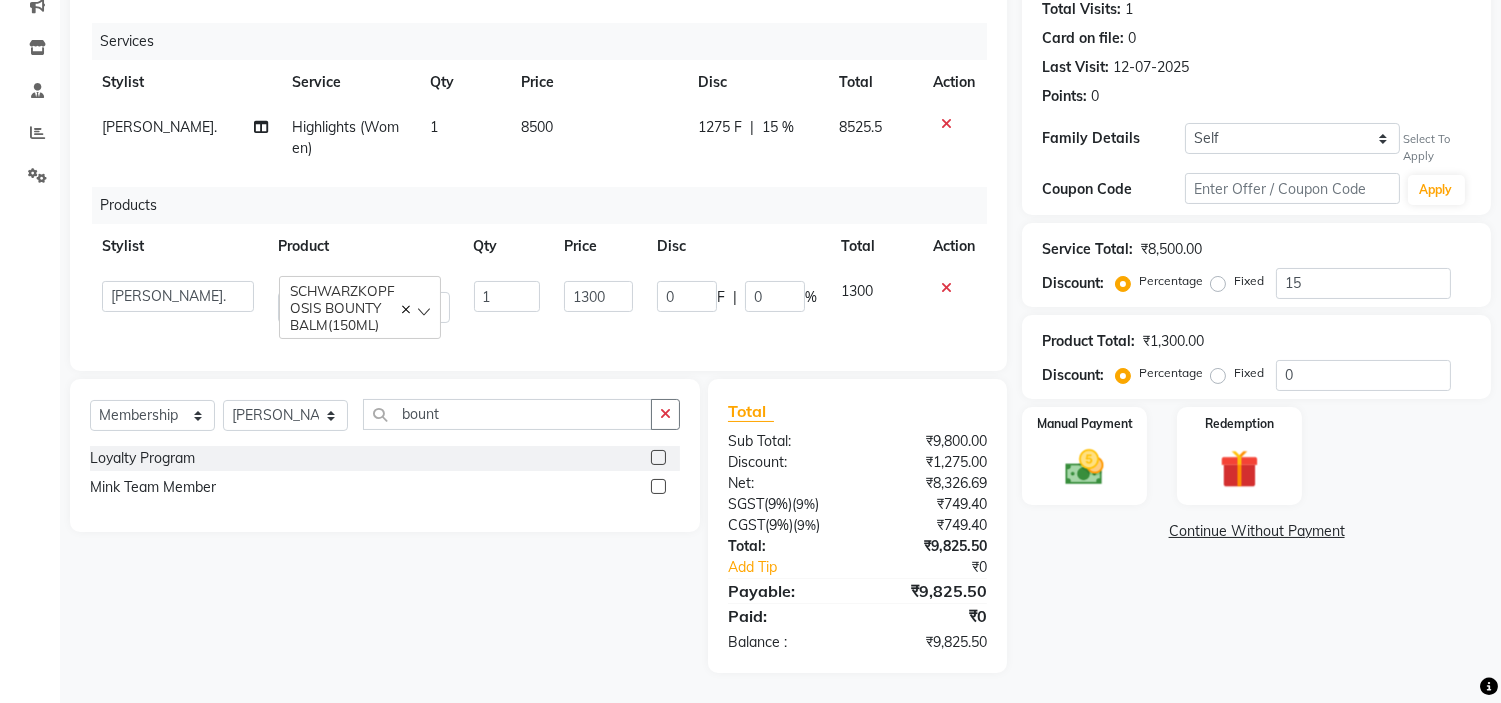 click 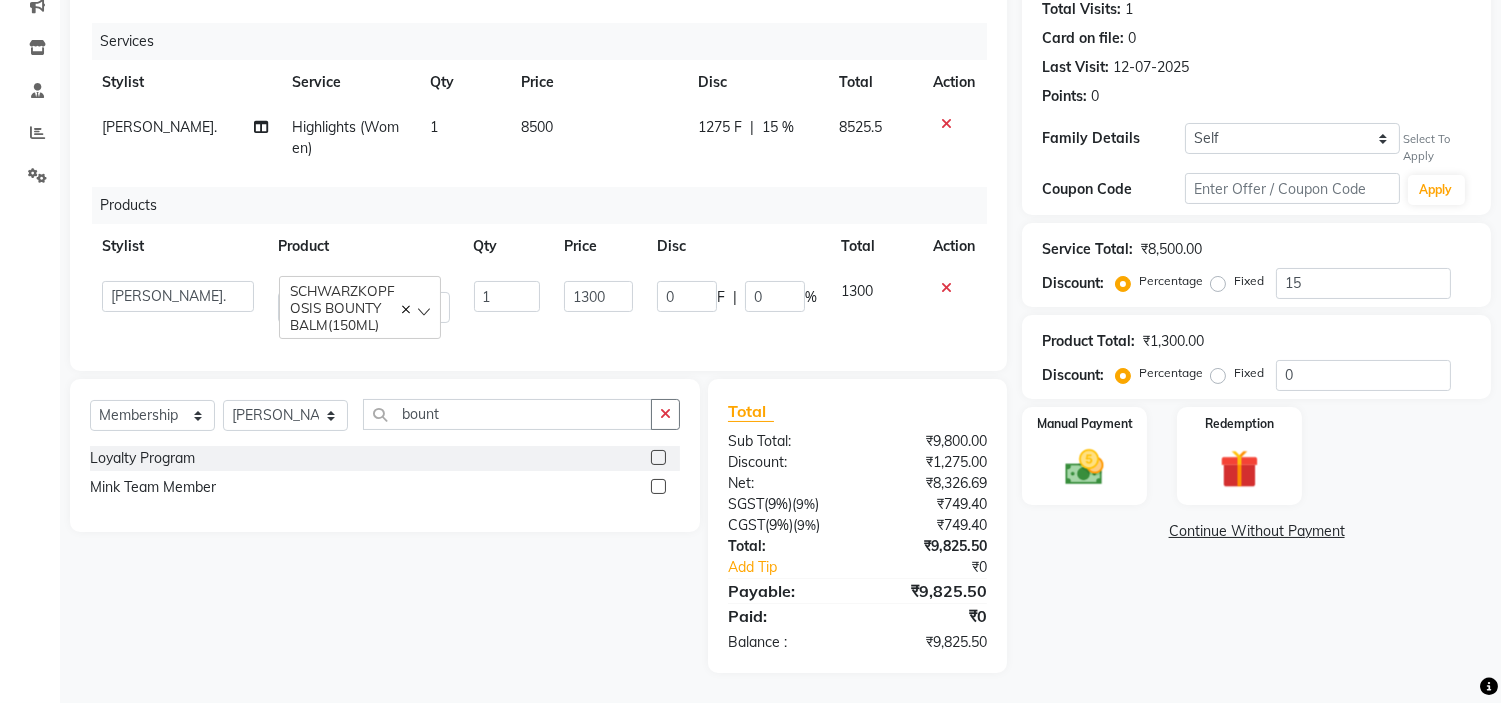 click at bounding box center [657, 458] 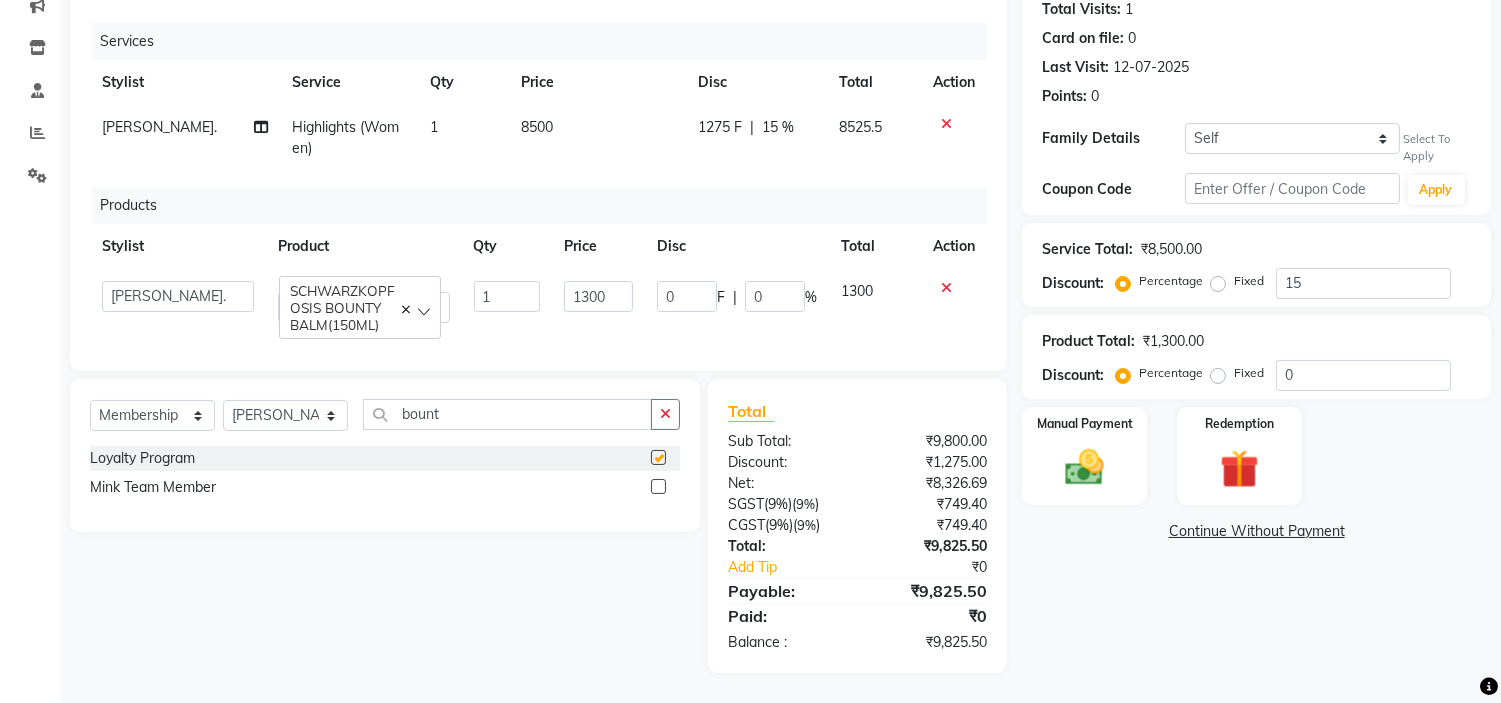 select on "select" 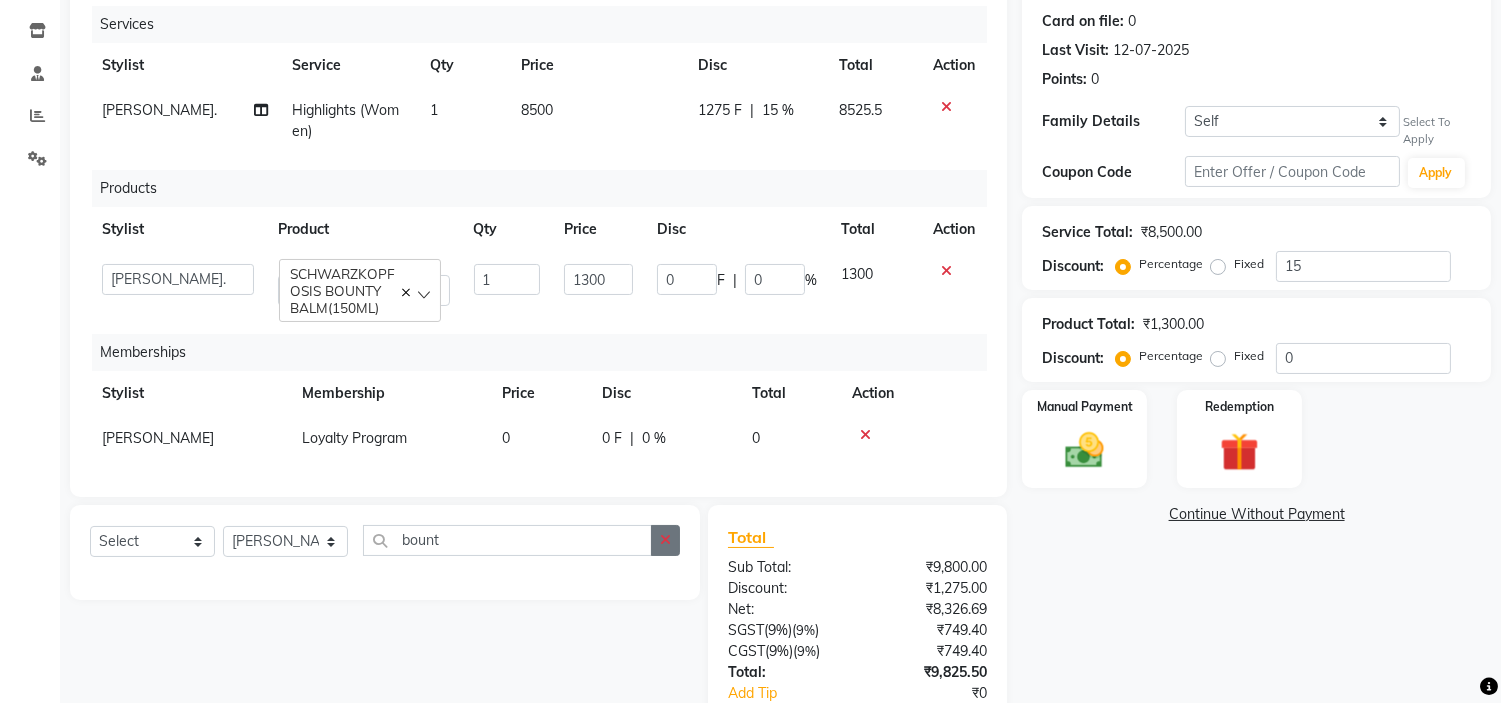 click 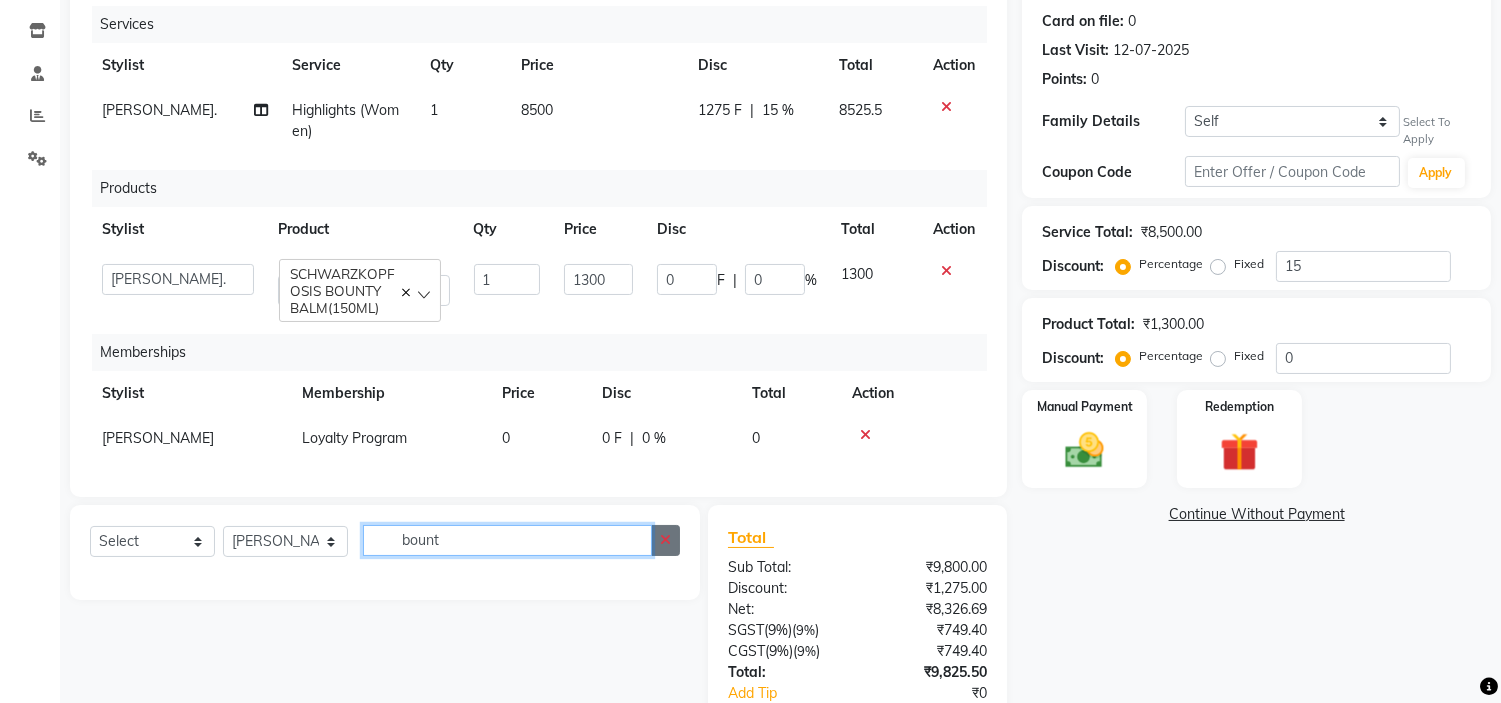 type 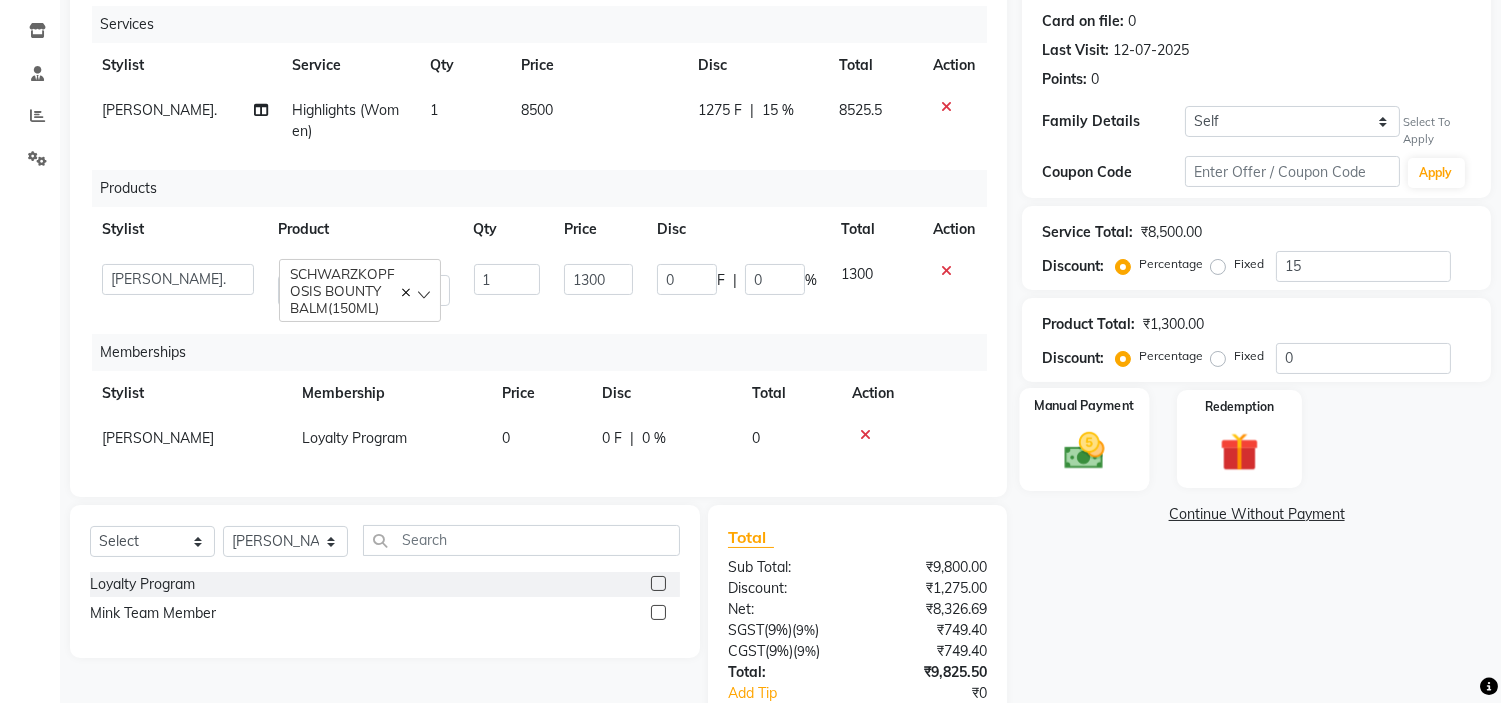 click 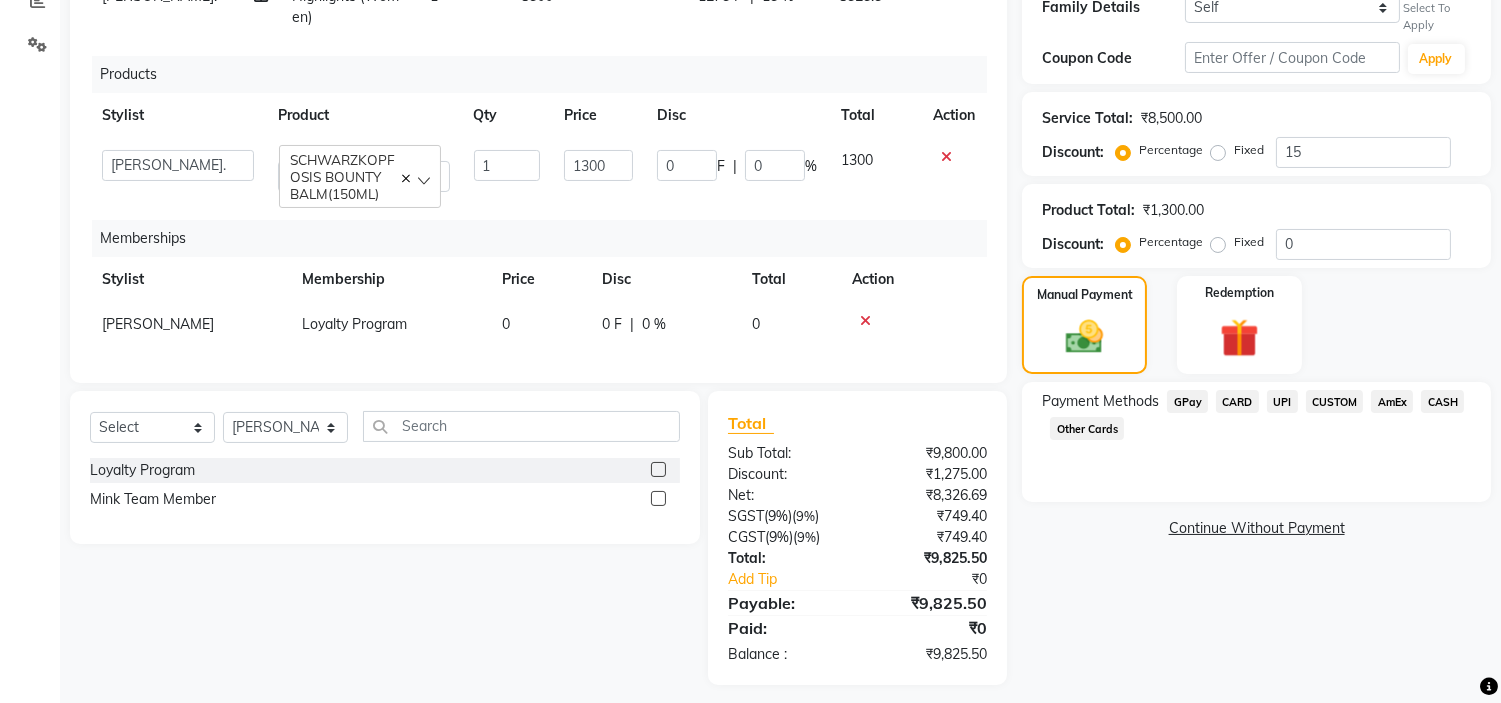 scroll, scrollTop: 385, scrollLeft: 0, axis: vertical 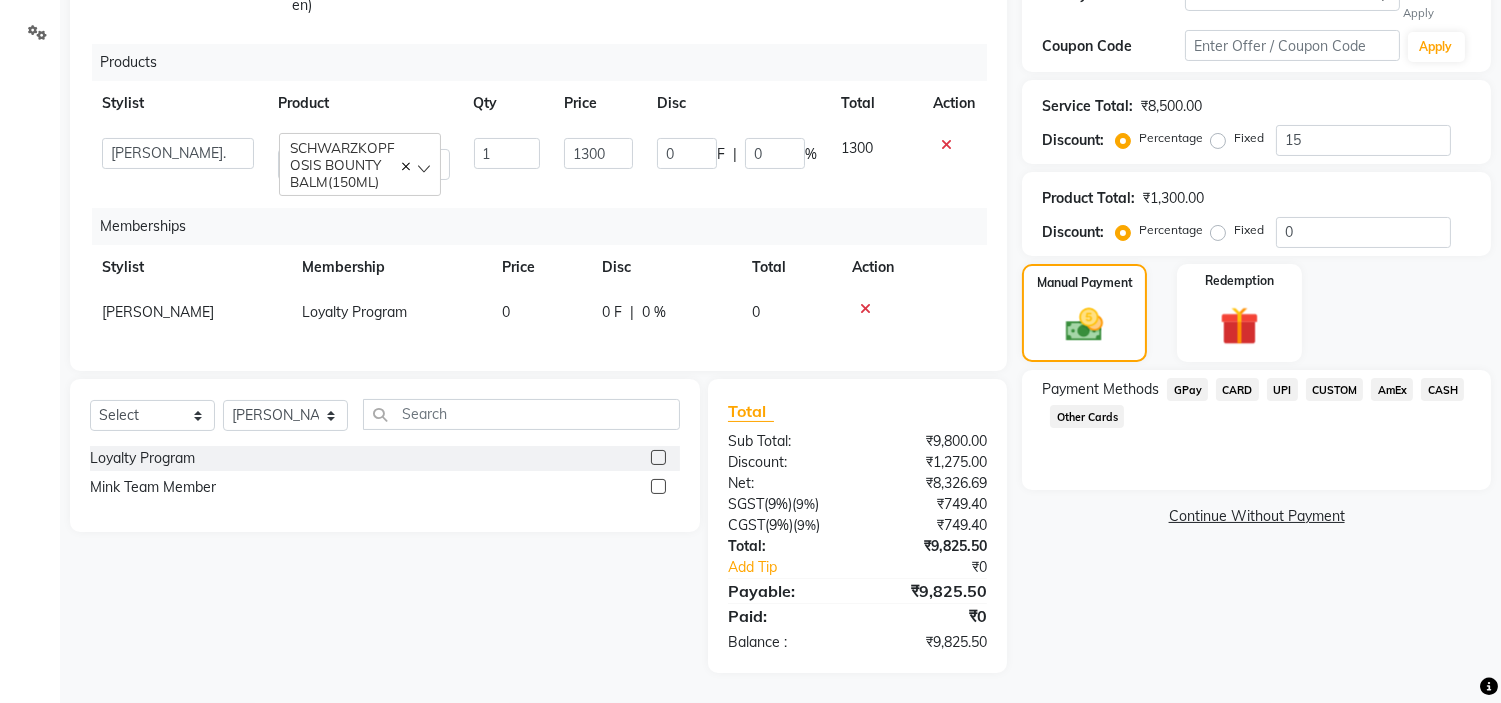click on "UPI" 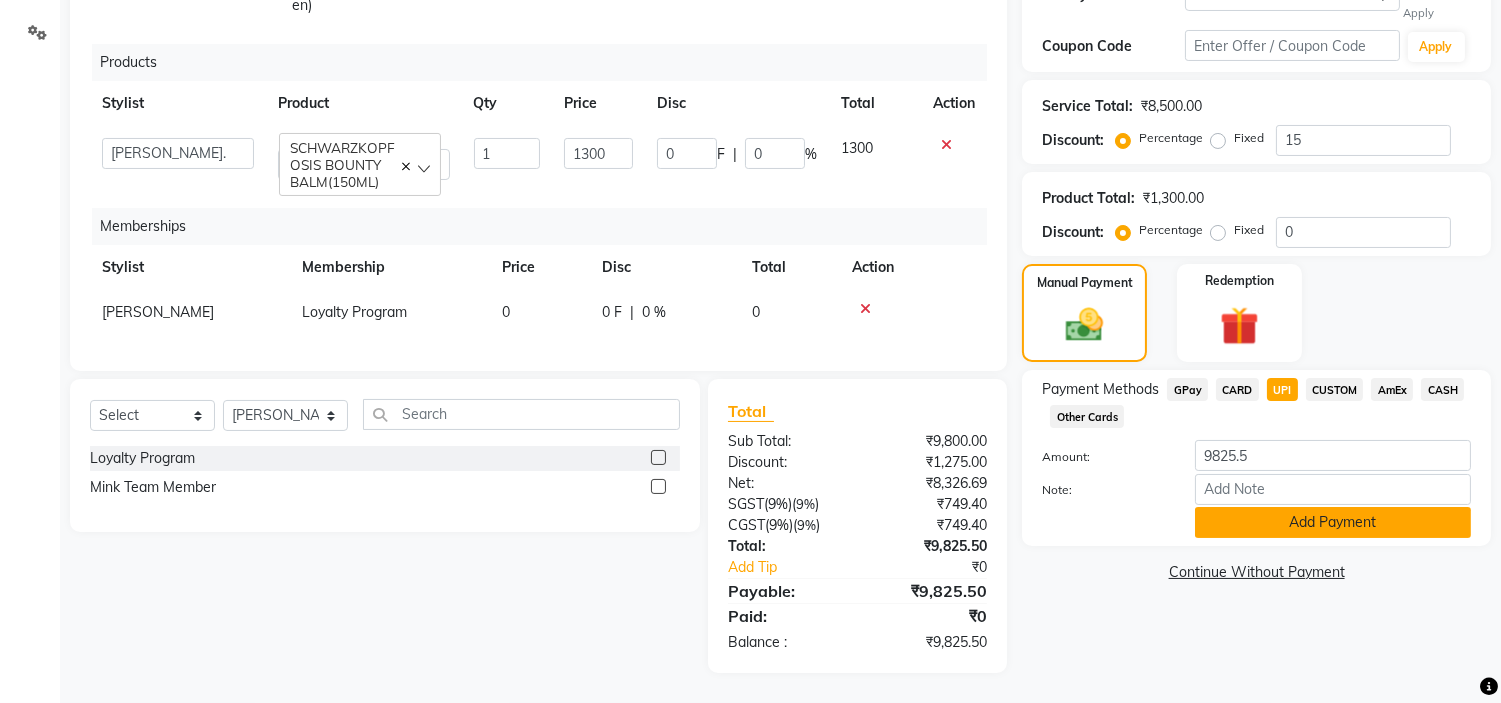 click on "Add Payment" 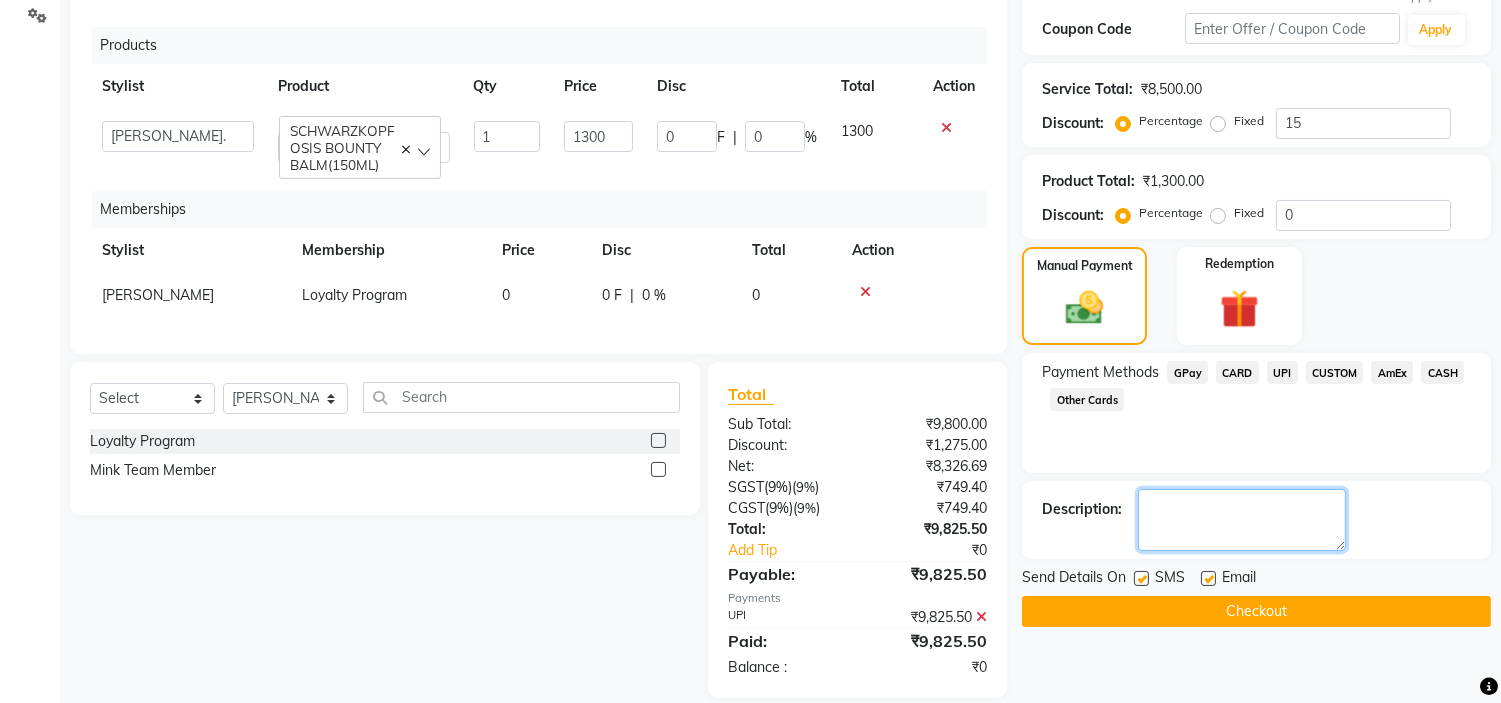 click 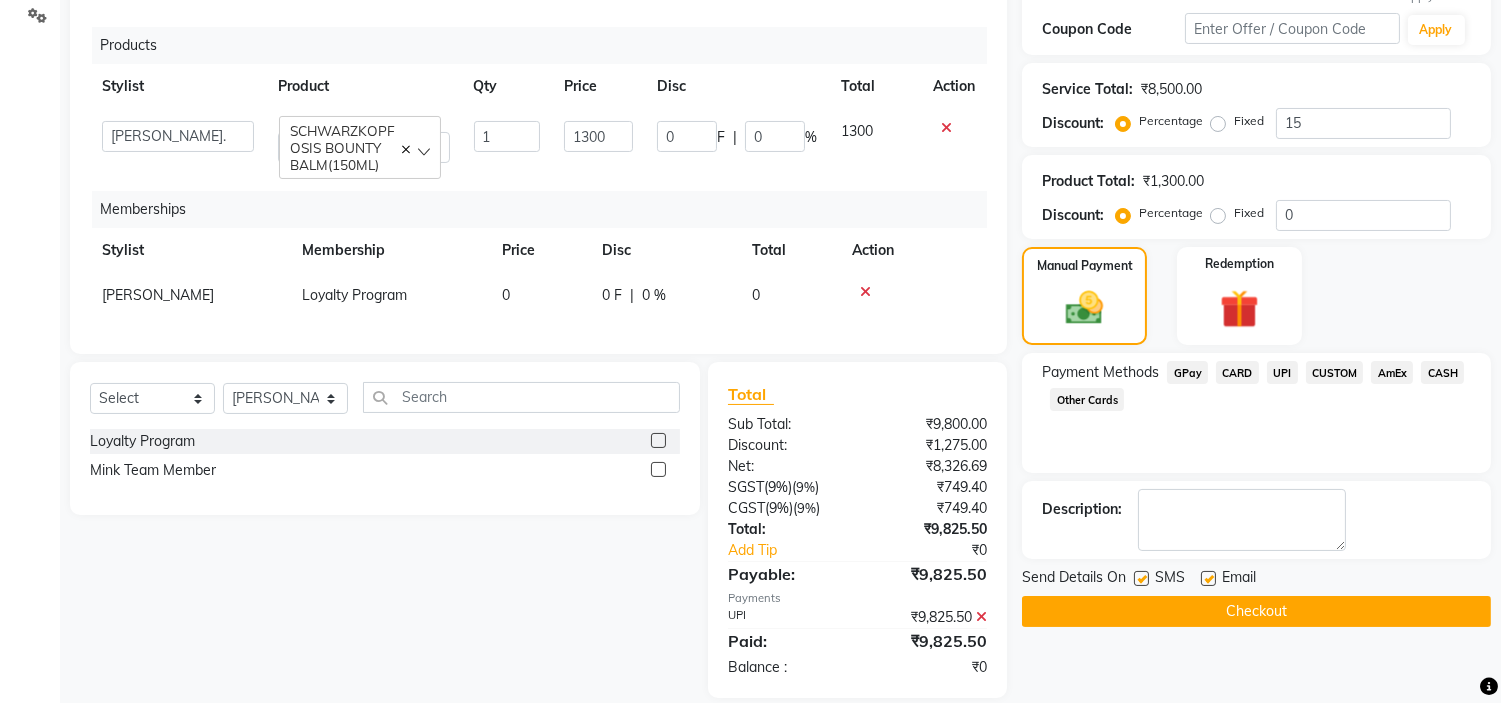 click 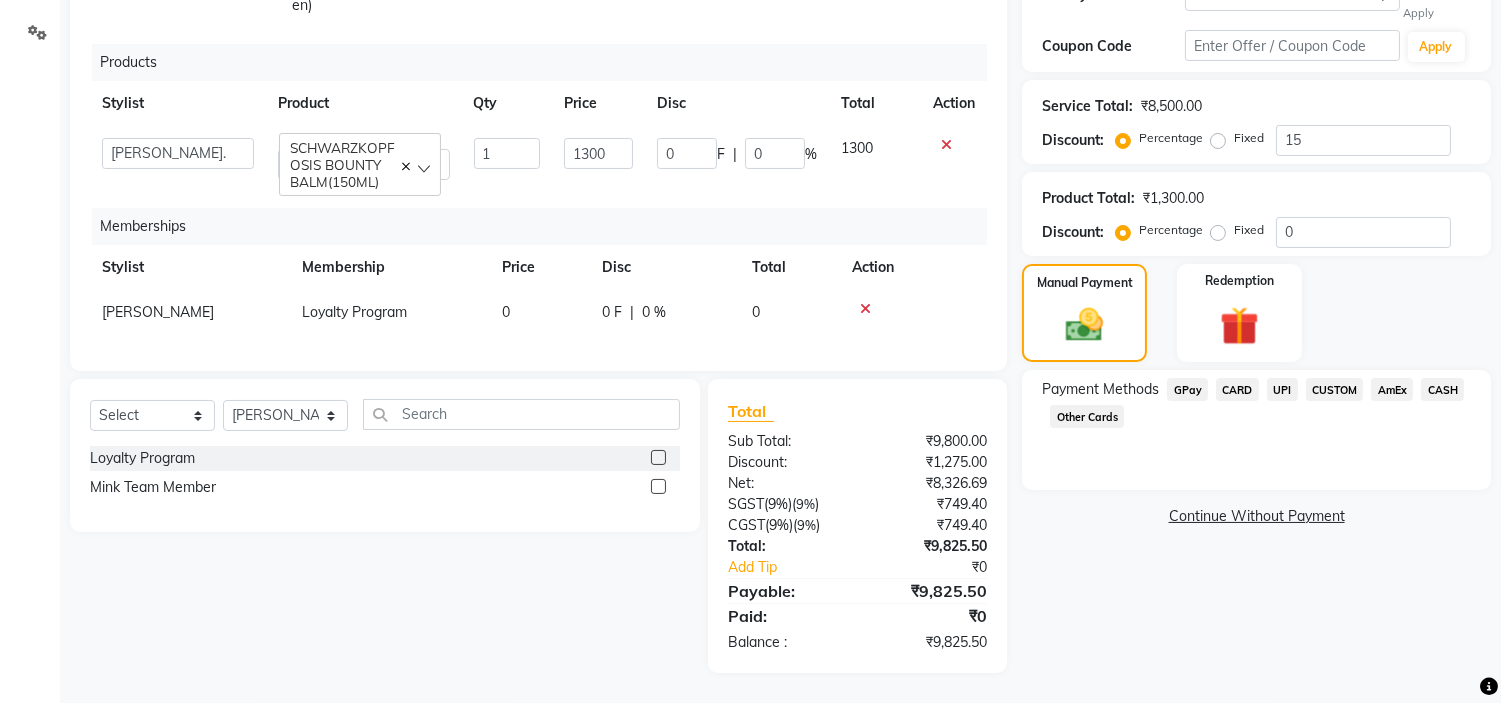 click on "UPI" 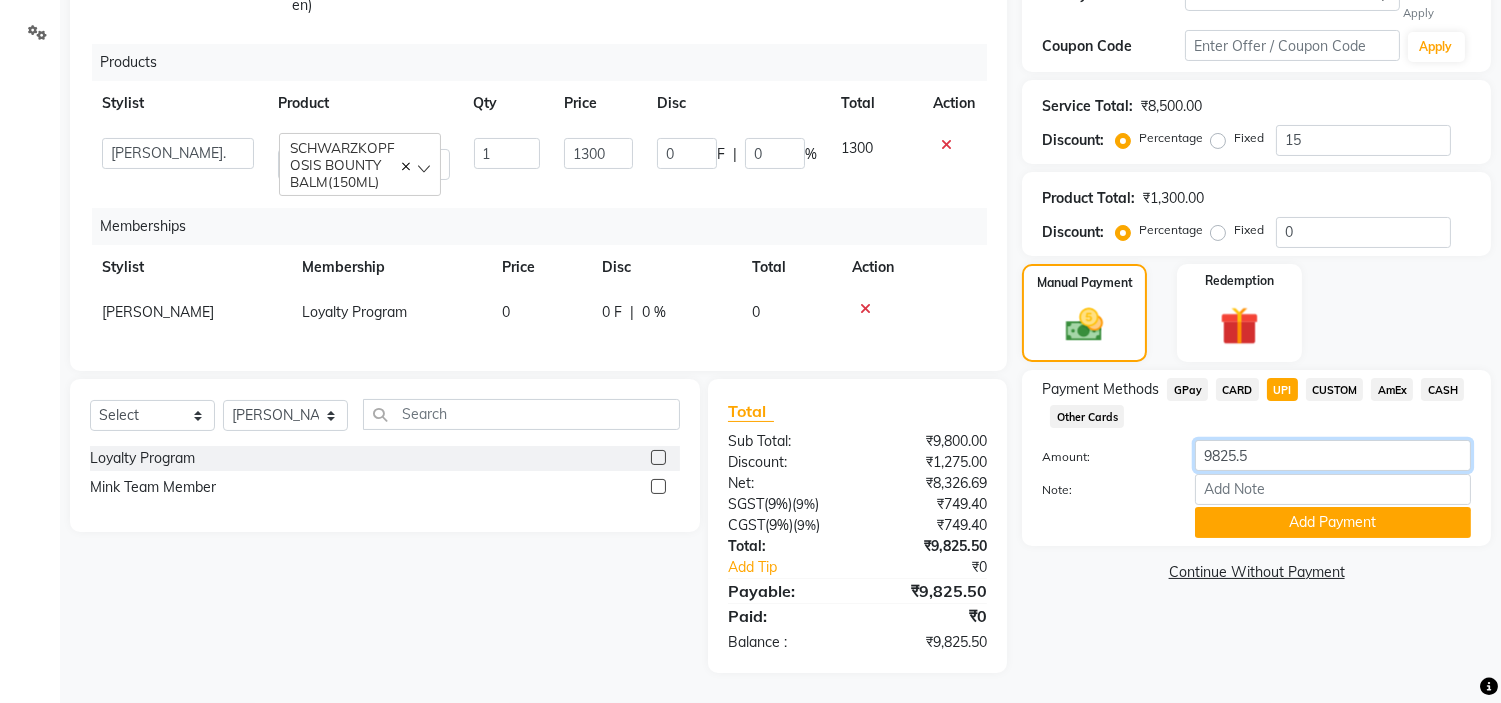 click on "9825.5" 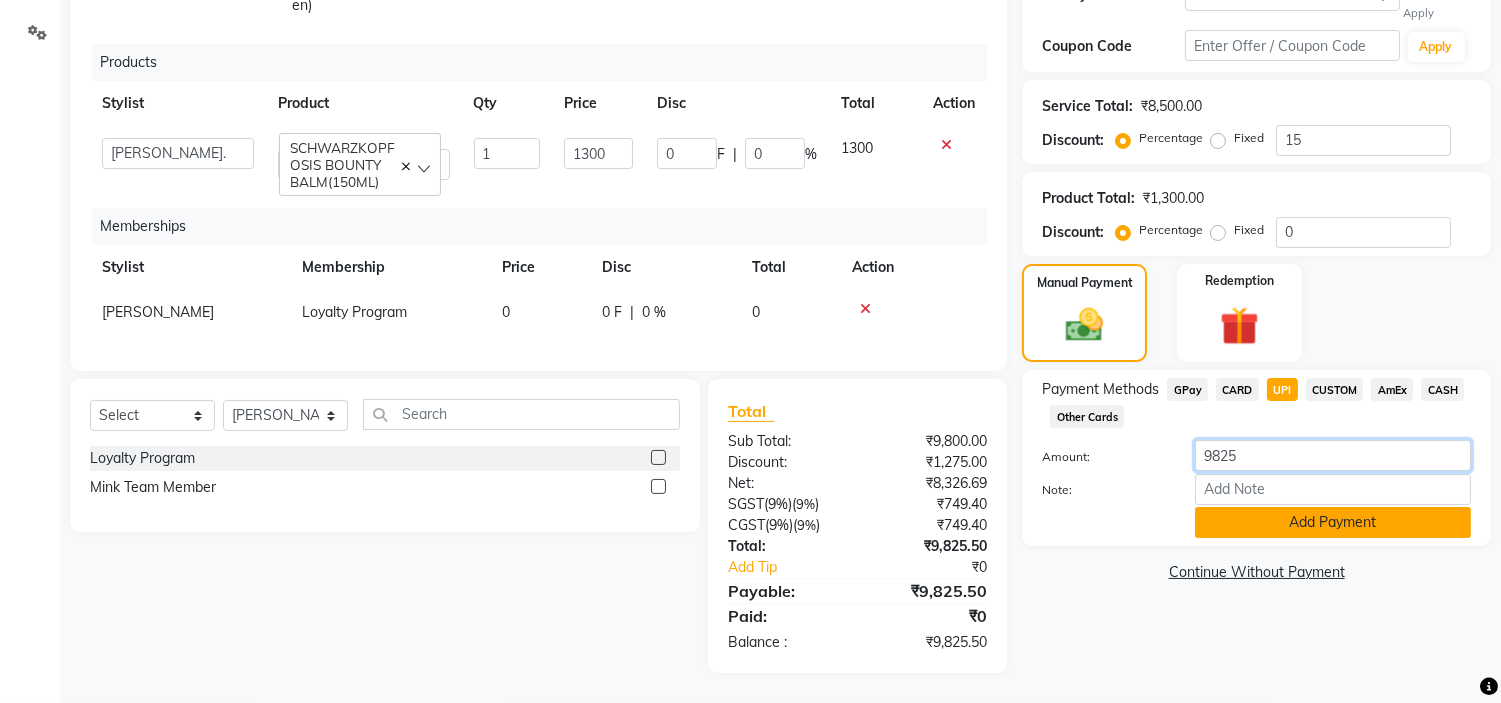 type on "9825" 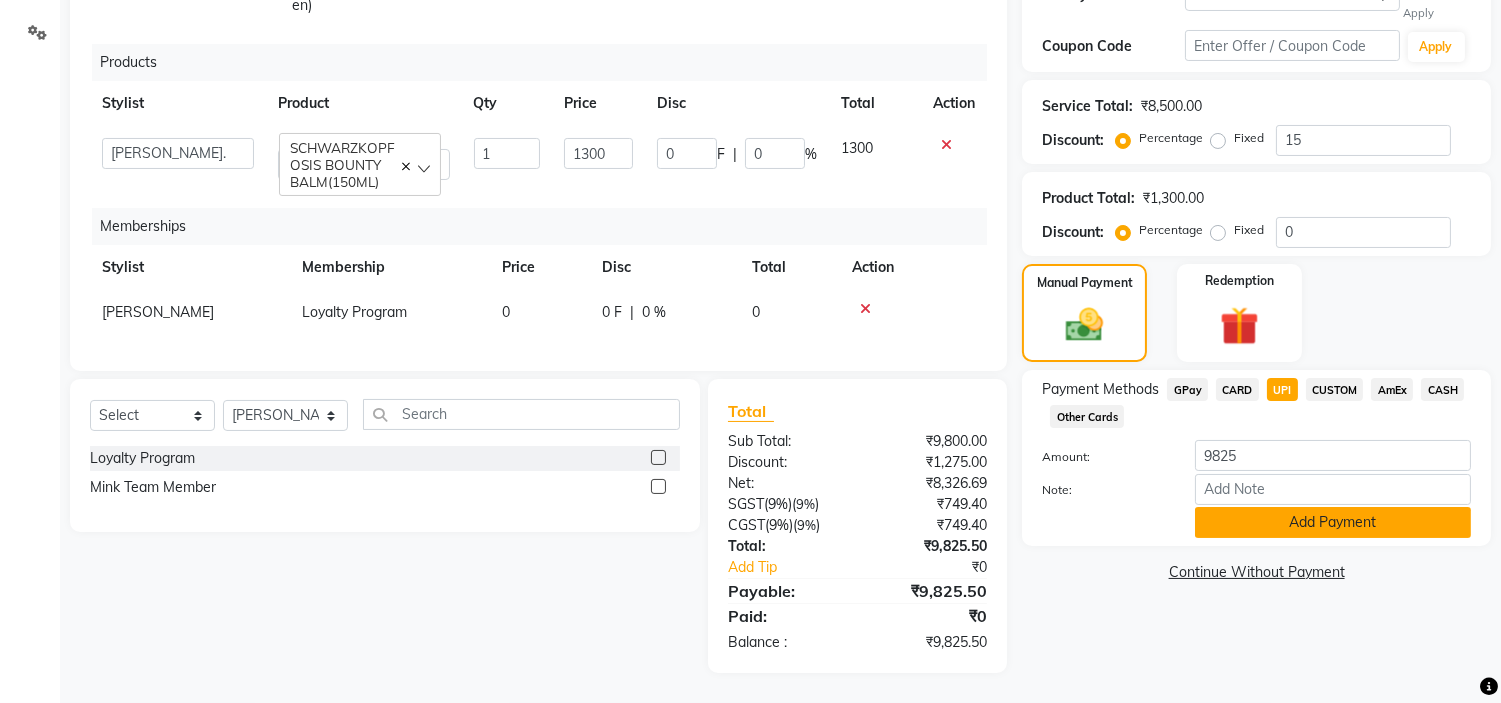 click on "Add Payment" 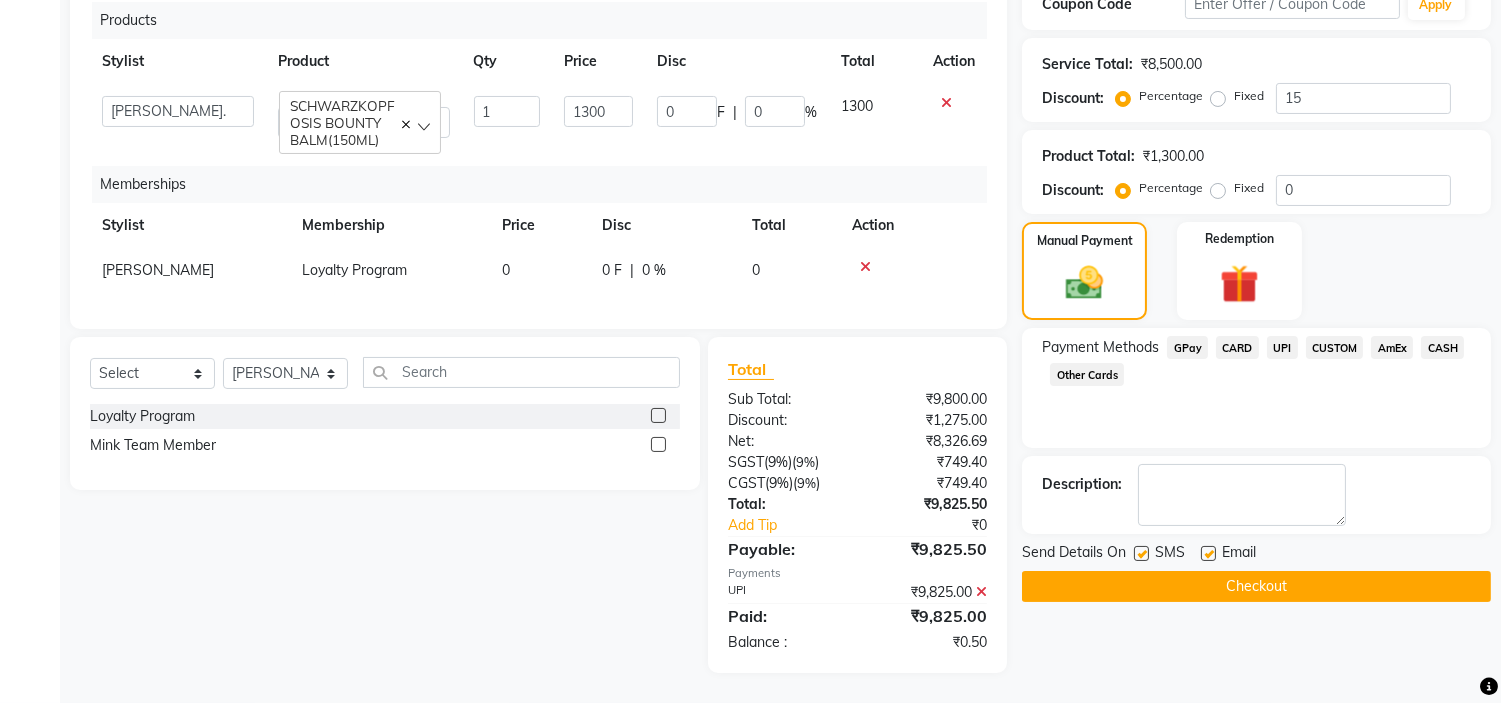 scroll, scrollTop: 427, scrollLeft: 0, axis: vertical 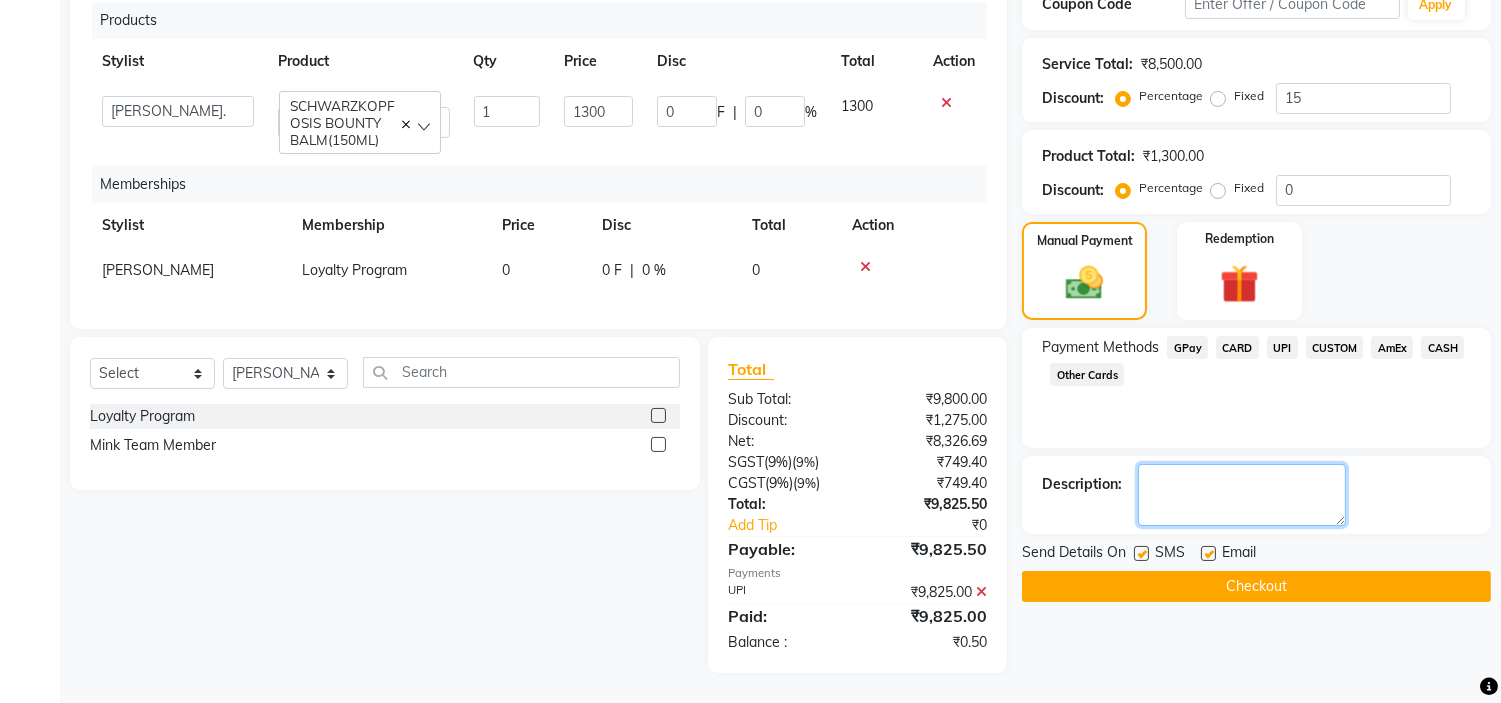 click 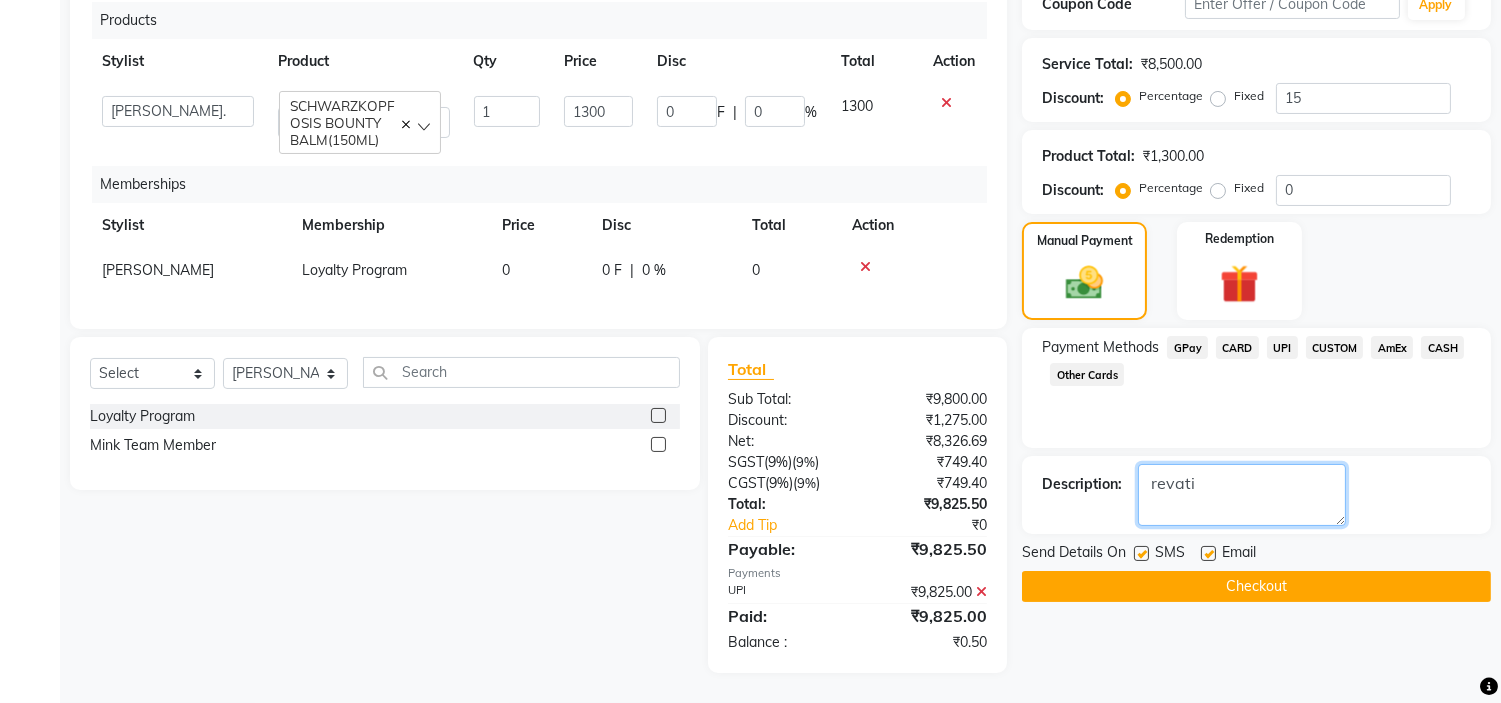 type on "revati" 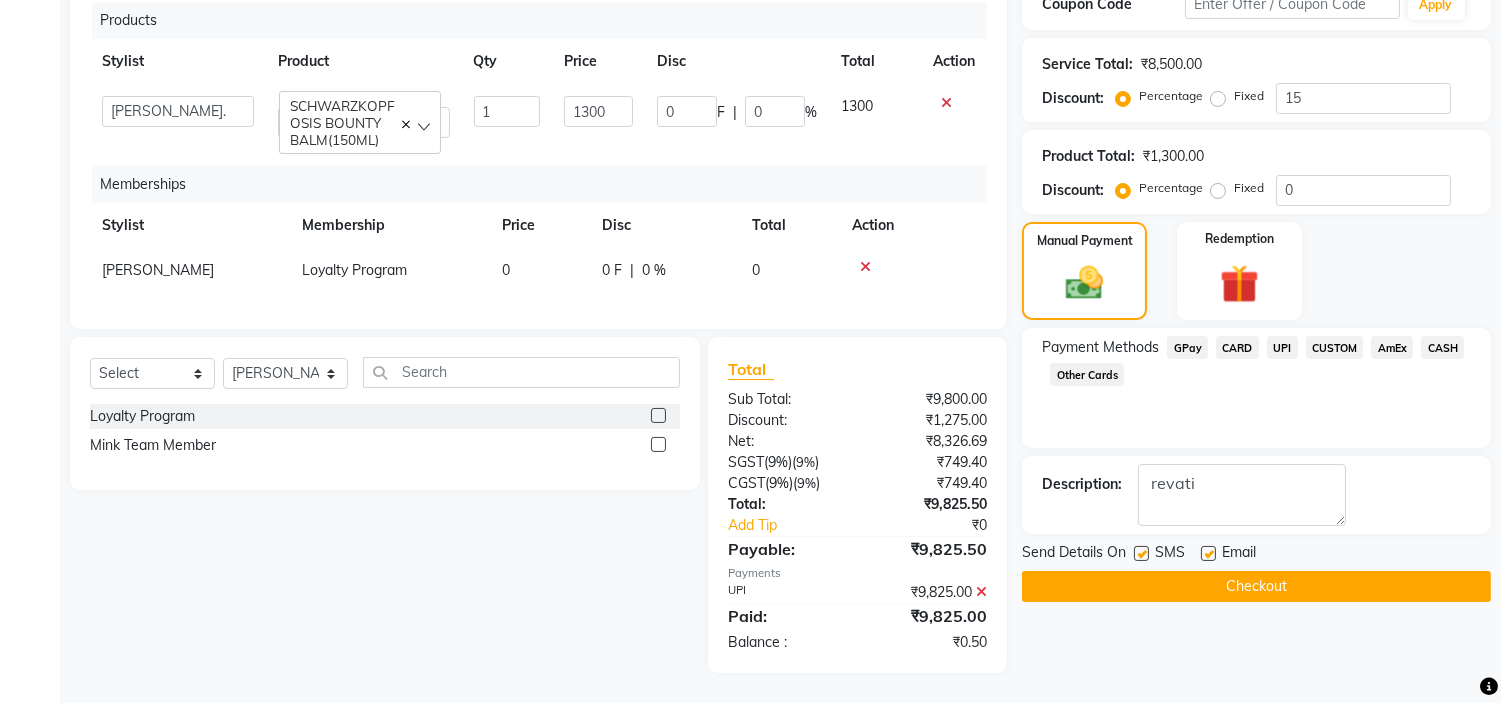 click on "Checkout" 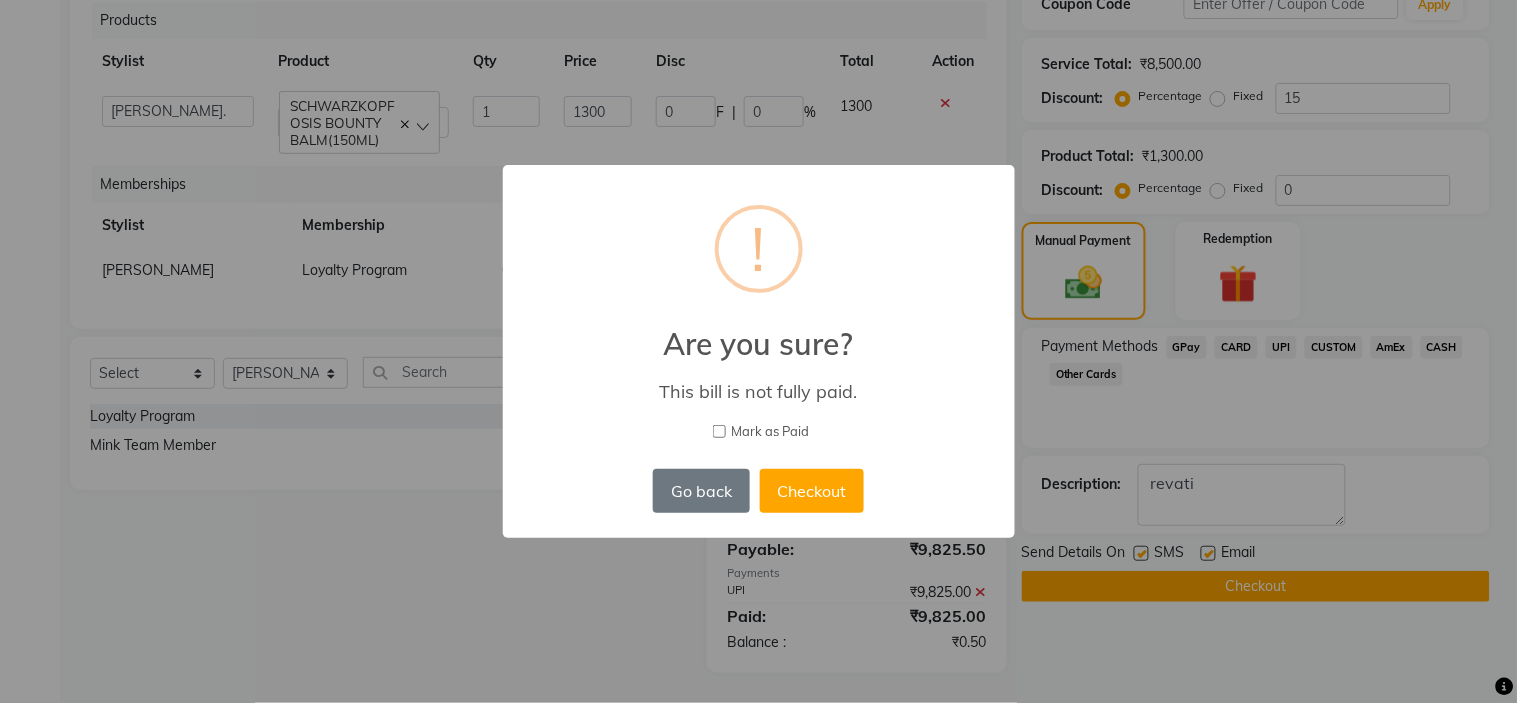 click on "Mark as Paid" at bounding box center (770, 432) 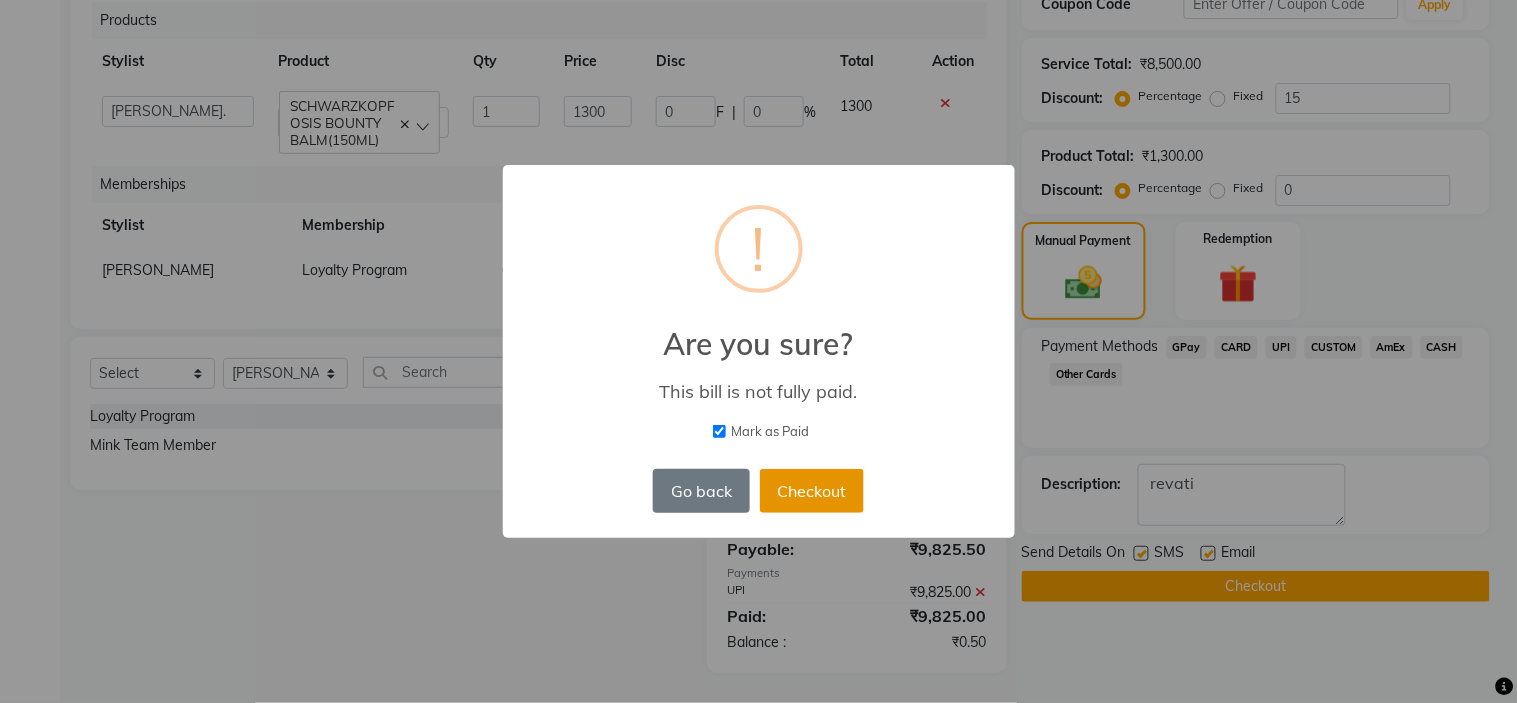 click on "Checkout" at bounding box center (812, 491) 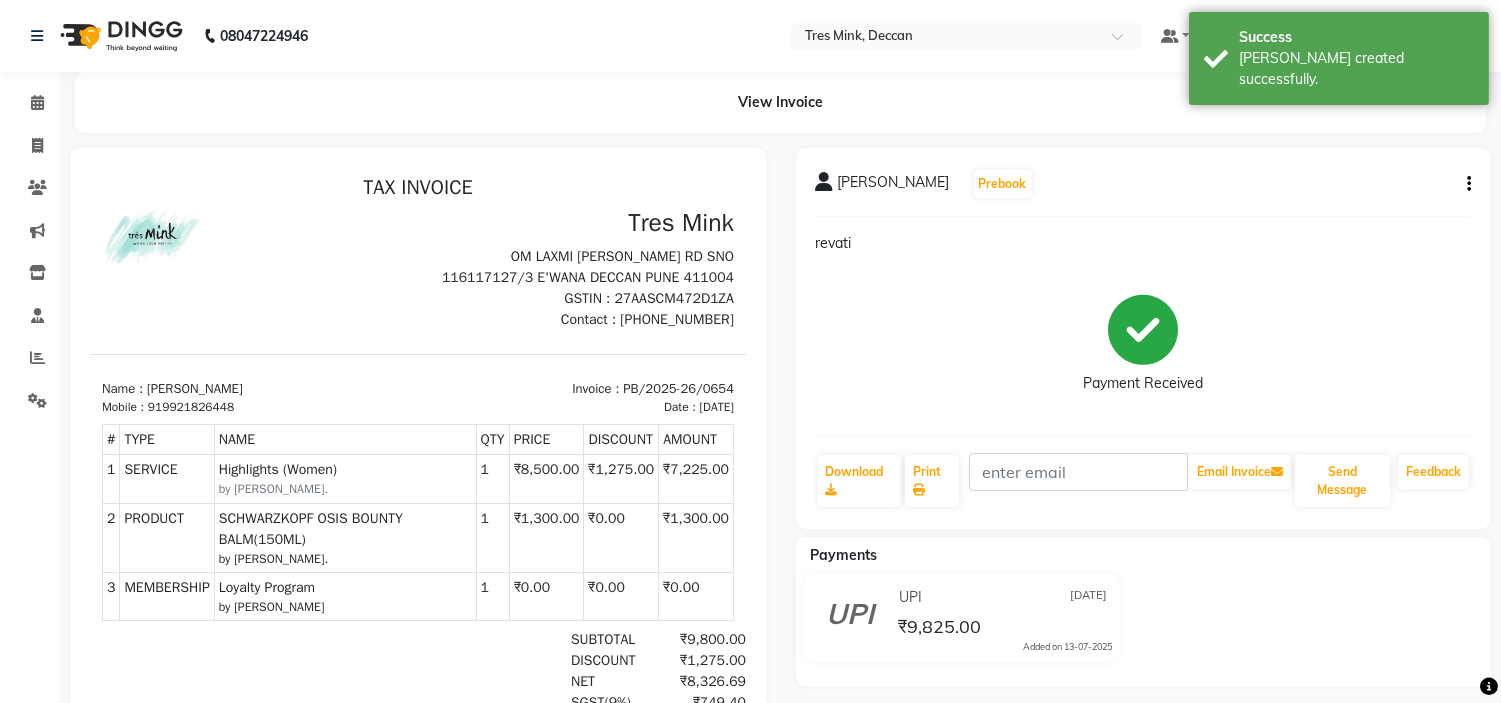 scroll, scrollTop: 0, scrollLeft: 0, axis: both 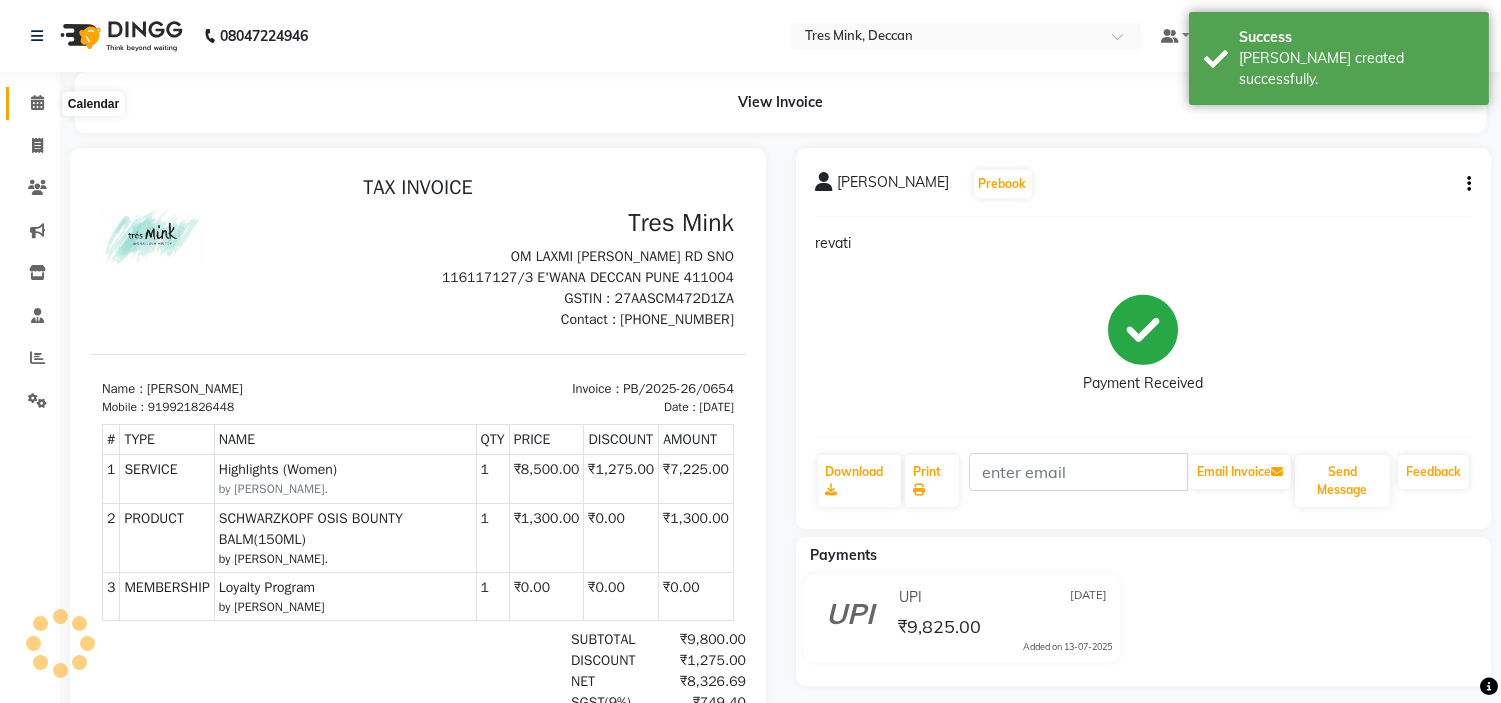 click 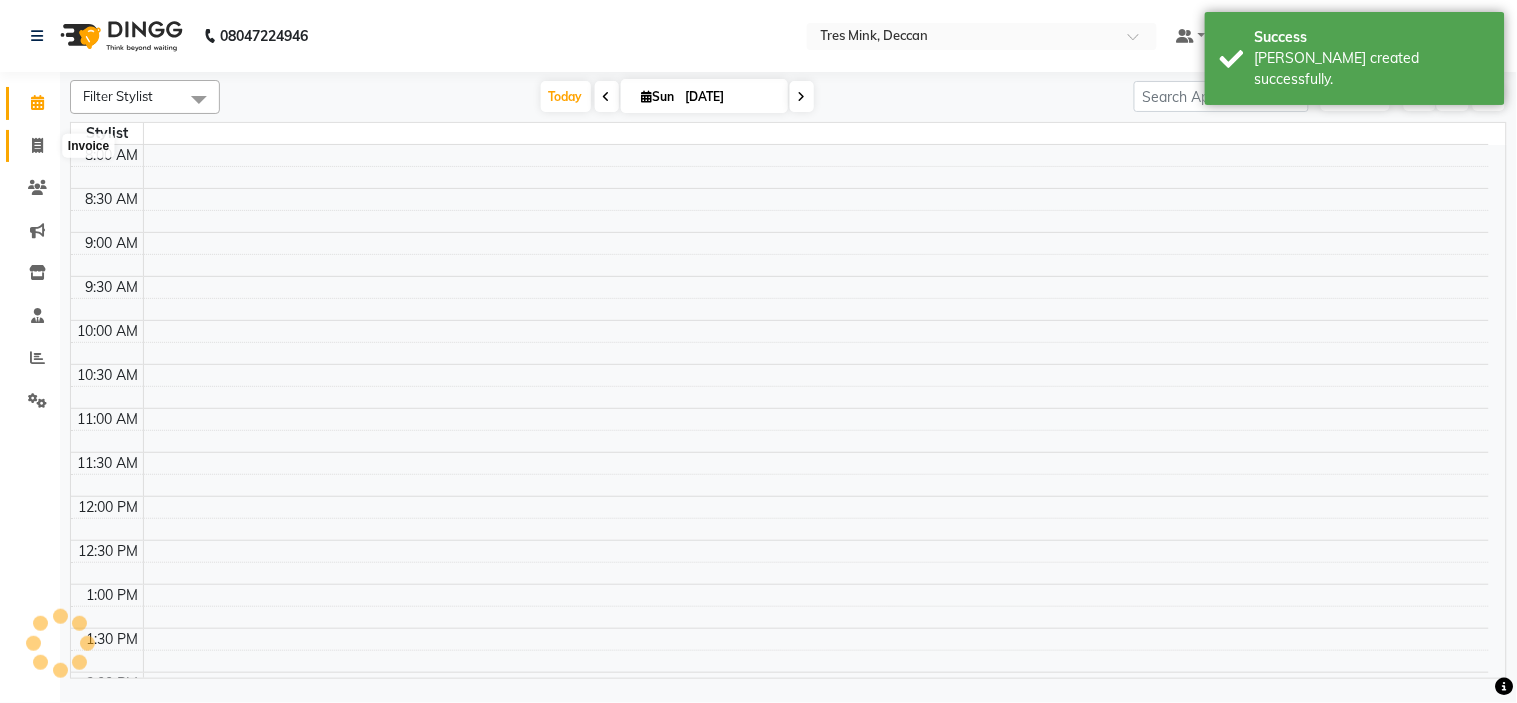 click 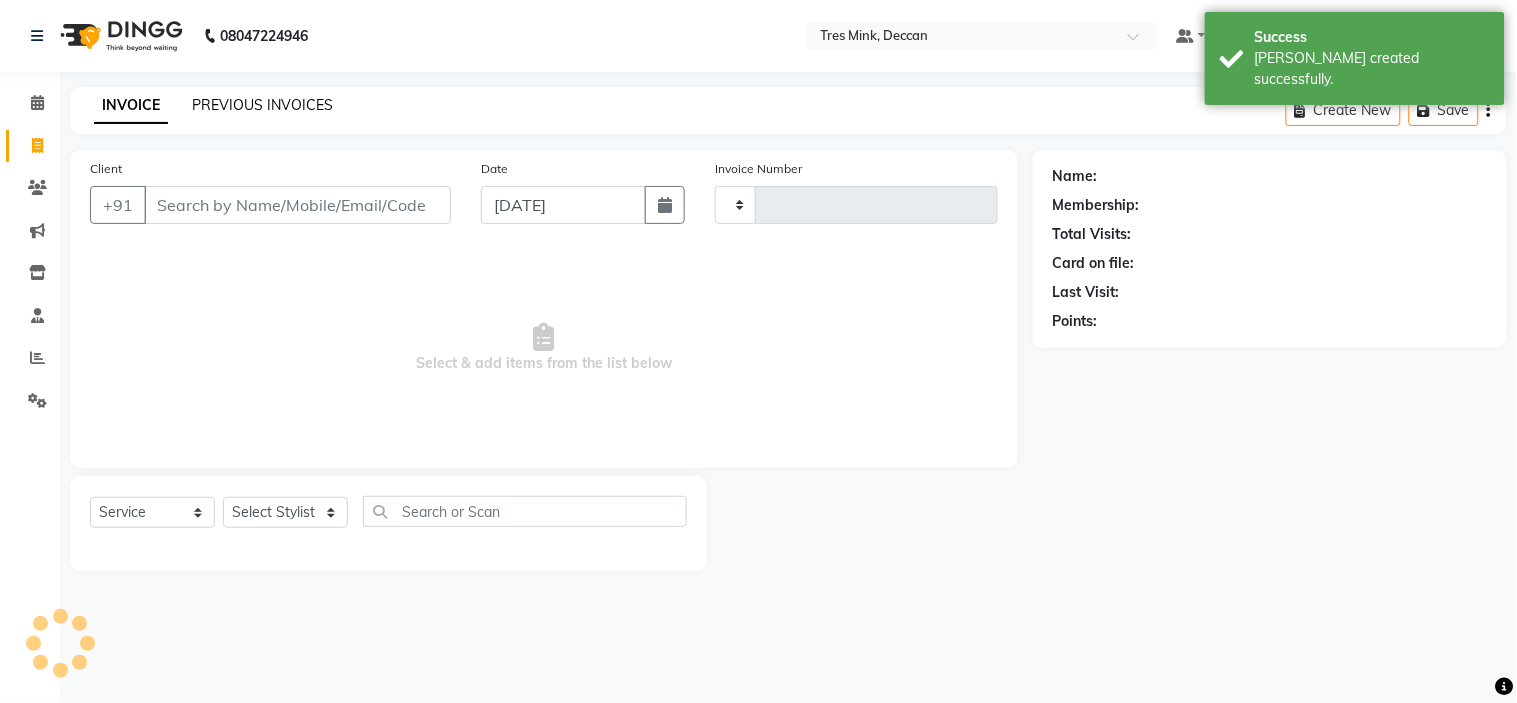 click on "PREVIOUS INVOICES" 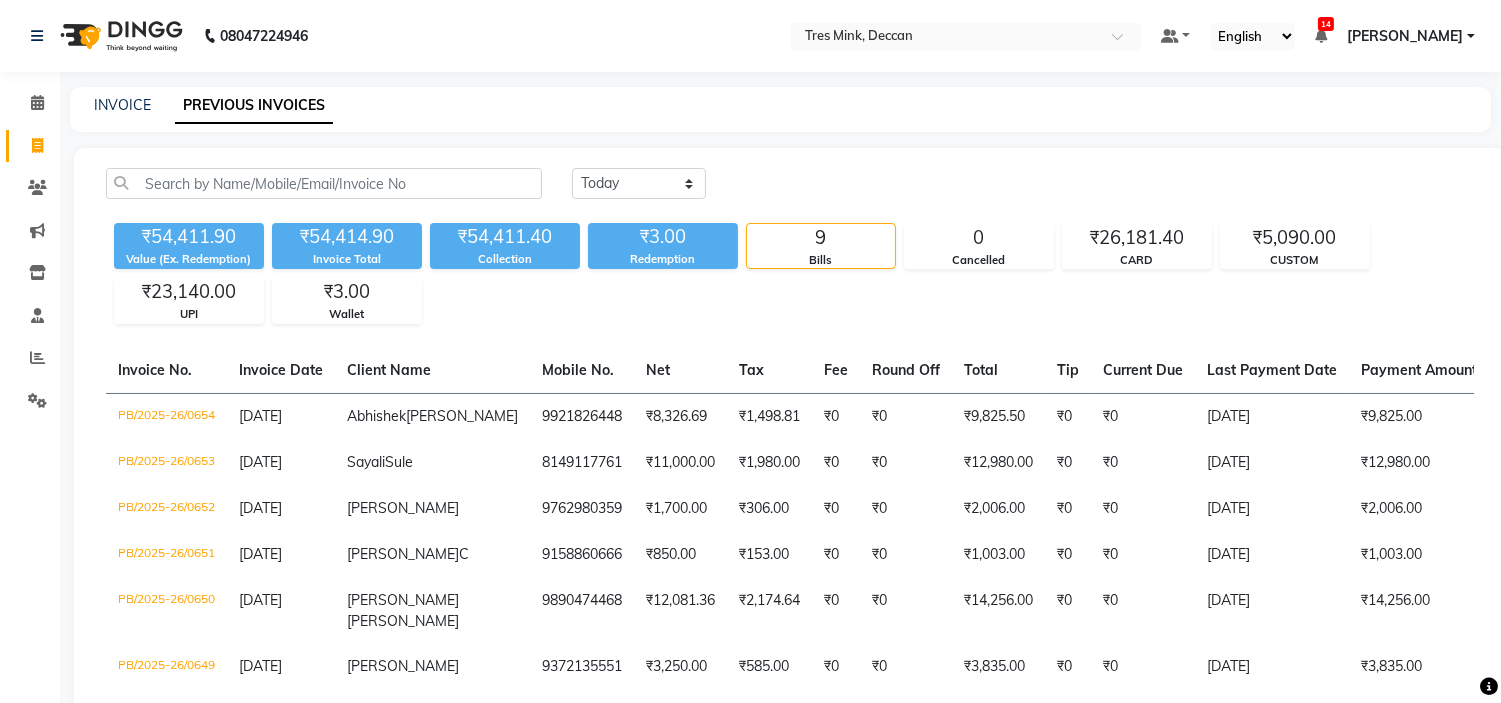 click on "[DATE] [DATE] Custom Range" 